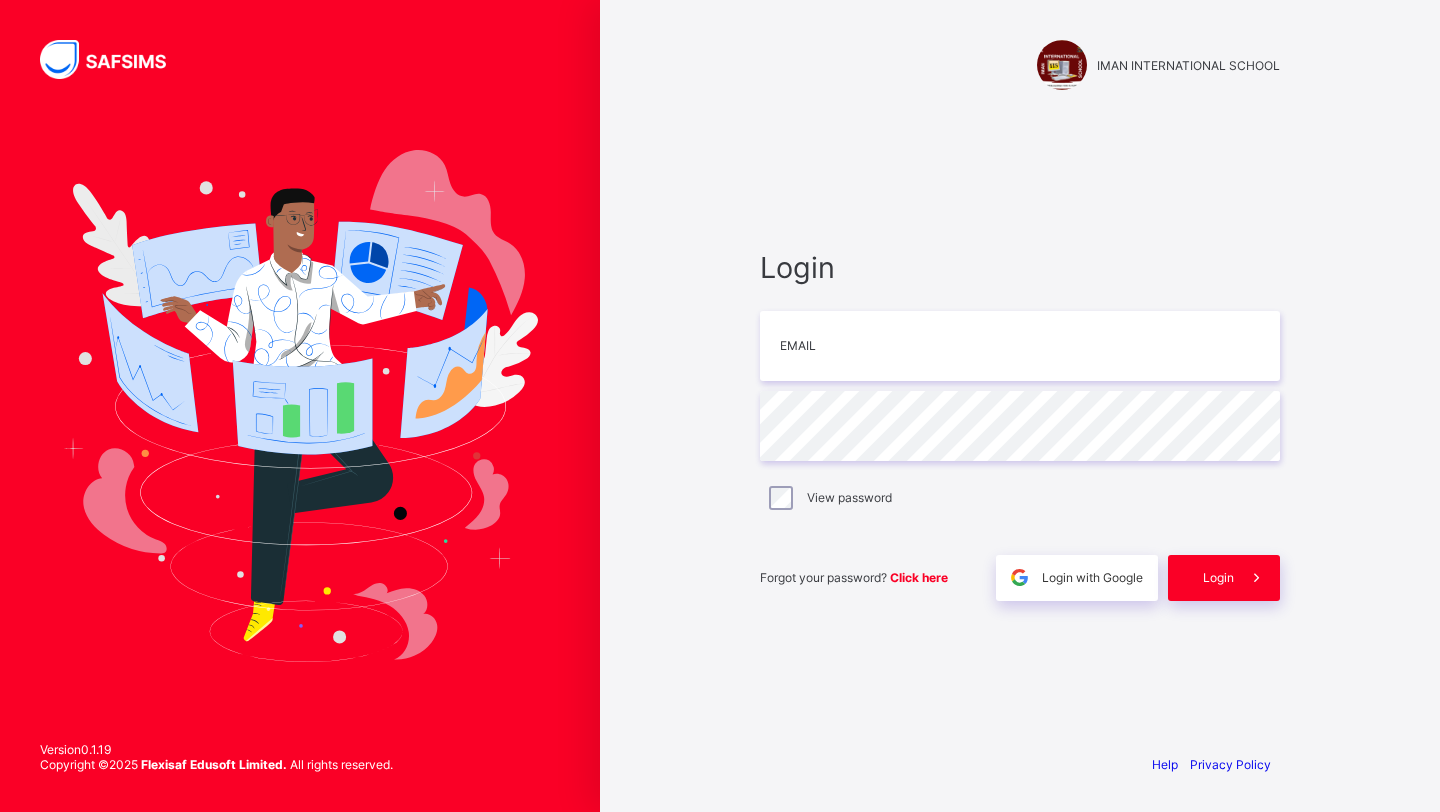 scroll, scrollTop: 0, scrollLeft: 0, axis: both 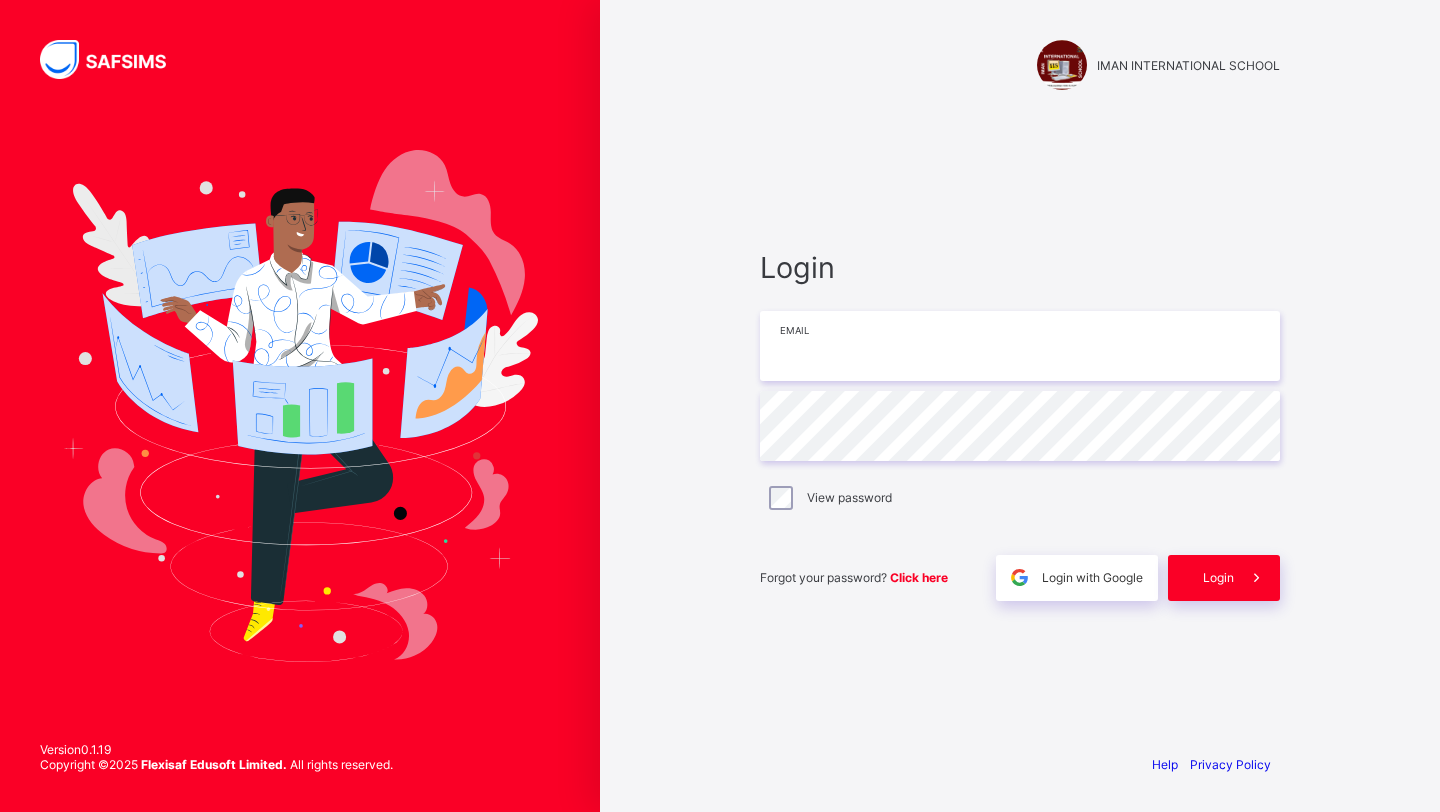 click at bounding box center [1020, 346] 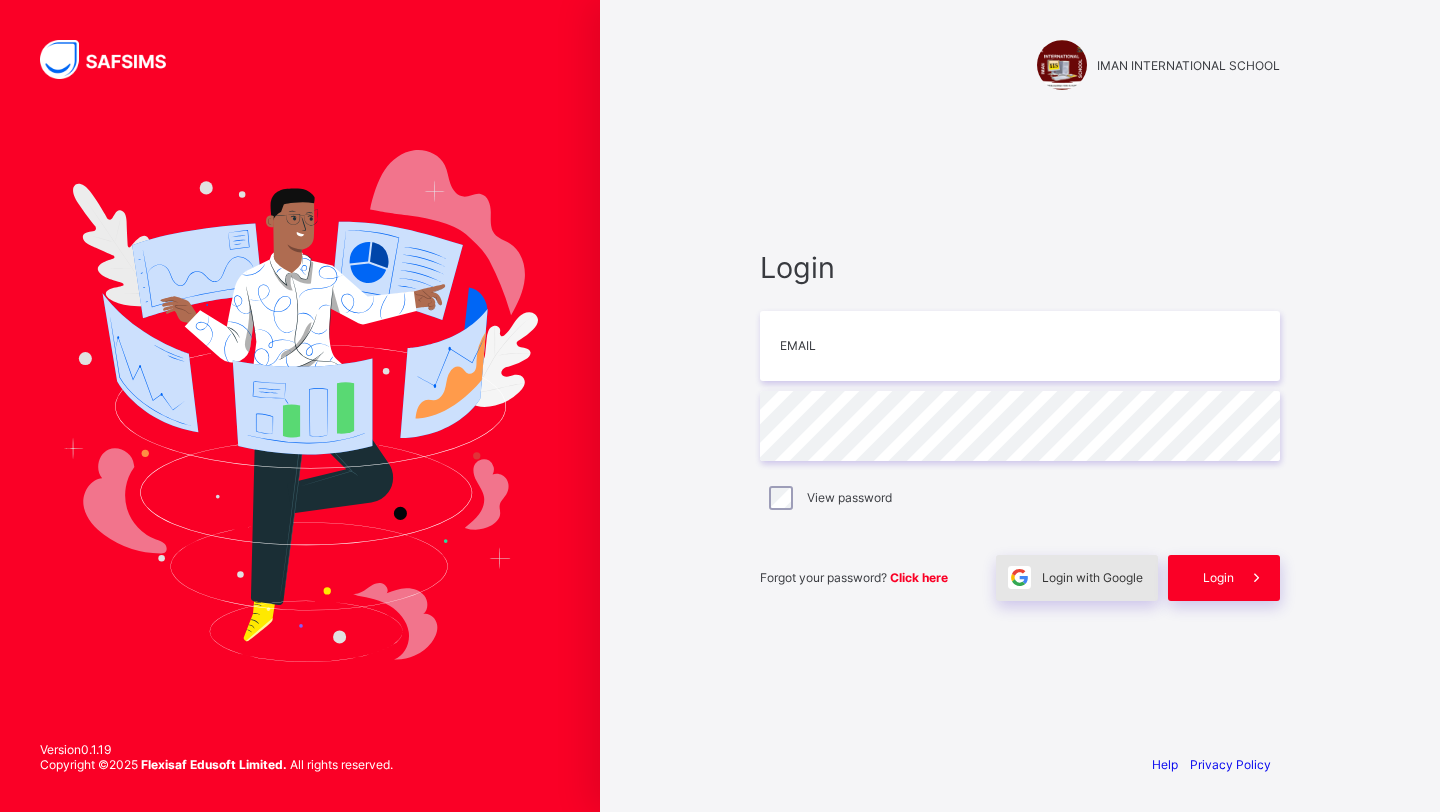 click on "Login with Google" at bounding box center [1092, 577] 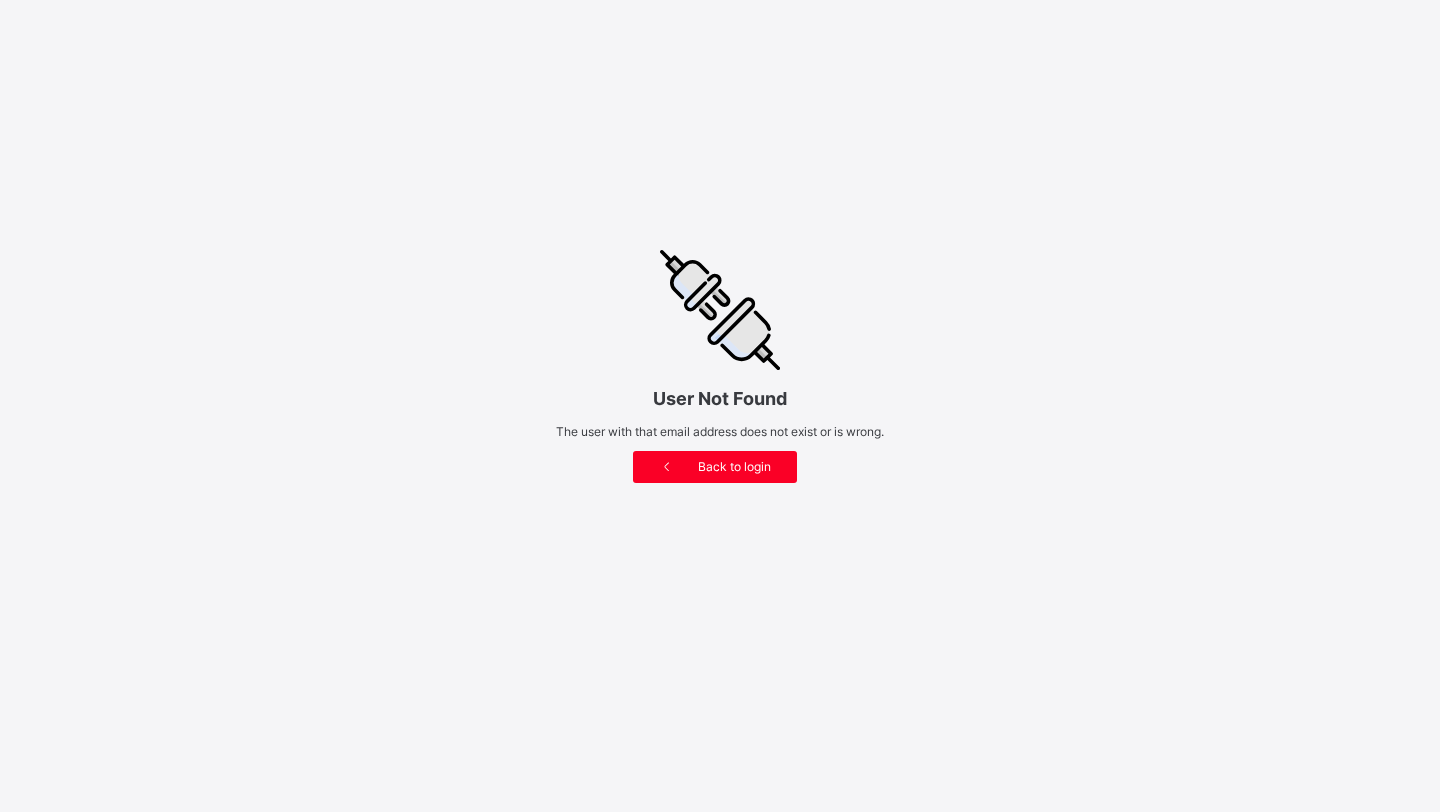scroll, scrollTop: 0, scrollLeft: 0, axis: both 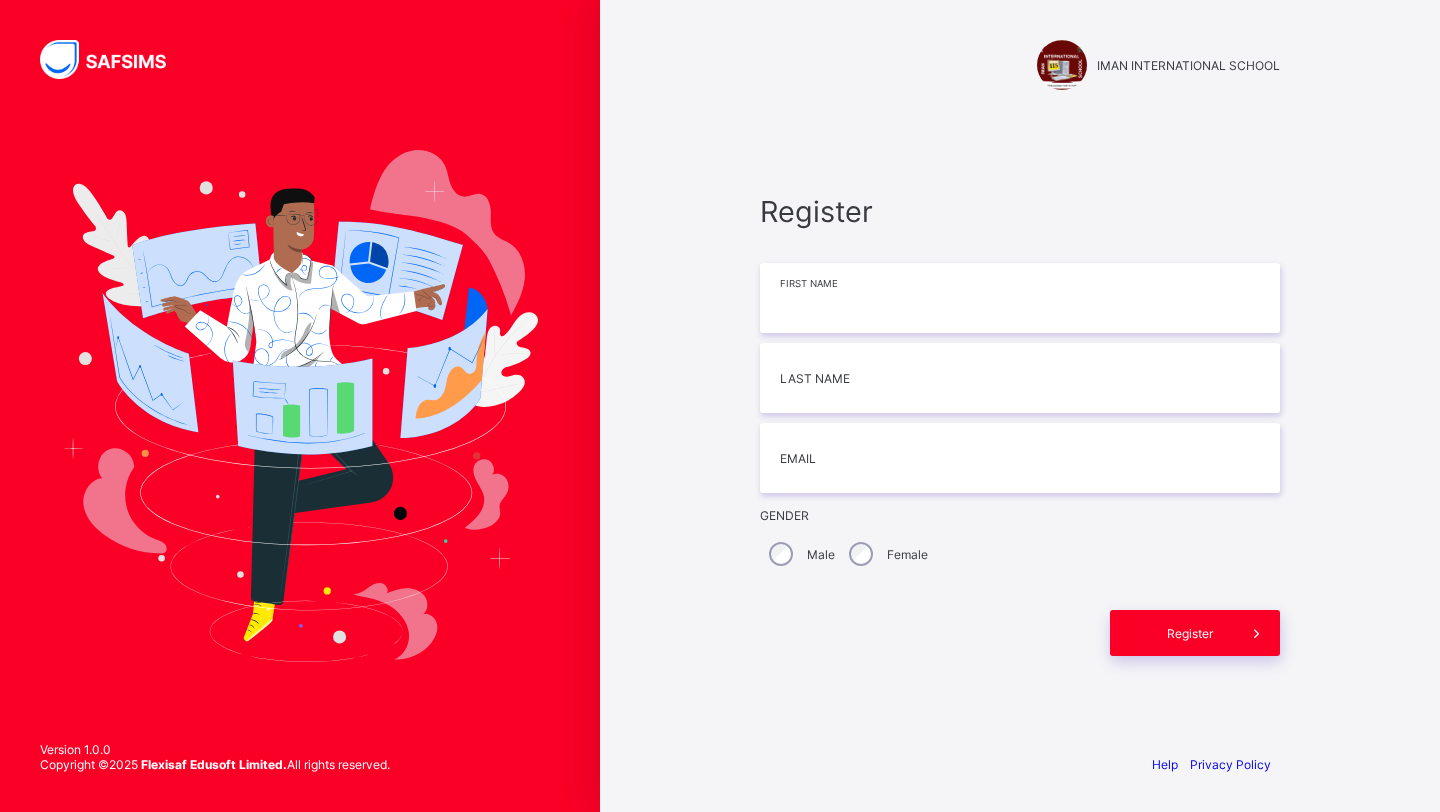 click at bounding box center (1020, 298) 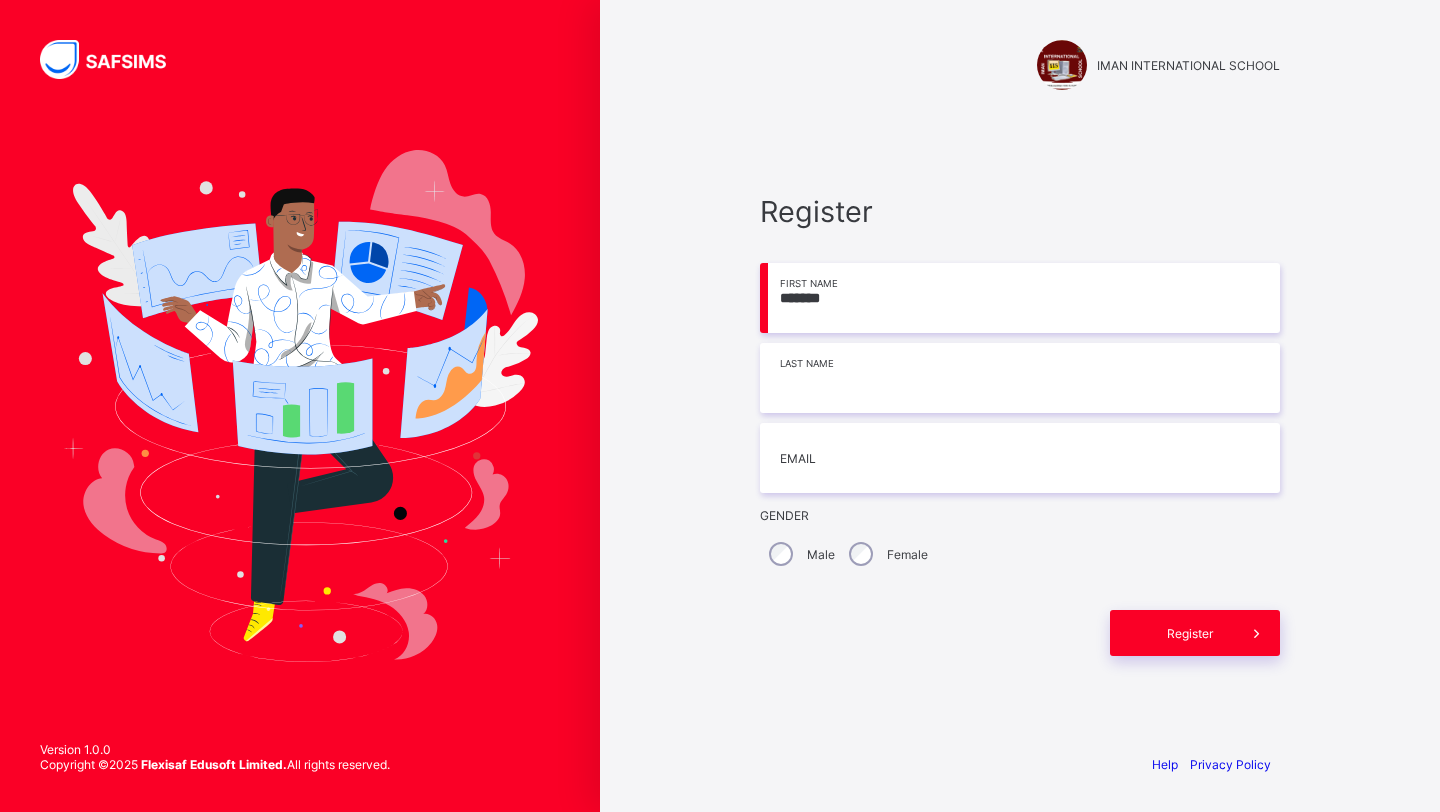 type on "*******" 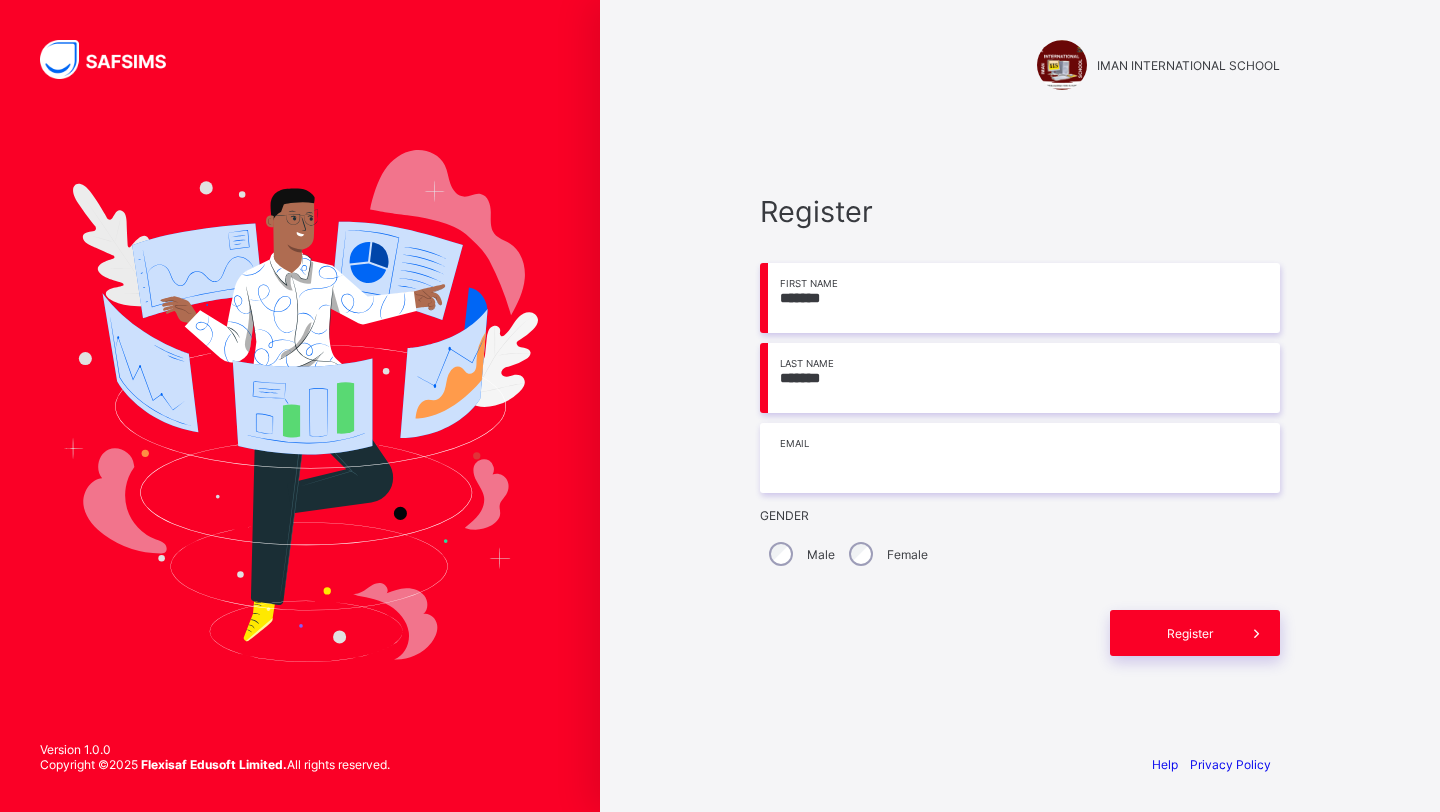 type on "*******" 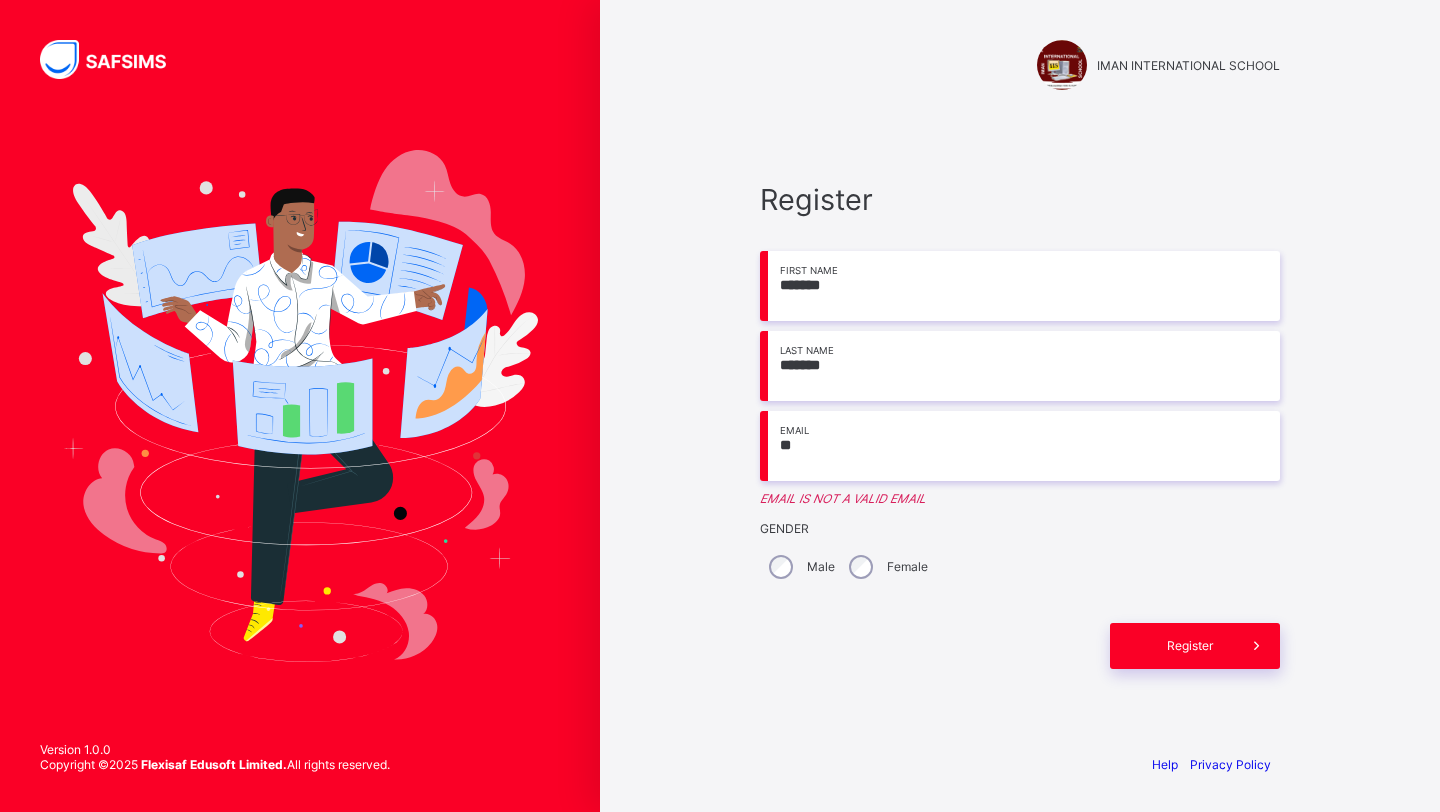 type on "**********" 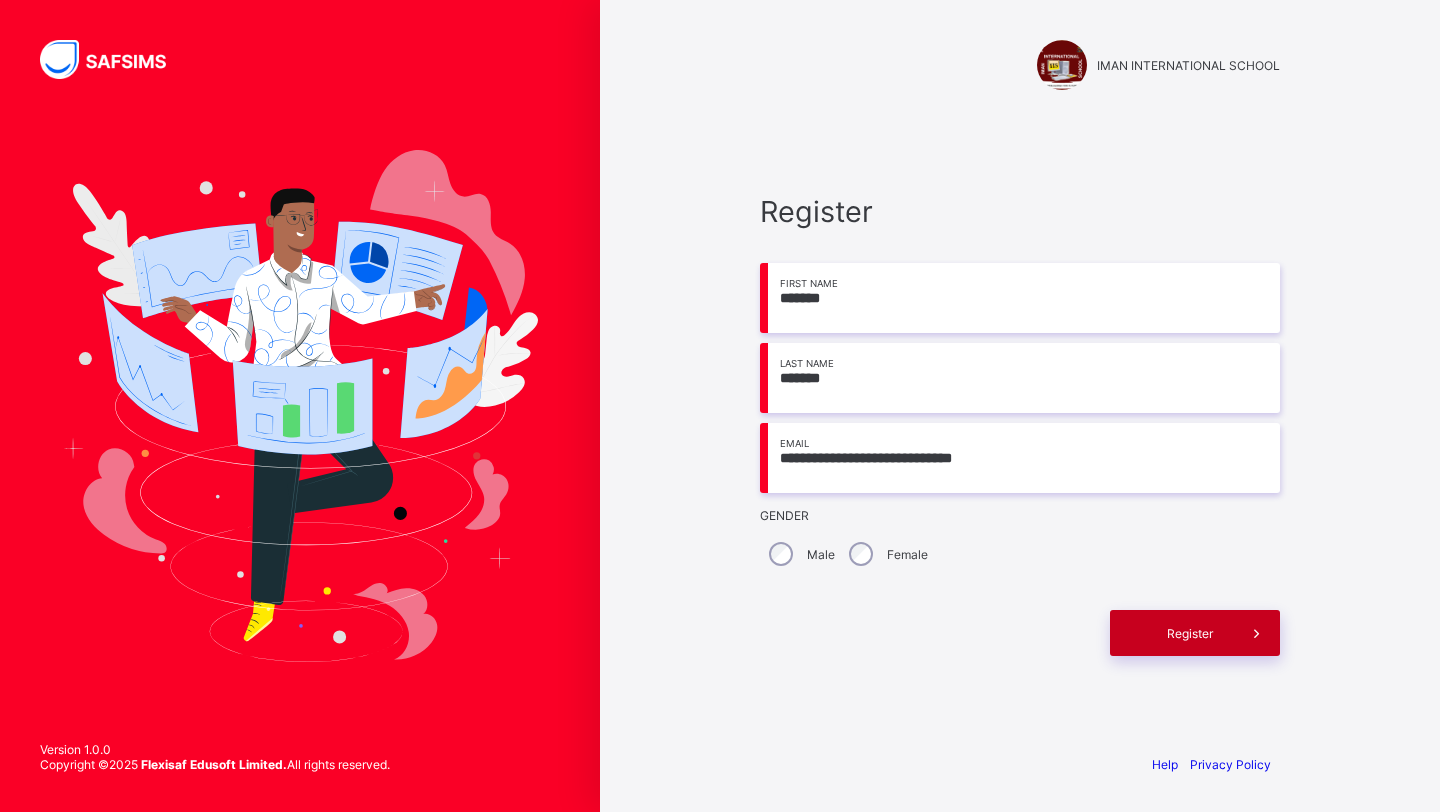 click on "Register" at bounding box center [1189, 633] 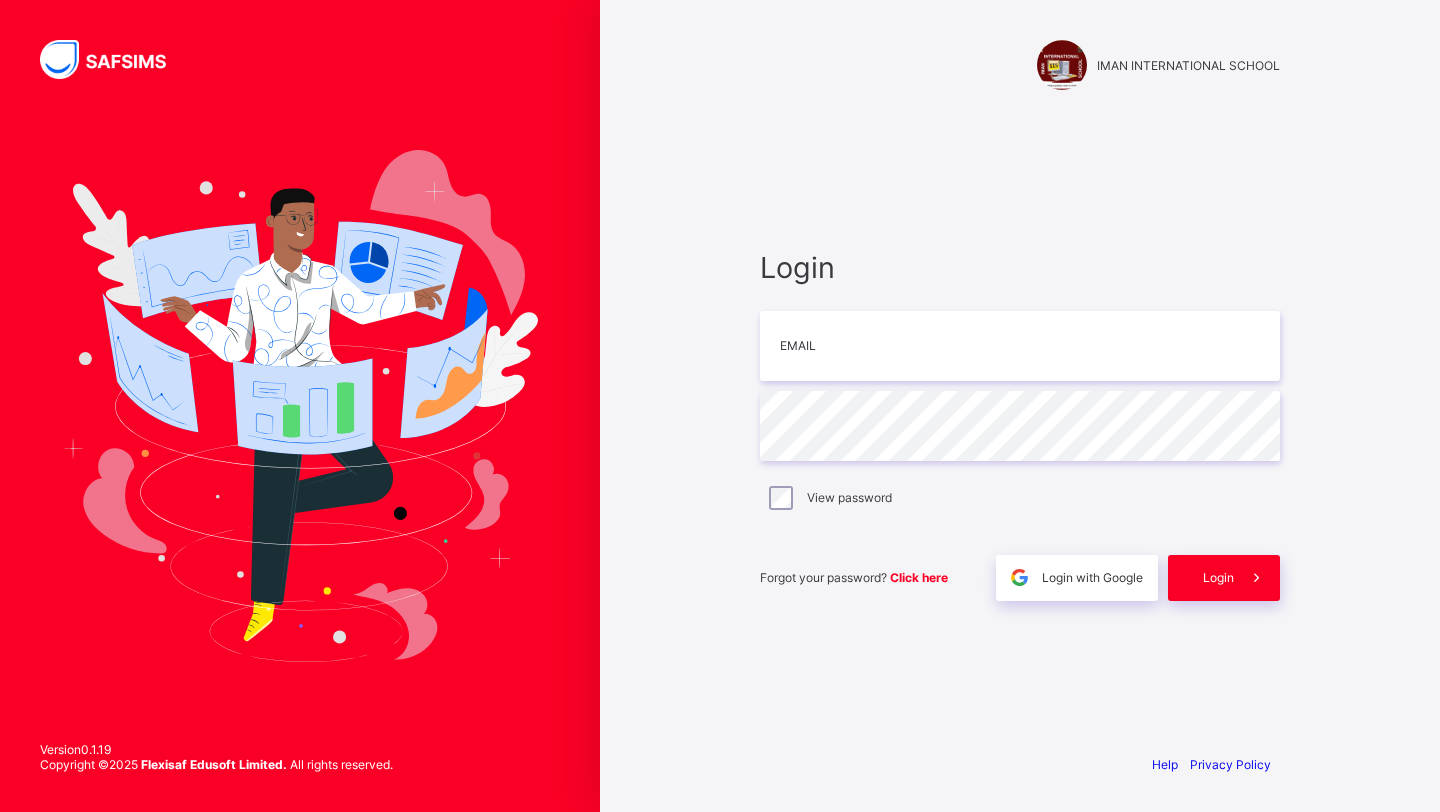scroll, scrollTop: 0, scrollLeft: 0, axis: both 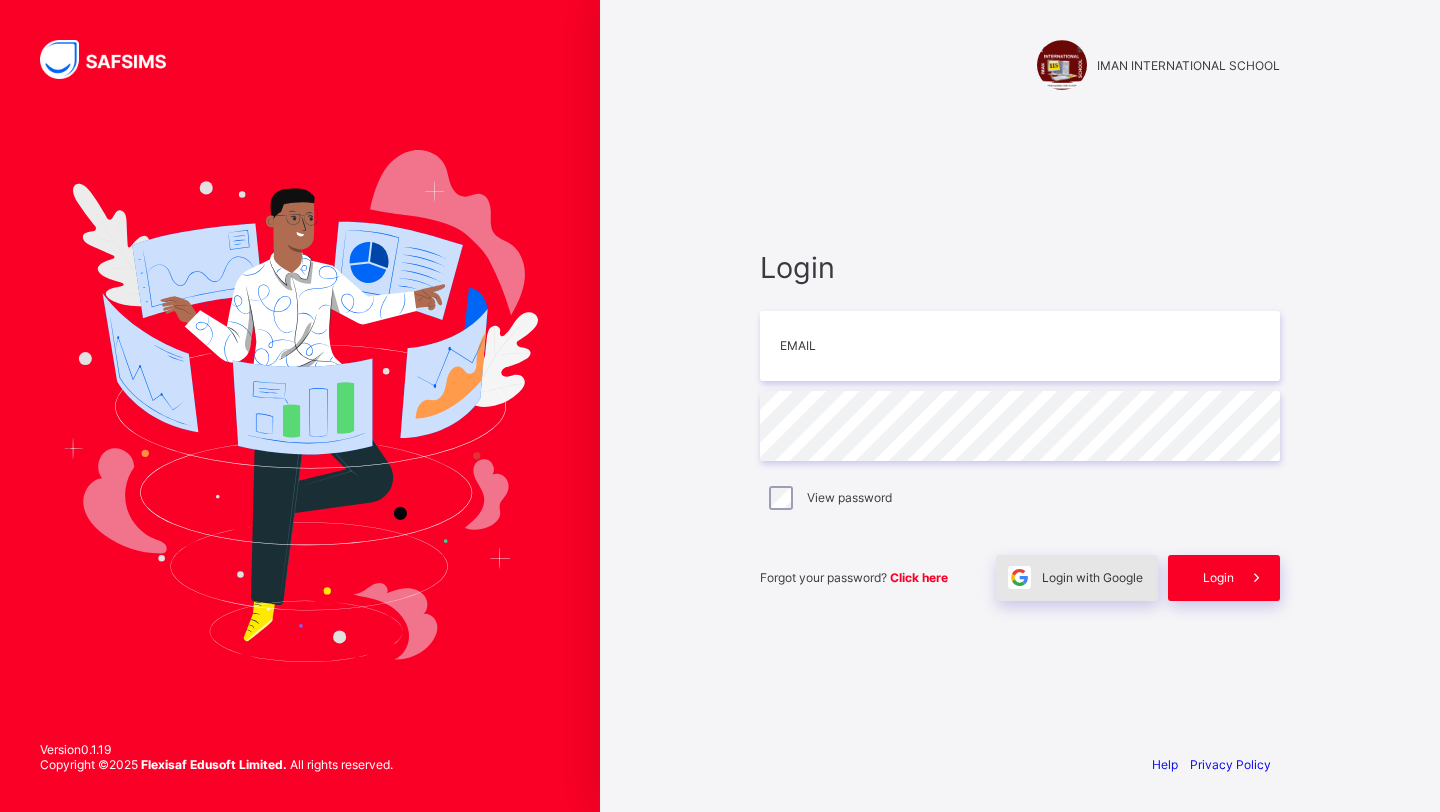 click on "Login with Google" at bounding box center (1092, 577) 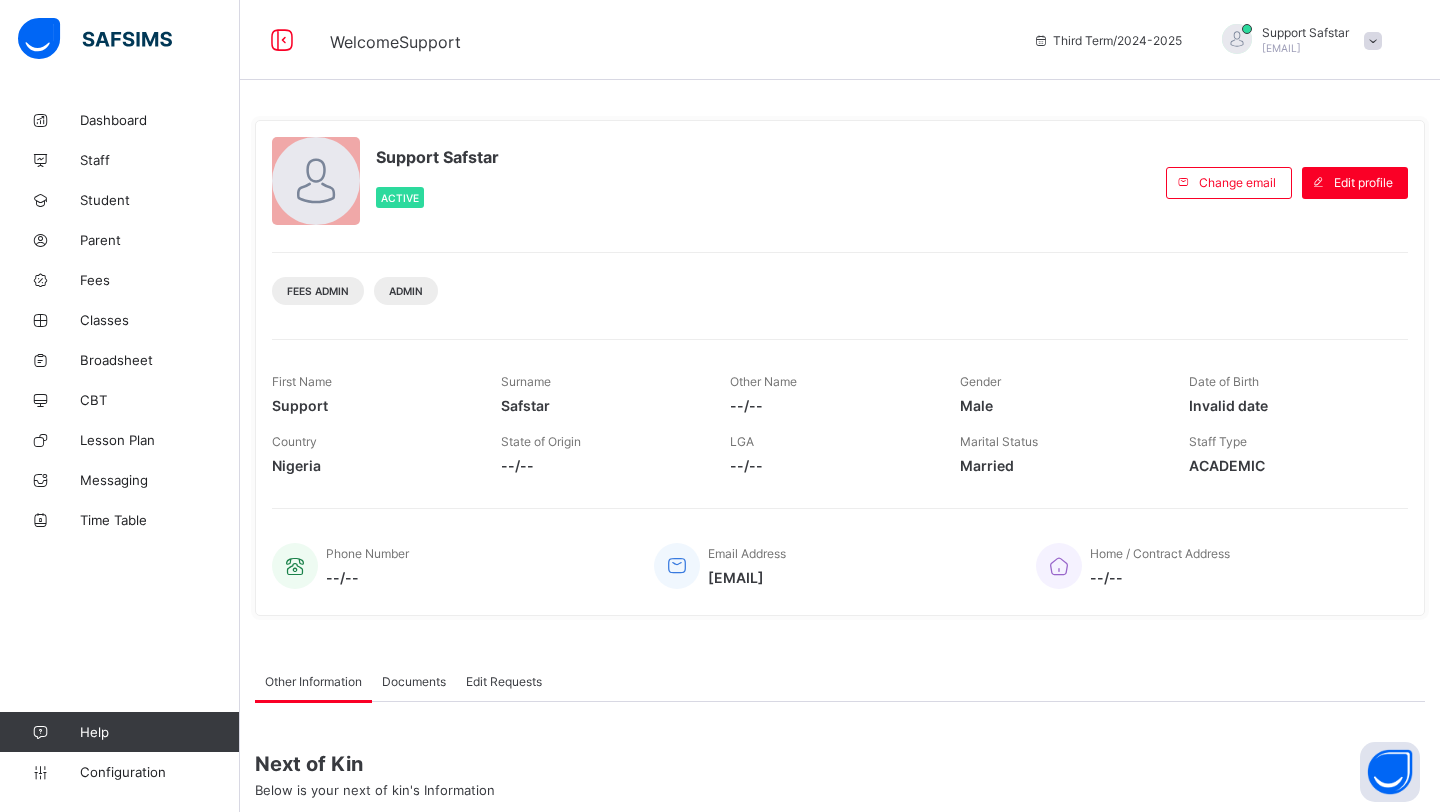 scroll, scrollTop: 0, scrollLeft: 0, axis: both 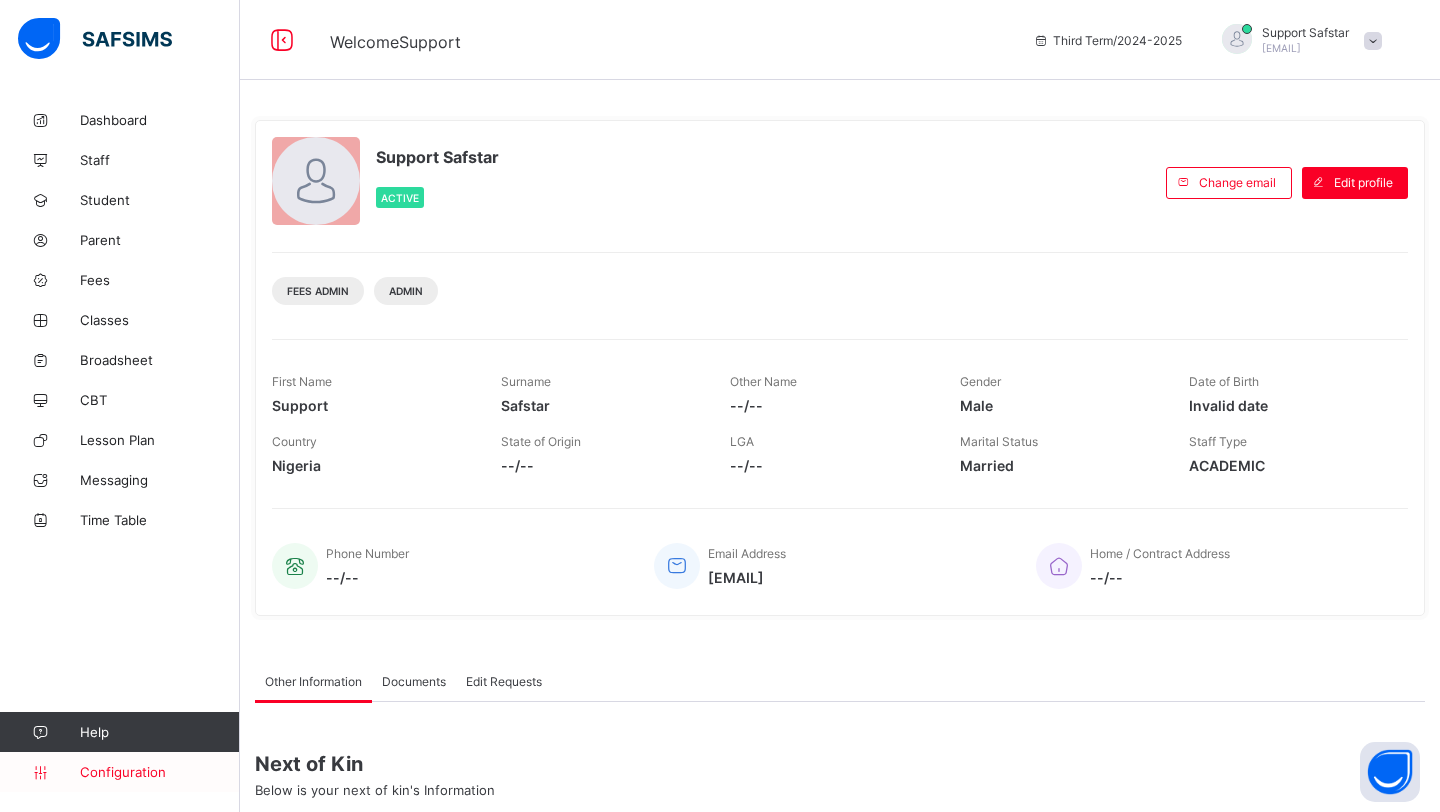 click on "Configuration" at bounding box center [159, 772] 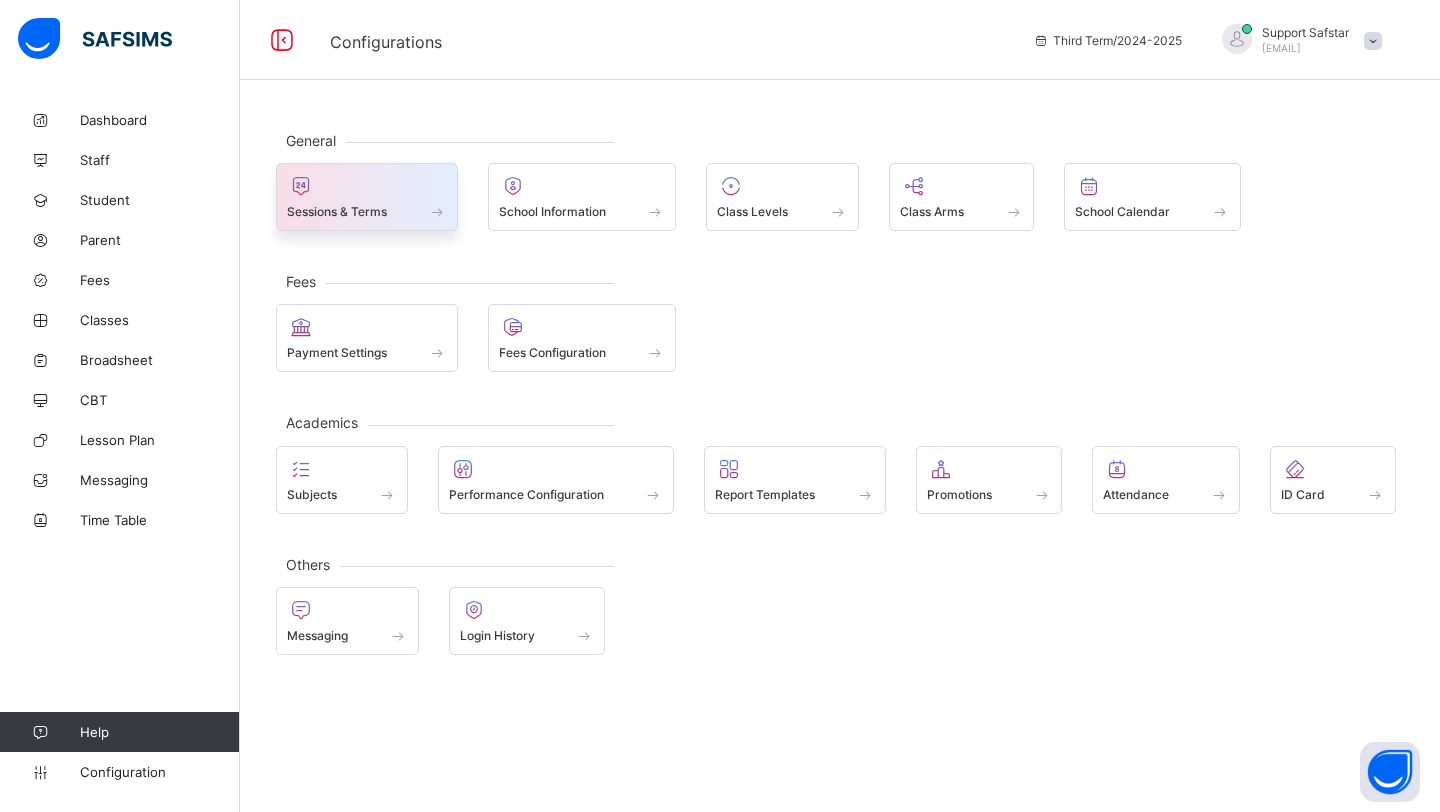 click on "Sessions & Terms" at bounding box center [367, 211] 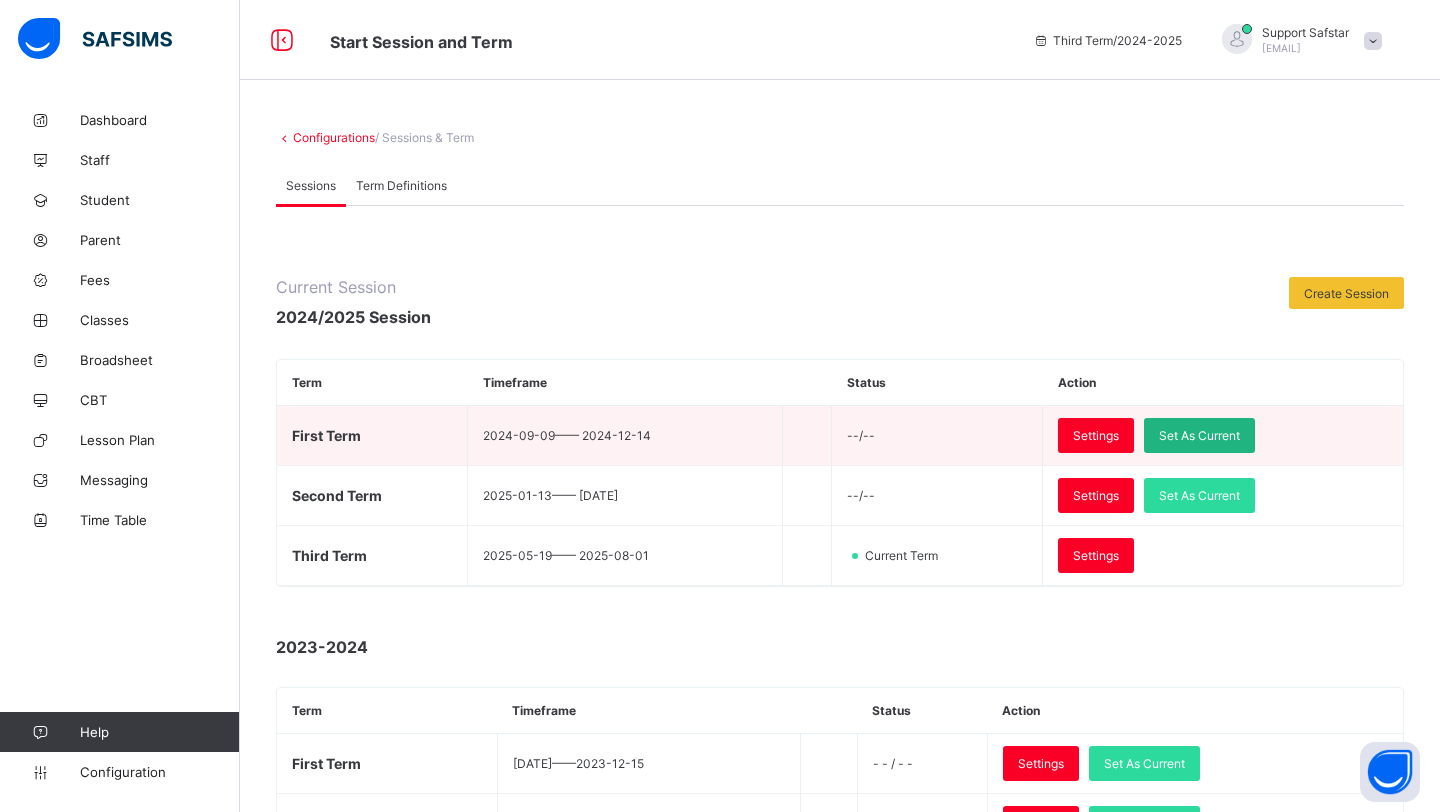 click on "Set As Current" at bounding box center (1199, 435) 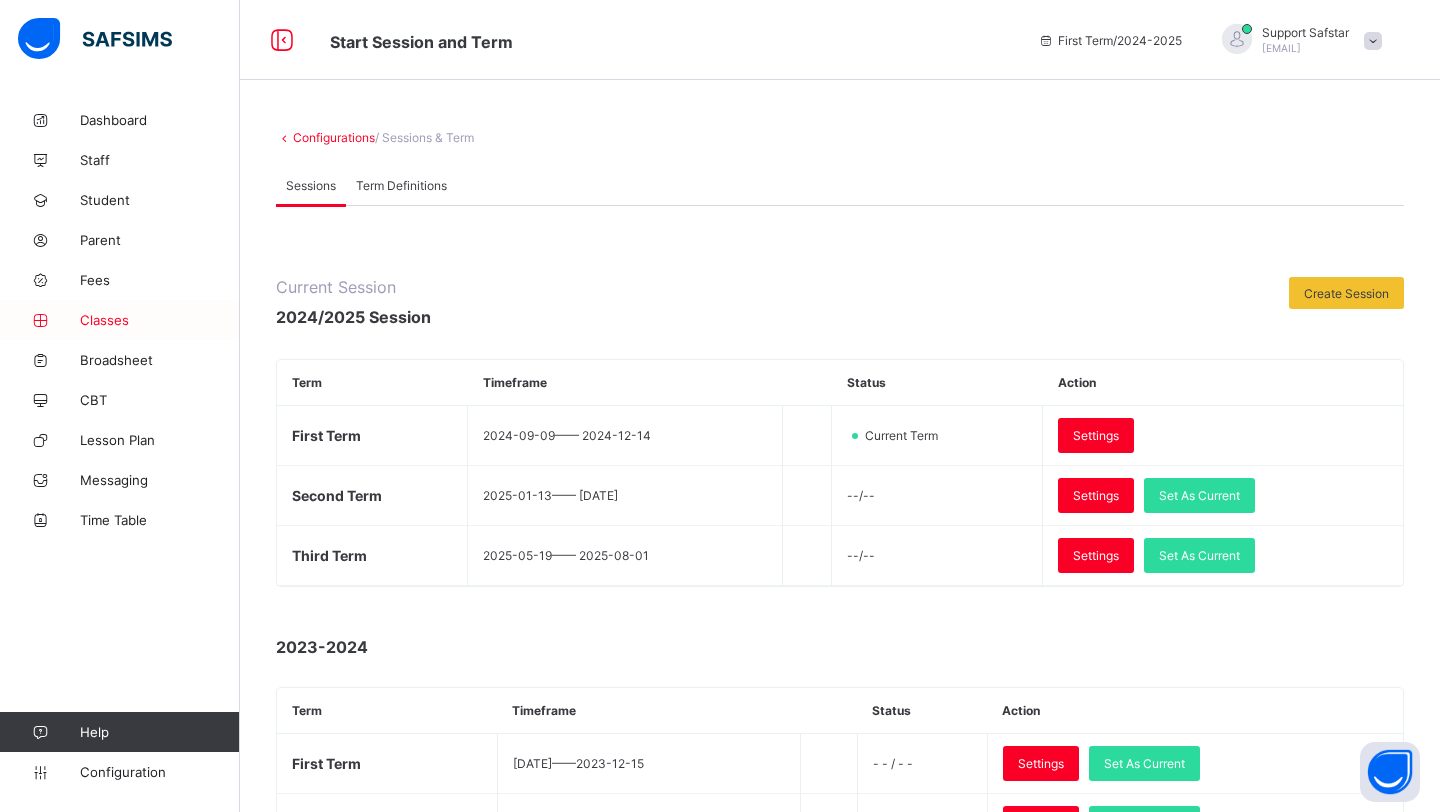 click on "Classes" at bounding box center (160, 320) 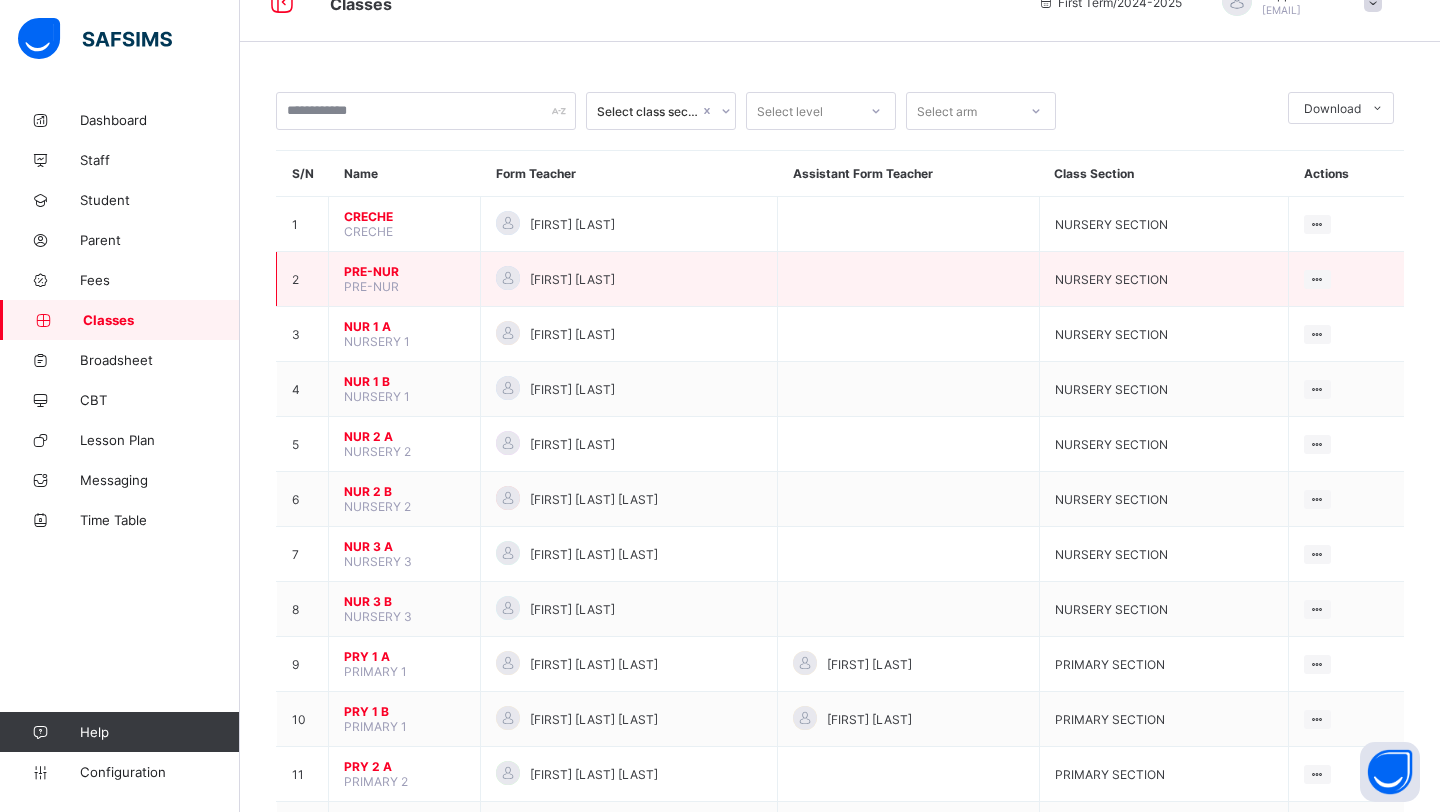 scroll, scrollTop: 44, scrollLeft: 0, axis: vertical 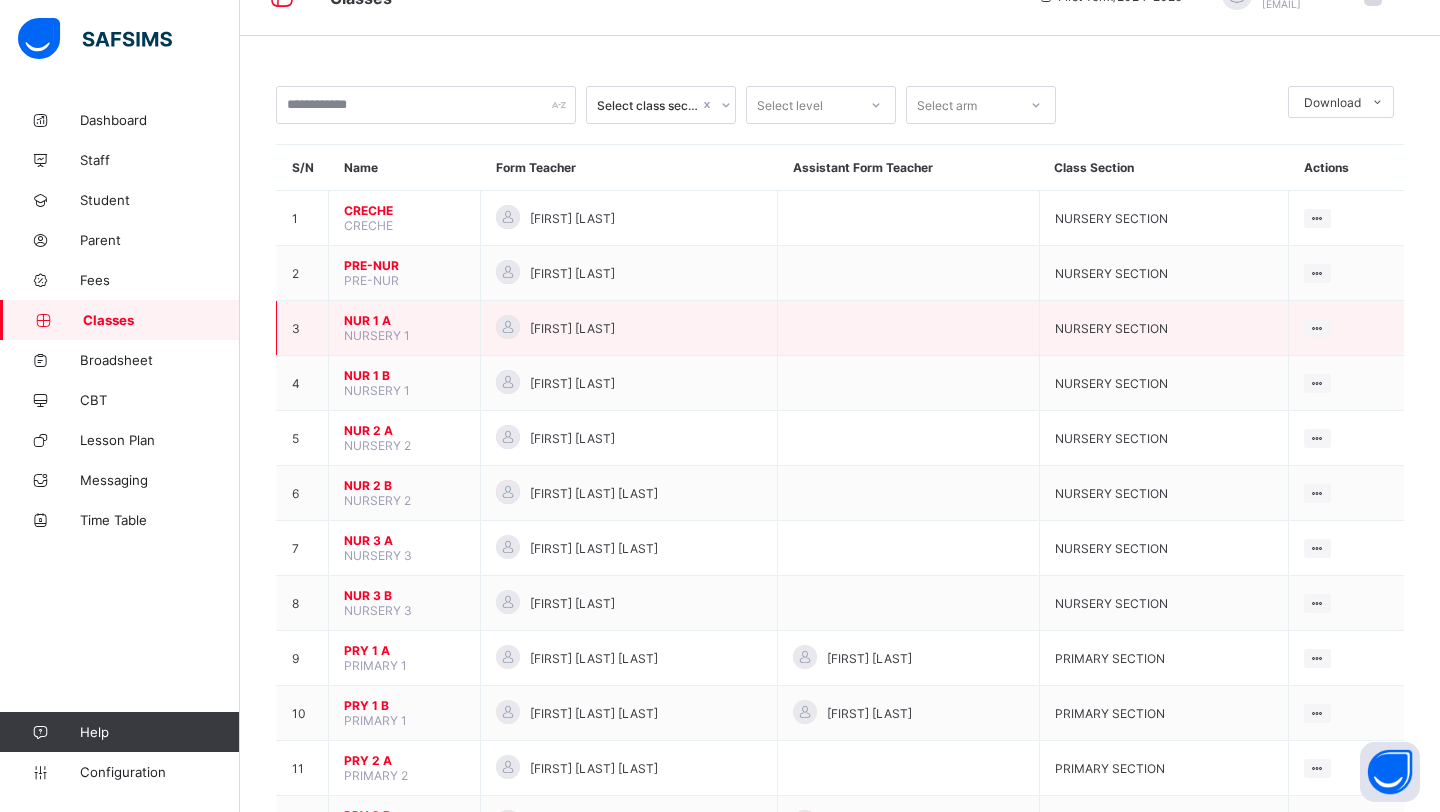 click on "NUR 1   A" at bounding box center (404, 320) 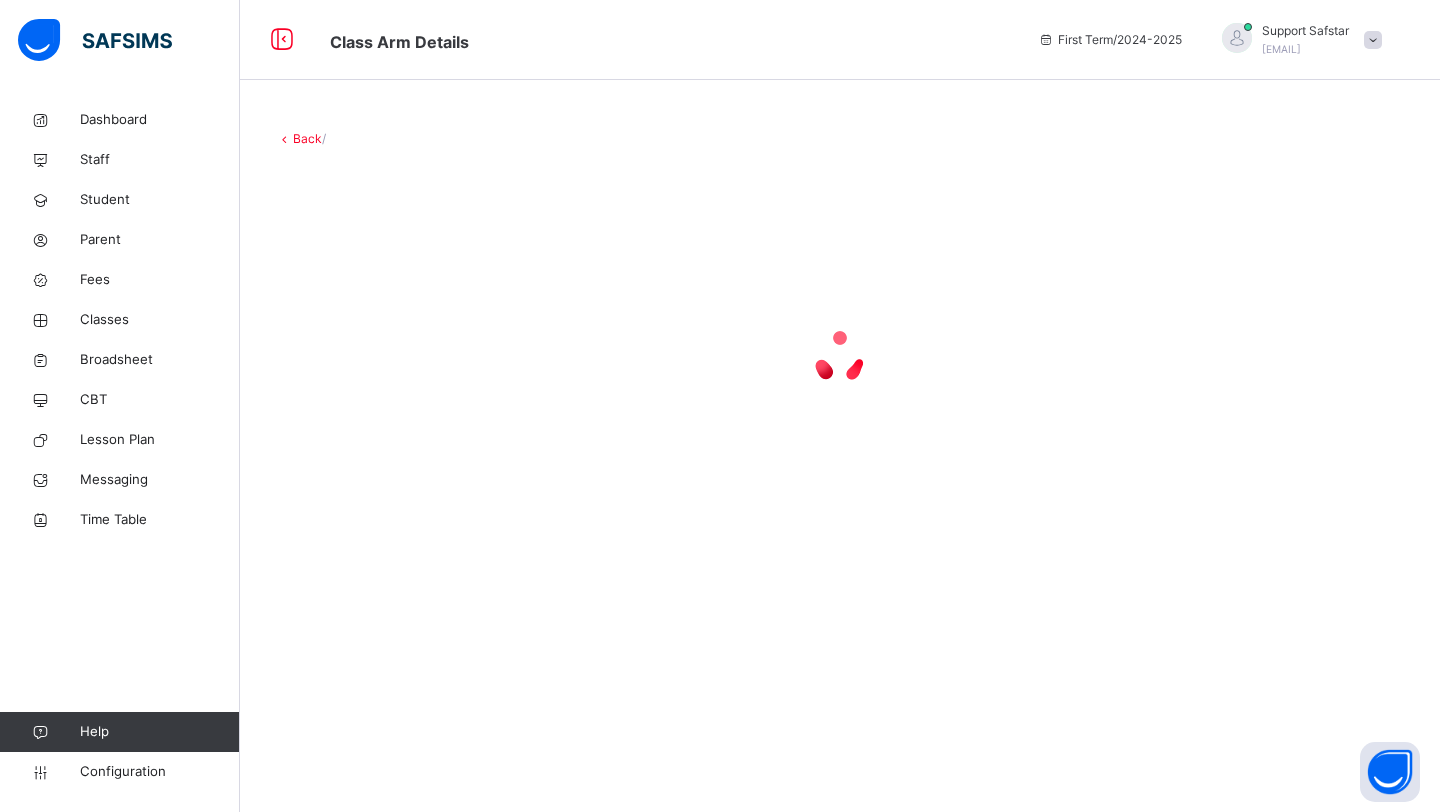 scroll, scrollTop: 0, scrollLeft: 0, axis: both 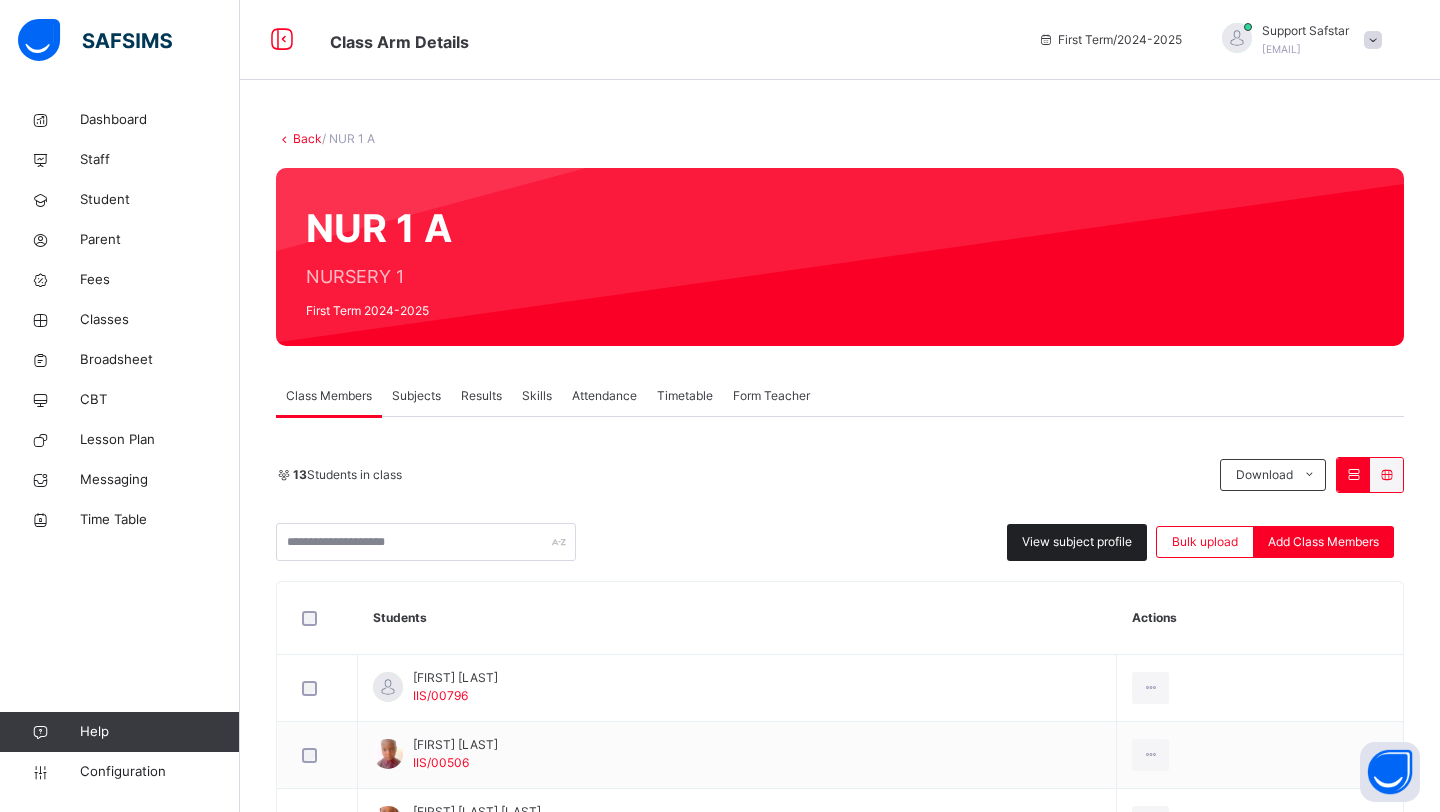click on "View subject profile" at bounding box center (1077, 542) 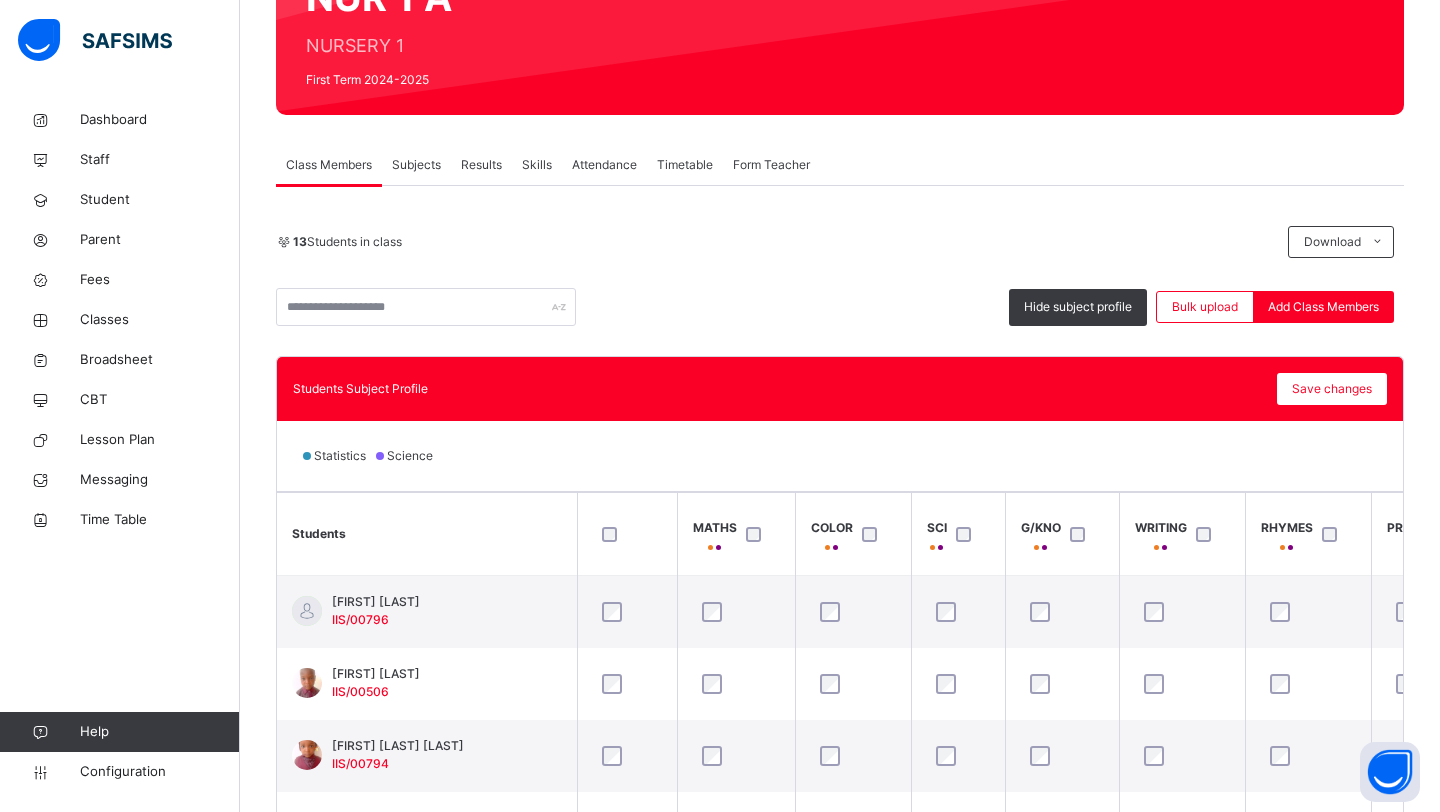 scroll, scrollTop: 471, scrollLeft: 0, axis: vertical 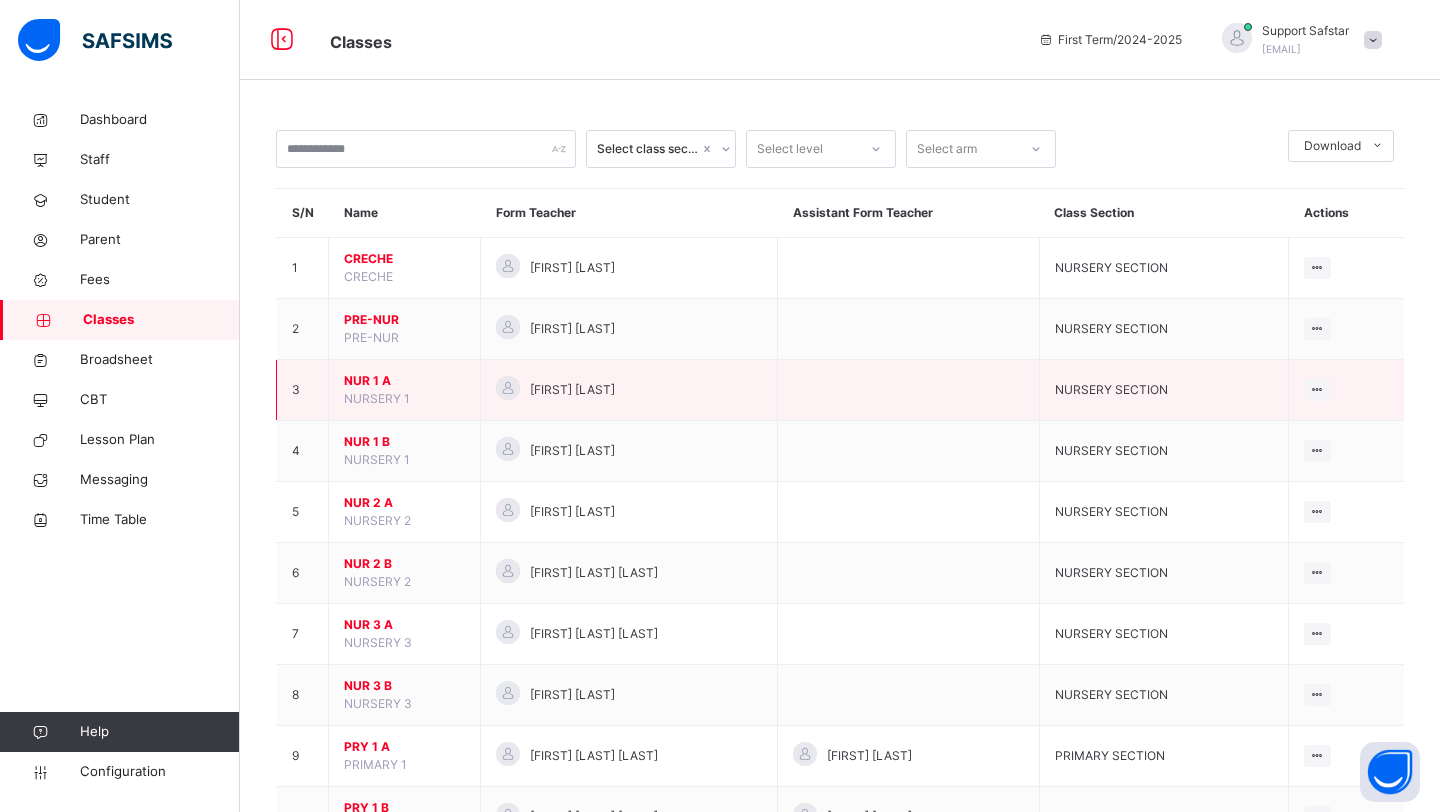 click on "NUR 1   A" at bounding box center [404, 381] 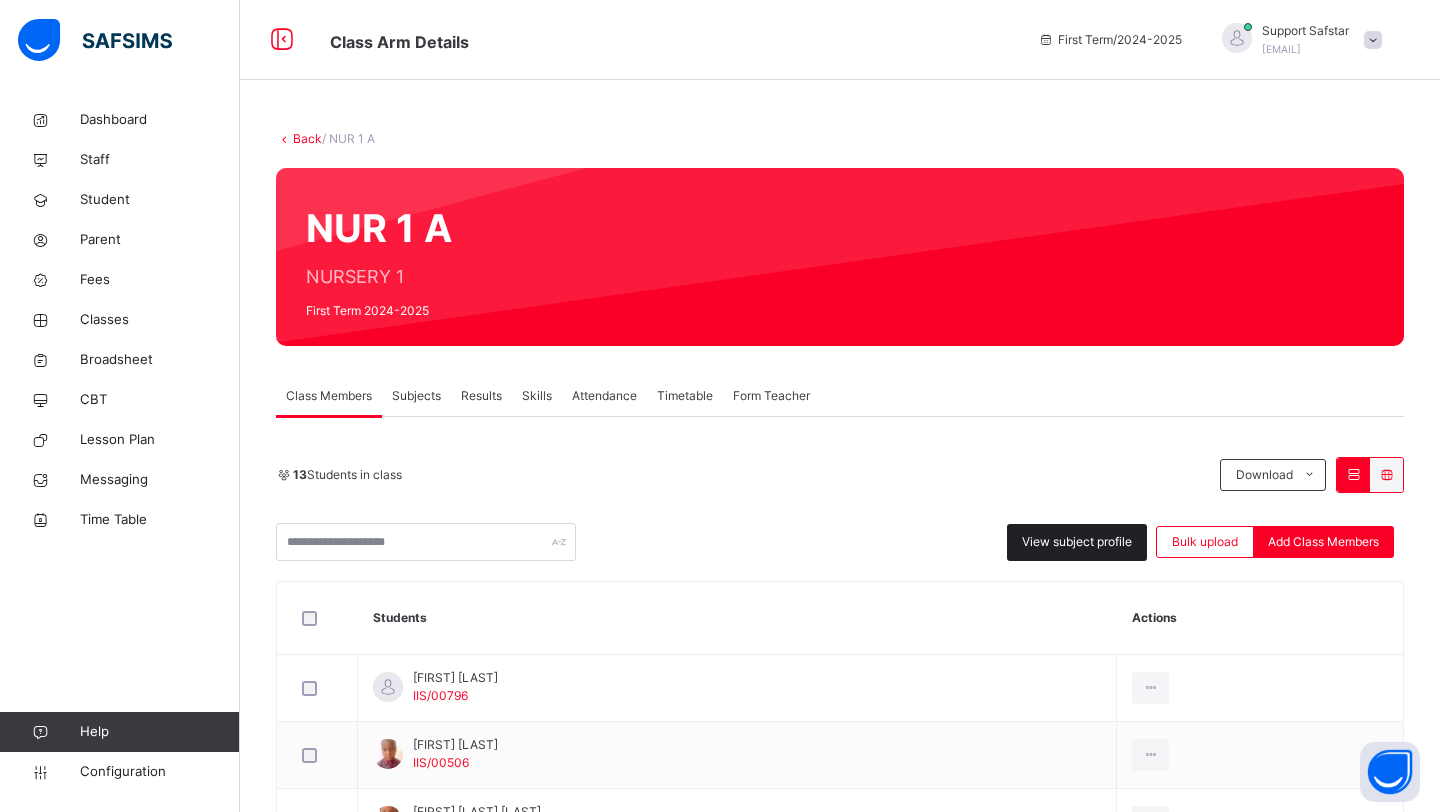 click on "View subject profile" at bounding box center [1077, 542] 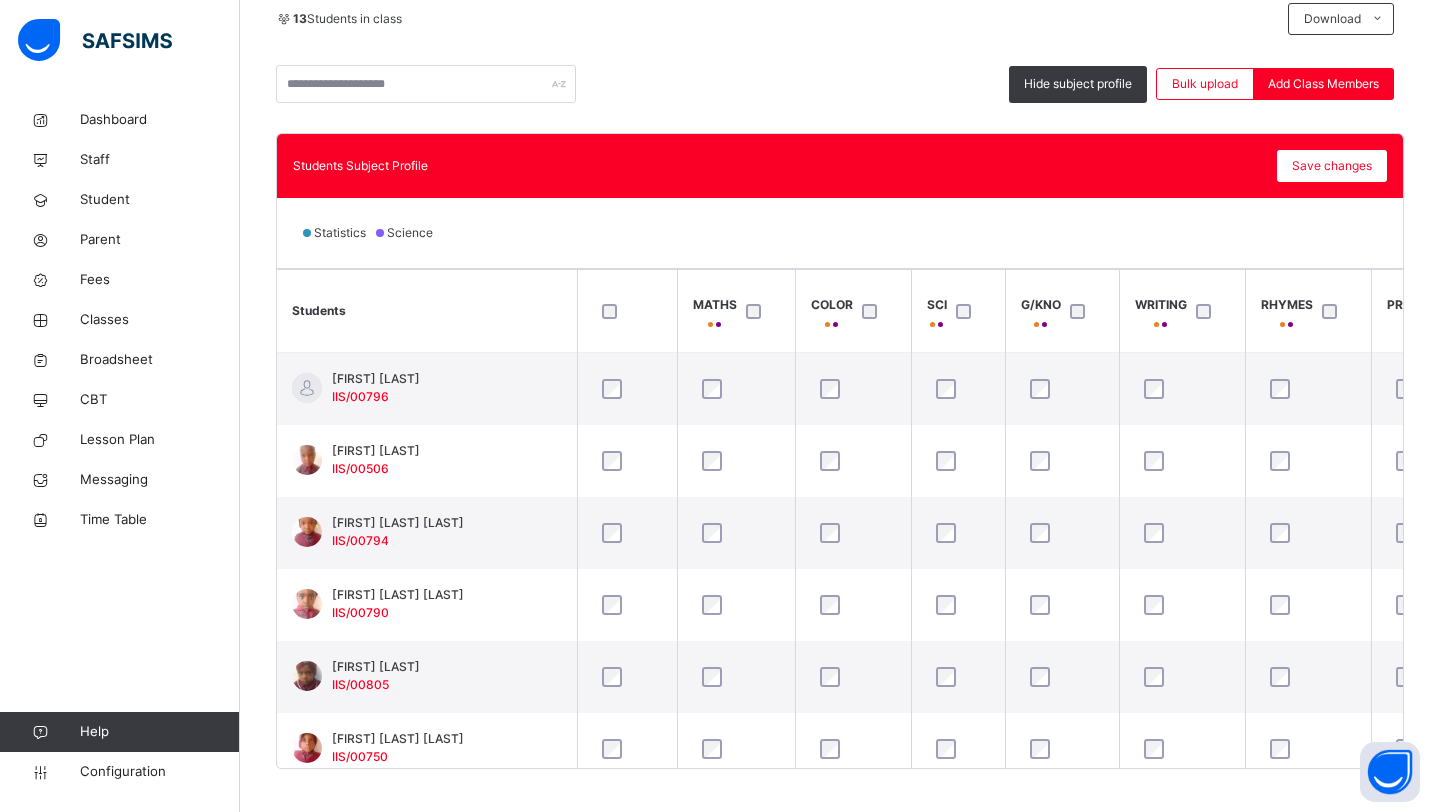 scroll, scrollTop: 459, scrollLeft: 0, axis: vertical 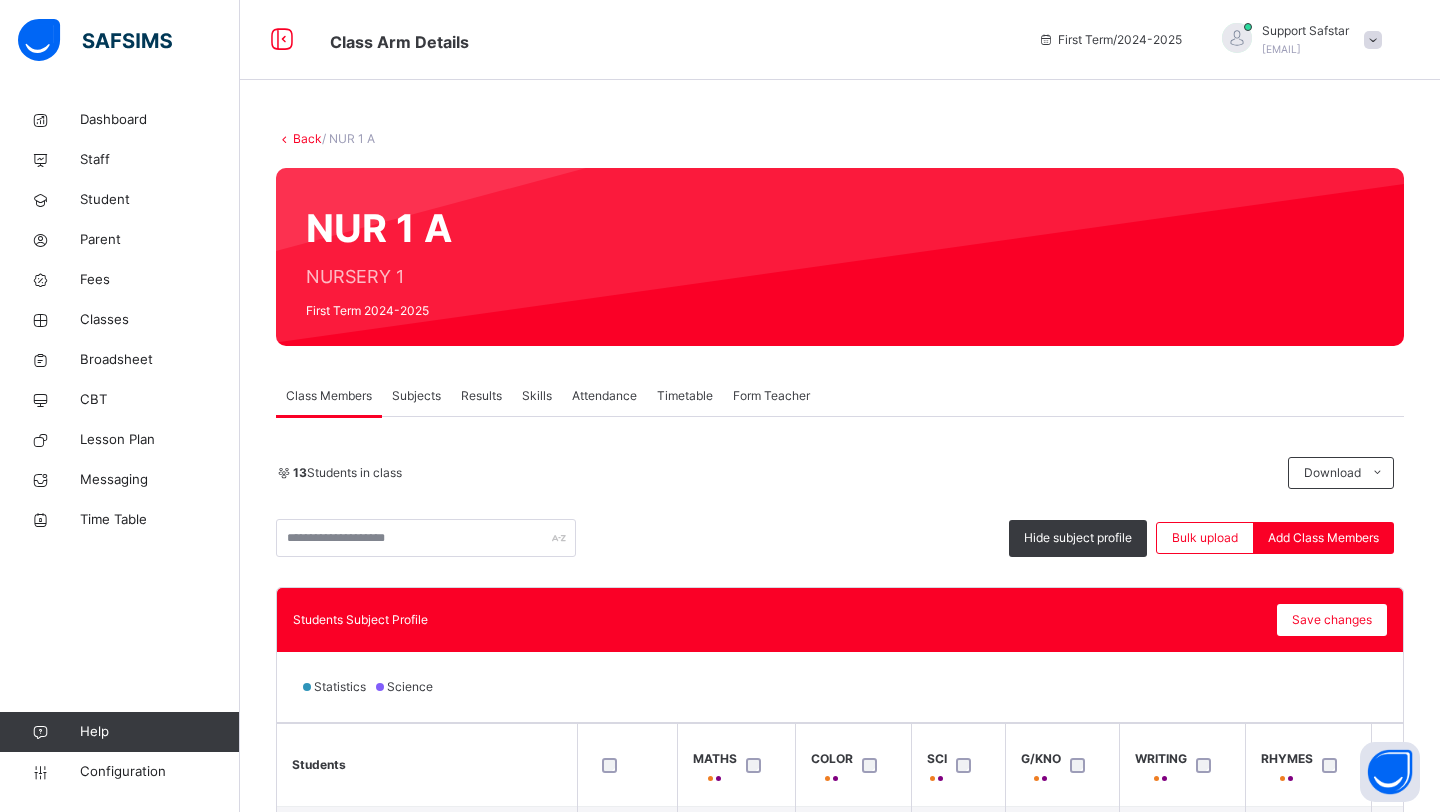 click on "Subjects" at bounding box center (416, 396) 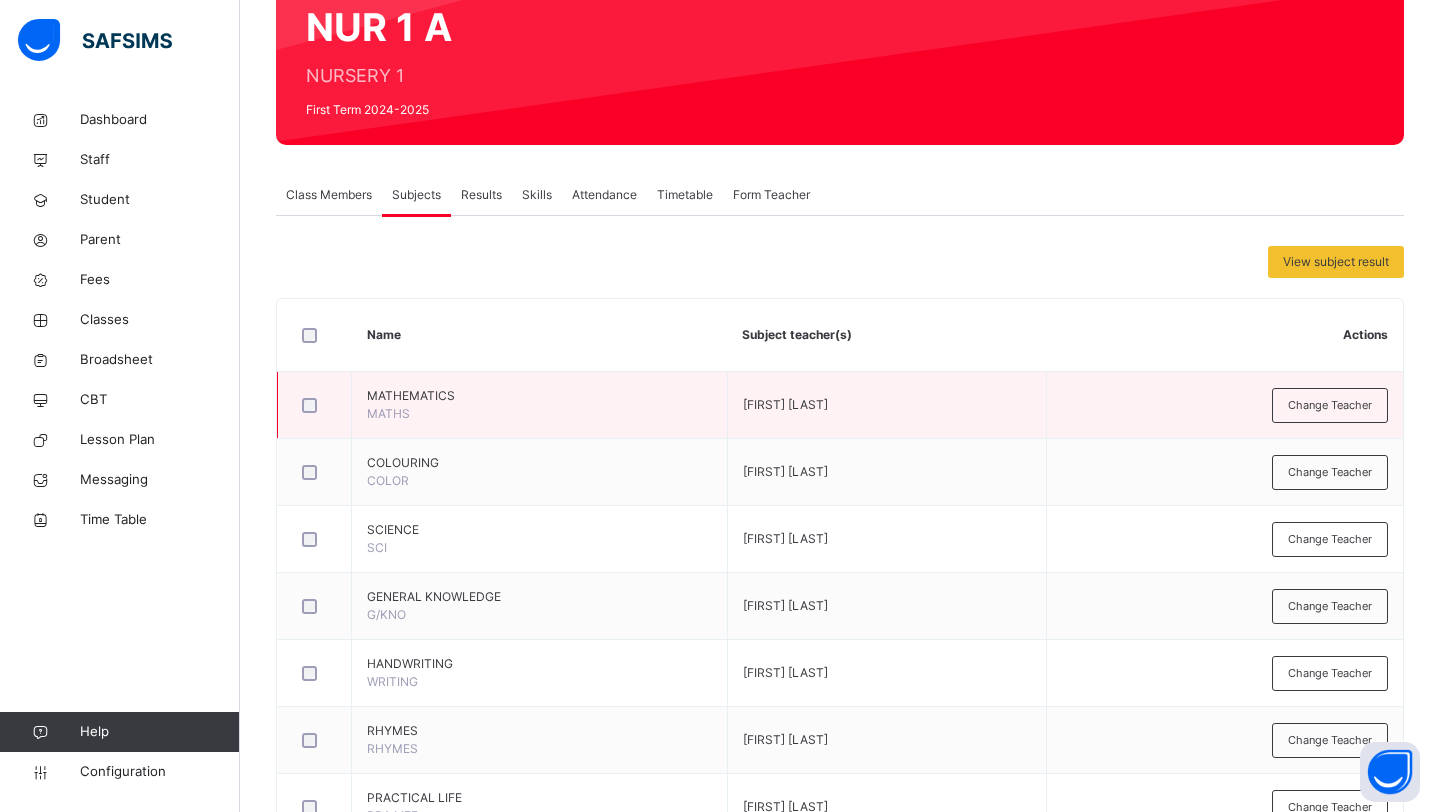 scroll, scrollTop: 159, scrollLeft: 0, axis: vertical 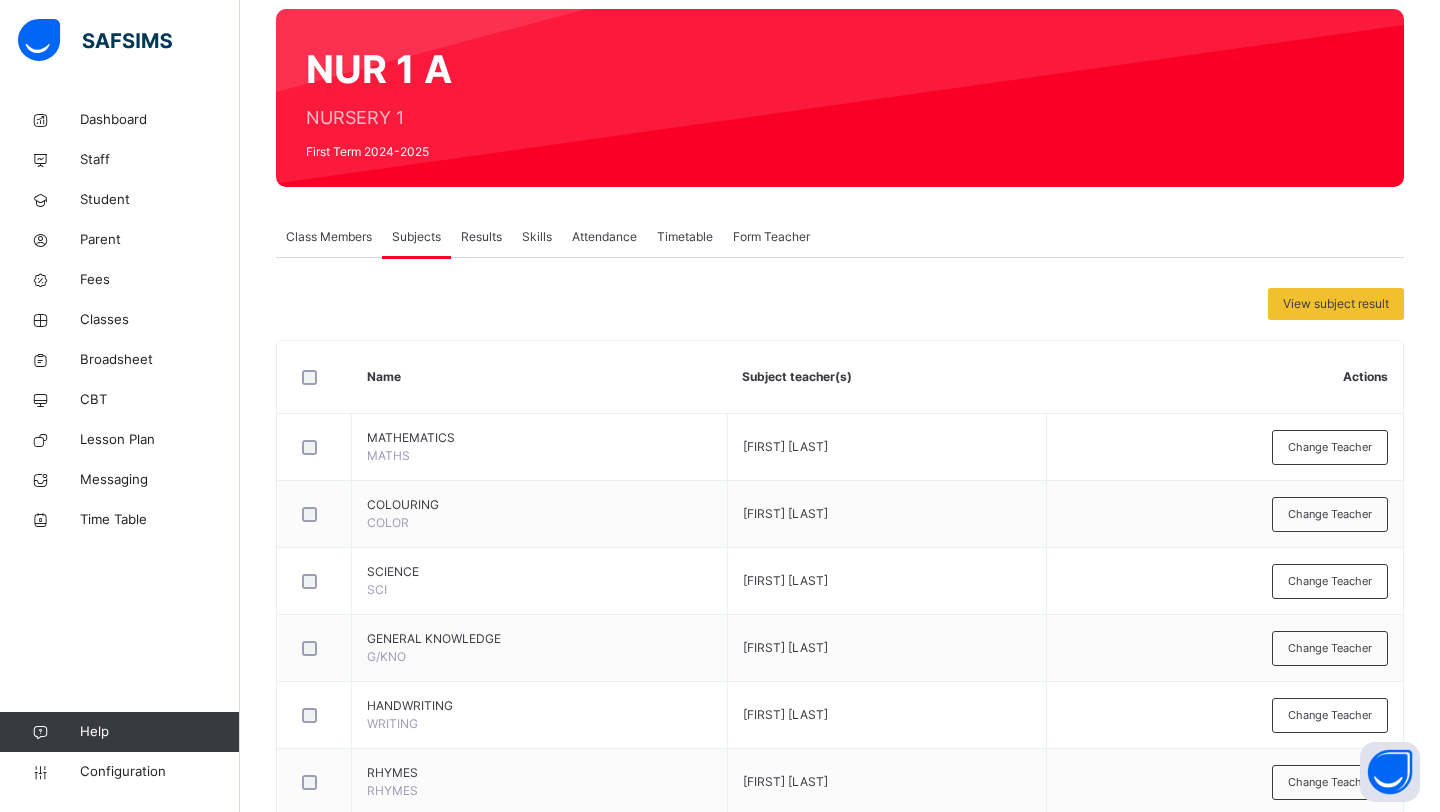click on "Results" at bounding box center (481, 237) 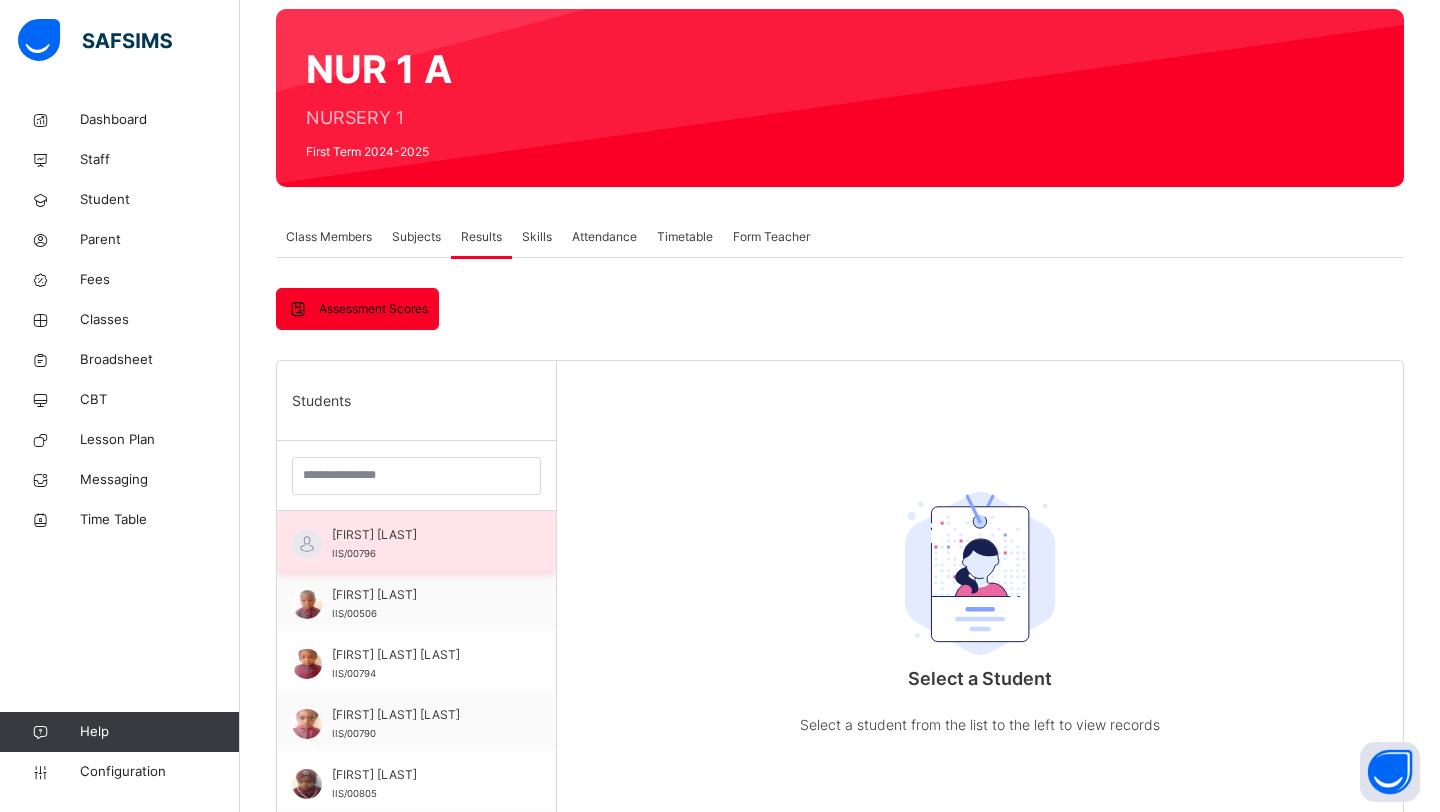 click on "ABUBAKAR  ALHASSAN IIS/00796" at bounding box center [416, 541] 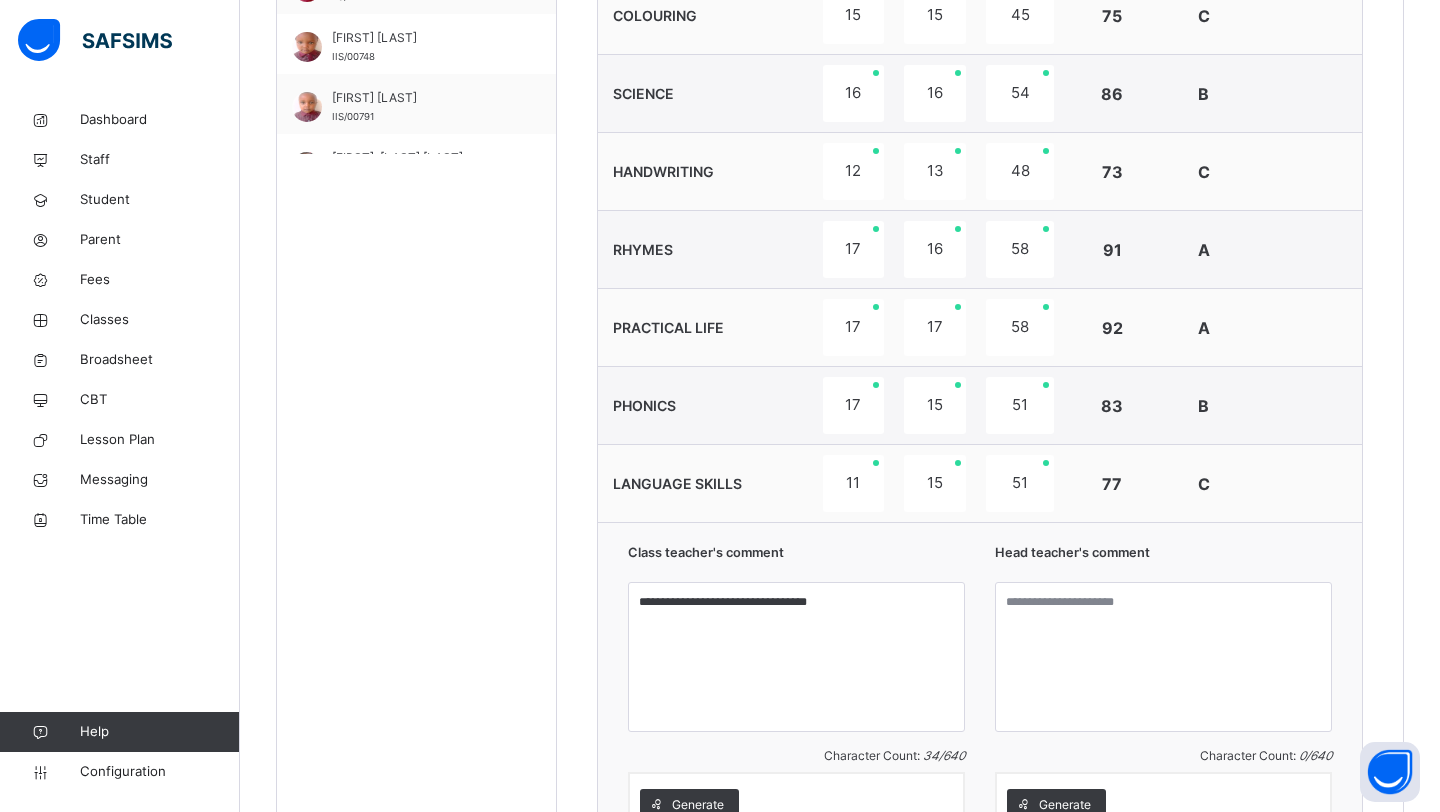 scroll, scrollTop: 1232, scrollLeft: 0, axis: vertical 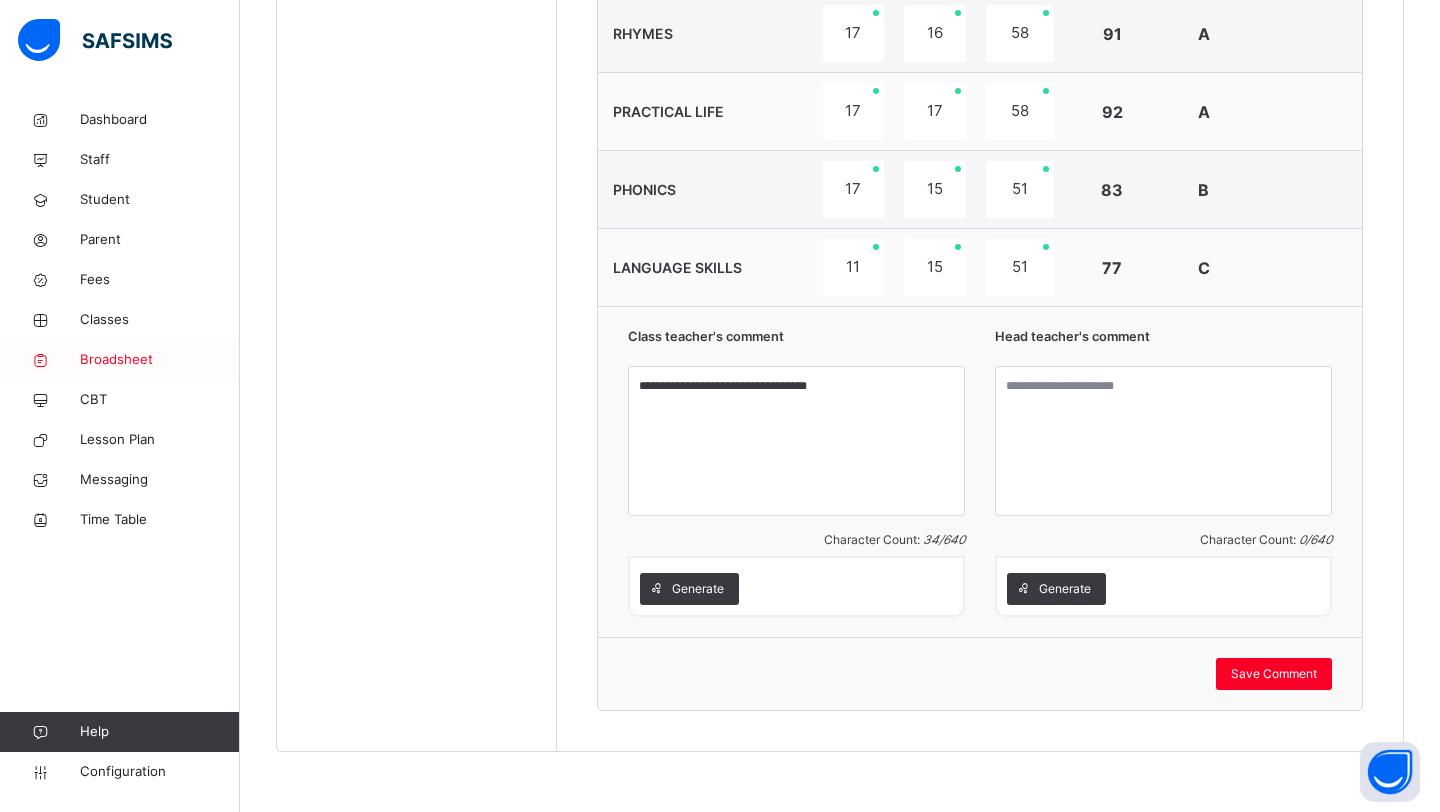 click on "Broadsheet" at bounding box center [160, 360] 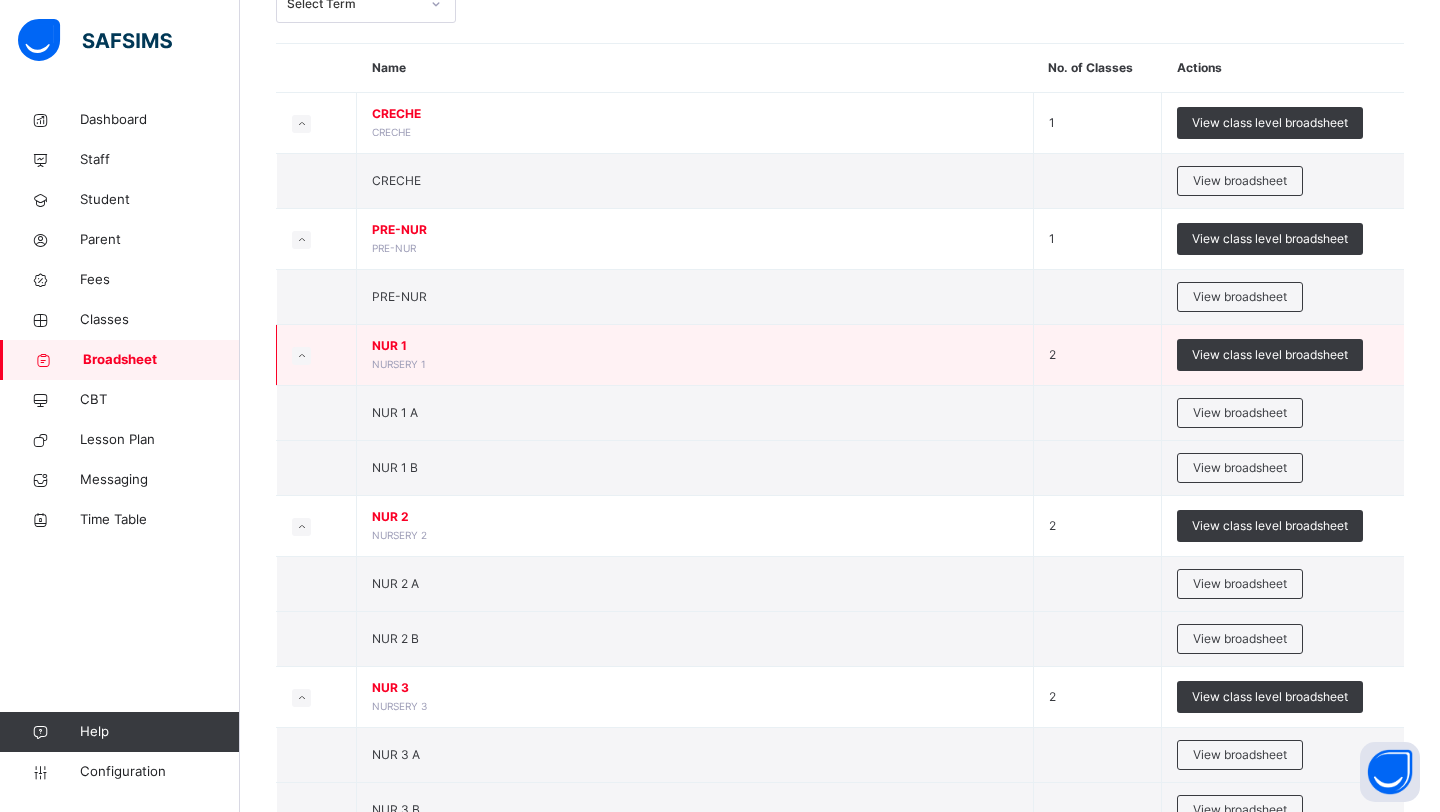 scroll, scrollTop: 151, scrollLeft: 0, axis: vertical 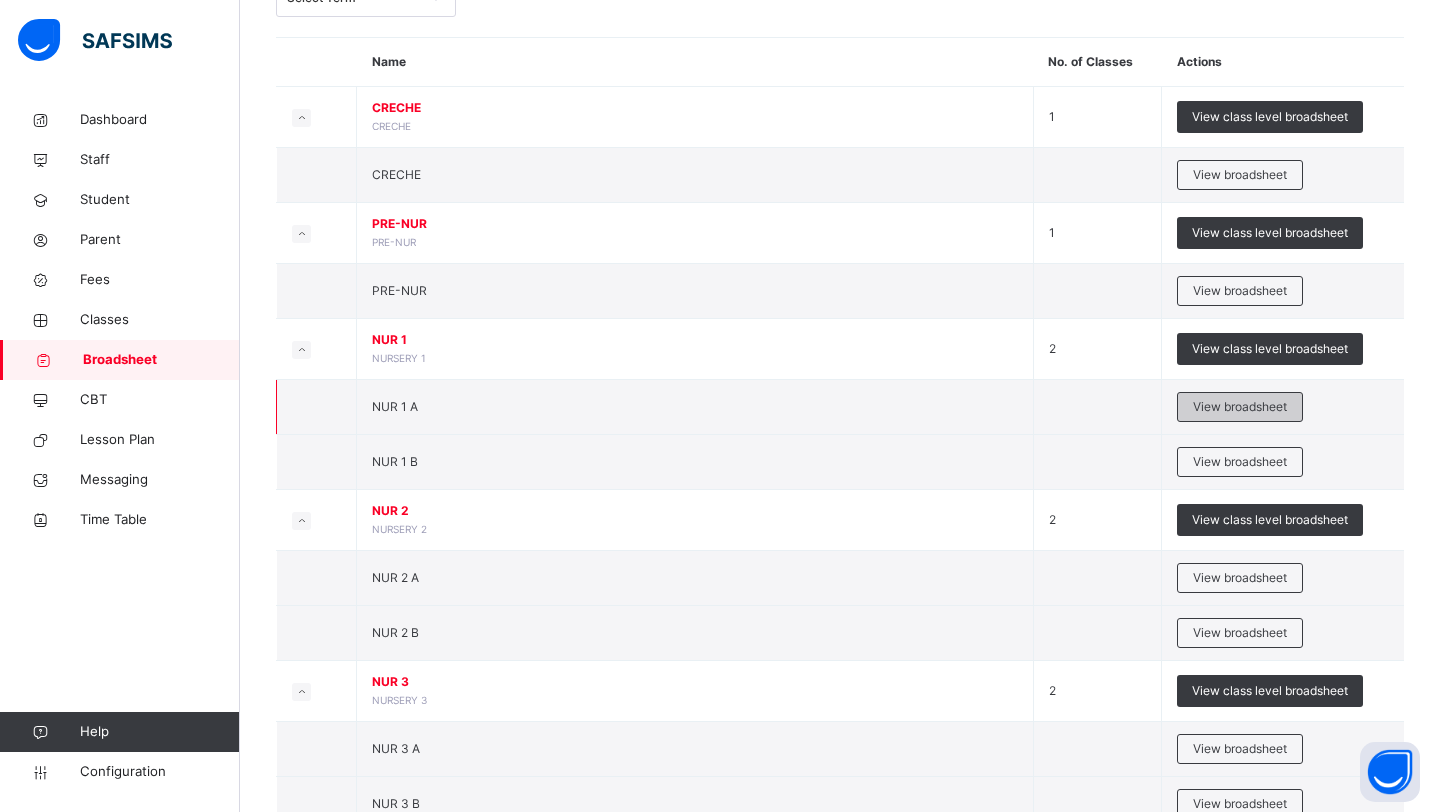 click on "View broadsheet" at bounding box center [1240, 407] 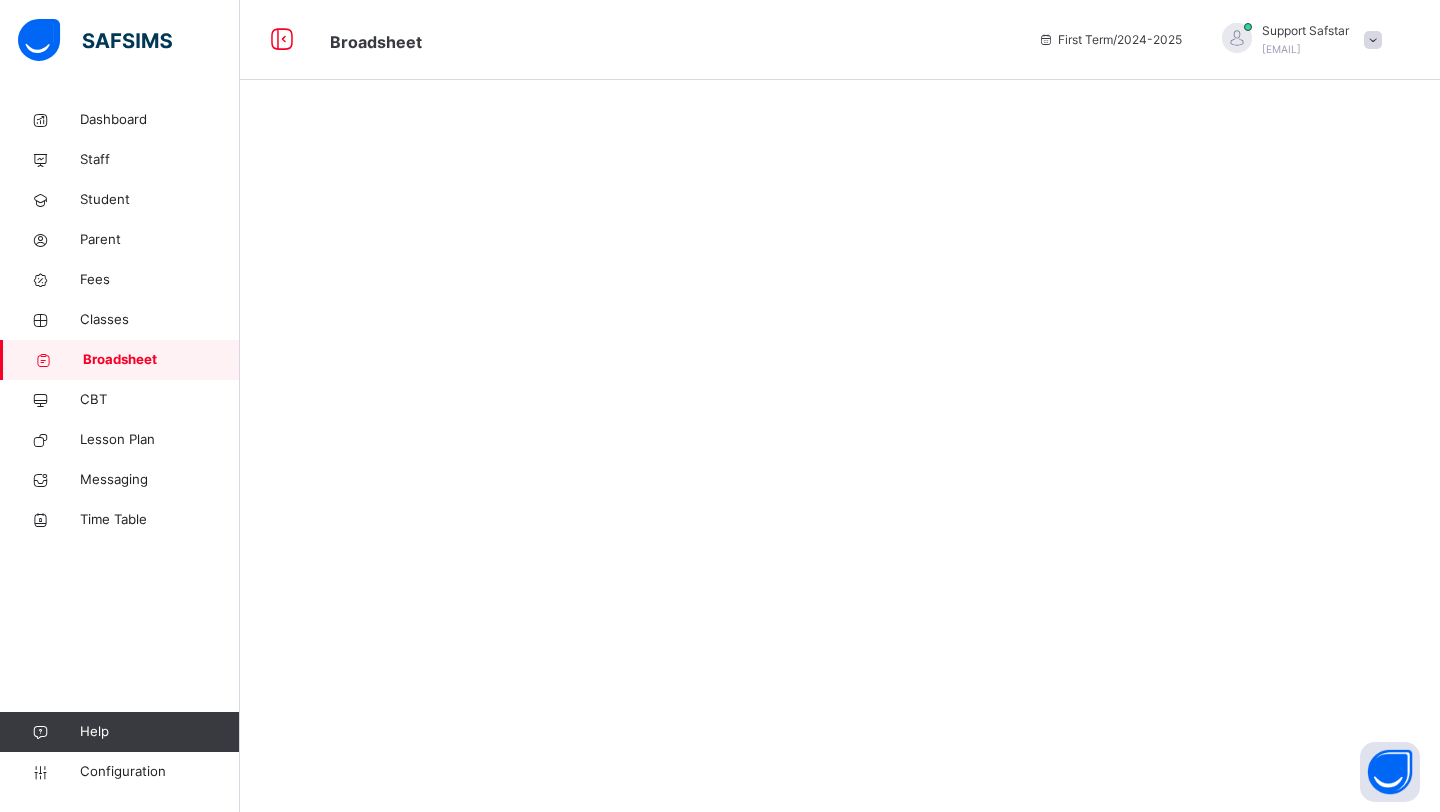 scroll, scrollTop: 0, scrollLeft: 0, axis: both 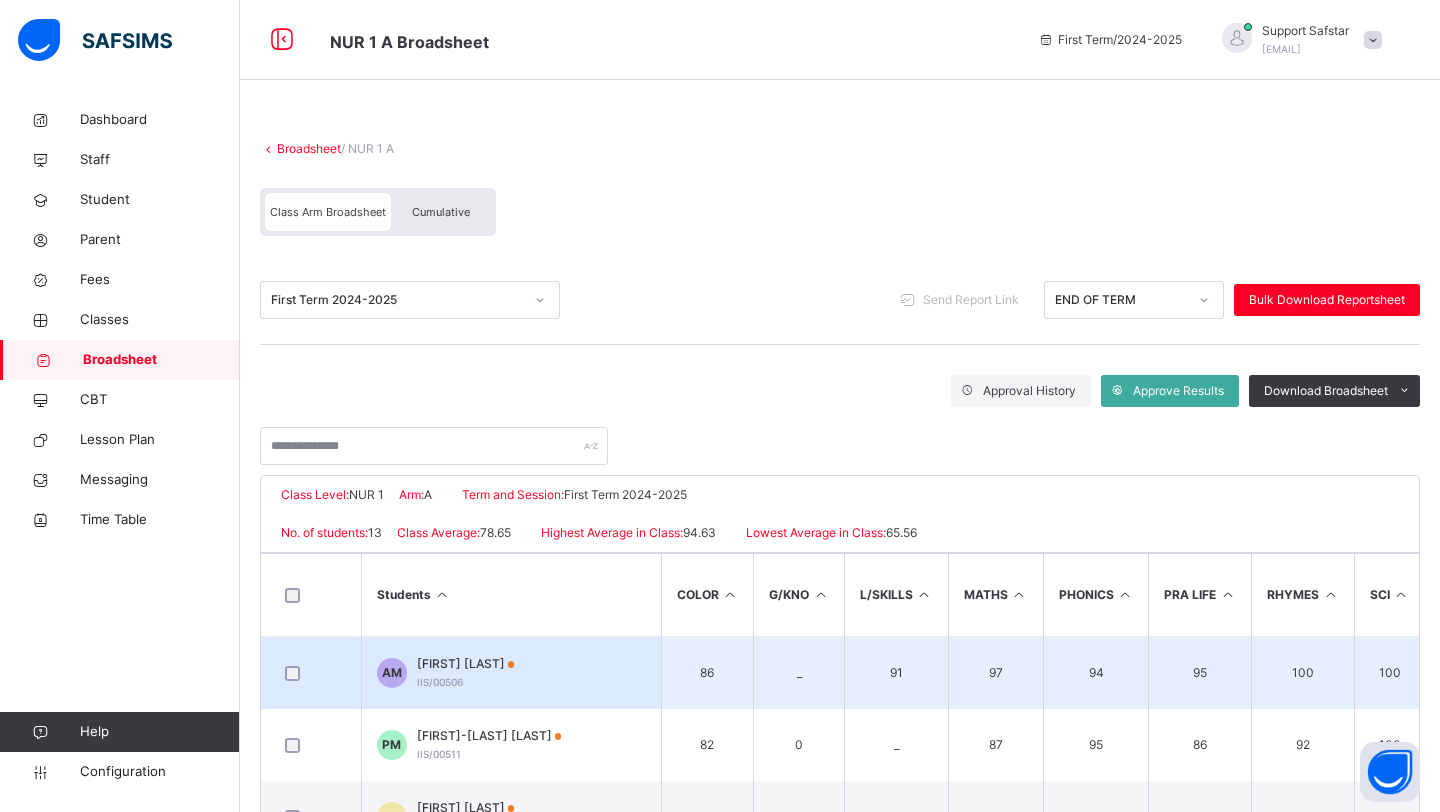 click on "AHMAD  MOHAMMAD" at bounding box center [466, 664] 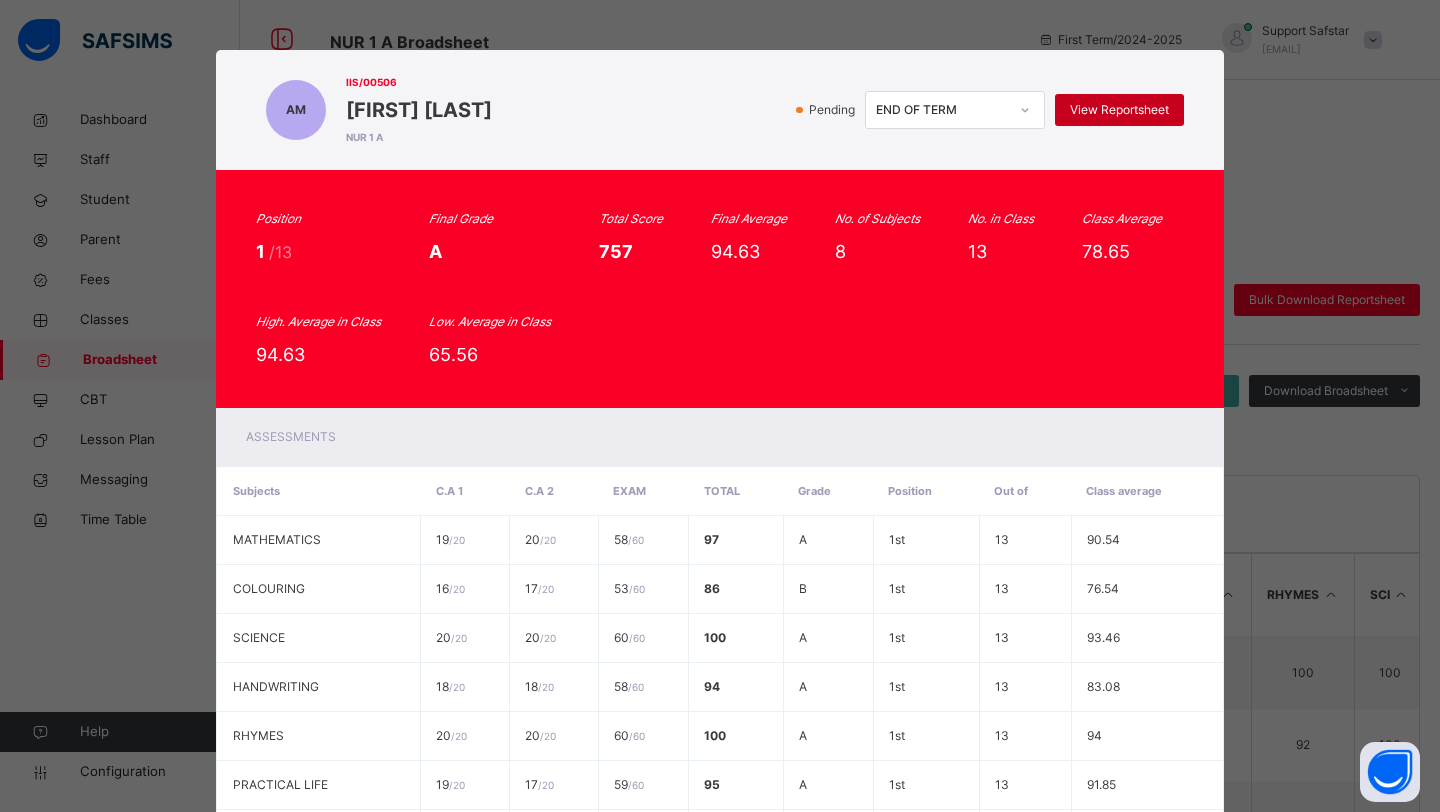 click on "View Reportsheet" at bounding box center [1119, 110] 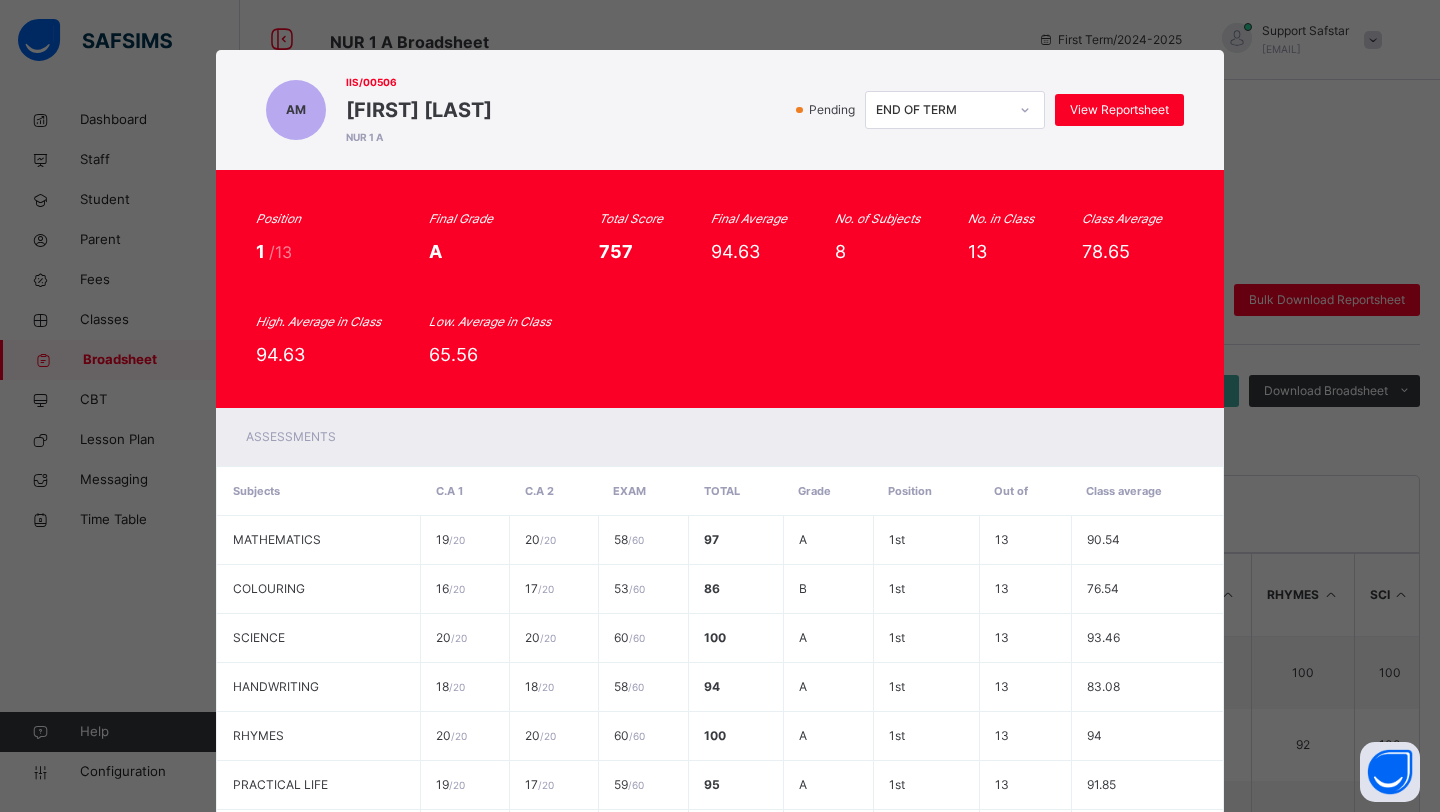 scroll, scrollTop: 297, scrollLeft: 0, axis: vertical 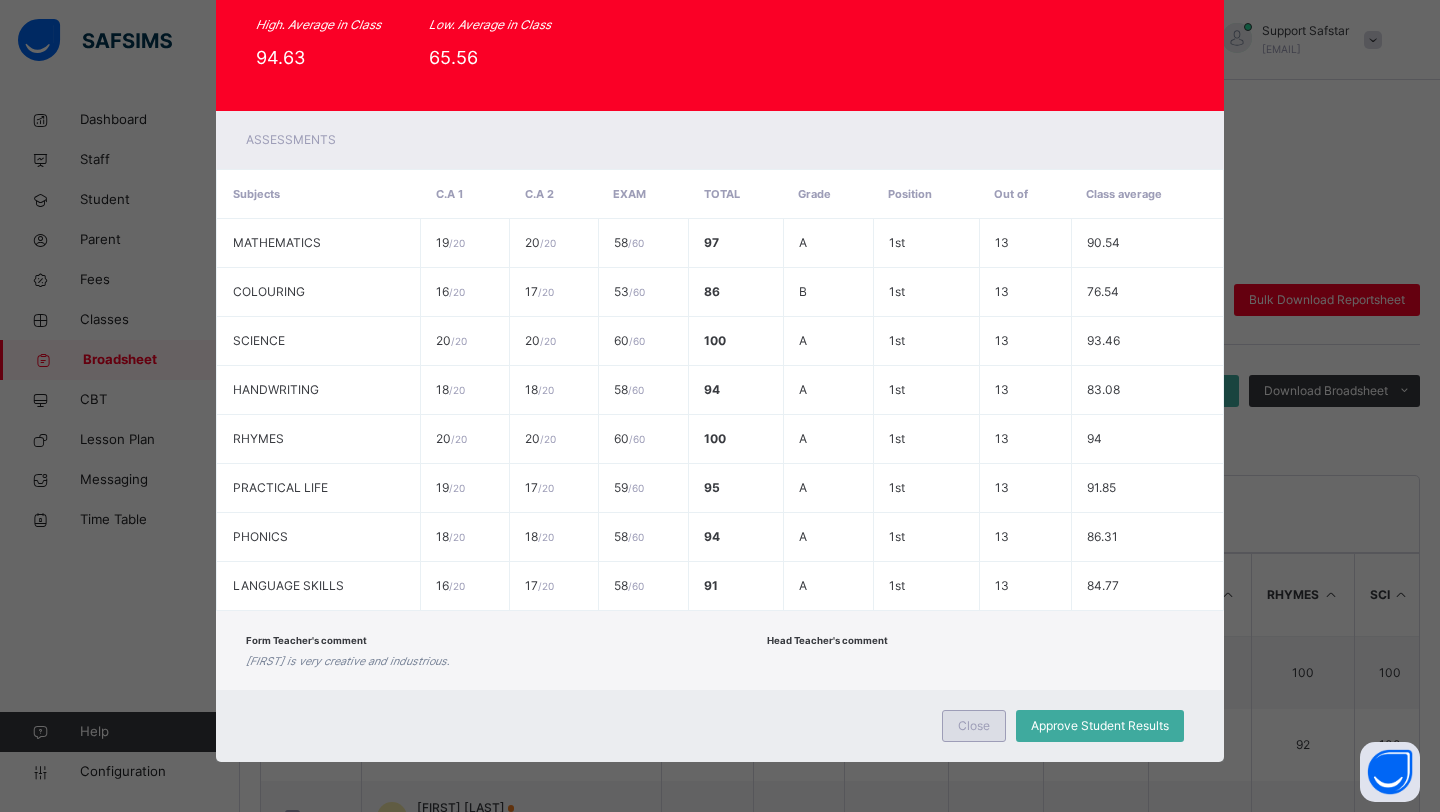 click on "Close" at bounding box center (974, 726) 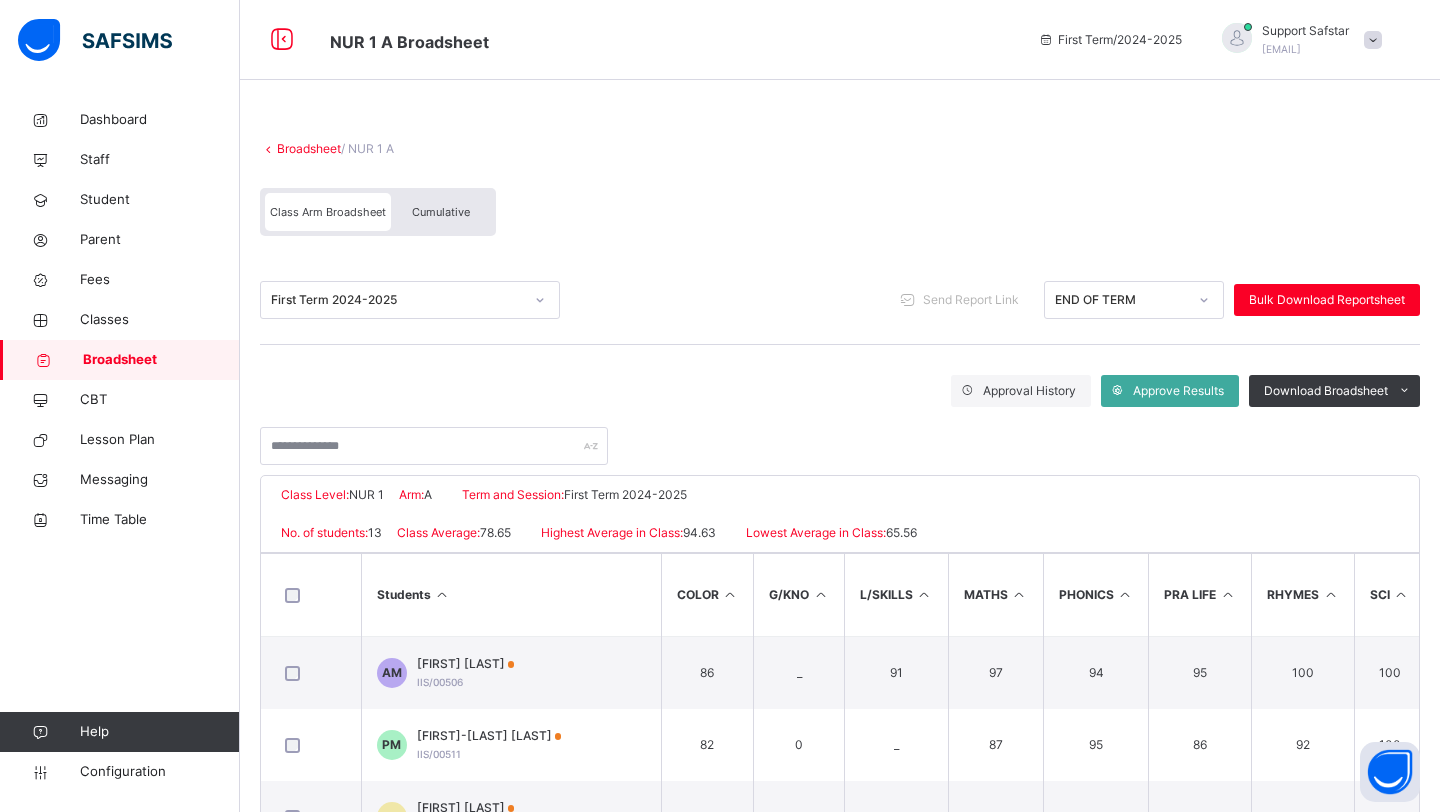 click on "Cumulative" at bounding box center [441, 212] 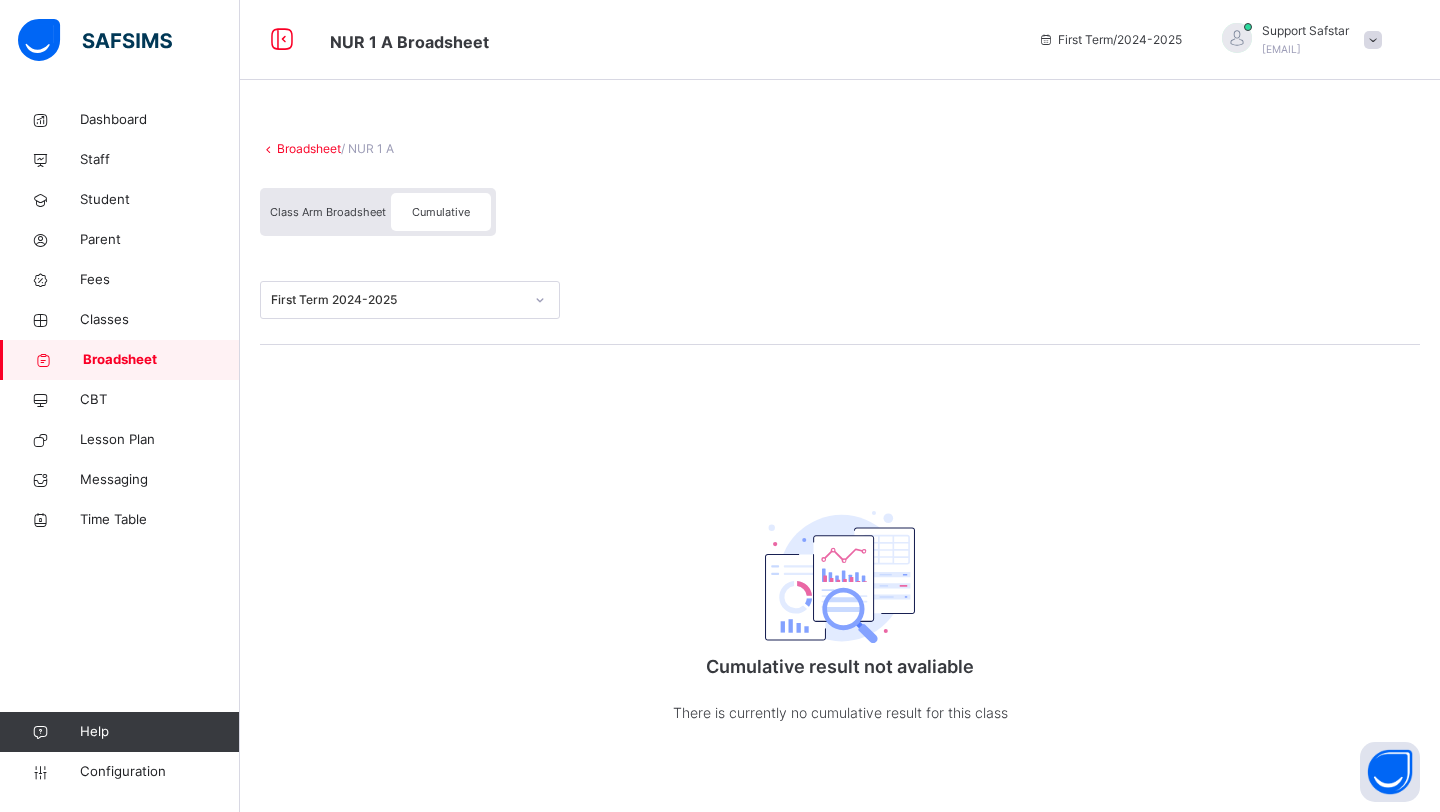 click on "First Term 2024-2025" at bounding box center (397, 300) 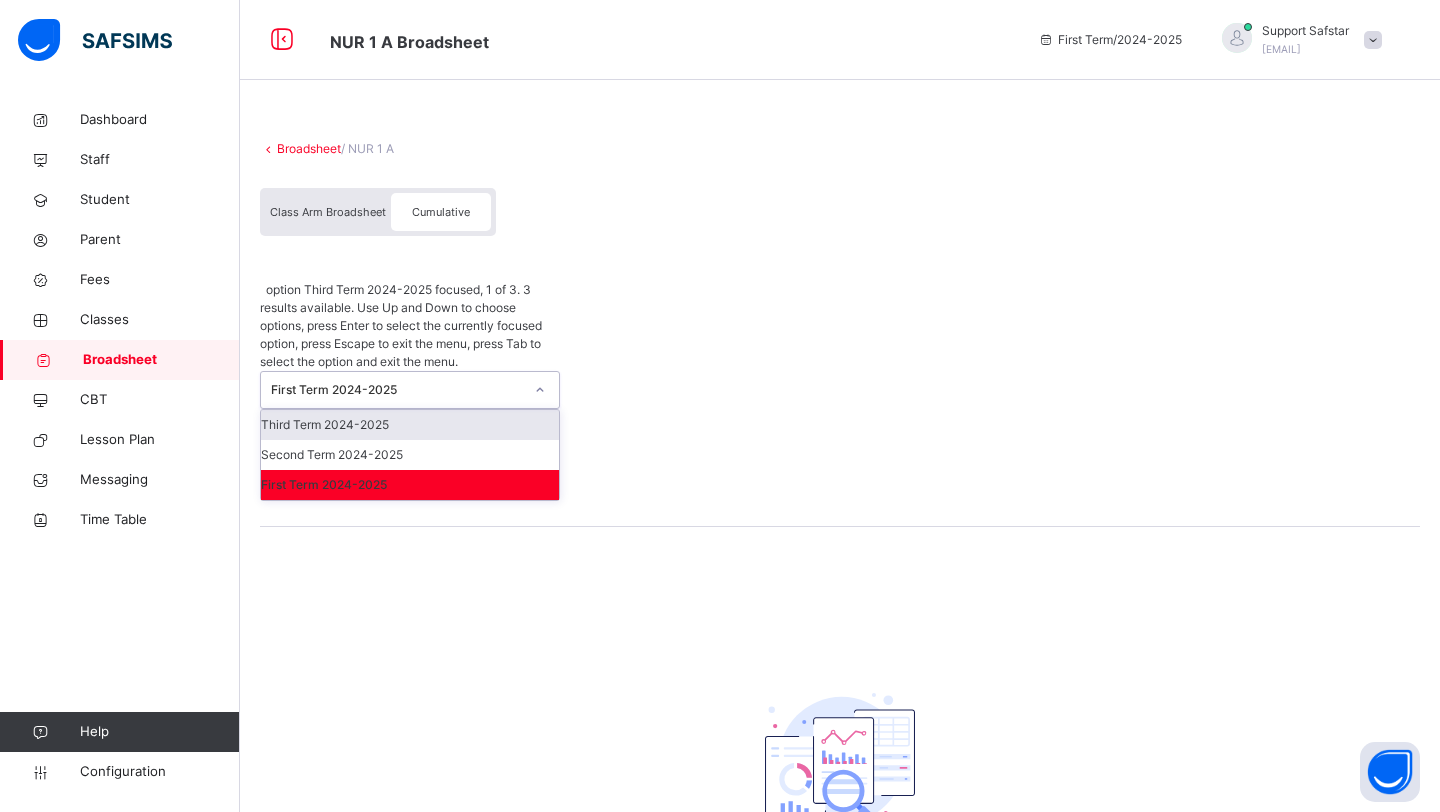 click on "Third Term 2024-2025" at bounding box center (410, 425) 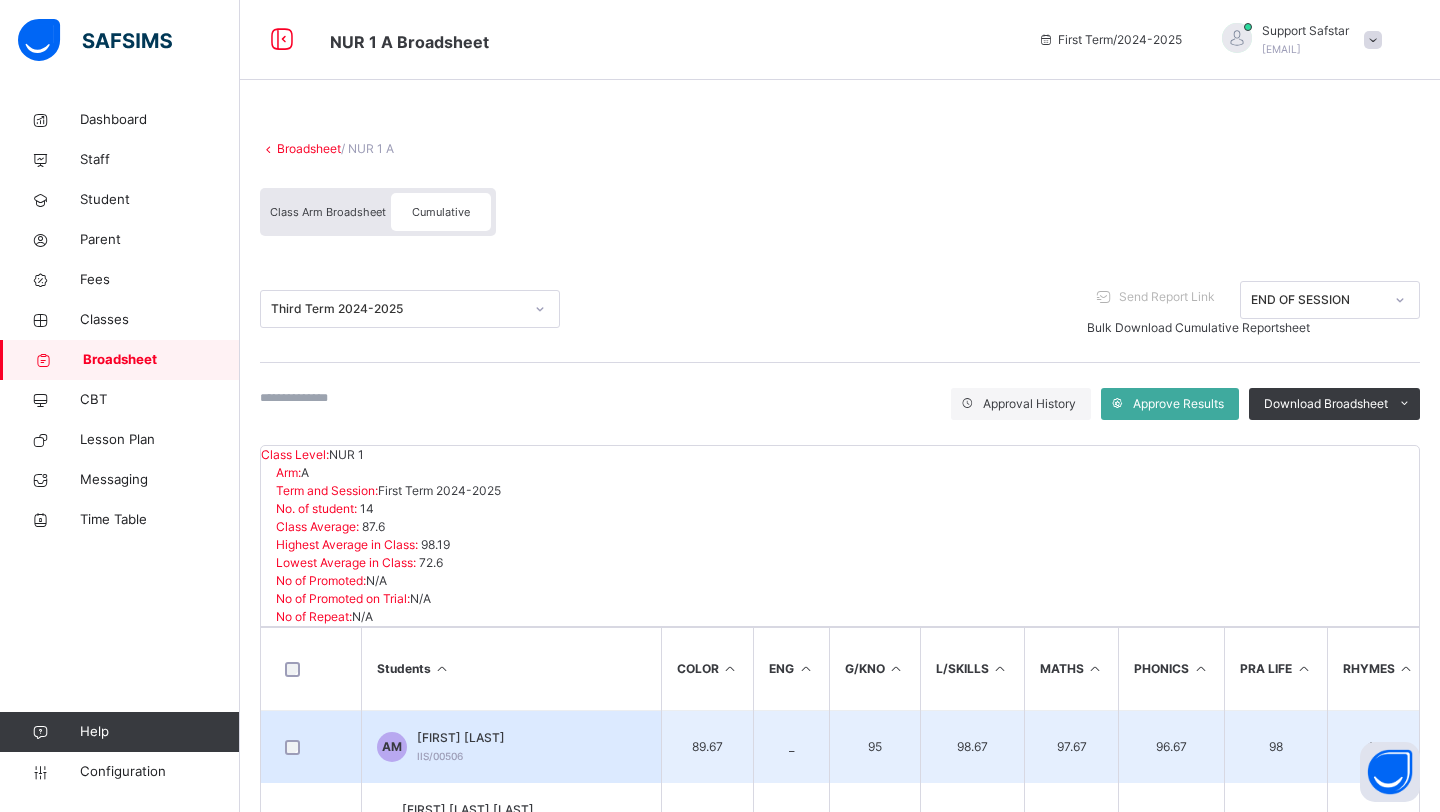 click on "AHMAD  MOHAMMAD" at bounding box center [461, 738] 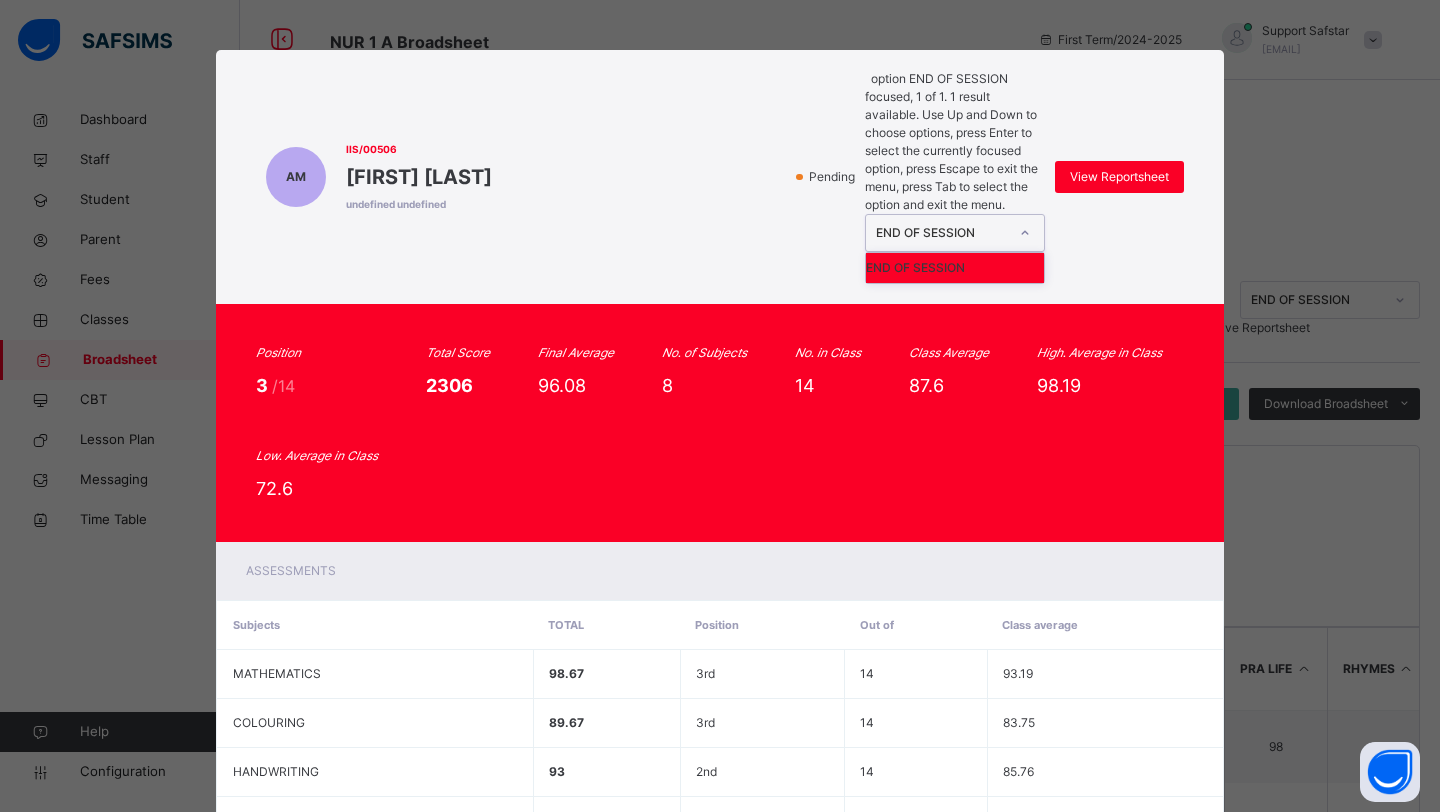 click on "END OF SESSION" at bounding box center [936, 233] 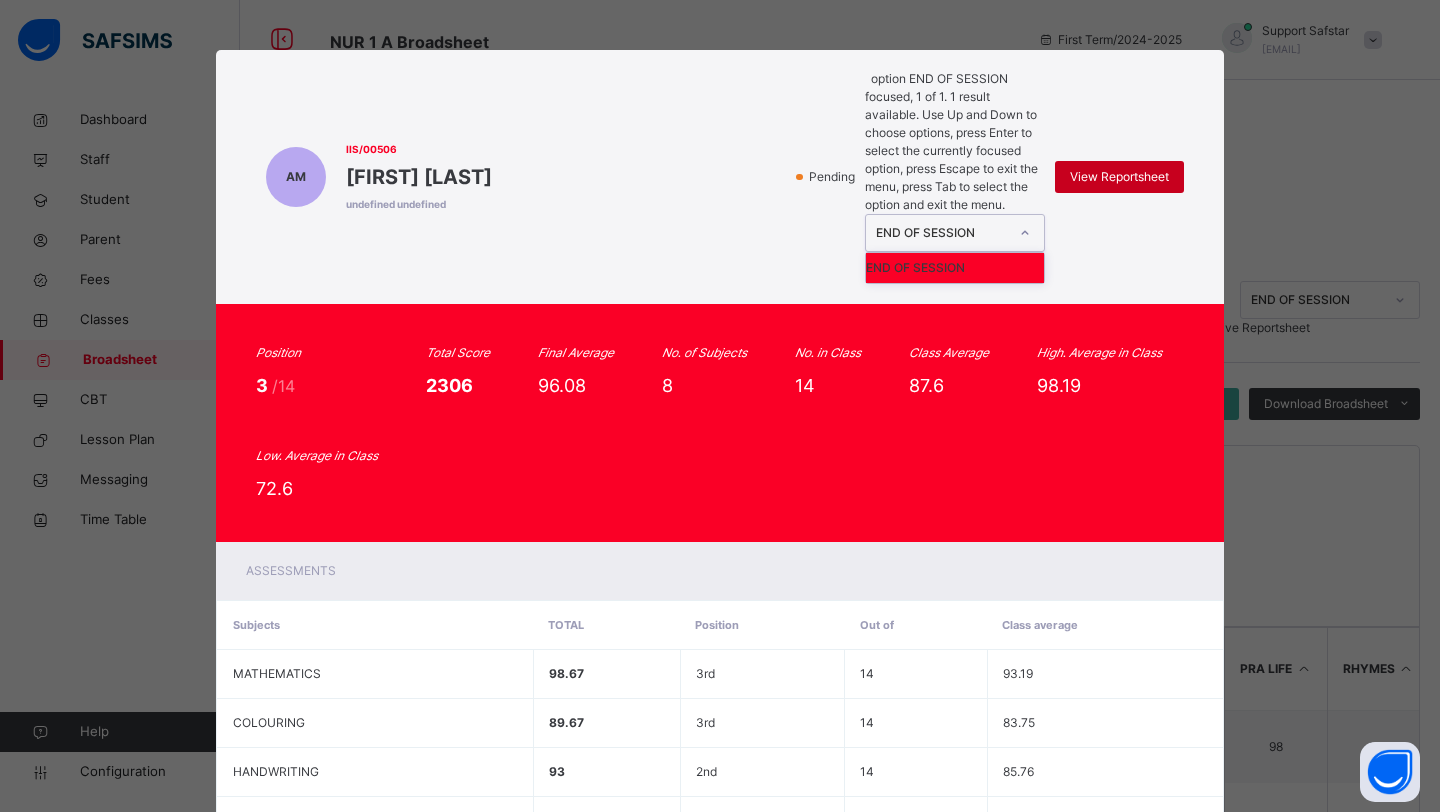 click on "View Reportsheet" at bounding box center (1119, 177) 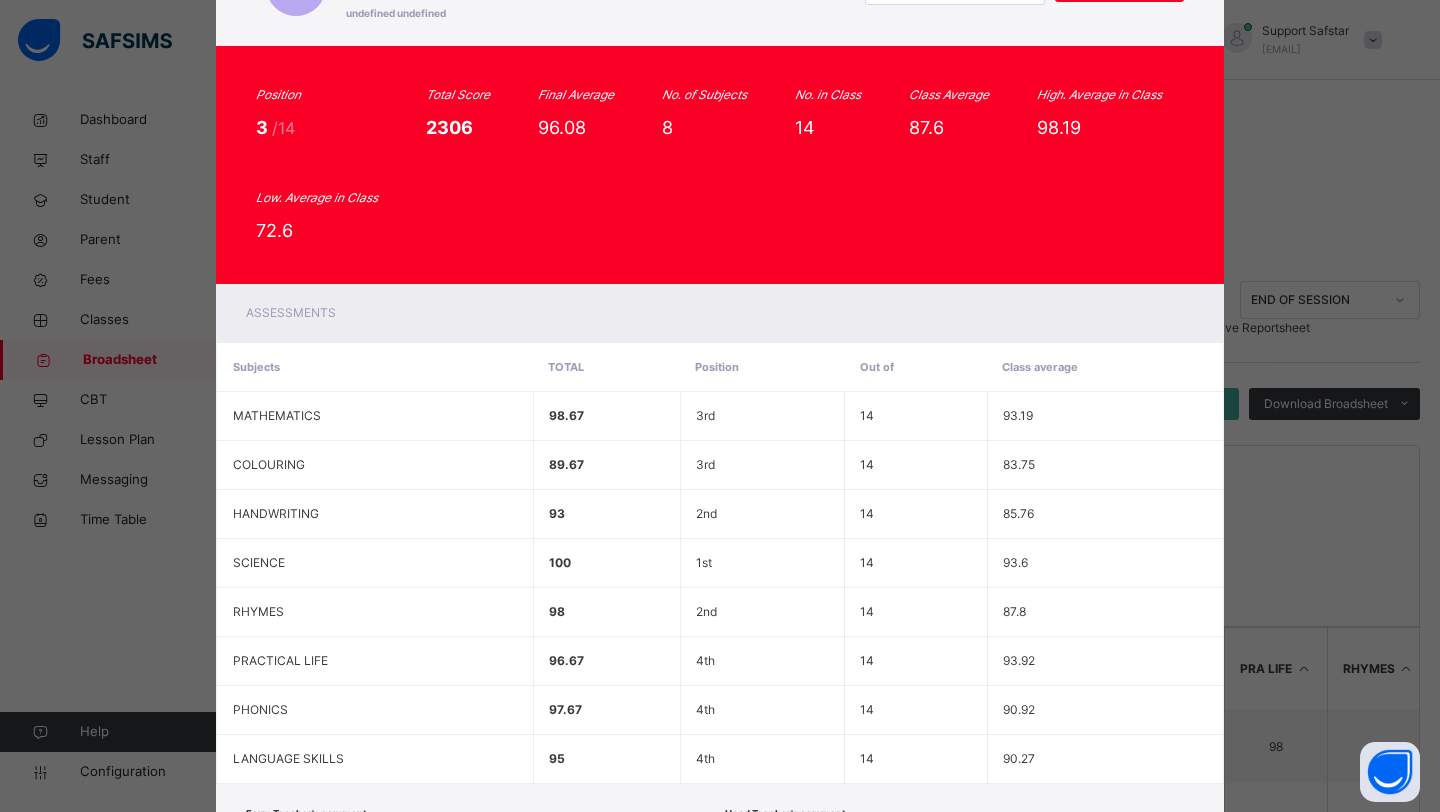 scroll, scrollTop: 281, scrollLeft: 0, axis: vertical 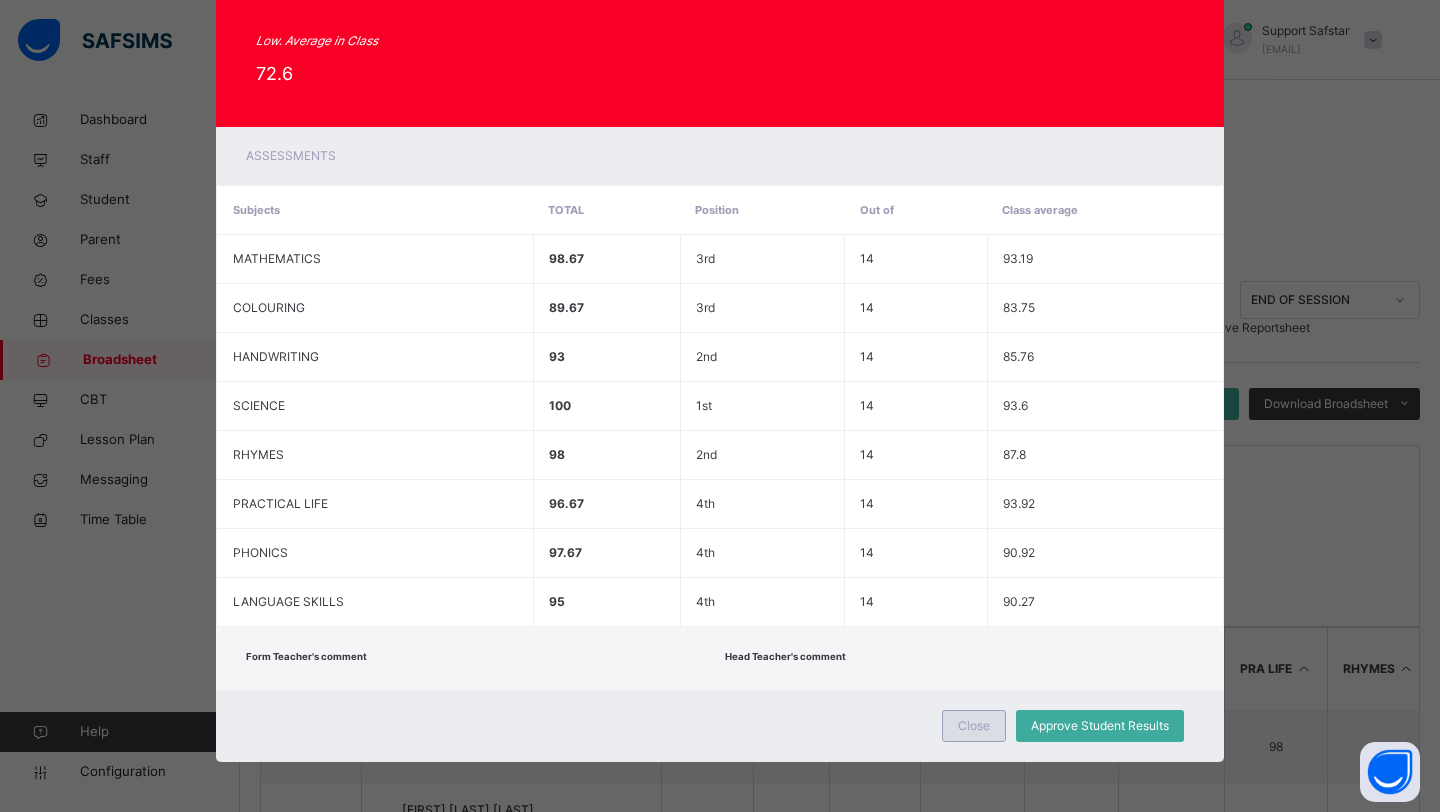 click on "Close" at bounding box center (974, 726) 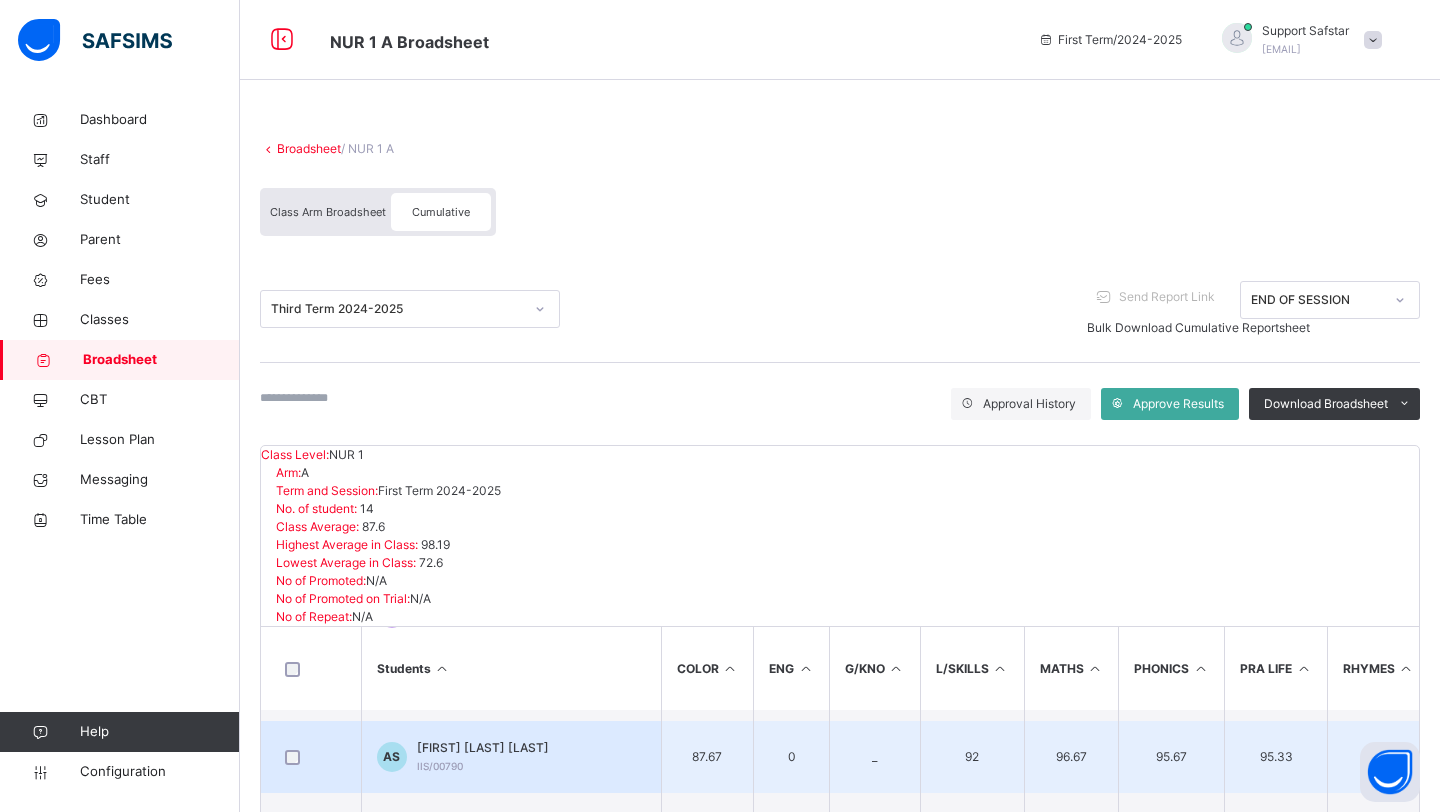 scroll, scrollTop: 372, scrollLeft: 0, axis: vertical 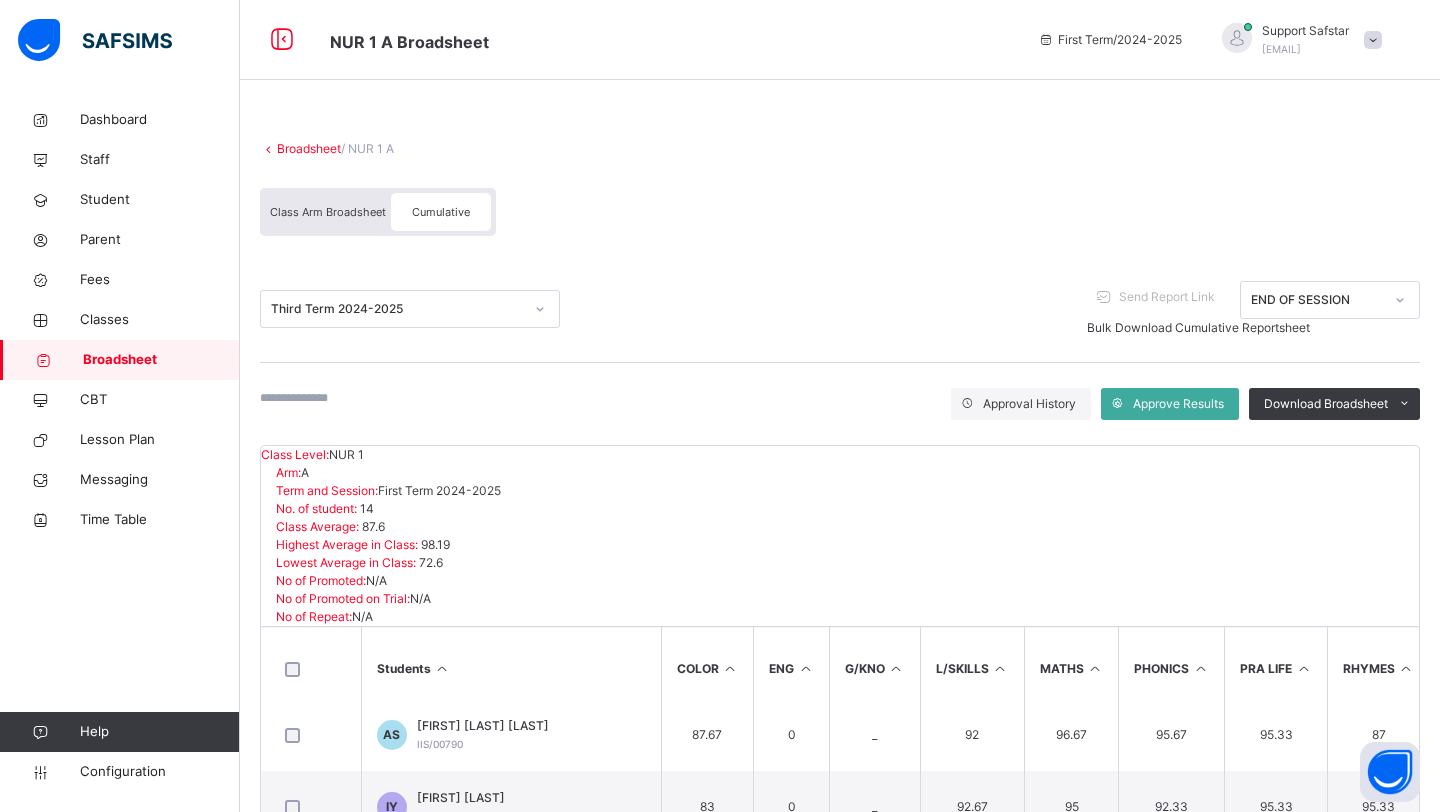 click on "SADIQ KURE MUKHTAR" at bounding box center [483, 870] 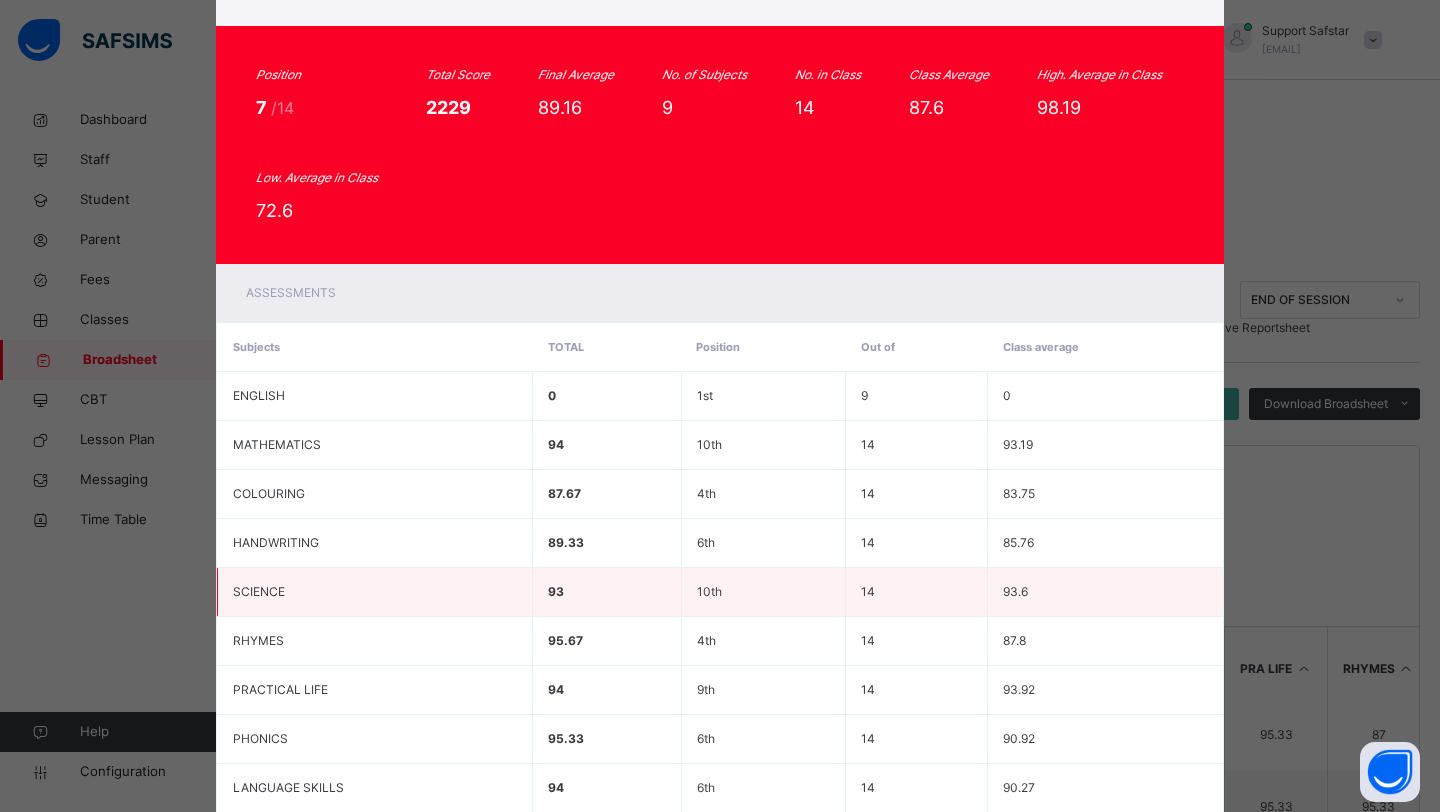 scroll, scrollTop: 0, scrollLeft: 0, axis: both 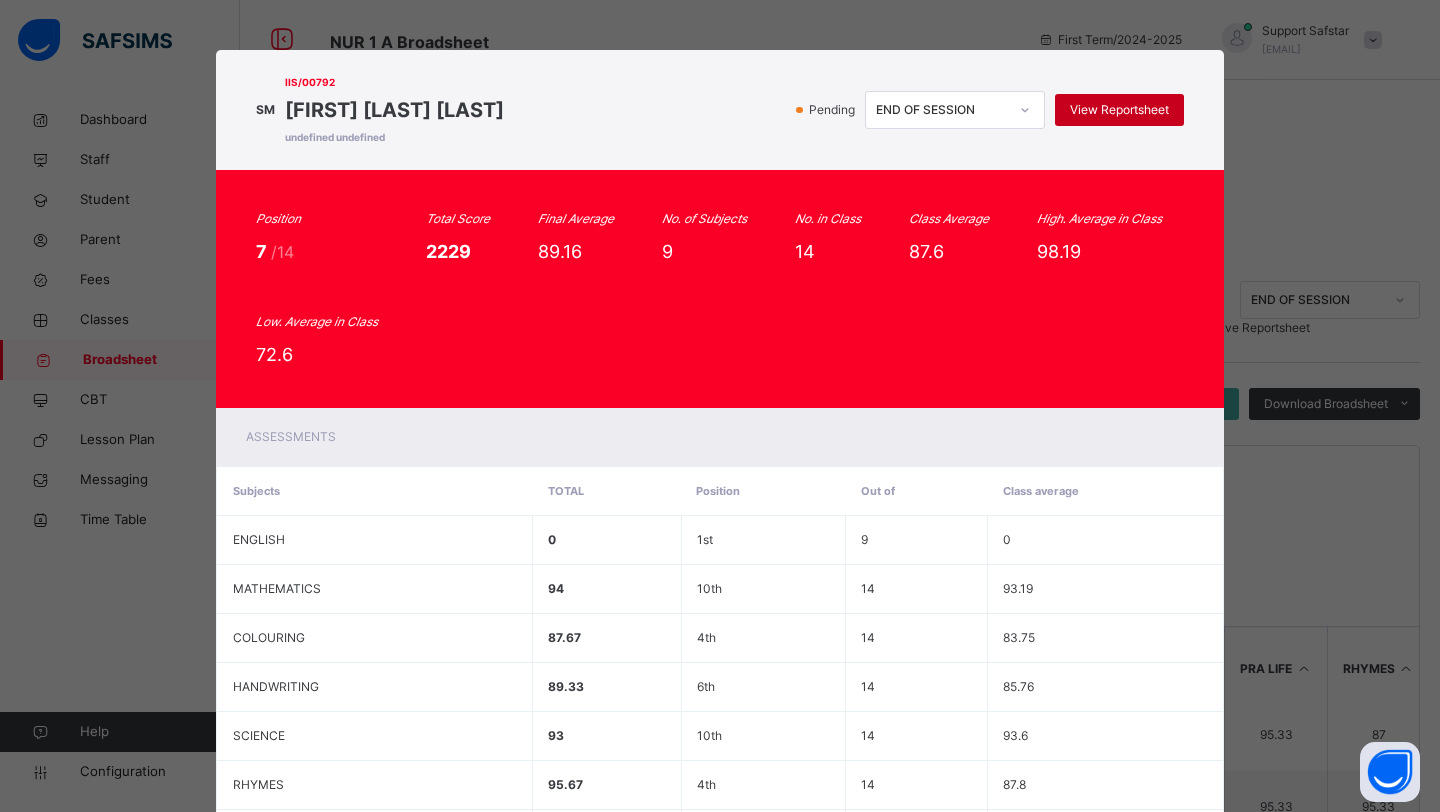 click on "View Reportsheet" at bounding box center (1119, 110) 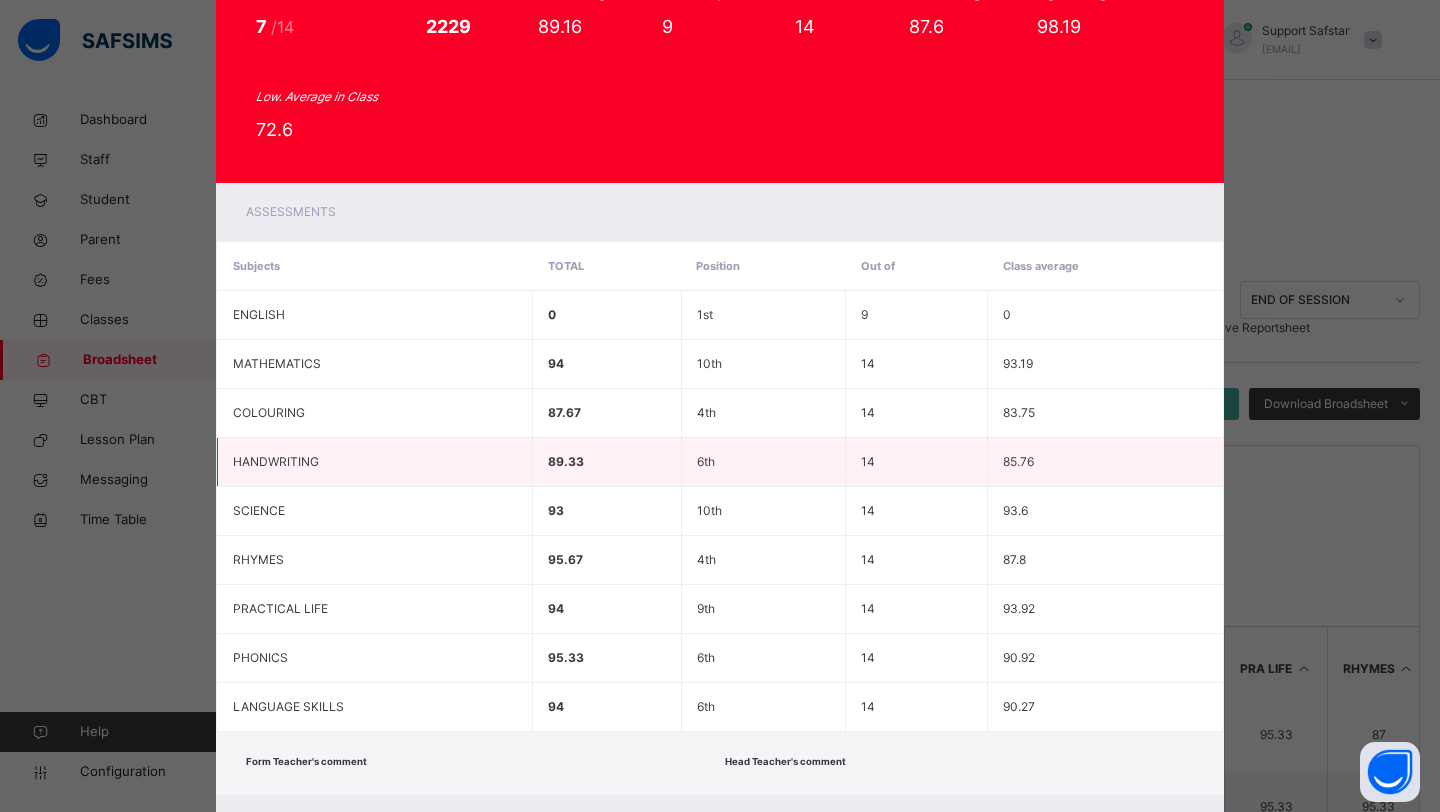 scroll, scrollTop: 330, scrollLeft: 0, axis: vertical 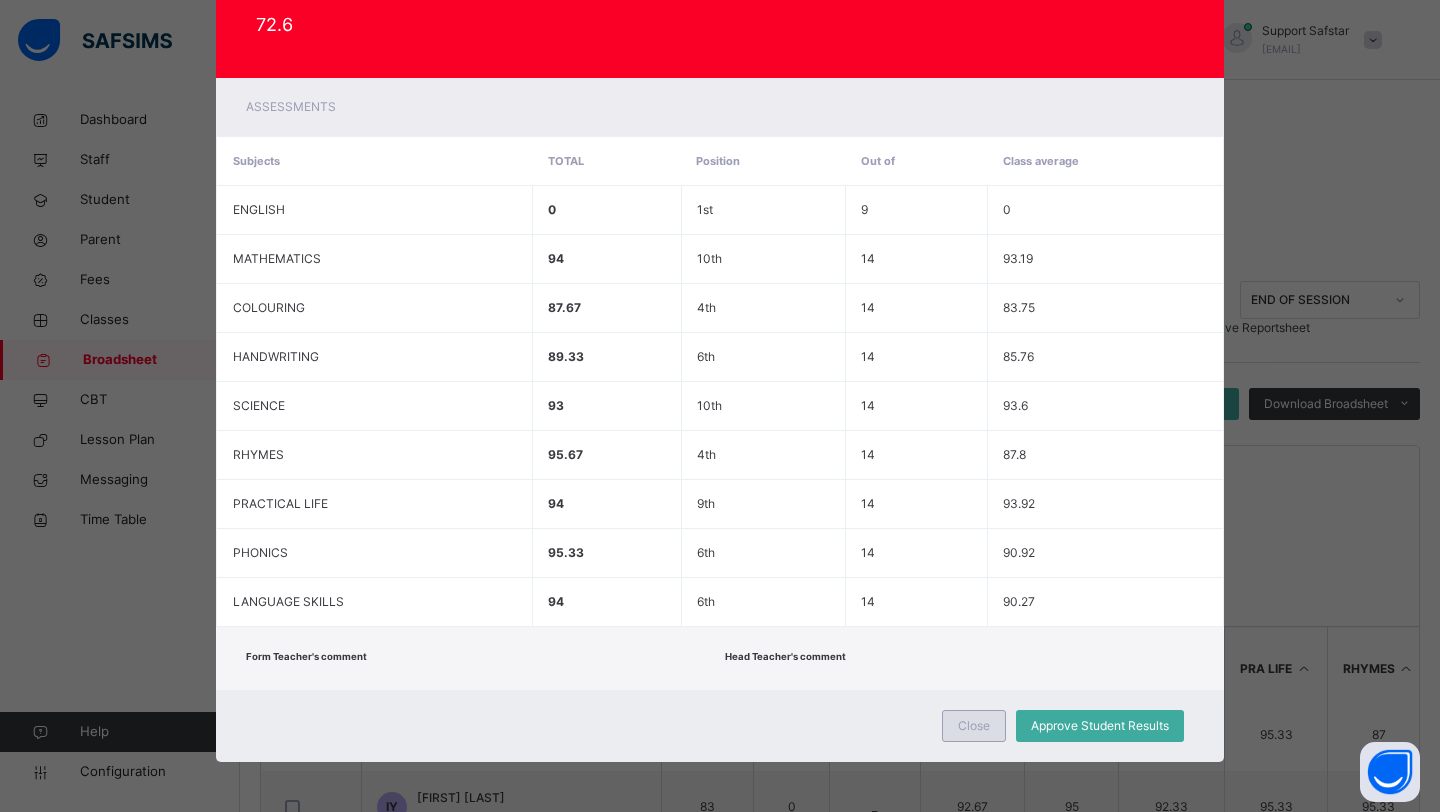 click on "Close" at bounding box center [974, 726] 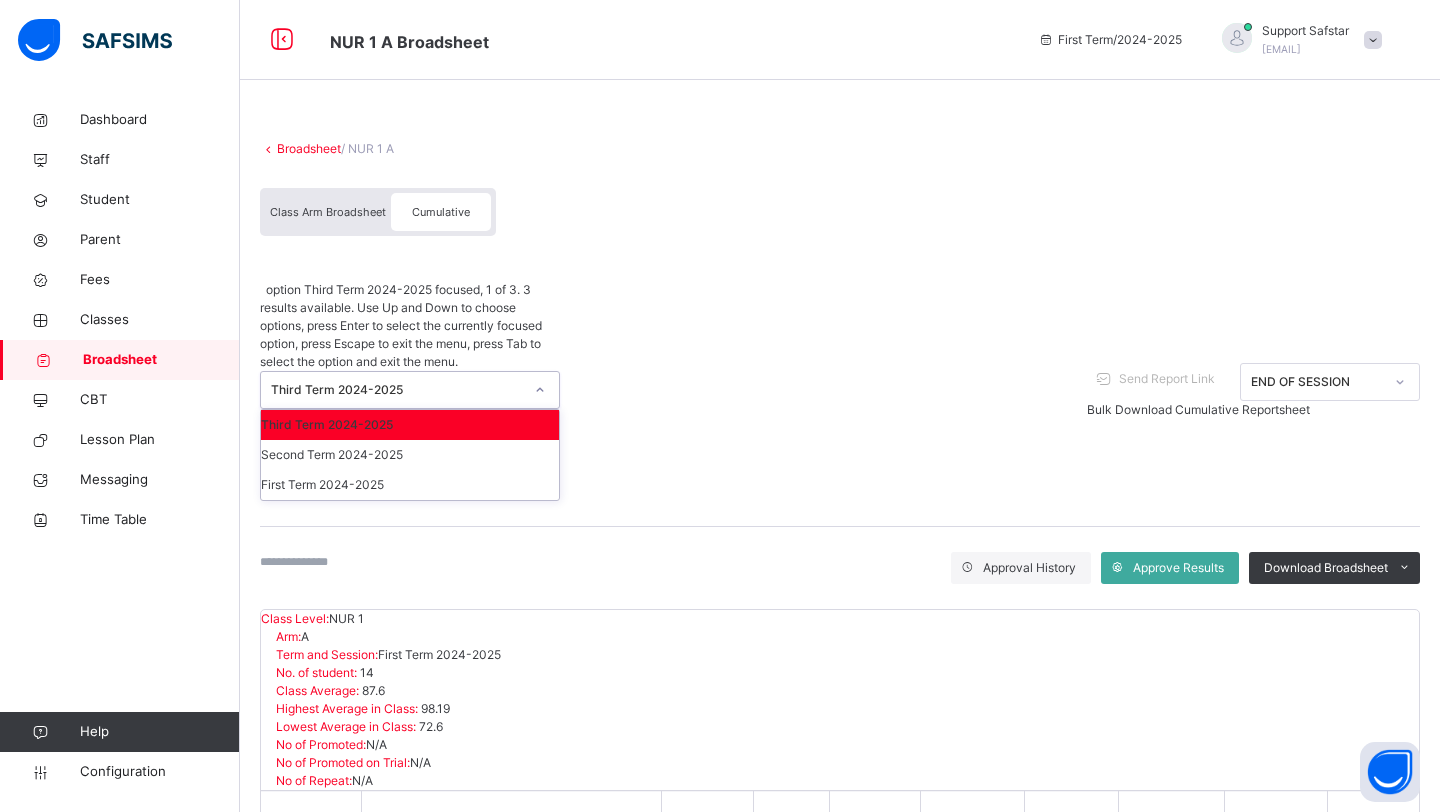 click on "Third Term 2024-2025" at bounding box center (397, 390) 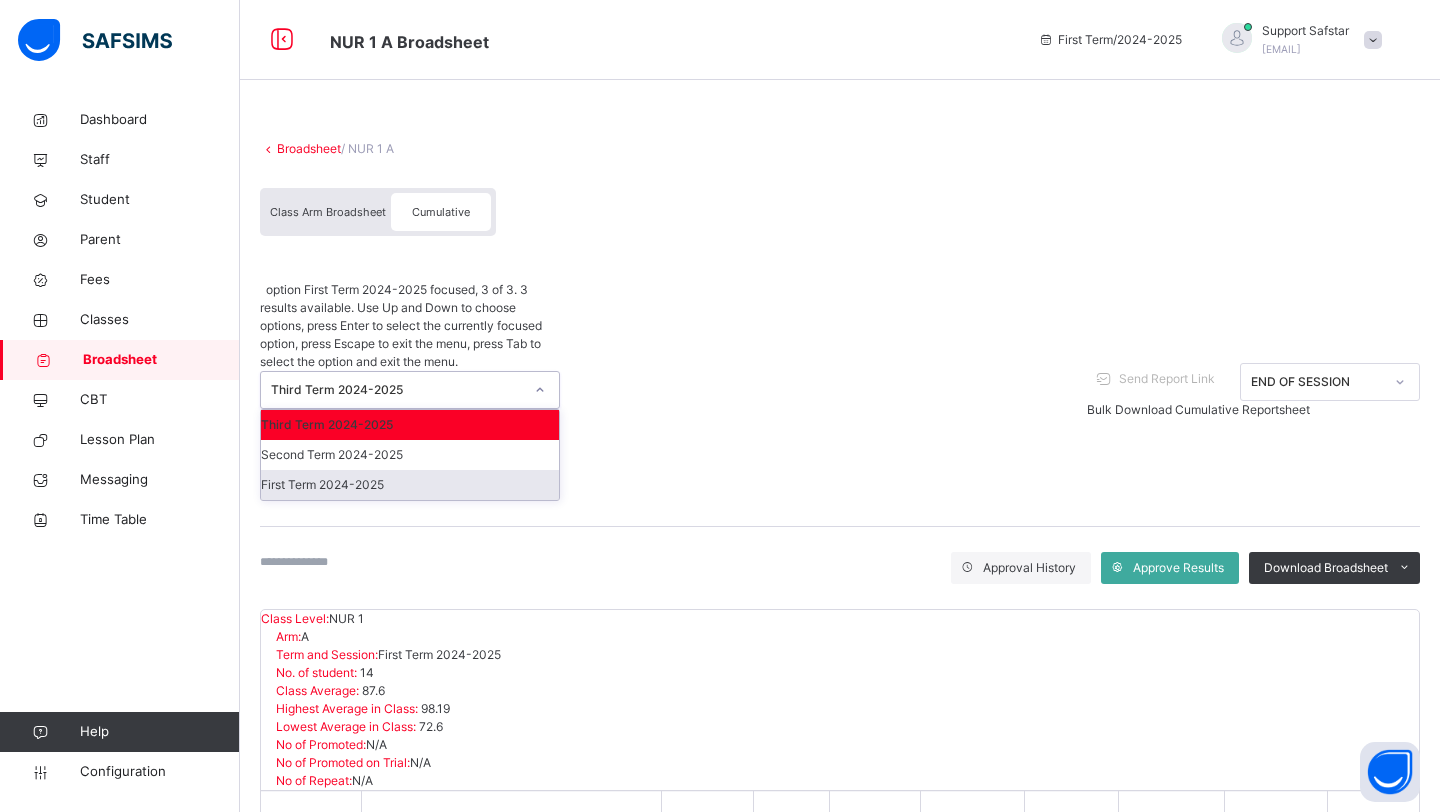 click on "First Term 2024-2025" at bounding box center [410, 485] 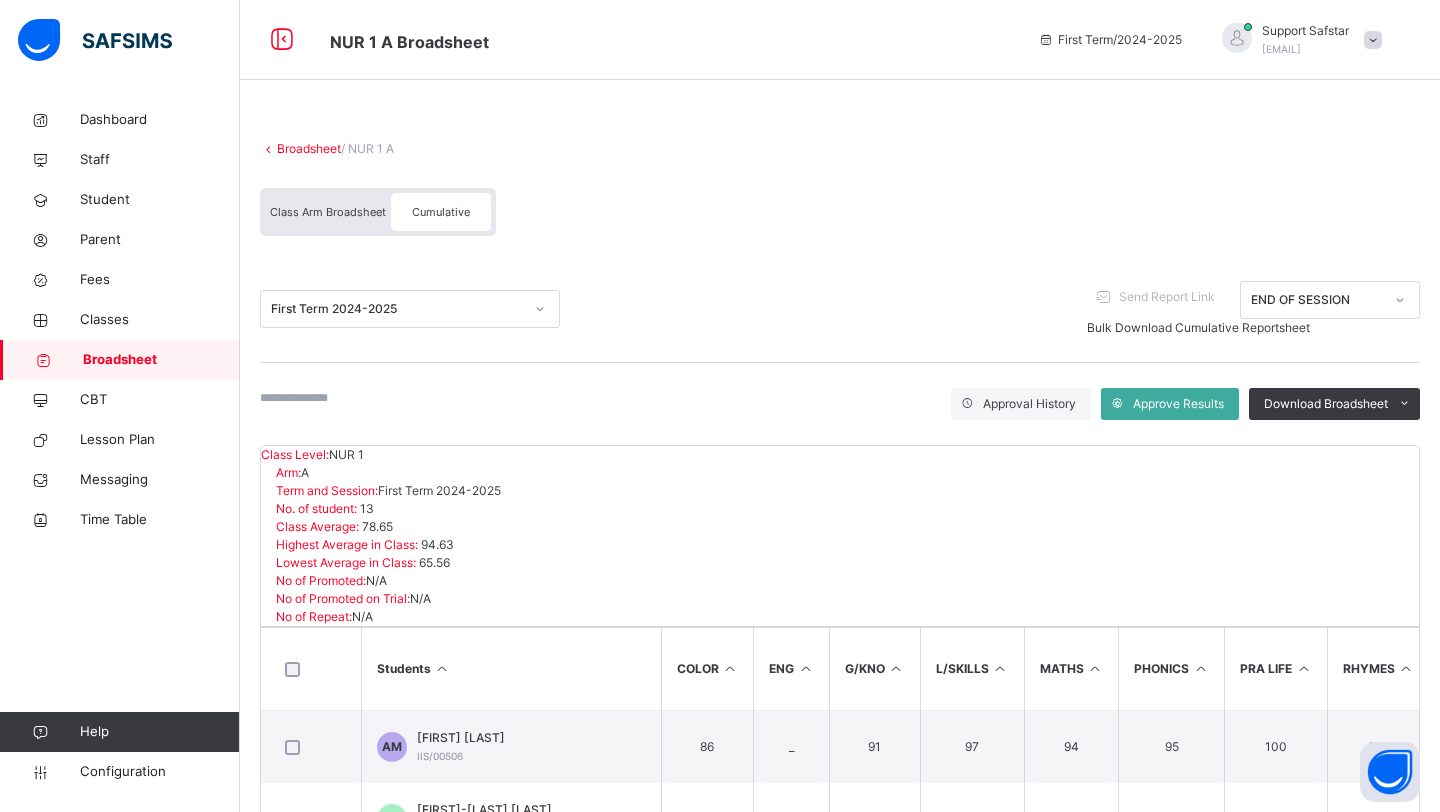 click on "Class Arm Broadsheet" at bounding box center (328, 212) 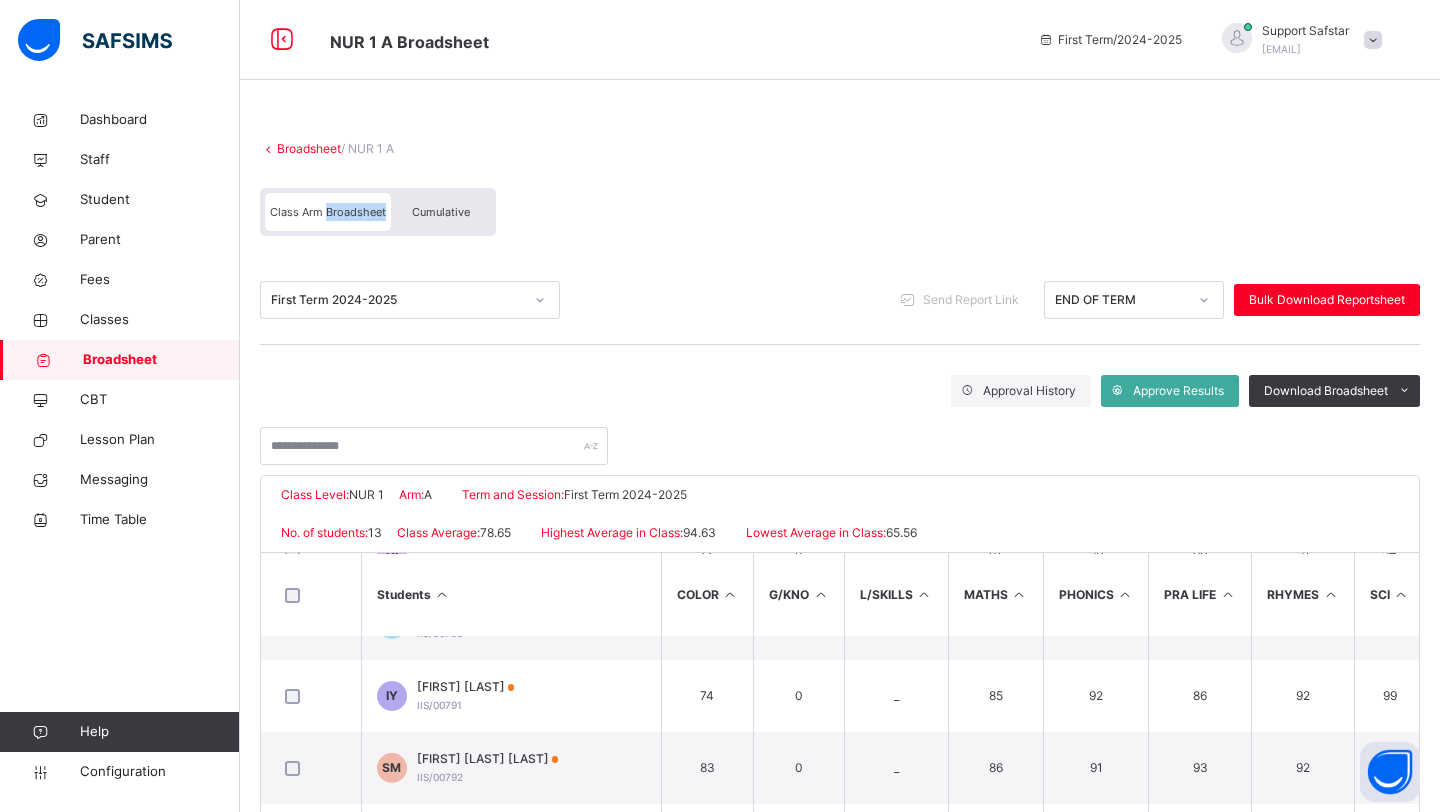 scroll, scrollTop: 529, scrollLeft: 0, axis: vertical 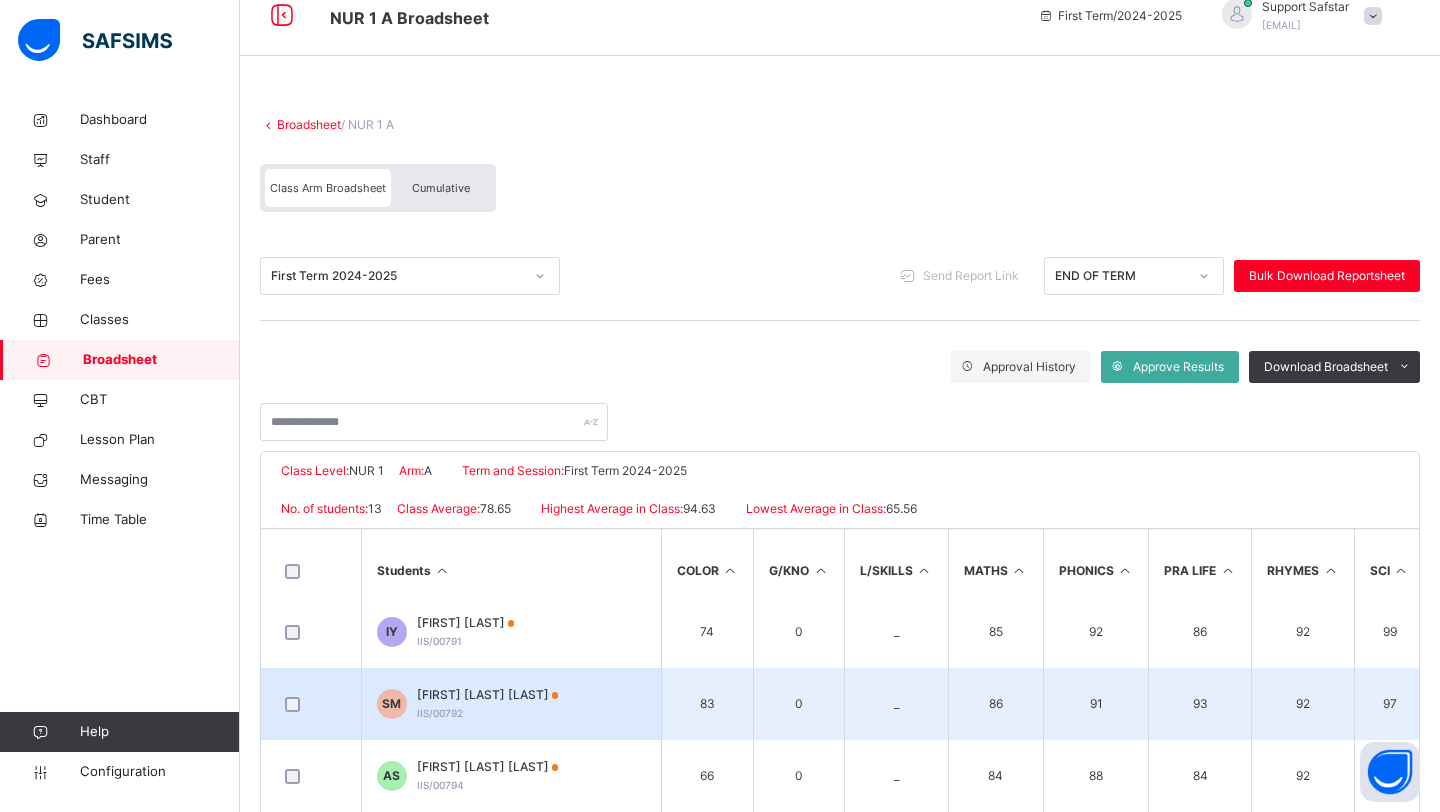 click on "SM SADIQ KURE MUKHTAR   IIS/00792" at bounding box center (511, 704) 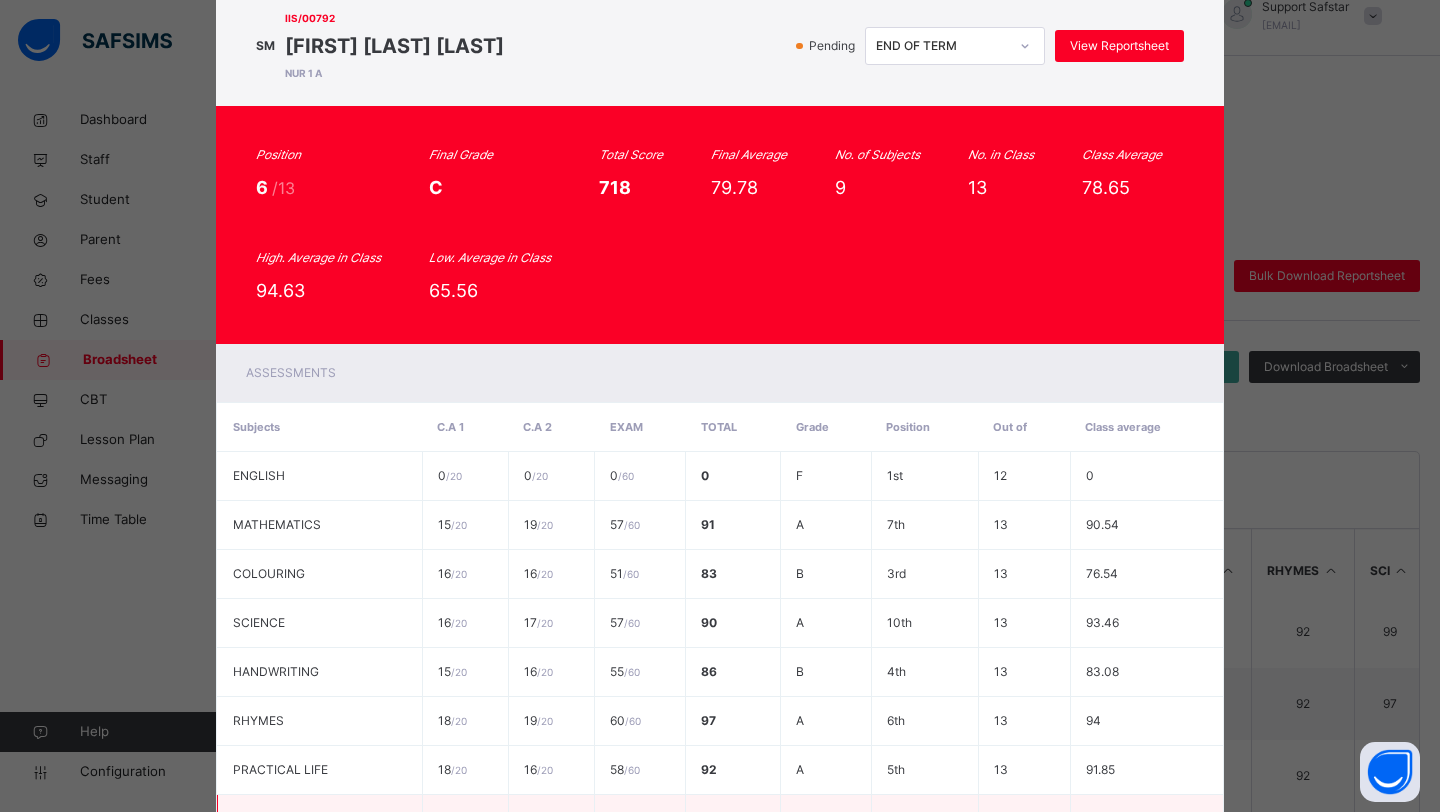 scroll, scrollTop: 0, scrollLeft: 0, axis: both 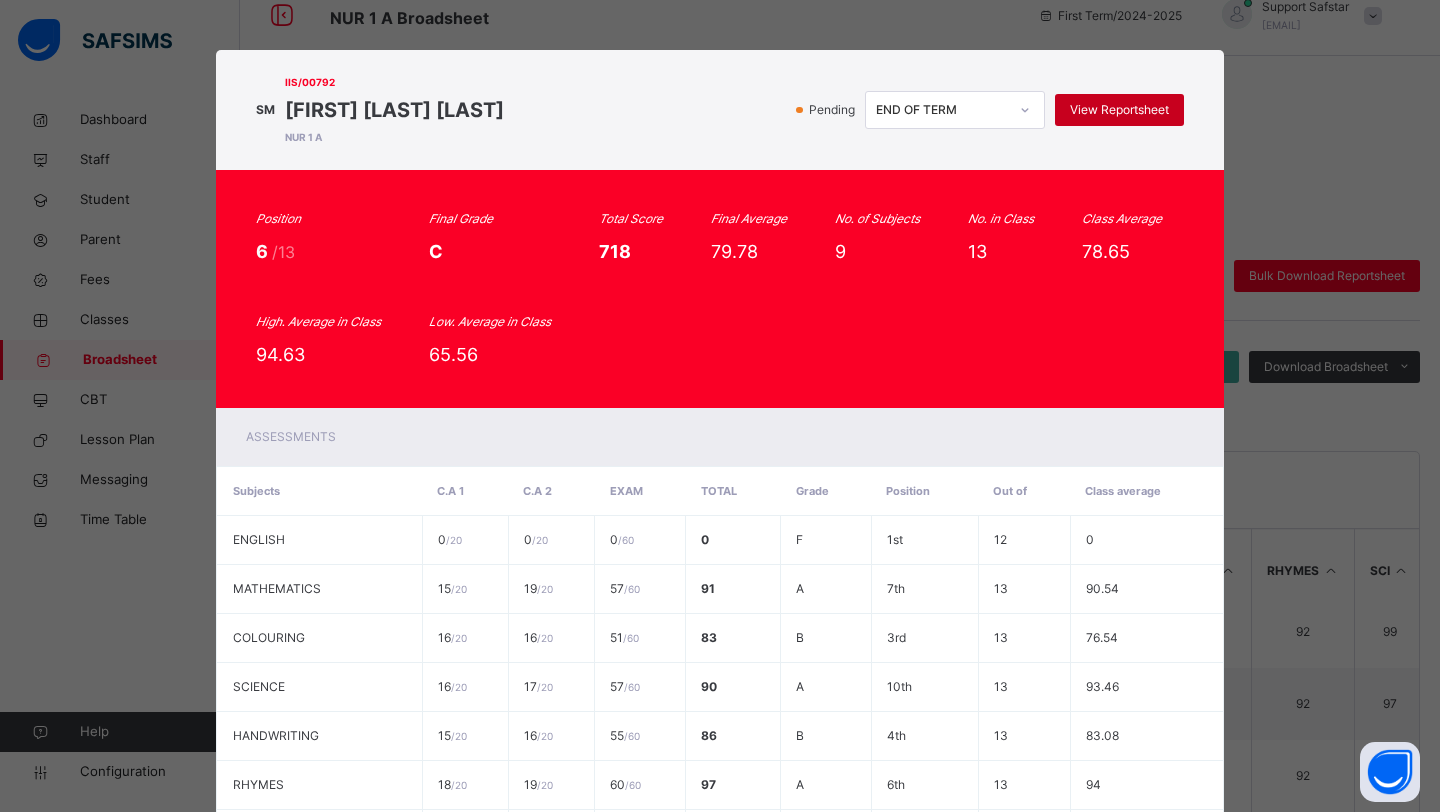 click on "View Reportsheet" at bounding box center (1119, 110) 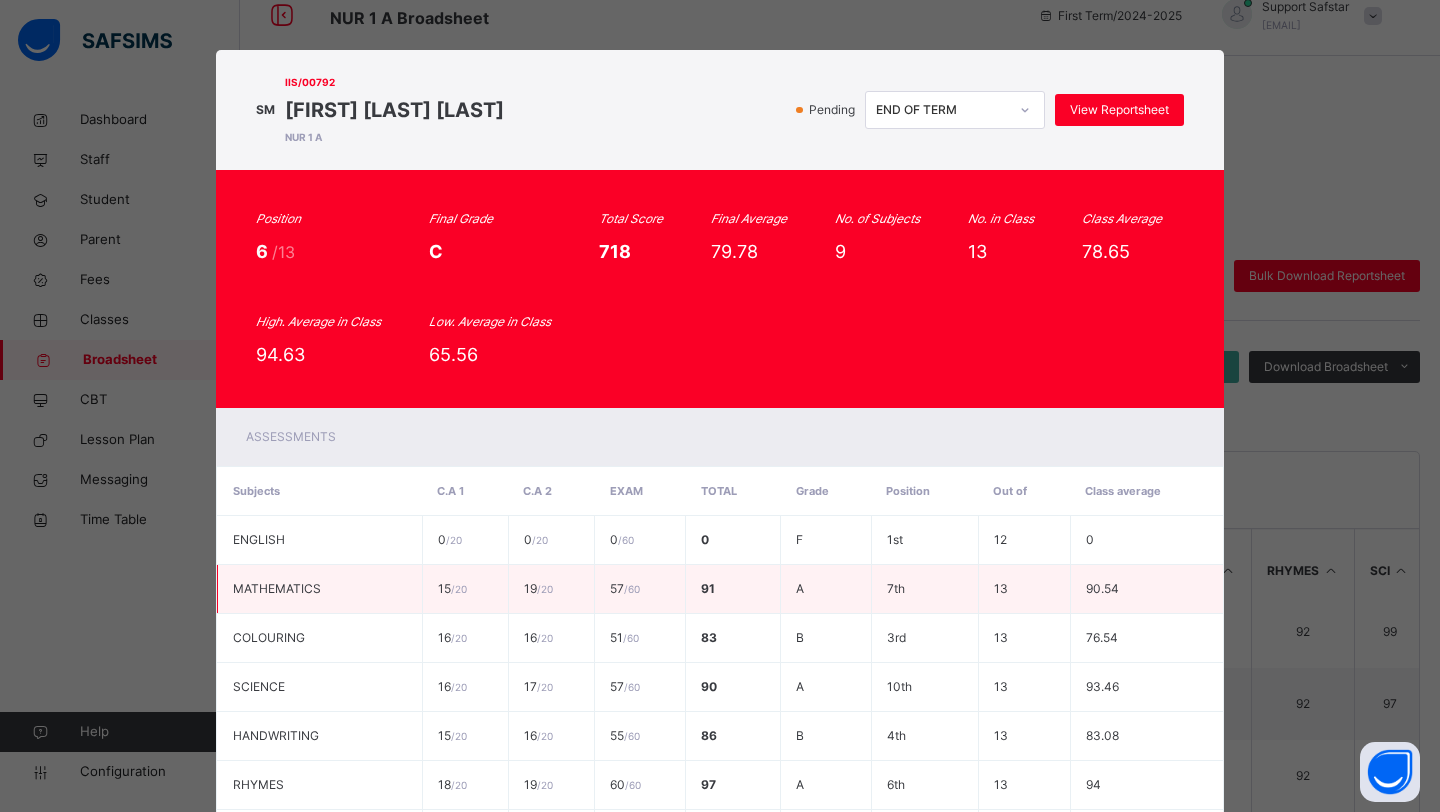 scroll, scrollTop: 346, scrollLeft: 0, axis: vertical 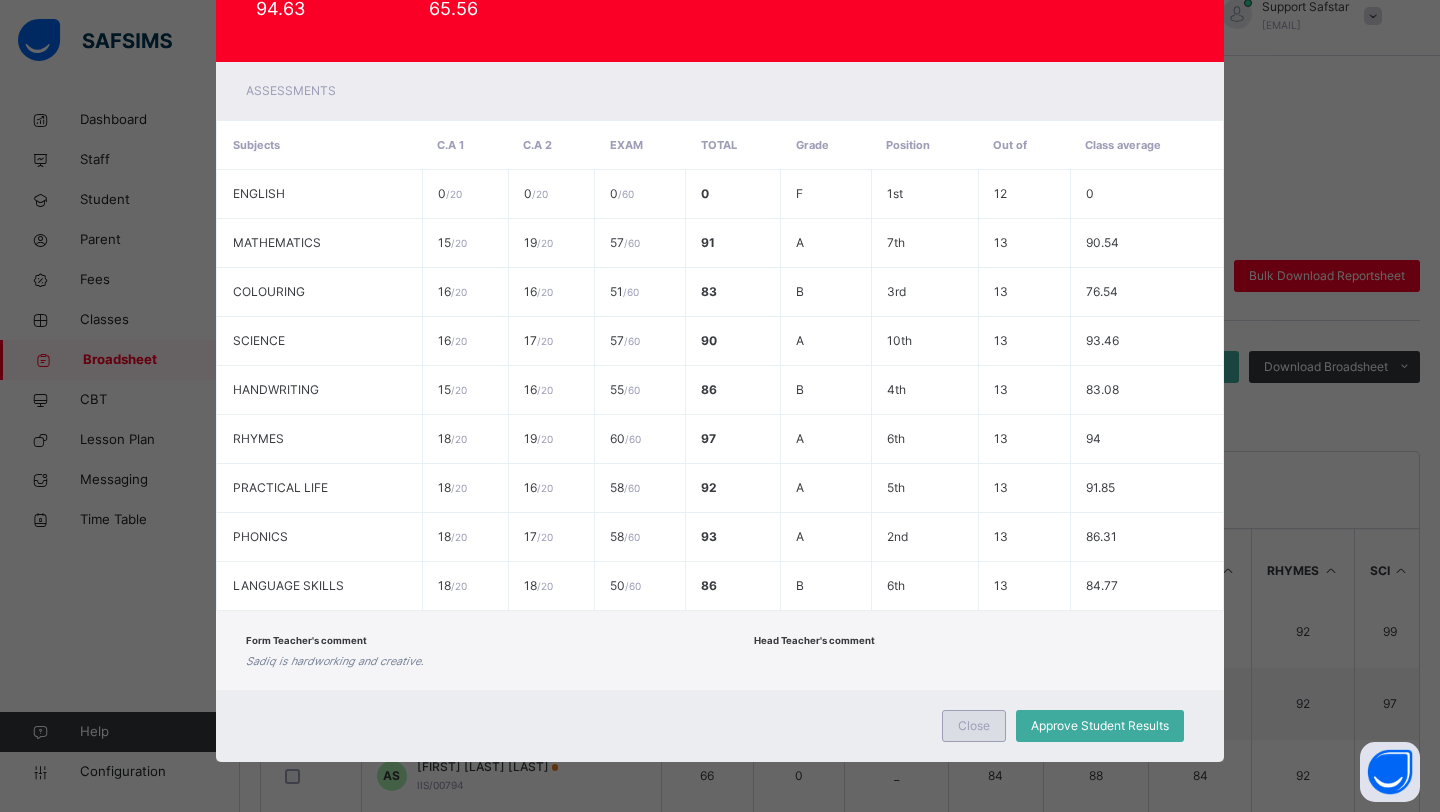 click on "Close" at bounding box center (974, 726) 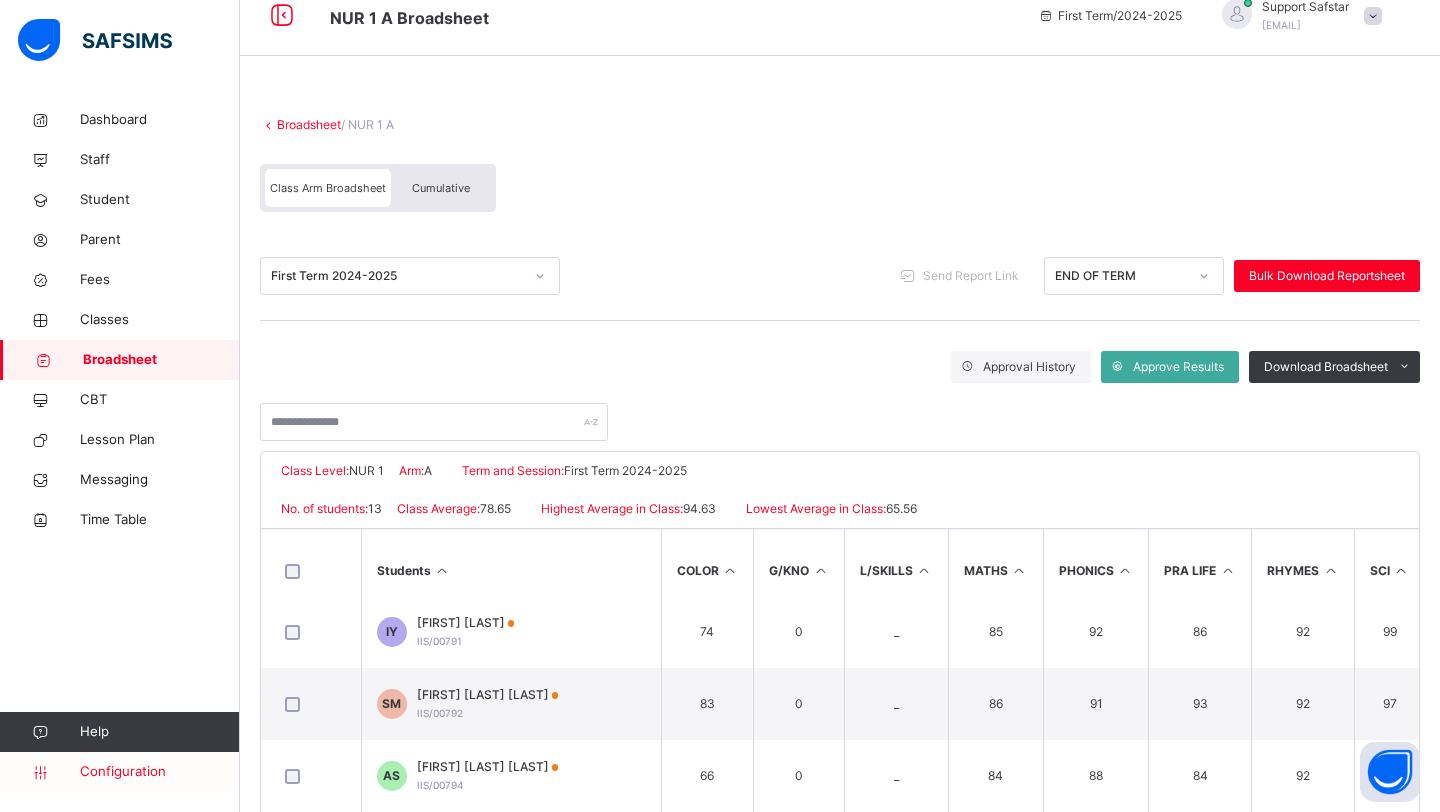 click on "Configuration" at bounding box center (159, 772) 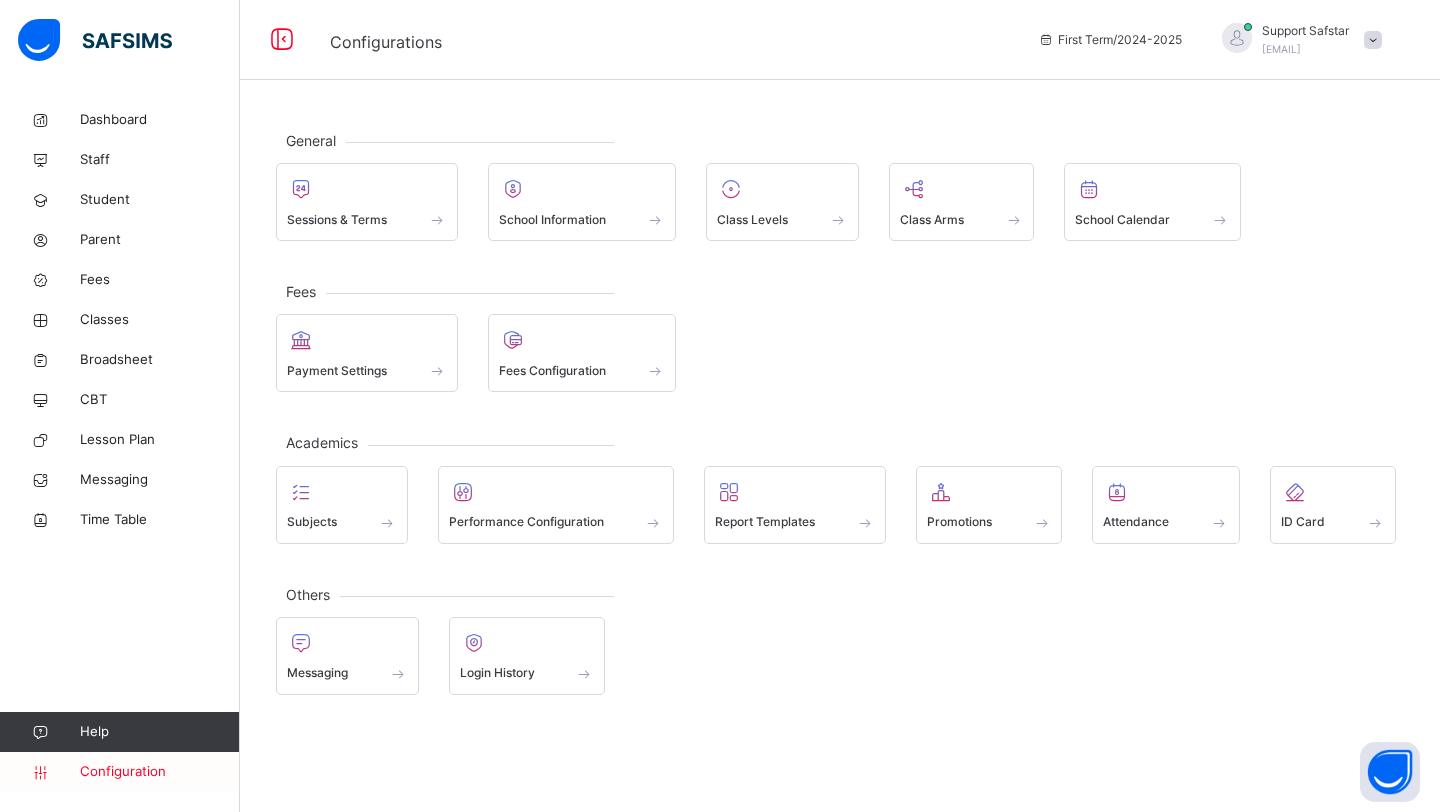 scroll, scrollTop: 0, scrollLeft: 0, axis: both 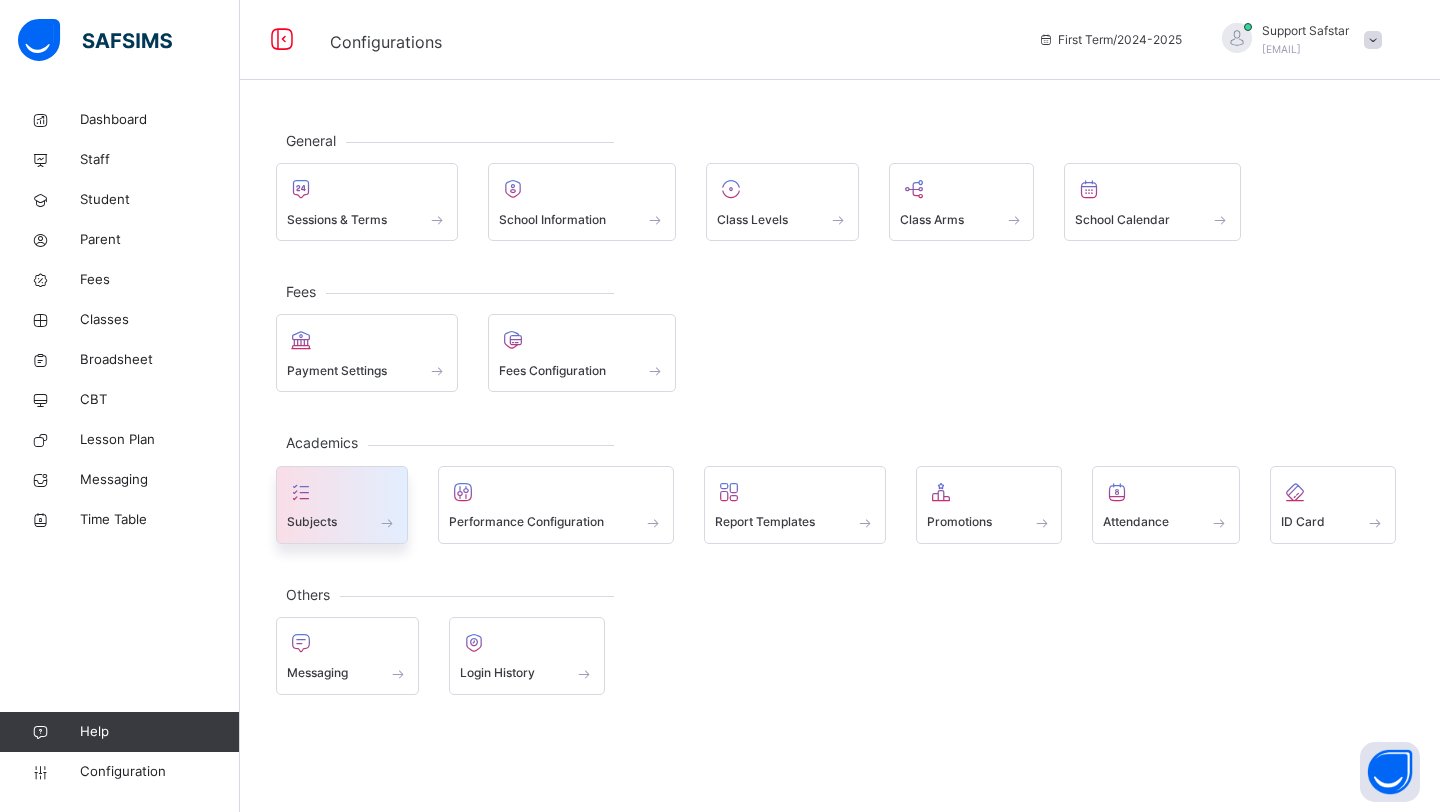 click on "Subjects" at bounding box center [342, 522] 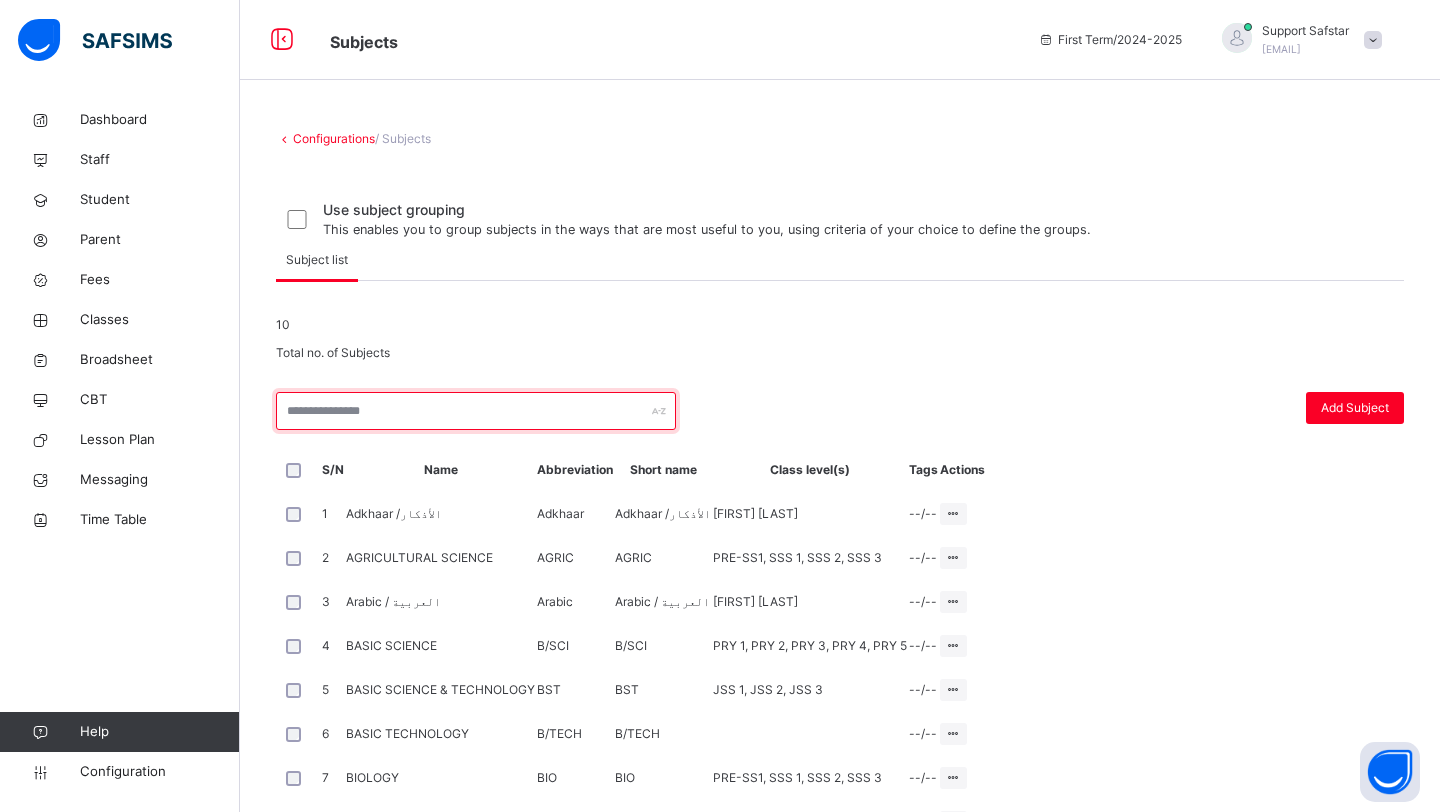 click at bounding box center (476, 411) 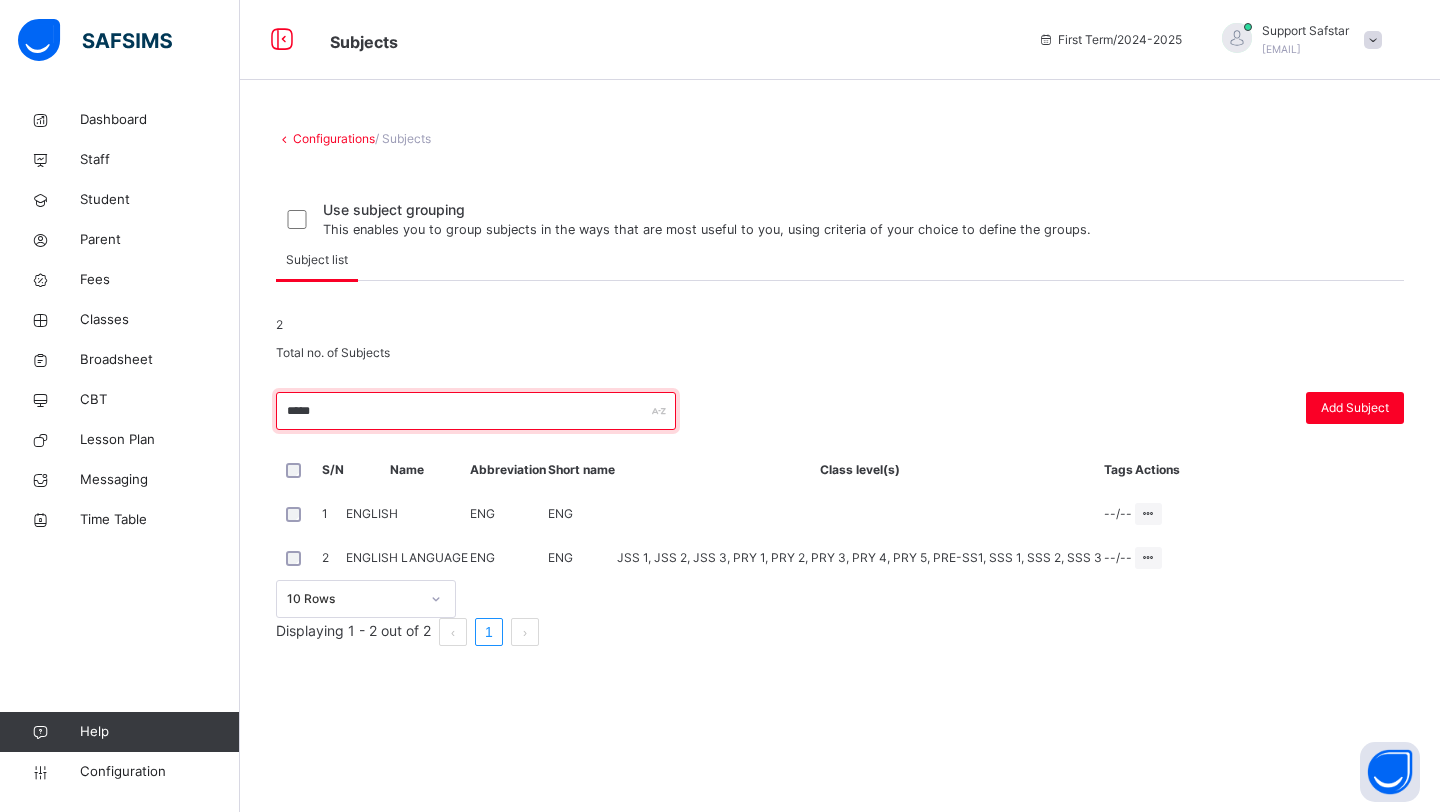 scroll, scrollTop: 58, scrollLeft: 0, axis: vertical 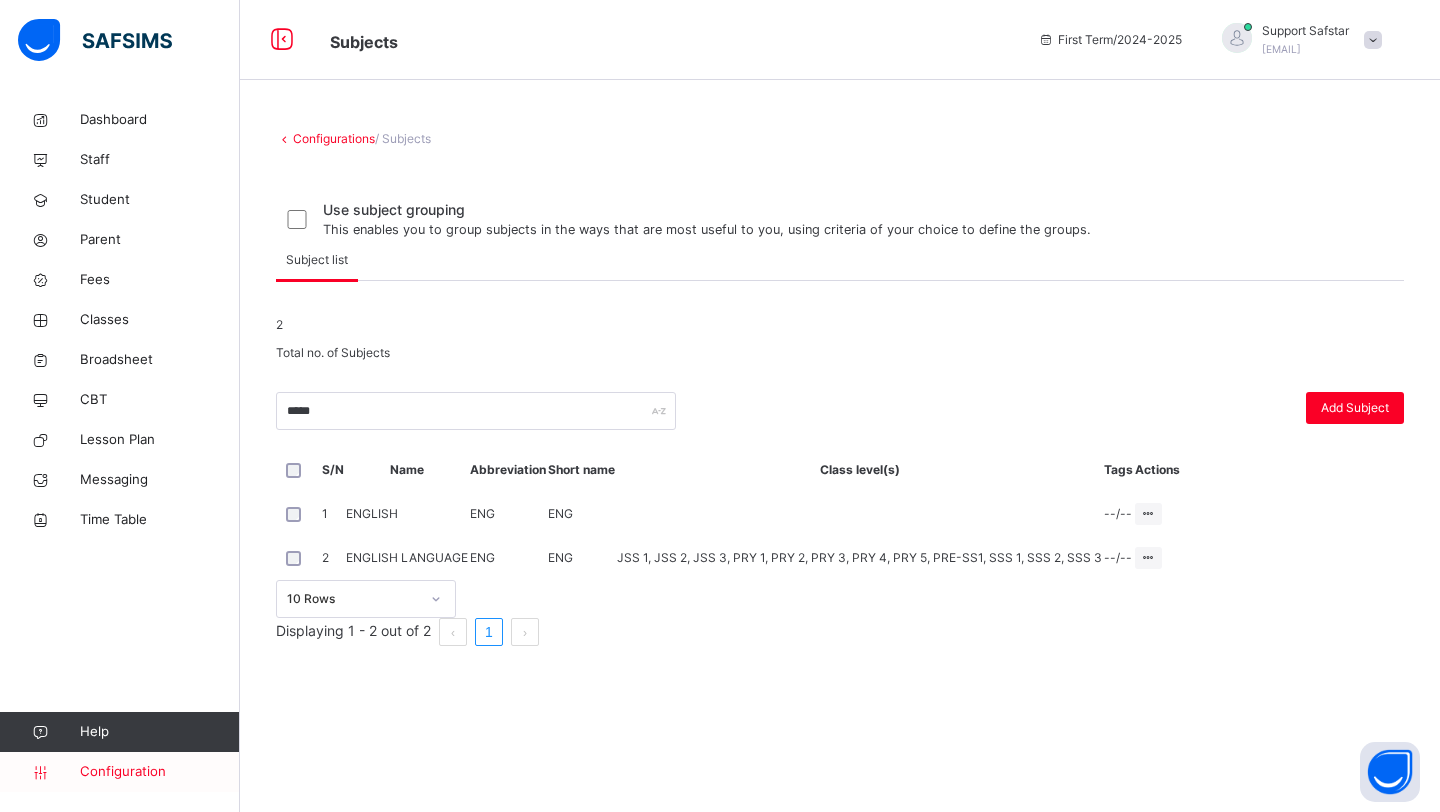 click on "Configuration" at bounding box center (159, 772) 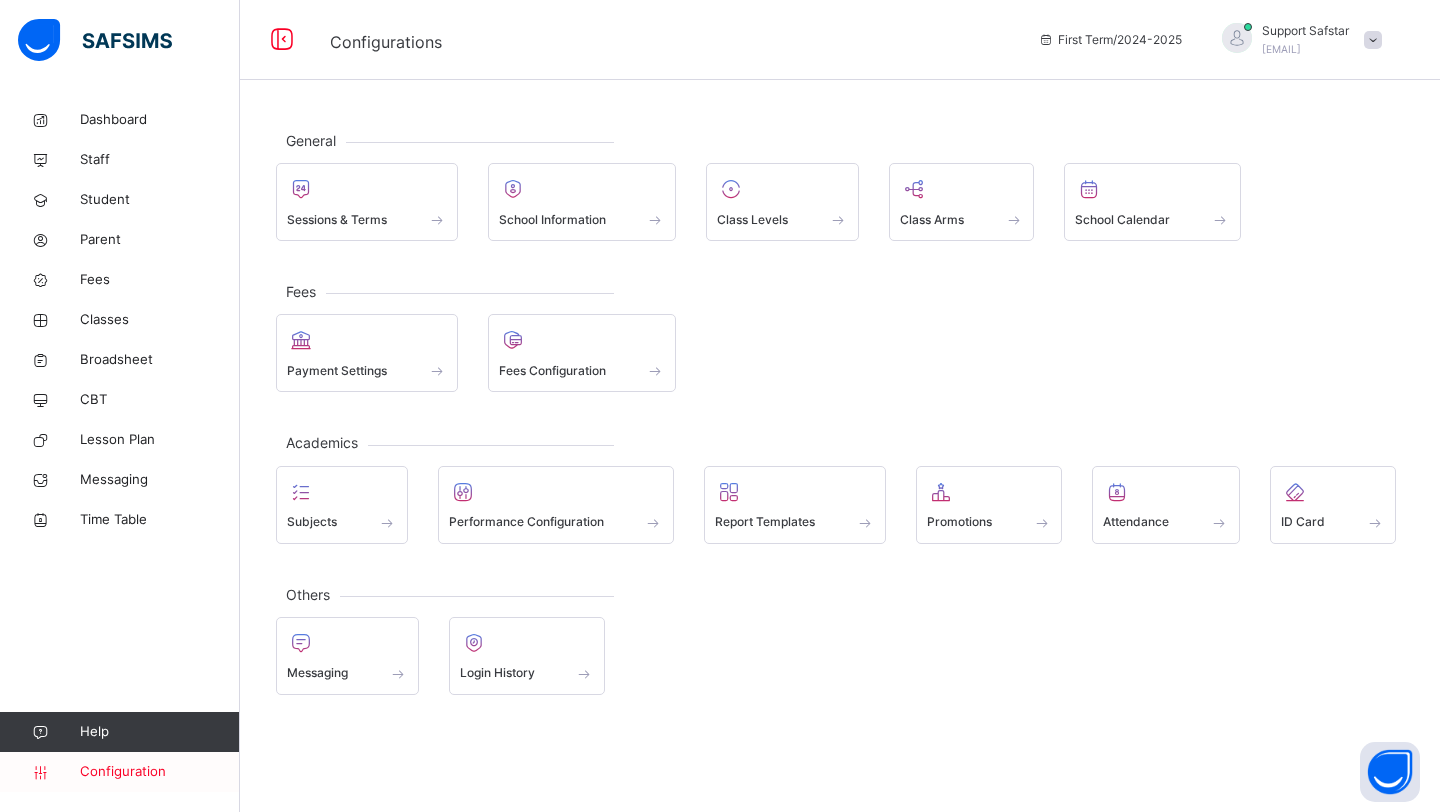 scroll, scrollTop: 0, scrollLeft: 0, axis: both 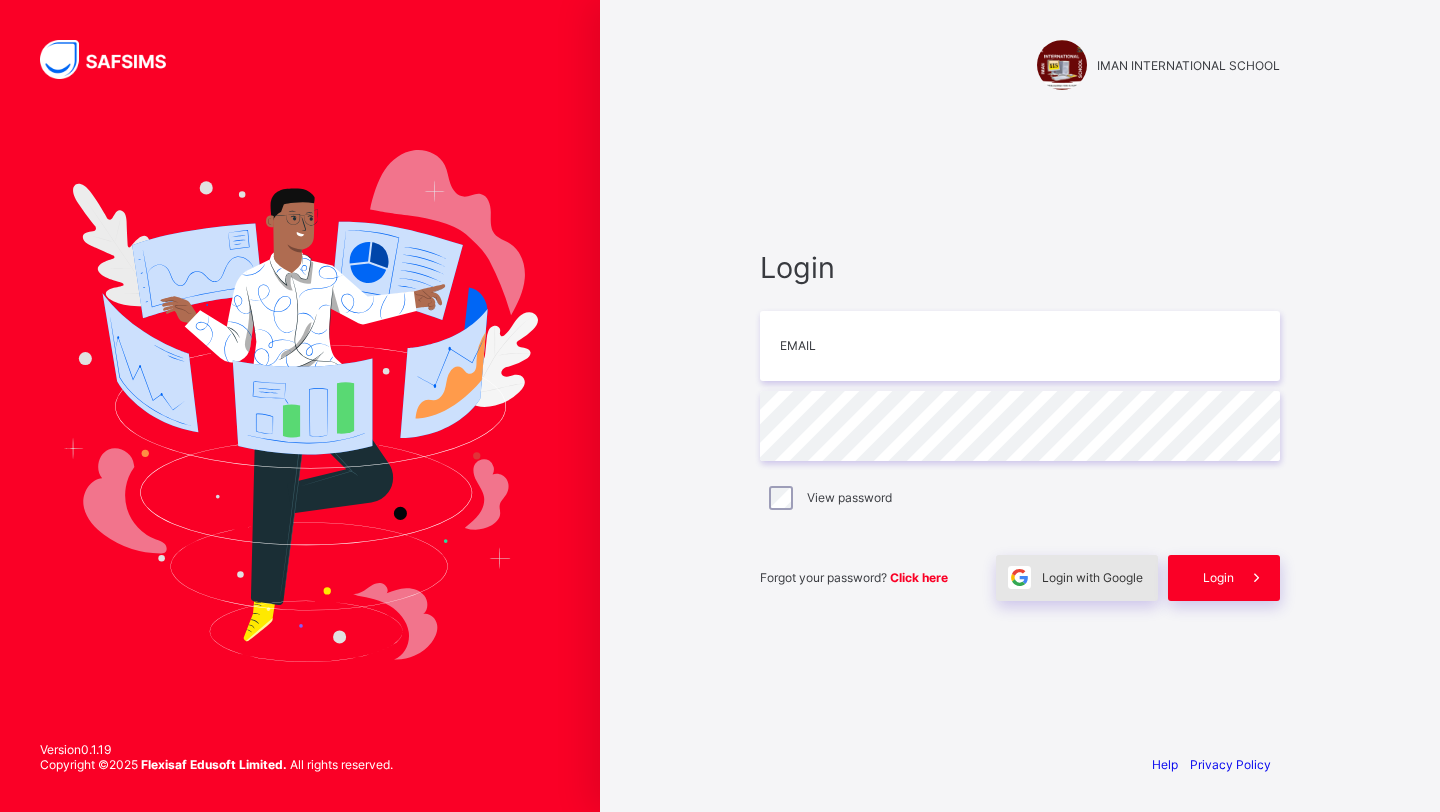 click on "Login with Google" at bounding box center (1092, 577) 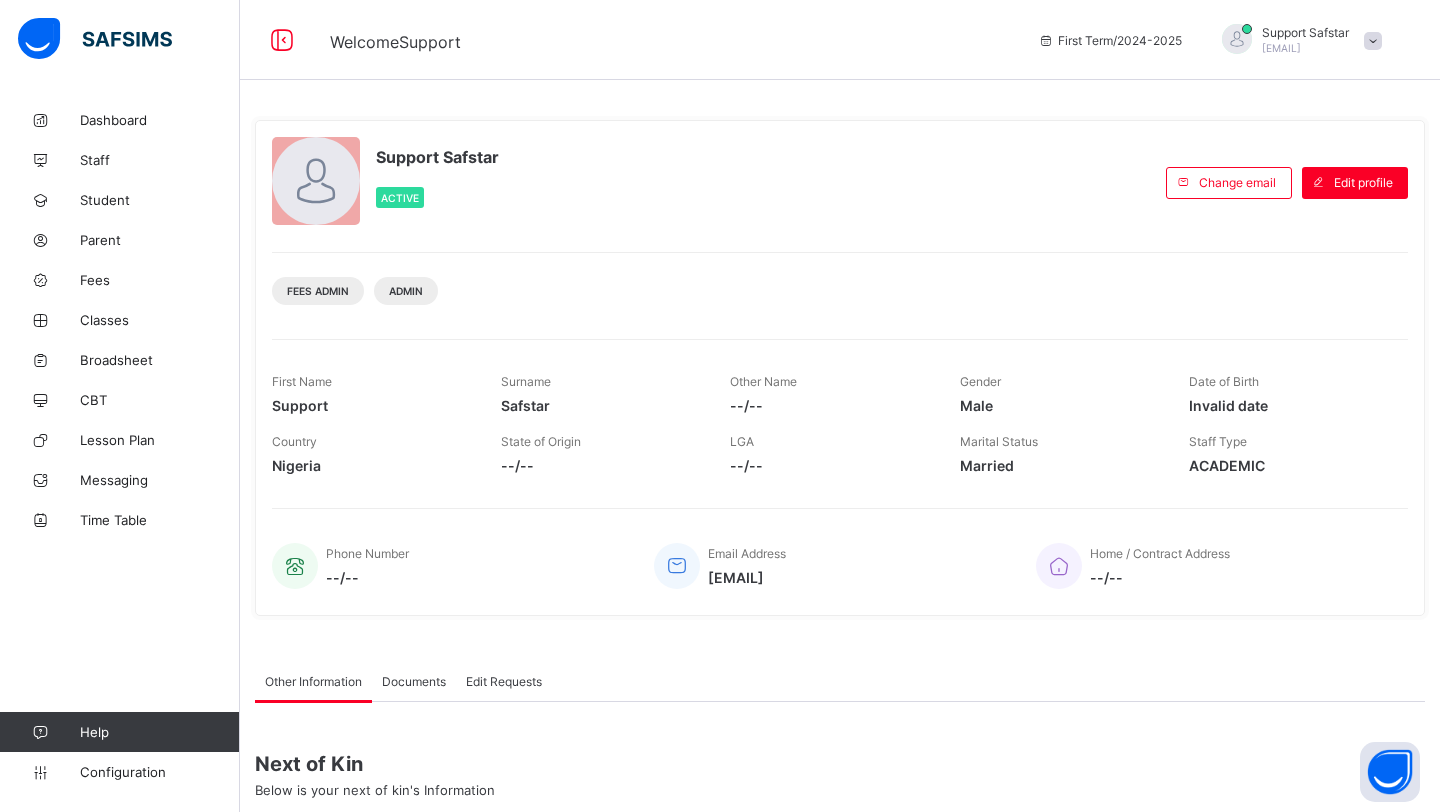 scroll, scrollTop: 0, scrollLeft: 0, axis: both 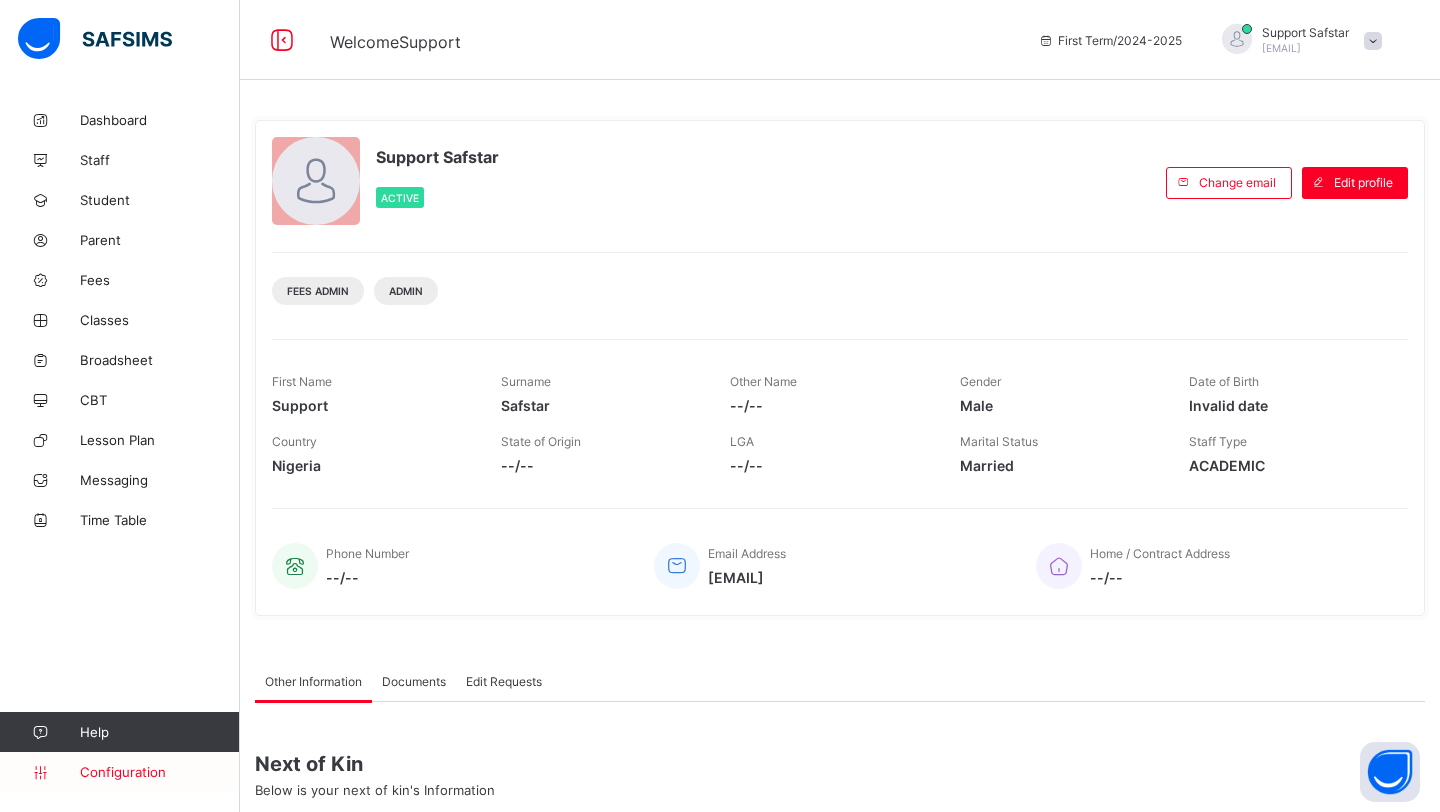 click on "Configuration" at bounding box center (159, 772) 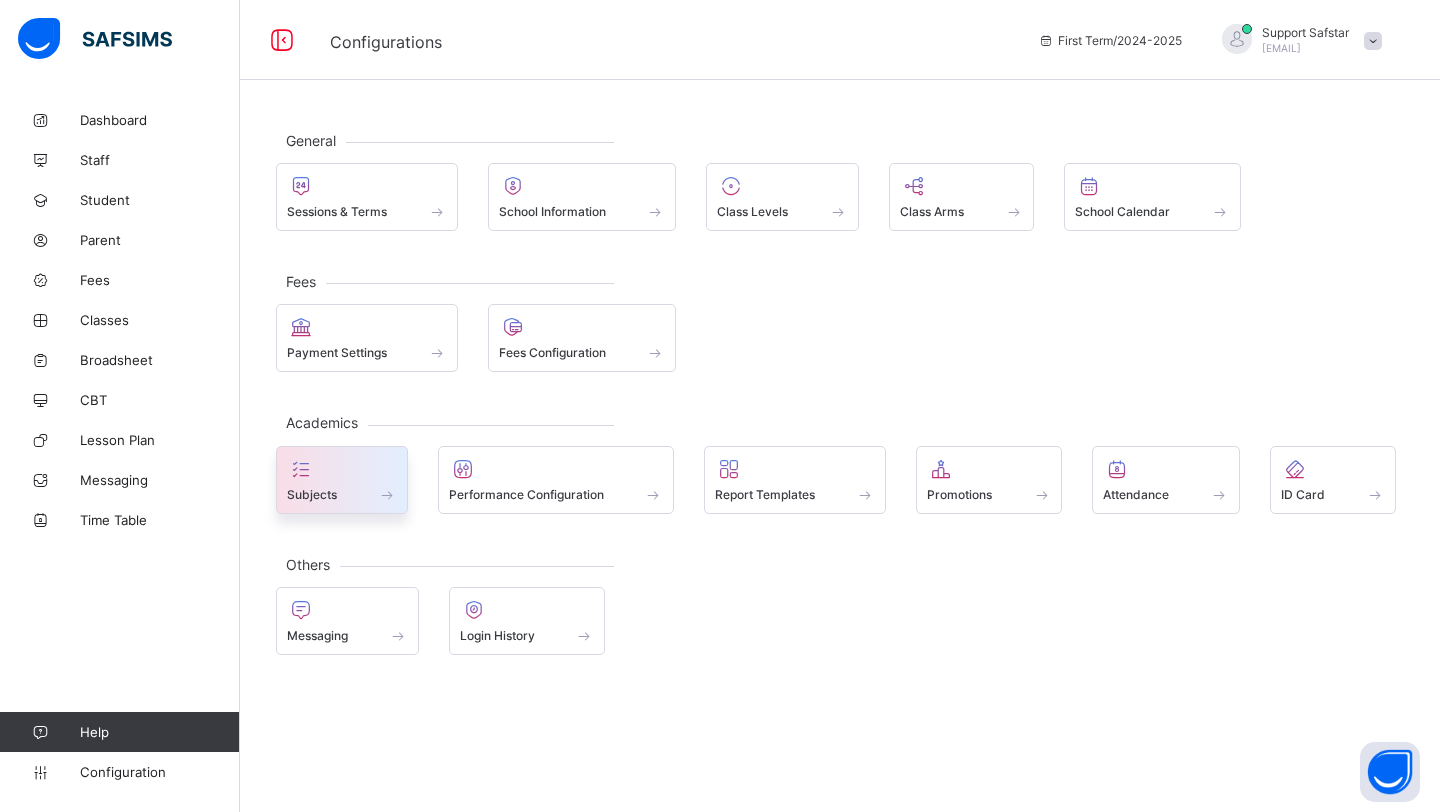 click on "Subjects" at bounding box center [342, 494] 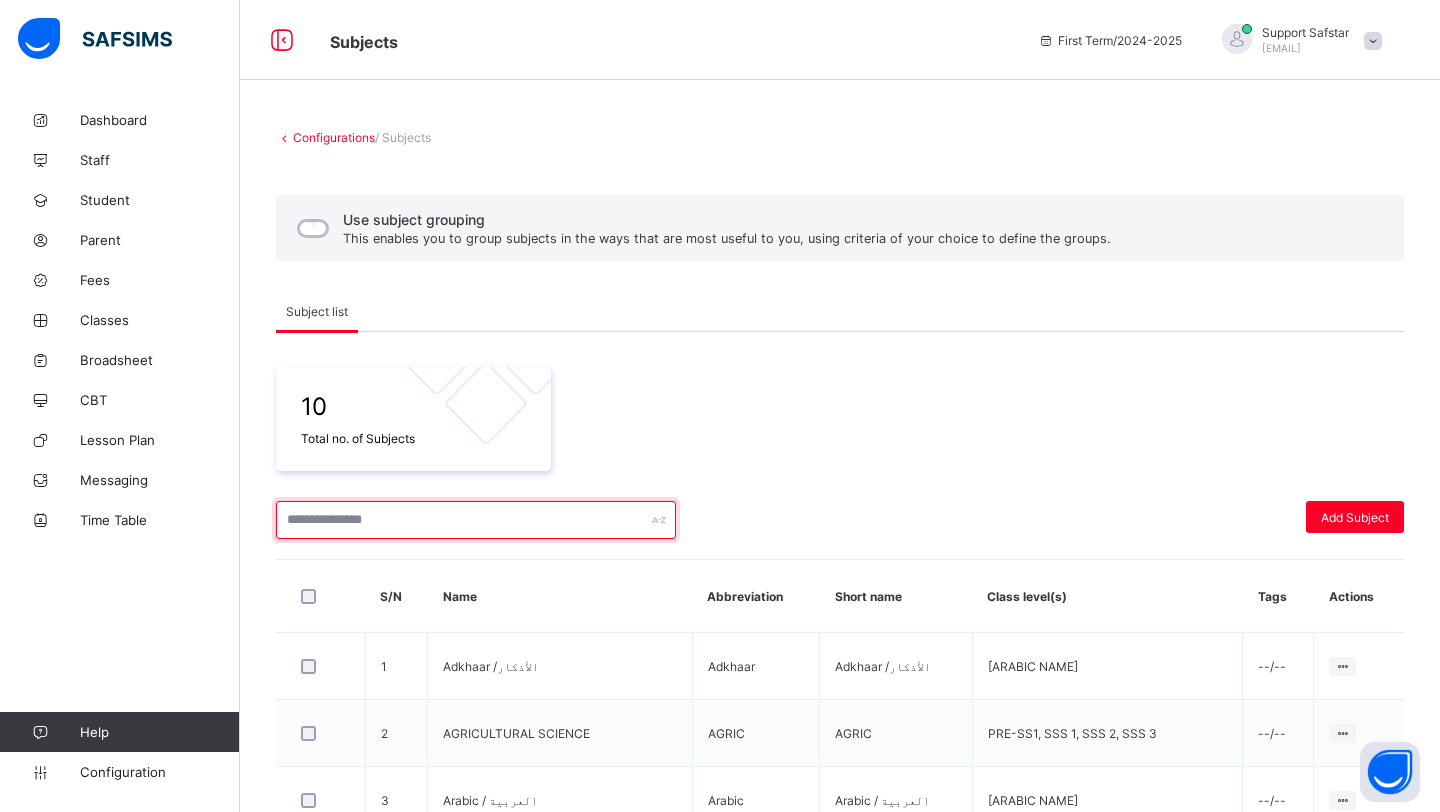 click at bounding box center [476, 520] 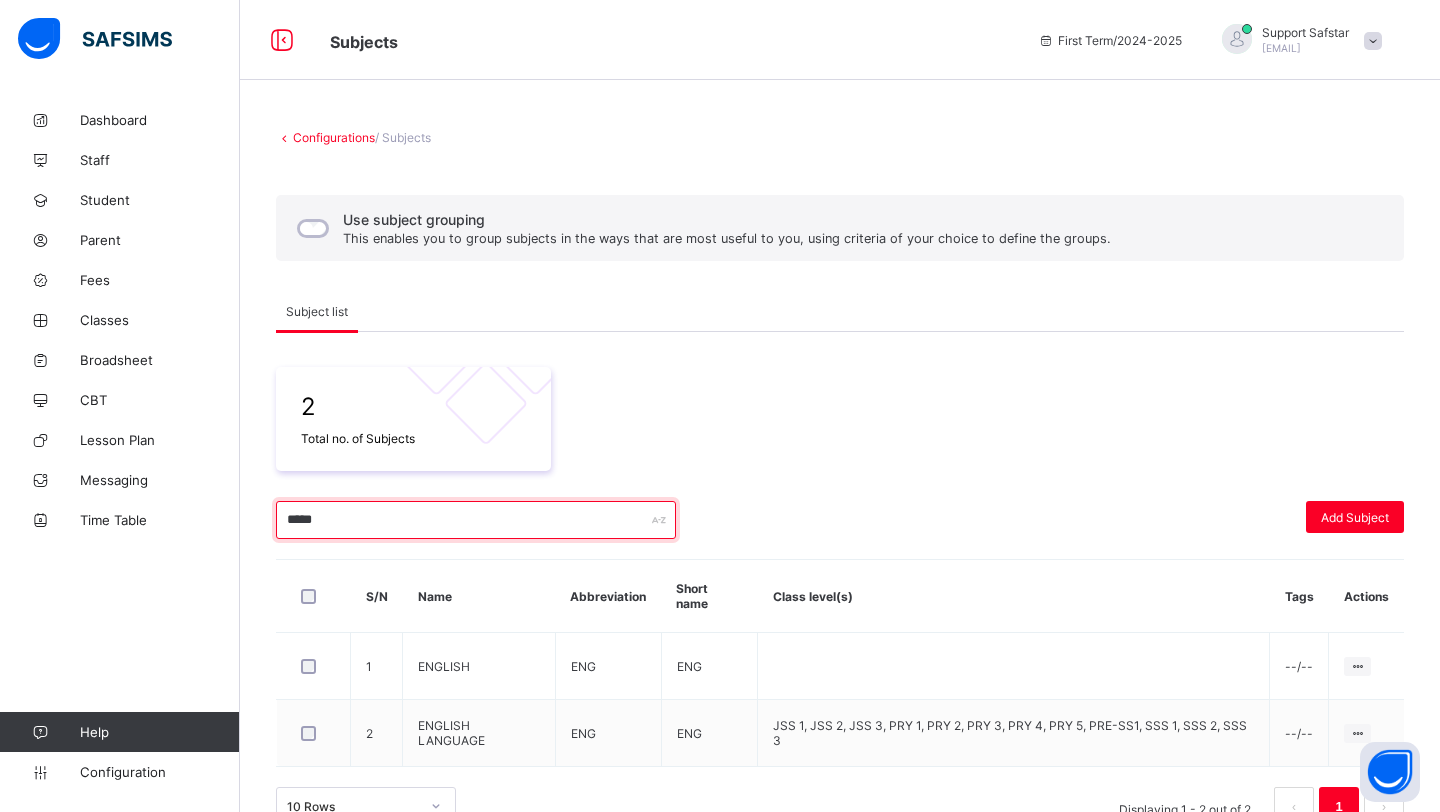 scroll, scrollTop: 44, scrollLeft: 0, axis: vertical 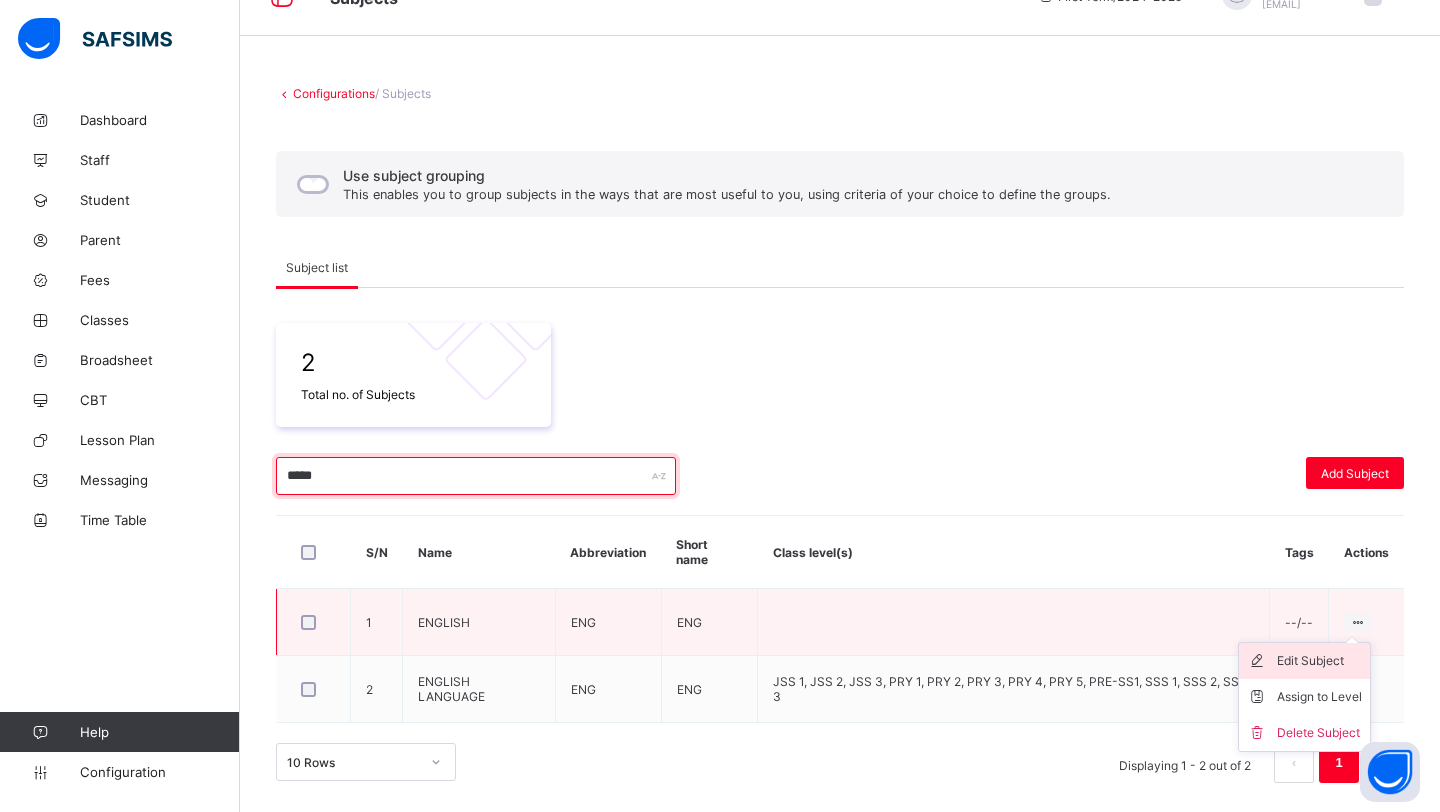type on "*****" 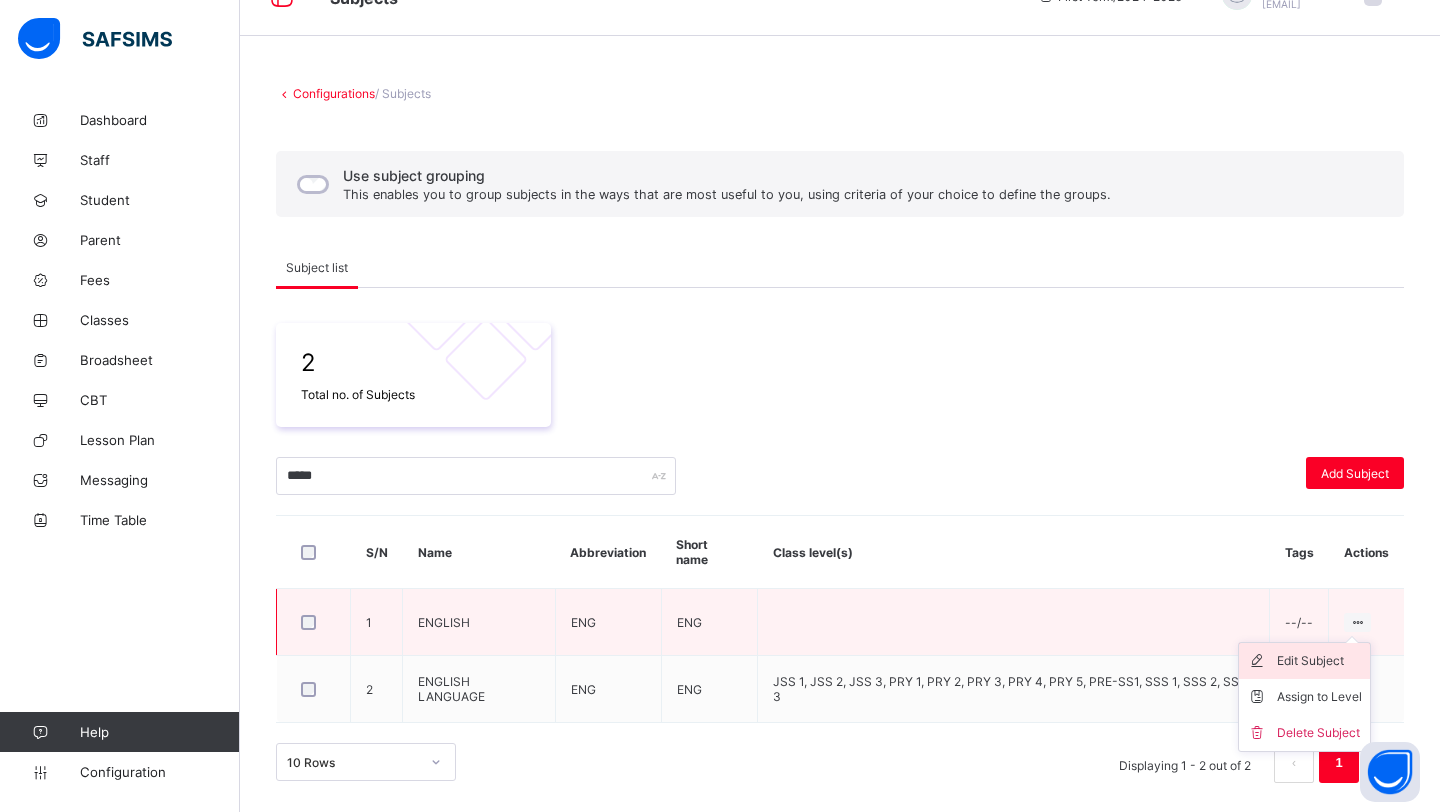 click on "Edit Subject" at bounding box center [1319, 661] 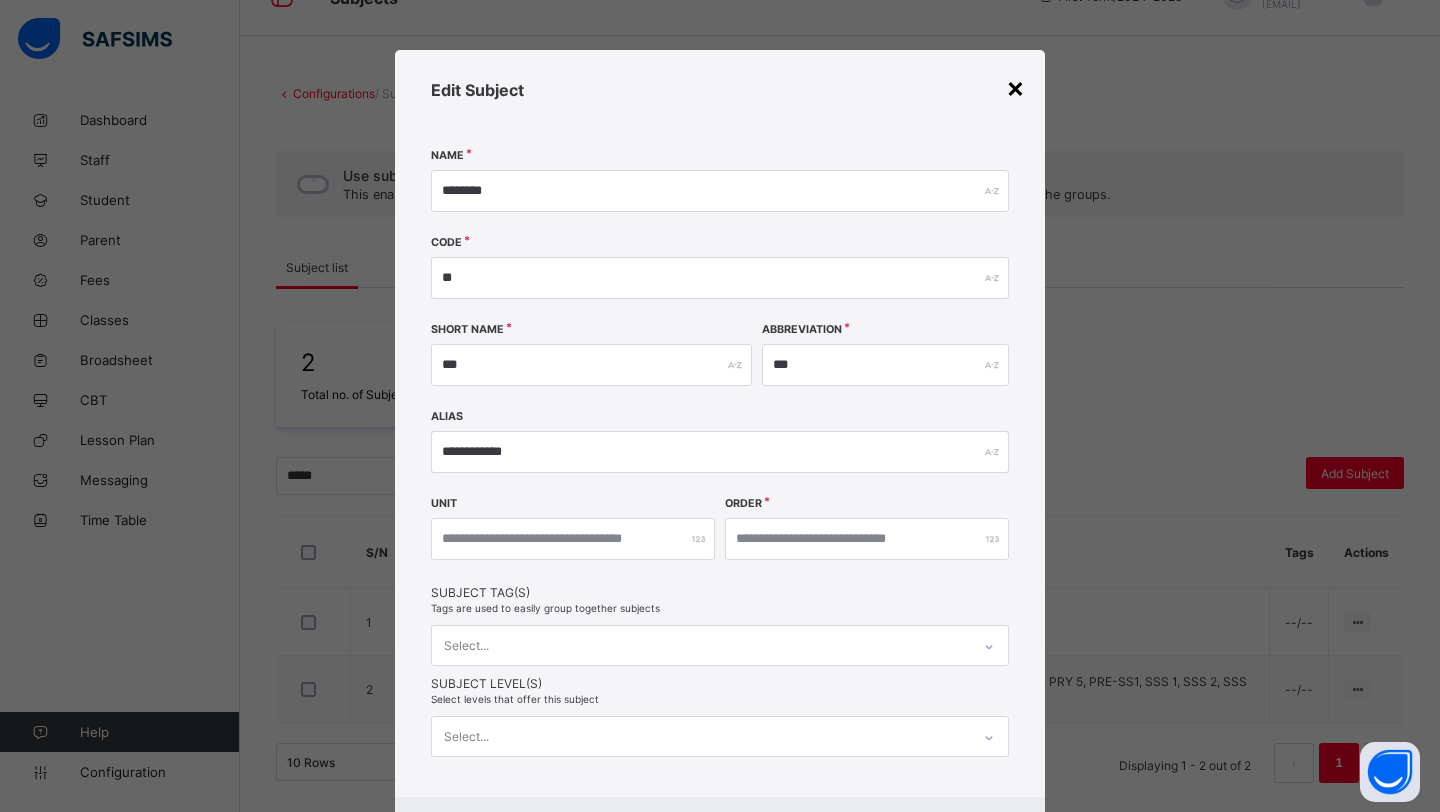 click on "×" at bounding box center [1015, 87] 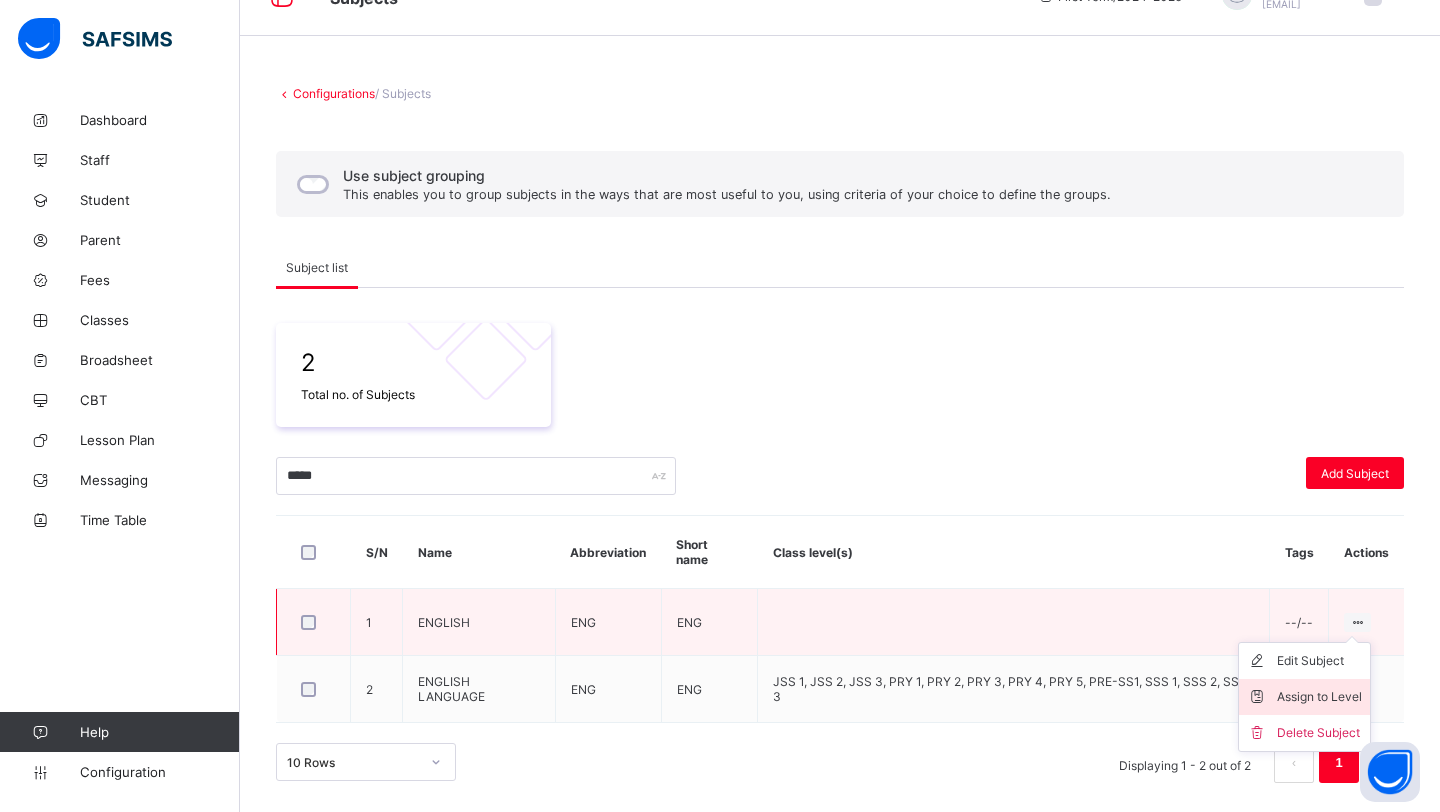 click on "Assign to Level" at bounding box center [1319, 697] 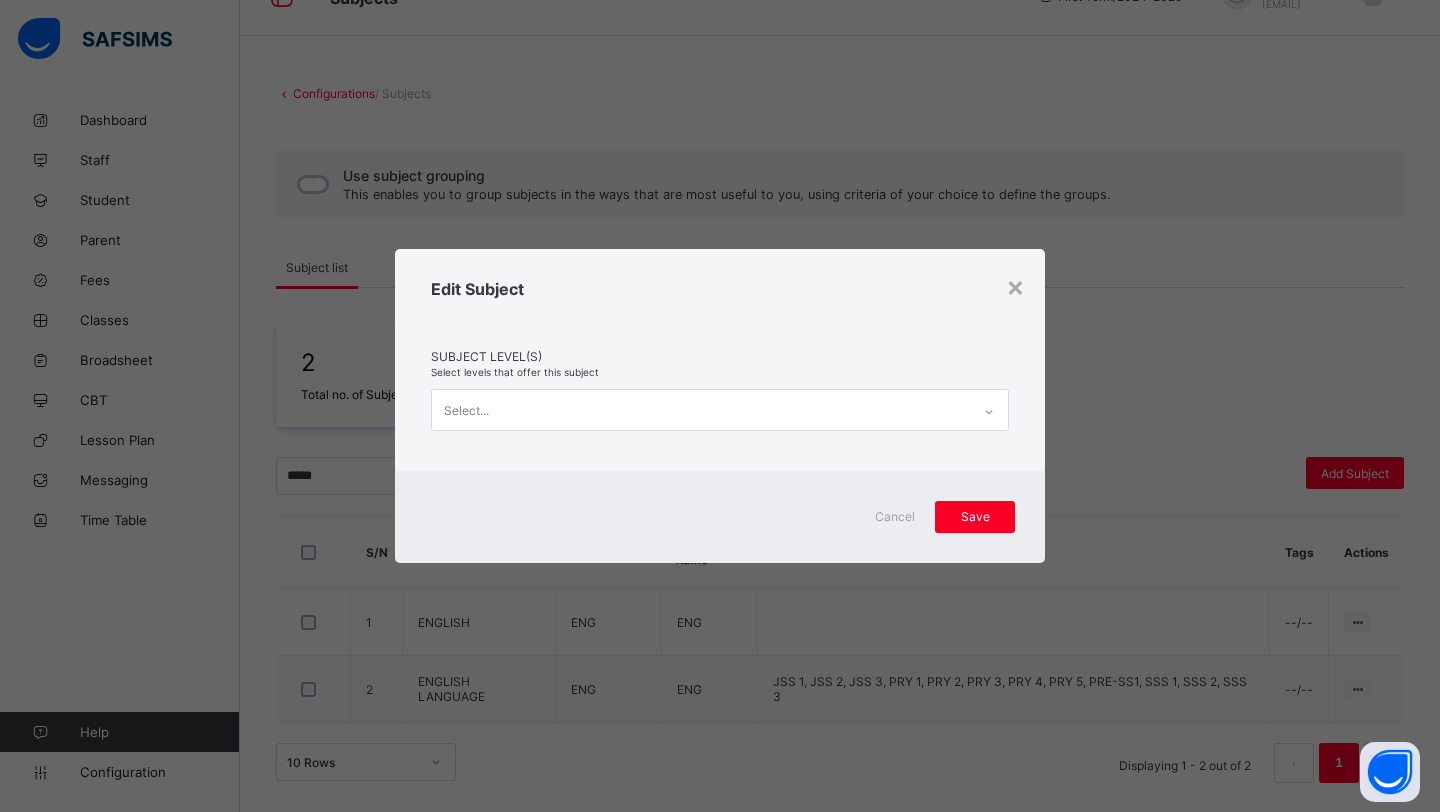 click on "Select..." at bounding box center (701, 409) 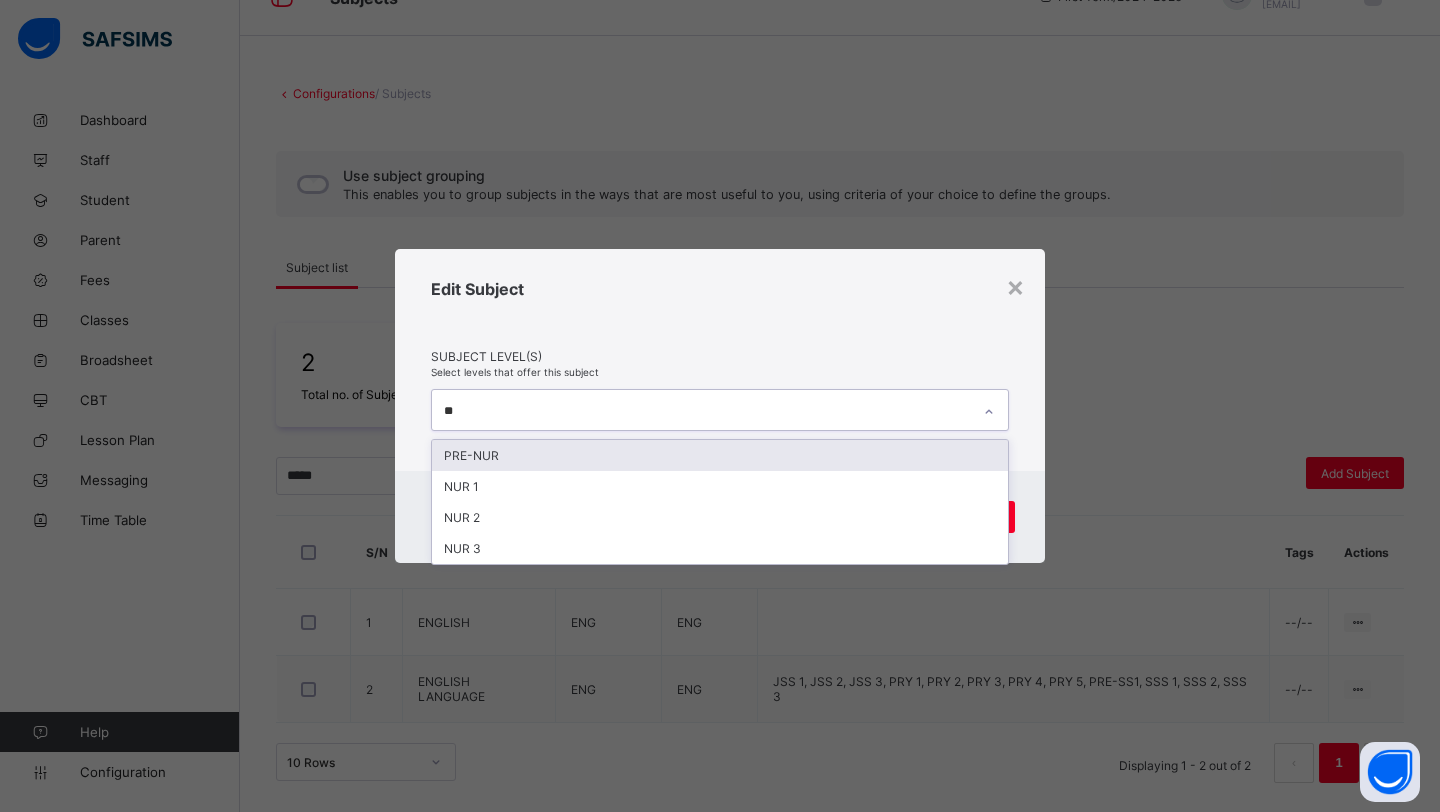 type on "***" 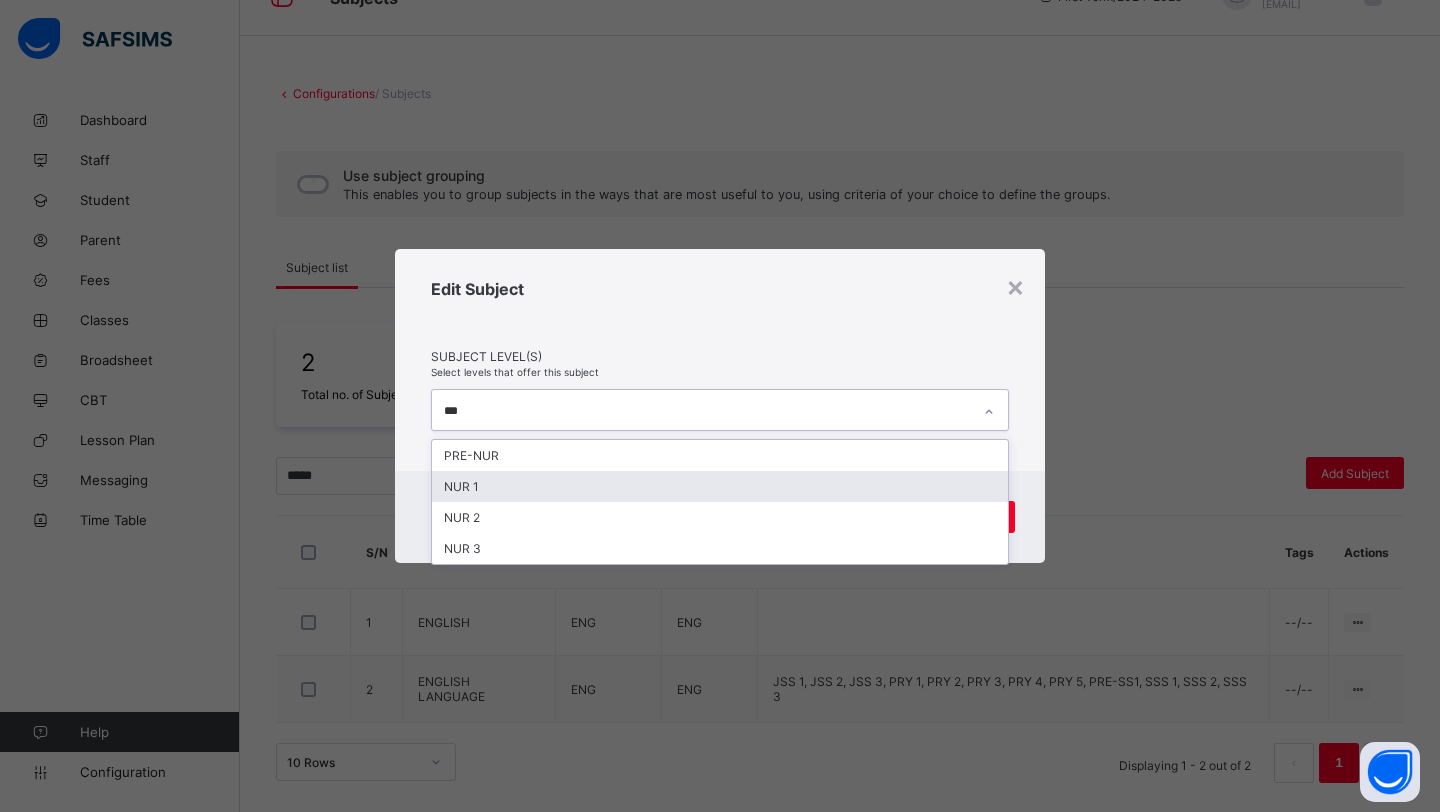 click on "NUR 1" at bounding box center [720, 486] 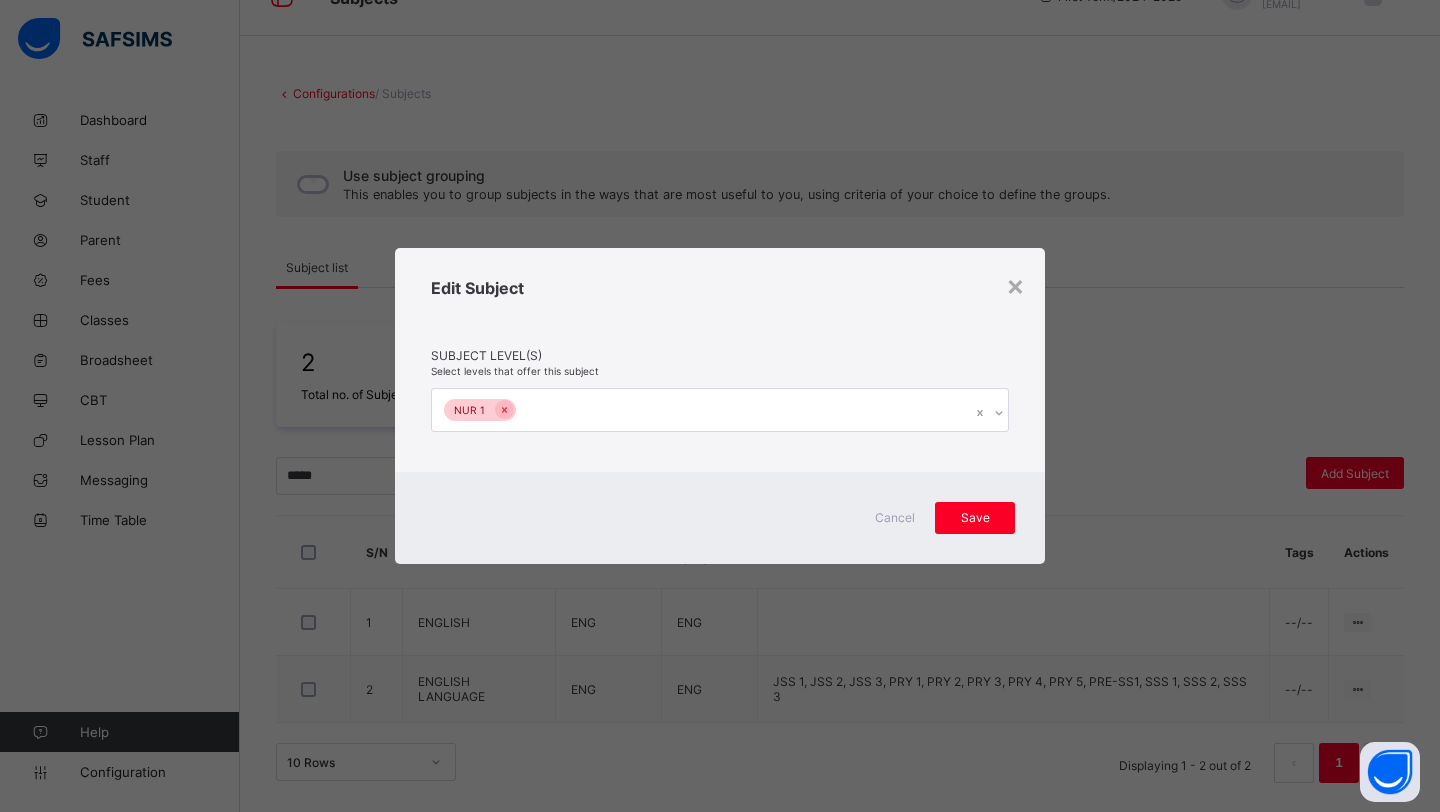 click on "Edit Subject" at bounding box center (720, 313) 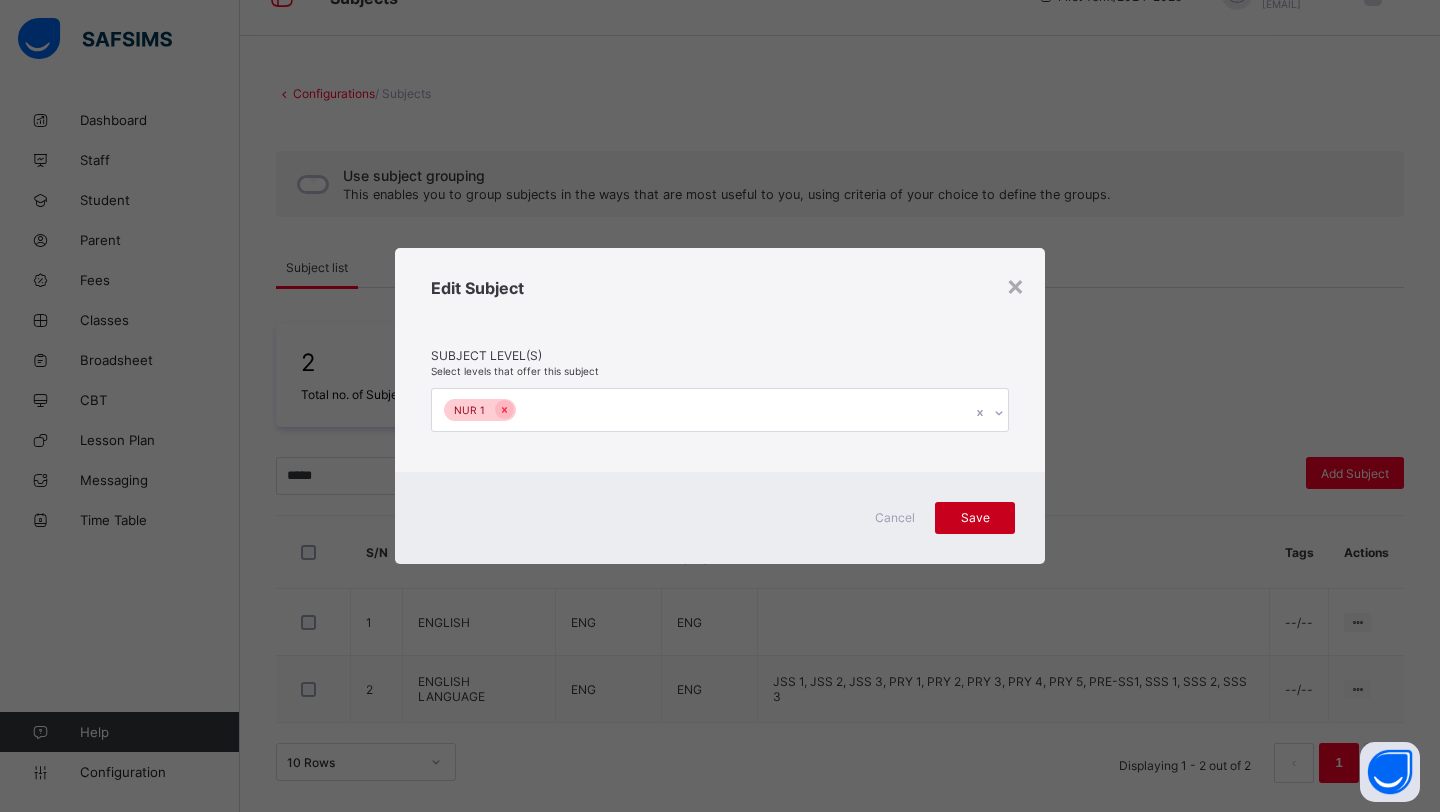 click on "Save" at bounding box center (975, 517) 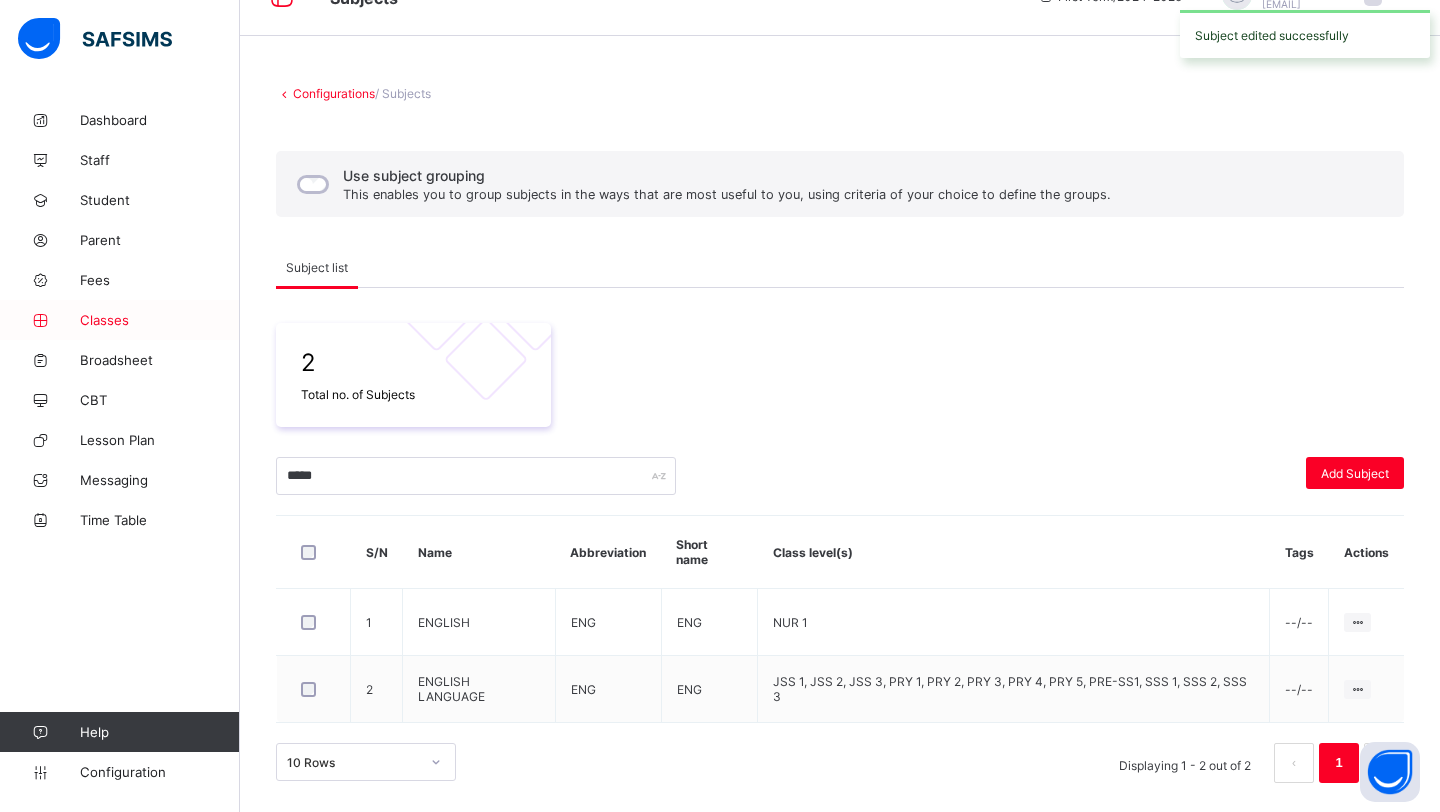 click on "Classes" at bounding box center [120, 320] 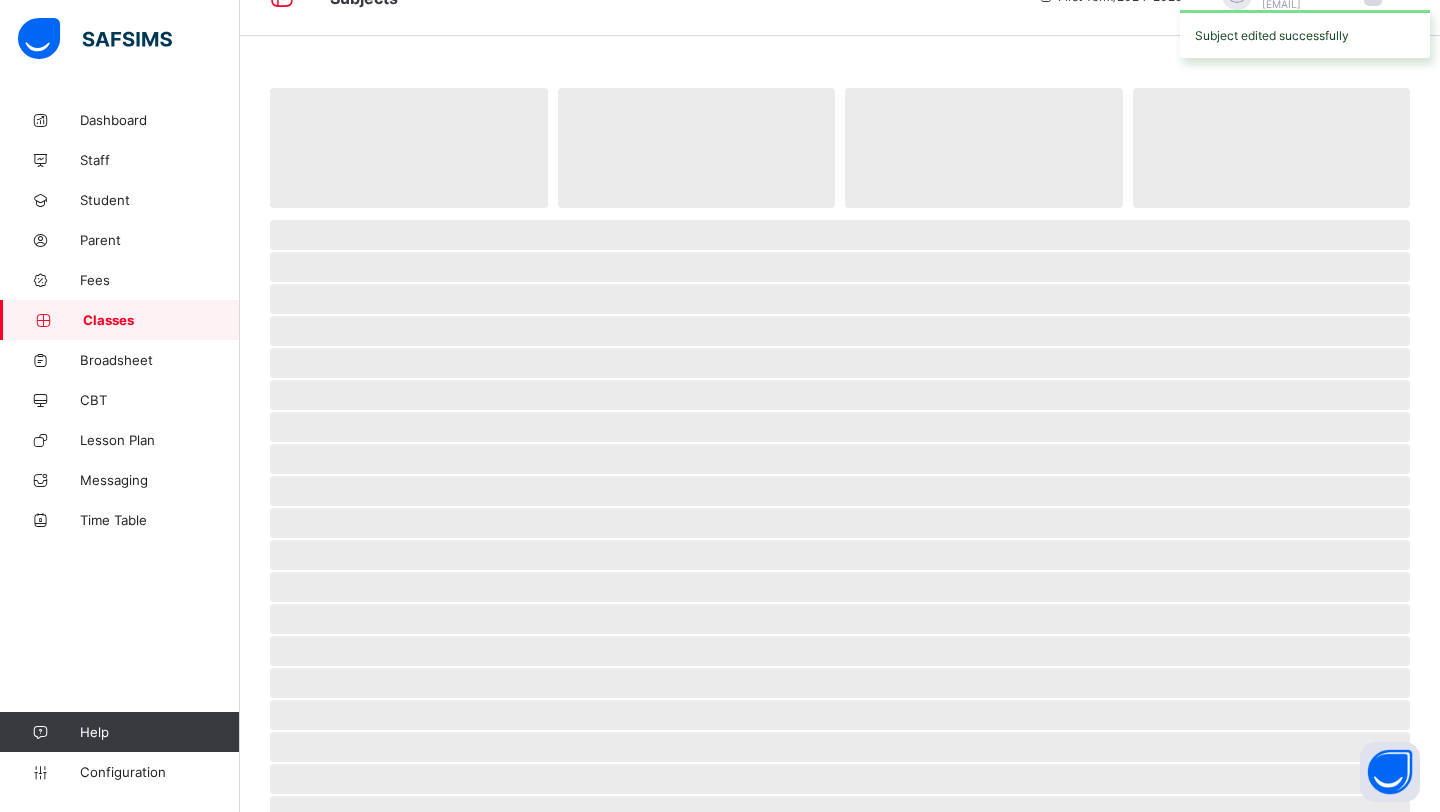 scroll, scrollTop: 0, scrollLeft: 0, axis: both 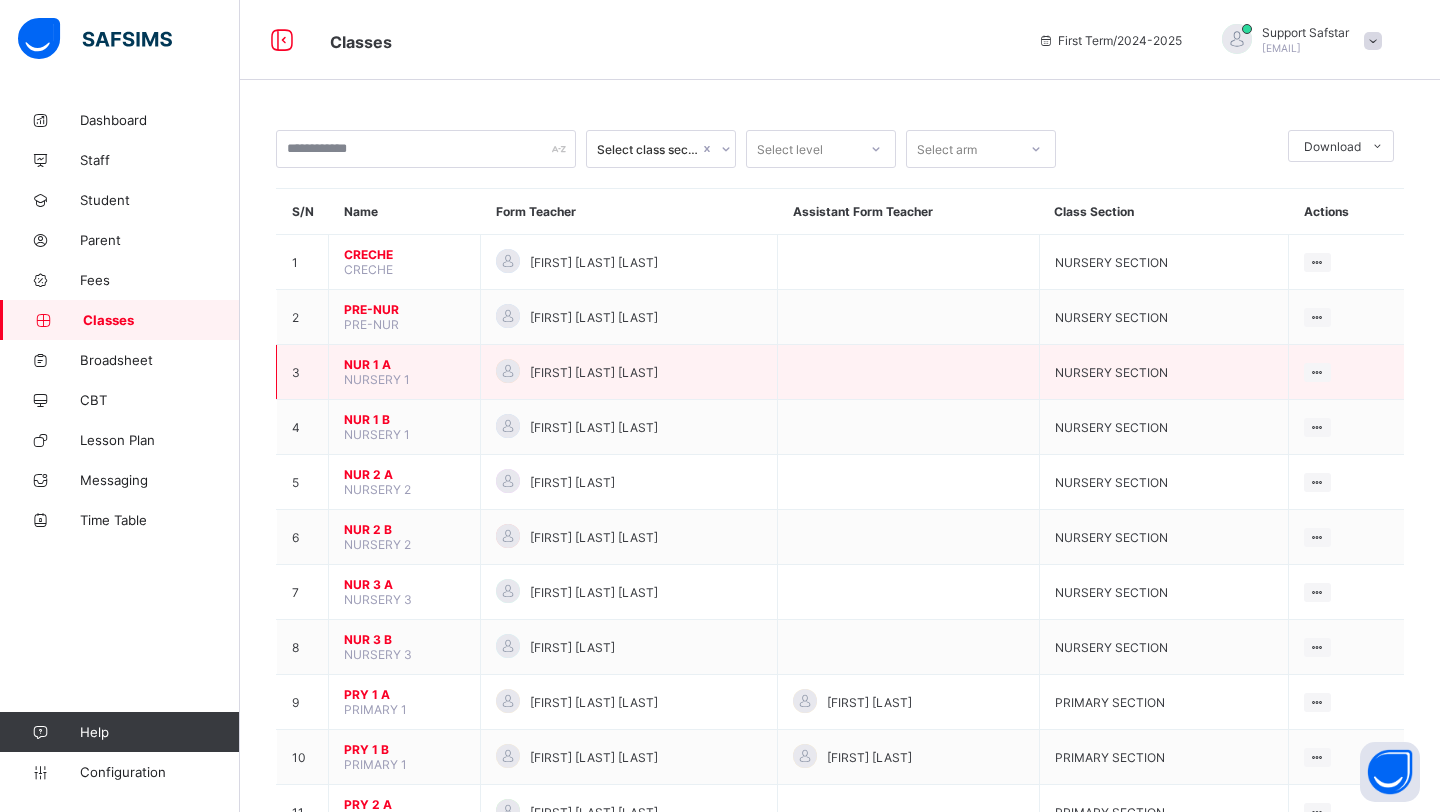 click on "NUR 1   A" at bounding box center [404, 364] 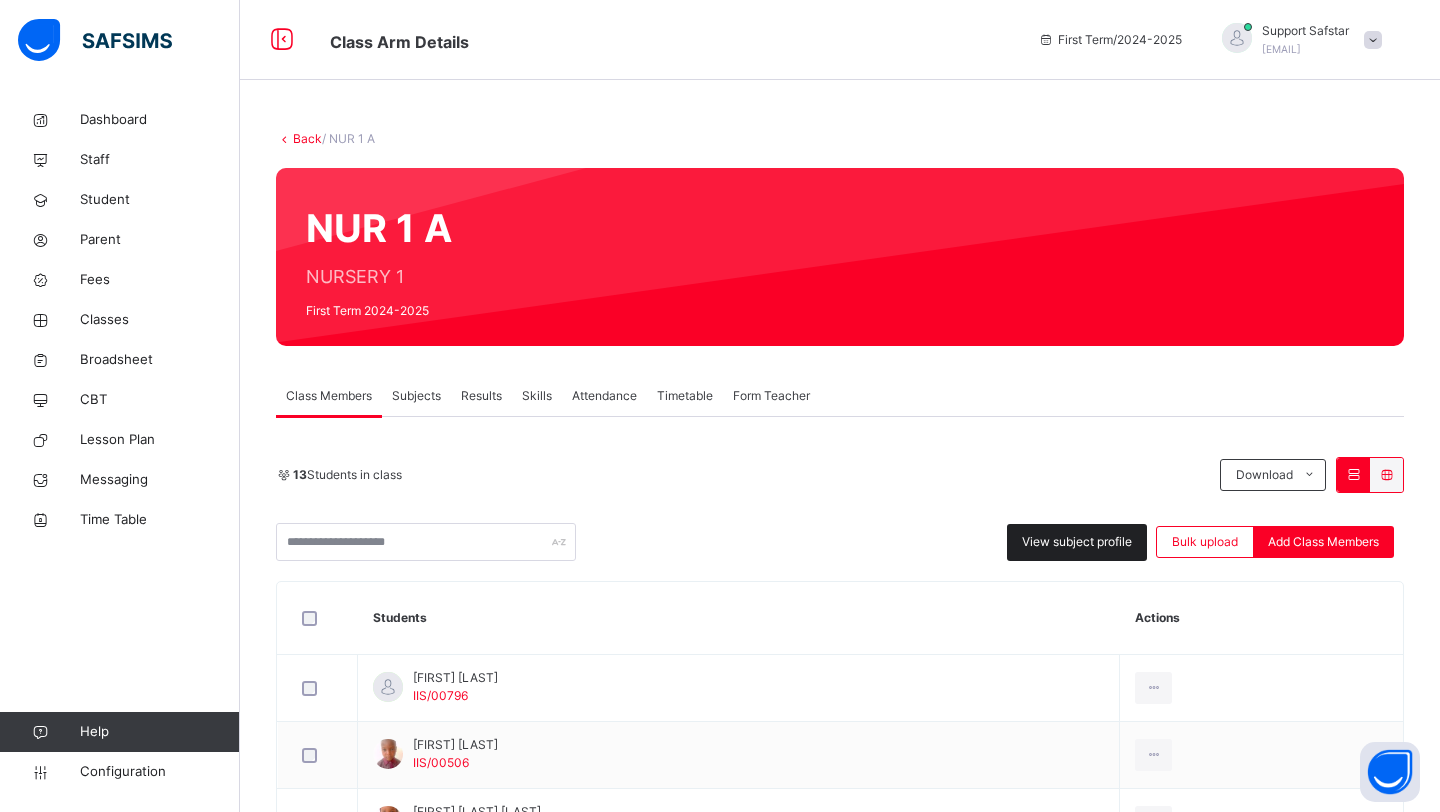click on "View subject profile" at bounding box center [1077, 542] 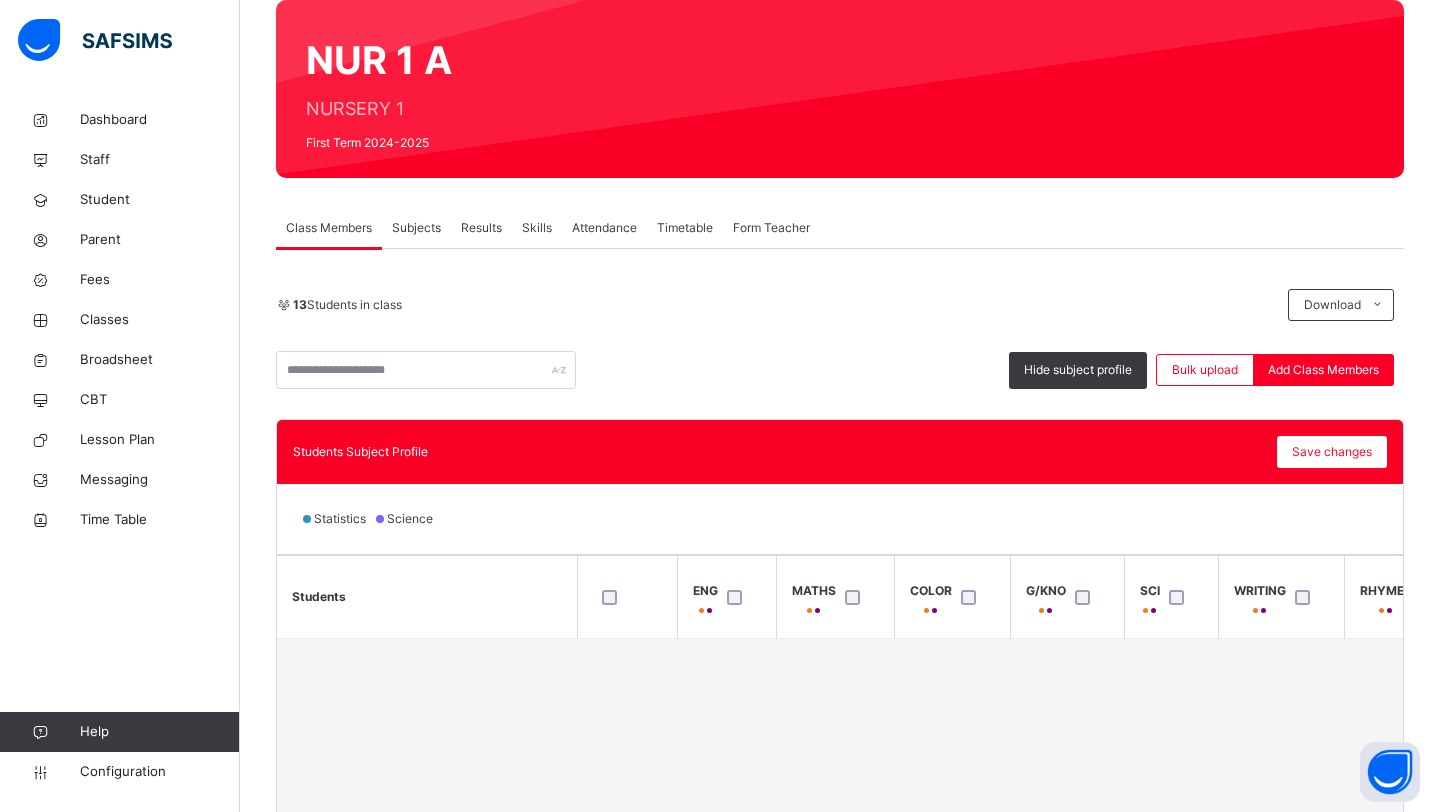 scroll, scrollTop: 471, scrollLeft: 0, axis: vertical 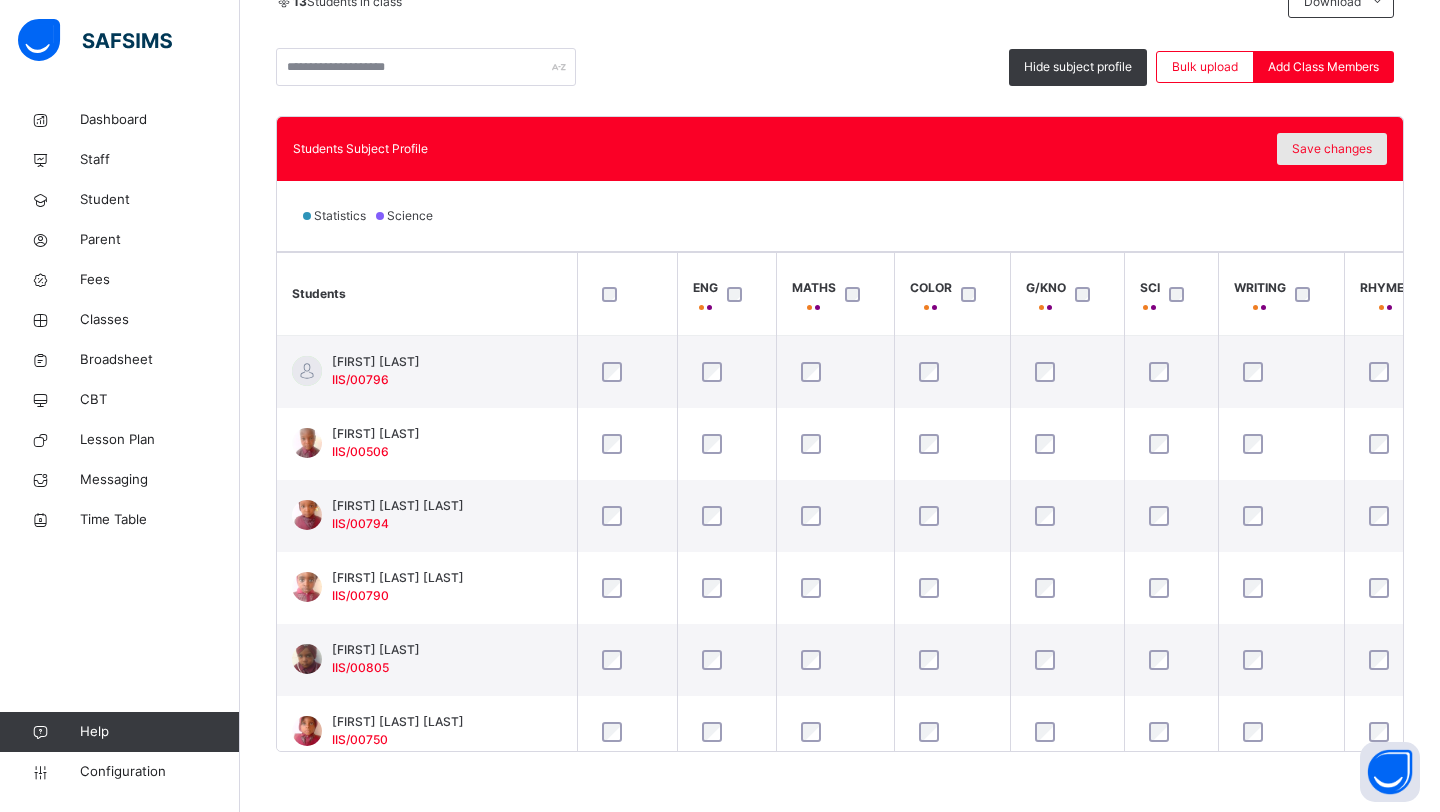 click on "Save changes" at bounding box center [1332, 149] 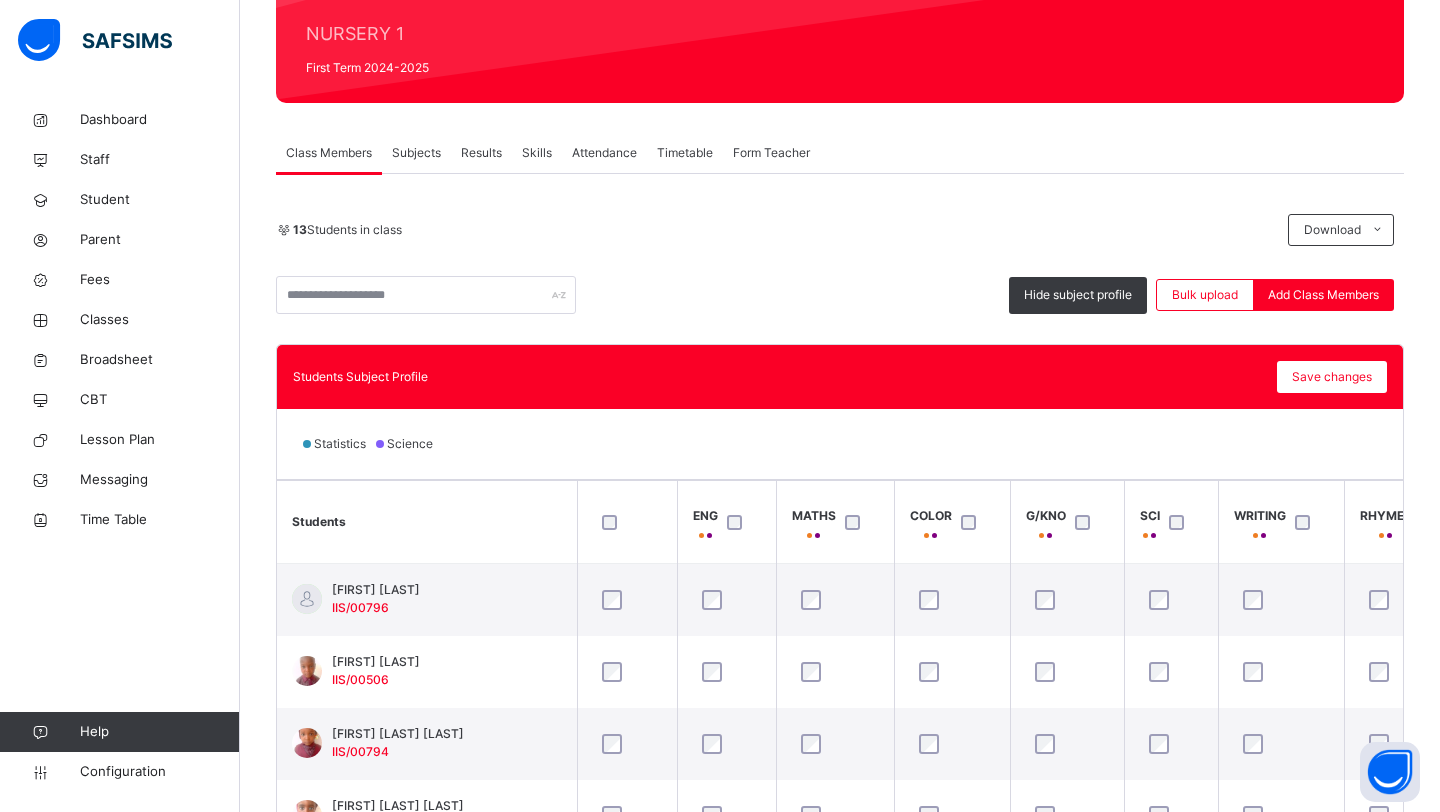 scroll, scrollTop: 141, scrollLeft: 0, axis: vertical 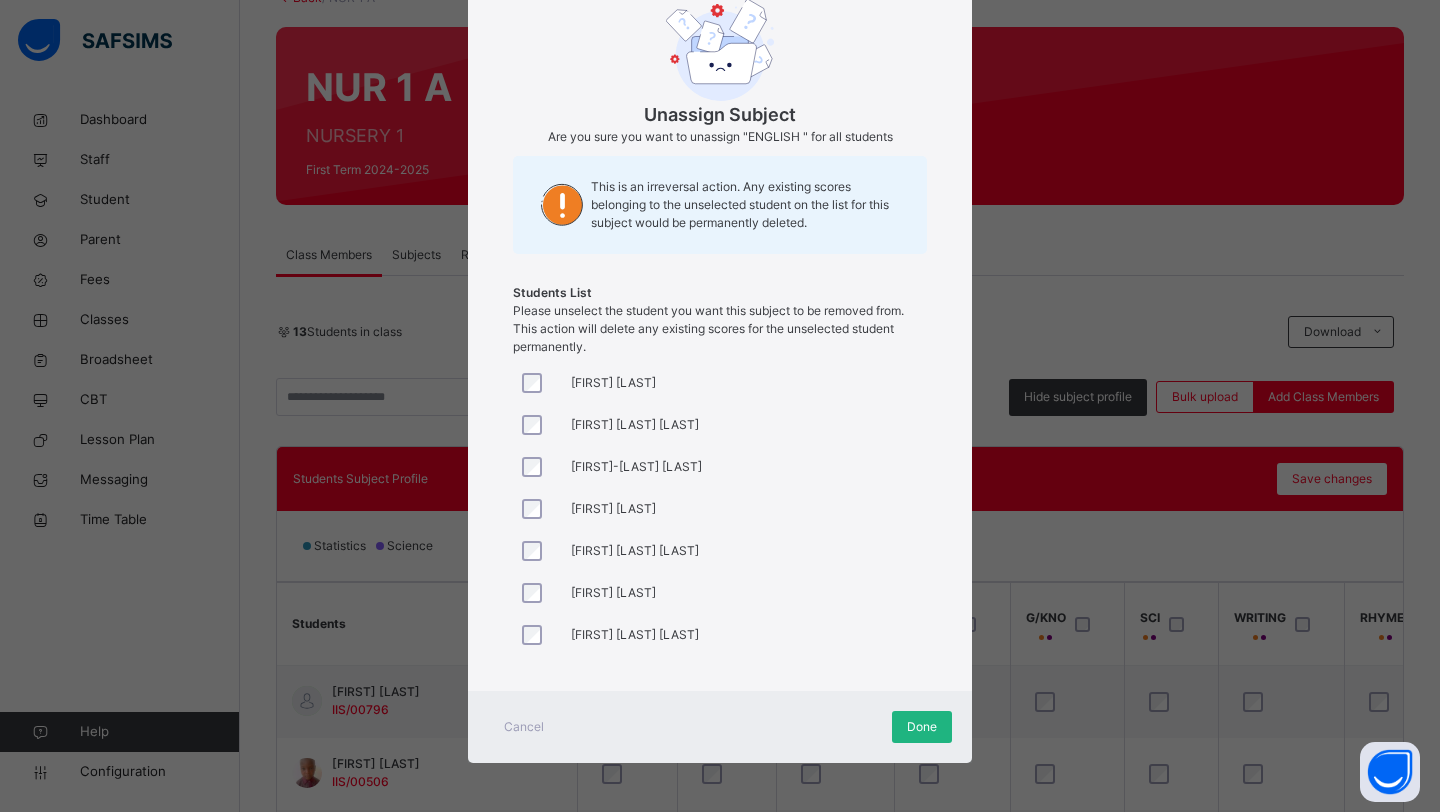 click on "Done" at bounding box center (922, 727) 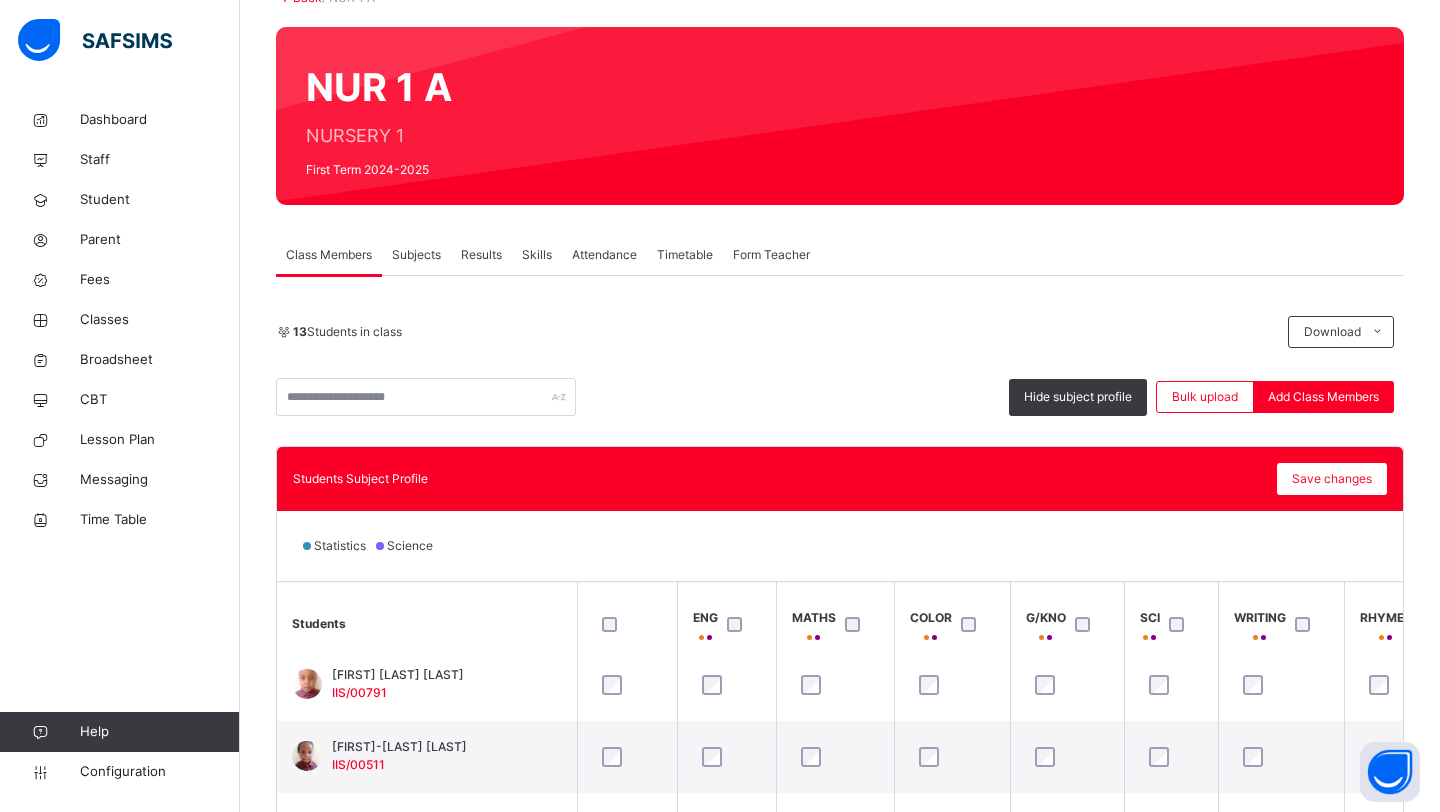 scroll, scrollTop: 529, scrollLeft: 0, axis: vertical 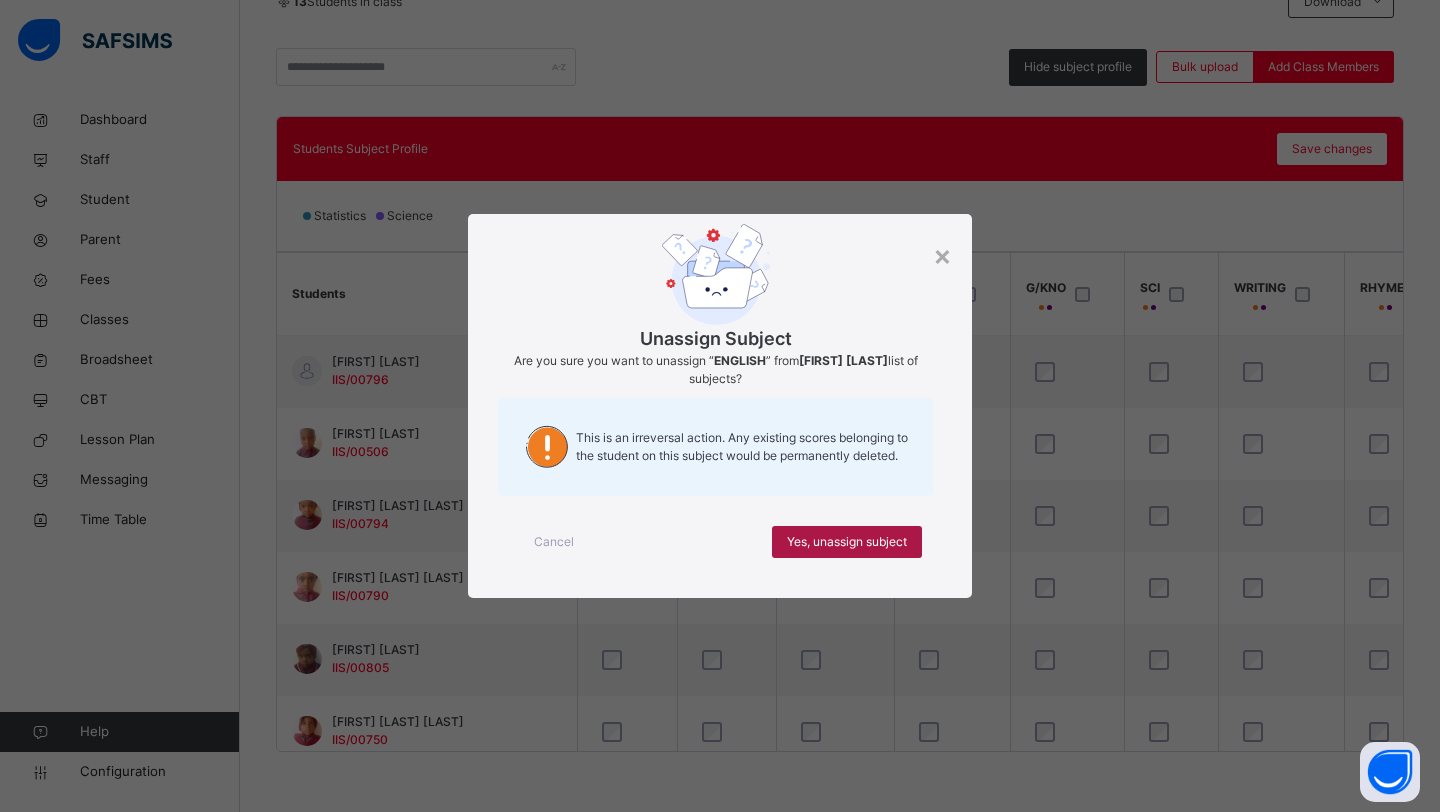 click on "Yes, unassign subject" at bounding box center (847, 542) 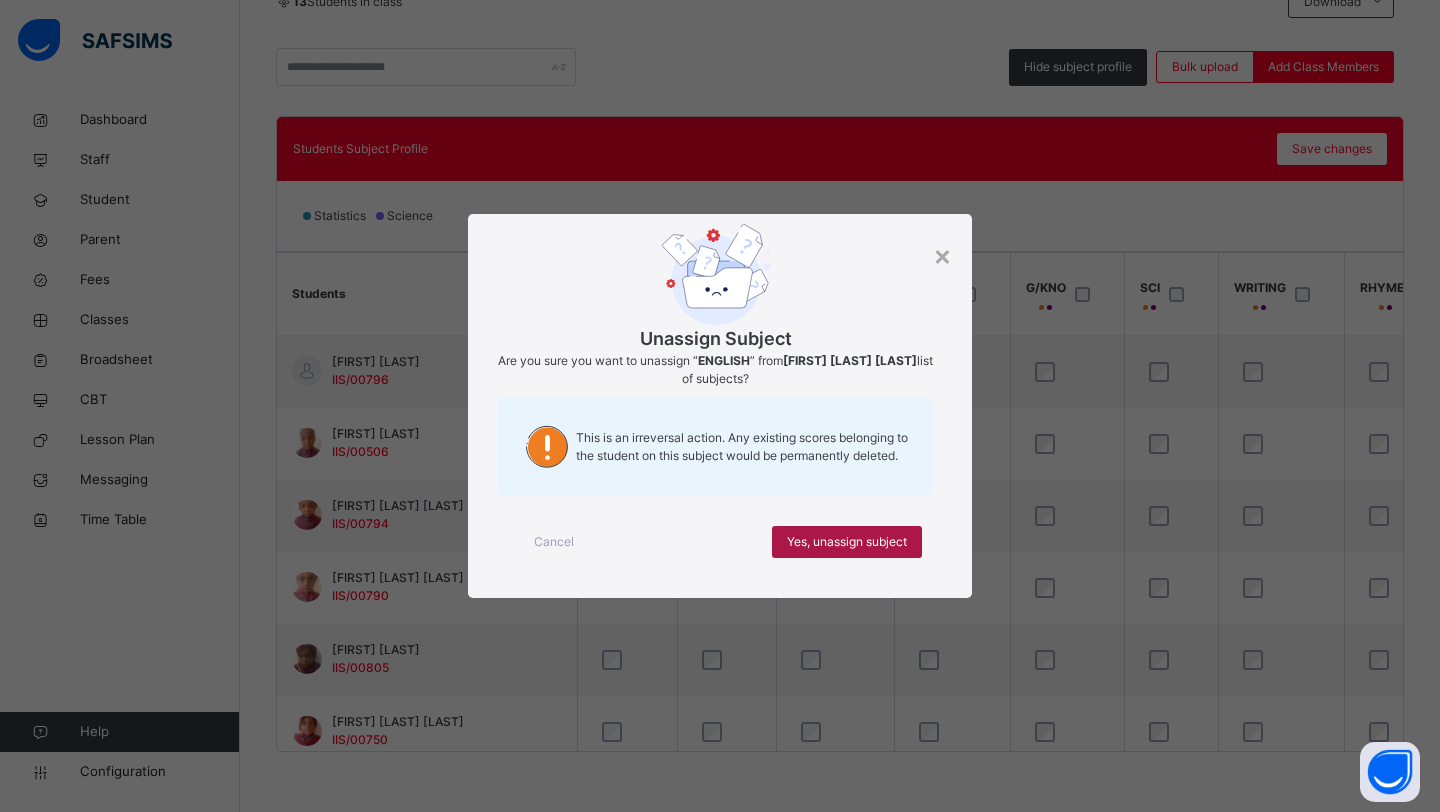 click on "Yes, unassign subject" at bounding box center (847, 542) 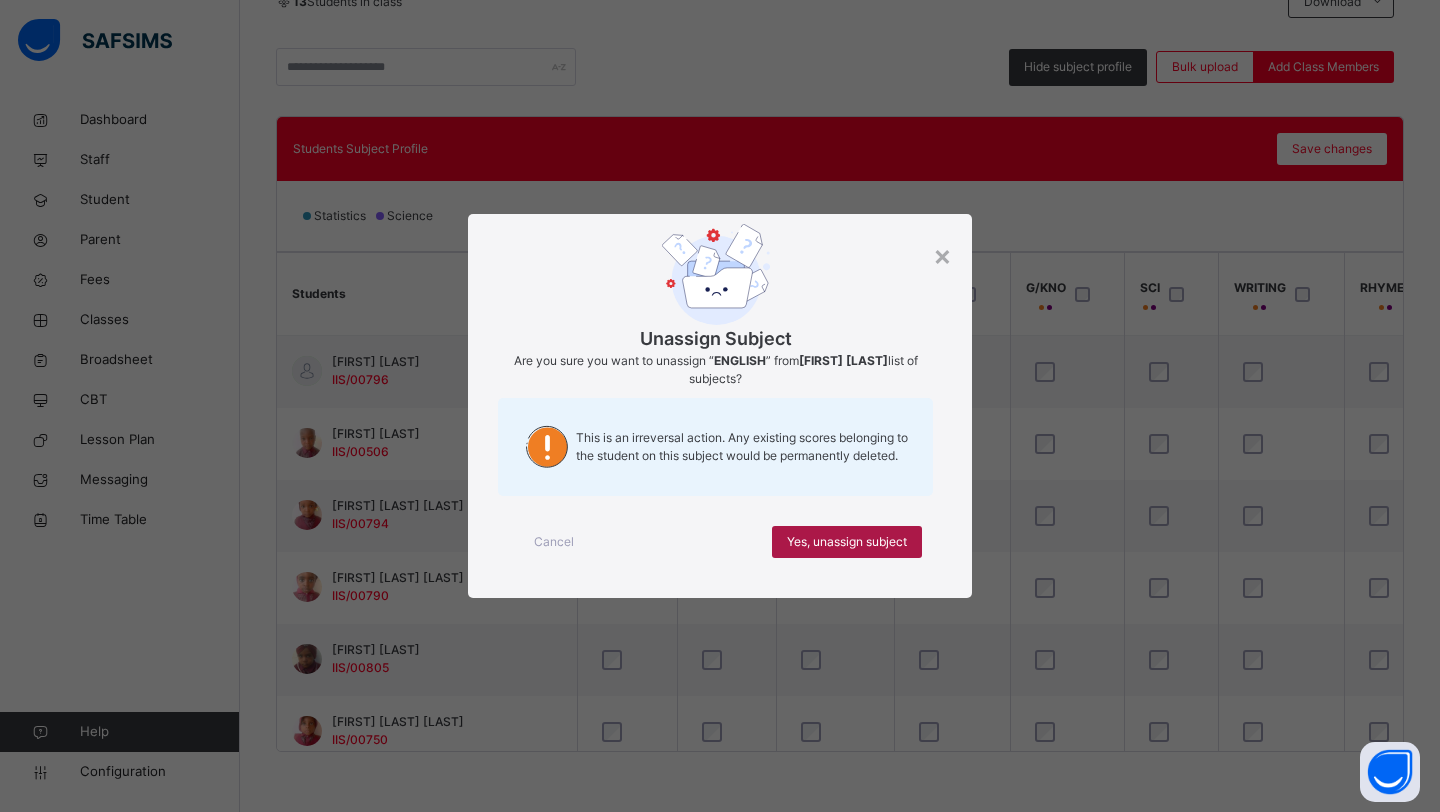 click on "Yes, unassign subject" at bounding box center [847, 542] 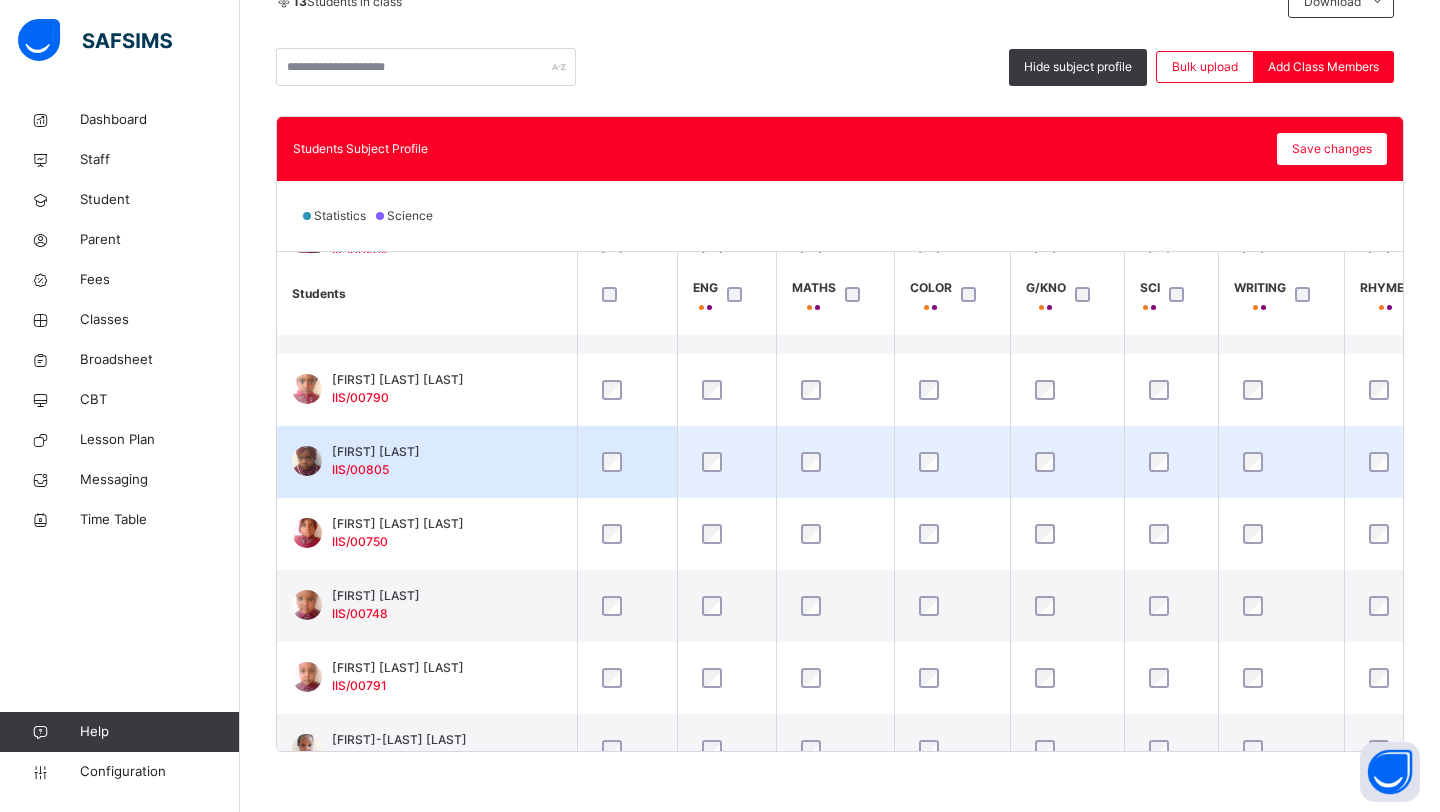 scroll, scrollTop: 233, scrollLeft: 0, axis: vertical 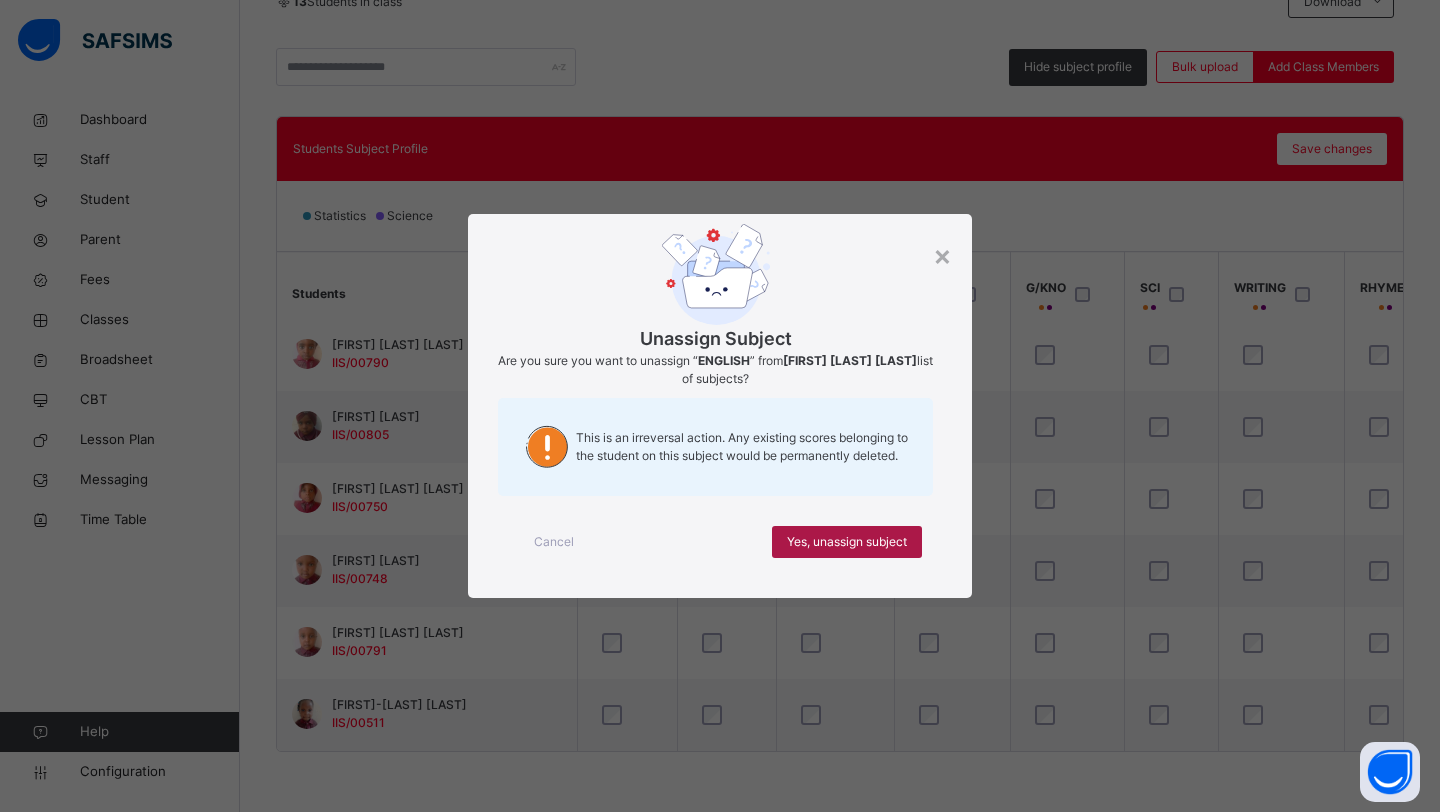 click on "Yes, unassign subject" at bounding box center (847, 542) 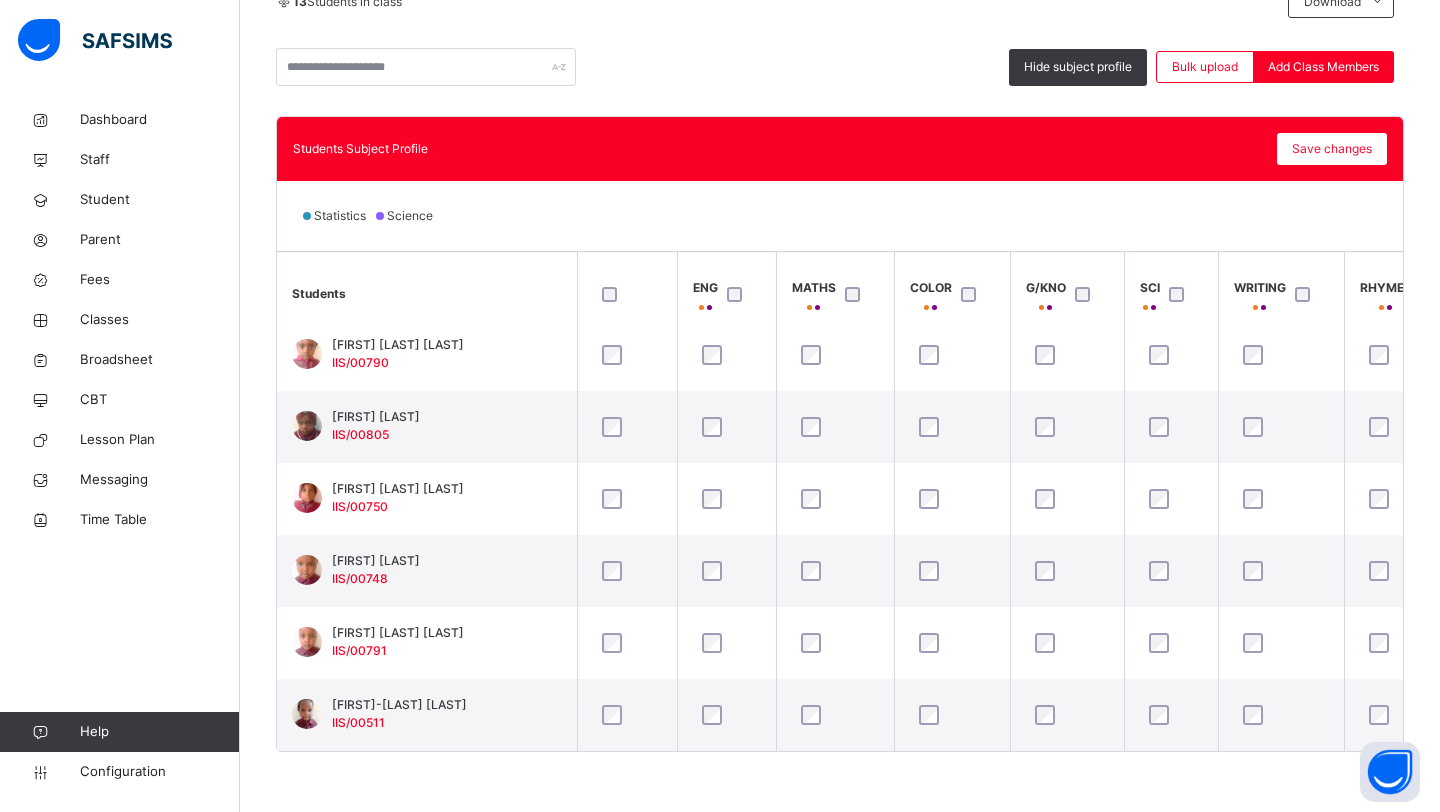 scroll, scrollTop: 233, scrollLeft: 0, axis: vertical 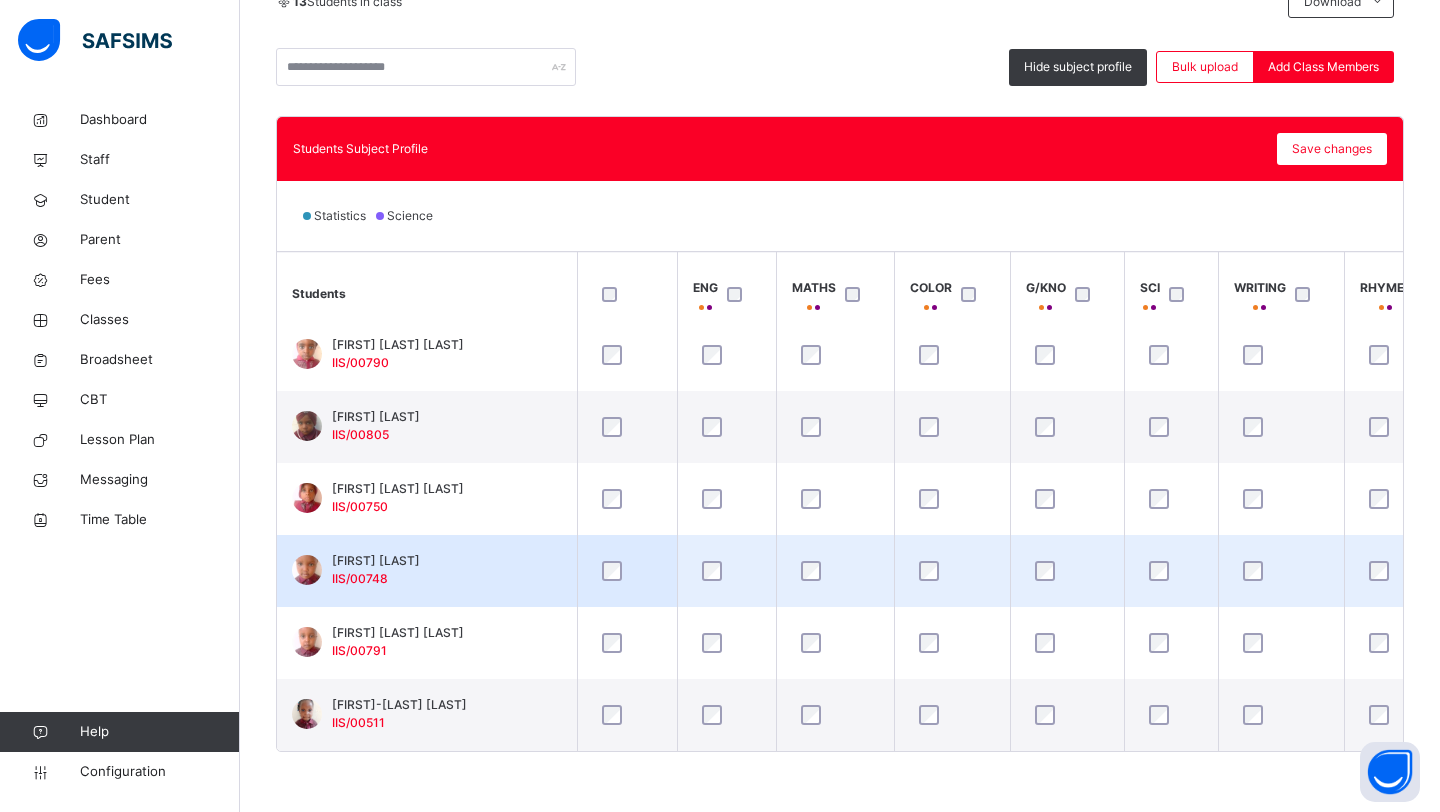 click at bounding box center (727, 571) 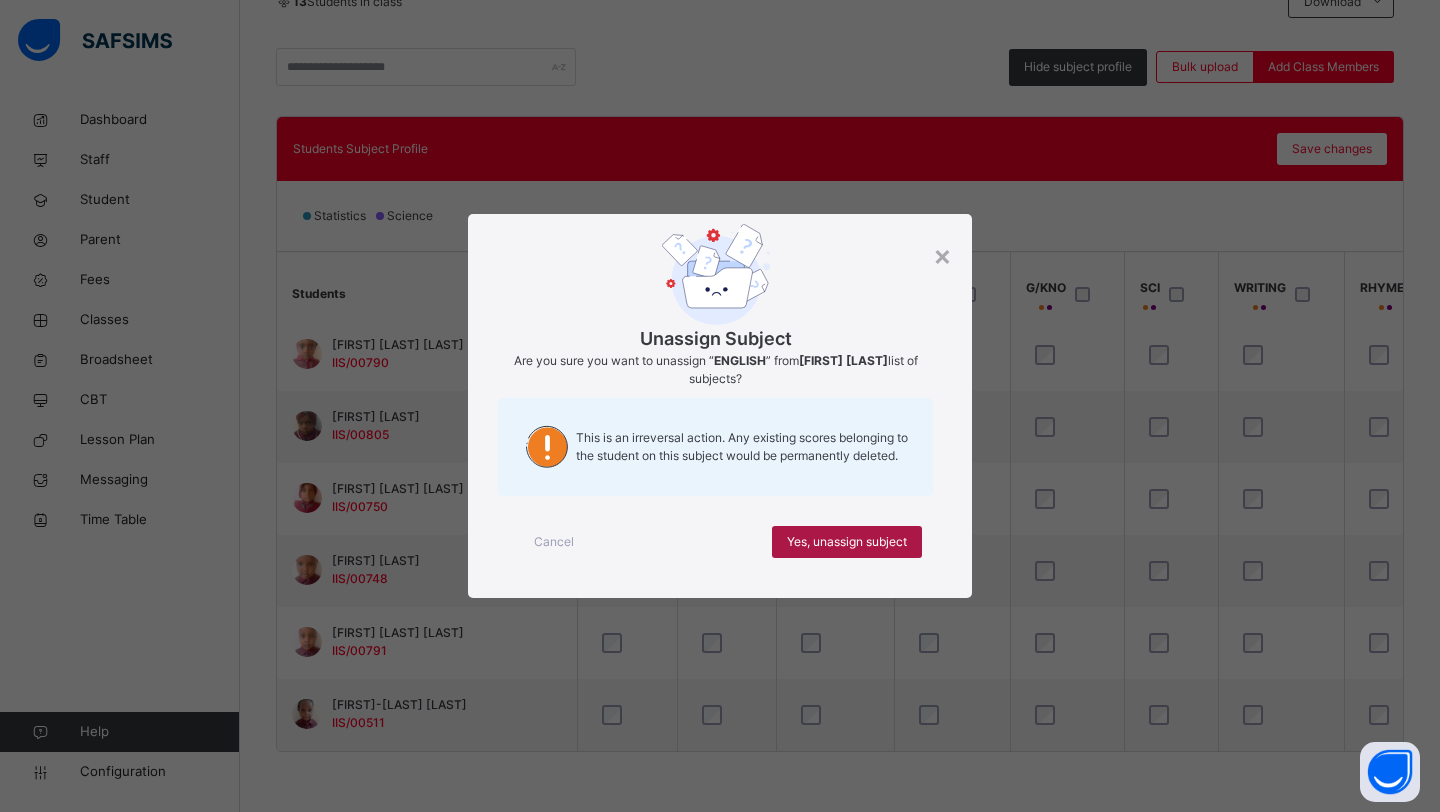 click on "Yes, unassign subject" at bounding box center [847, 542] 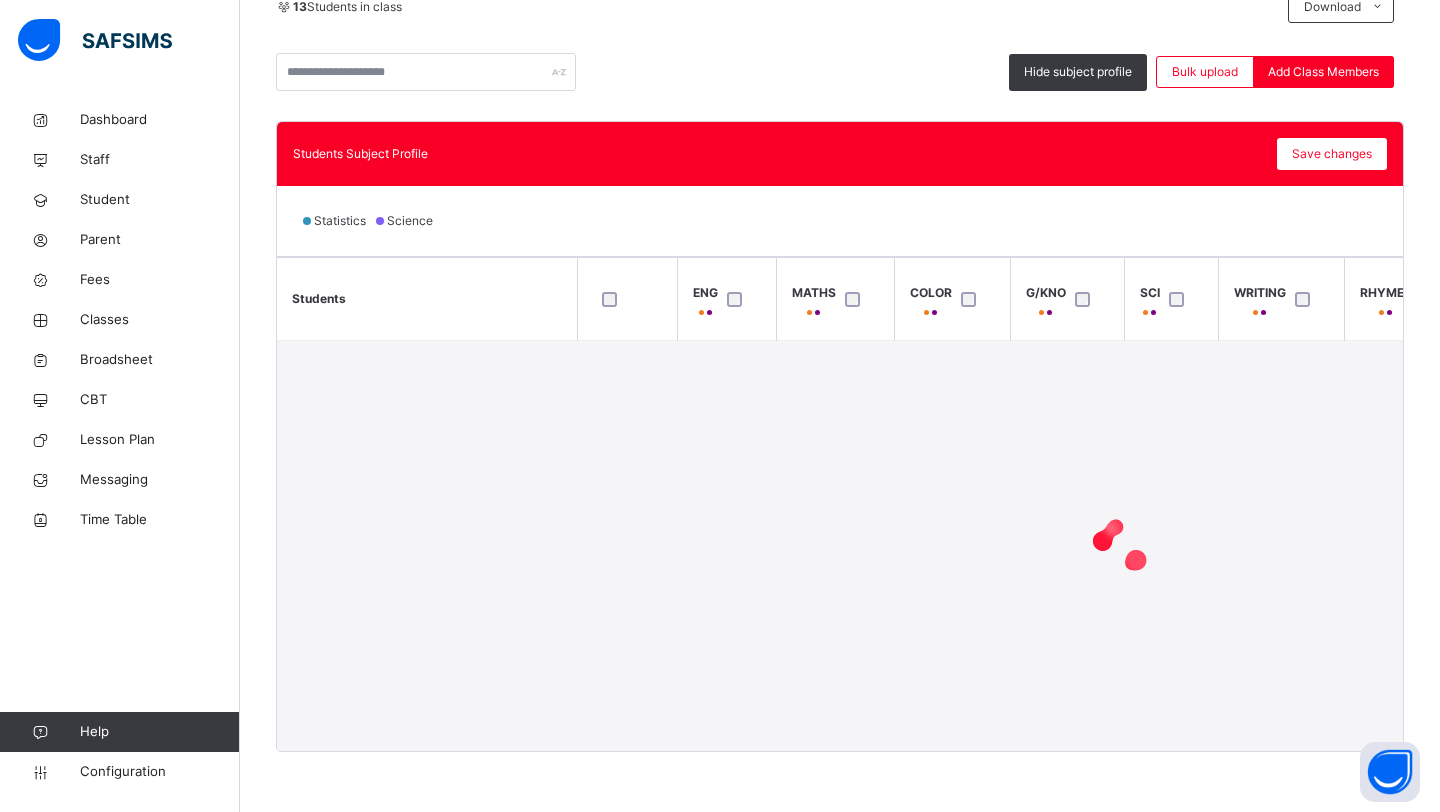 scroll, scrollTop: 233, scrollLeft: 0, axis: vertical 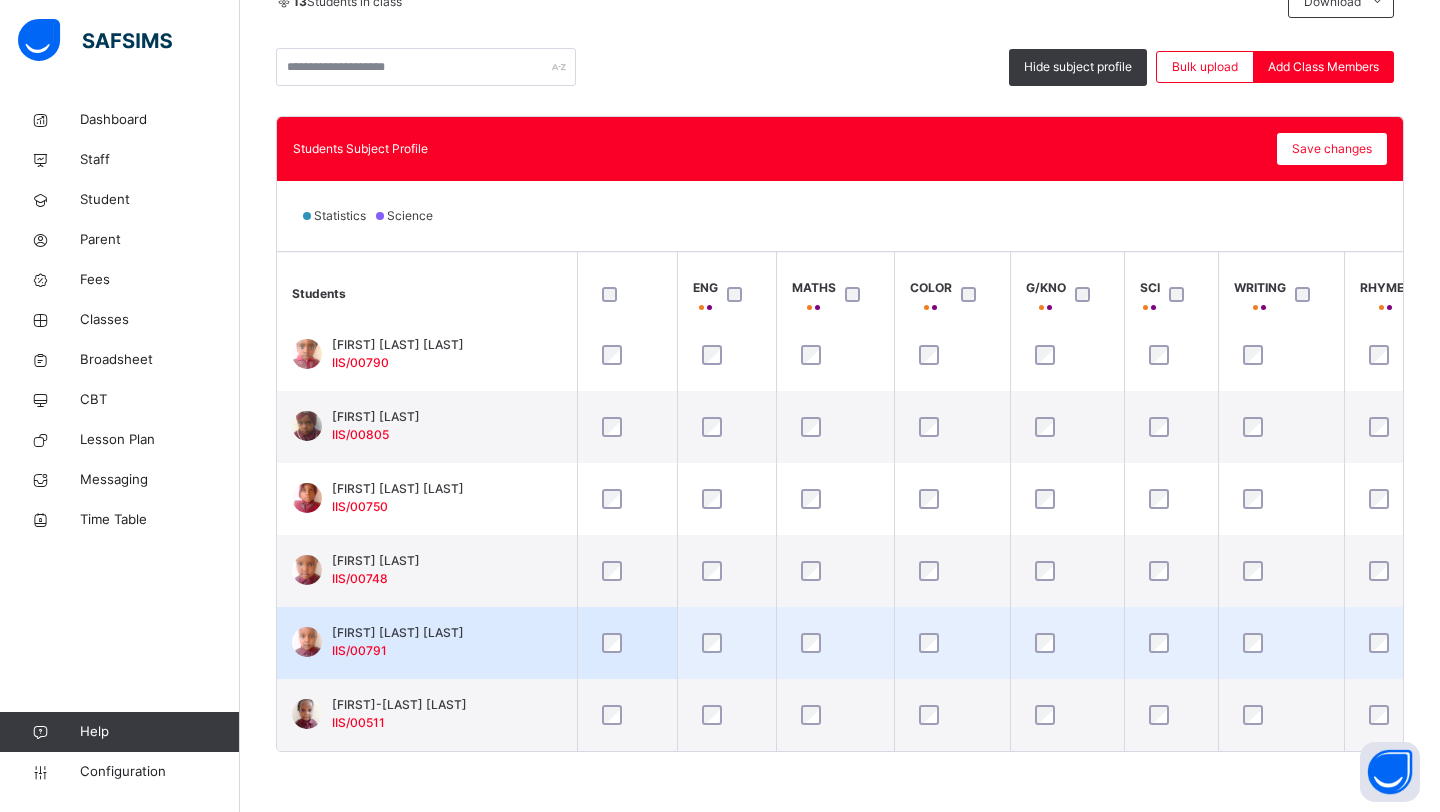 click at bounding box center [727, 643] 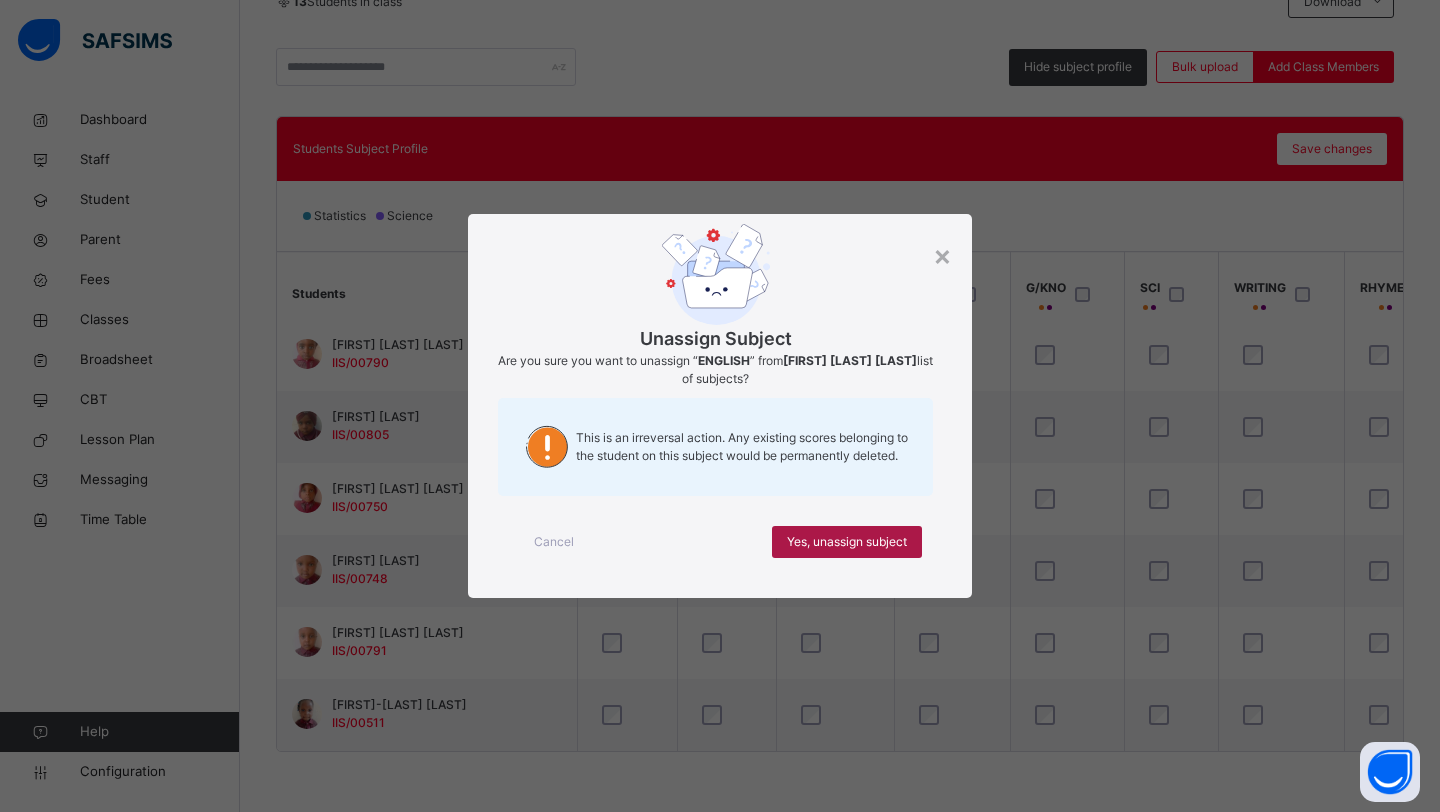 click on "Yes, unassign subject" at bounding box center [847, 542] 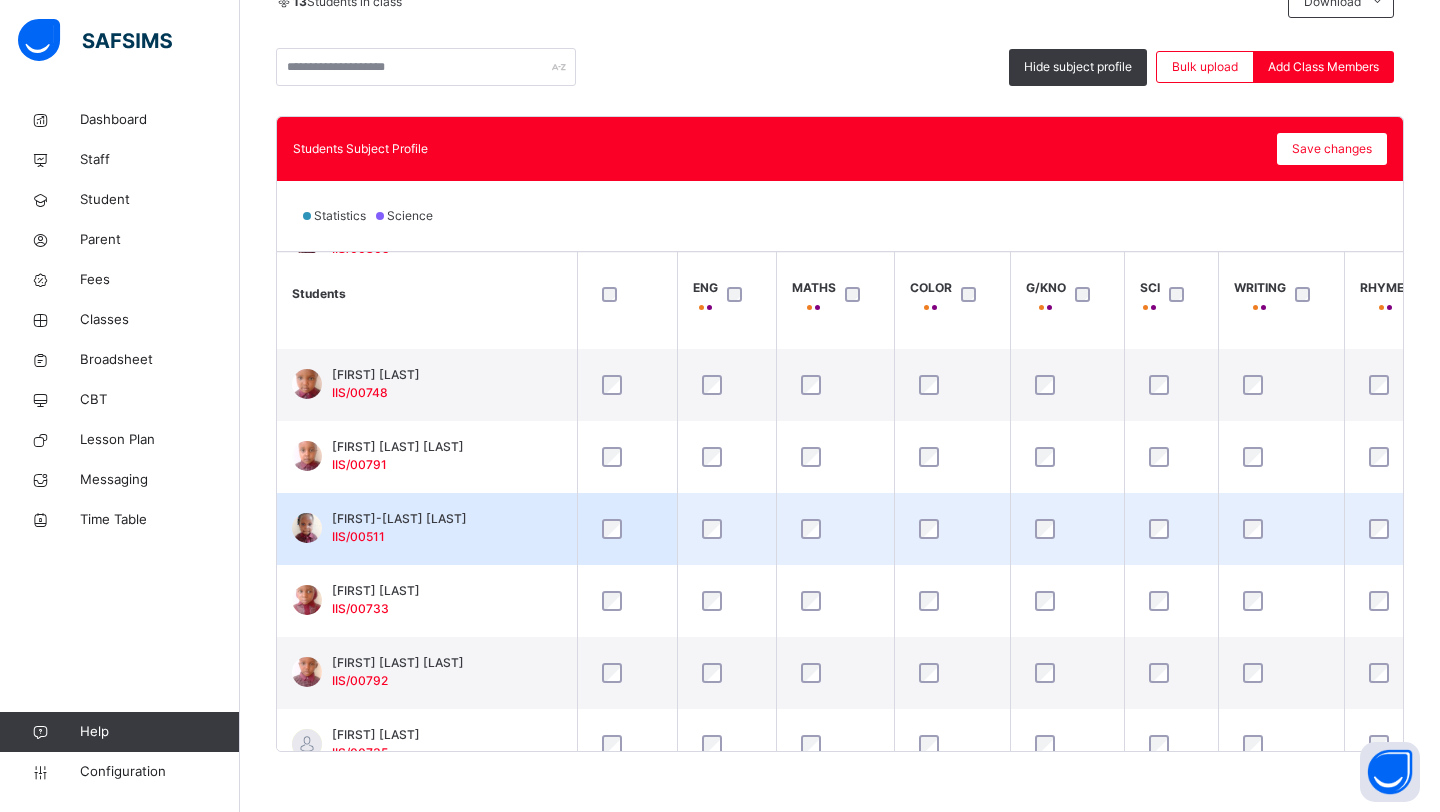 scroll, scrollTop: 441, scrollLeft: 0, axis: vertical 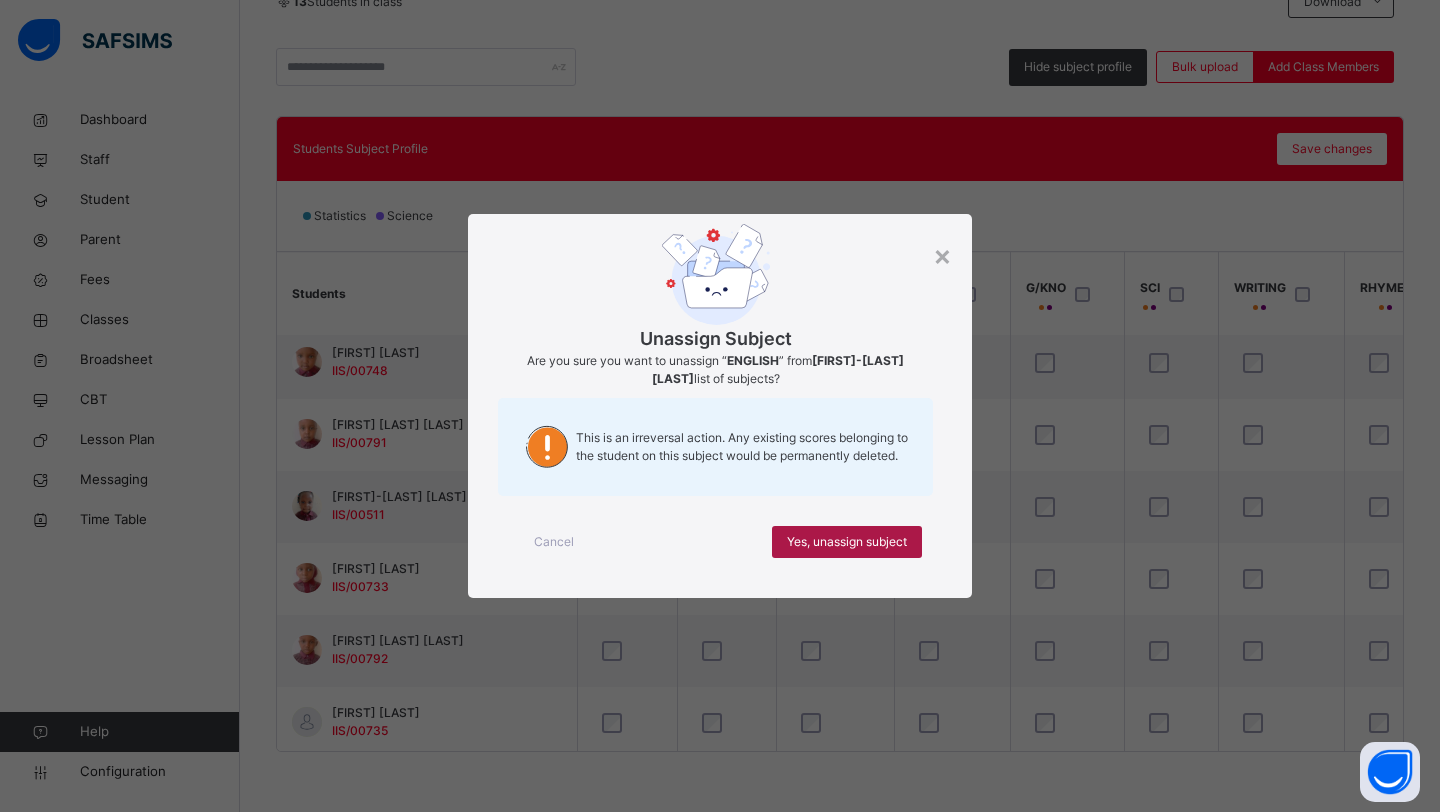 click on "Yes, unassign subject" at bounding box center (847, 542) 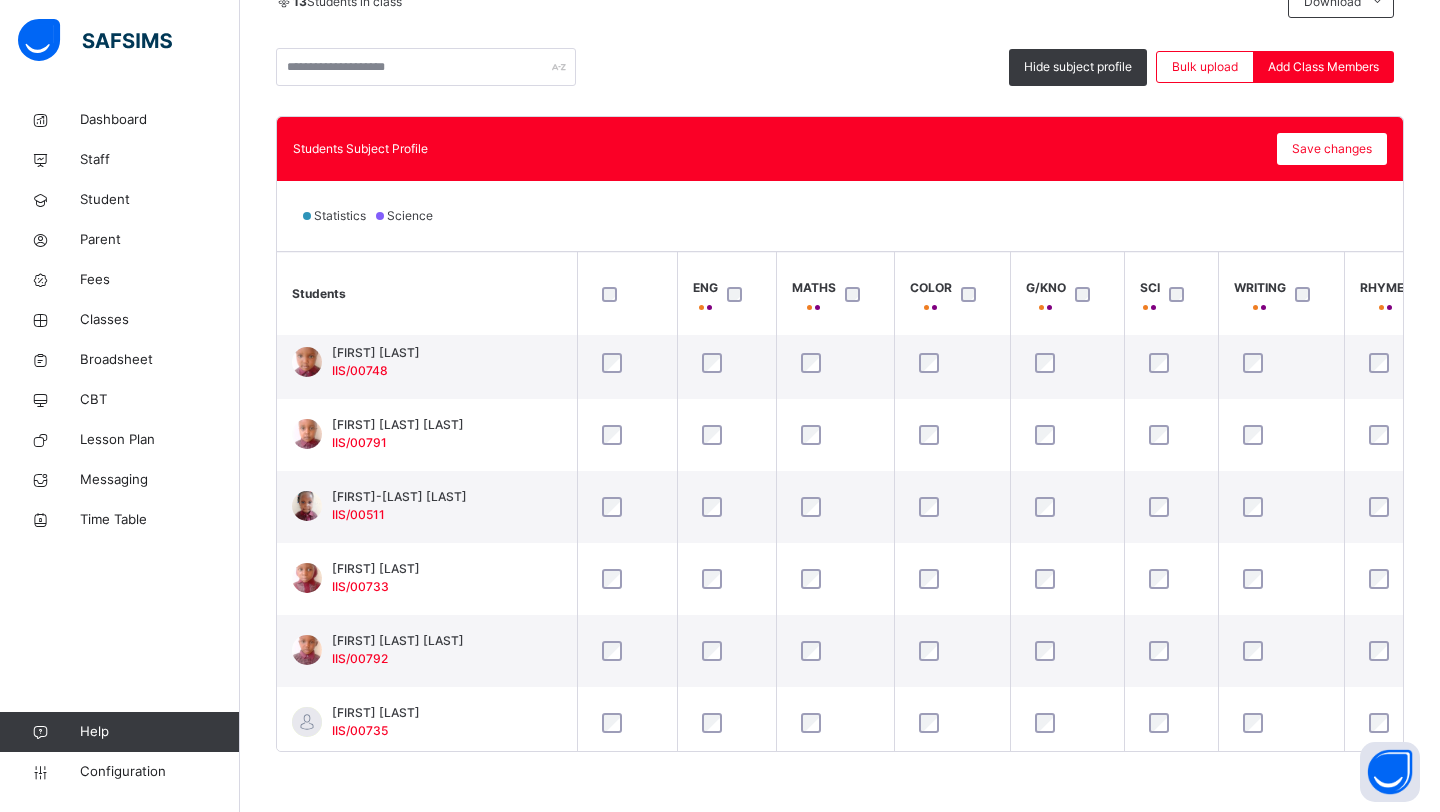 scroll, scrollTop: 441, scrollLeft: 0, axis: vertical 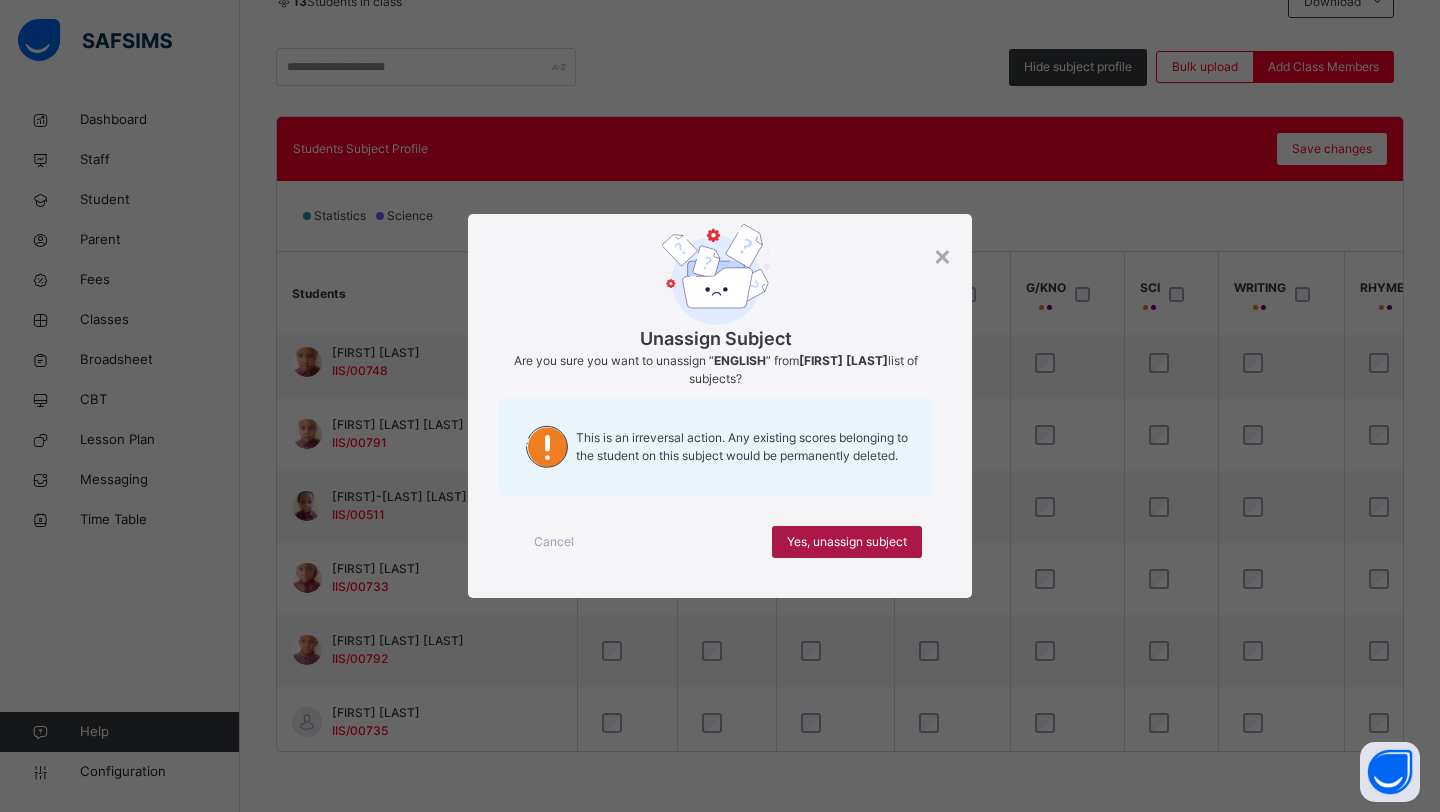 click on "Yes, unassign subject" at bounding box center [847, 542] 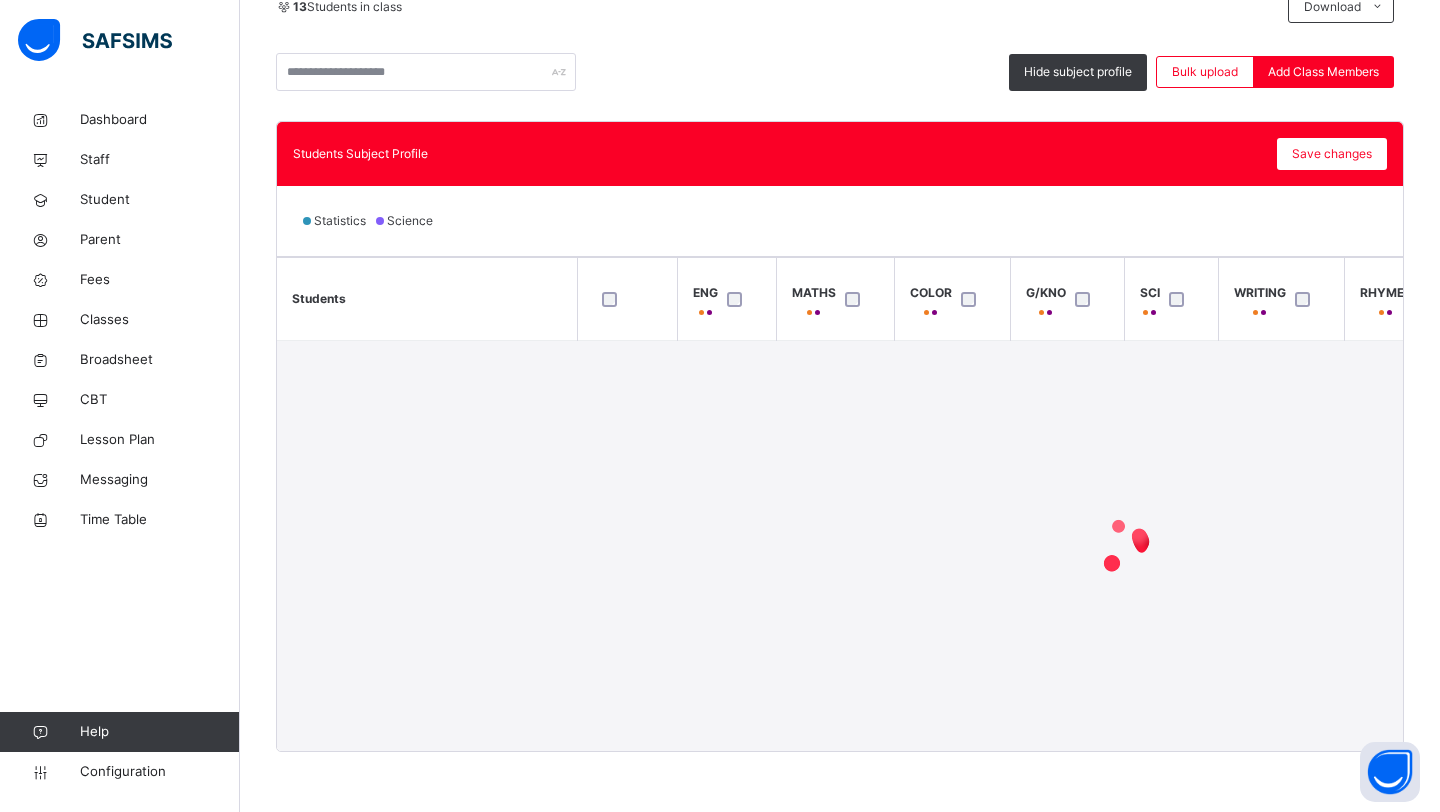 scroll, scrollTop: 441, scrollLeft: 0, axis: vertical 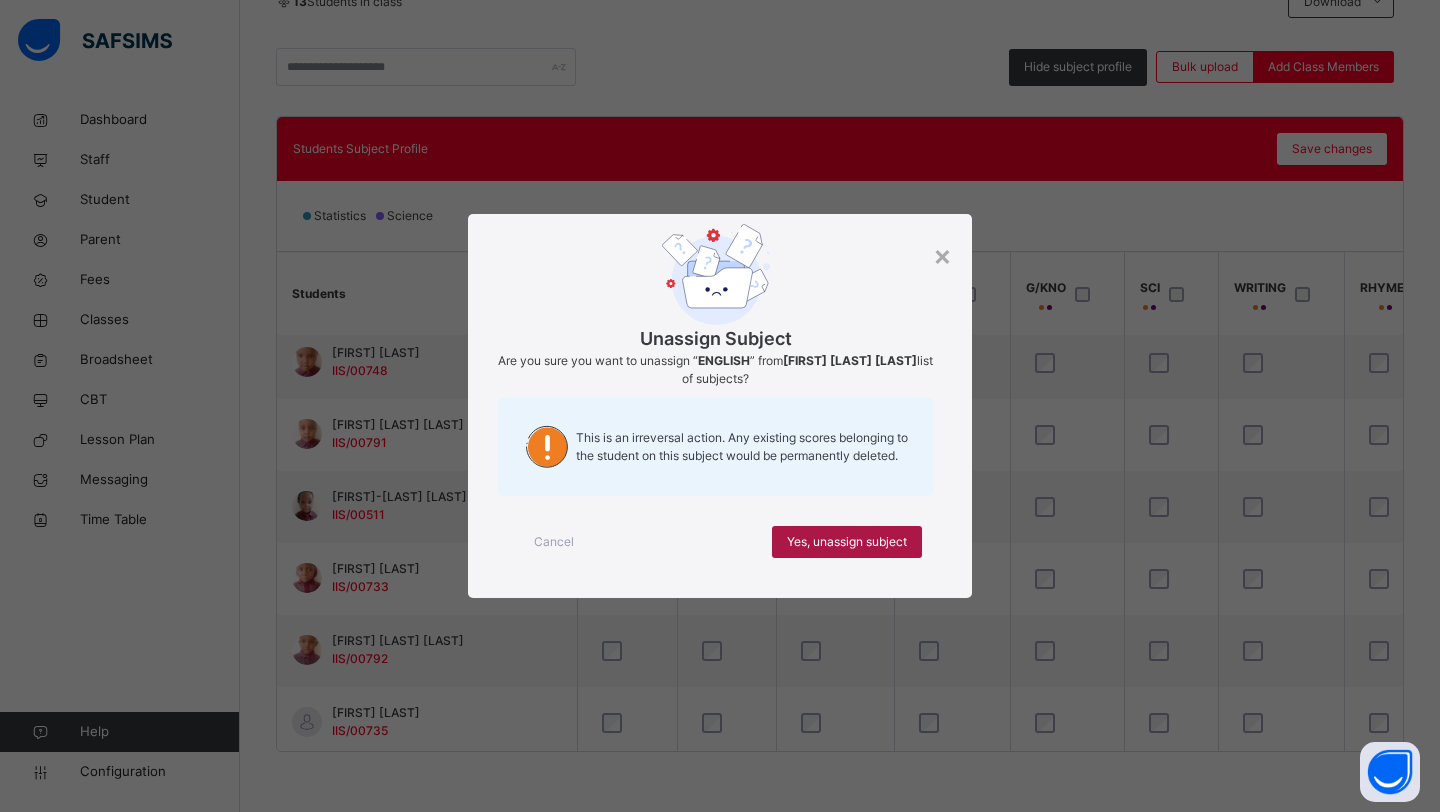 click on "Yes, unassign subject" at bounding box center (847, 542) 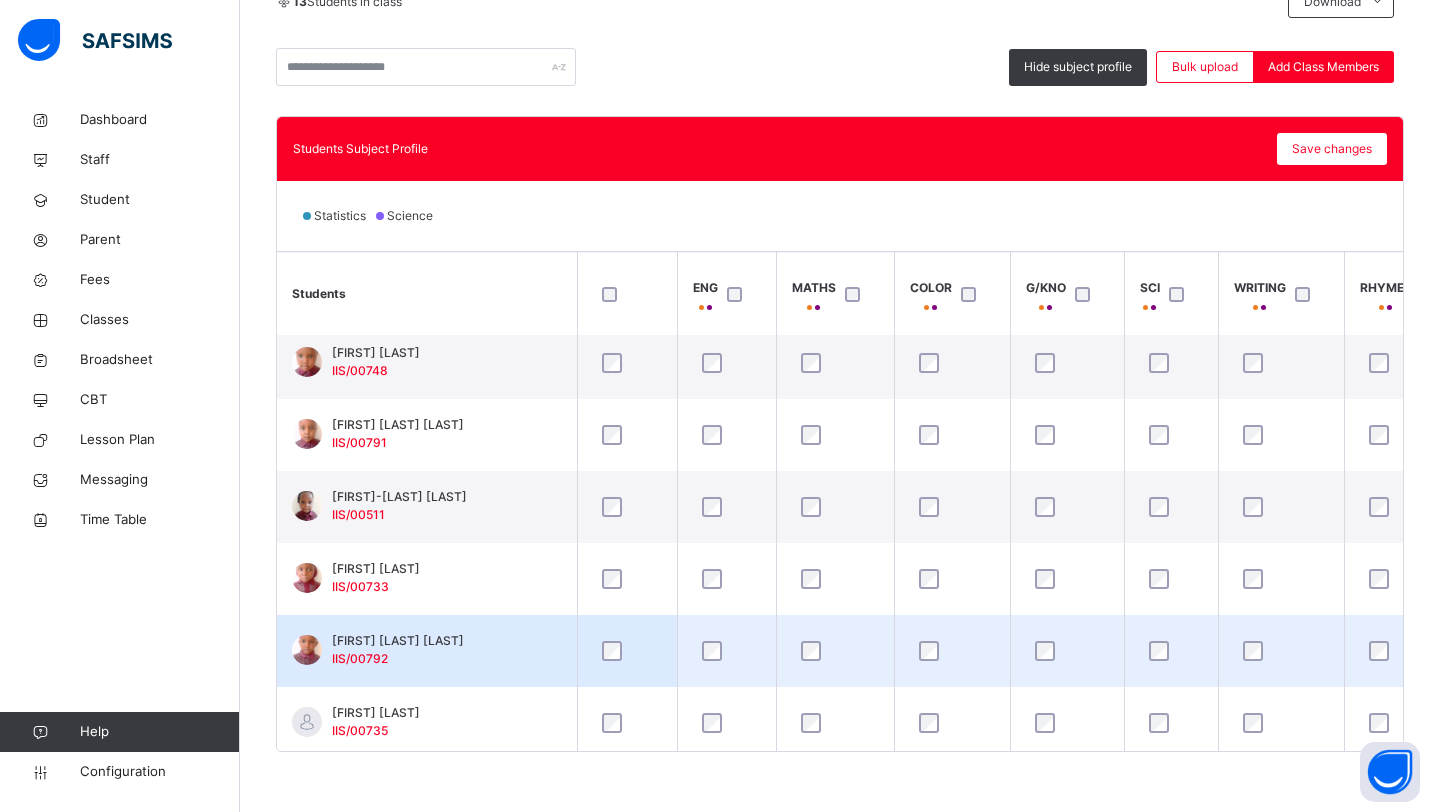 scroll, scrollTop: 529, scrollLeft: 0, axis: vertical 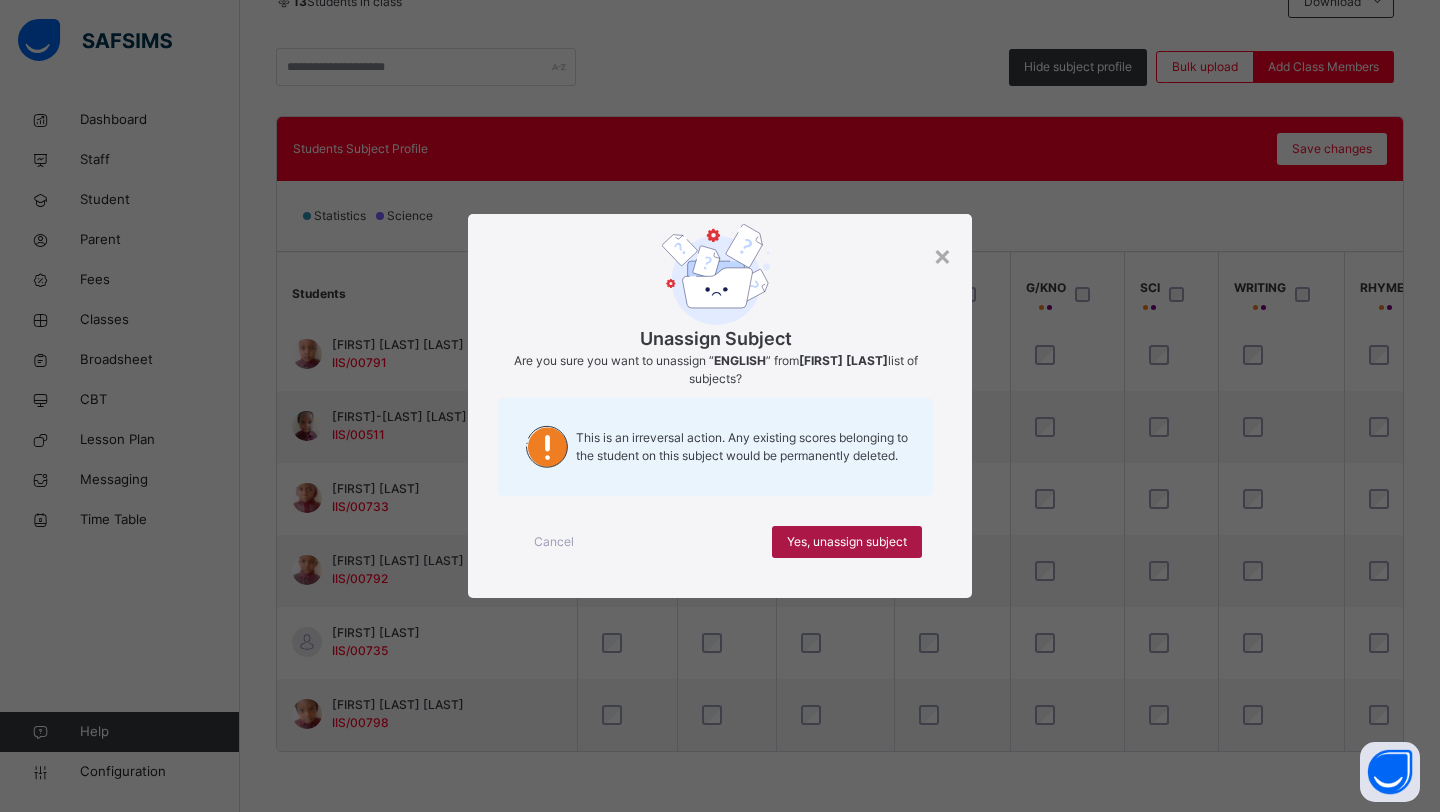 click on "Yes, unassign subject" at bounding box center (847, 542) 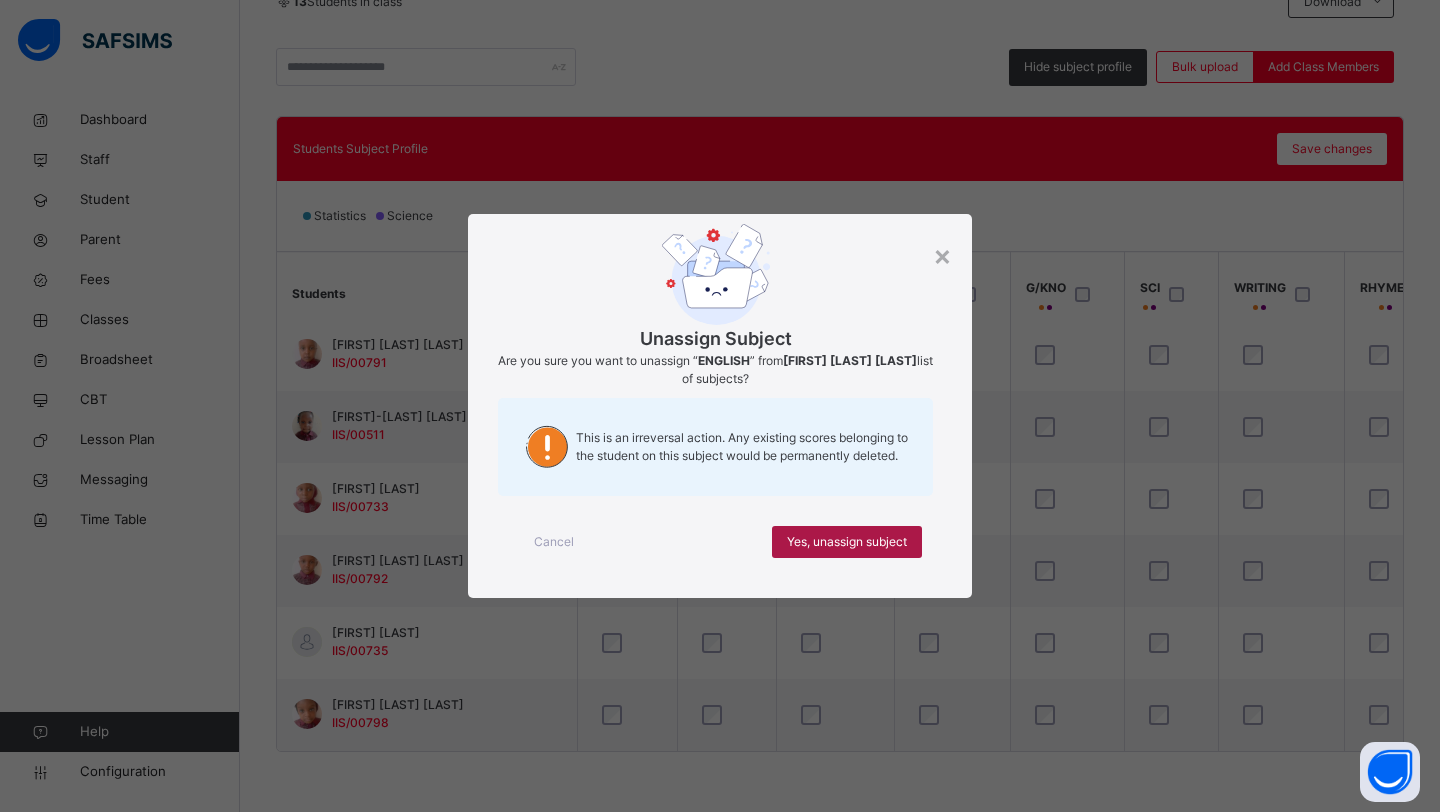 click on "Yes, unassign subject" at bounding box center (847, 542) 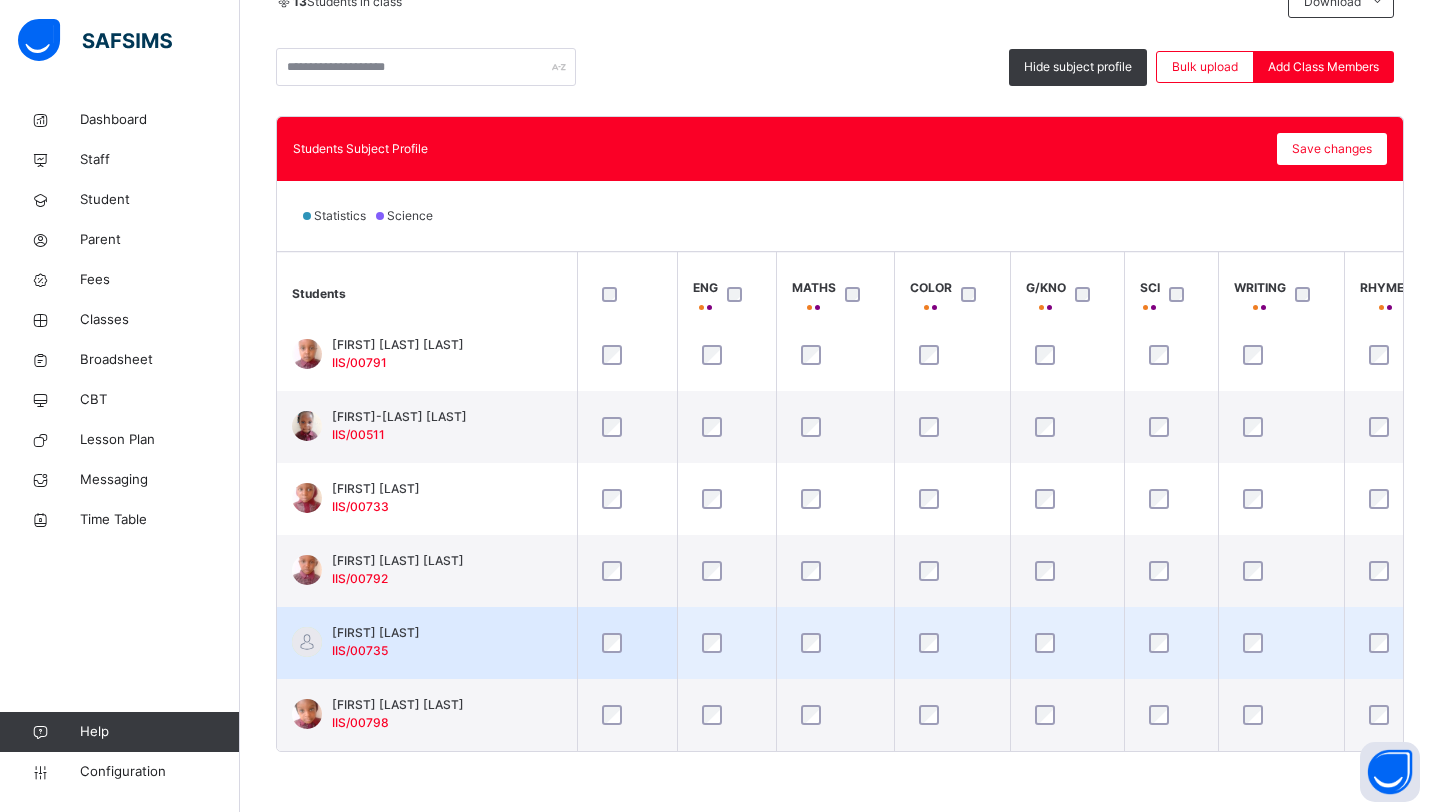 scroll, scrollTop: 152, scrollLeft: 0, axis: vertical 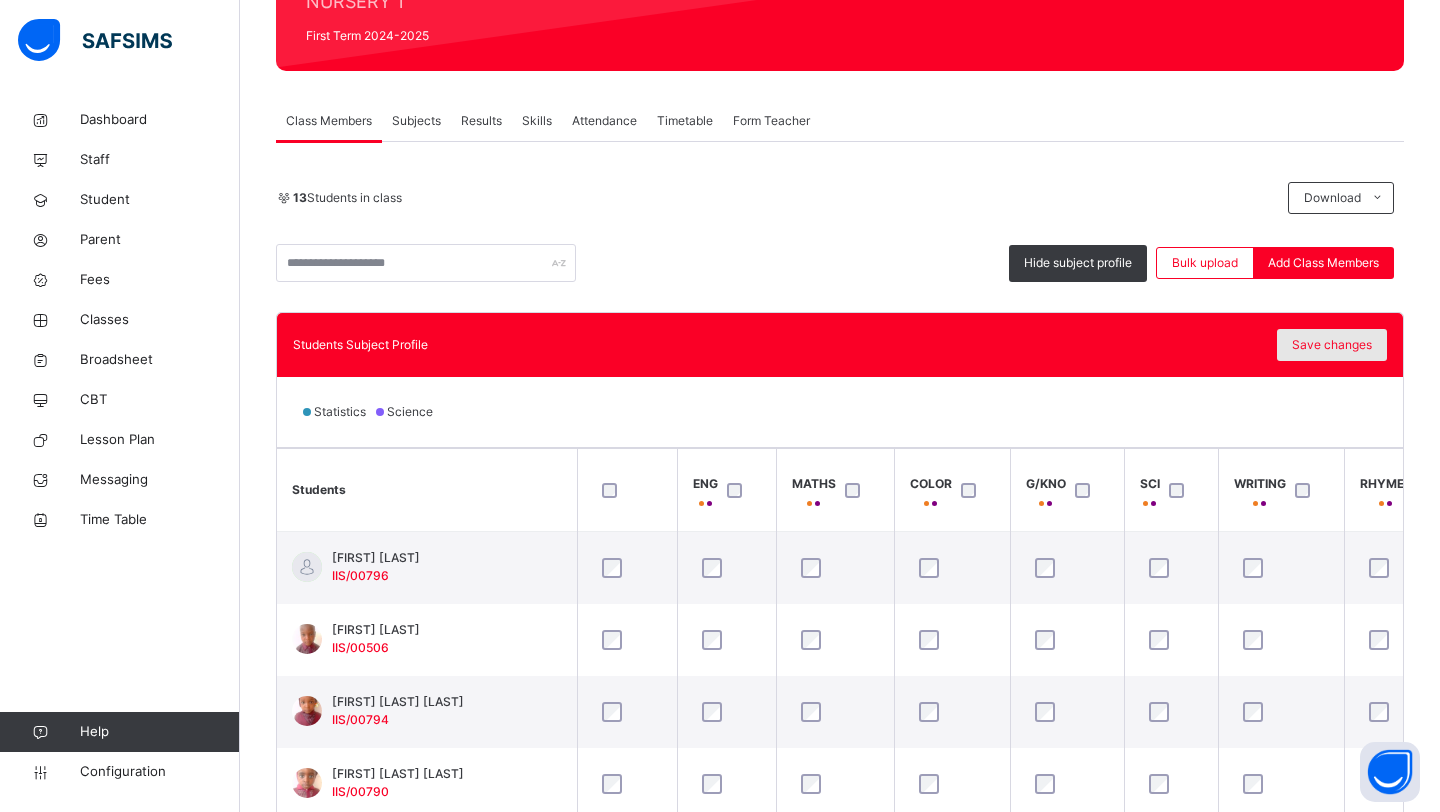 click on "Save changes" at bounding box center [1332, 345] 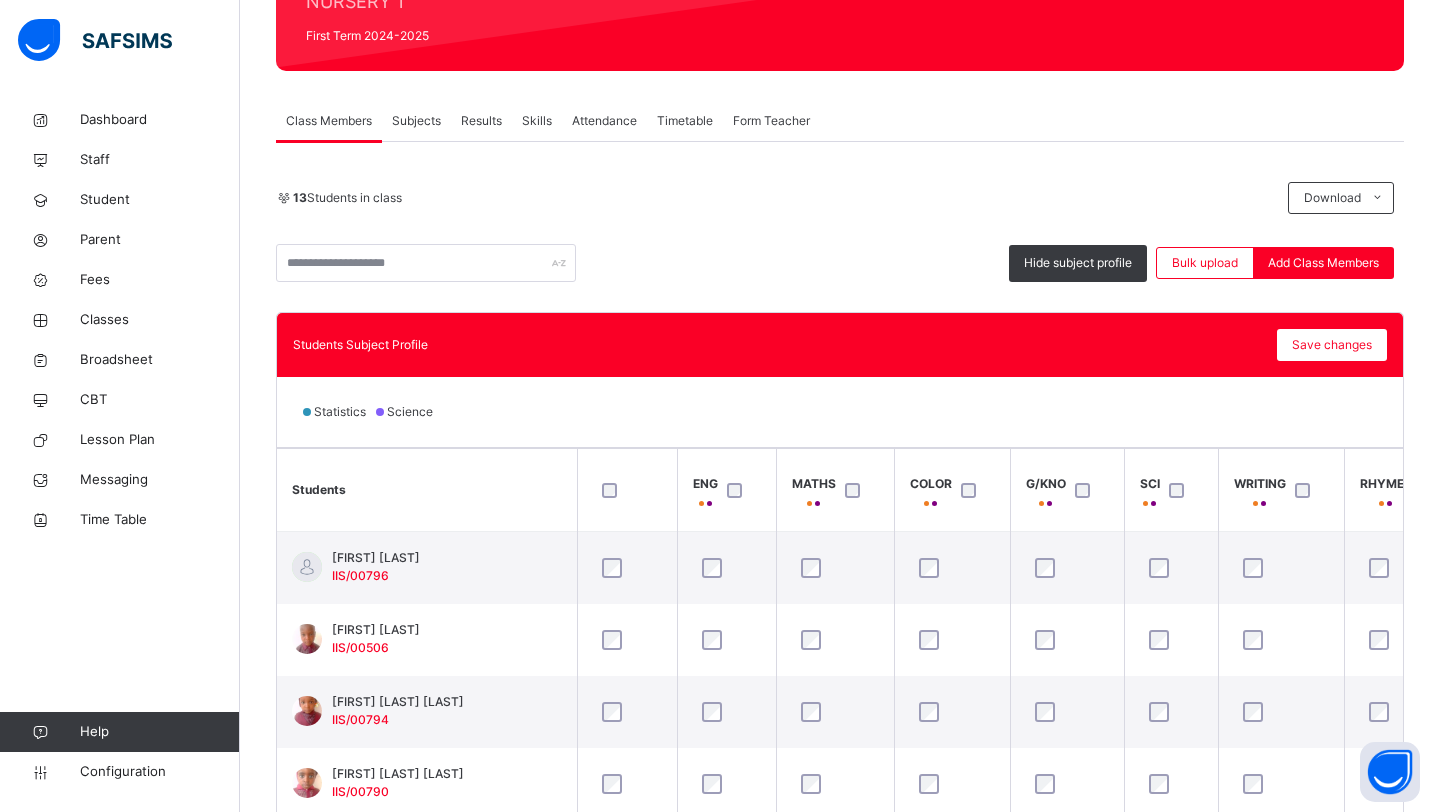 scroll, scrollTop: 471, scrollLeft: 0, axis: vertical 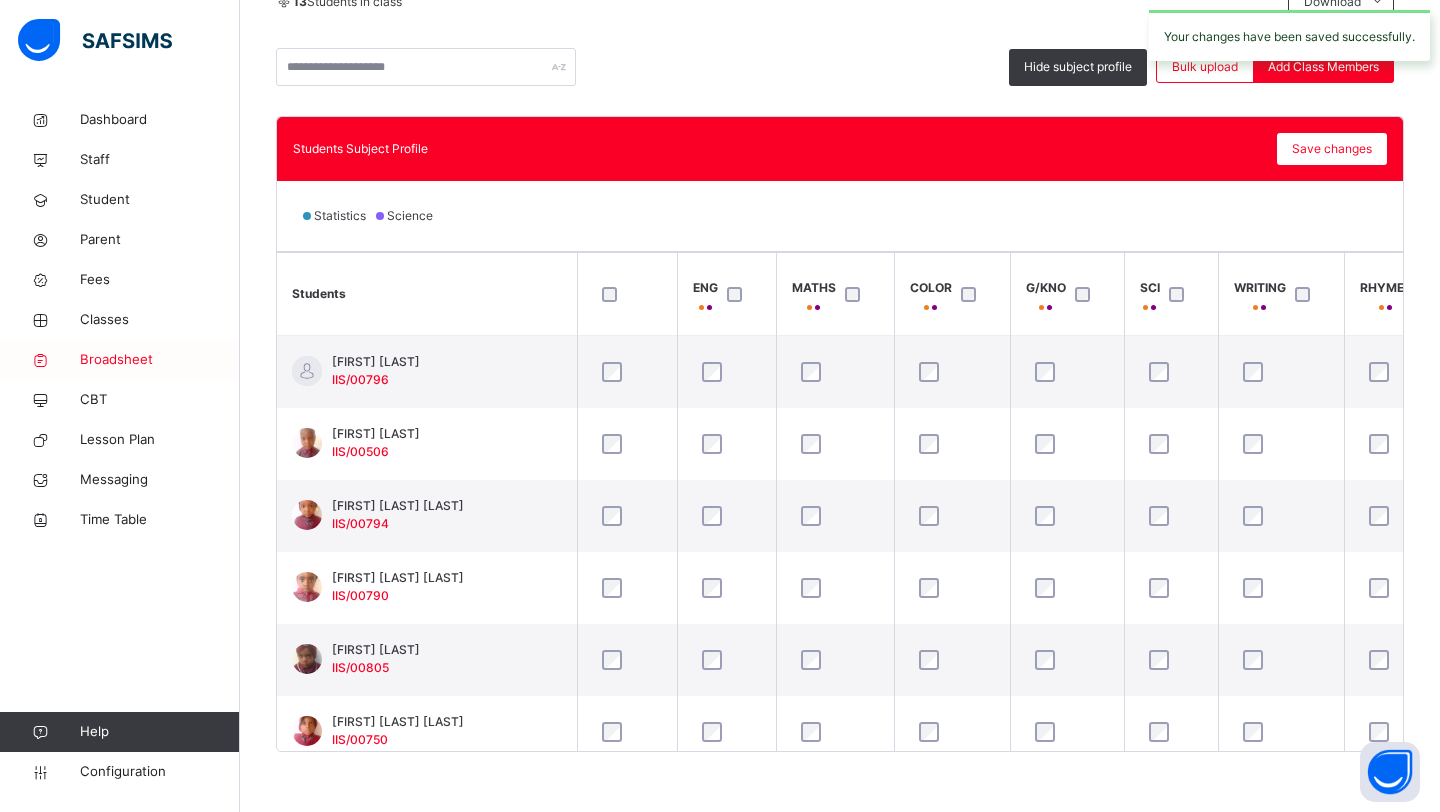 click on "Broadsheet" at bounding box center (120, 360) 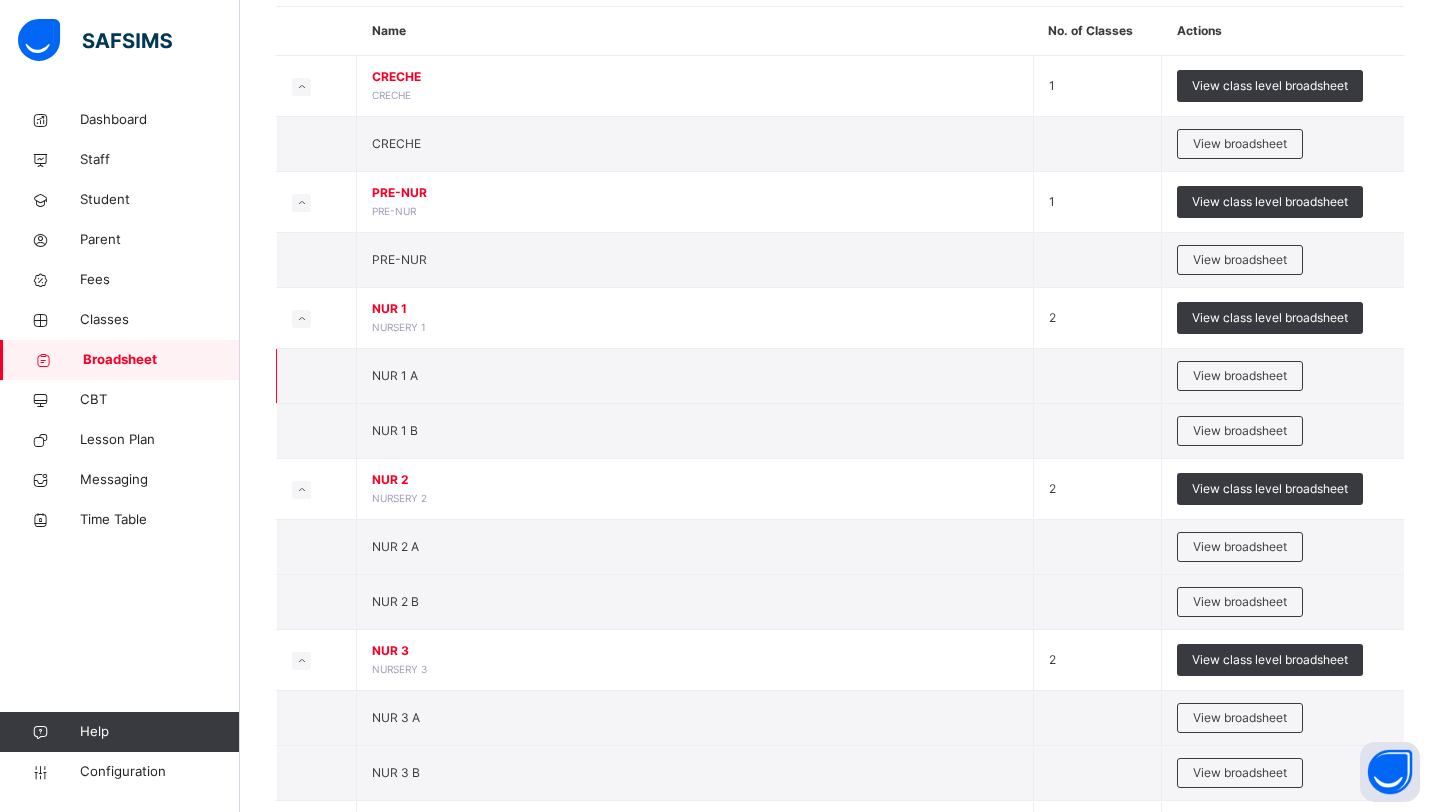 scroll, scrollTop: 191, scrollLeft: 0, axis: vertical 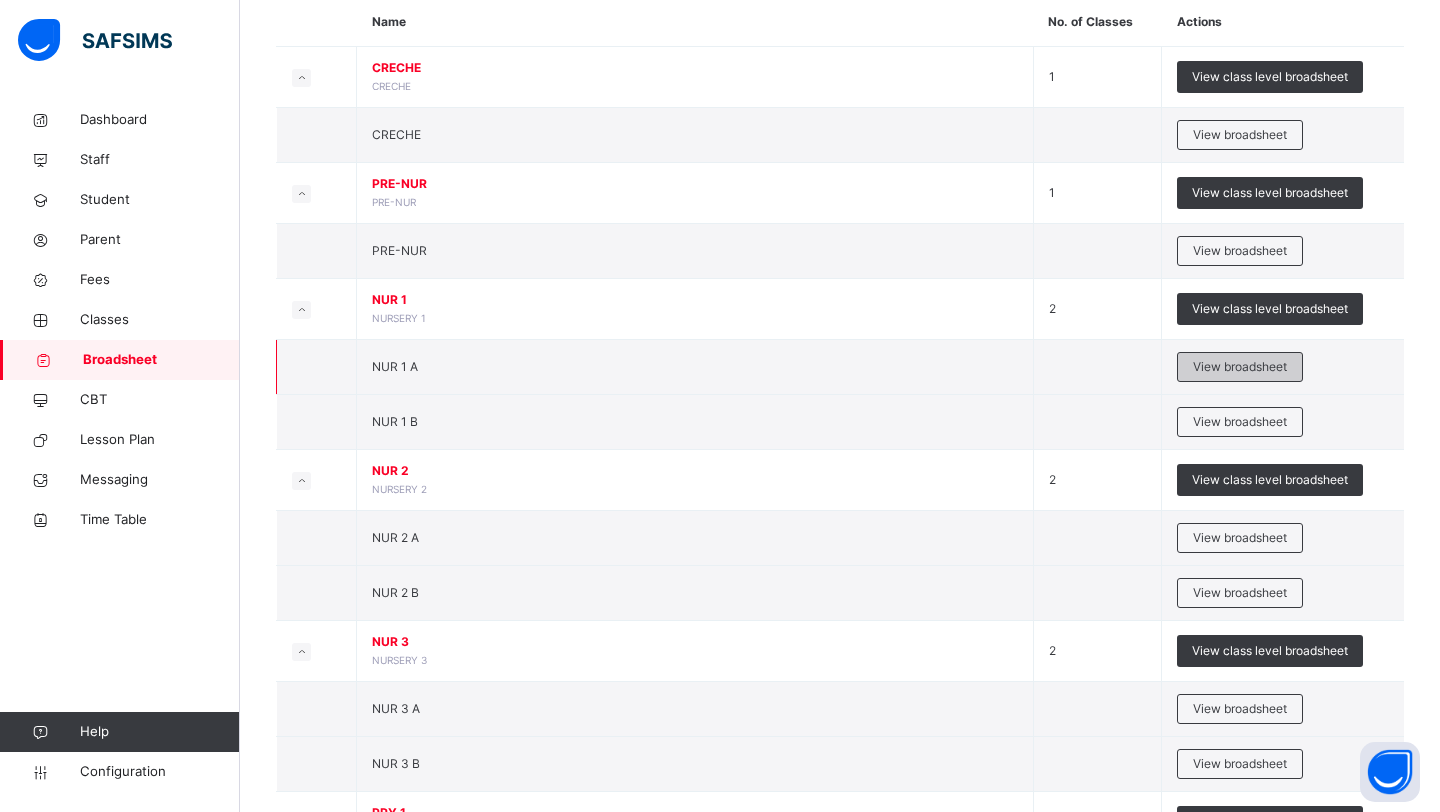 click on "View broadsheet" at bounding box center [1240, 367] 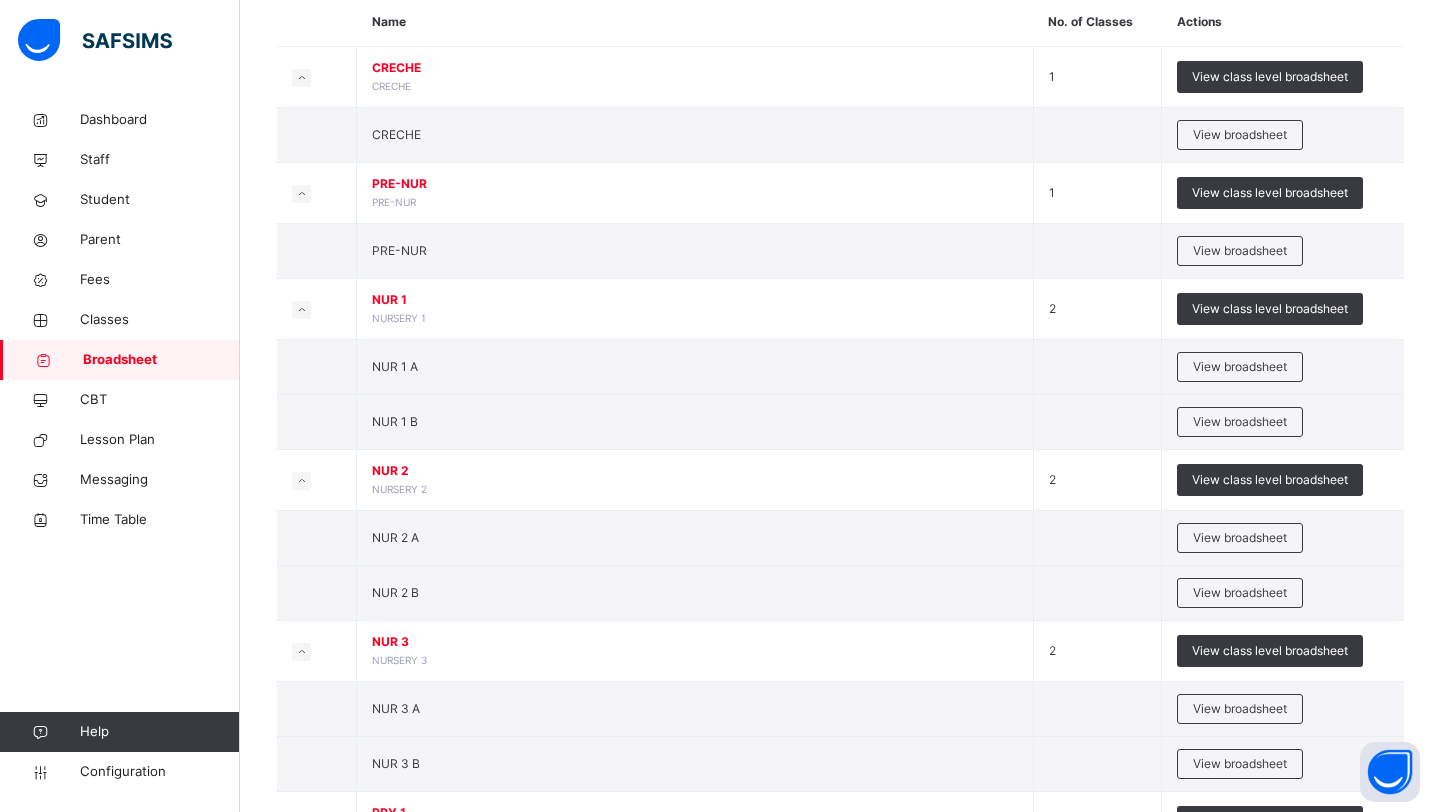 scroll, scrollTop: 0, scrollLeft: 0, axis: both 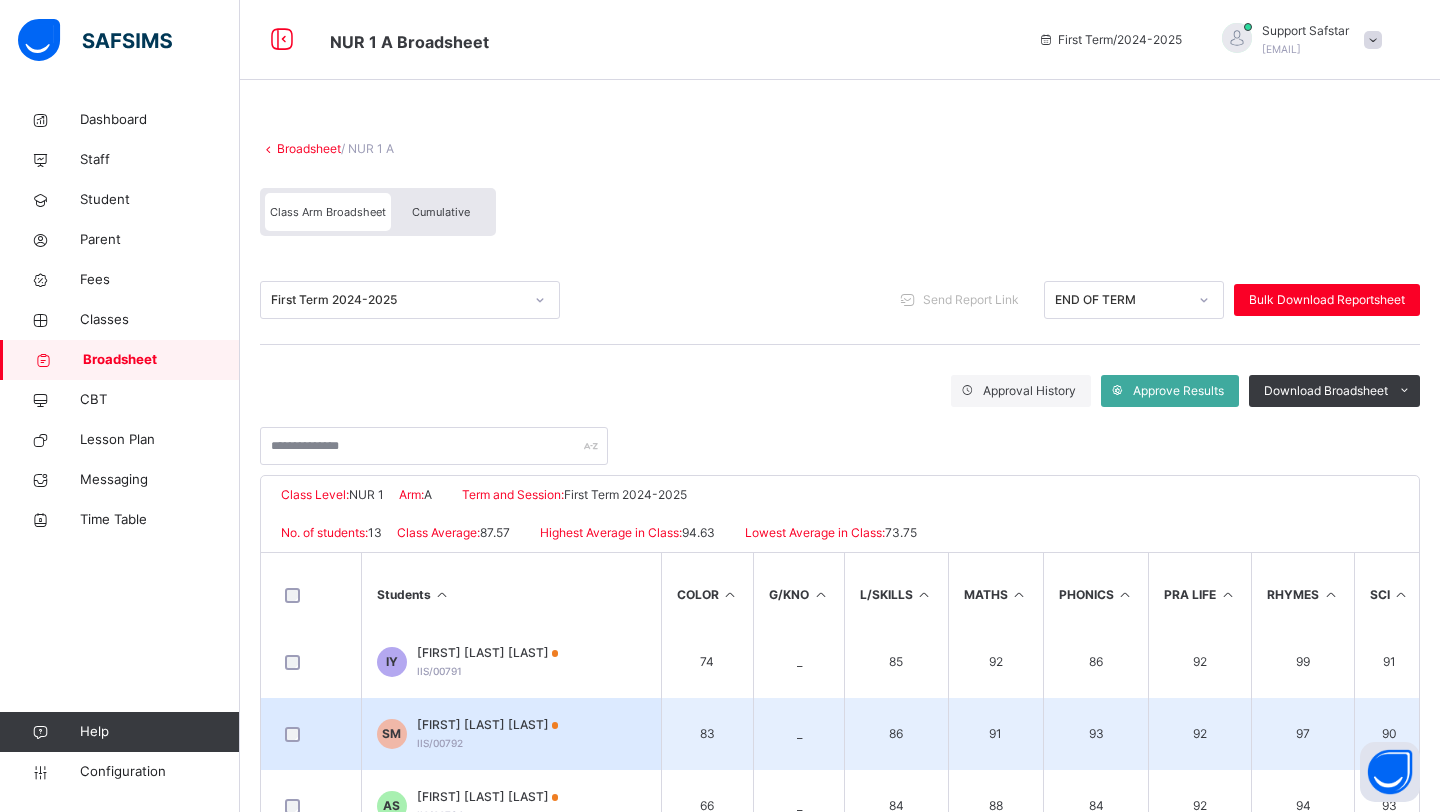 click on "SM SADIQ KURE MUKHTAR   IIS/00792" at bounding box center [511, 734] 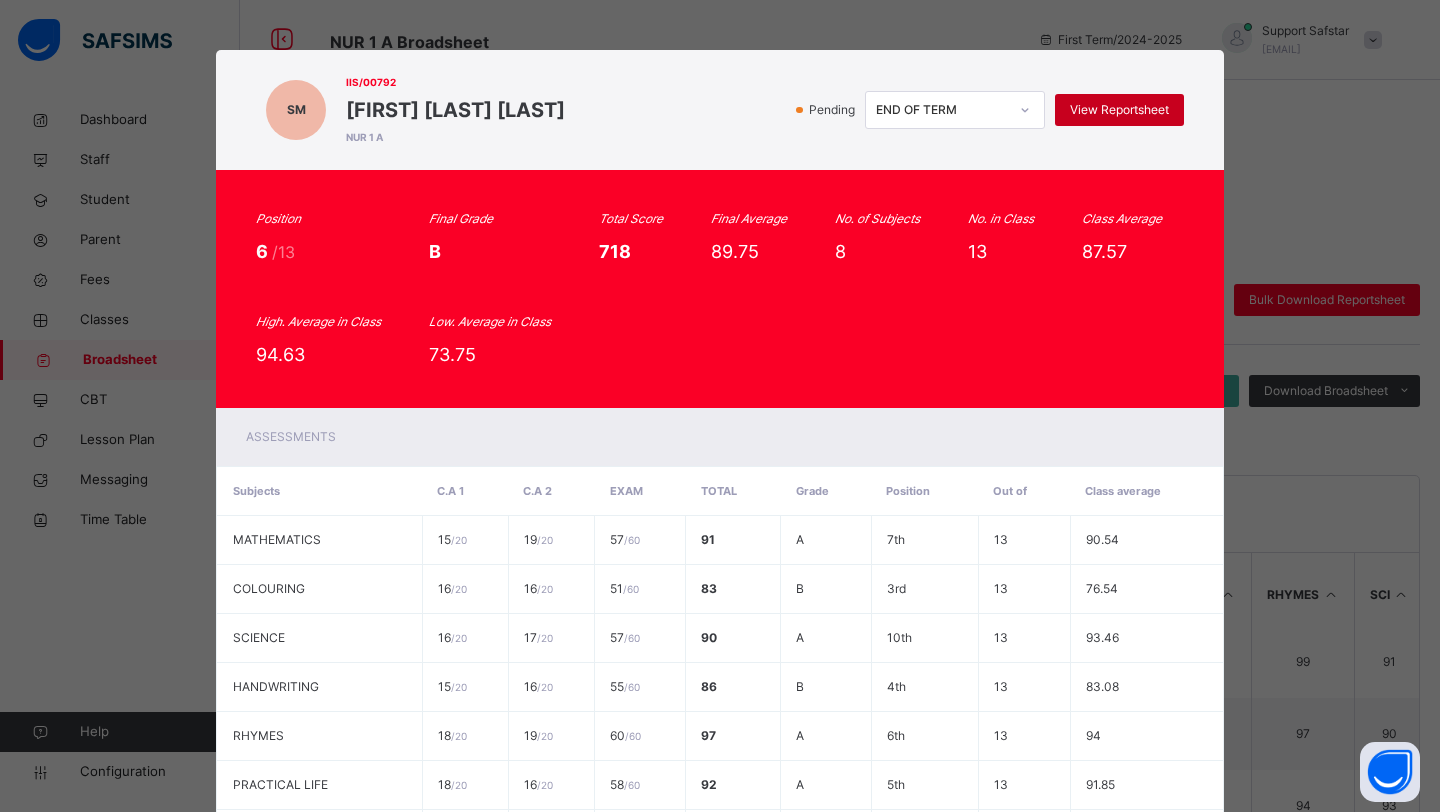 click on "View Reportsheet" at bounding box center (1119, 110) 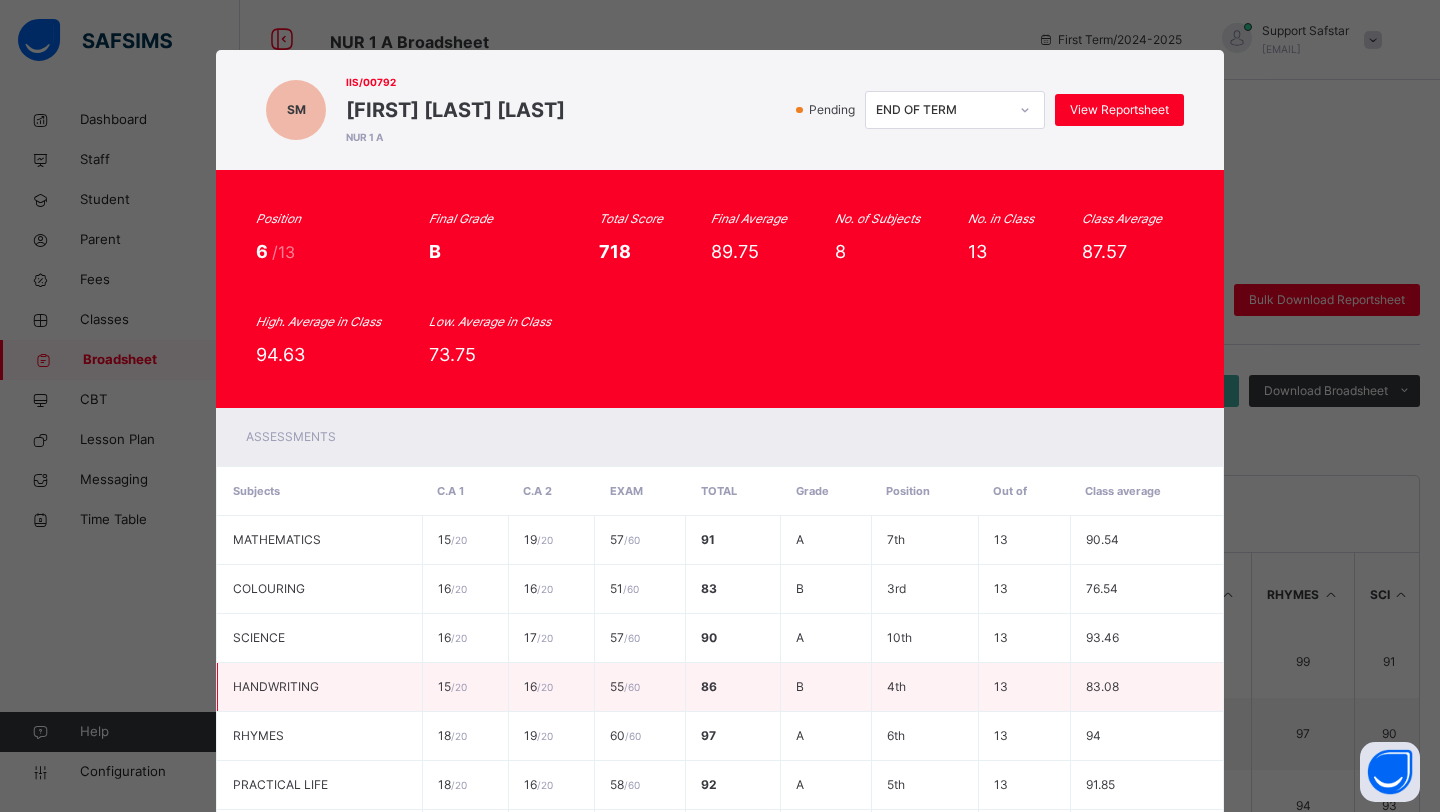 scroll, scrollTop: 297, scrollLeft: 0, axis: vertical 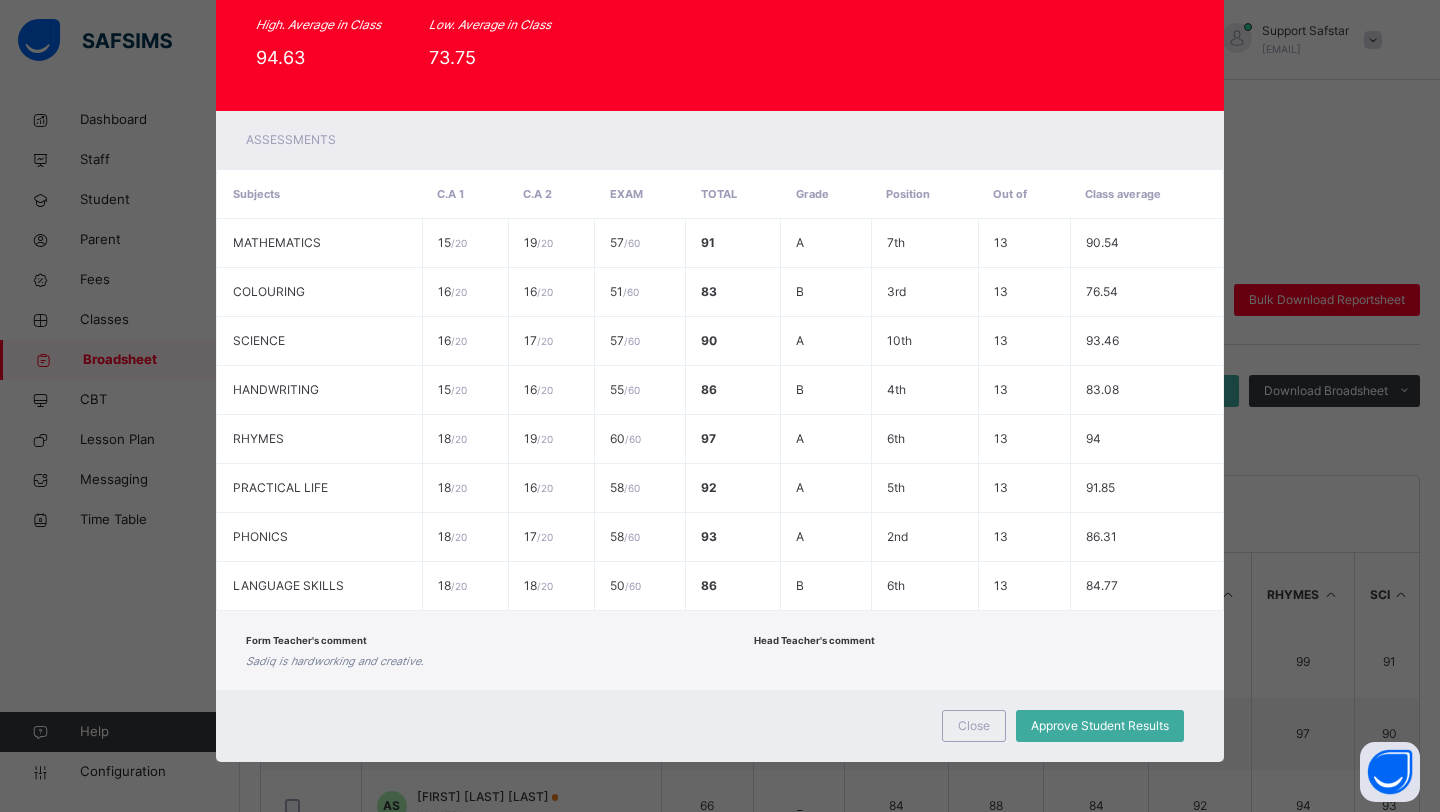 click on "Close   Approve Student Results" at bounding box center (720, 726) 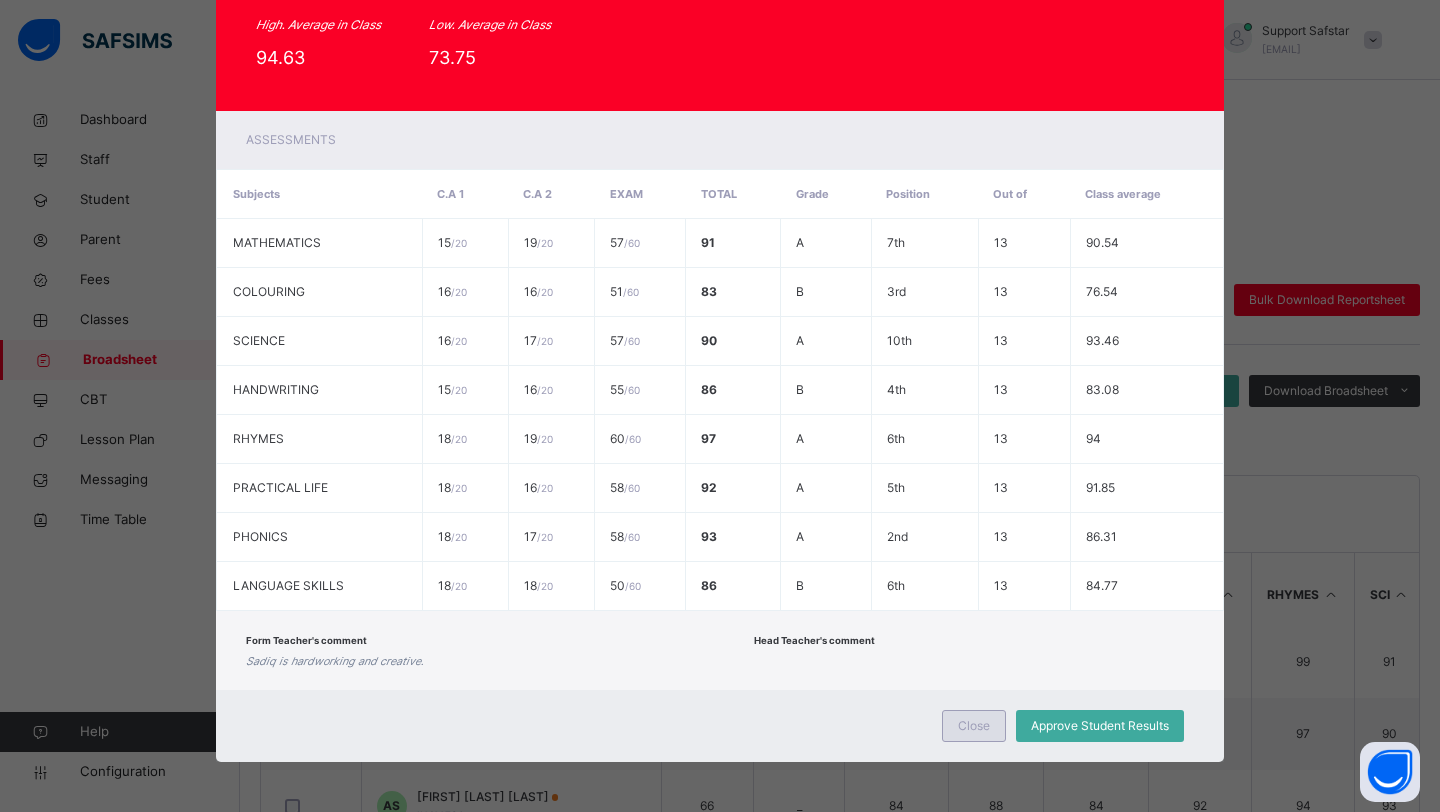 click on "Close" at bounding box center [974, 726] 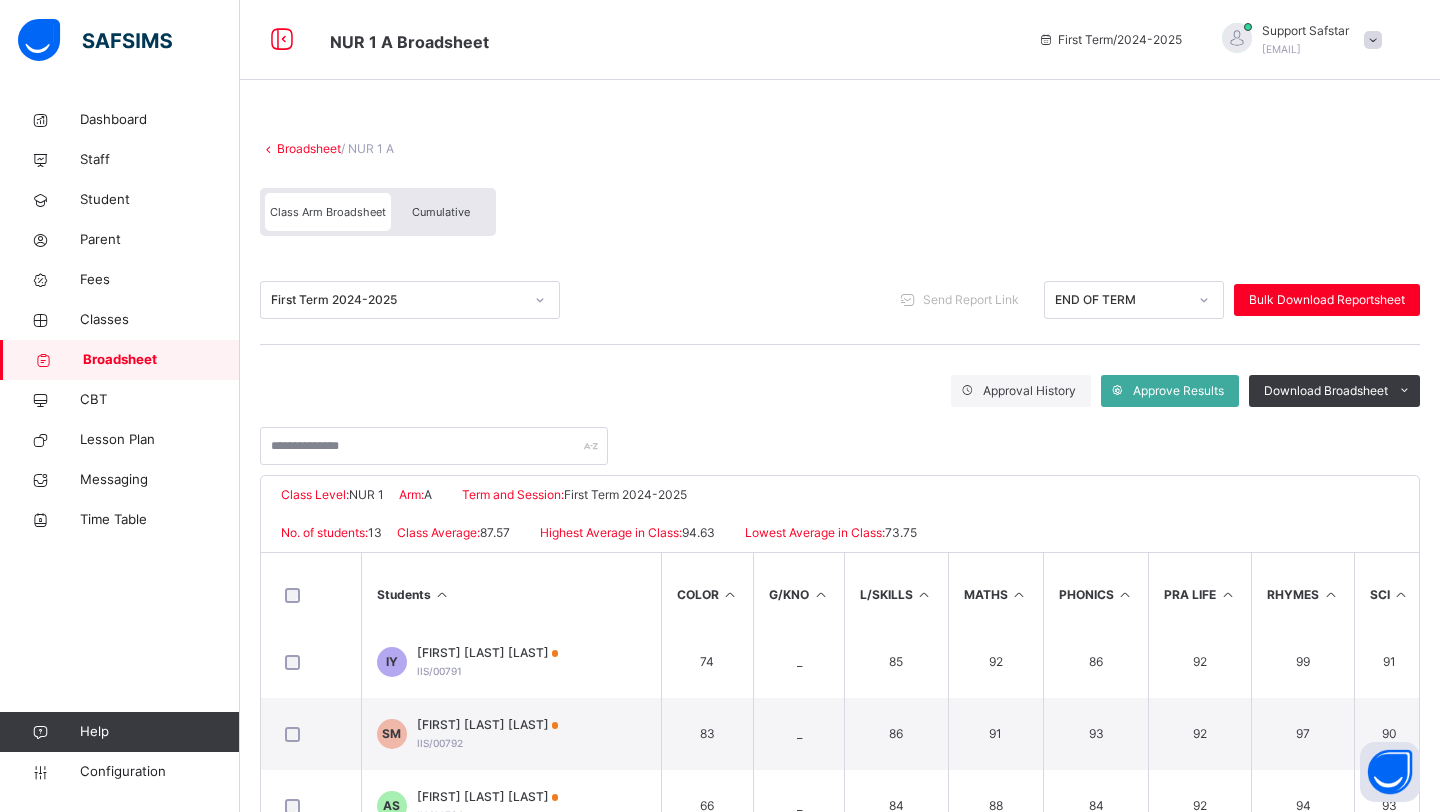 click on "Class Arm Broadsheet Cumulative" at bounding box center (840, 217) 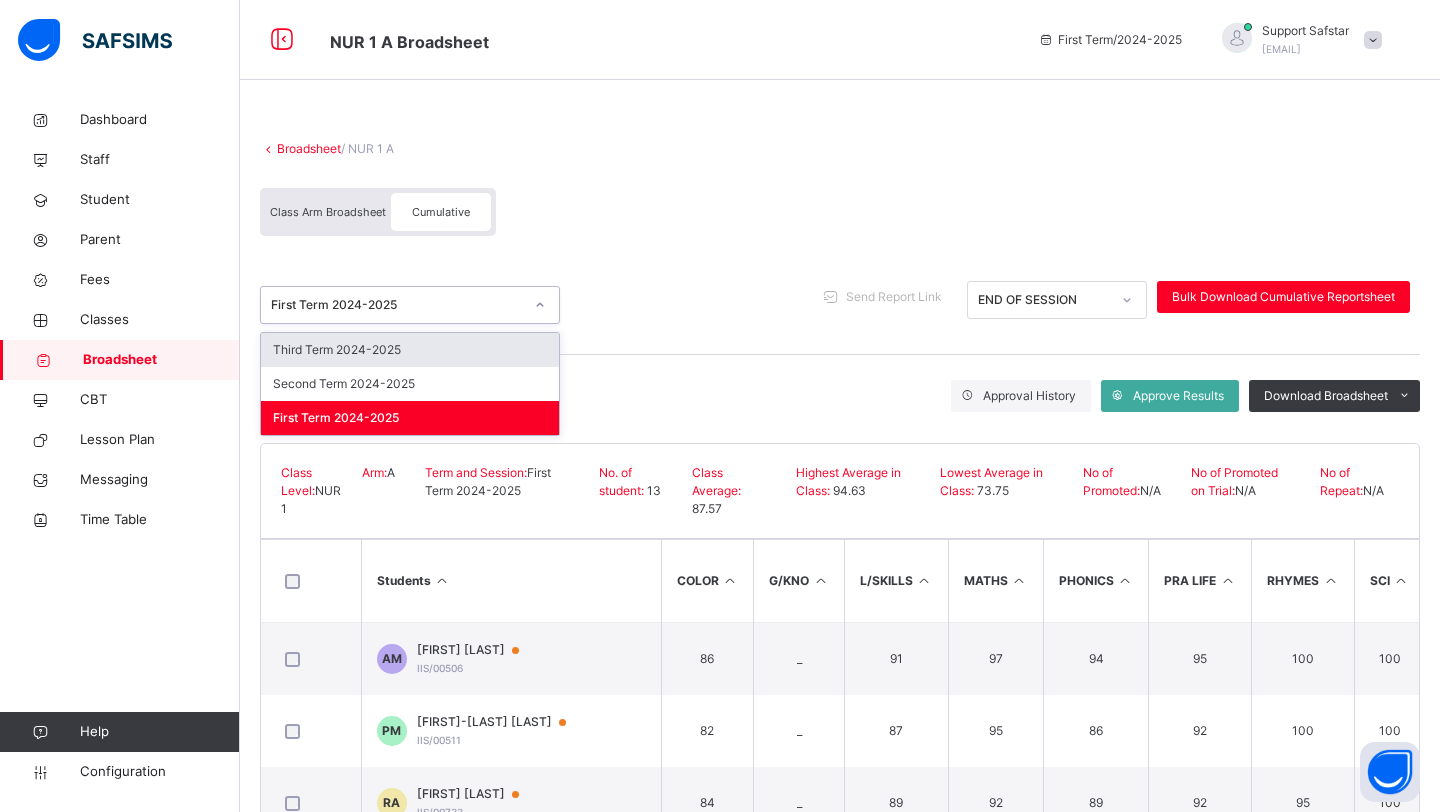 click on "First Term 2024-2025" at bounding box center (391, 305) 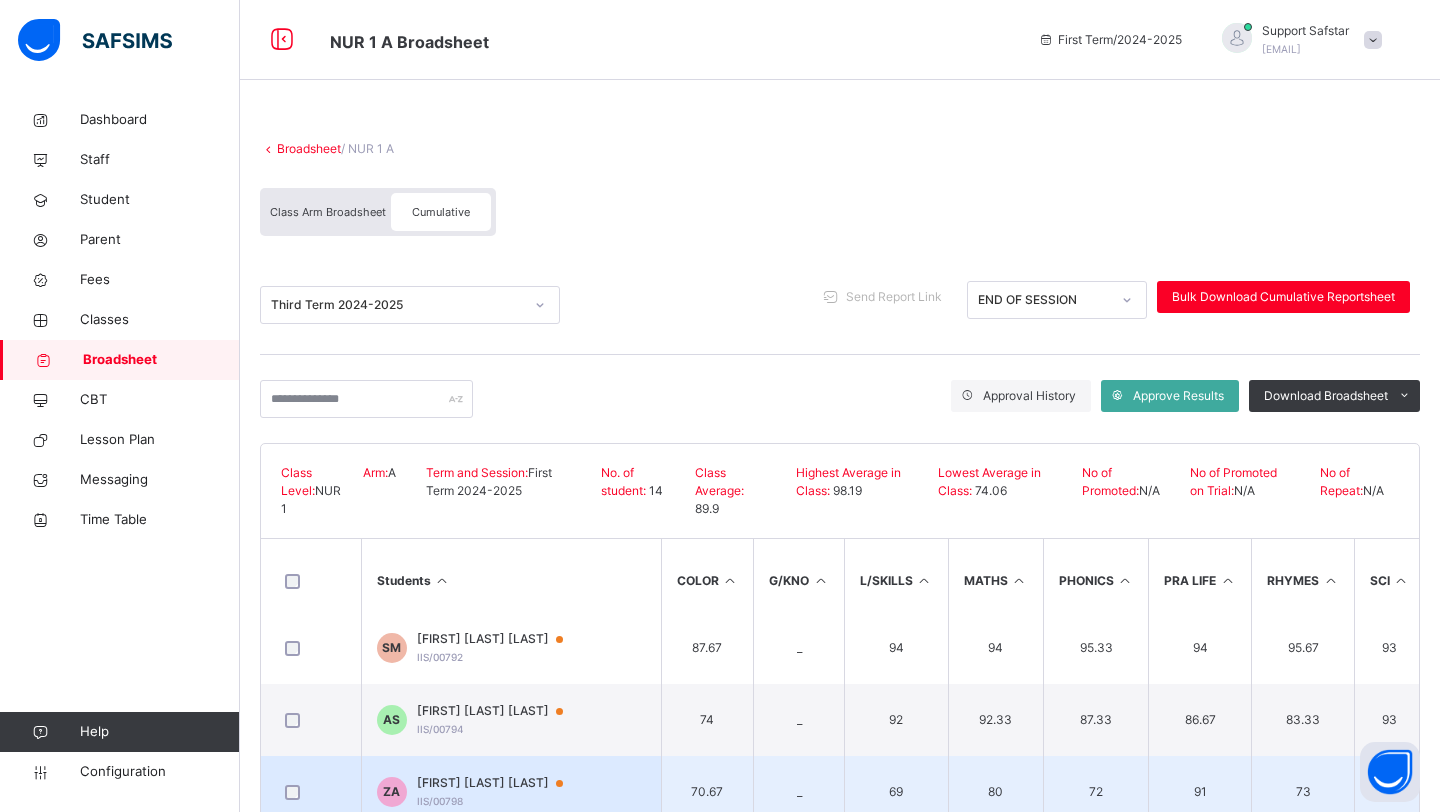 scroll, scrollTop: 504, scrollLeft: 0, axis: vertical 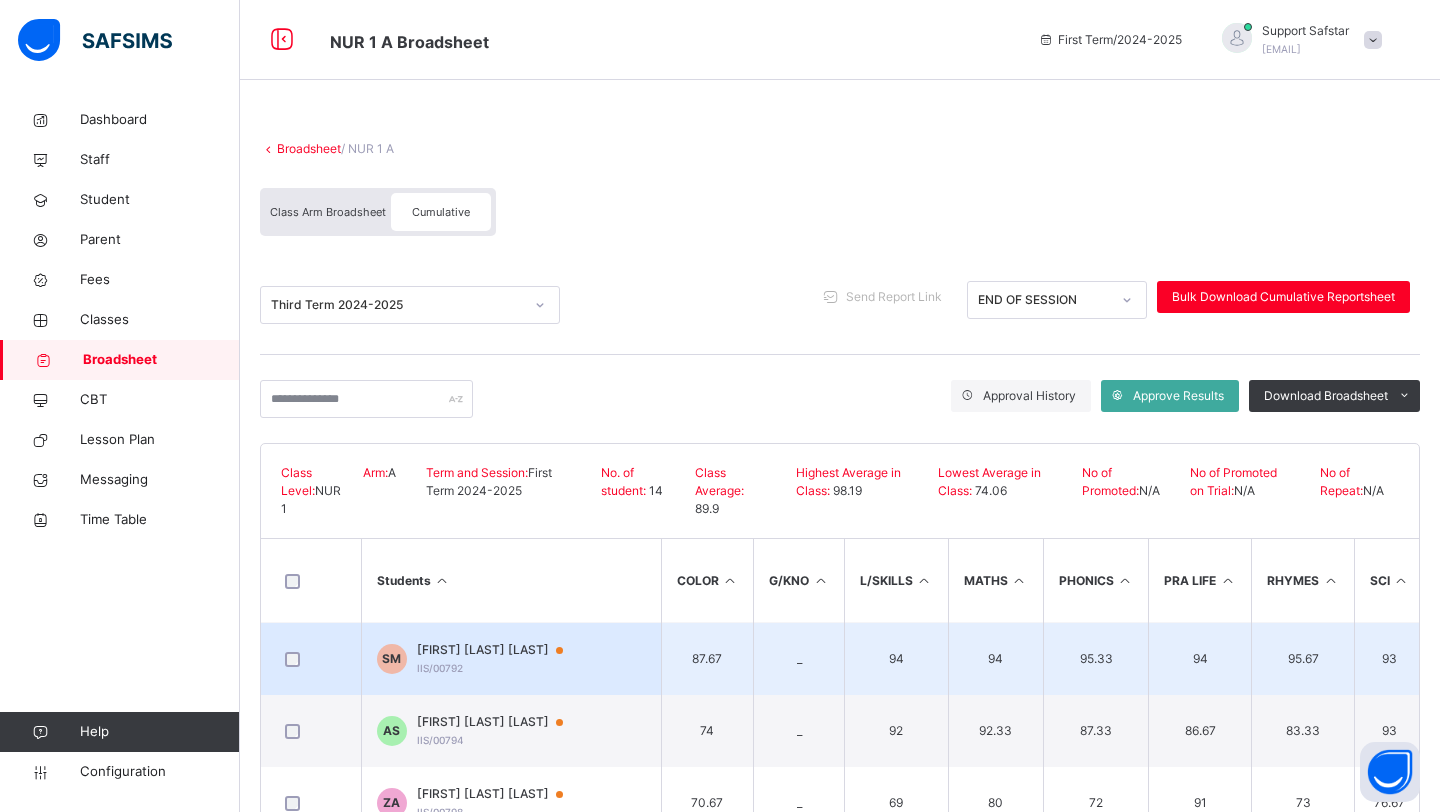 click on "SADIQ KURE MUKHTAR" at bounding box center [499, 650] 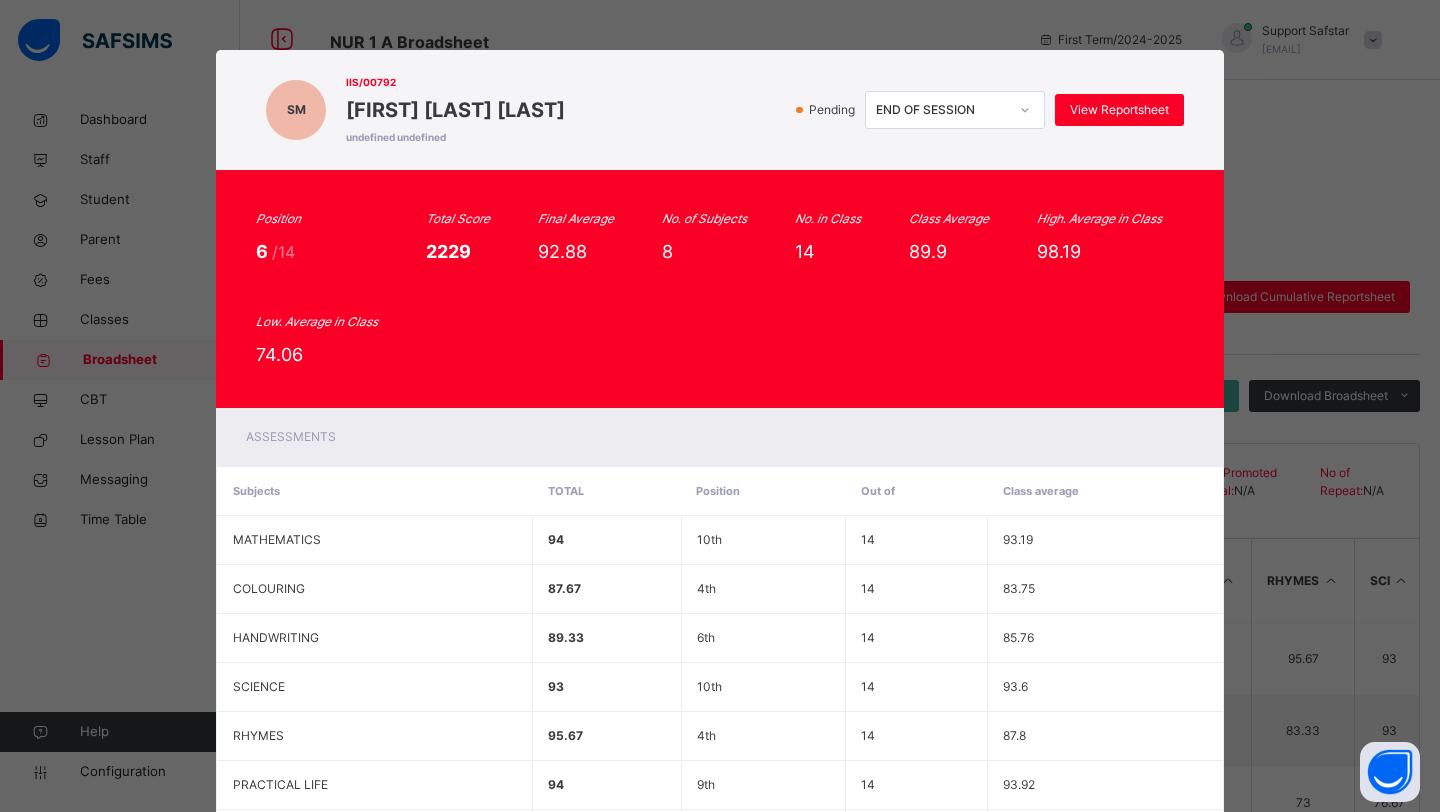 click on "END OF SESSION" at bounding box center [955, 110] 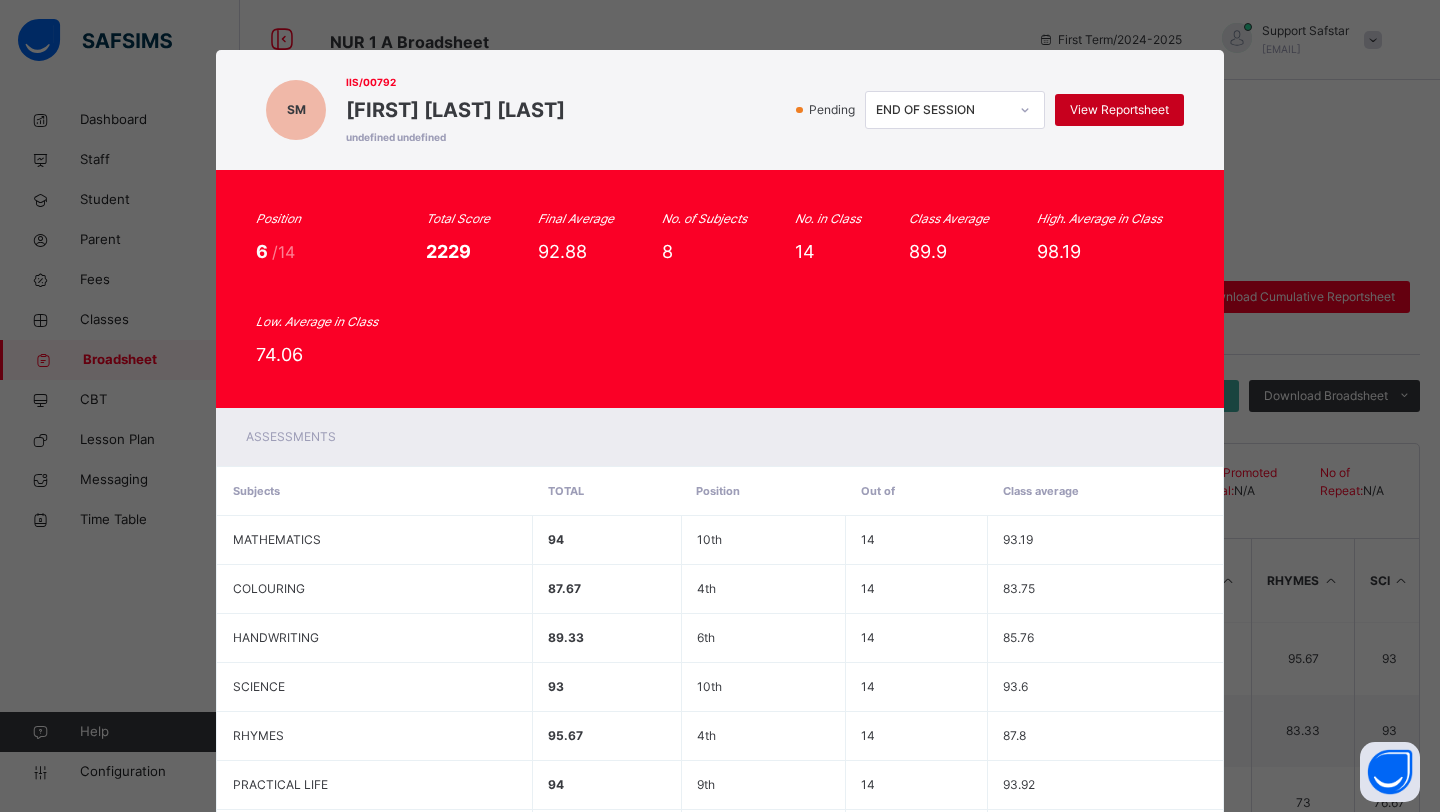 click on "View Reportsheet" at bounding box center (1119, 110) 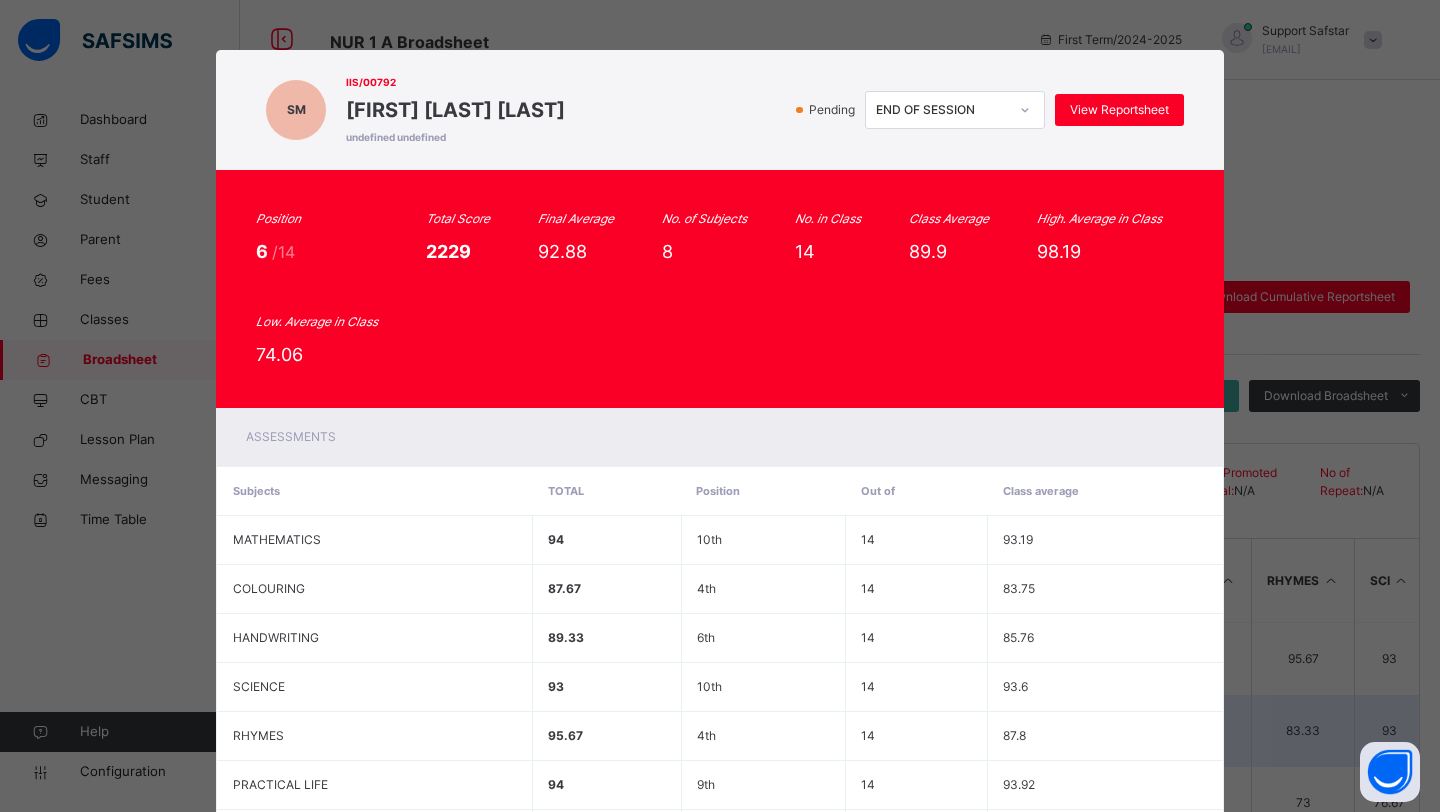 click on "Close" at bounding box center (974, 1007) 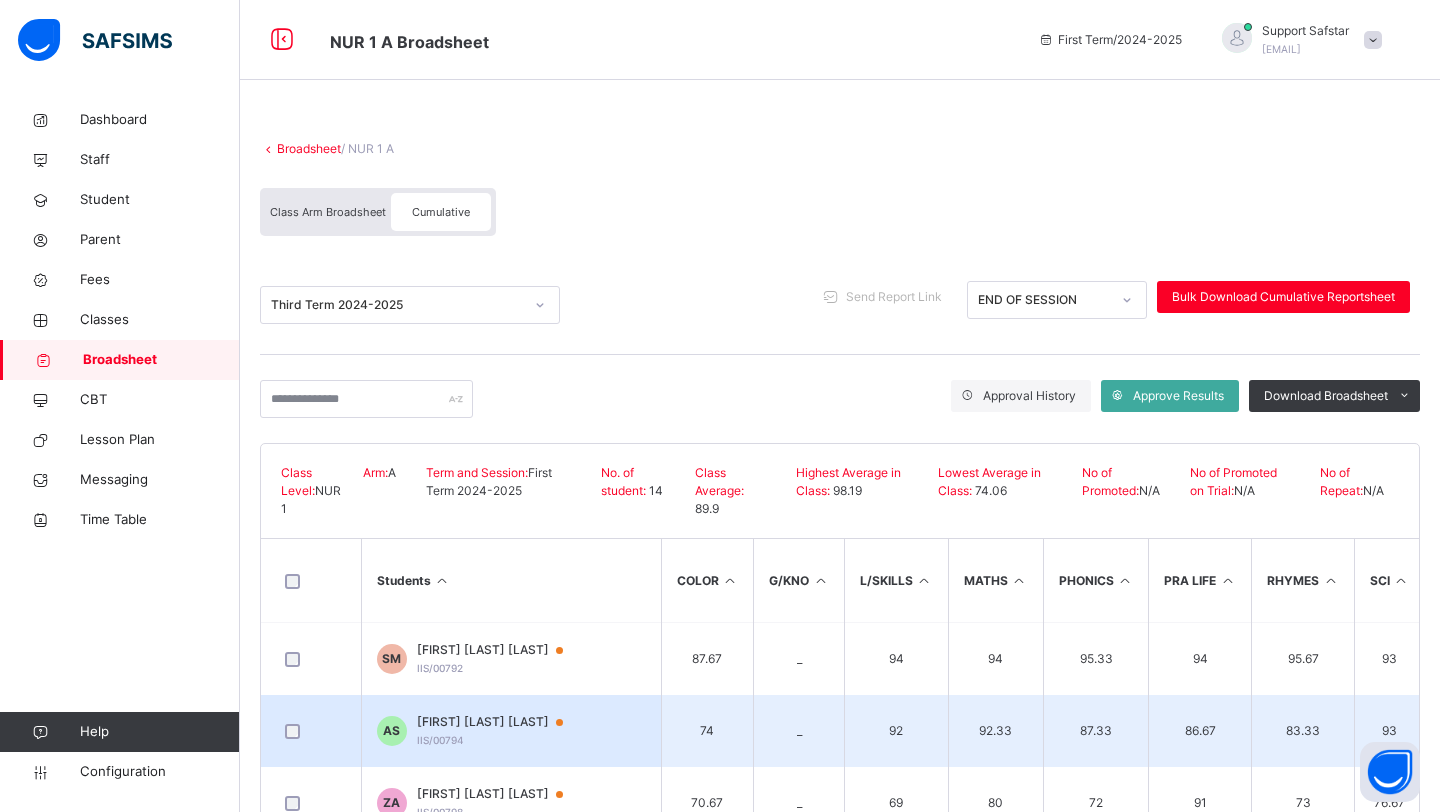 scroll, scrollTop: 0, scrollLeft: 0, axis: both 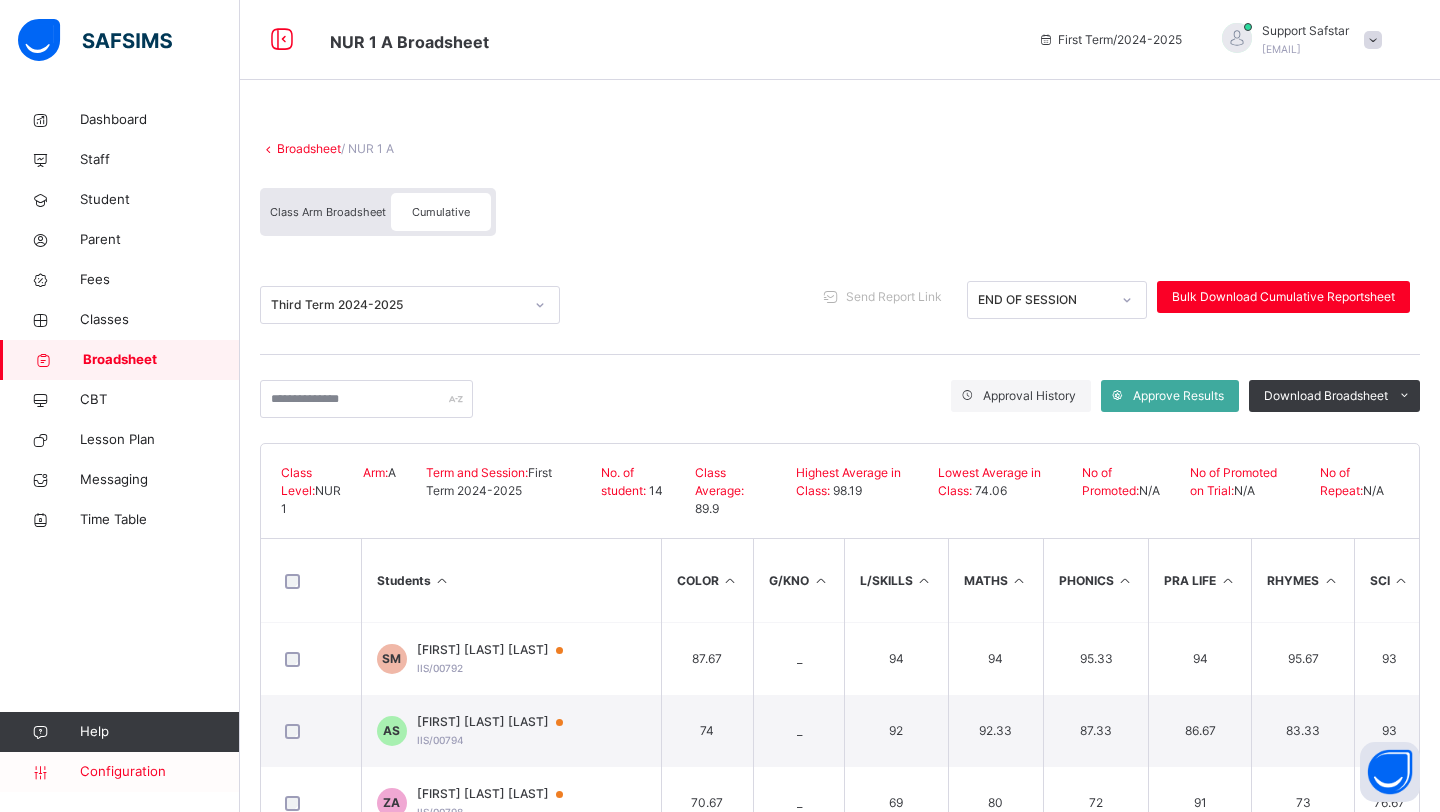 click on "Configuration" at bounding box center (159, 772) 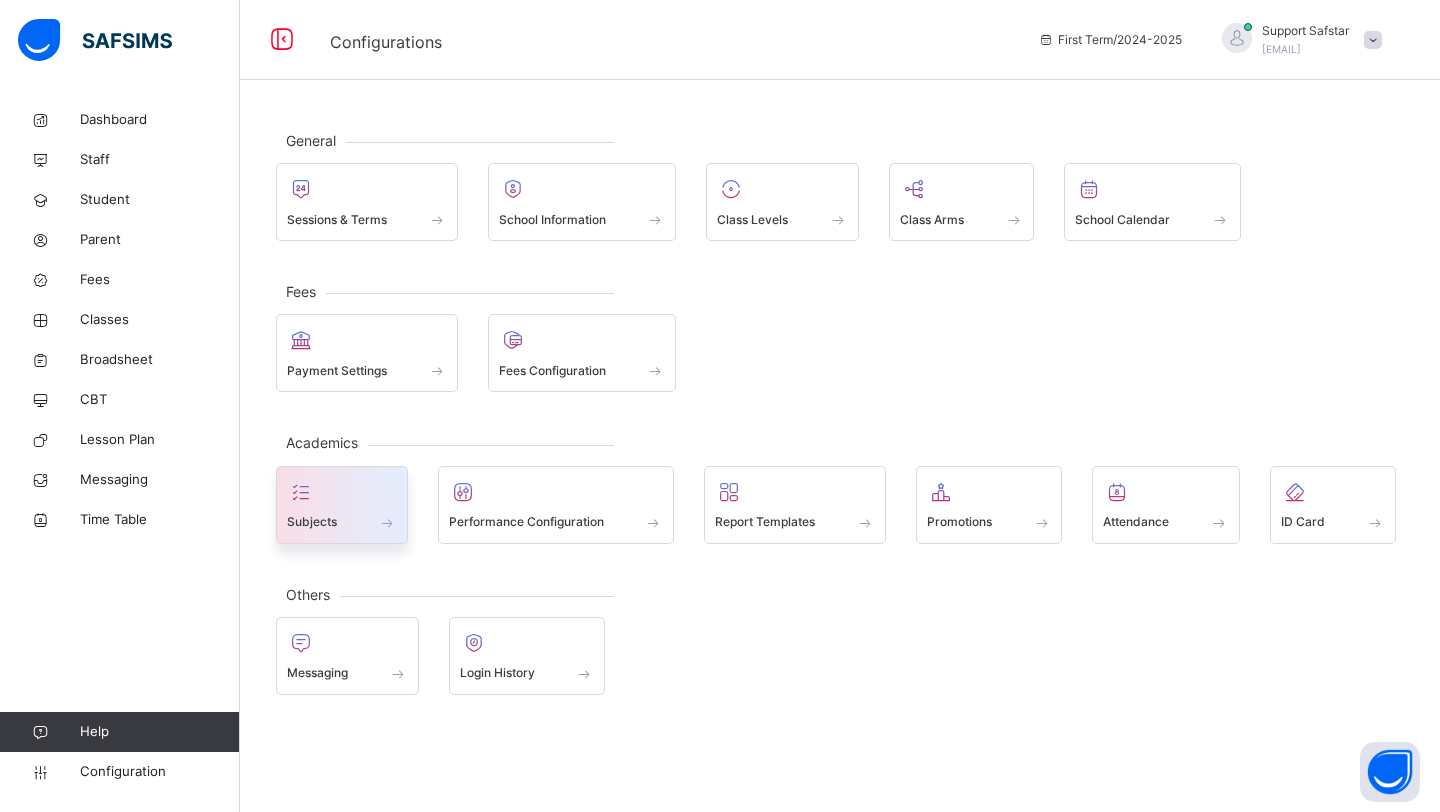 click at bounding box center [342, 492] 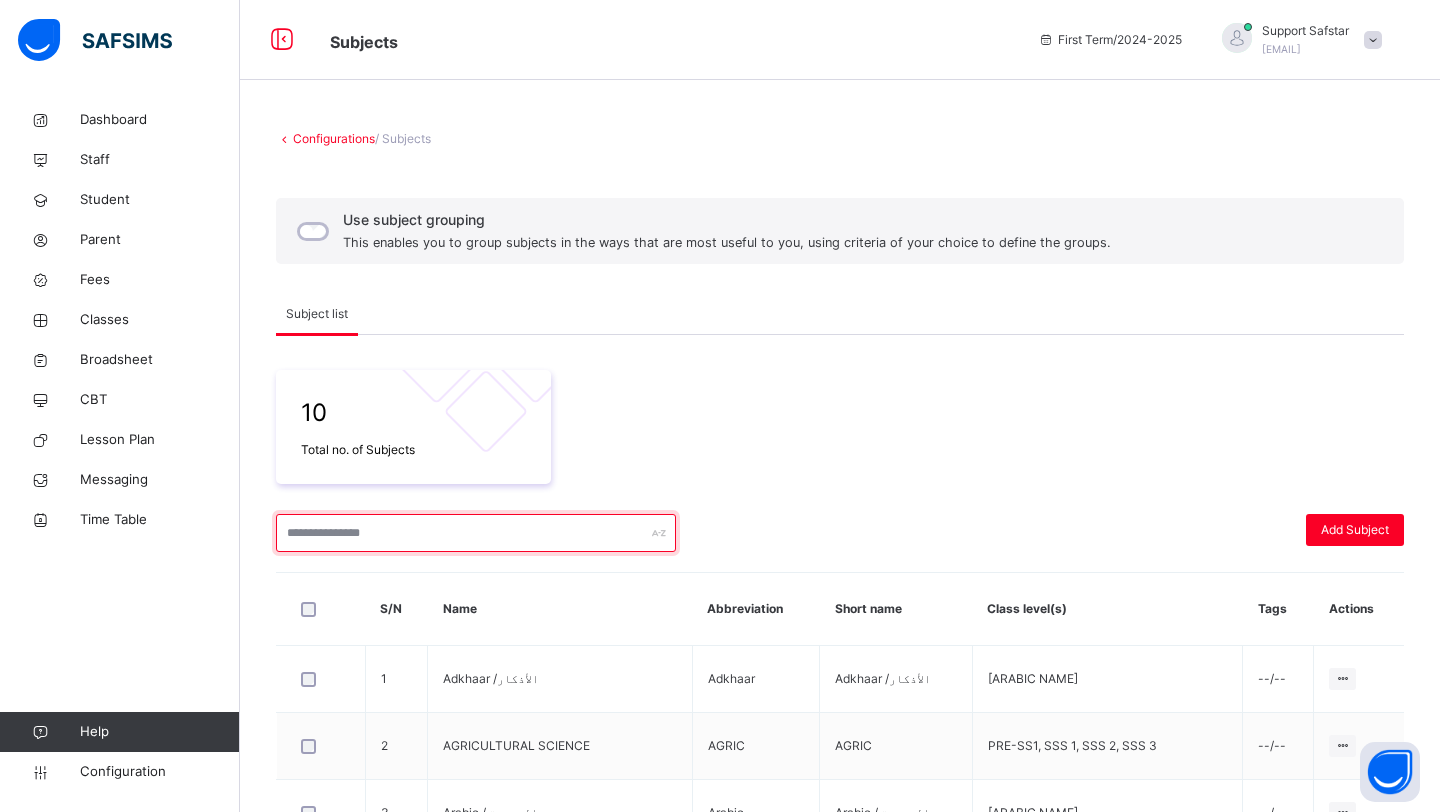 click at bounding box center (476, 533) 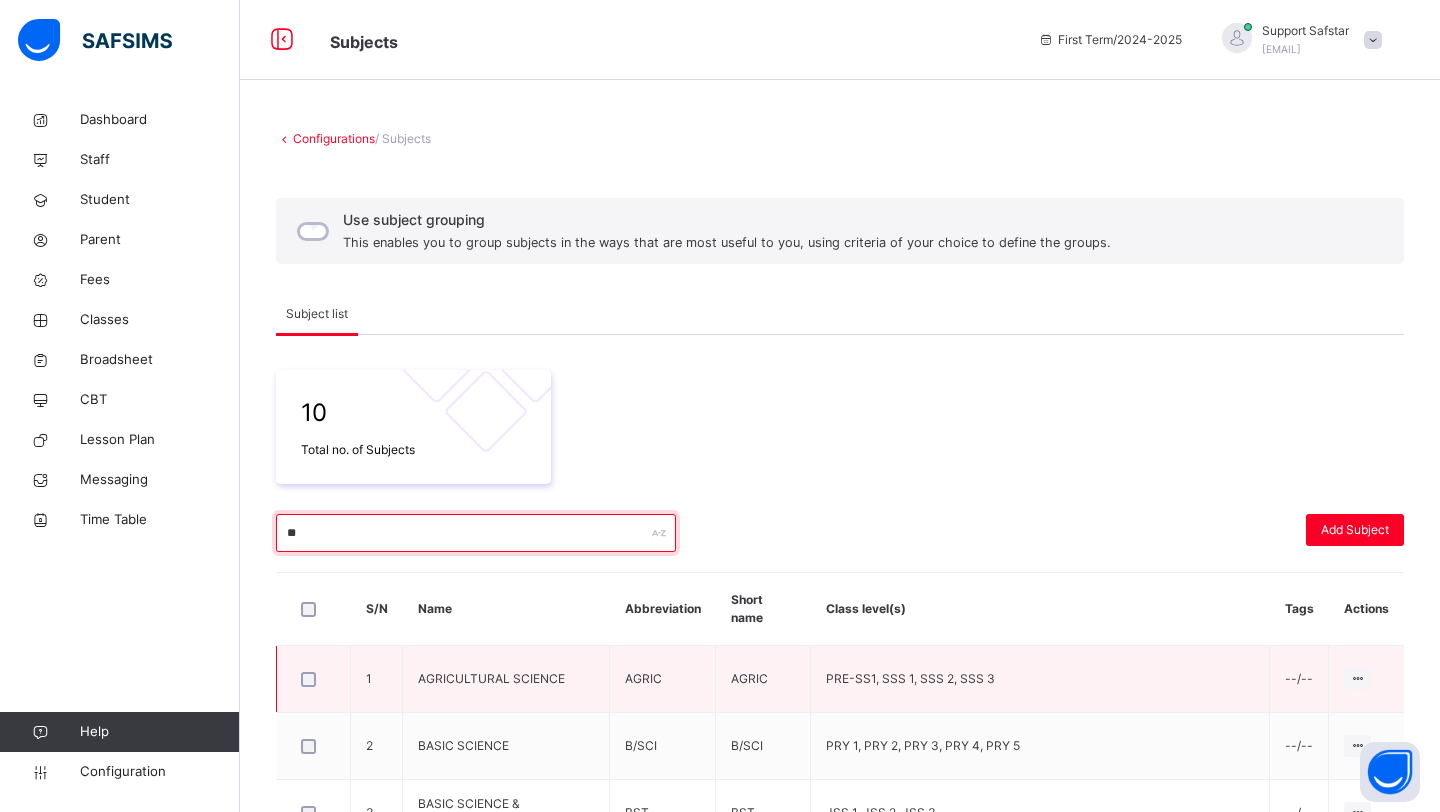 type on "*****" 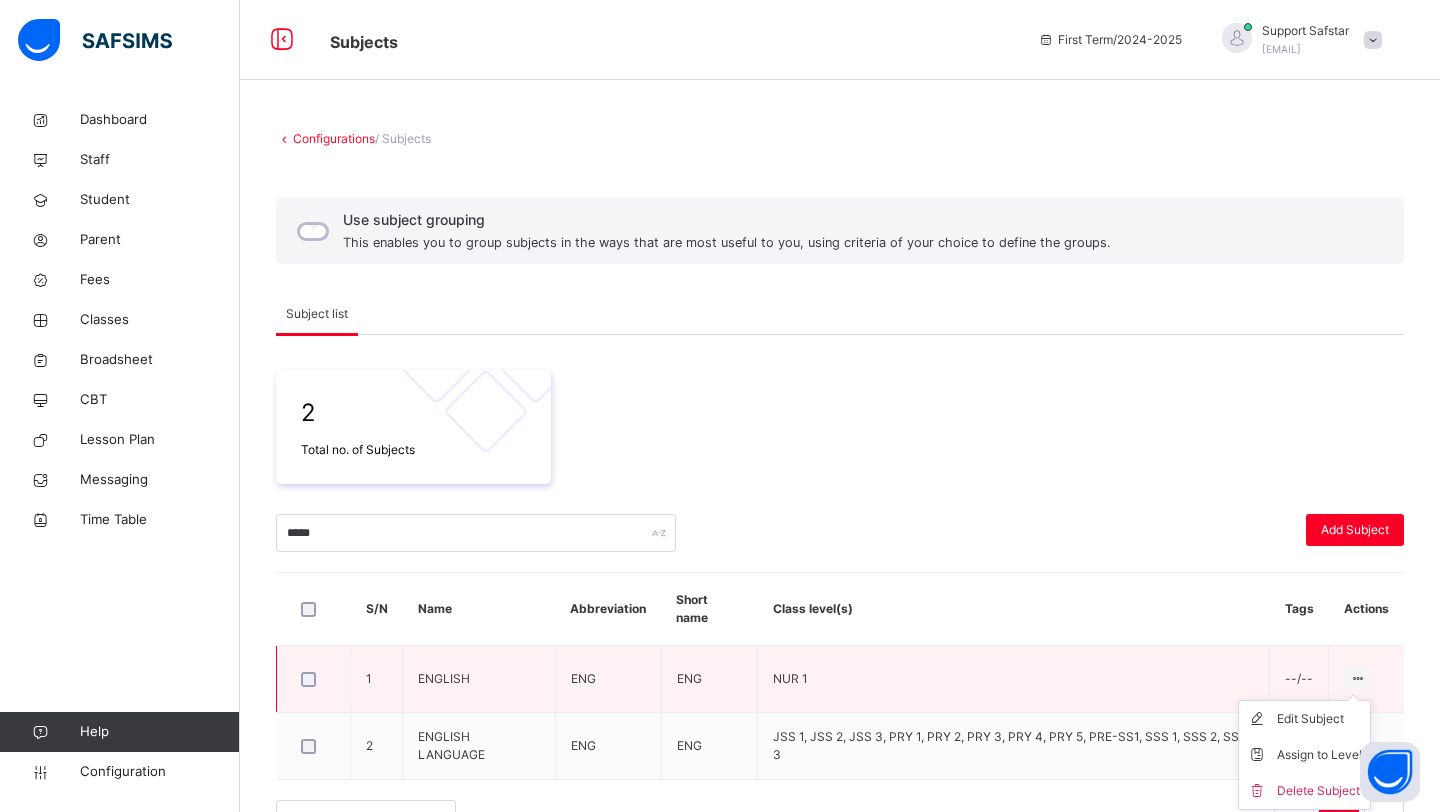 click on "Edit Subject Assign to Level Delete Subject" at bounding box center (1304, 755) 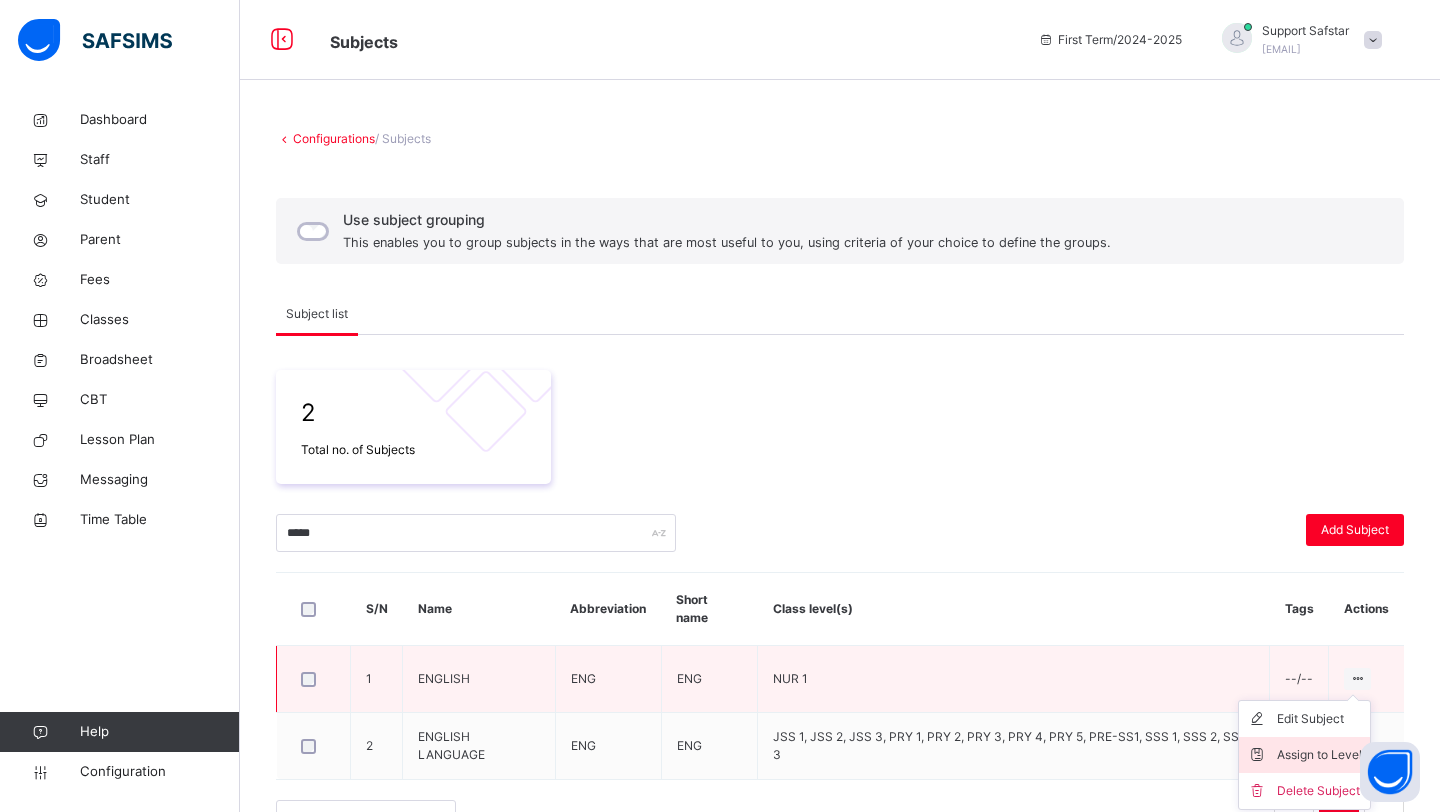 click on "Assign to Level" at bounding box center (1319, 755) 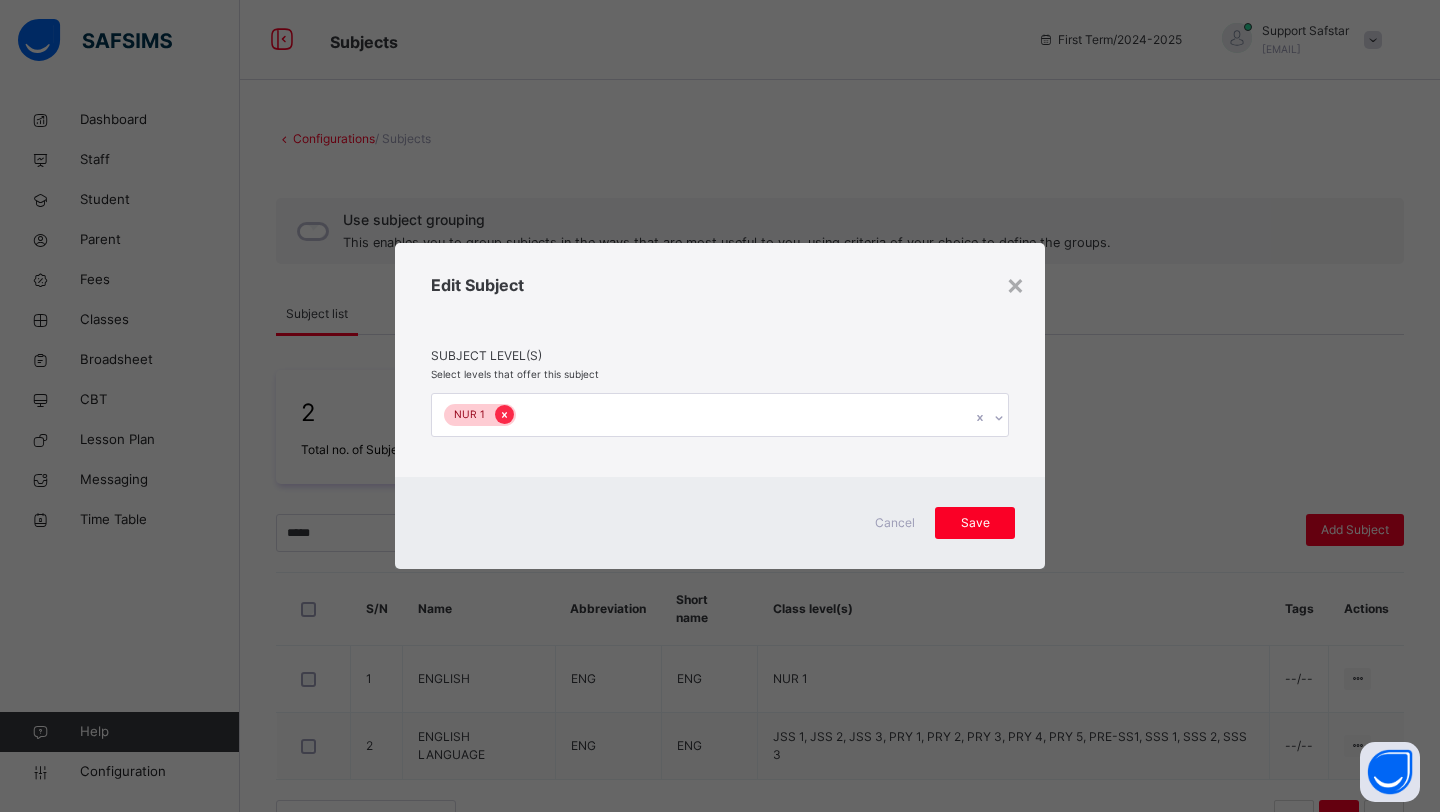 click 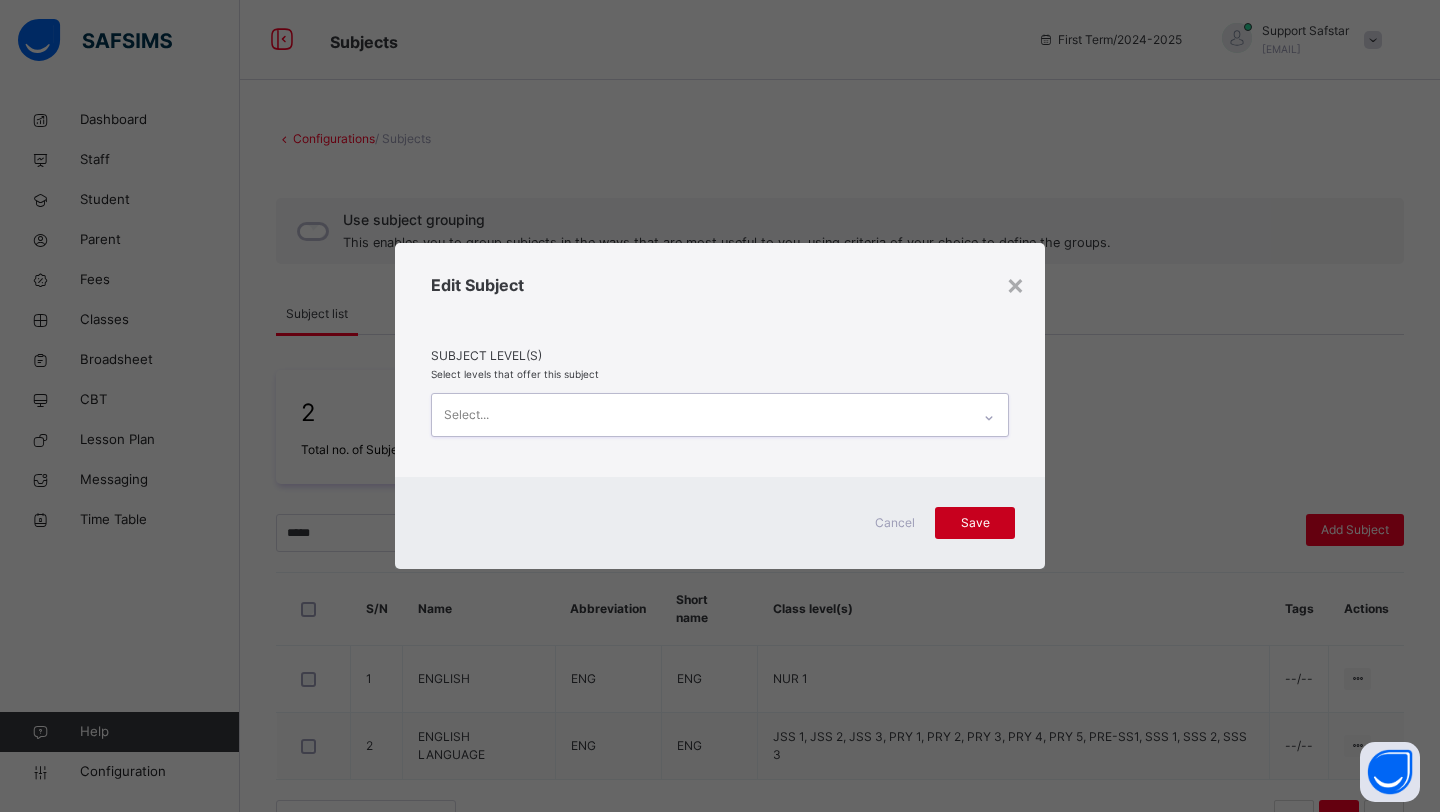 click on "Save" at bounding box center [975, 523] 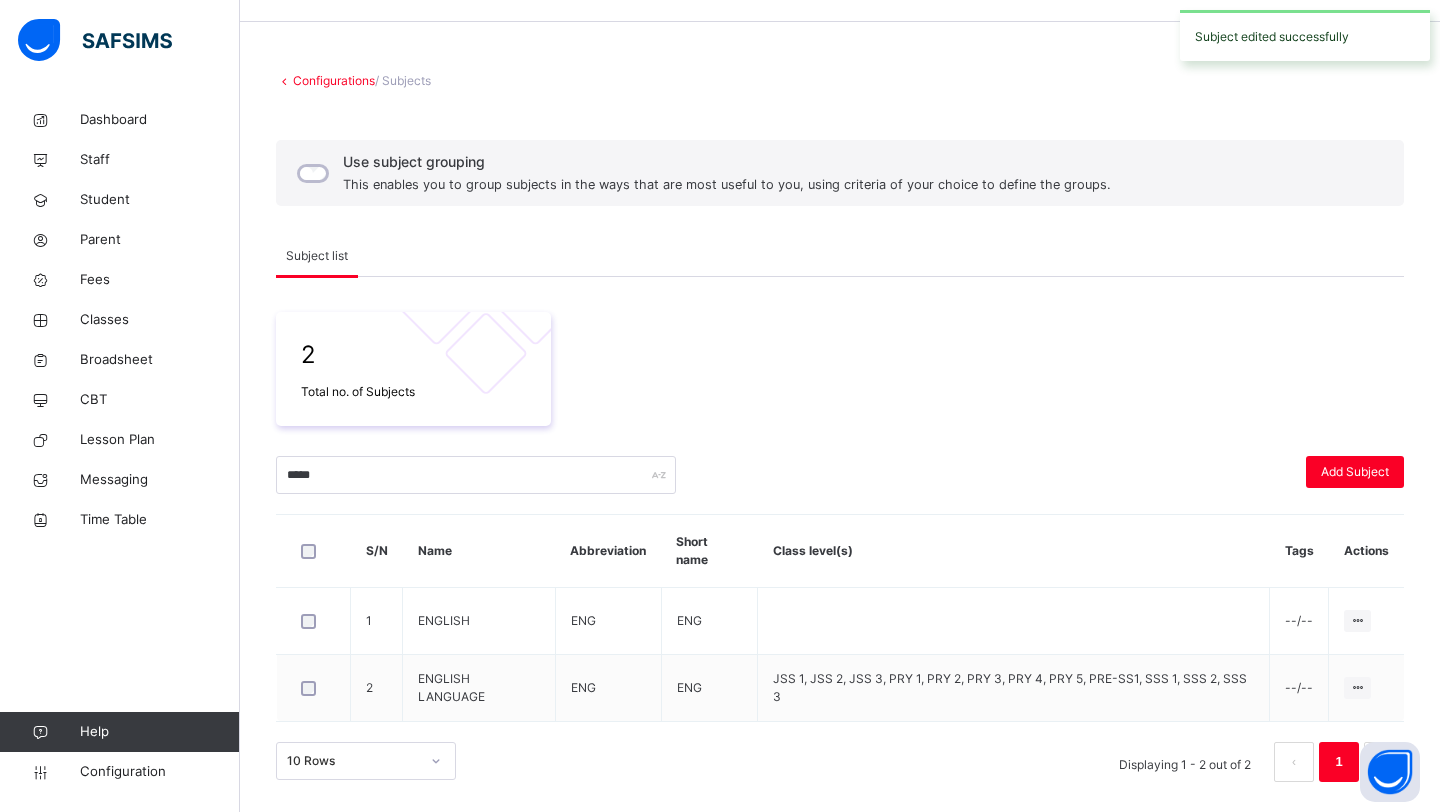 scroll, scrollTop: 0, scrollLeft: 0, axis: both 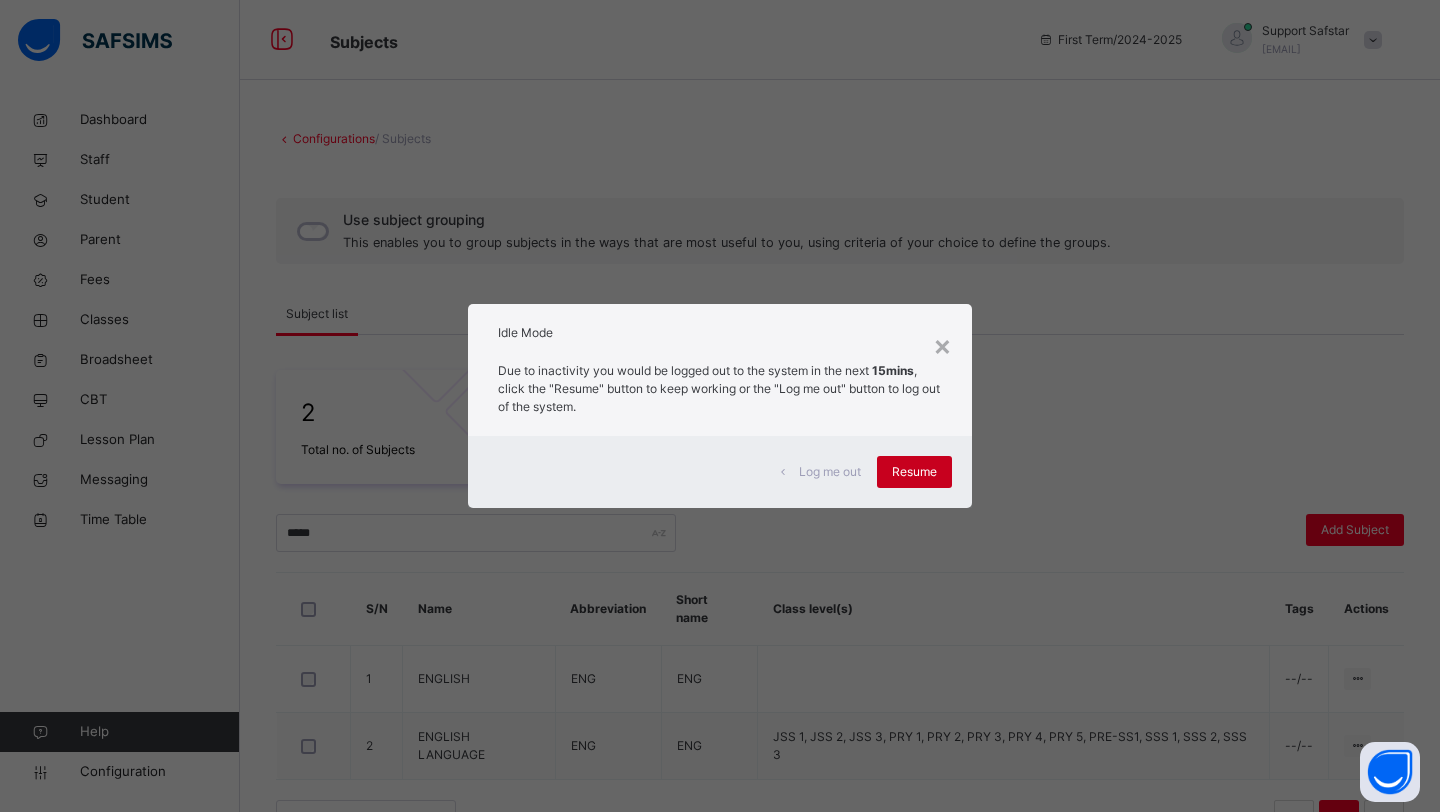 click on "Resume" at bounding box center [914, 472] 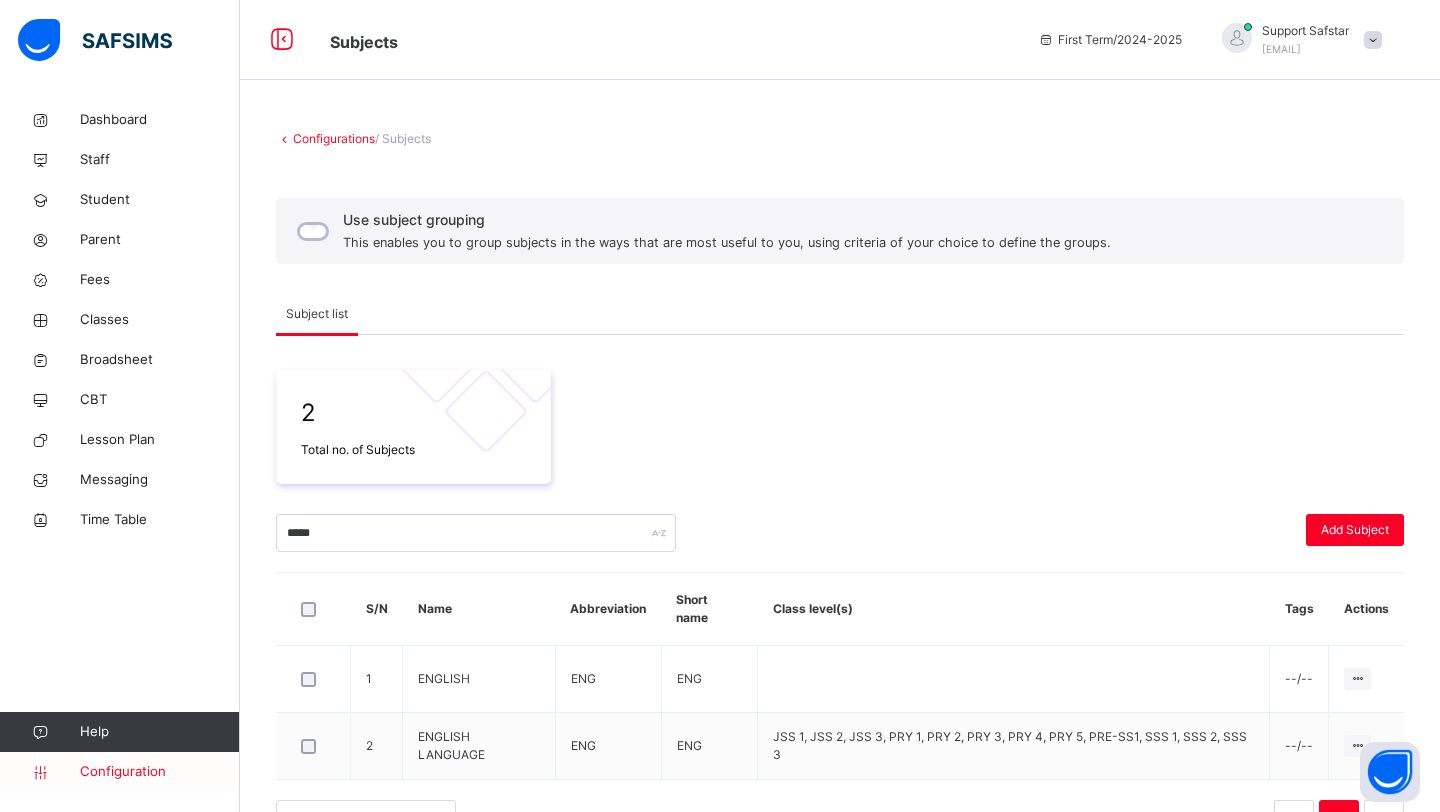 click on "Configuration" at bounding box center (159, 772) 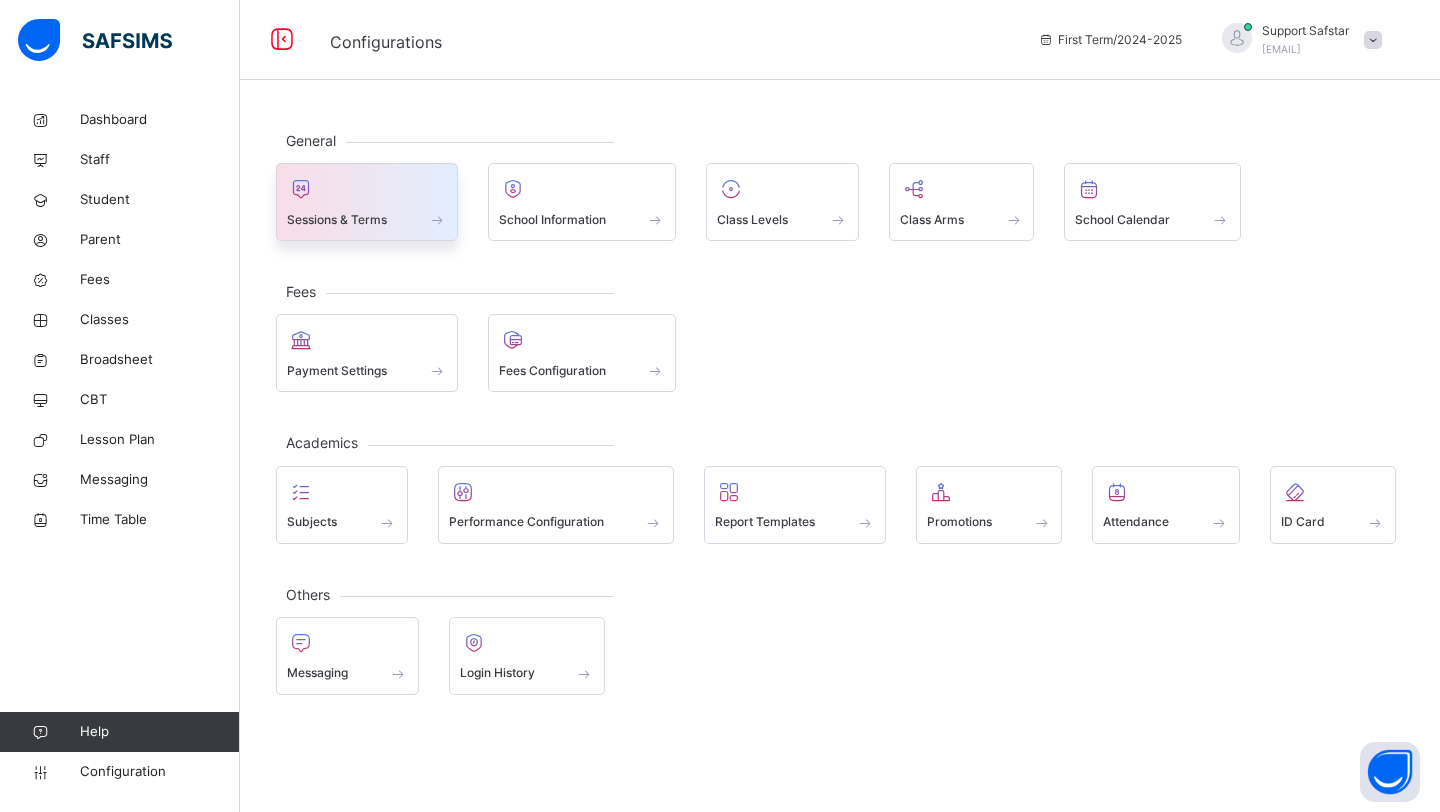 click at bounding box center (367, 189) 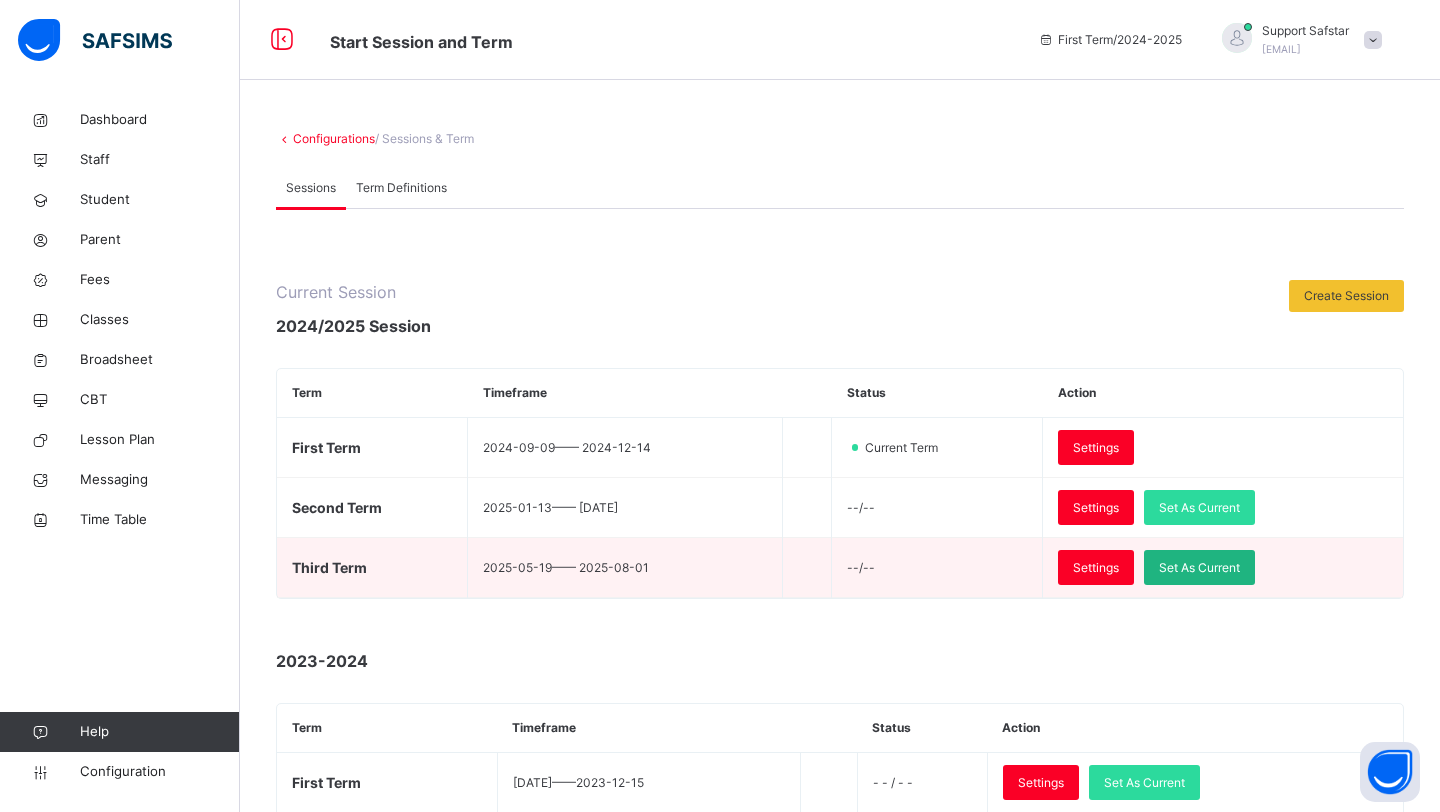scroll, scrollTop: 99, scrollLeft: 0, axis: vertical 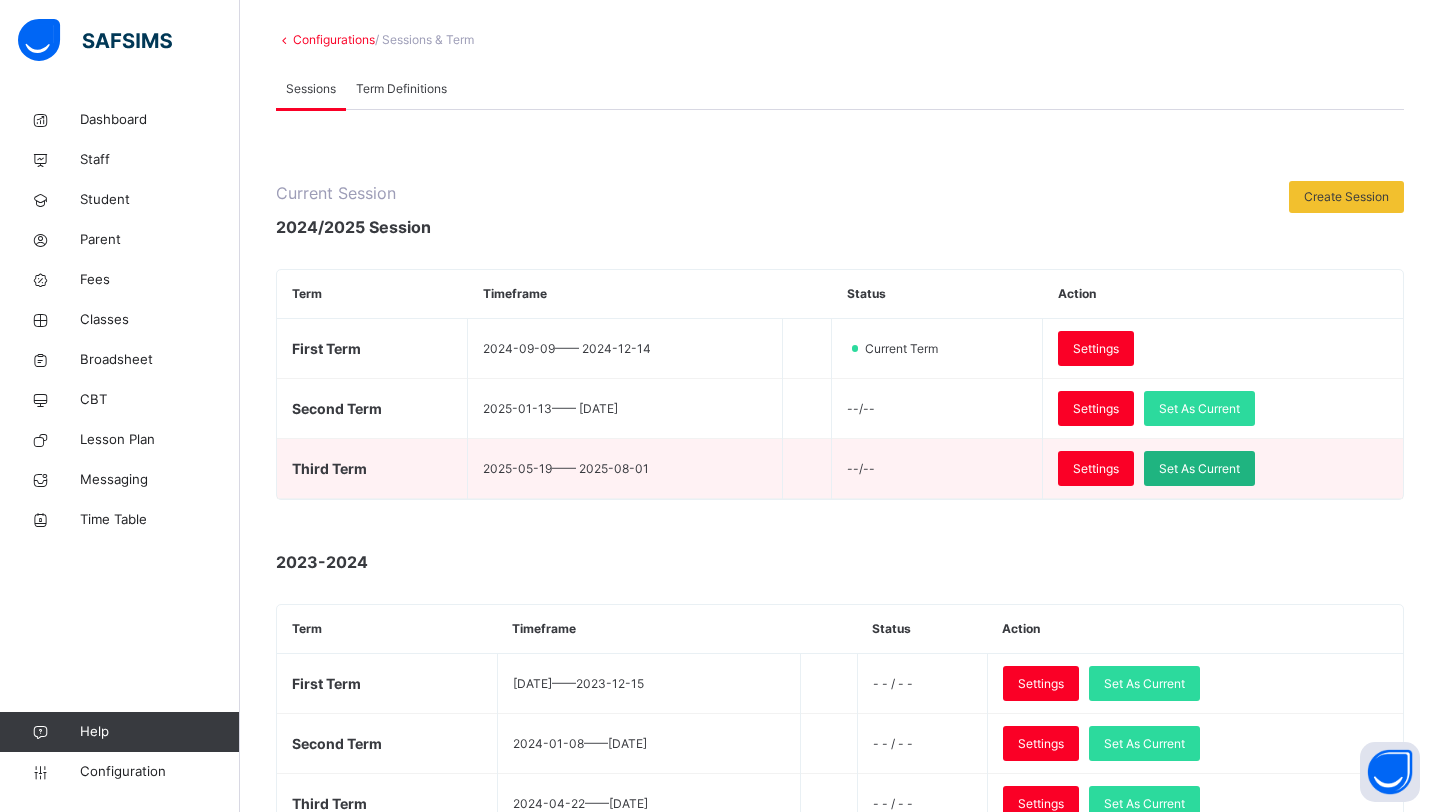 click on "Set As Current" at bounding box center (1199, 469) 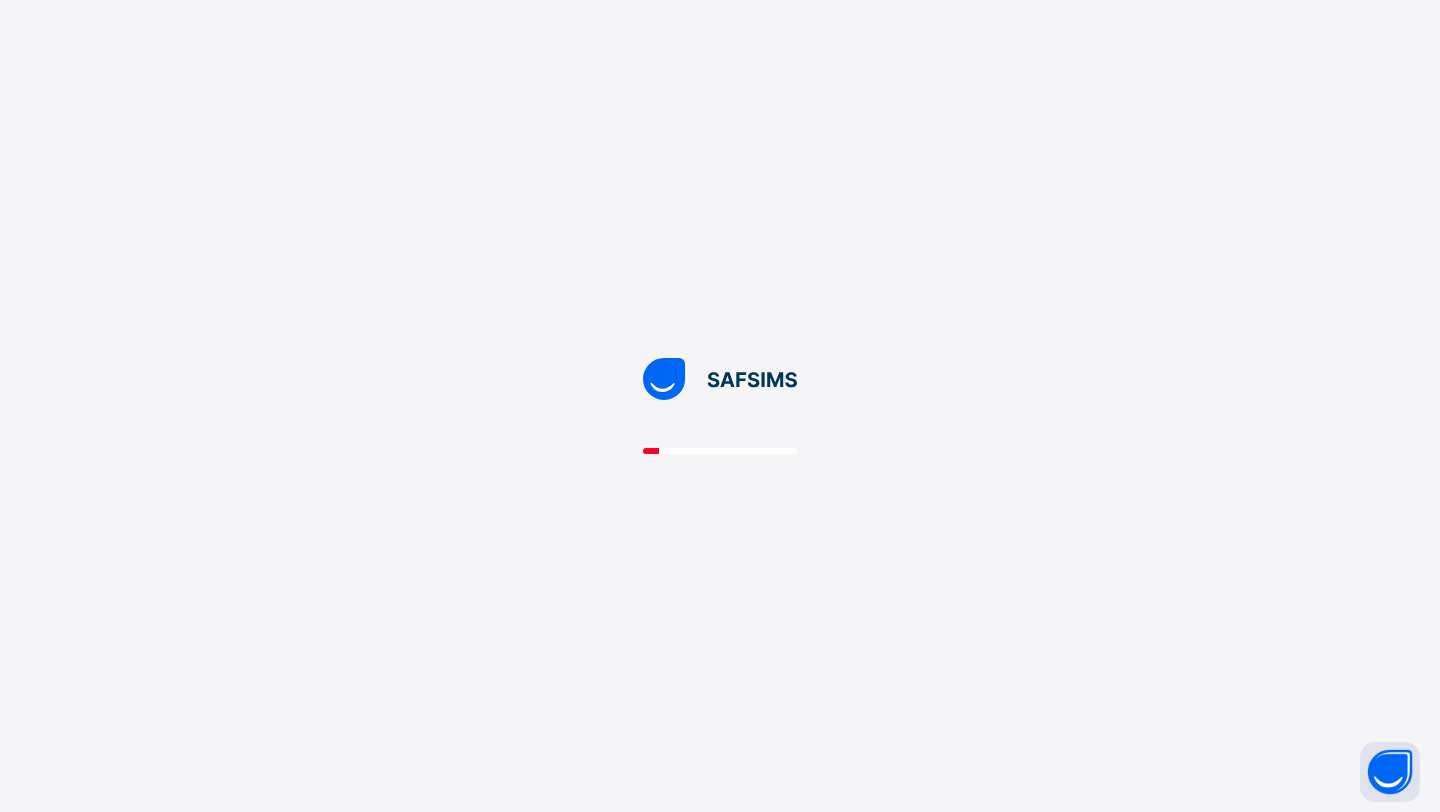 scroll, scrollTop: 0, scrollLeft: 0, axis: both 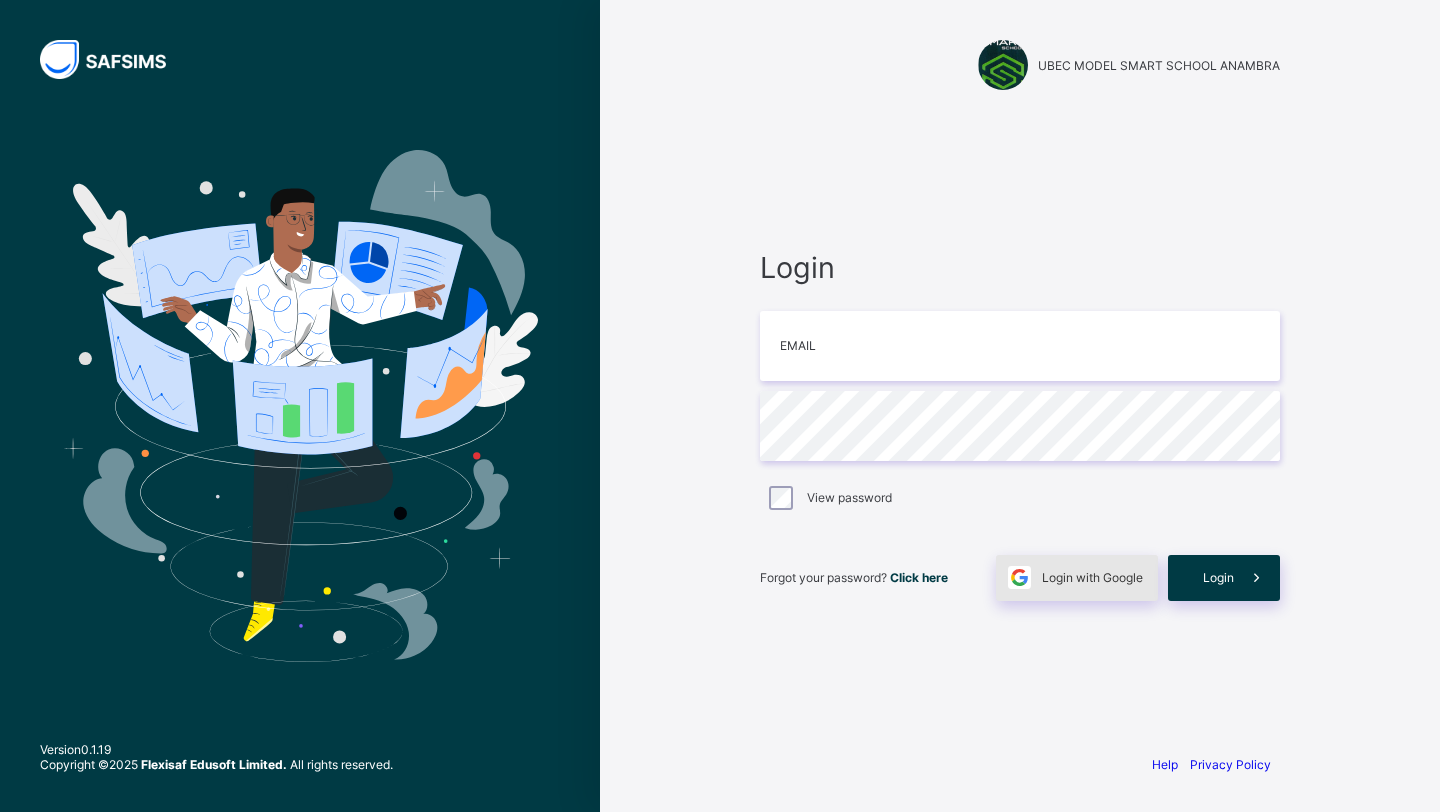 click on "Login with Google" at bounding box center [1092, 577] 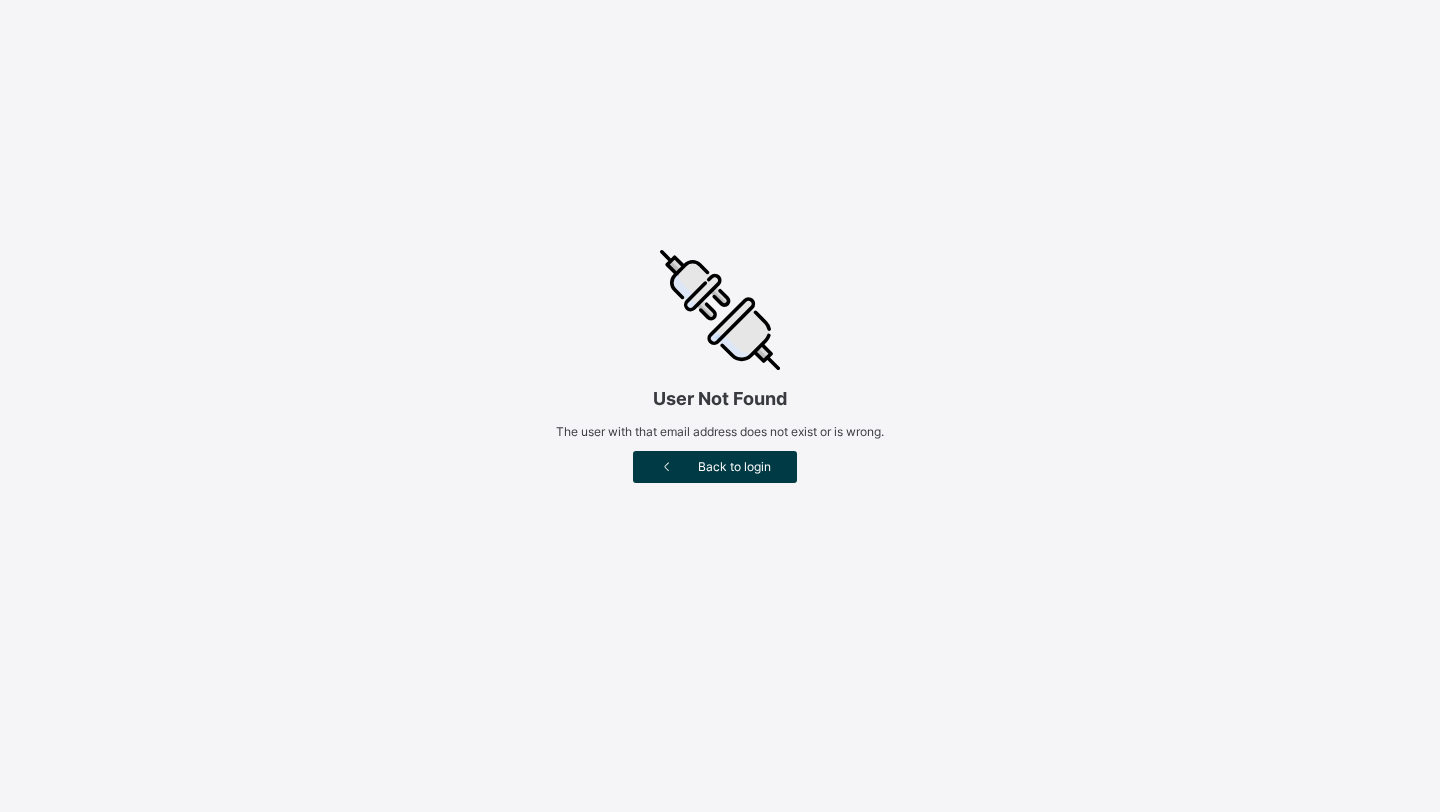 scroll, scrollTop: 0, scrollLeft: 0, axis: both 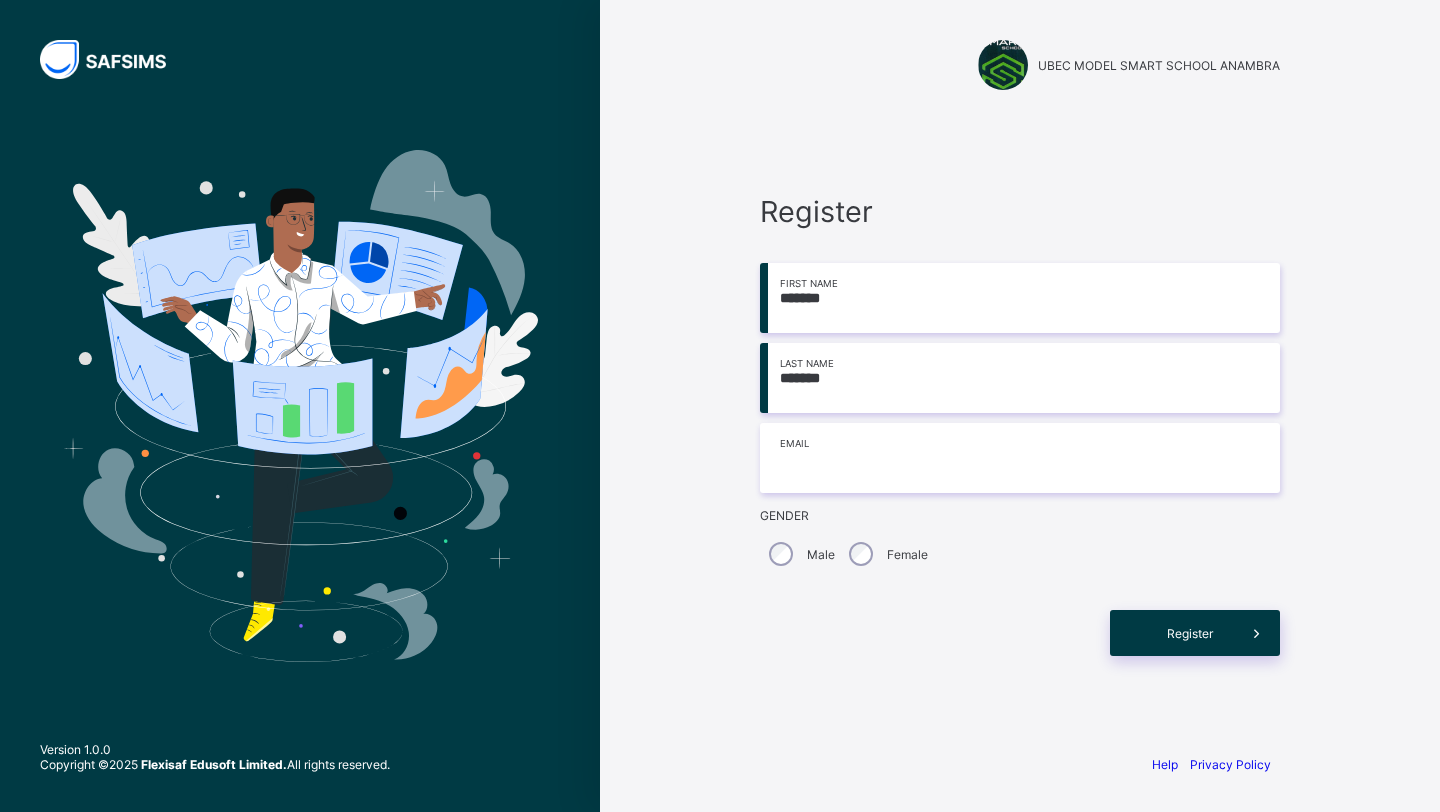 type on "*******" 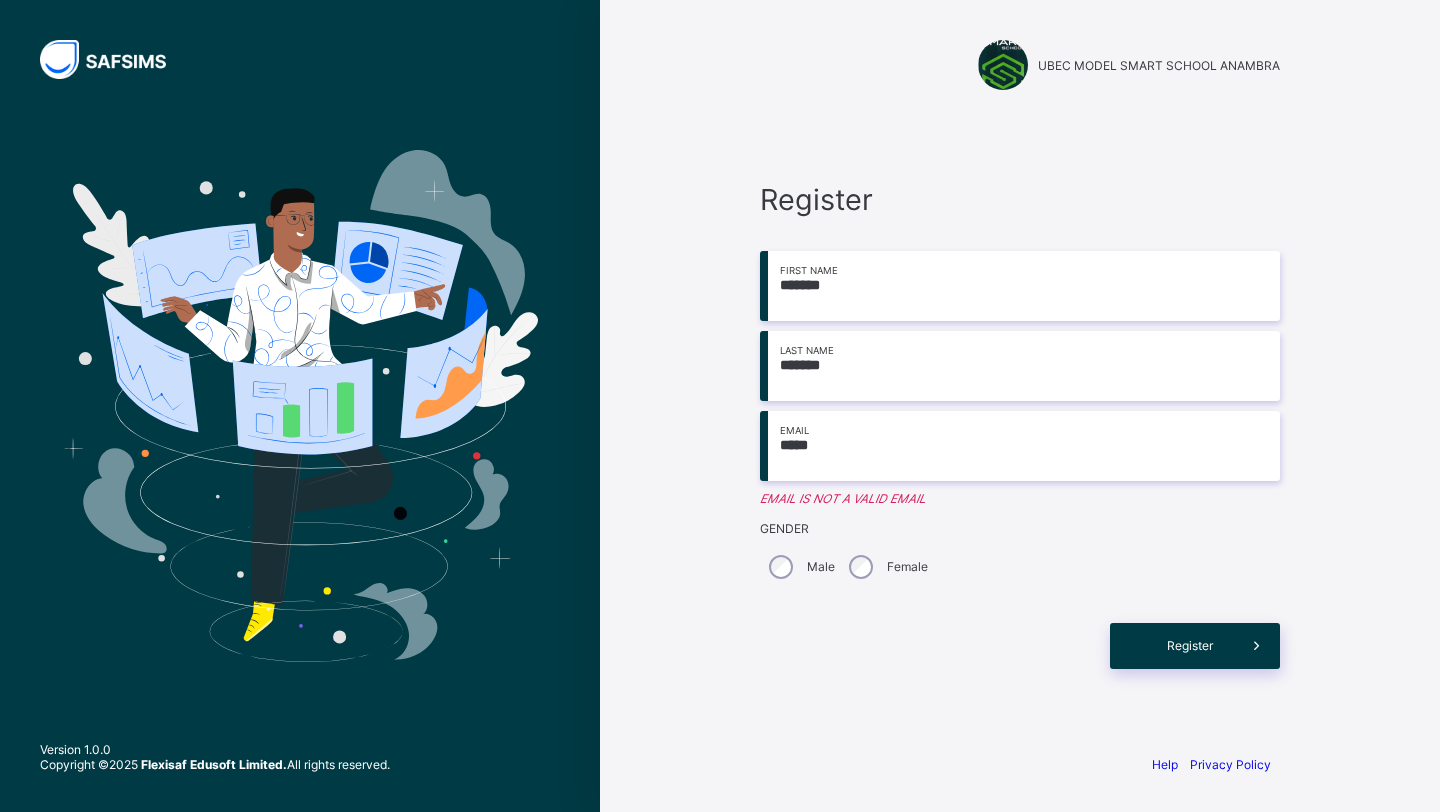 type on "**********" 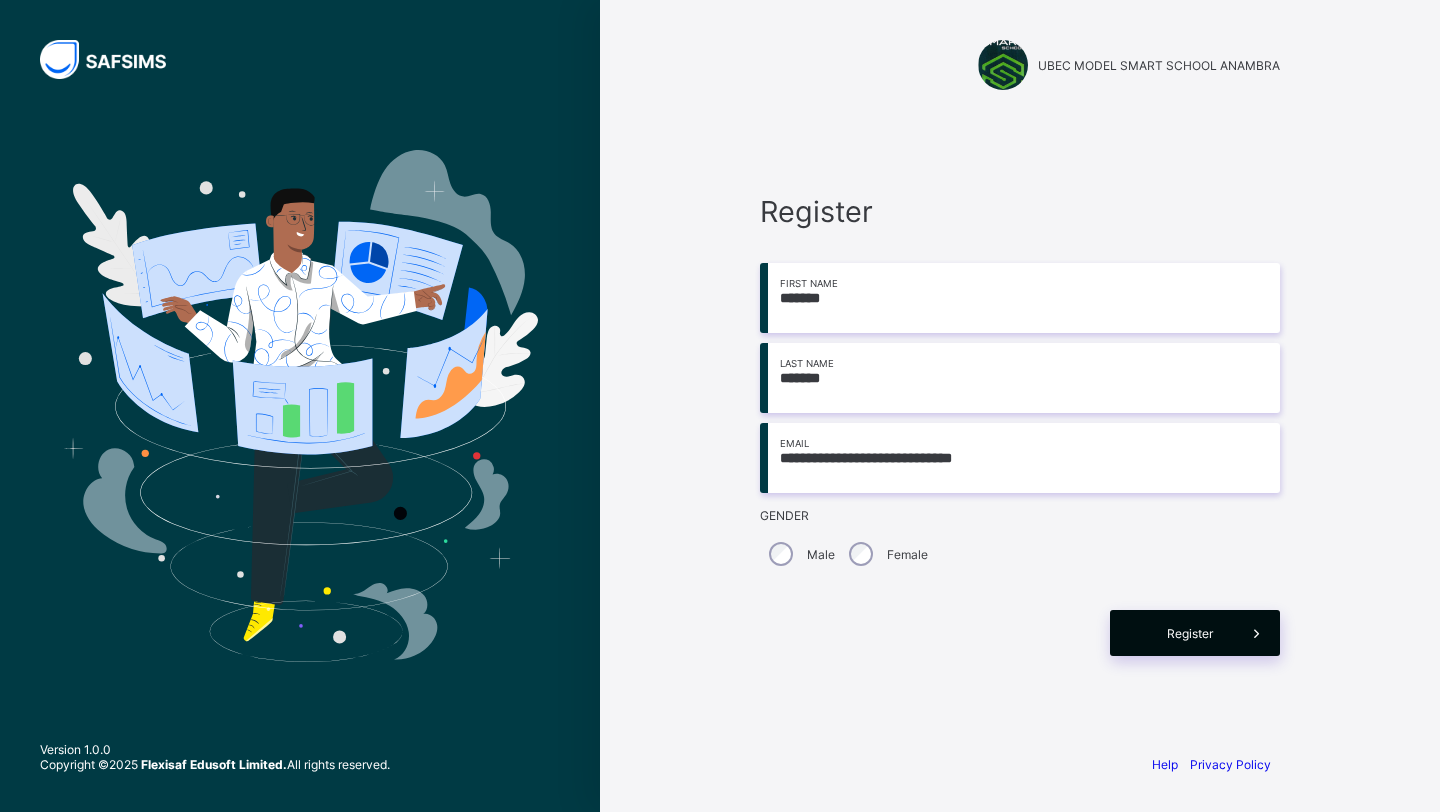 click on "Register" at bounding box center (1195, 633) 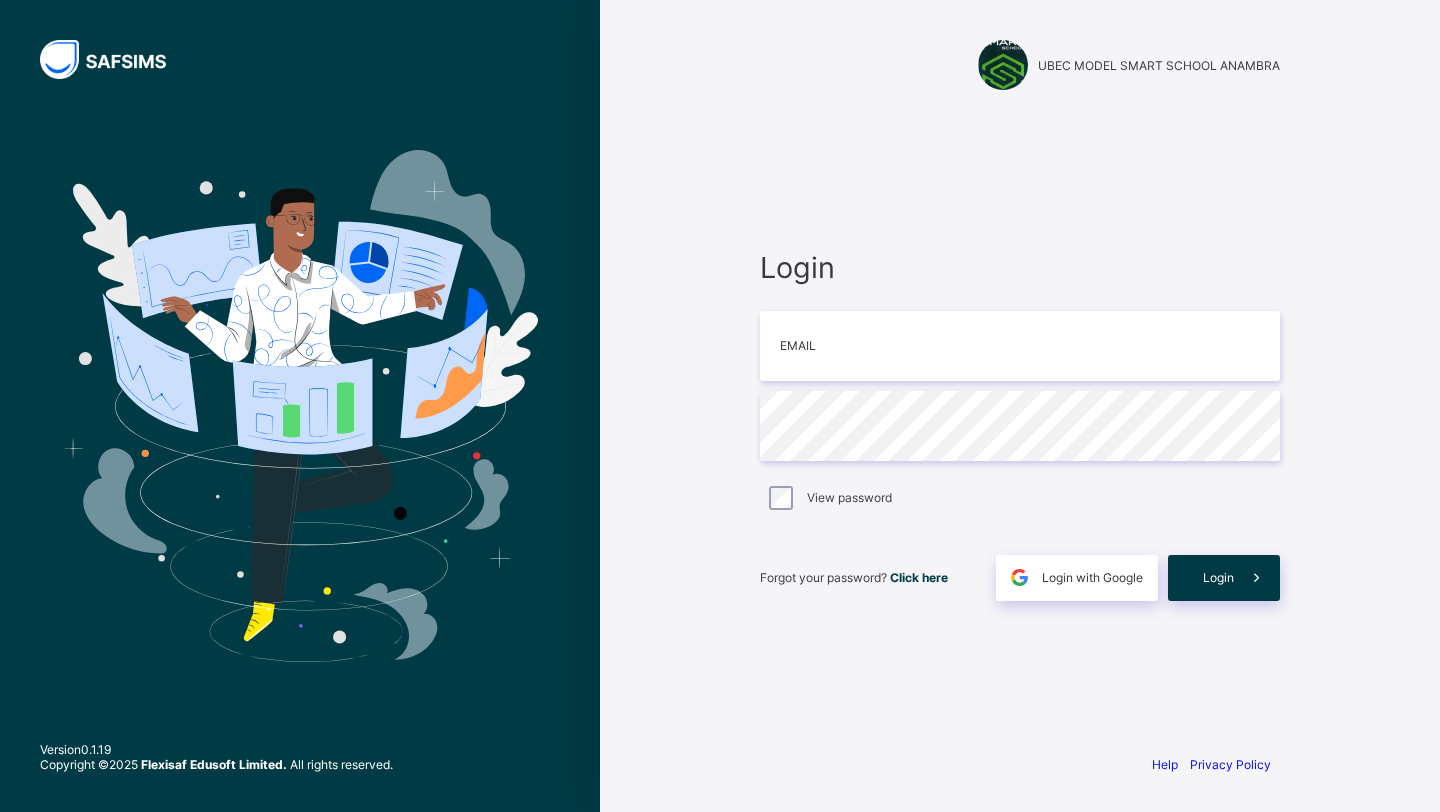 scroll, scrollTop: 0, scrollLeft: 0, axis: both 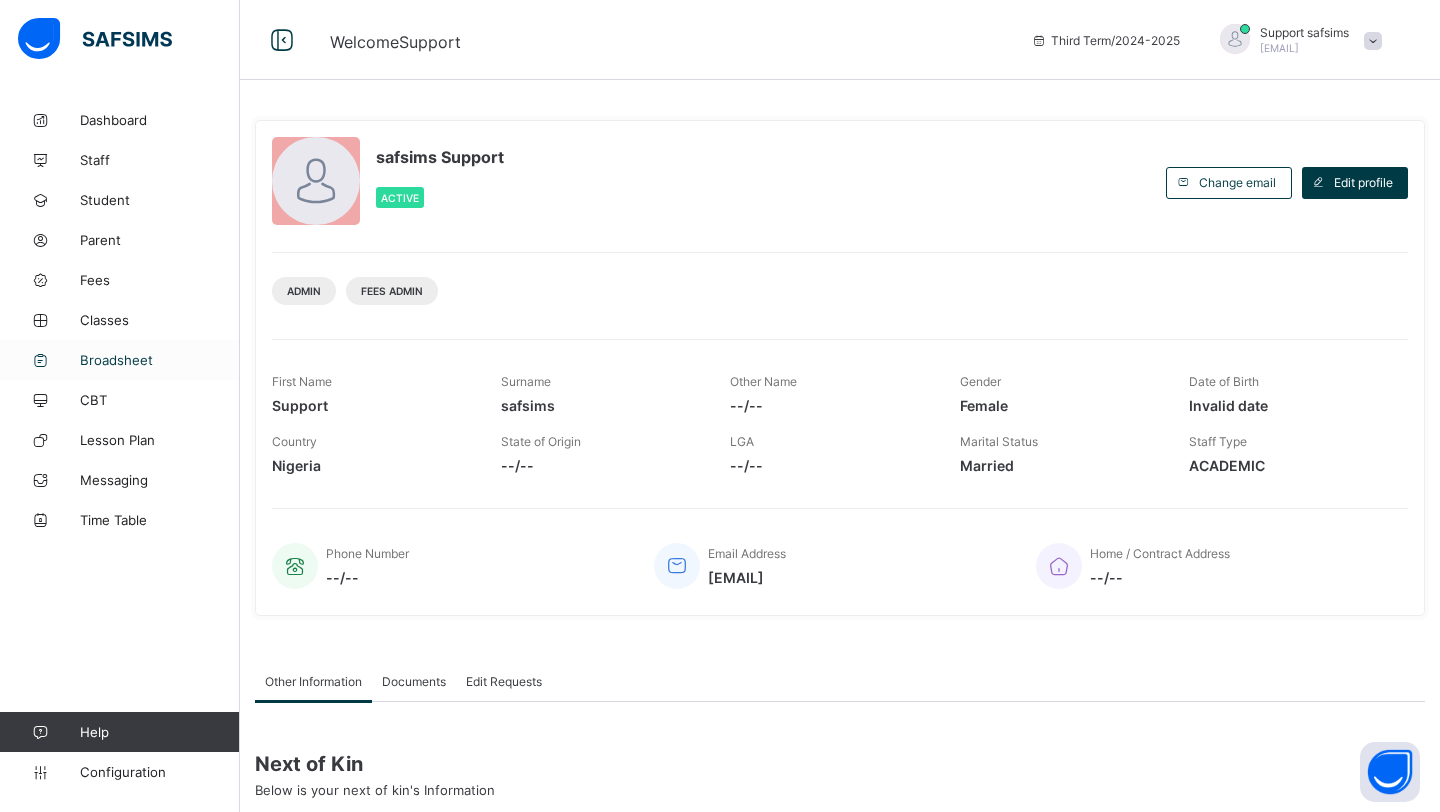 click on "Broadsheet" at bounding box center [160, 360] 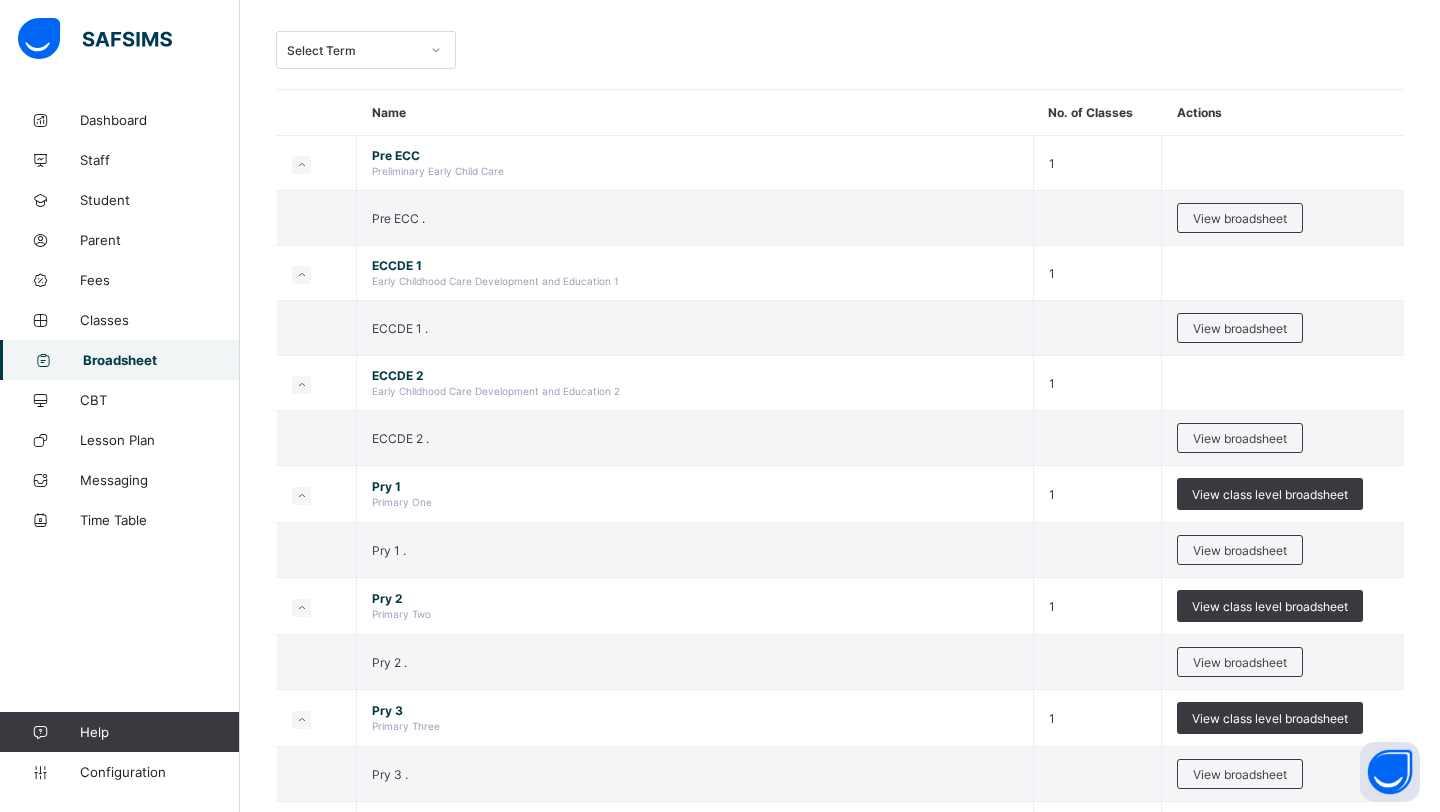 scroll, scrollTop: 106, scrollLeft: 0, axis: vertical 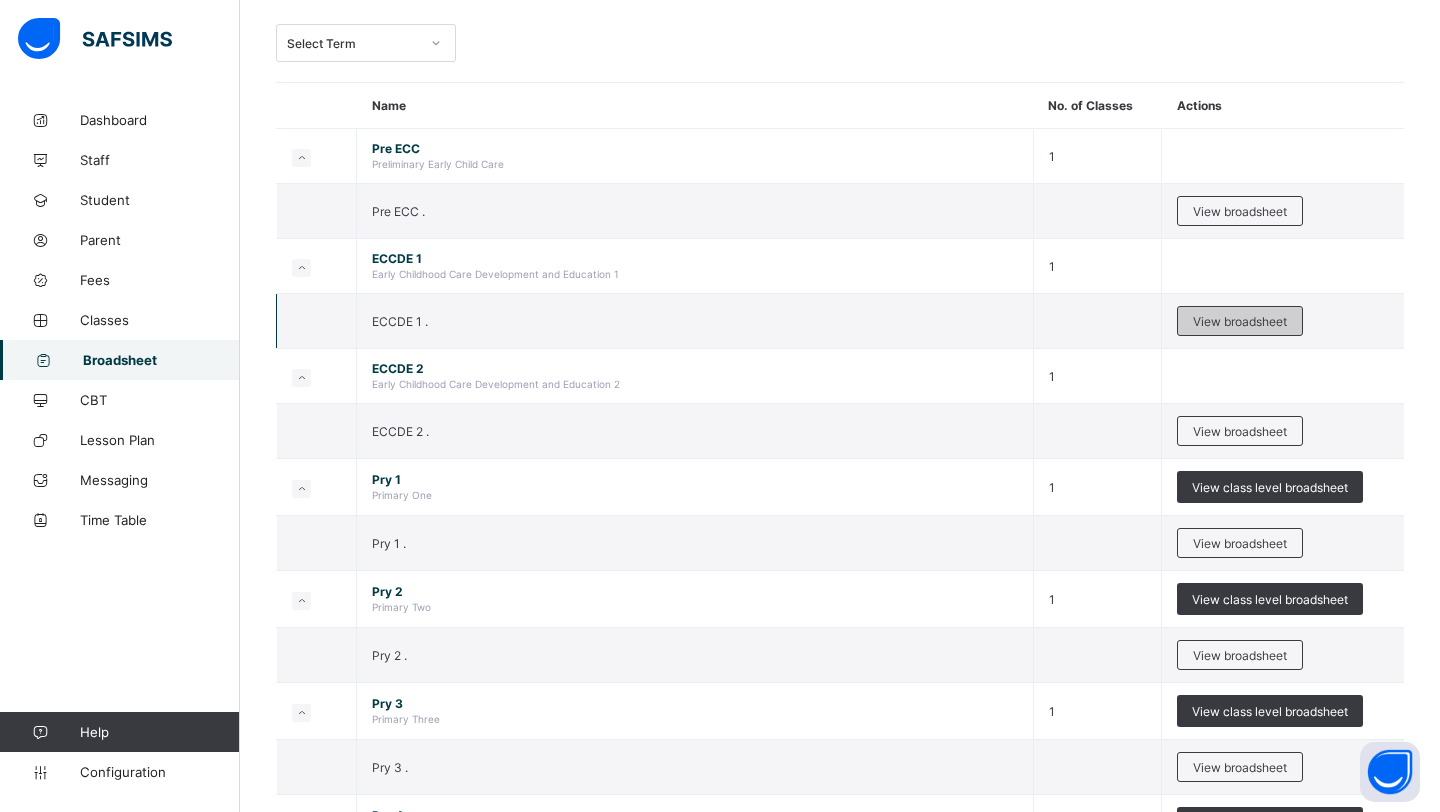click on "View broadsheet" at bounding box center [1240, 321] 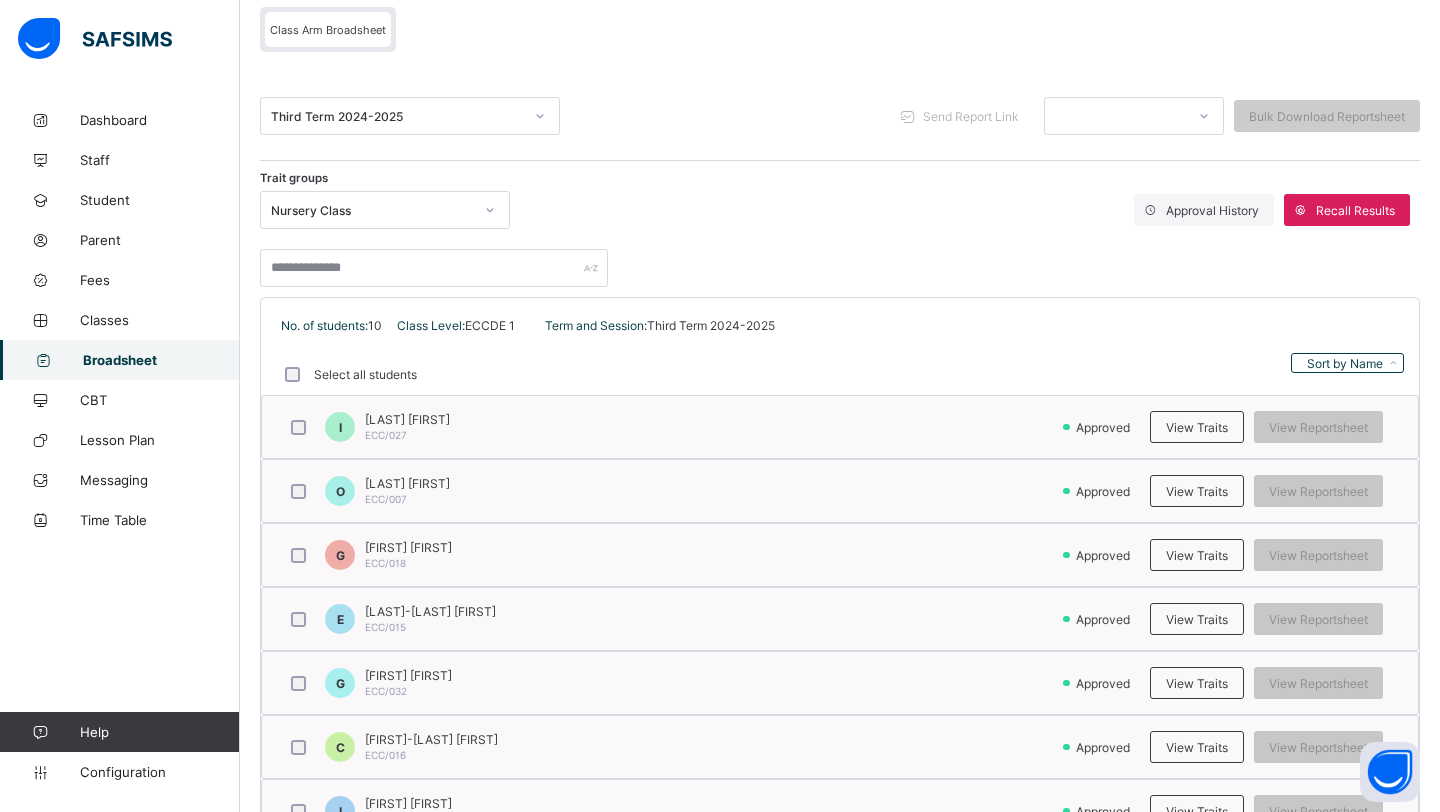 scroll, scrollTop: 196, scrollLeft: 0, axis: vertical 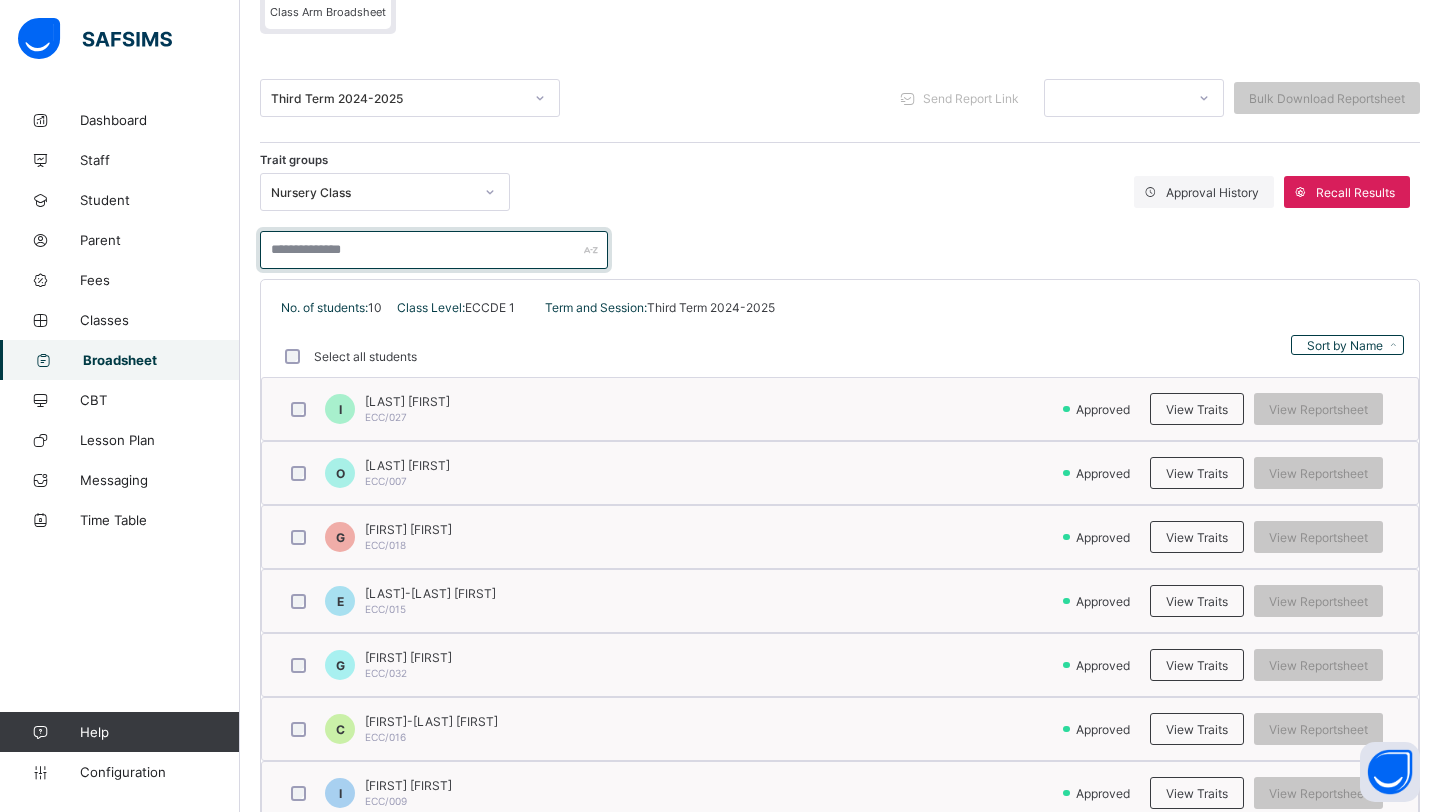 click at bounding box center [434, 250] 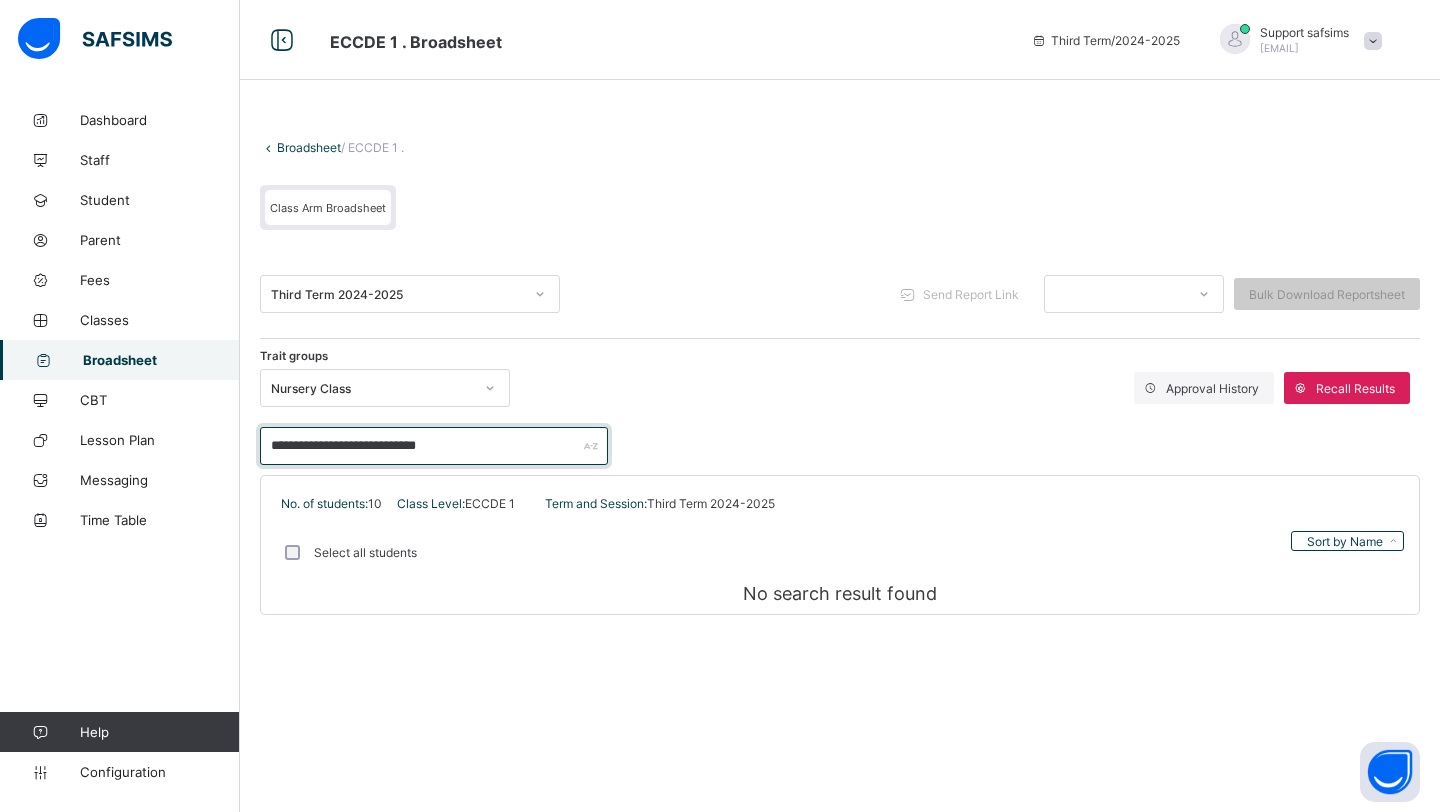 scroll, scrollTop: 0, scrollLeft: 0, axis: both 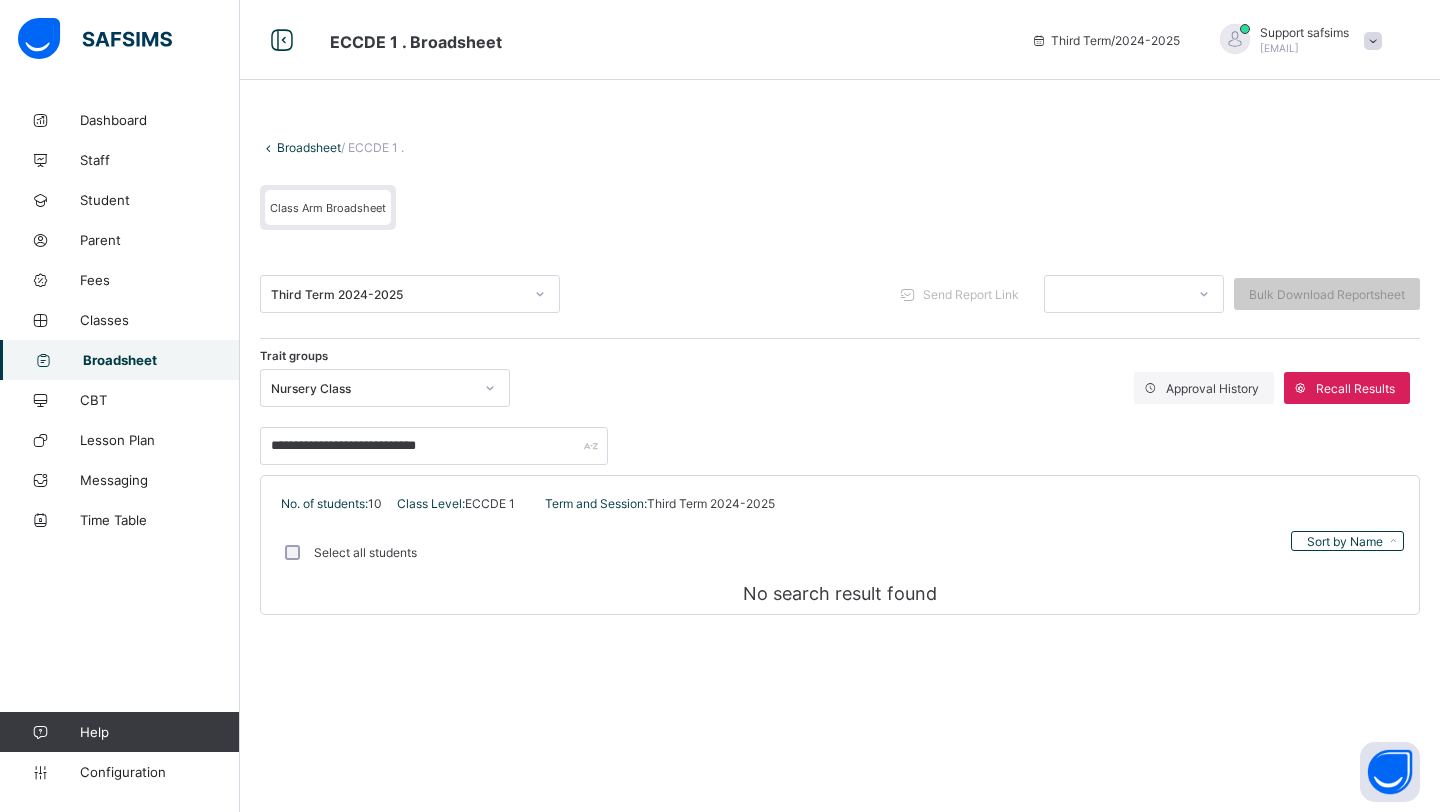 click at bounding box center [840, 130] 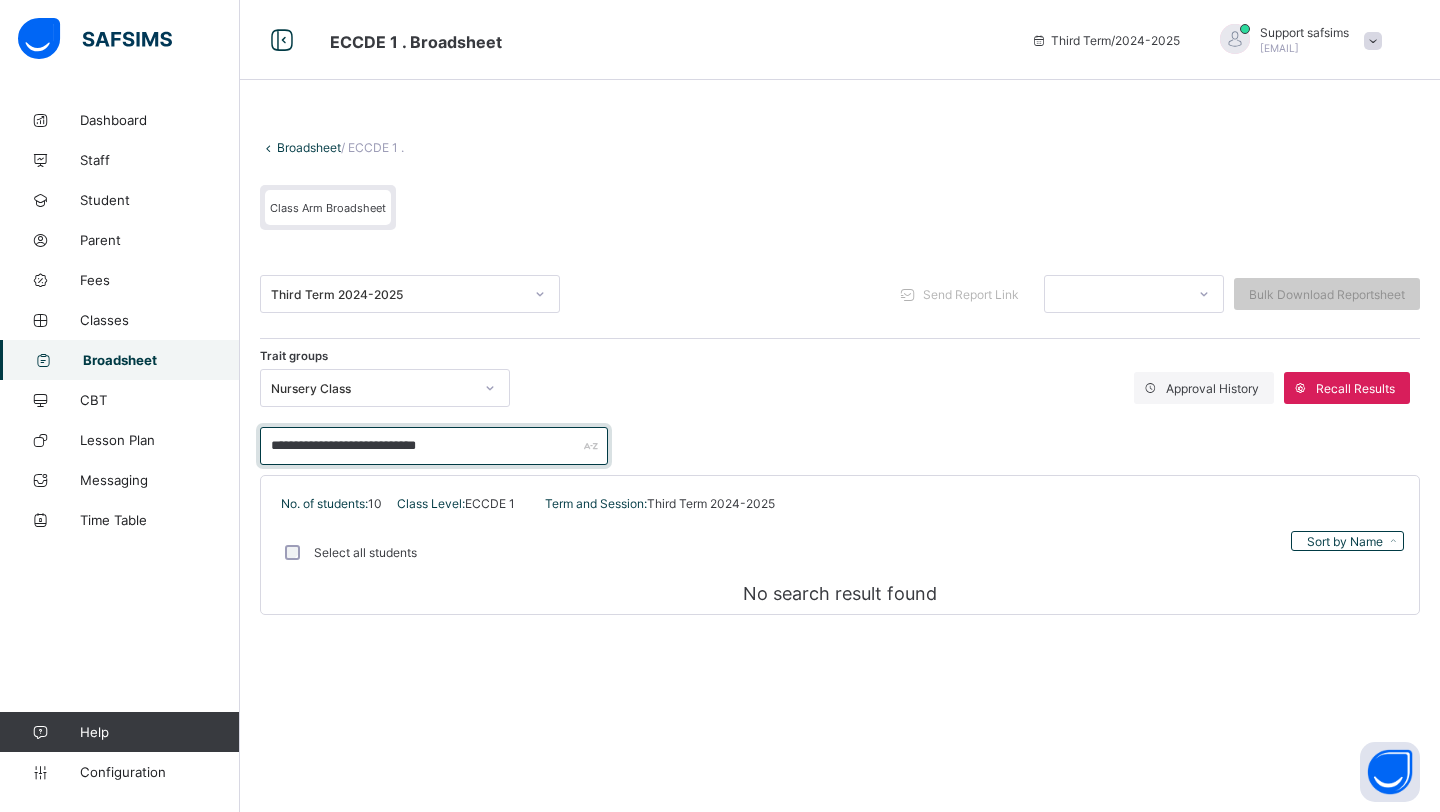 click on "**********" at bounding box center (434, 446) 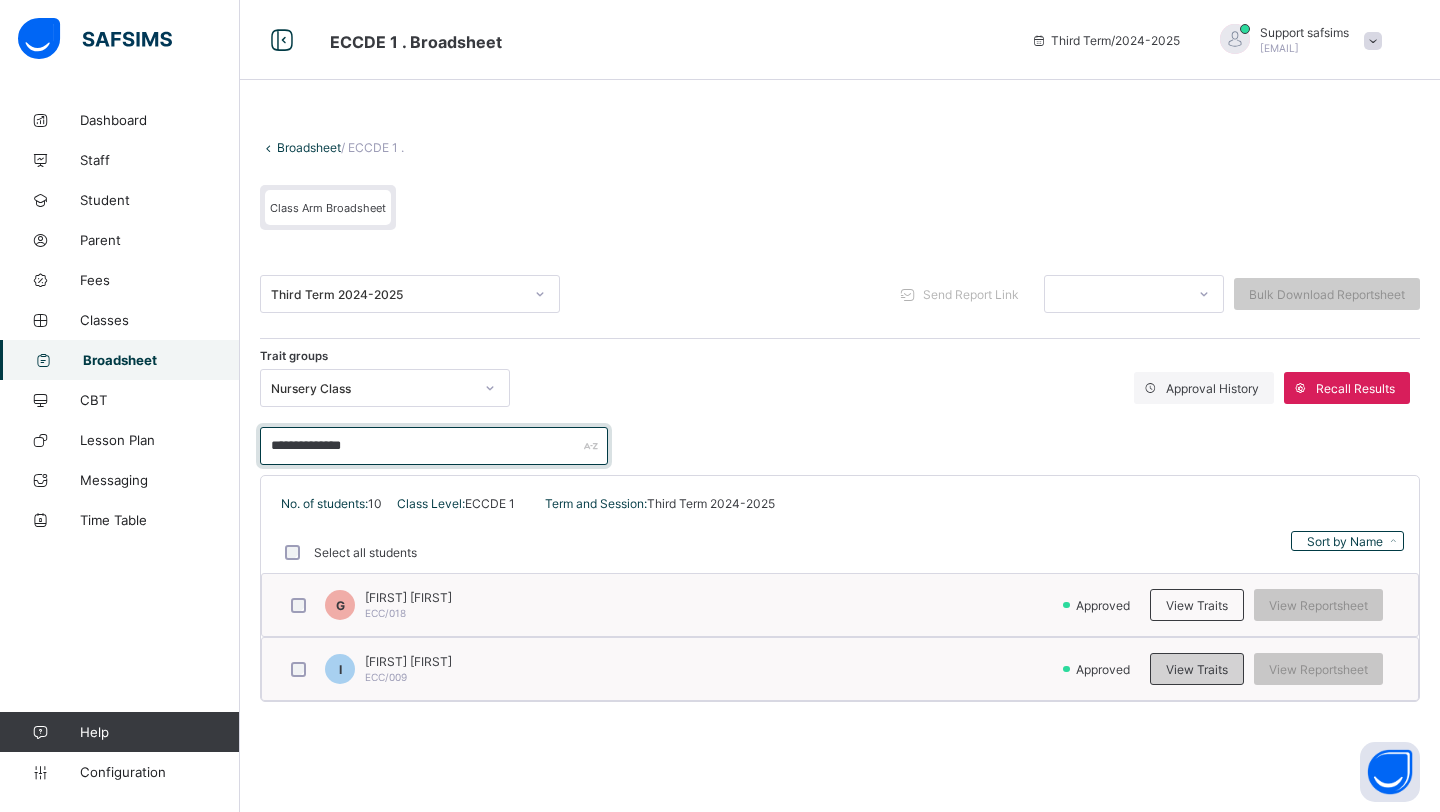 type on "**********" 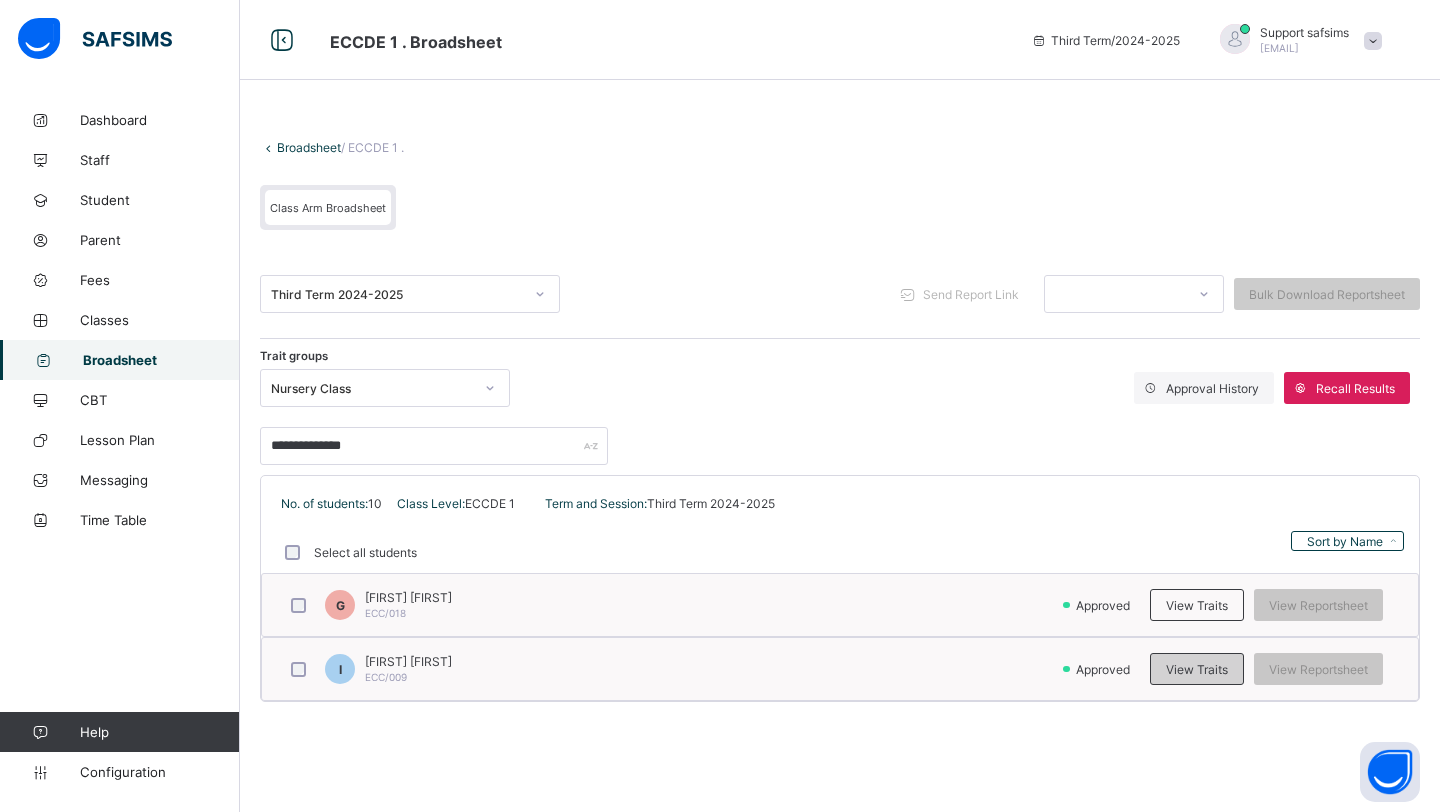 click on "View Traits" at bounding box center [1197, 669] 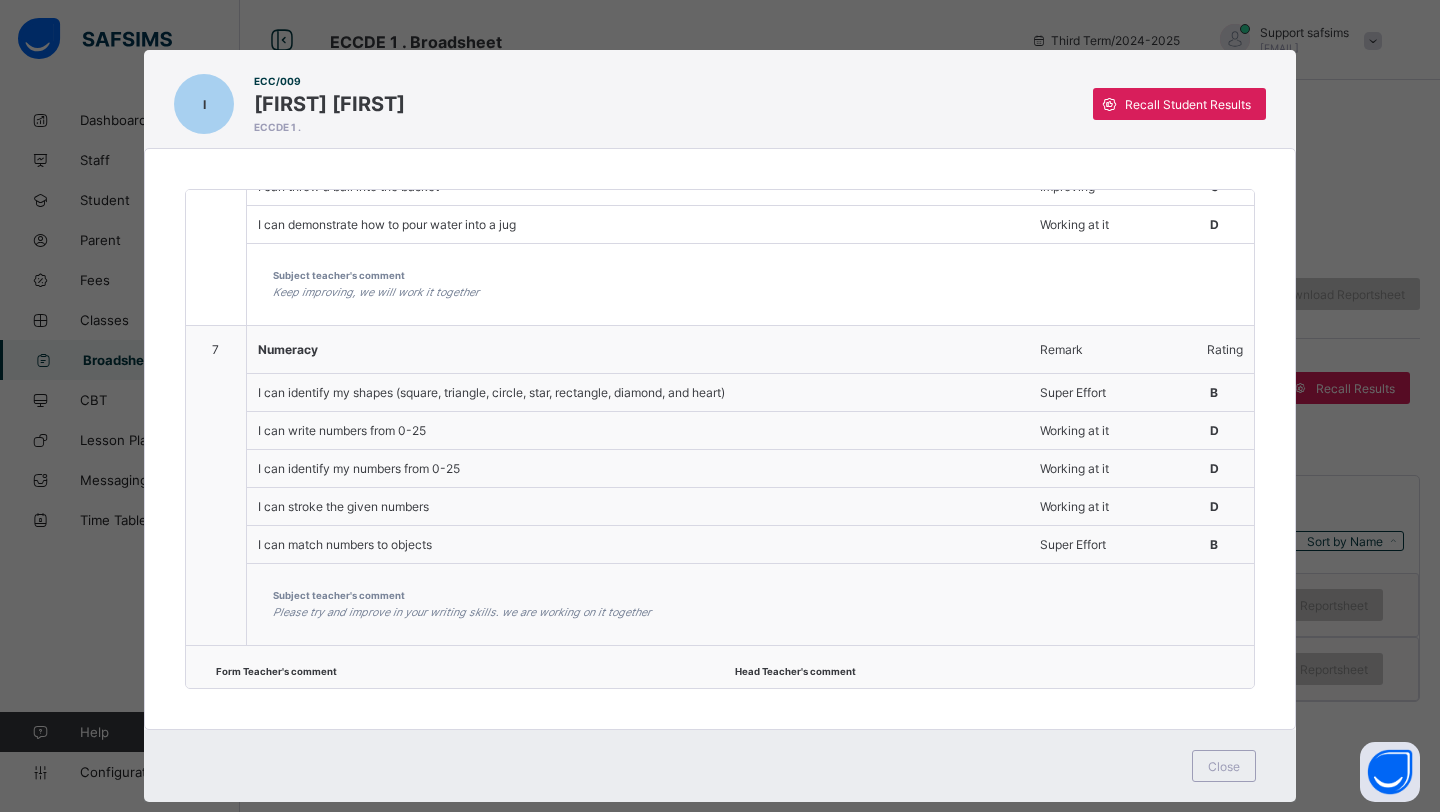 scroll, scrollTop: 1695, scrollLeft: 0, axis: vertical 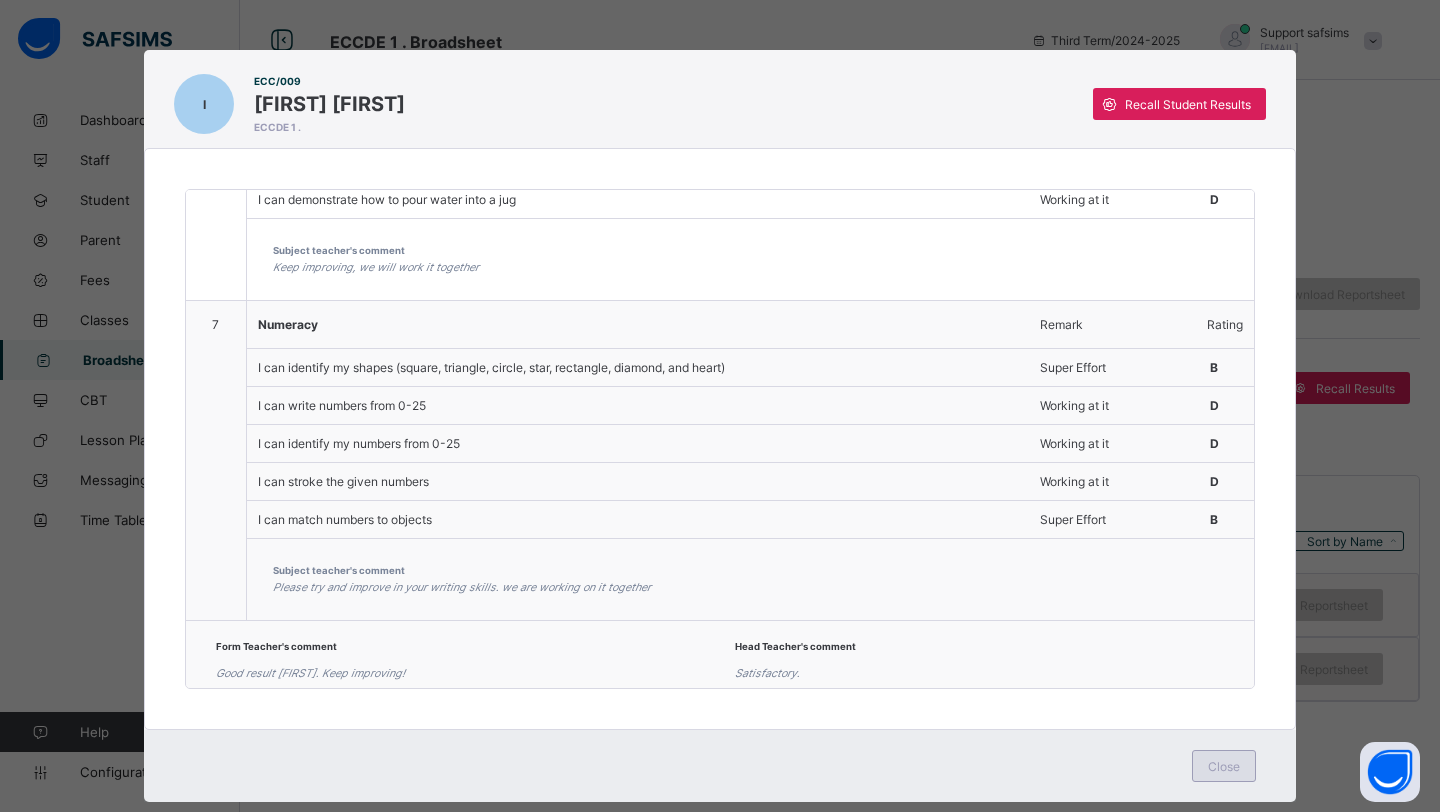 click on "Close" at bounding box center (1224, 766) 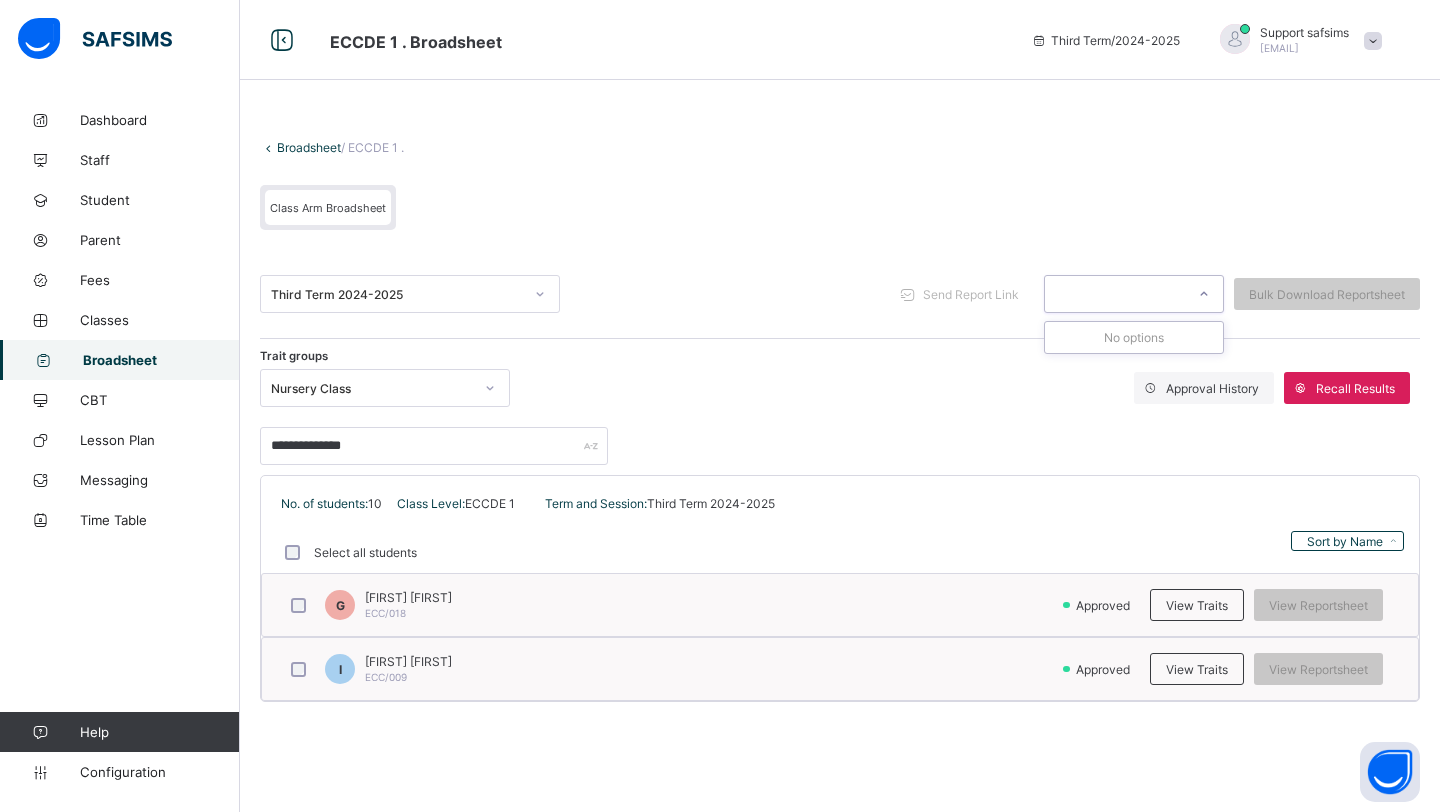 click 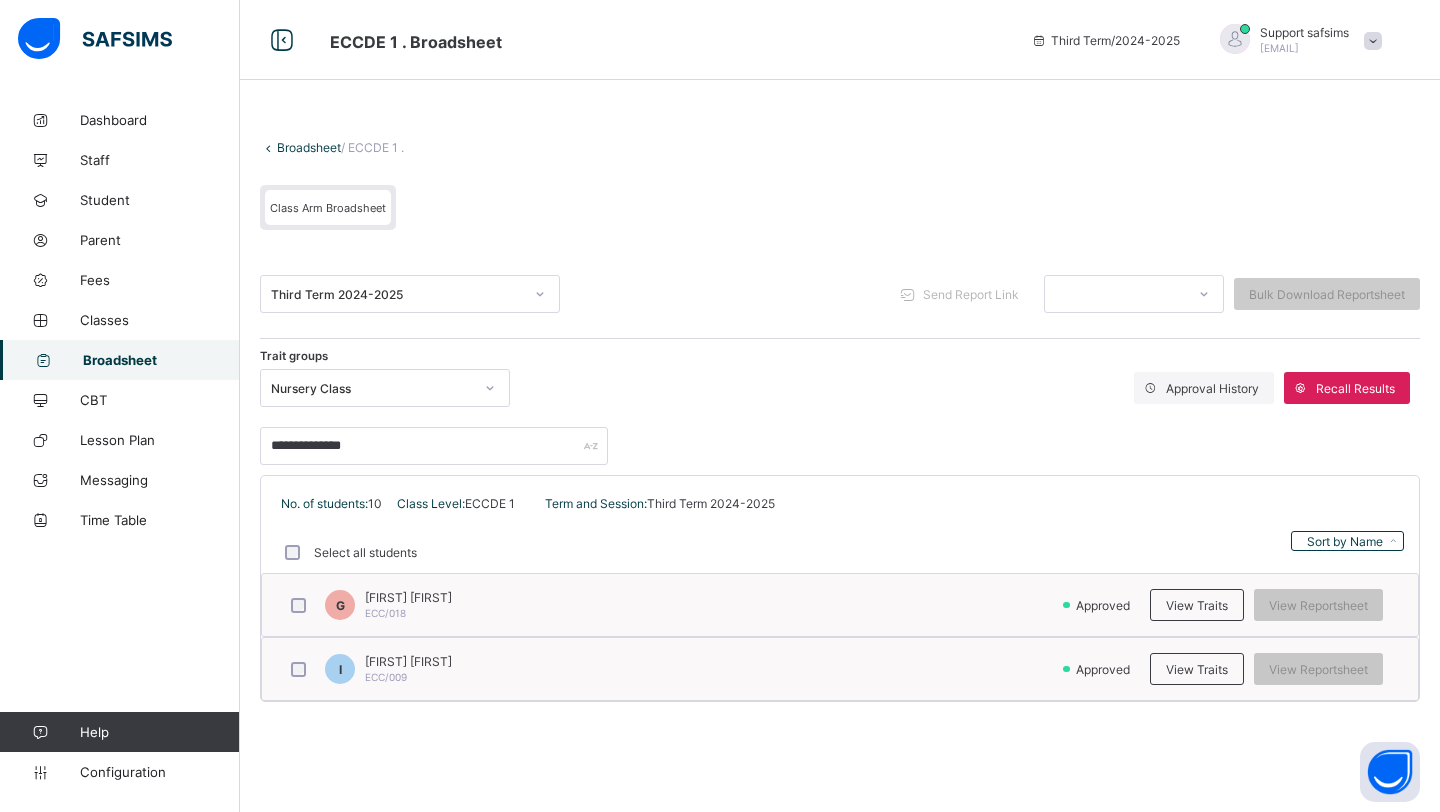 click on "Broadsheet" at bounding box center [309, 147] 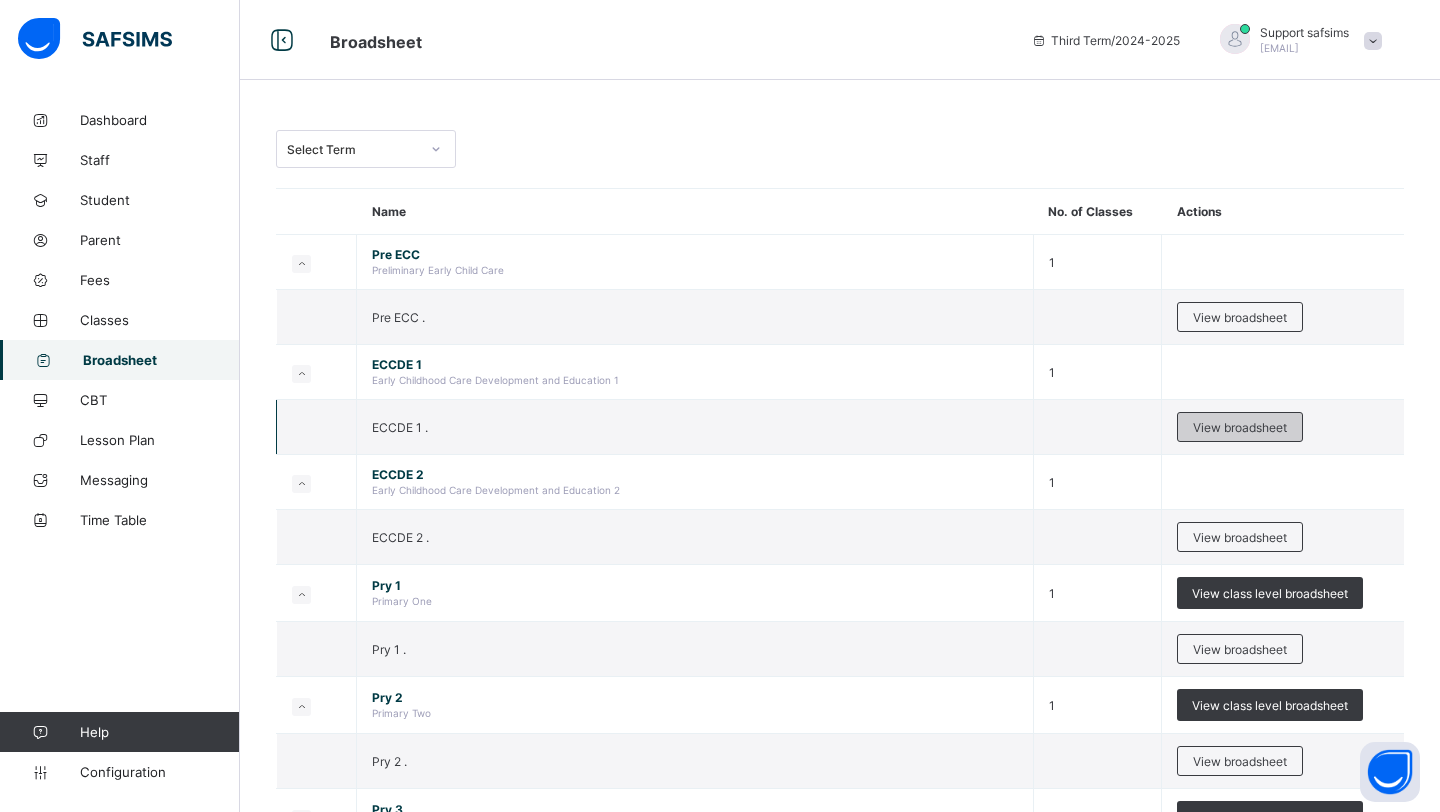 click on "View broadsheet" at bounding box center [1240, 427] 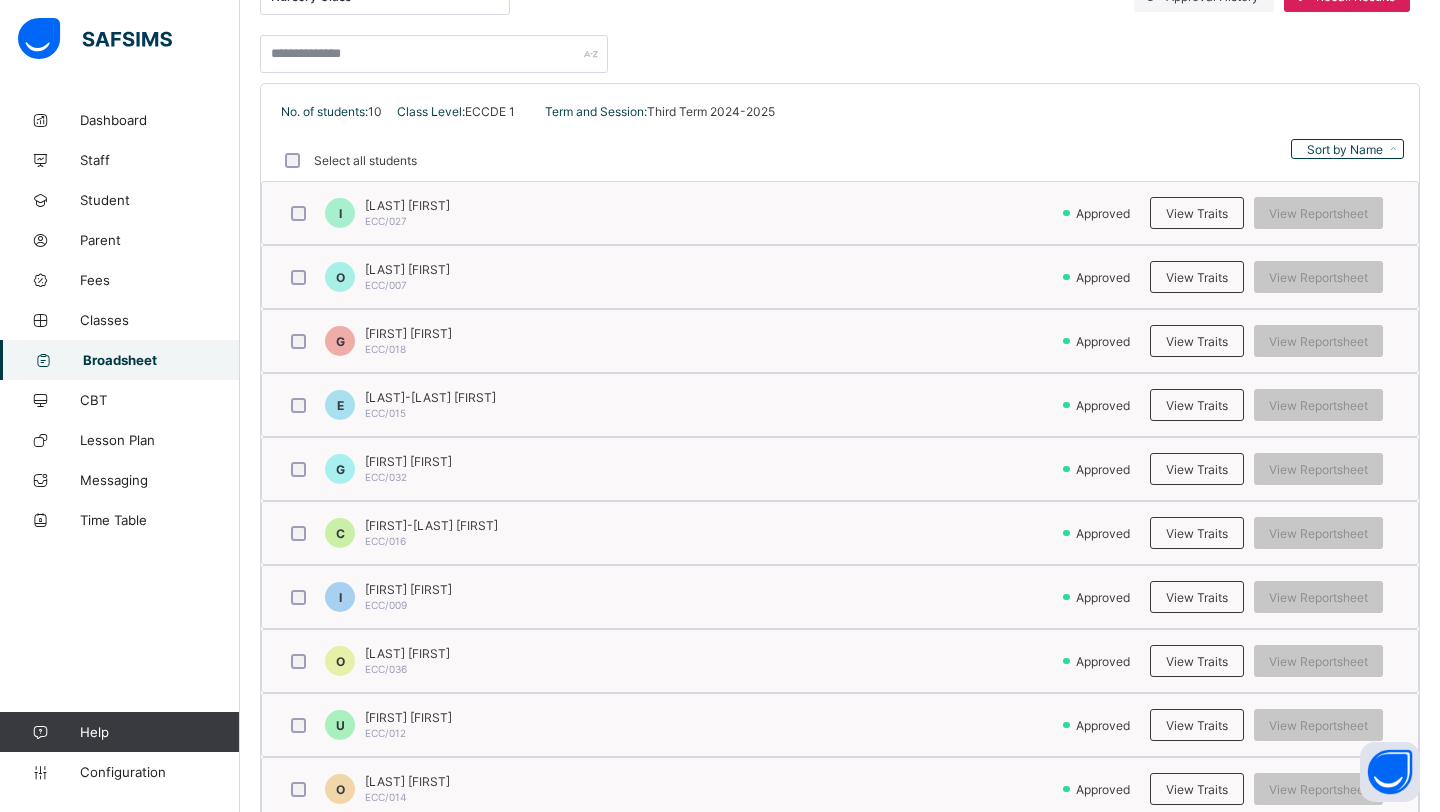 scroll, scrollTop: 440, scrollLeft: 0, axis: vertical 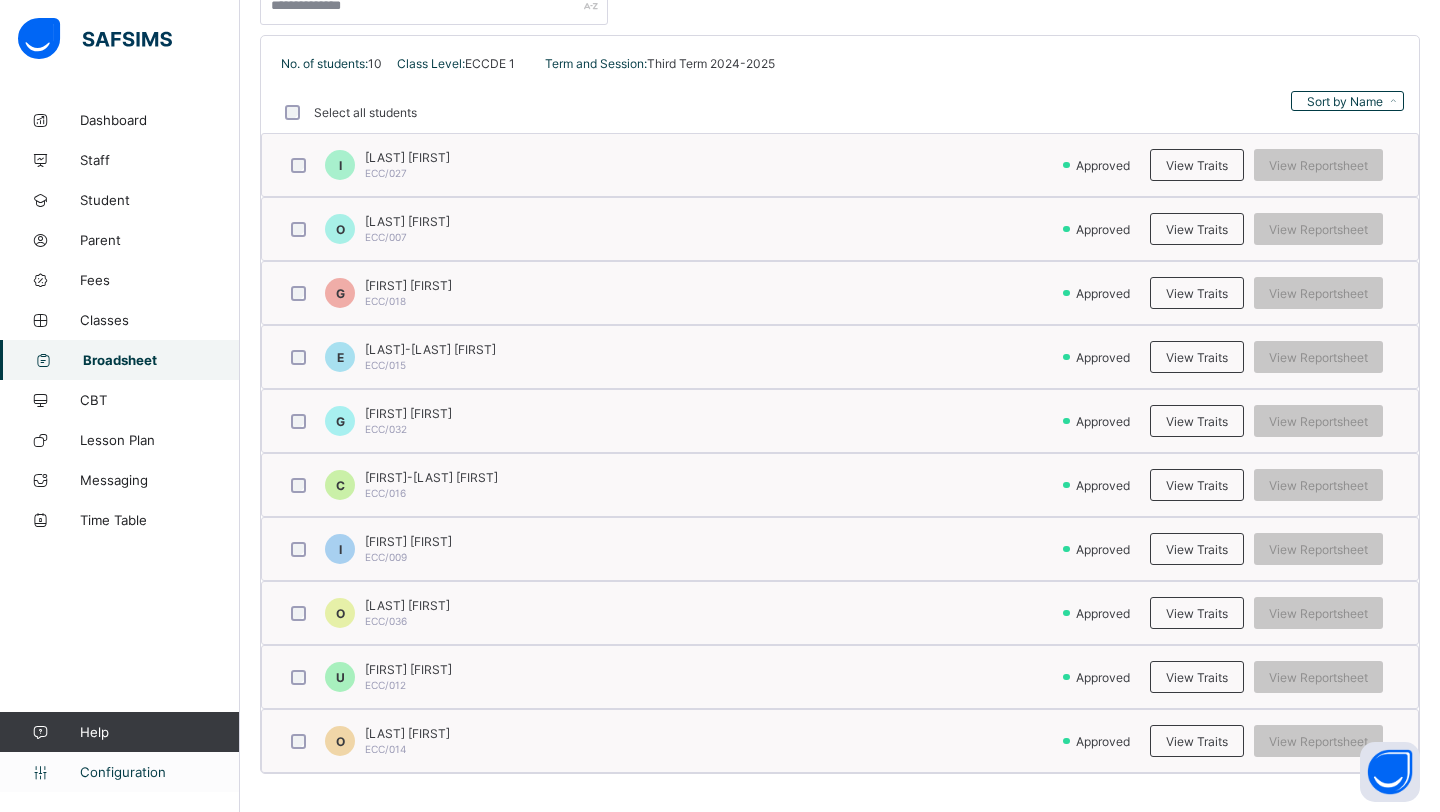 click on "Configuration" at bounding box center [159, 772] 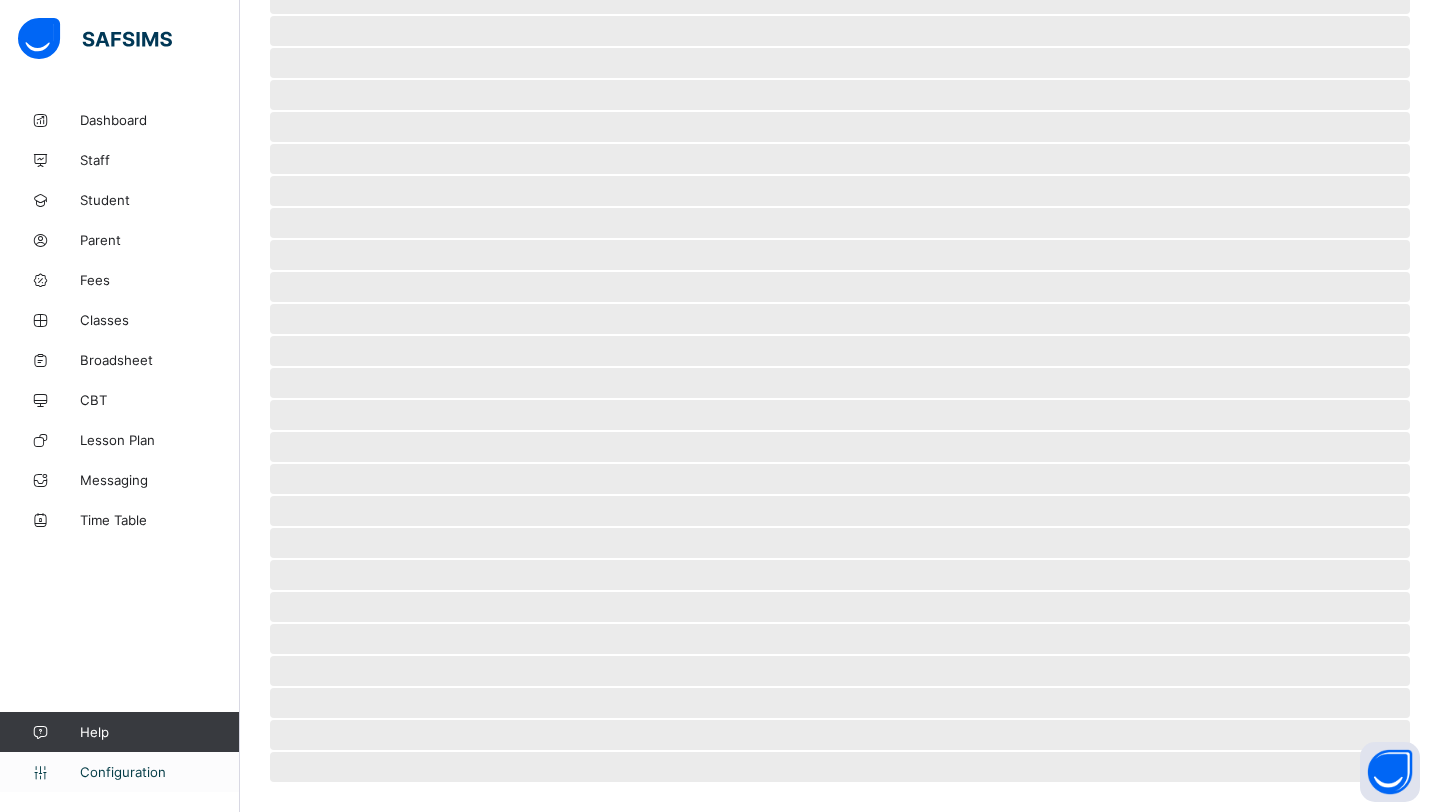 scroll, scrollTop: 0, scrollLeft: 0, axis: both 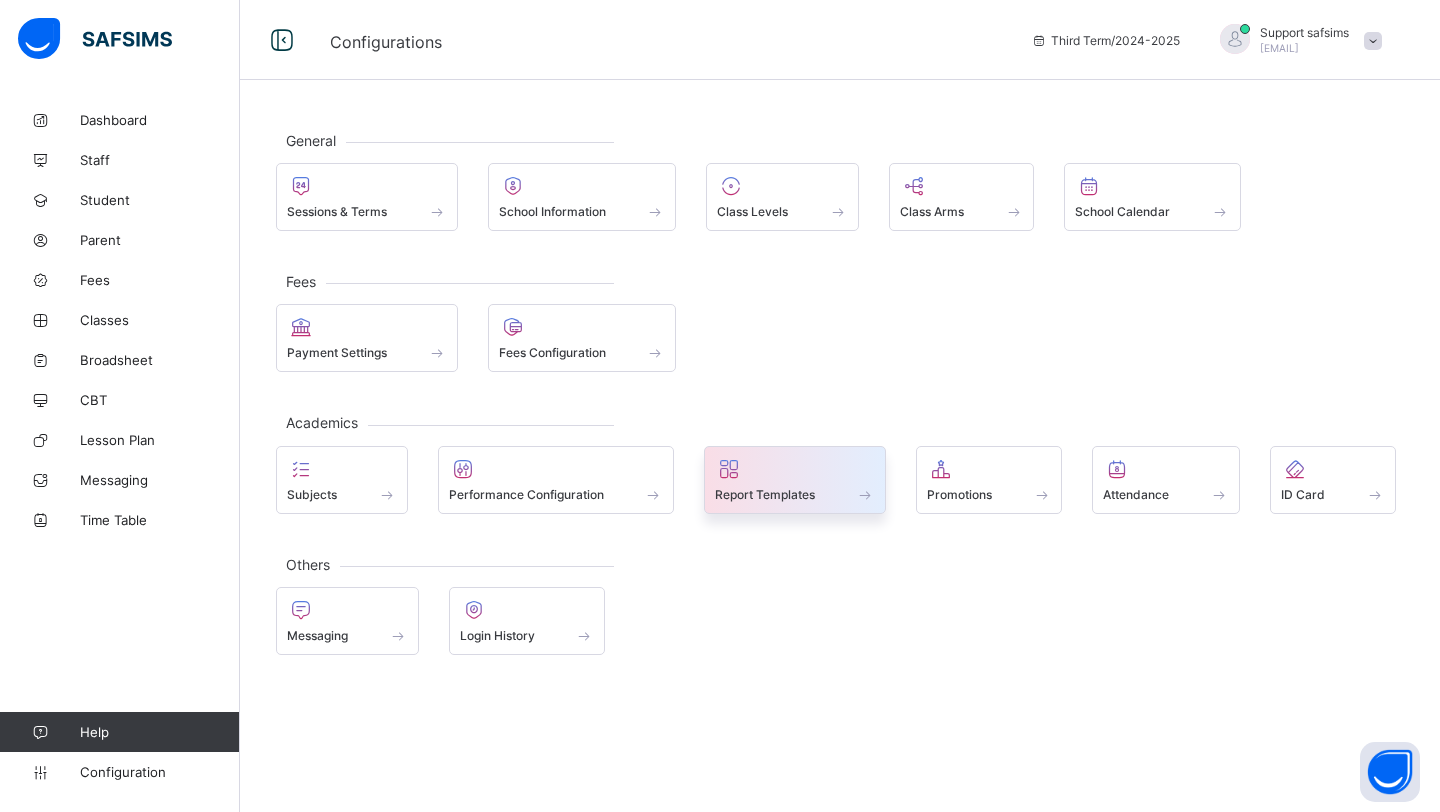 click at bounding box center (795, 483) 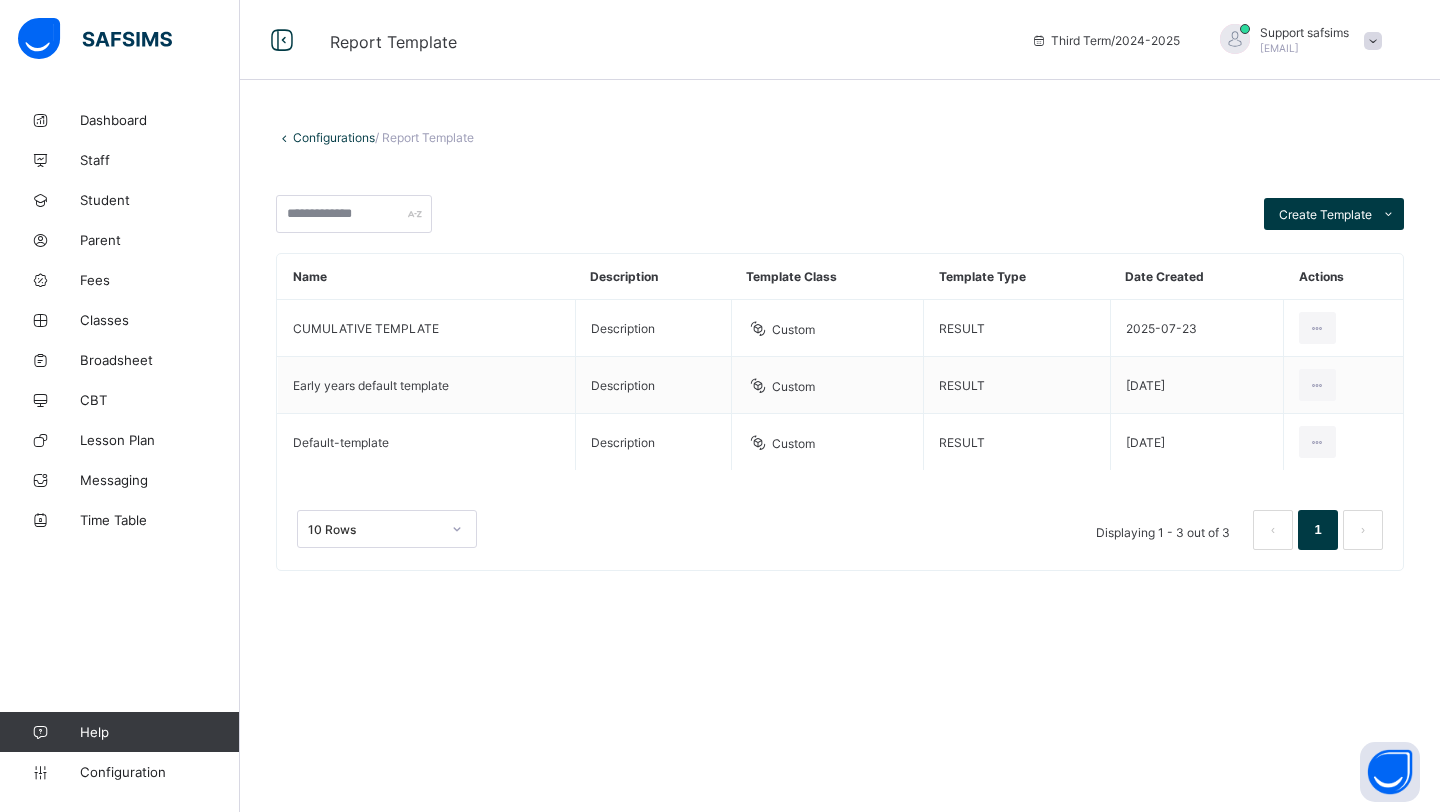 click on "Configurations" at bounding box center (334, 137) 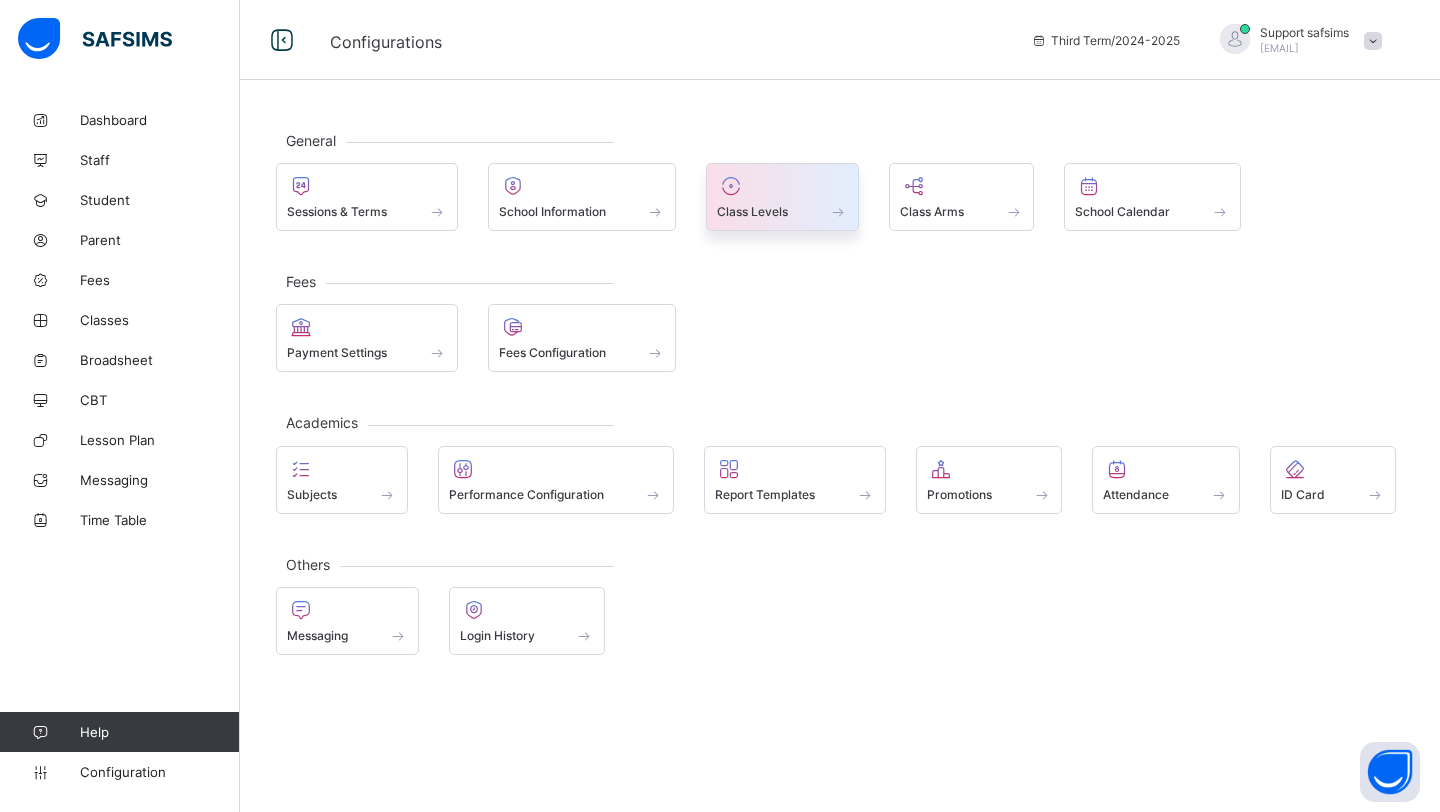 click at bounding box center (782, 186) 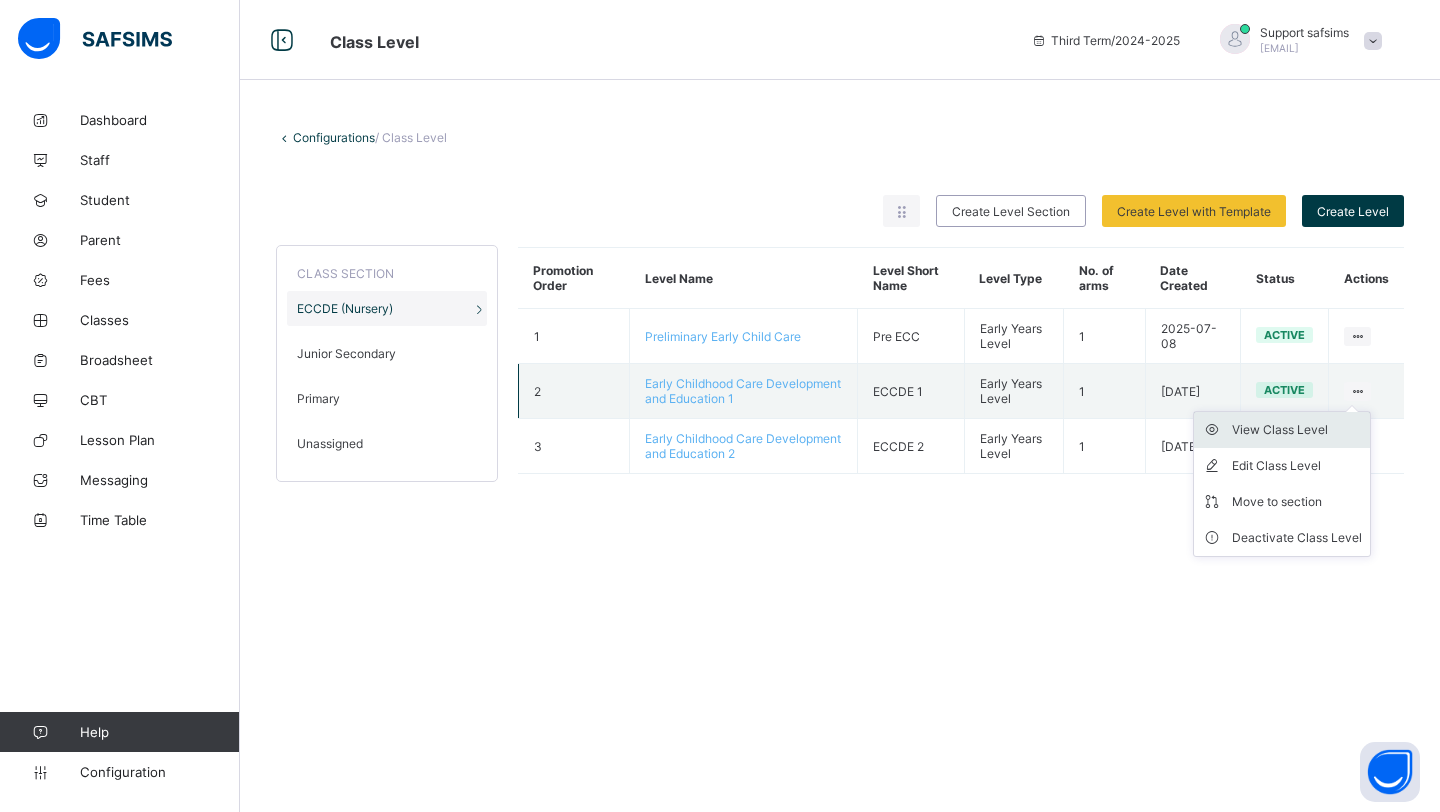 click on "View Class Level" at bounding box center (1282, 430) 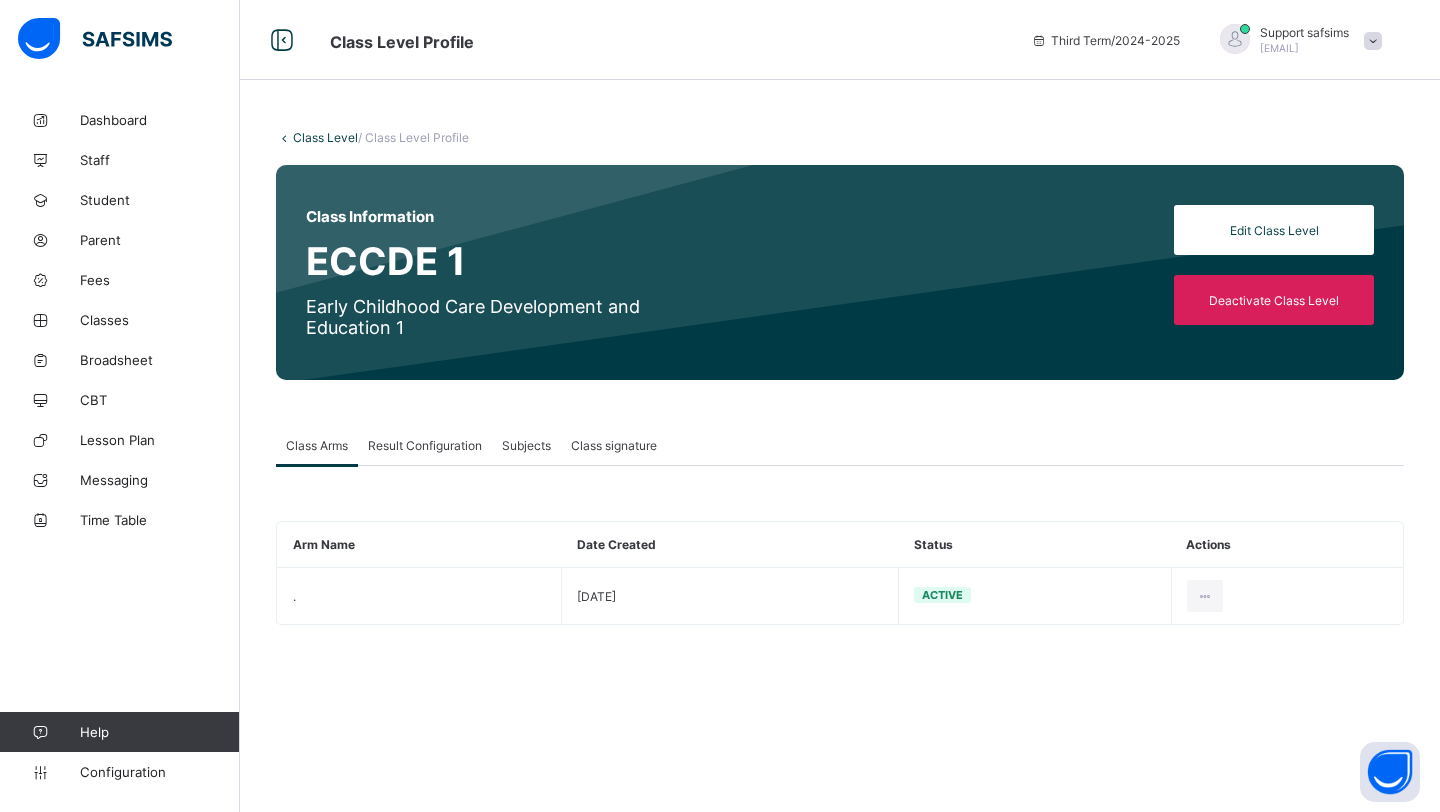 click on "Result Configuration" at bounding box center (425, 445) 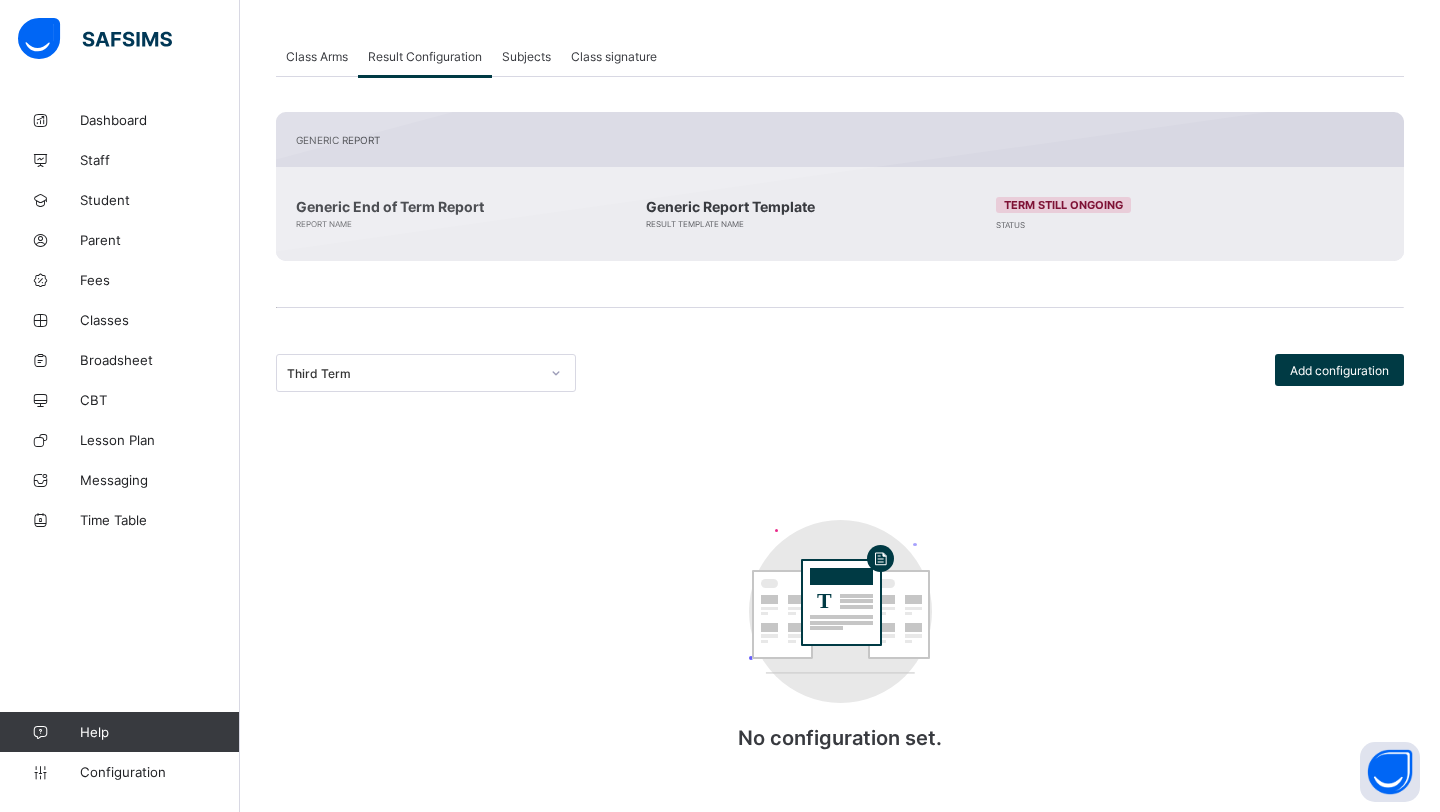 scroll, scrollTop: 397, scrollLeft: 0, axis: vertical 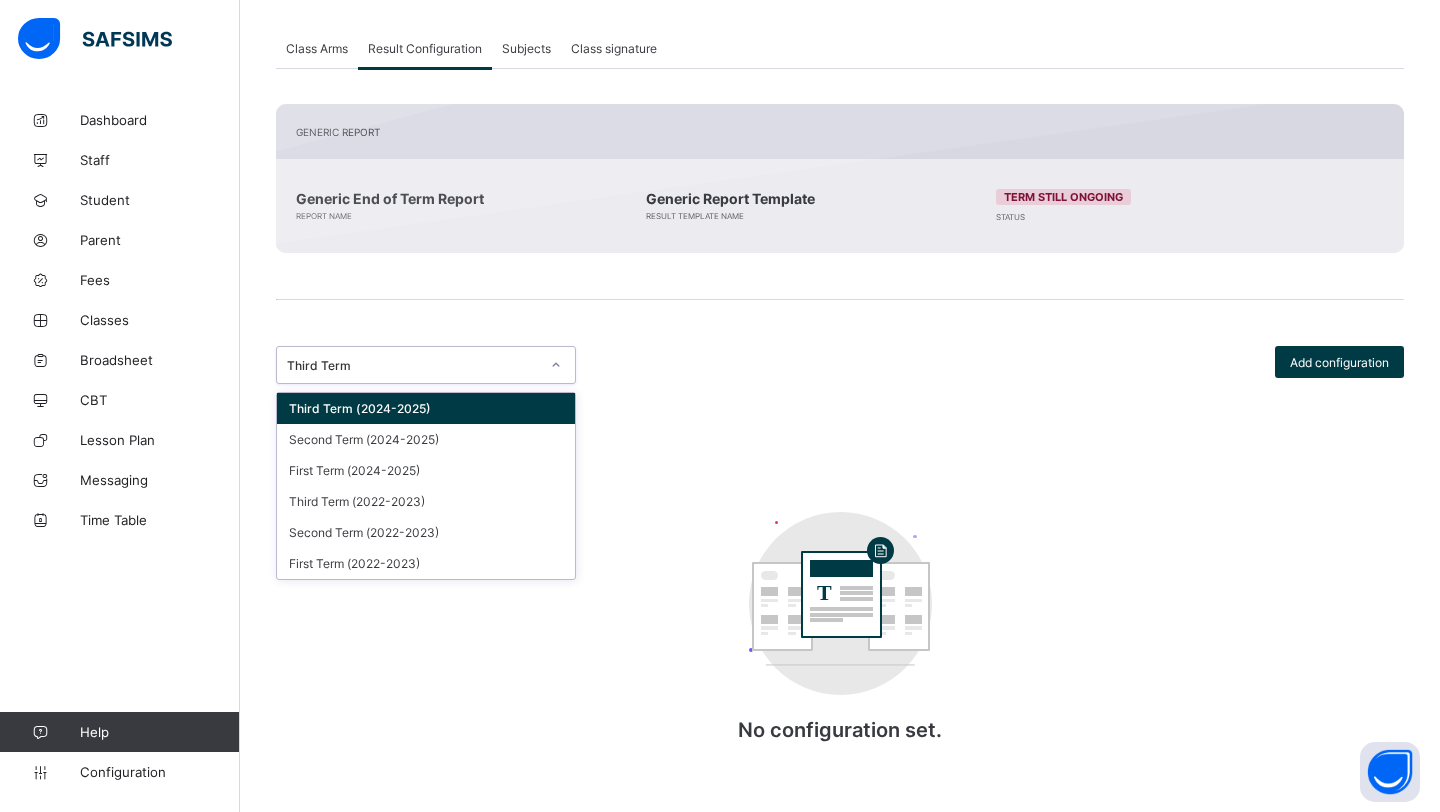 click on "Third Term" at bounding box center [413, 365] 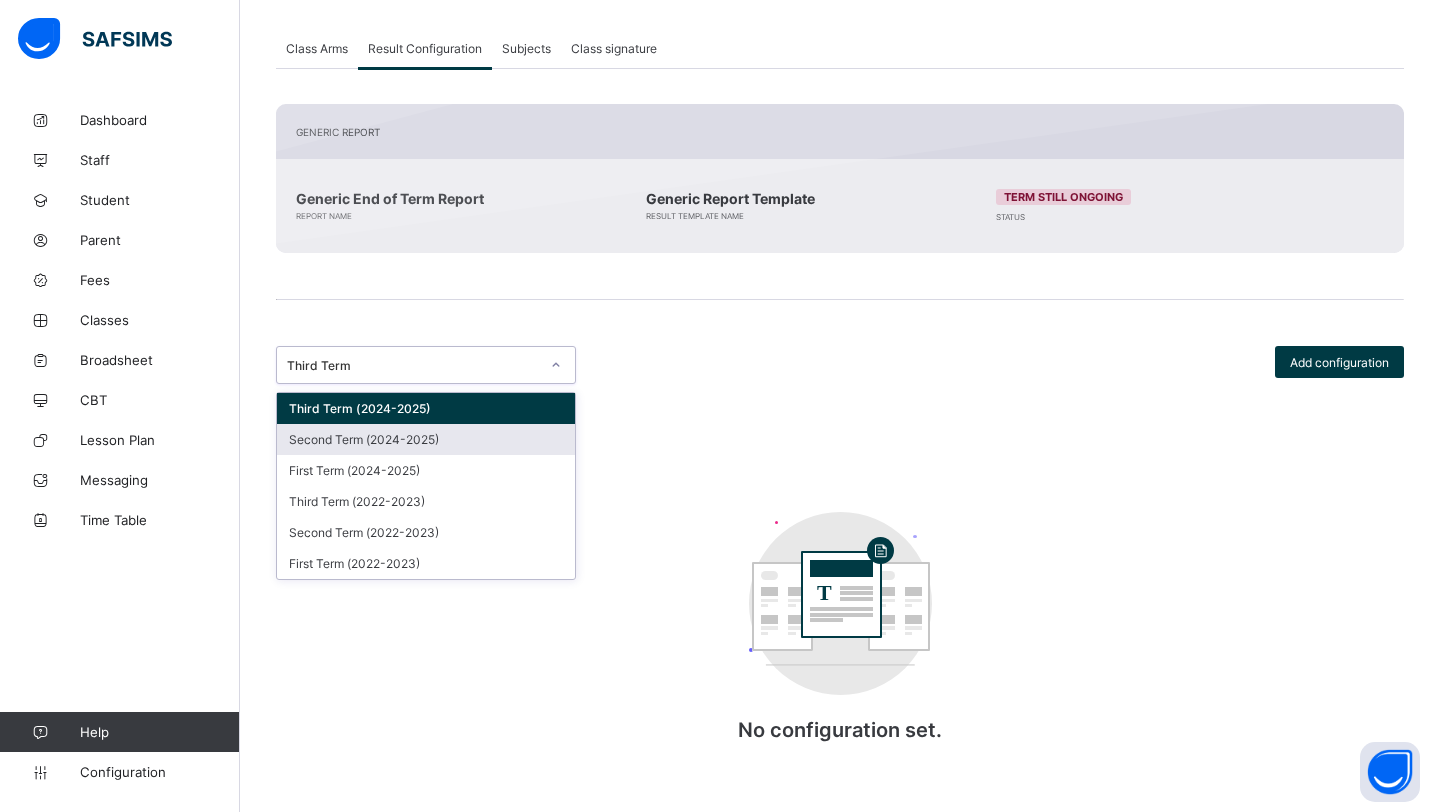 click on "Second Term (2024-2025)" at bounding box center [426, 439] 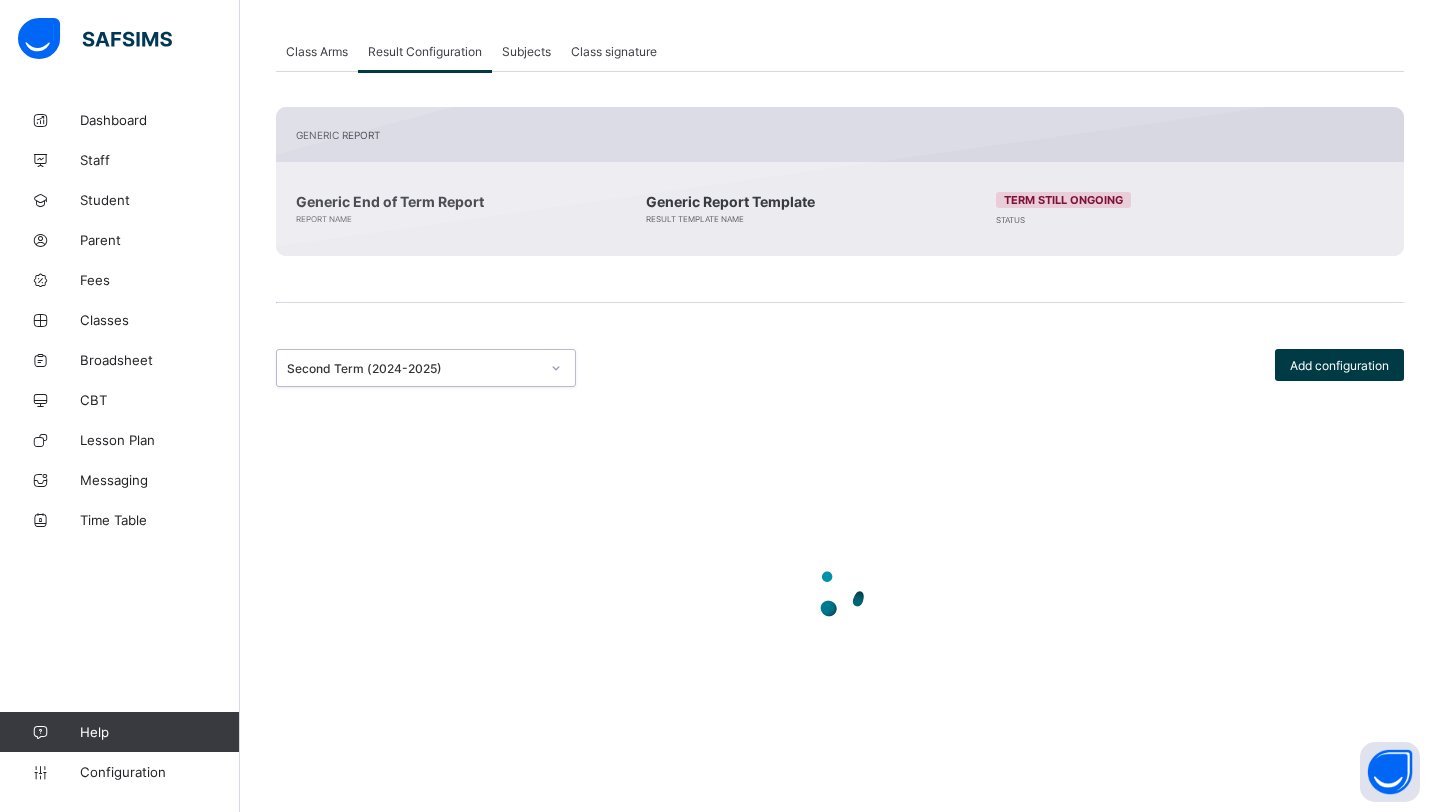scroll, scrollTop: 397, scrollLeft: 0, axis: vertical 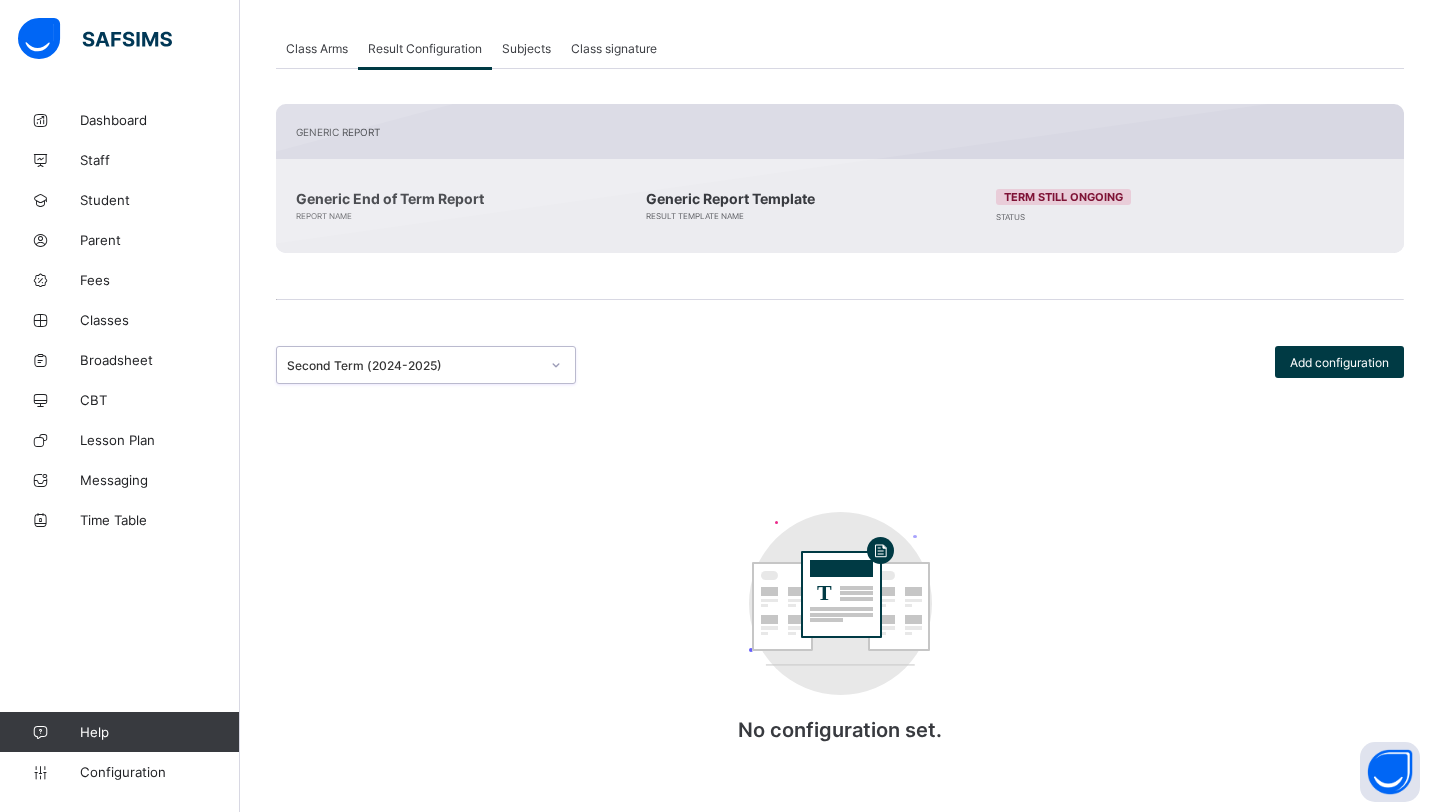 click on "Second Term (2024-2025)" at bounding box center [407, 365] 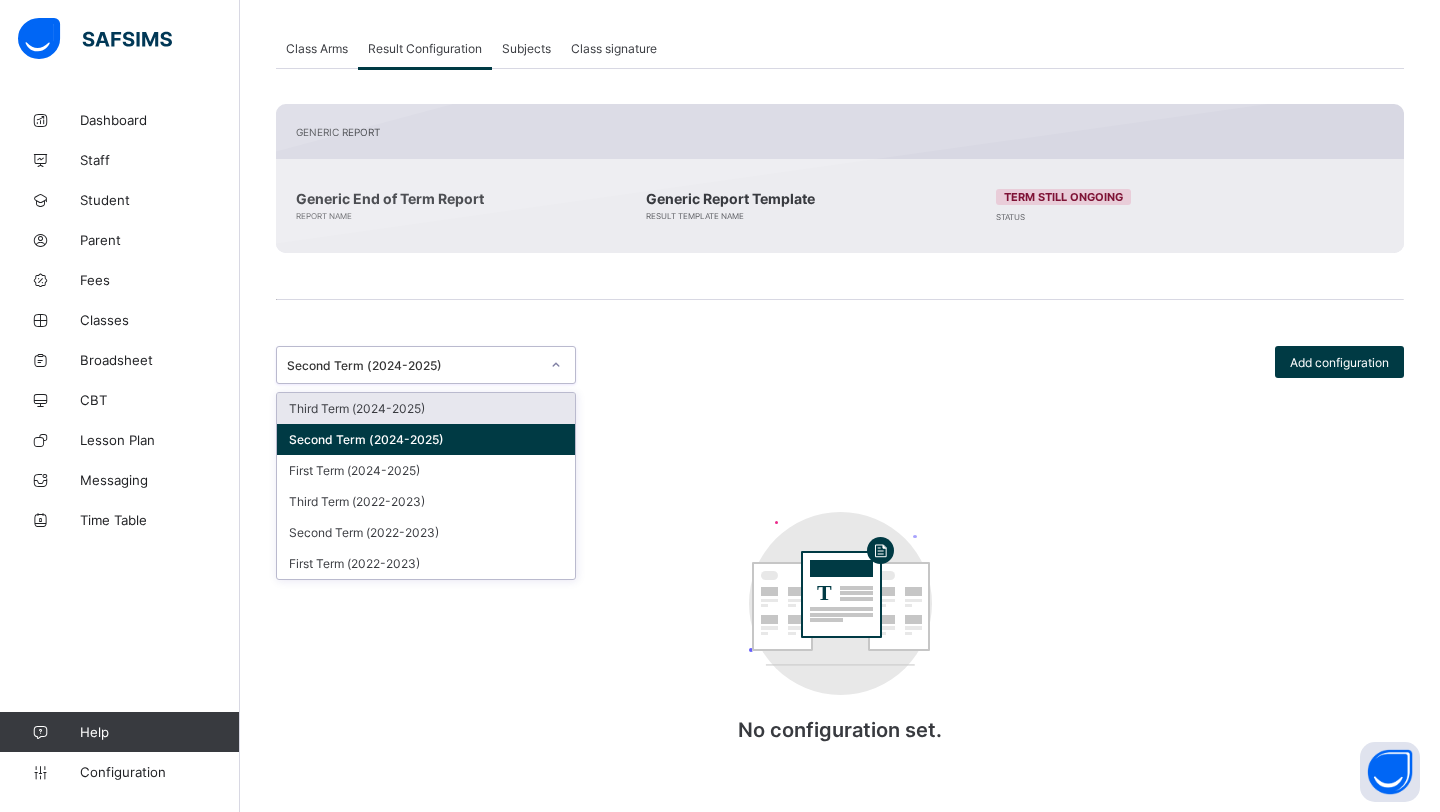 click on "Third Term (2024-2025)" at bounding box center (426, 408) 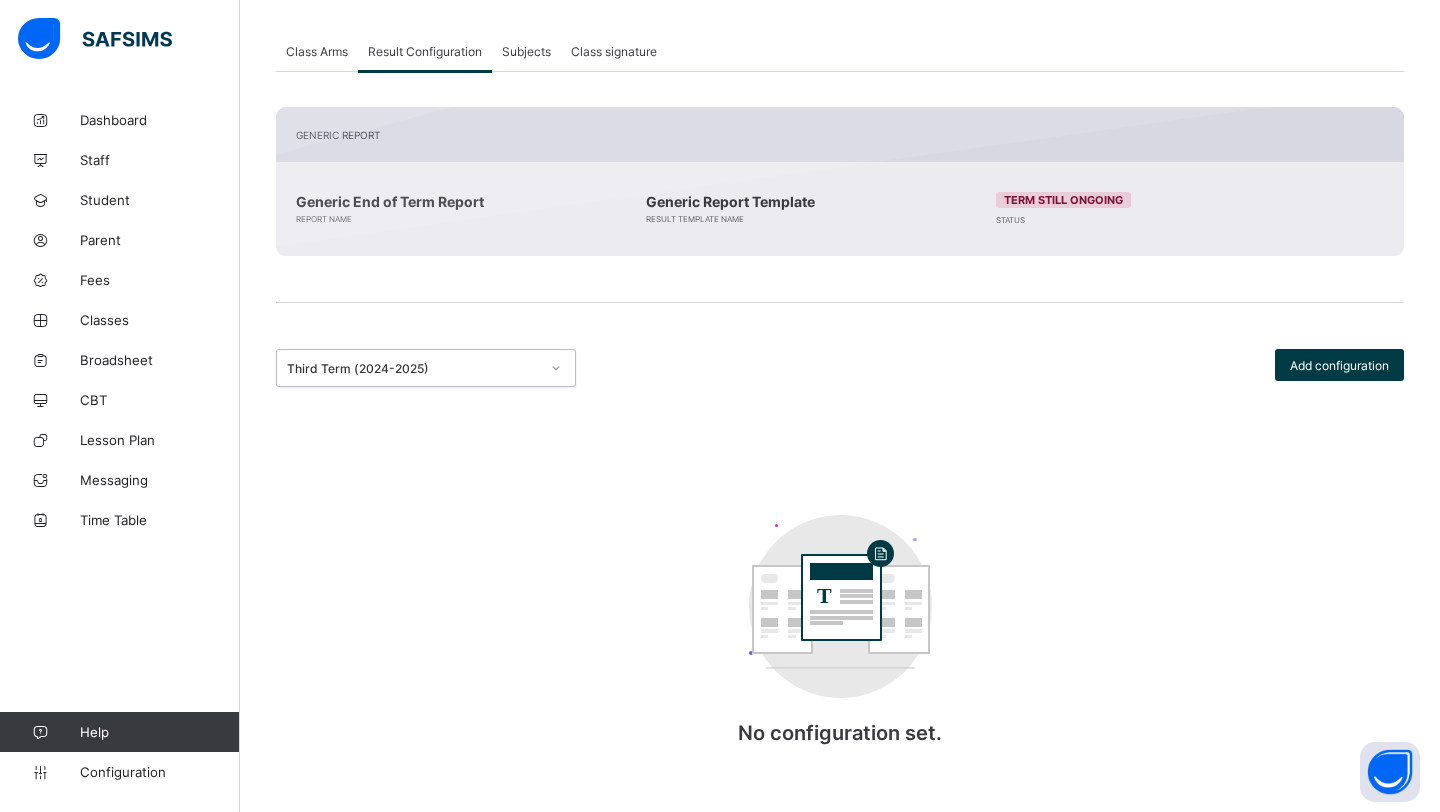 scroll, scrollTop: 397, scrollLeft: 0, axis: vertical 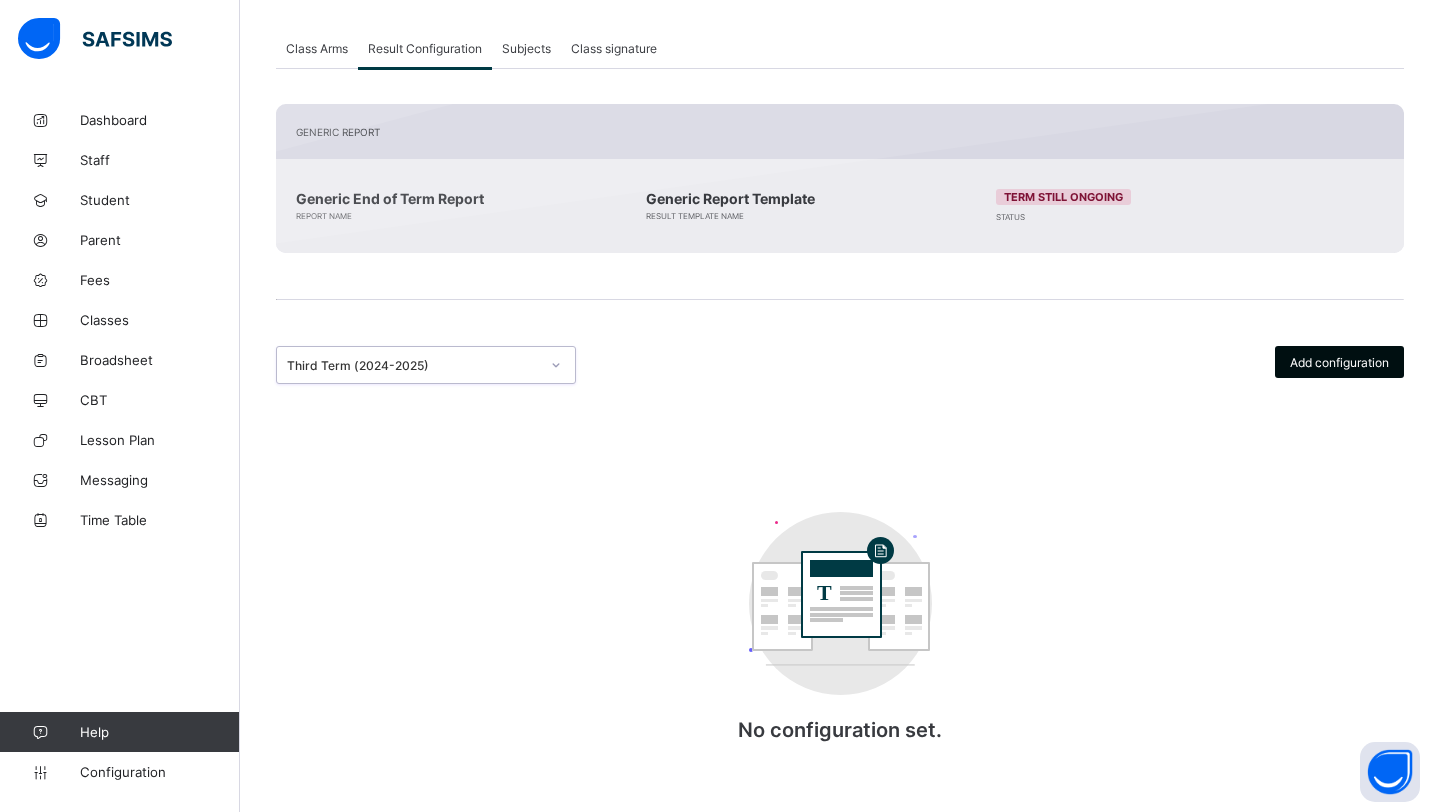 click on "Add configuration" at bounding box center [1339, 362] 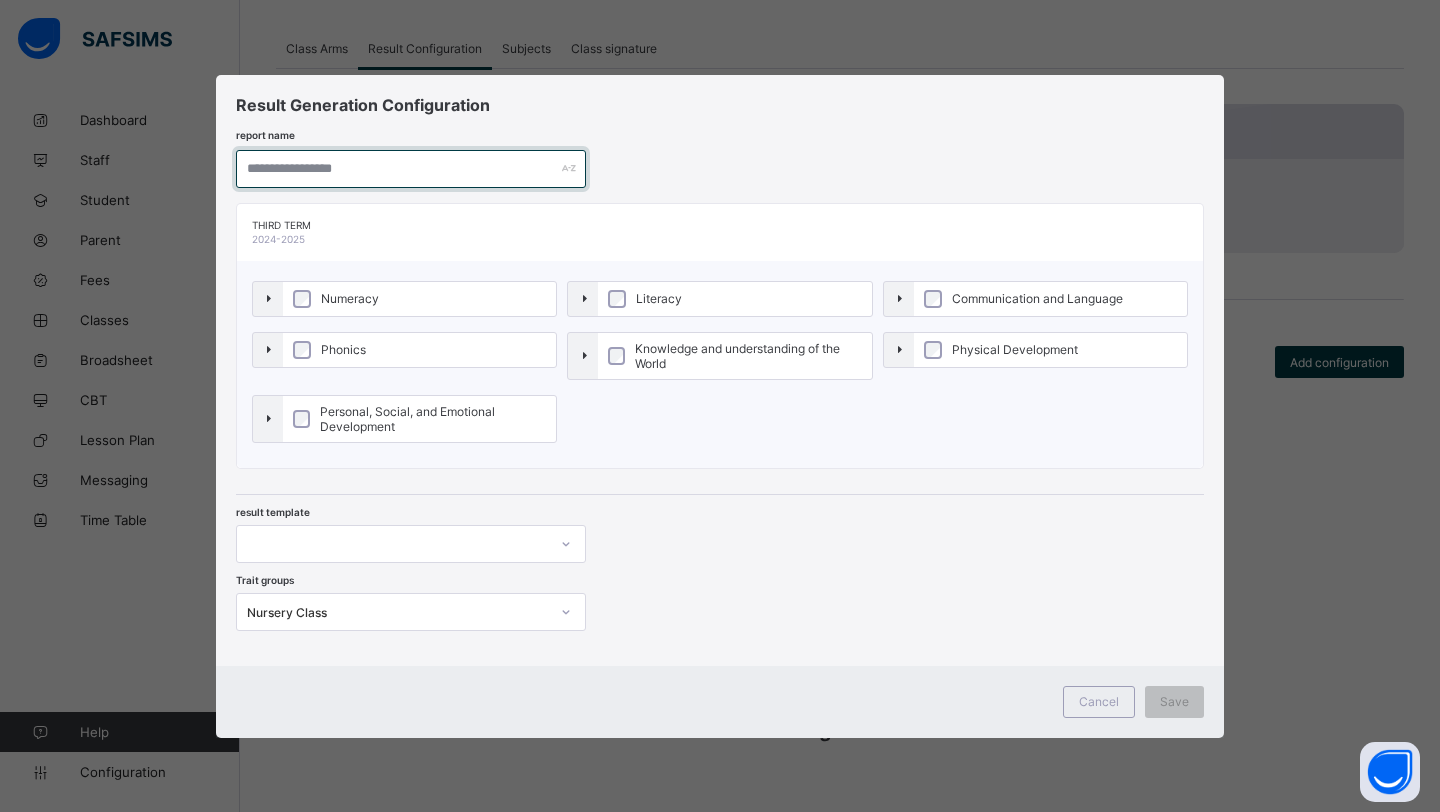click at bounding box center [411, 169] 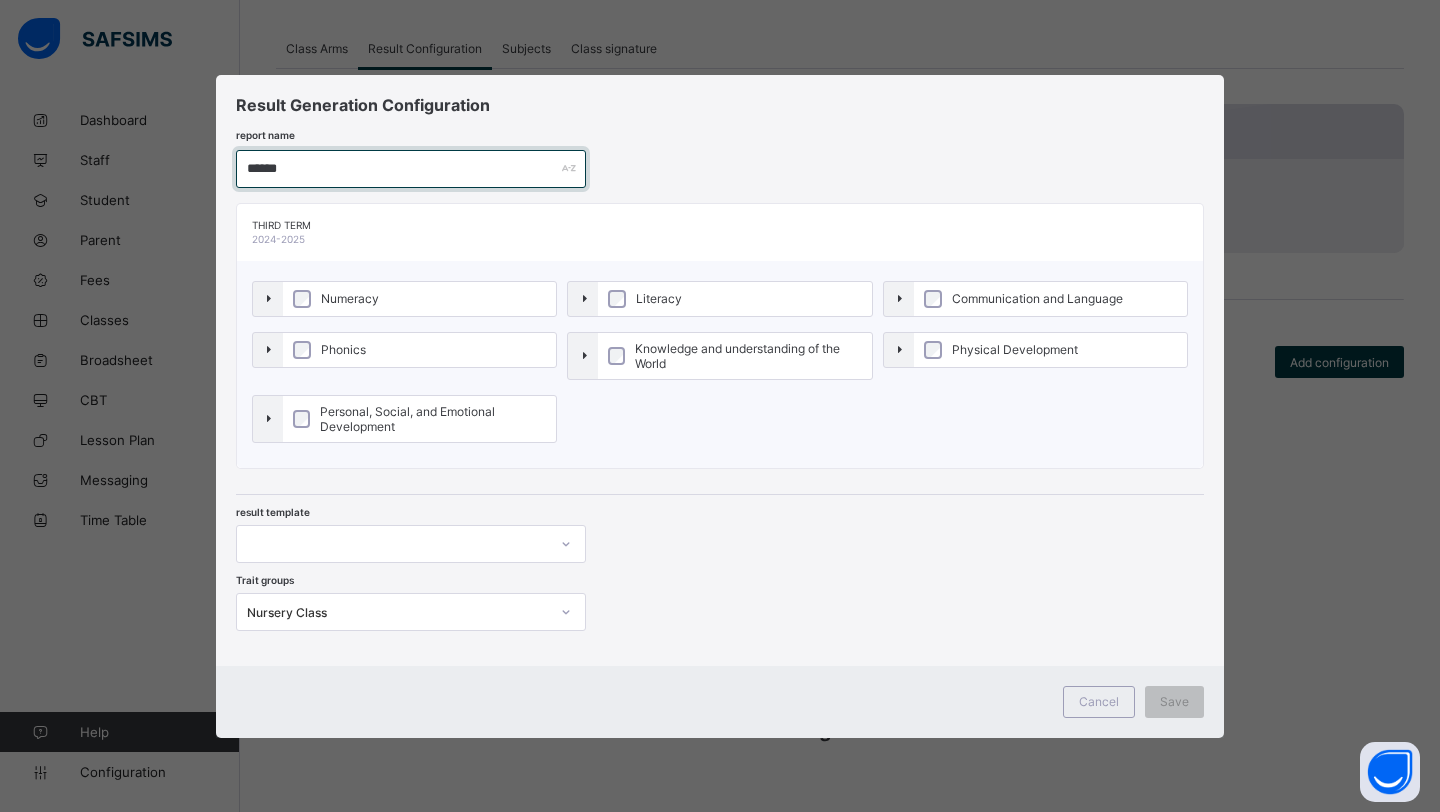 type on "******" 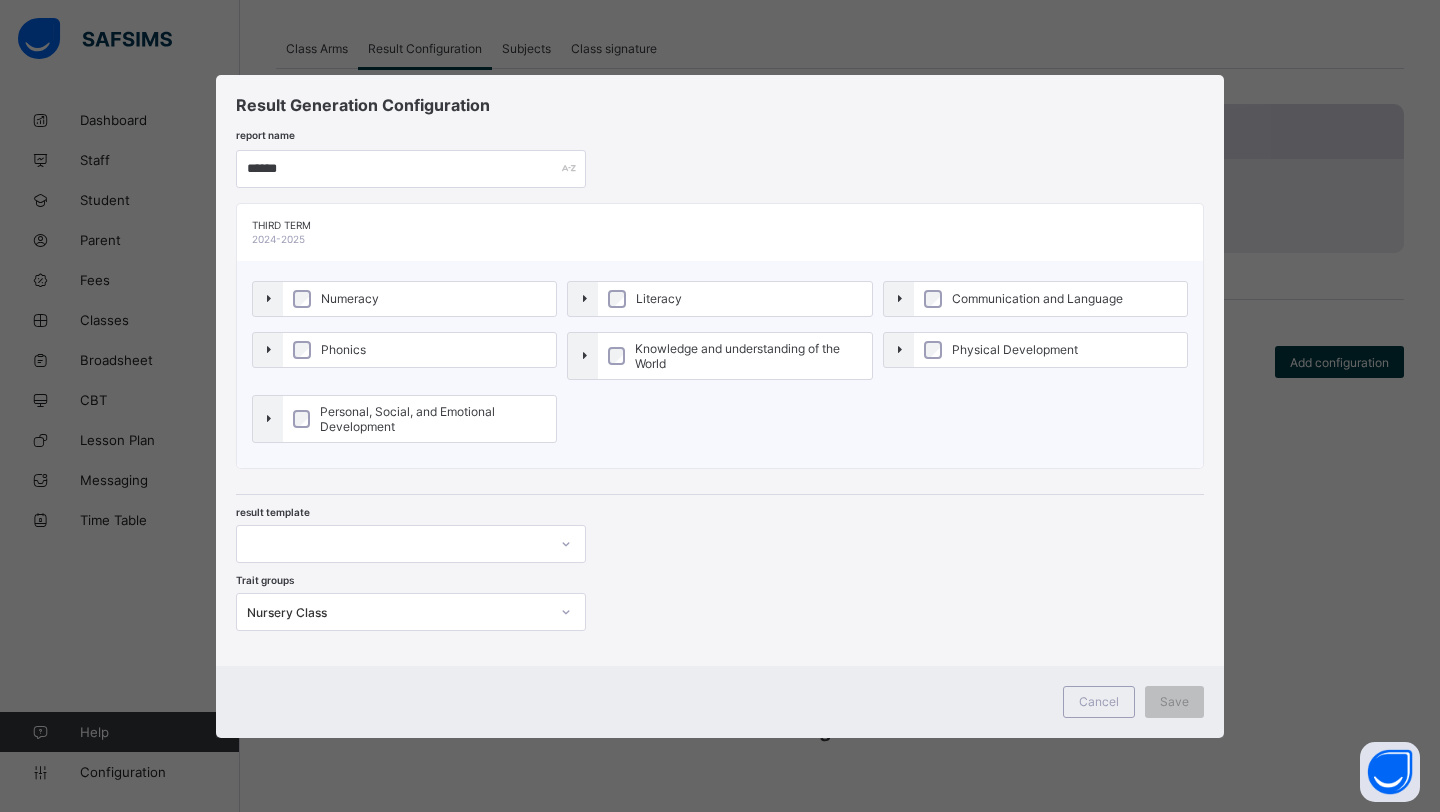click on "Numeracy" at bounding box center (419, 299) 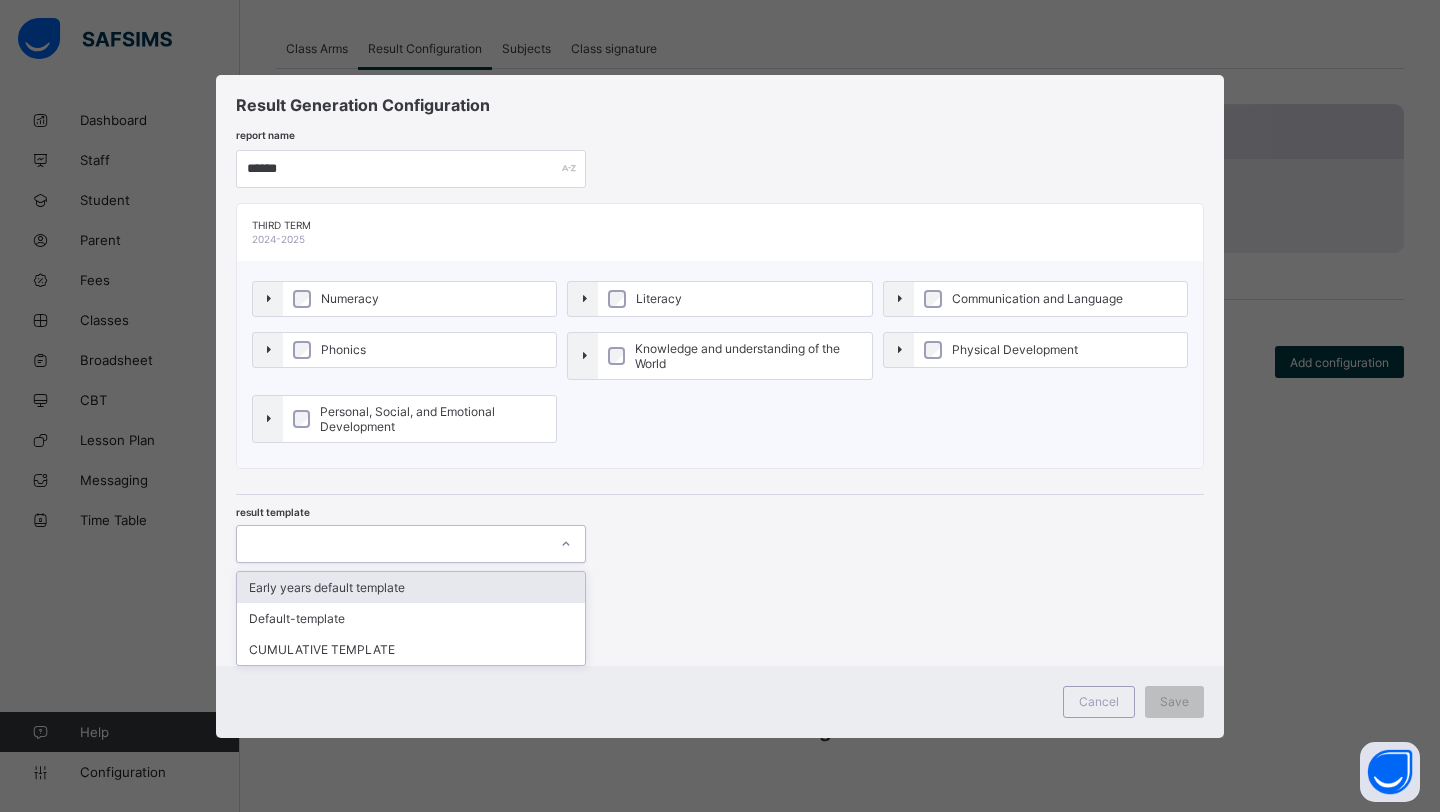 click on "Early years default template" at bounding box center (411, 587) 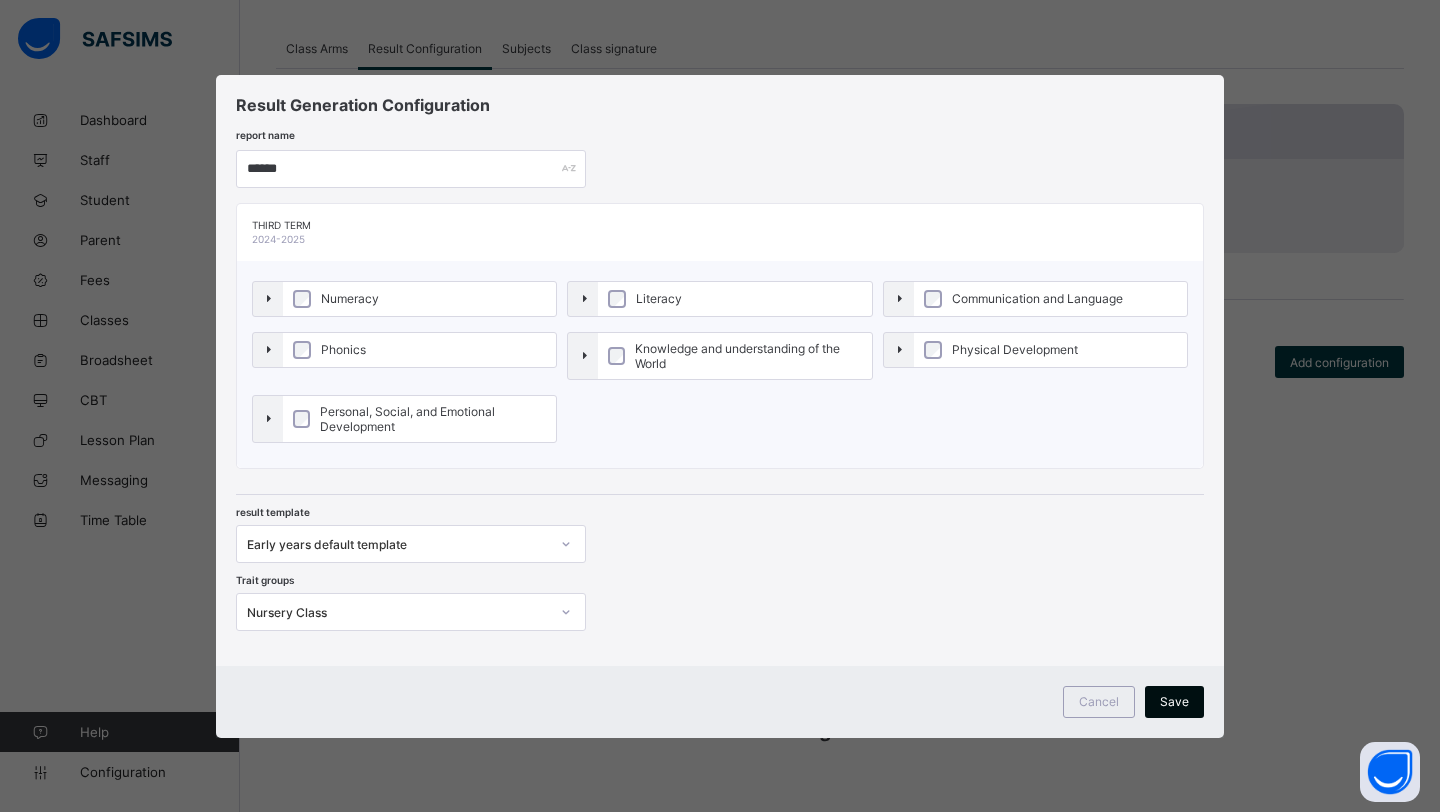 click on "Save" at bounding box center [1174, 701] 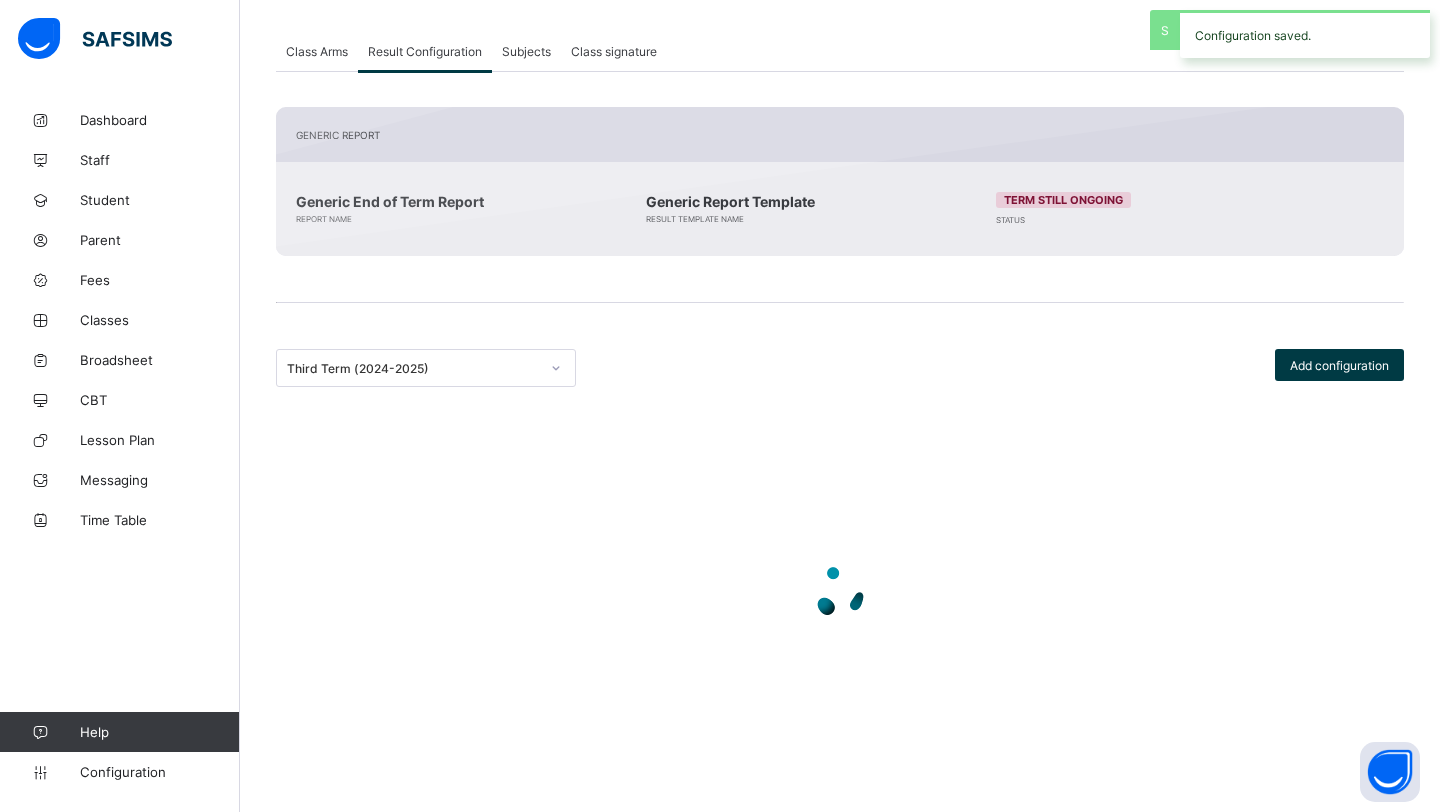 scroll, scrollTop: 142, scrollLeft: 0, axis: vertical 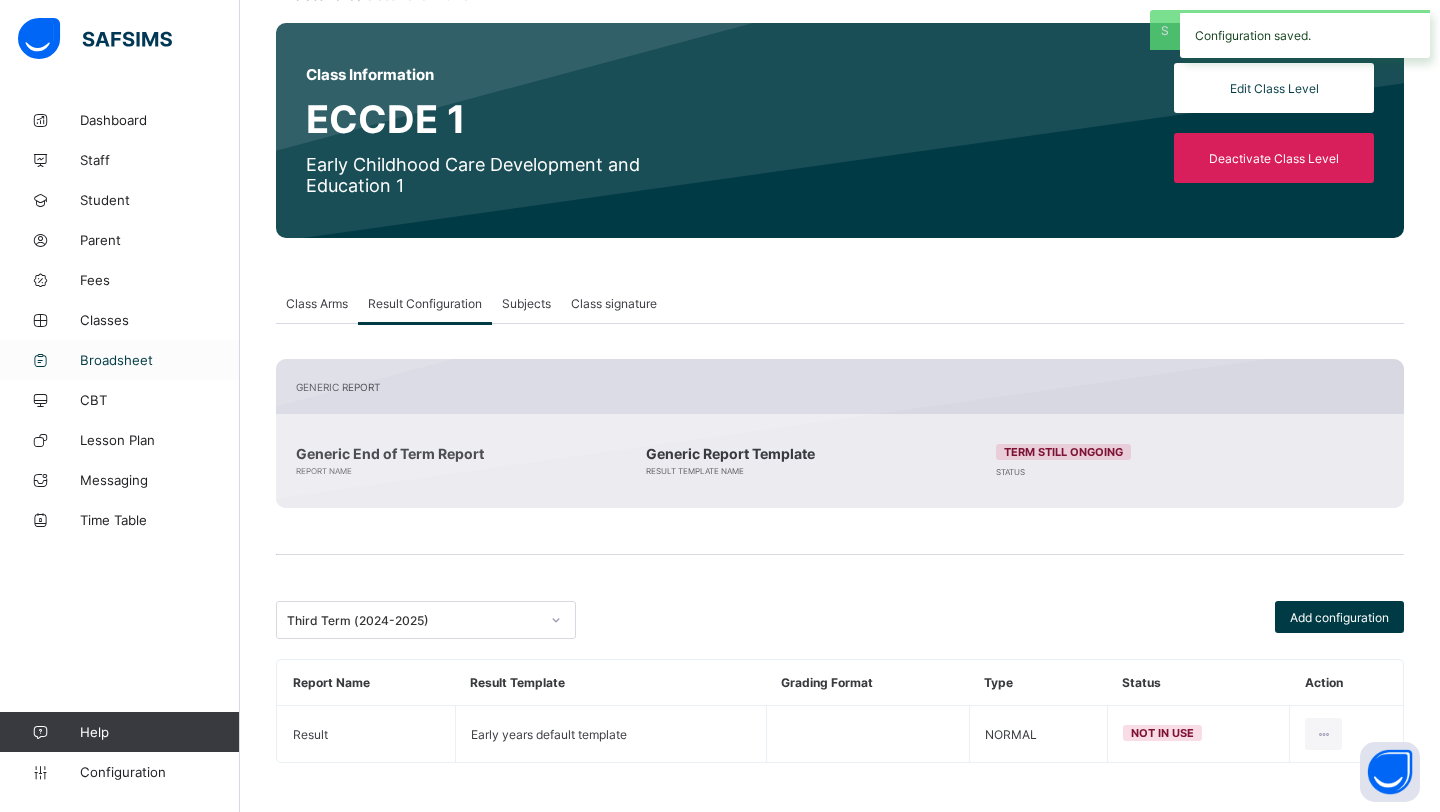 click on "Broadsheet" at bounding box center (160, 360) 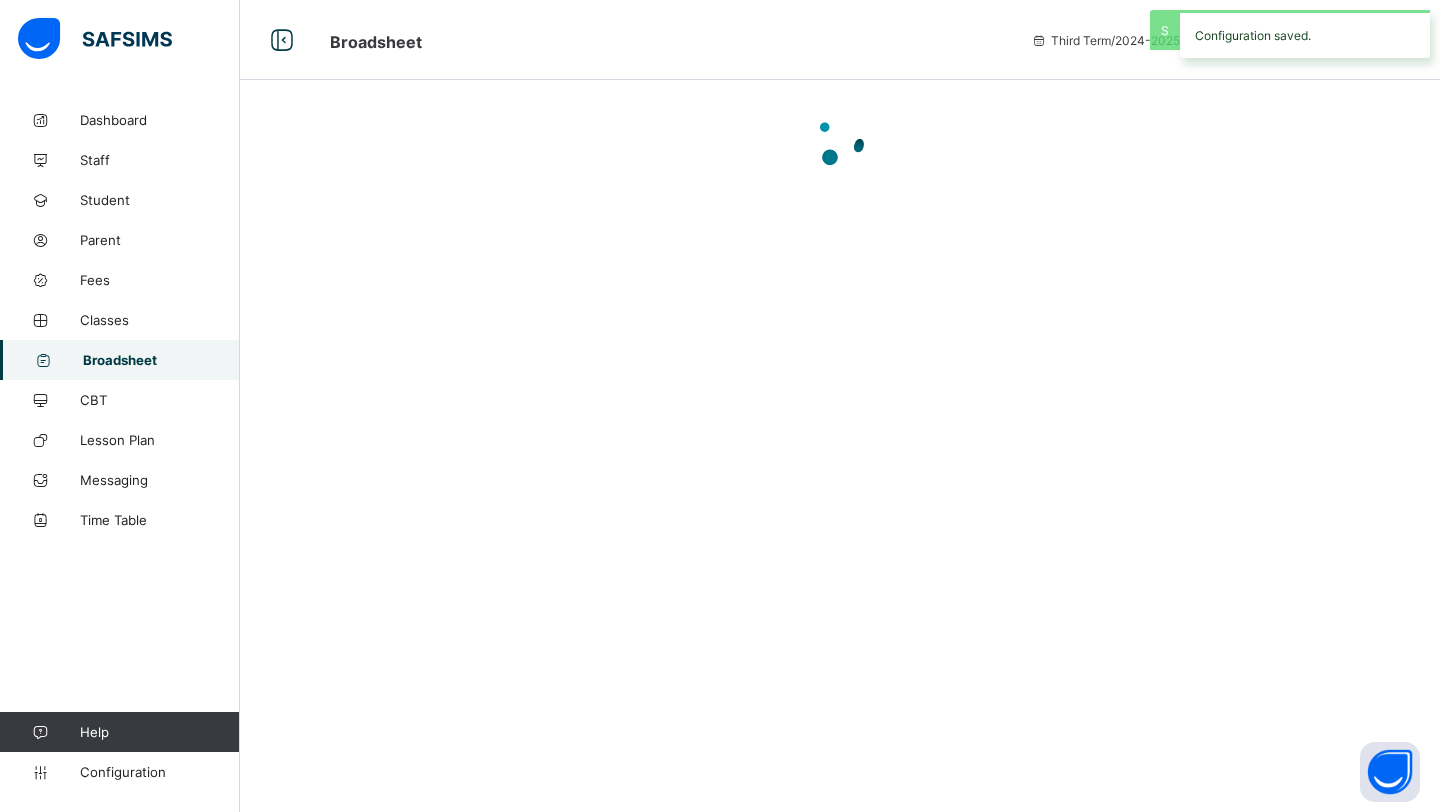 scroll, scrollTop: 0, scrollLeft: 0, axis: both 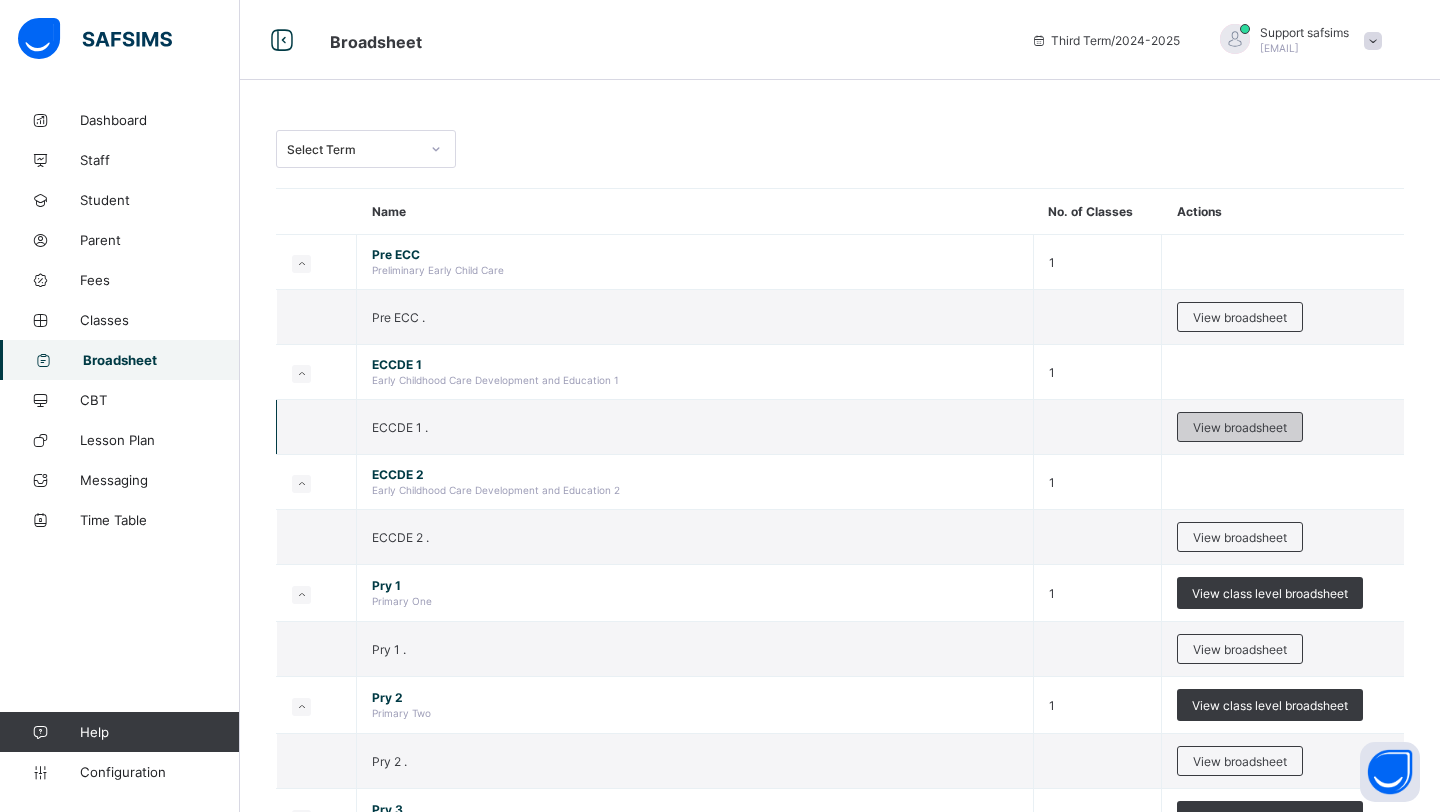 click on "View broadsheet" at bounding box center [1240, 427] 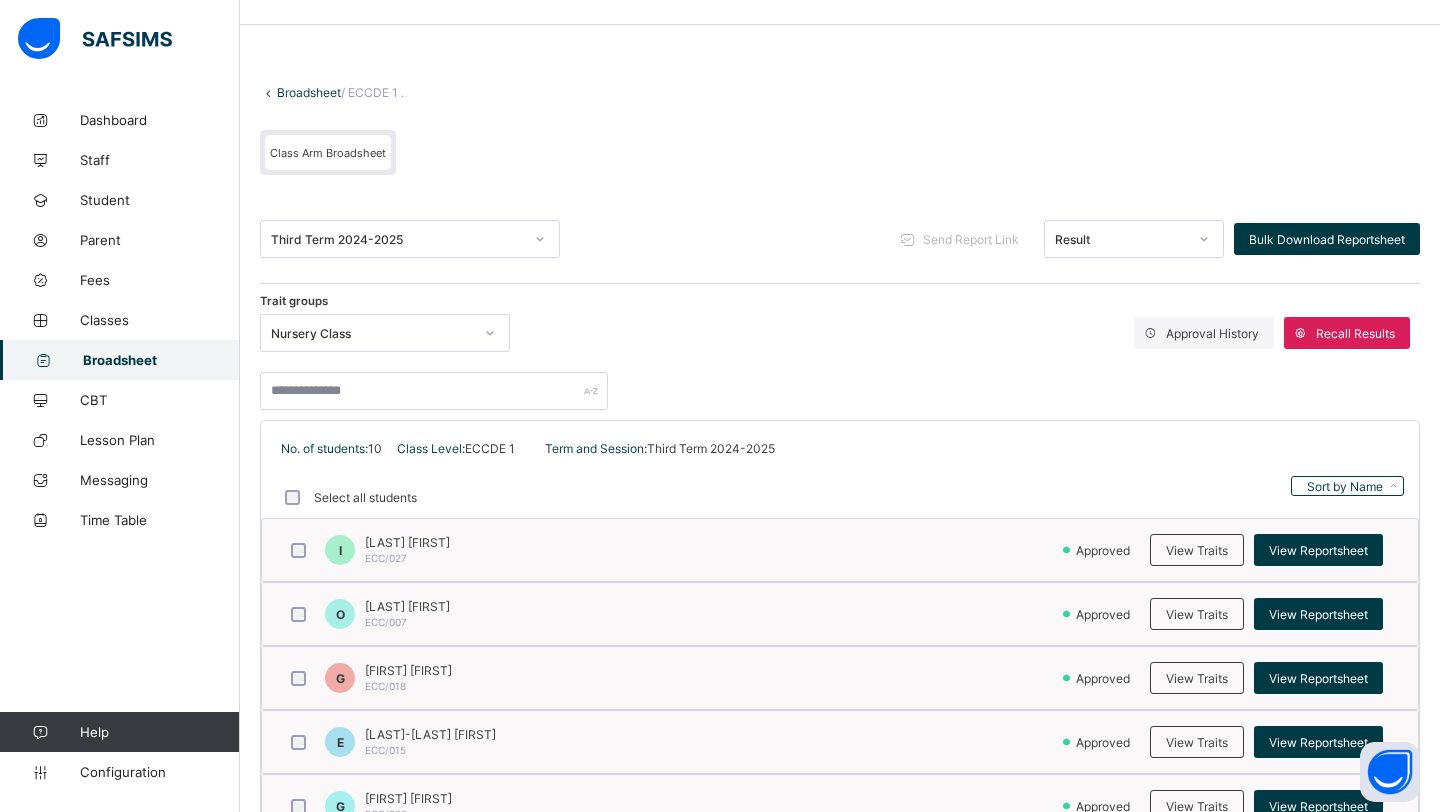 scroll, scrollTop: 59, scrollLeft: 0, axis: vertical 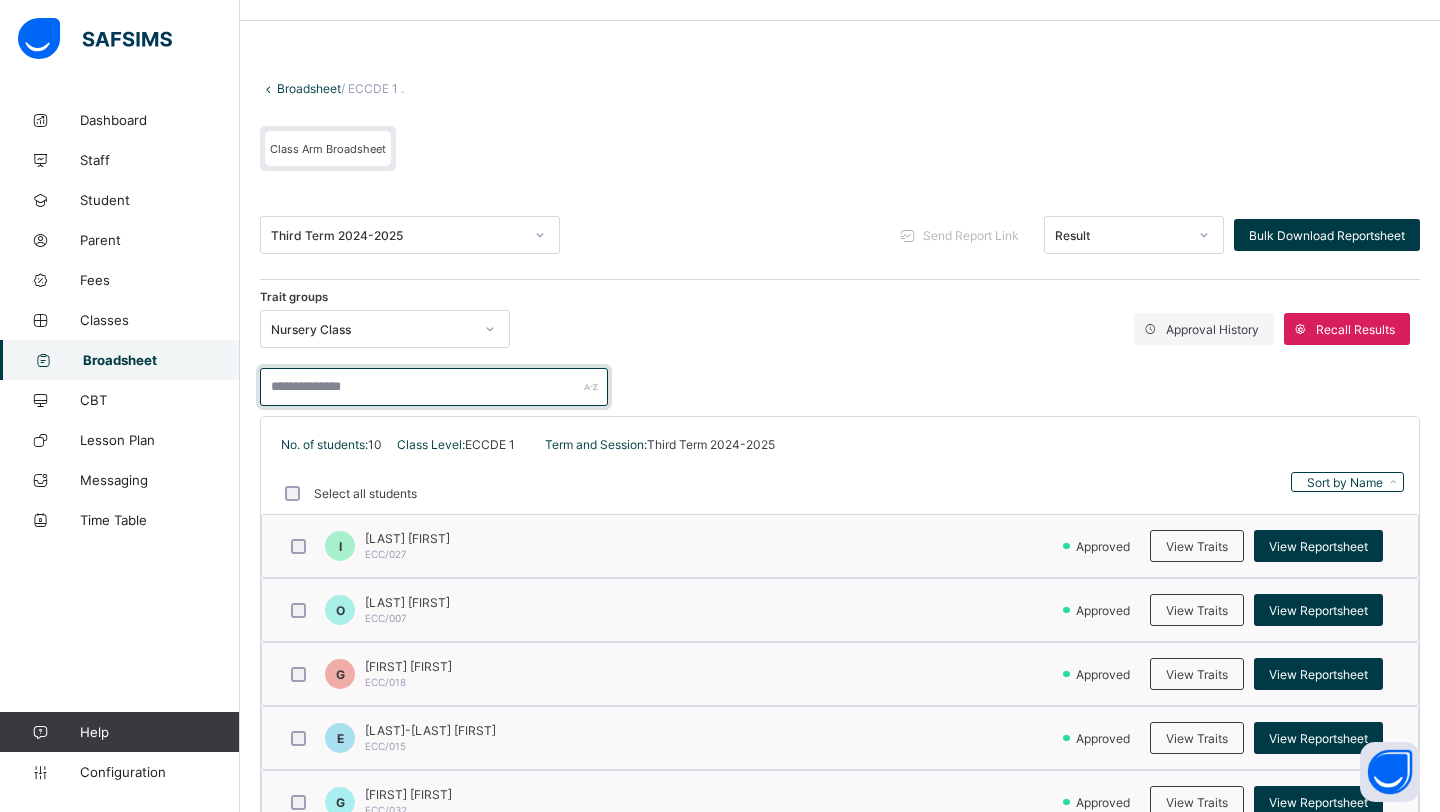 click at bounding box center [434, 387] 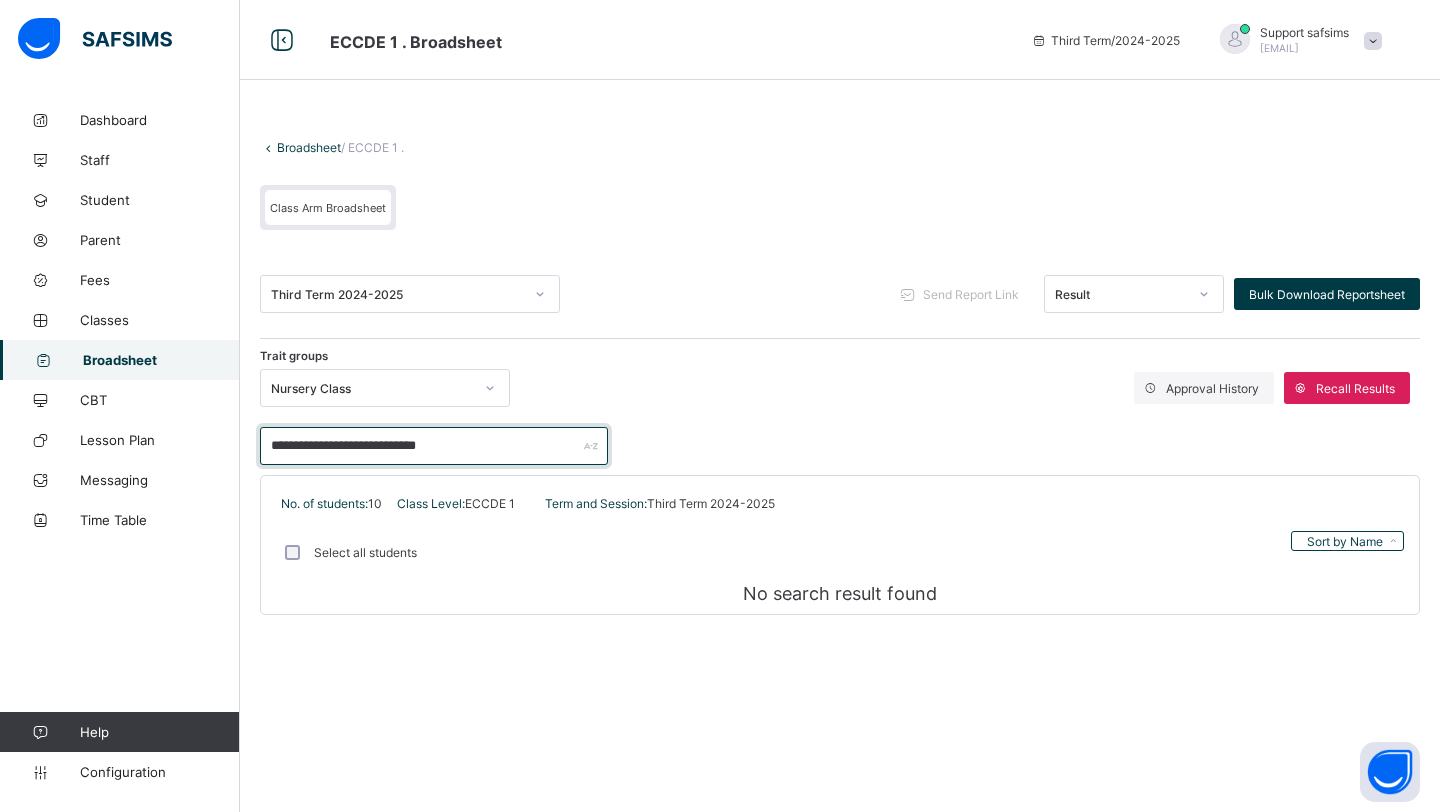 scroll, scrollTop: 0, scrollLeft: 0, axis: both 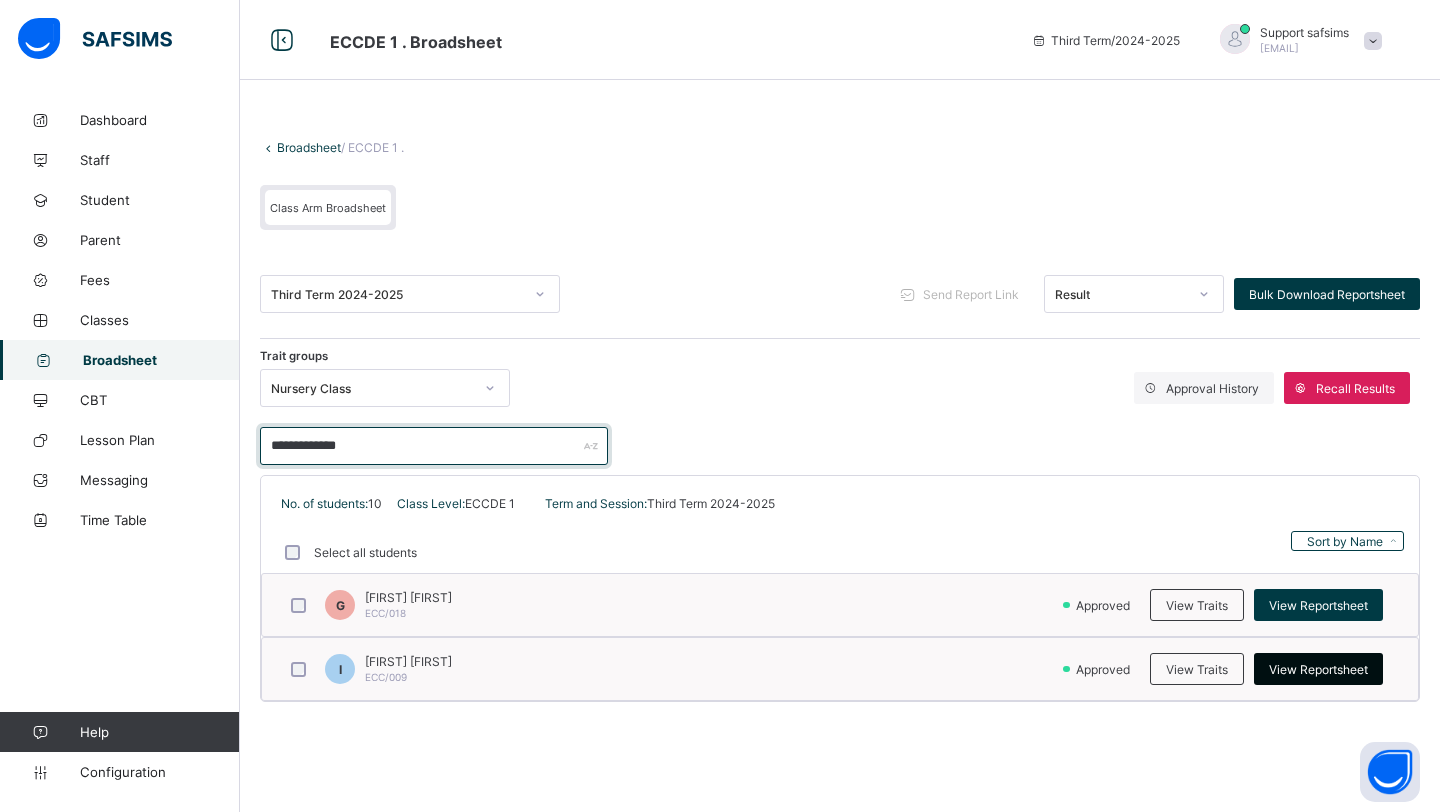 type on "**********" 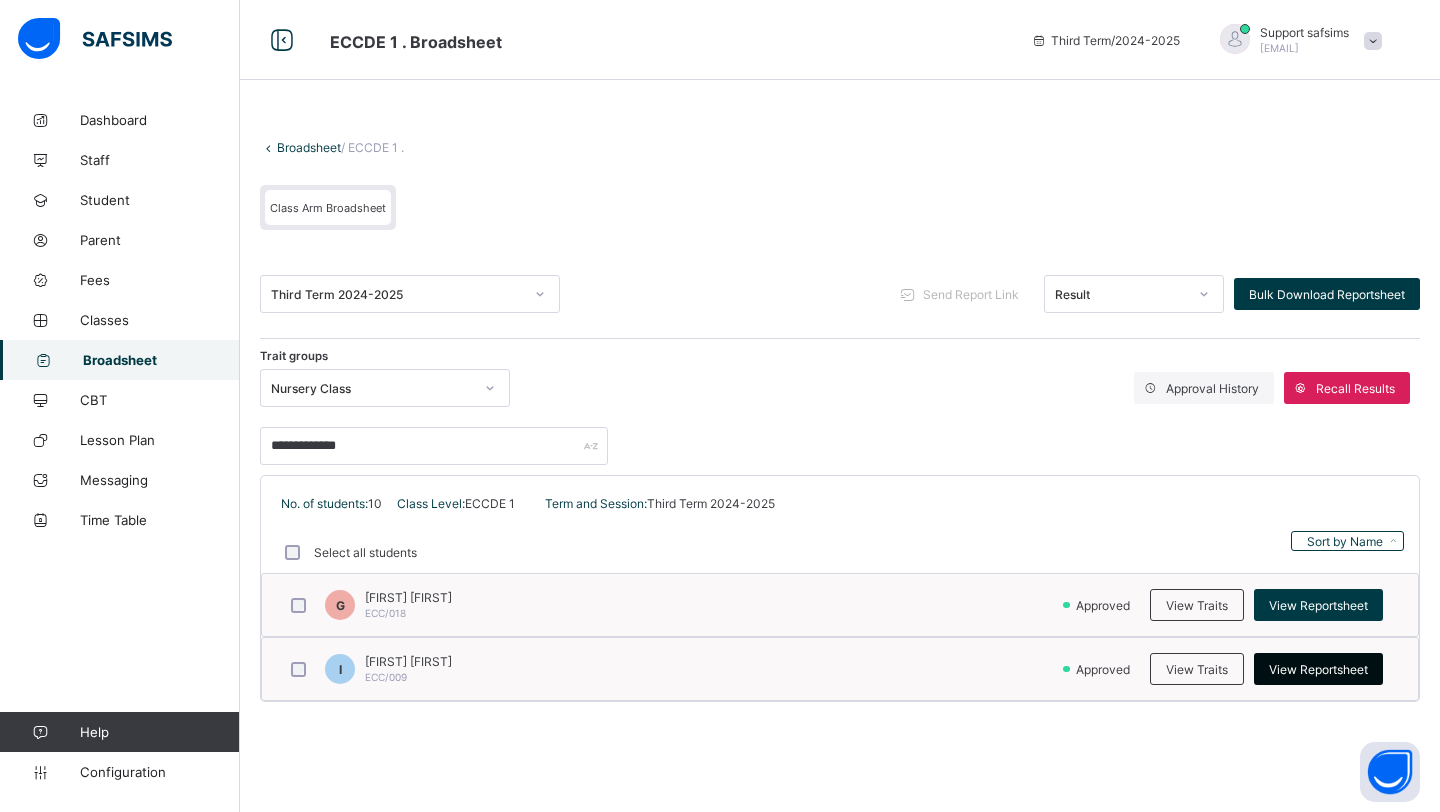click on "View Reportsheet" at bounding box center [1318, 669] 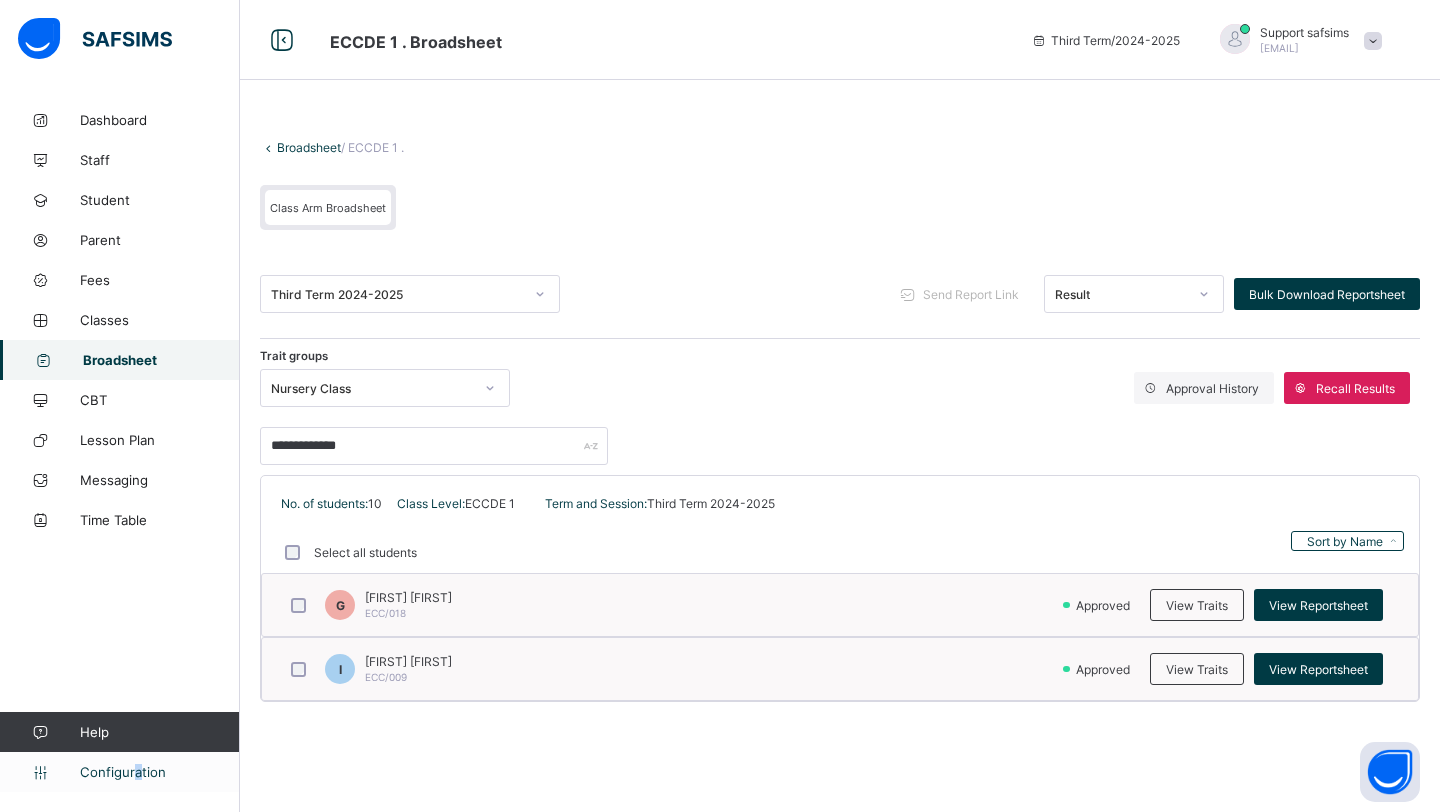 click on "Configuration" at bounding box center (159, 772) 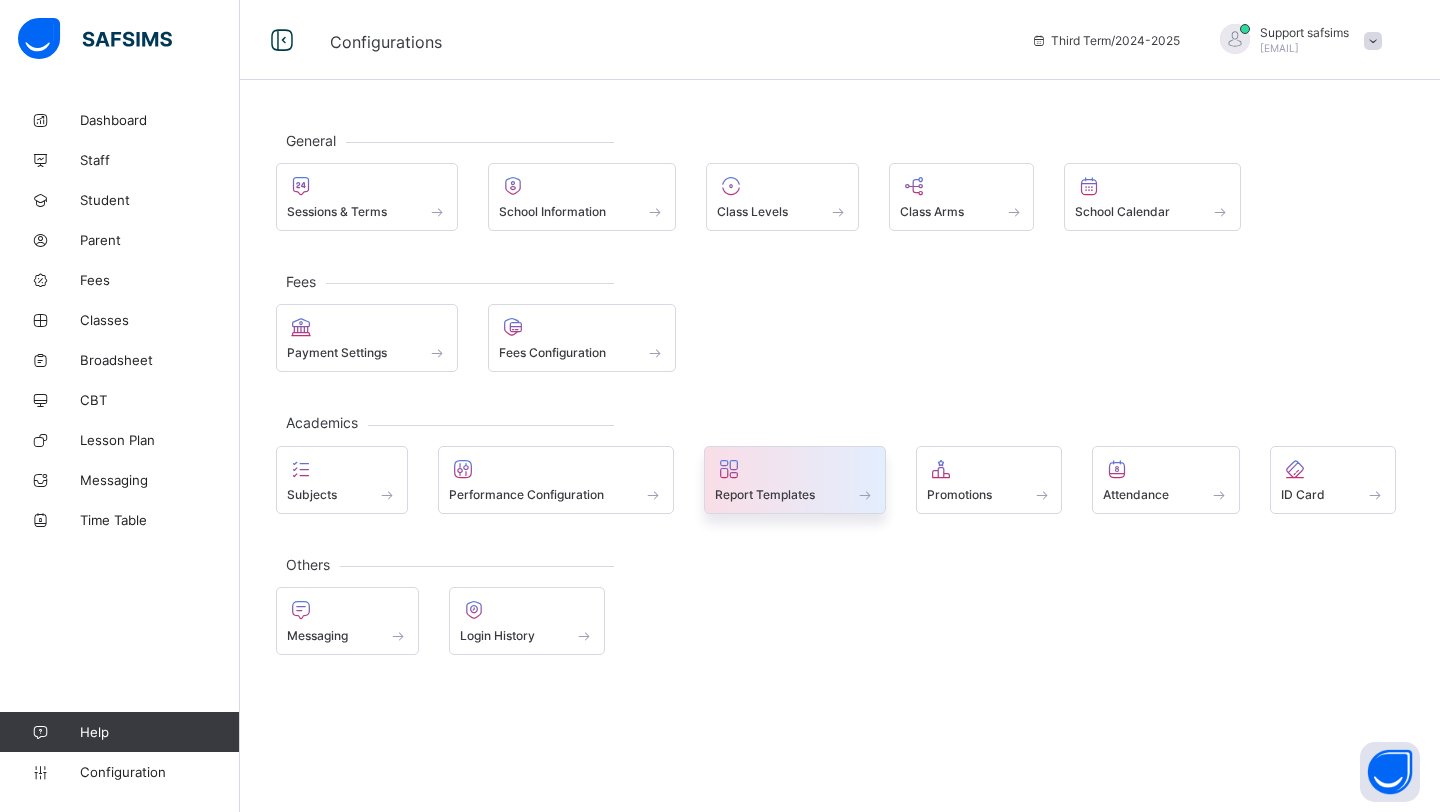 click on "Report Templates" at bounding box center [765, 494] 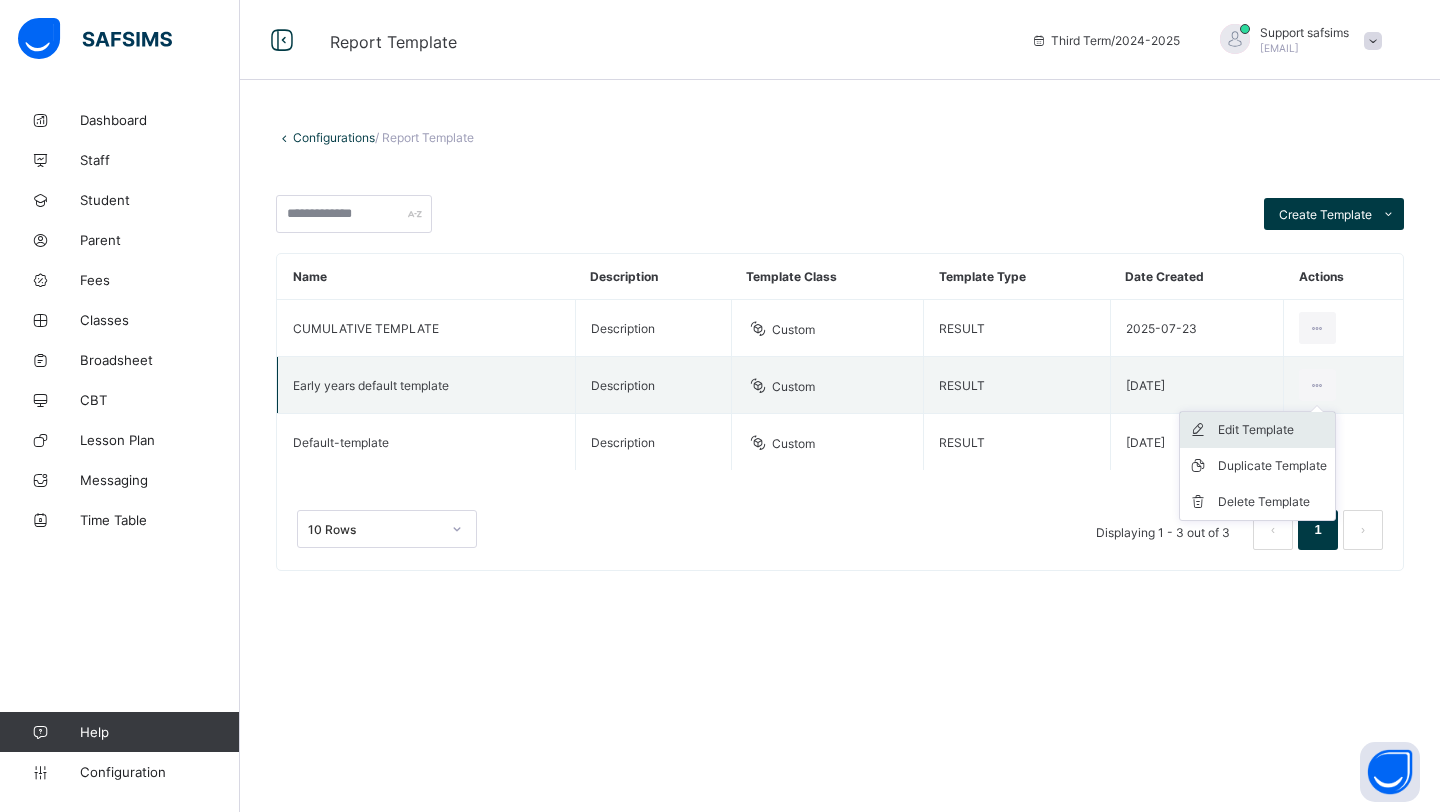 click on "Edit Template" at bounding box center [1272, 430] 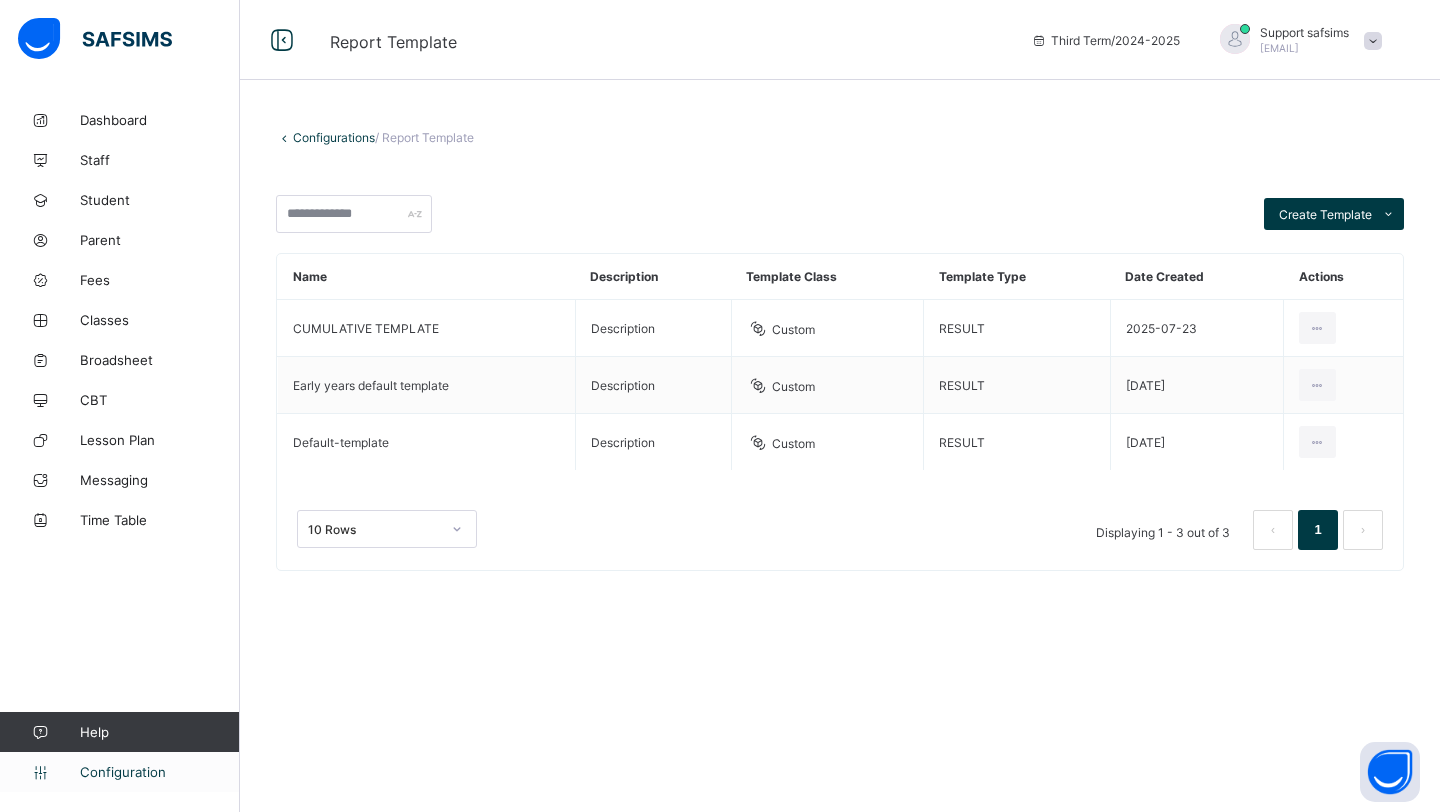 click on "Configuration" at bounding box center (159, 772) 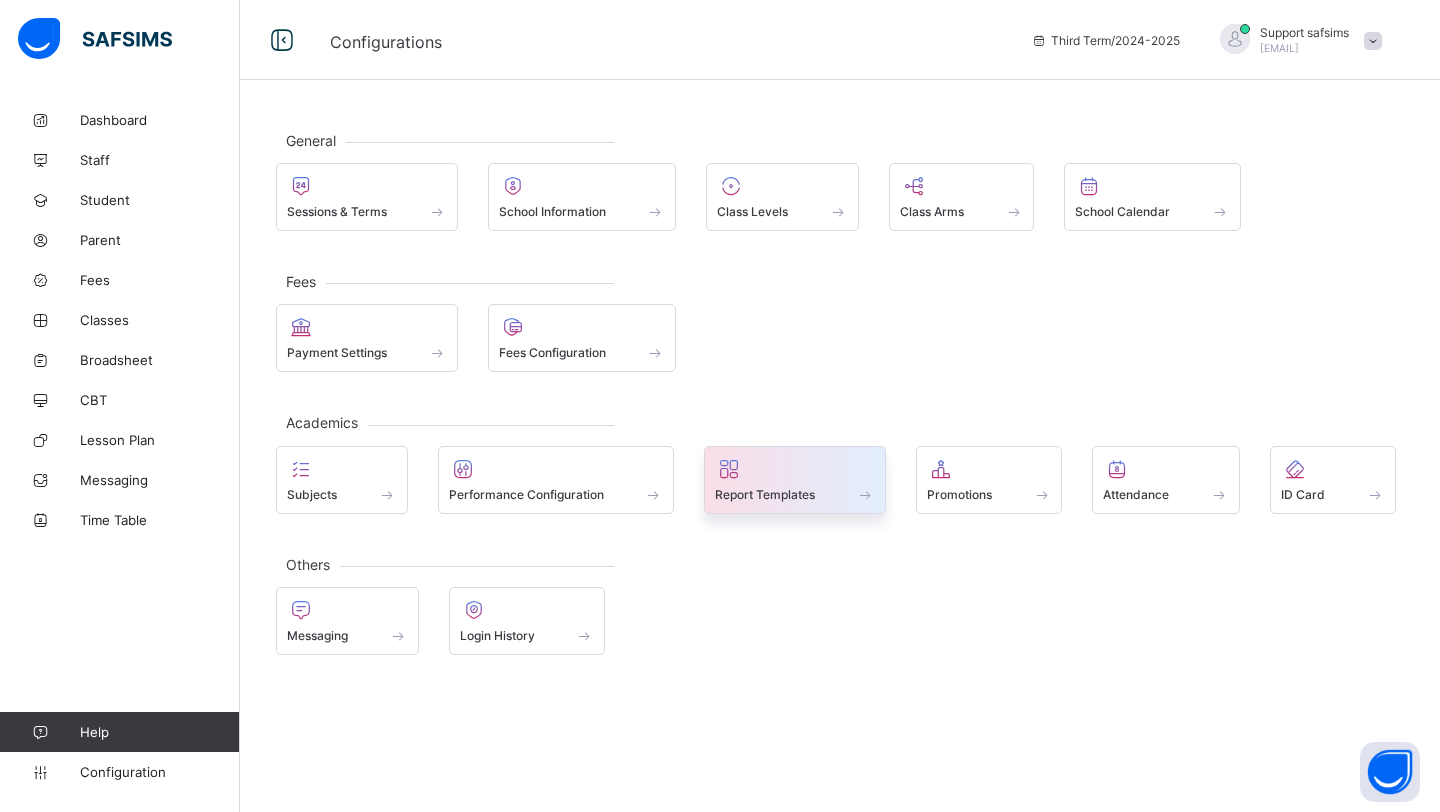 click at bounding box center [795, 469] 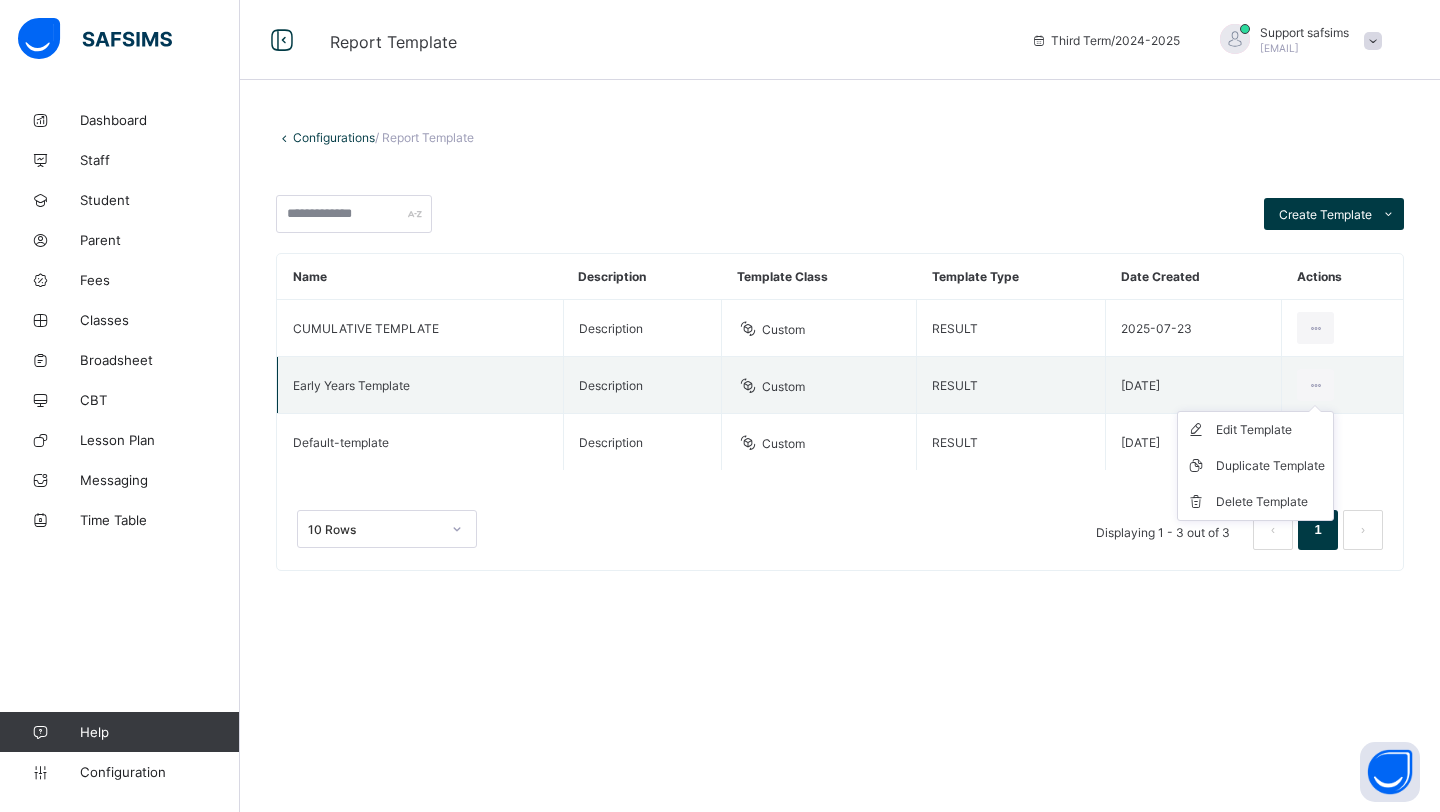 click on "Edit Template Duplicate Template Delete Template" at bounding box center [1255, 466] 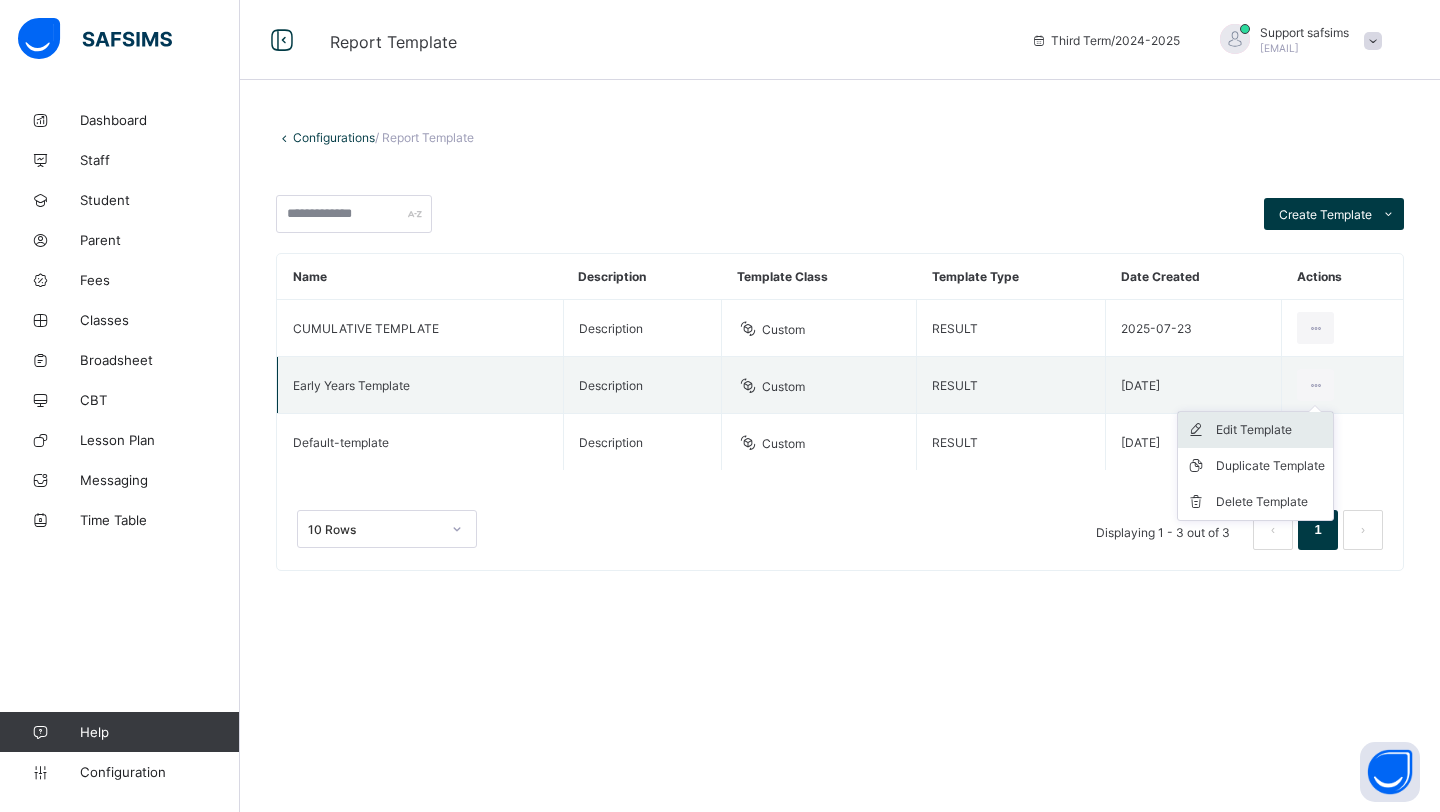 click on "Edit Template" at bounding box center [1270, 430] 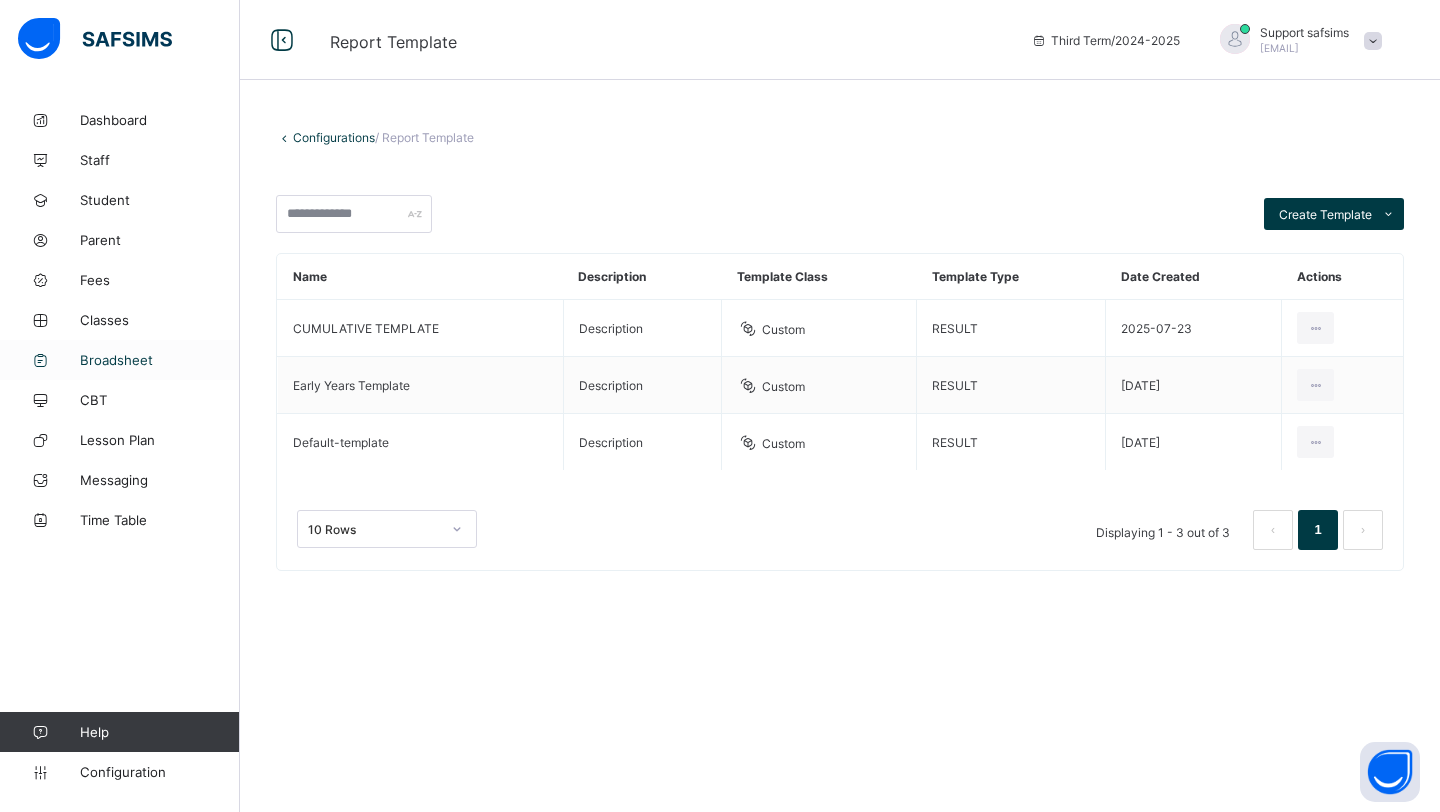 click on "Broadsheet" at bounding box center (160, 360) 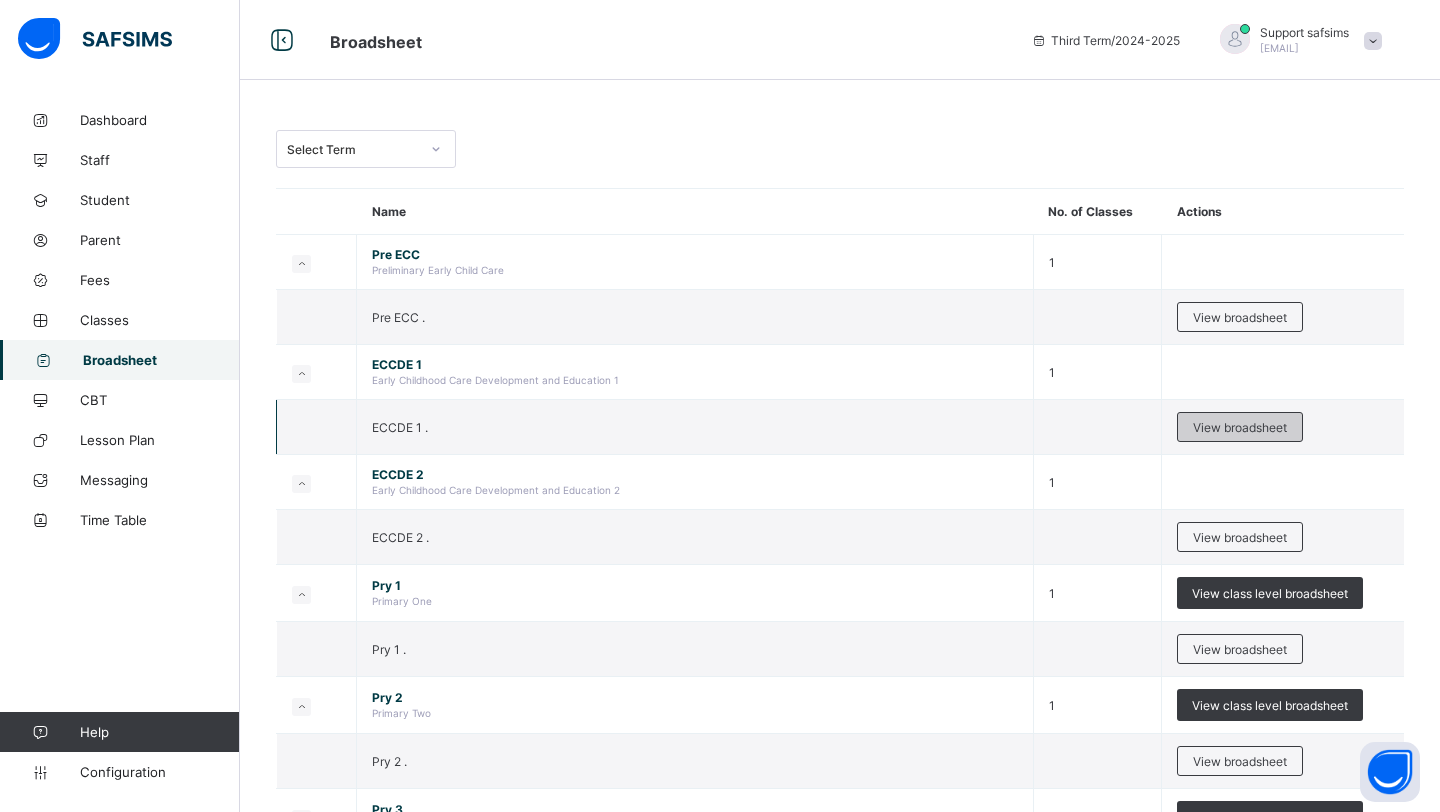click on "View broadsheet" at bounding box center [1240, 427] 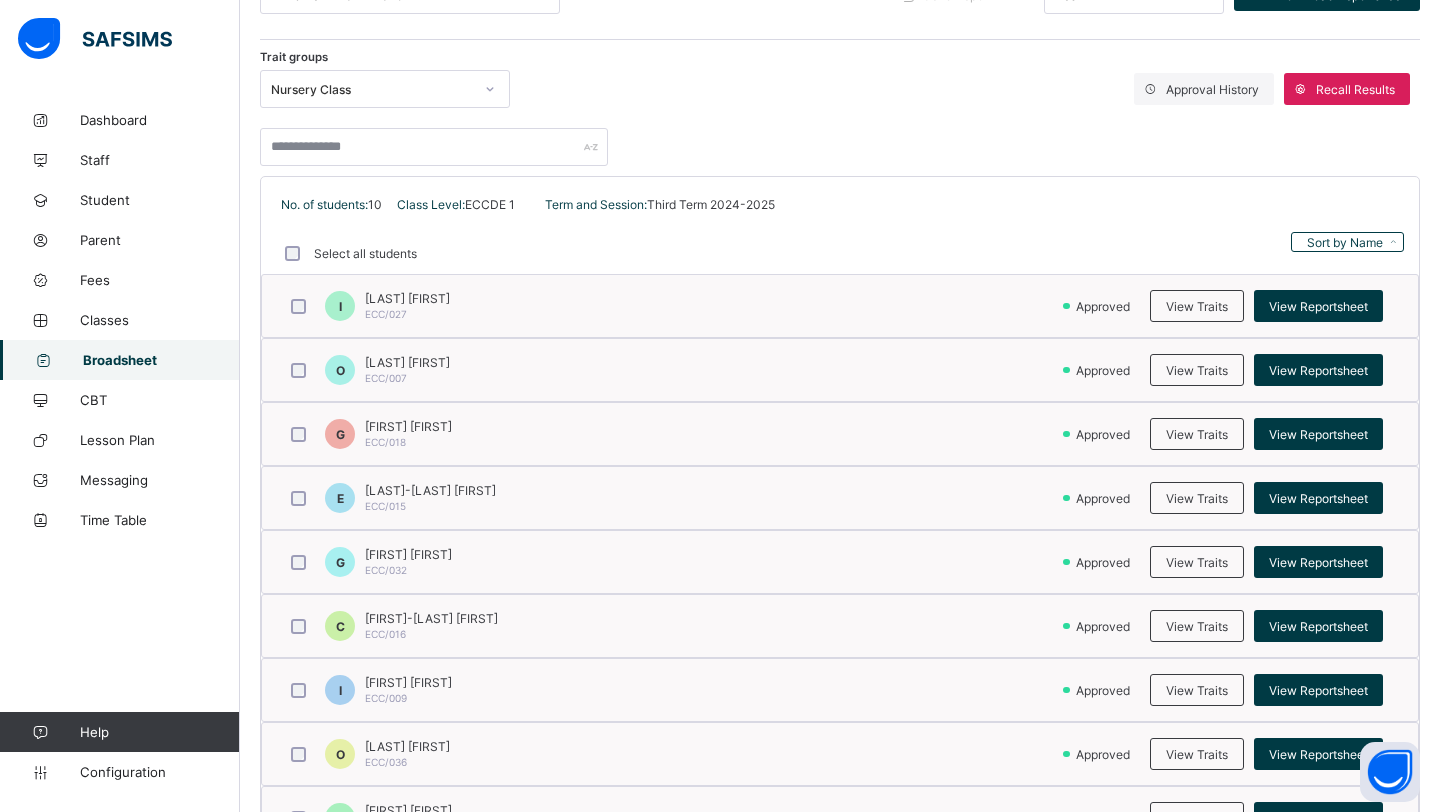 scroll, scrollTop: 310, scrollLeft: 0, axis: vertical 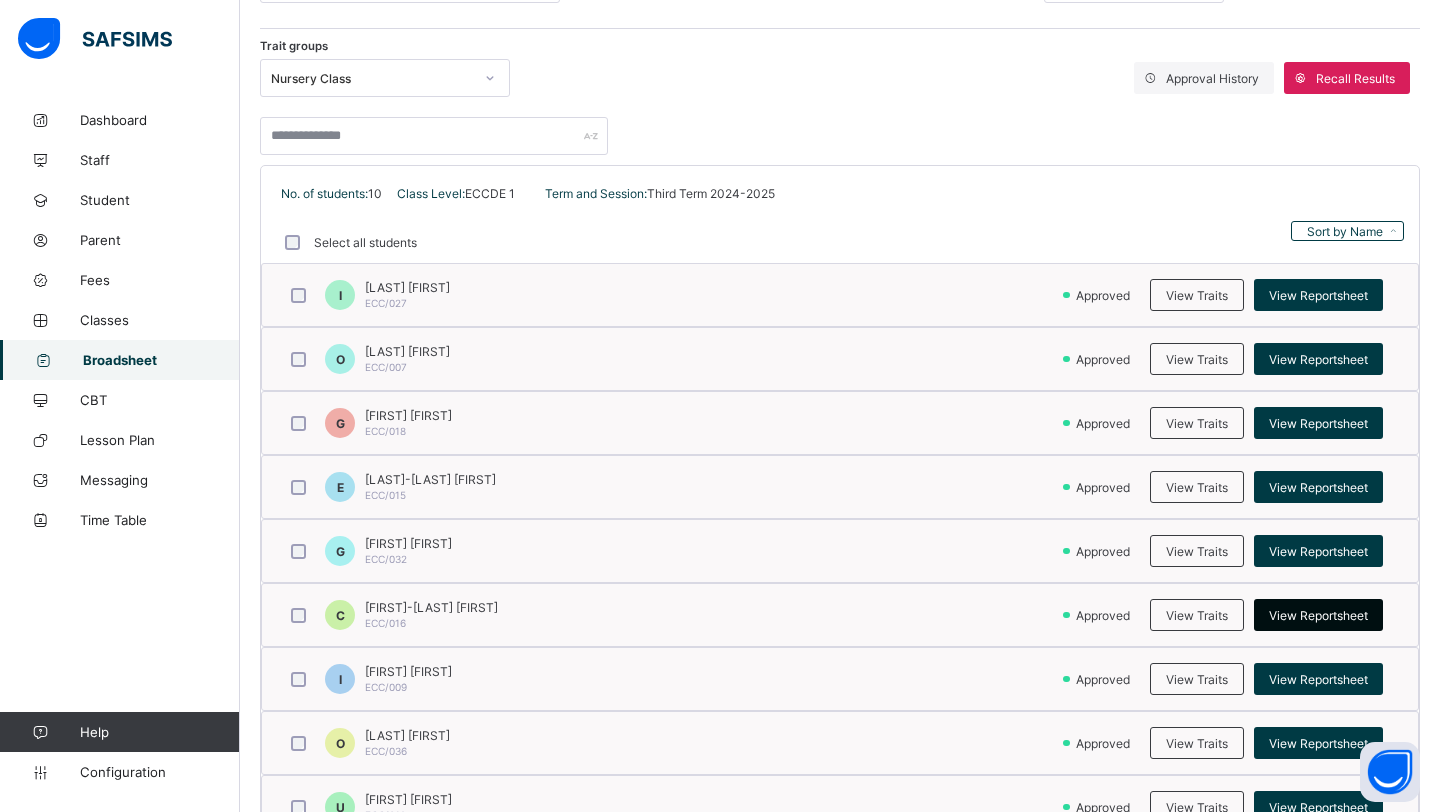 click on "View Reportsheet" at bounding box center [1318, 615] 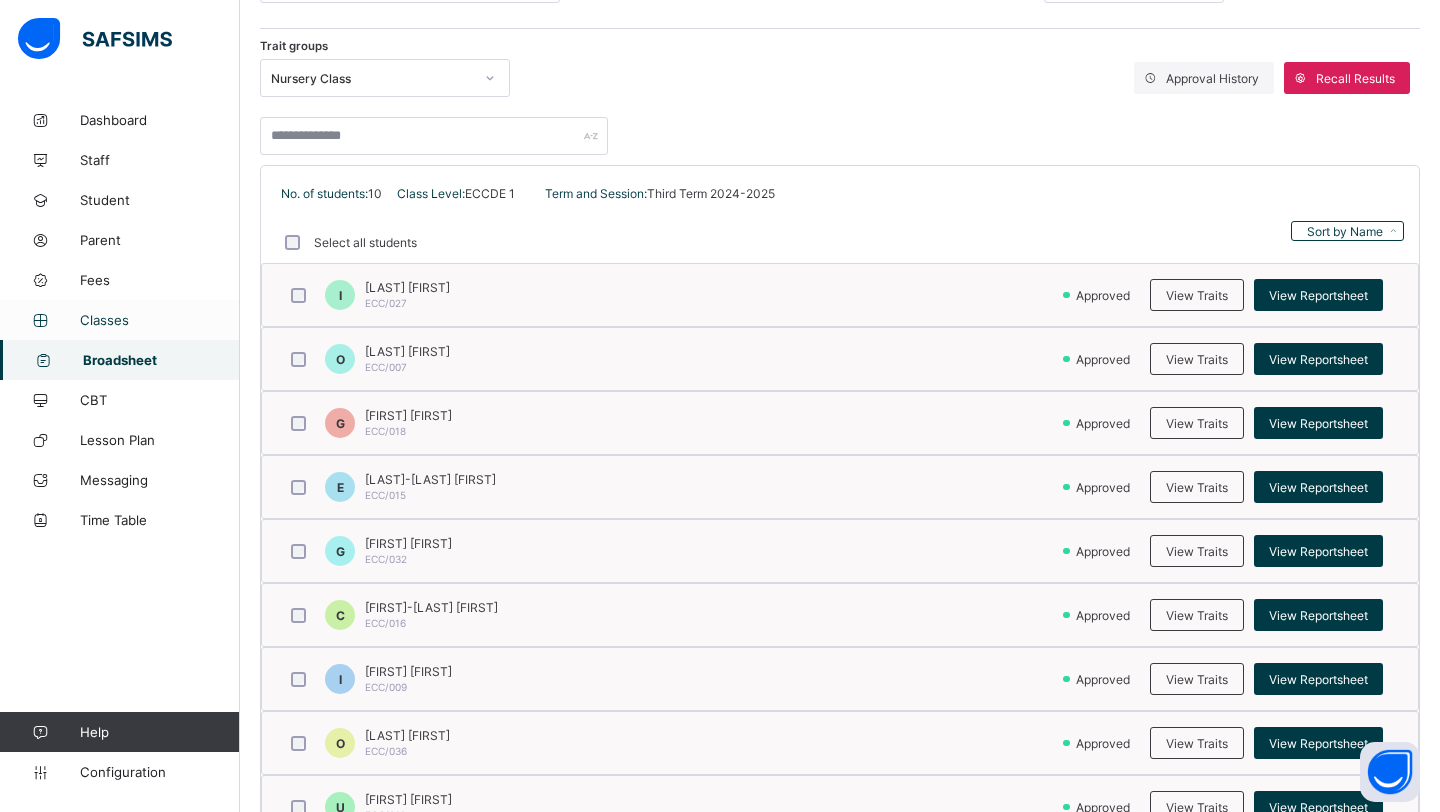 click on "Classes" at bounding box center (160, 320) 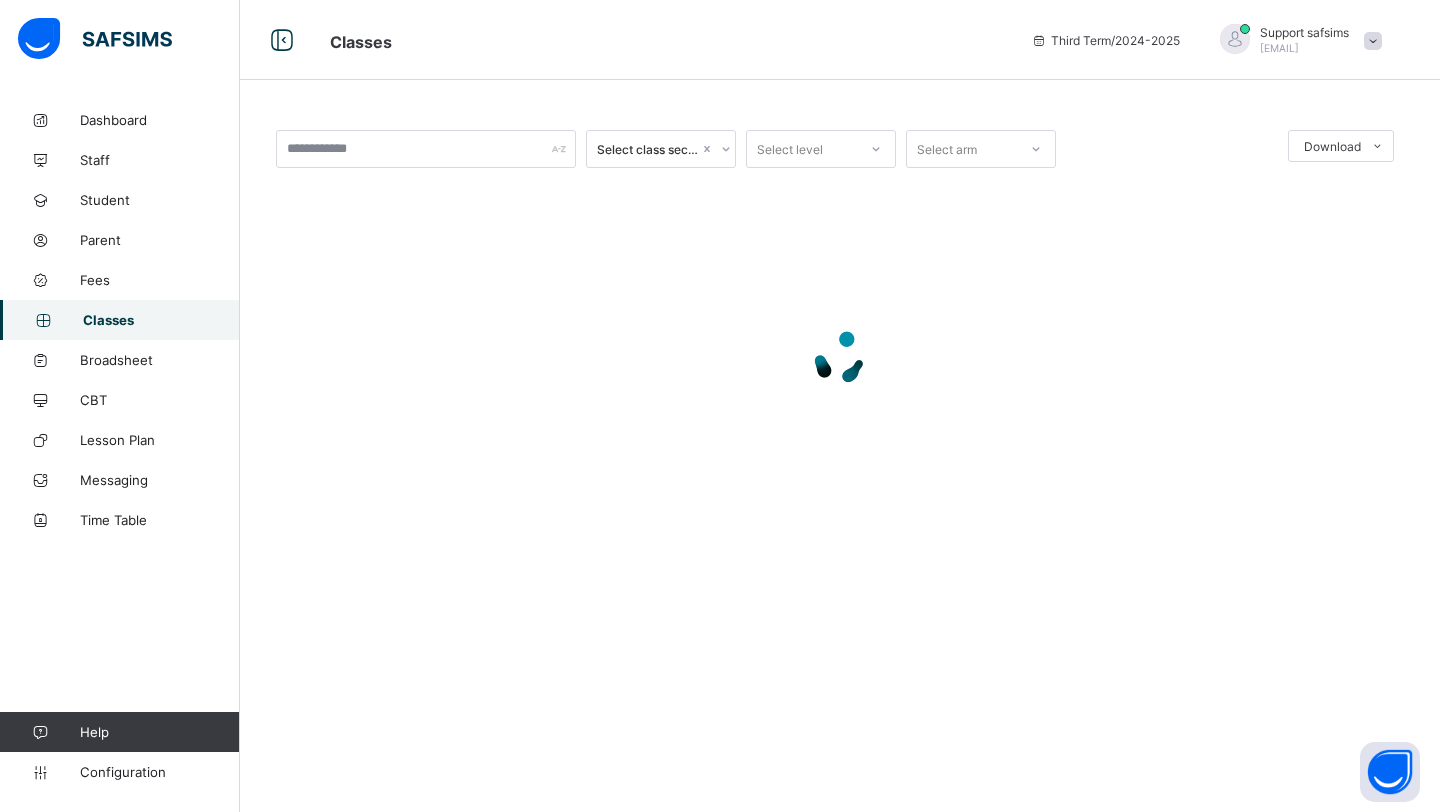 scroll, scrollTop: 0, scrollLeft: 0, axis: both 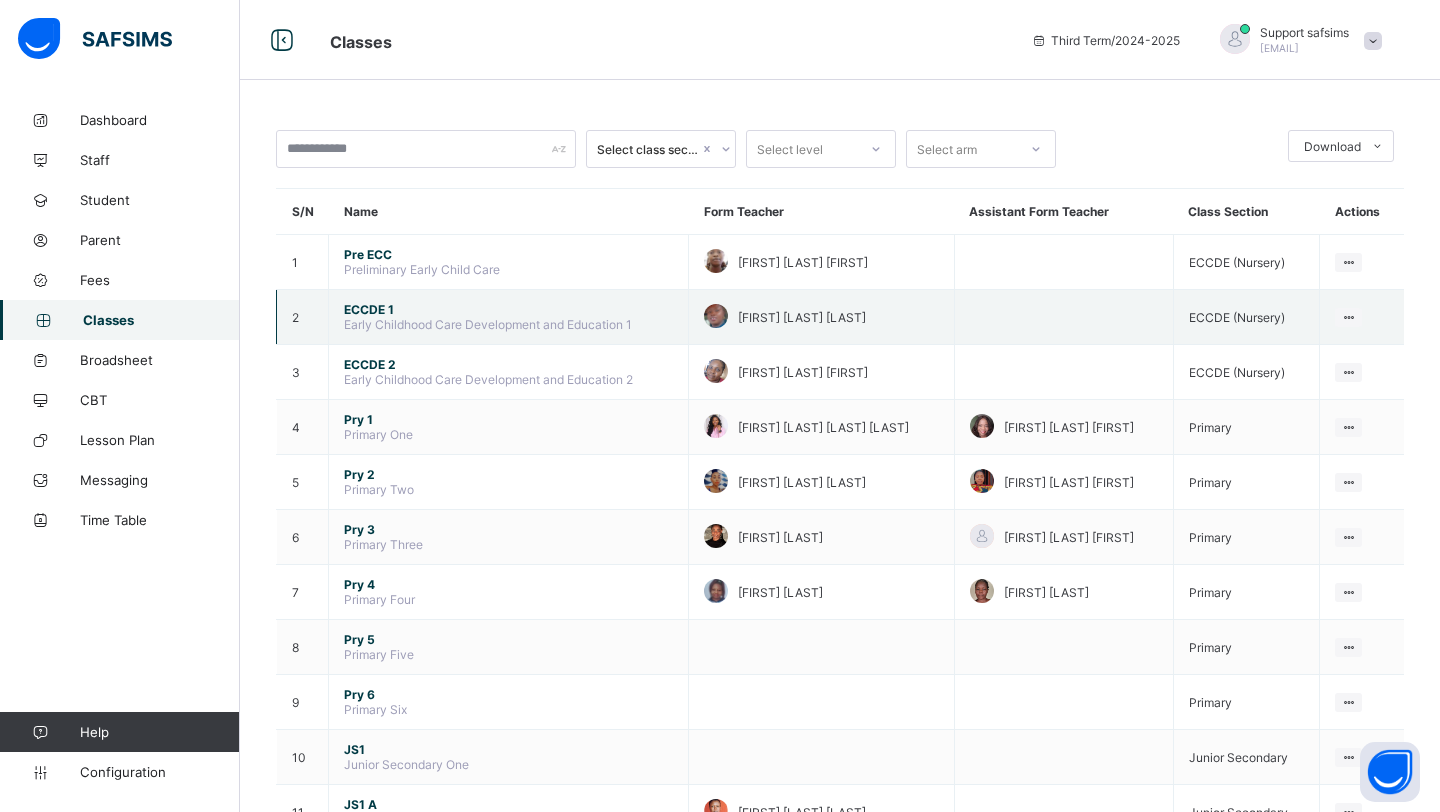 click on "Early Childhood Care Development and Education 1" at bounding box center [488, 324] 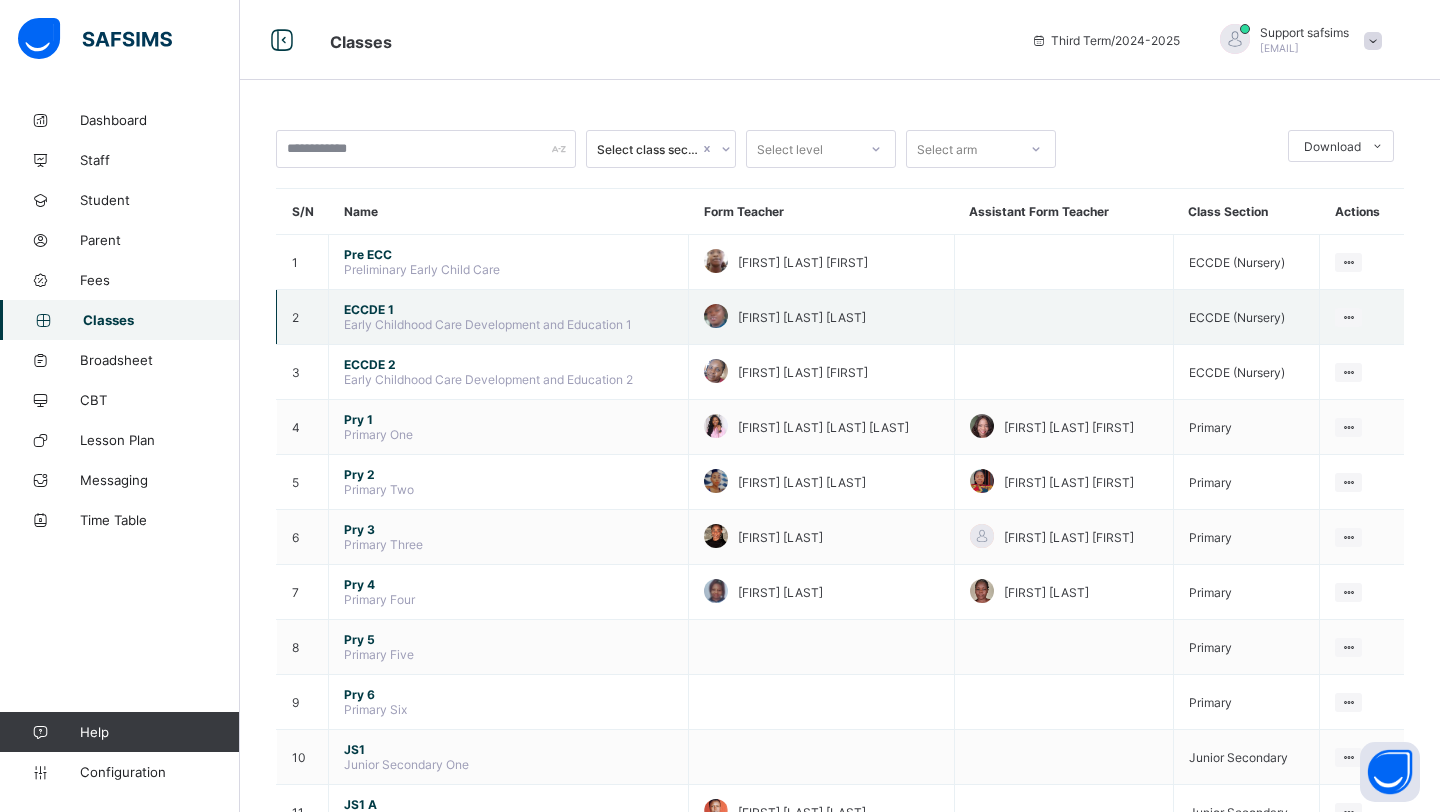 click on "ECCDE 1" at bounding box center [508, 309] 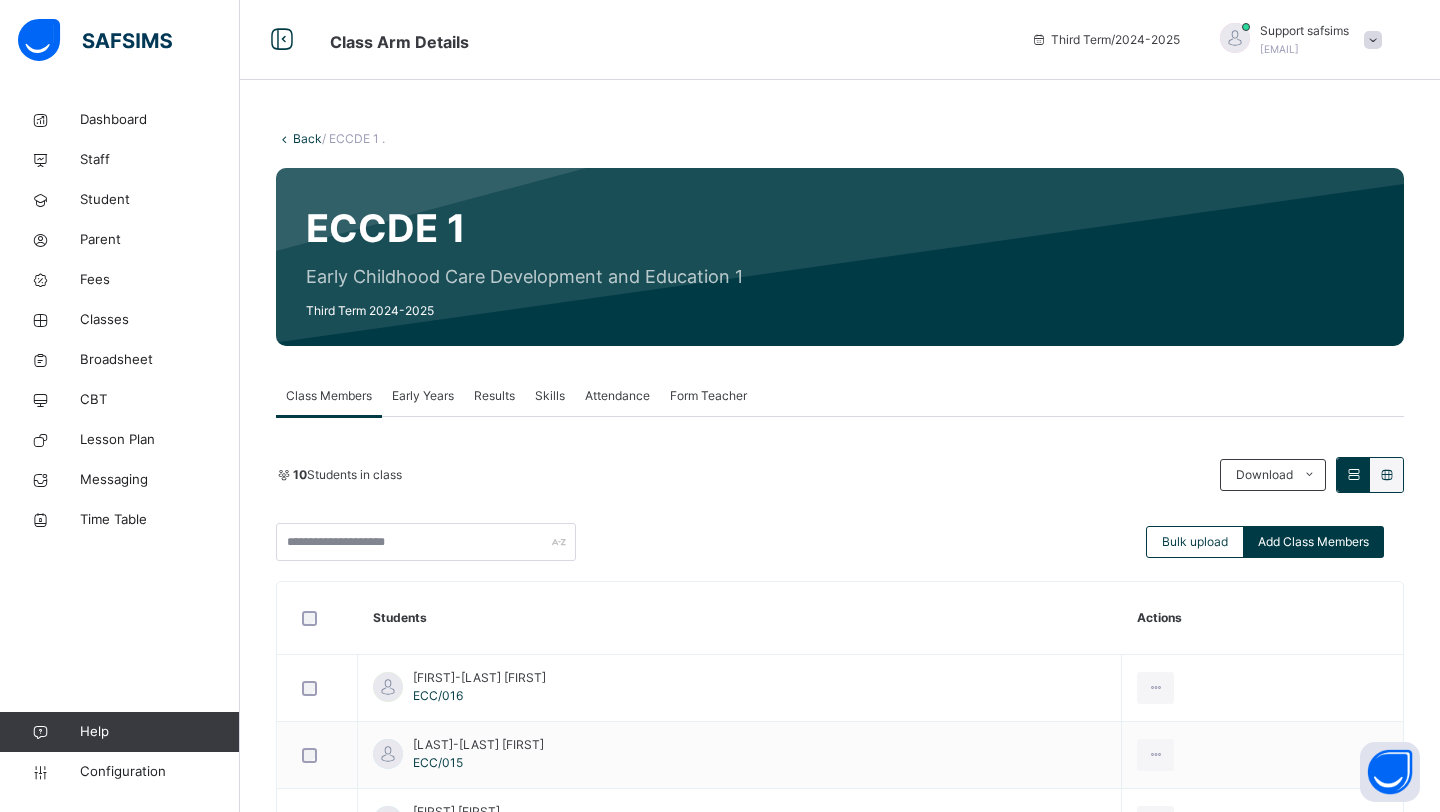 click on "Early Years" at bounding box center (423, 396) 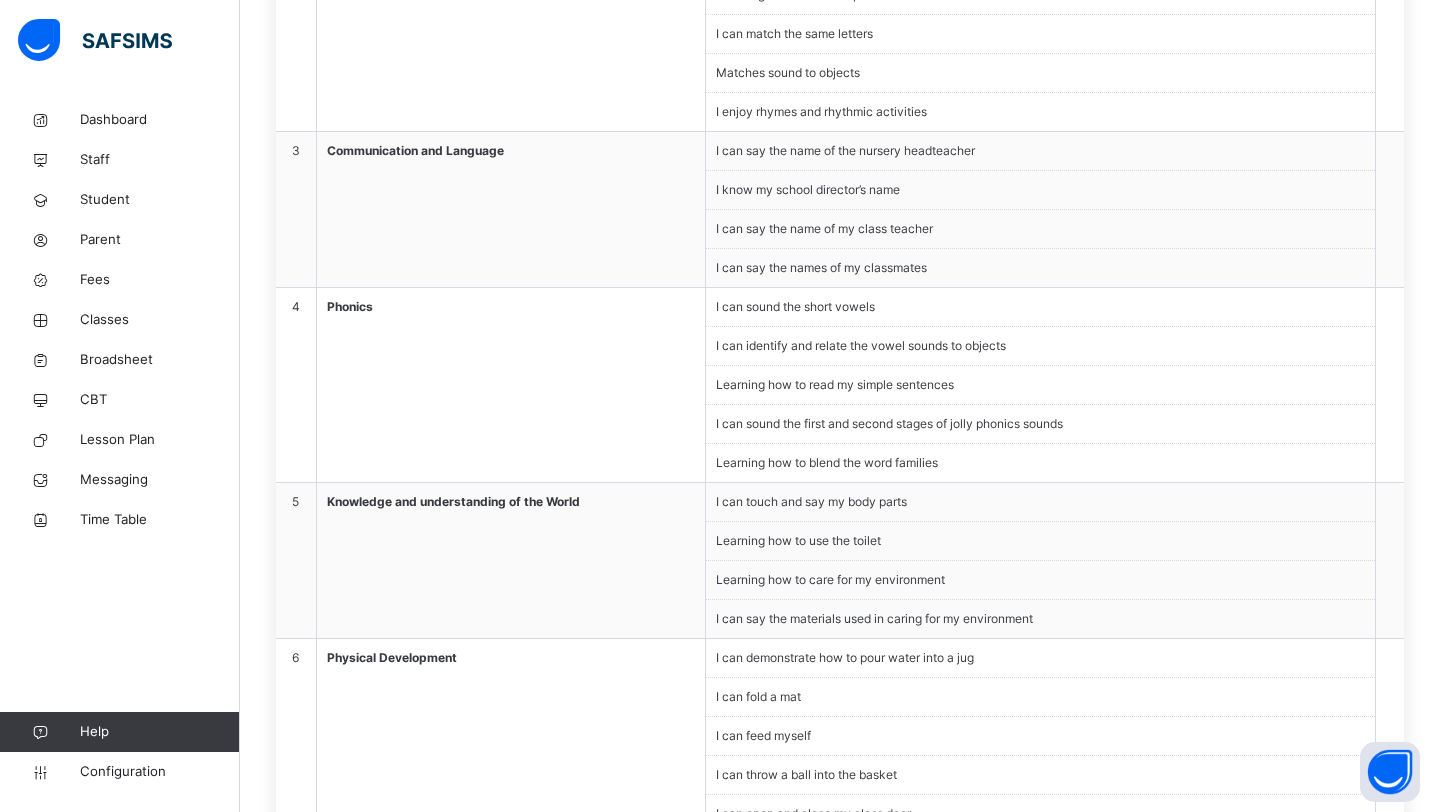 scroll, scrollTop: 1117, scrollLeft: 0, axis: vertical 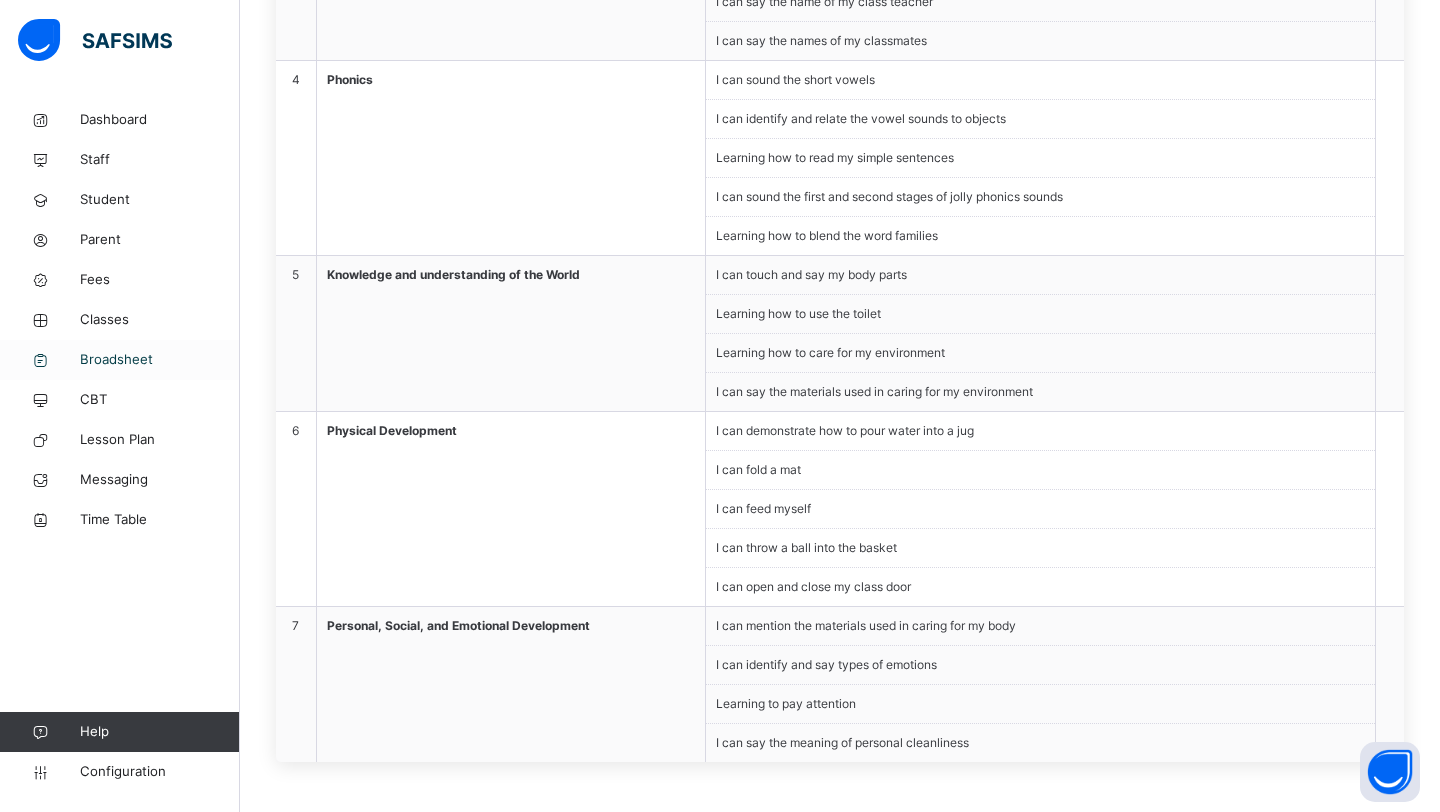 click on "Broadsheet" at bounding box center (160, 360) 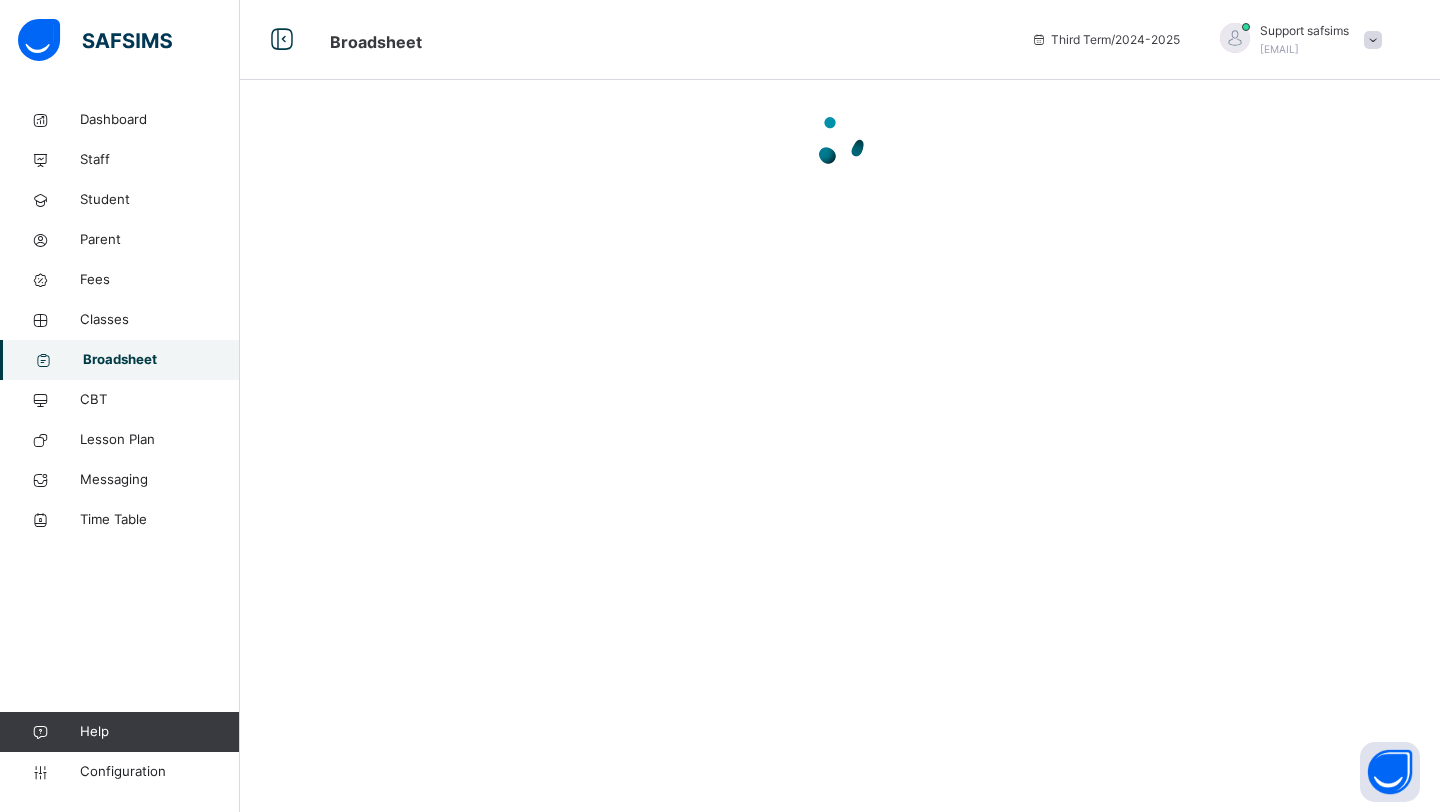 scroll, scrollTop: 0, scrollLeft: 0, axis: both 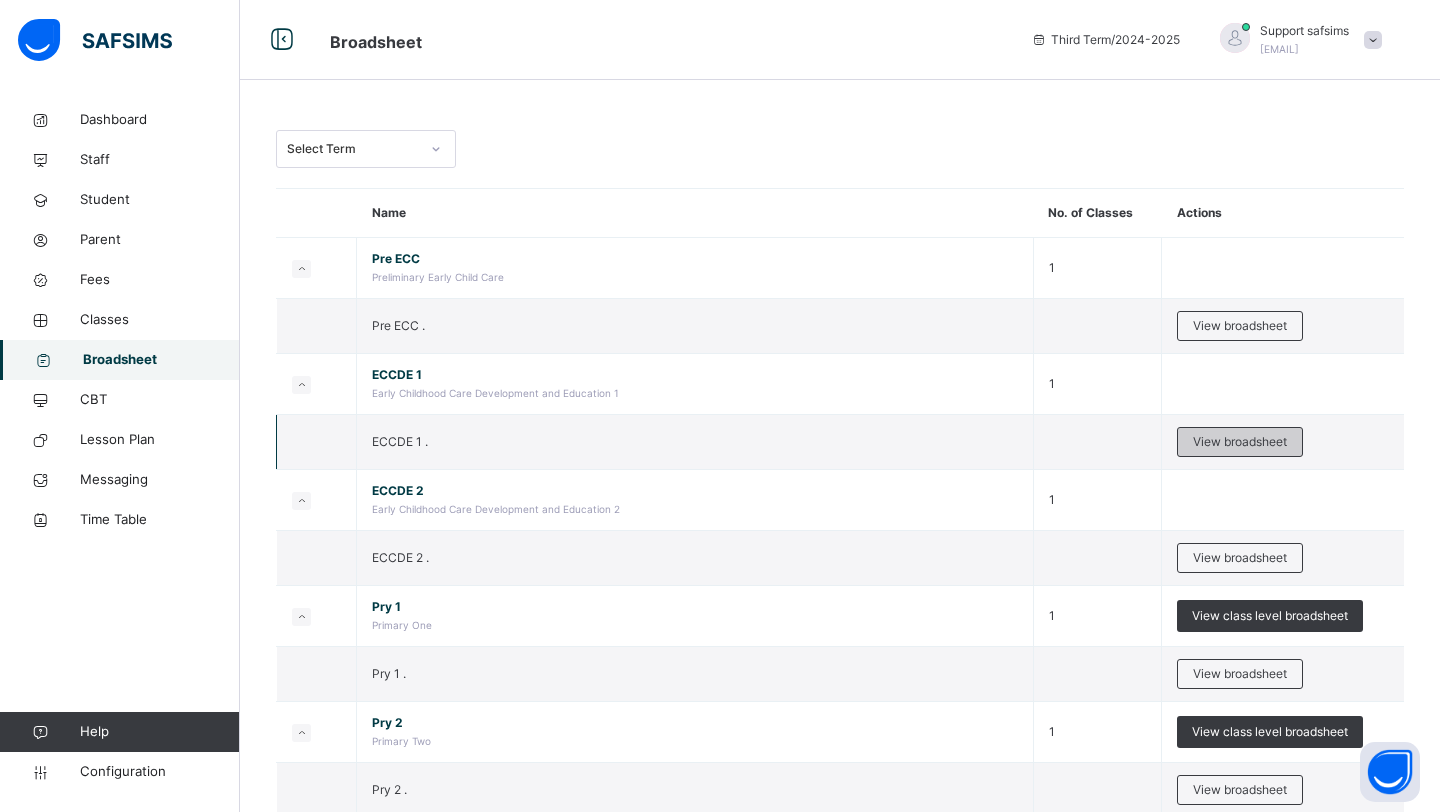 click on "View broadsheet" at bounding box center (1240, 442) 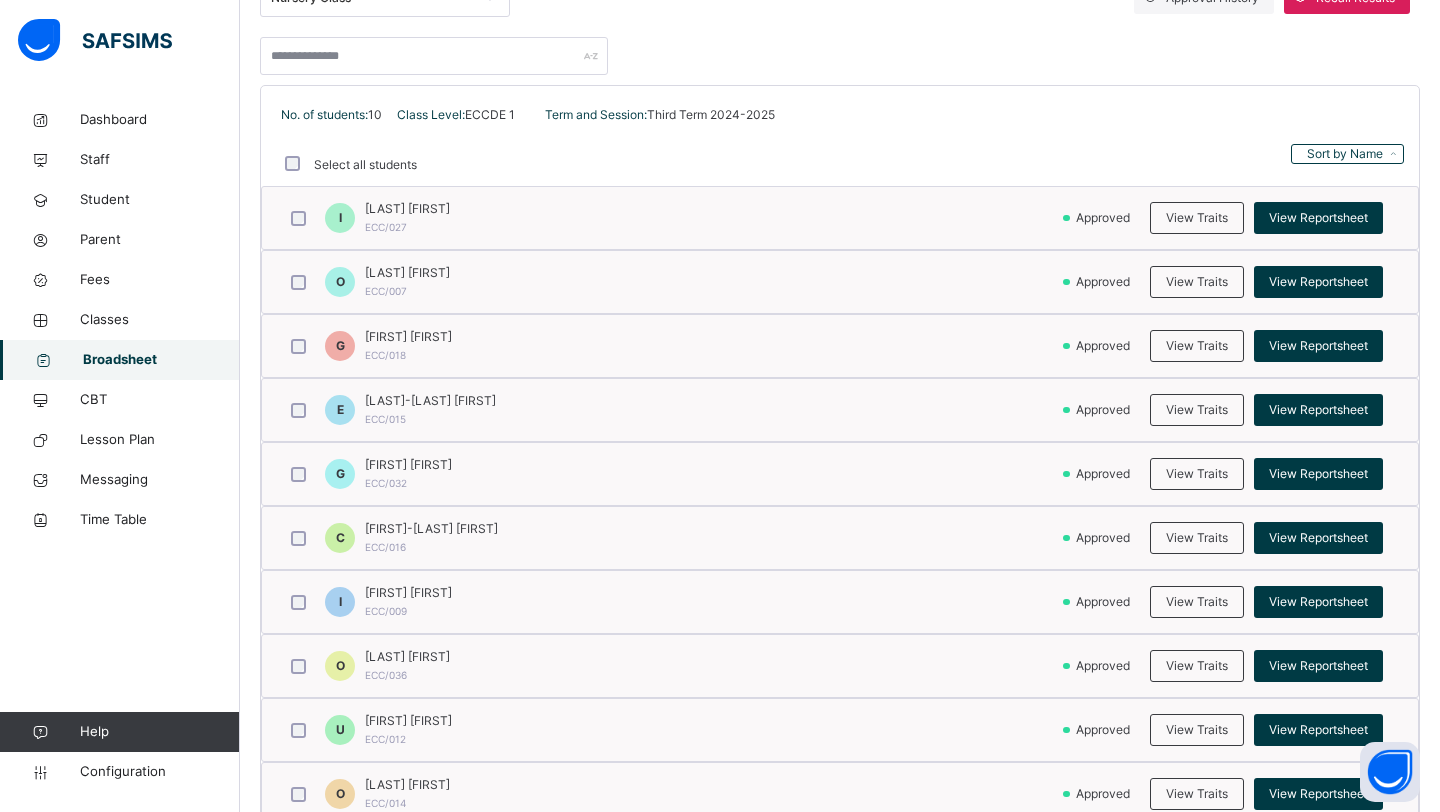 scroll, scrollTop: 406, scrollLeft: 0, axis: vertical 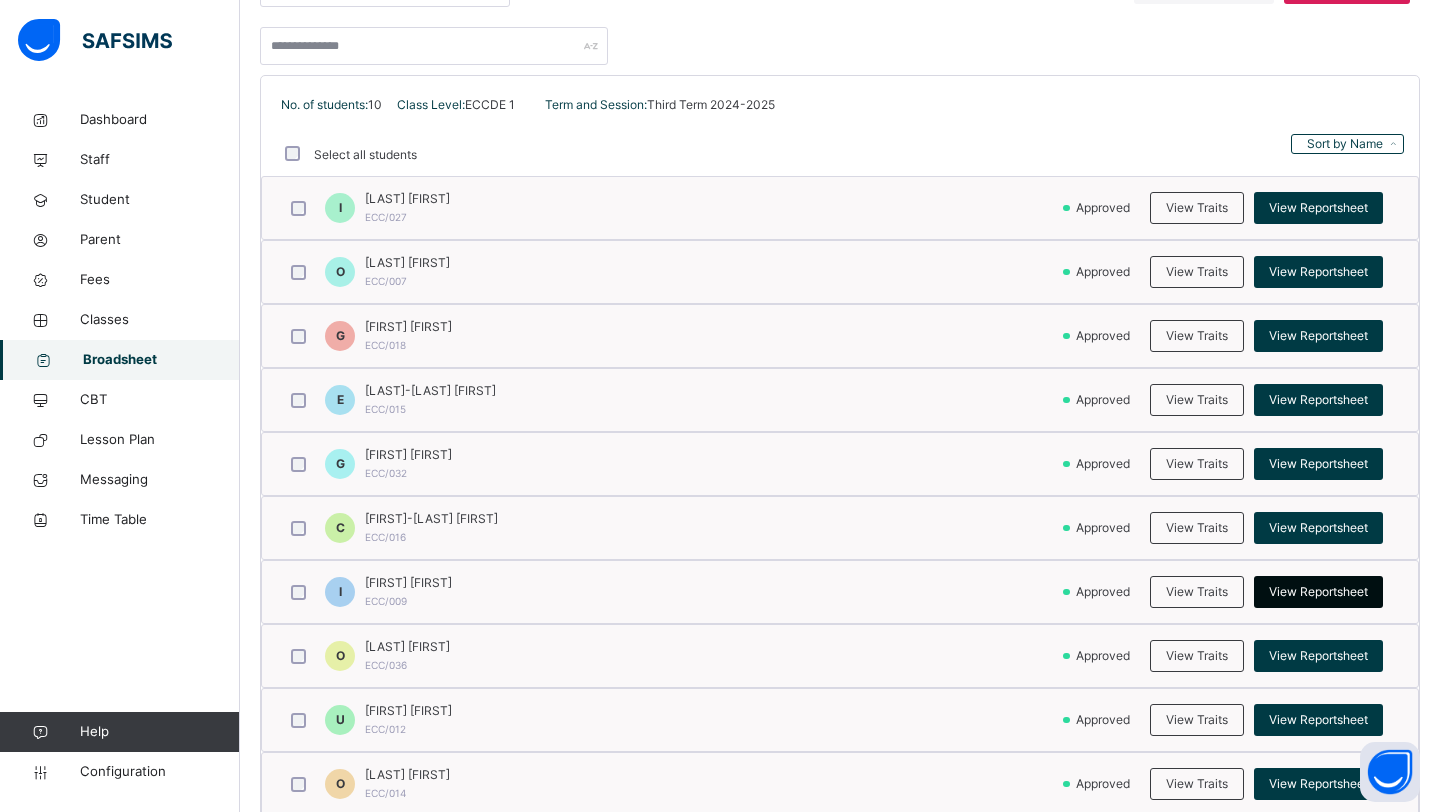 click on "View Reportsheet" at bounding box center [1318, 592] 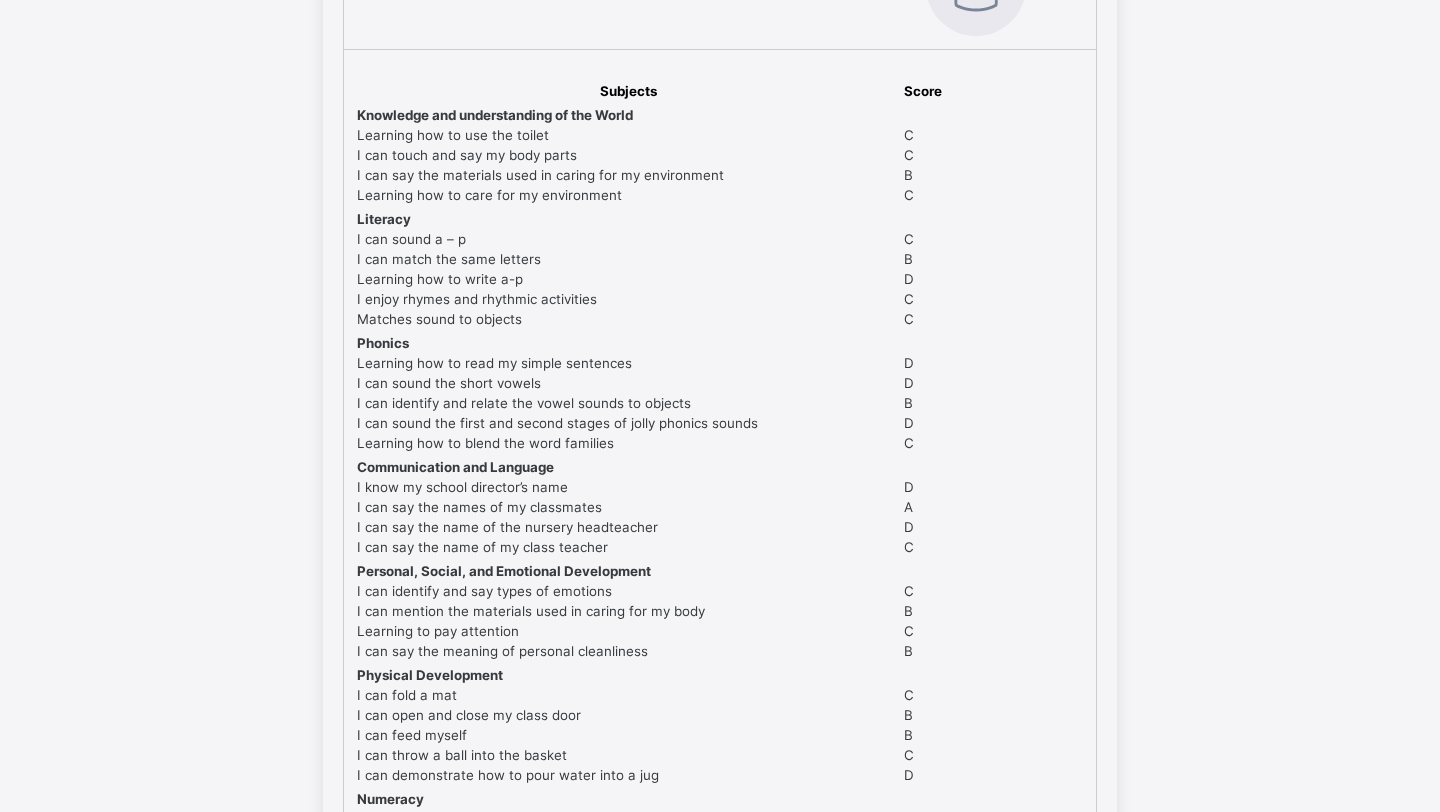 scroll, scrollTop: 0, scrollLeft: 0, axis: both 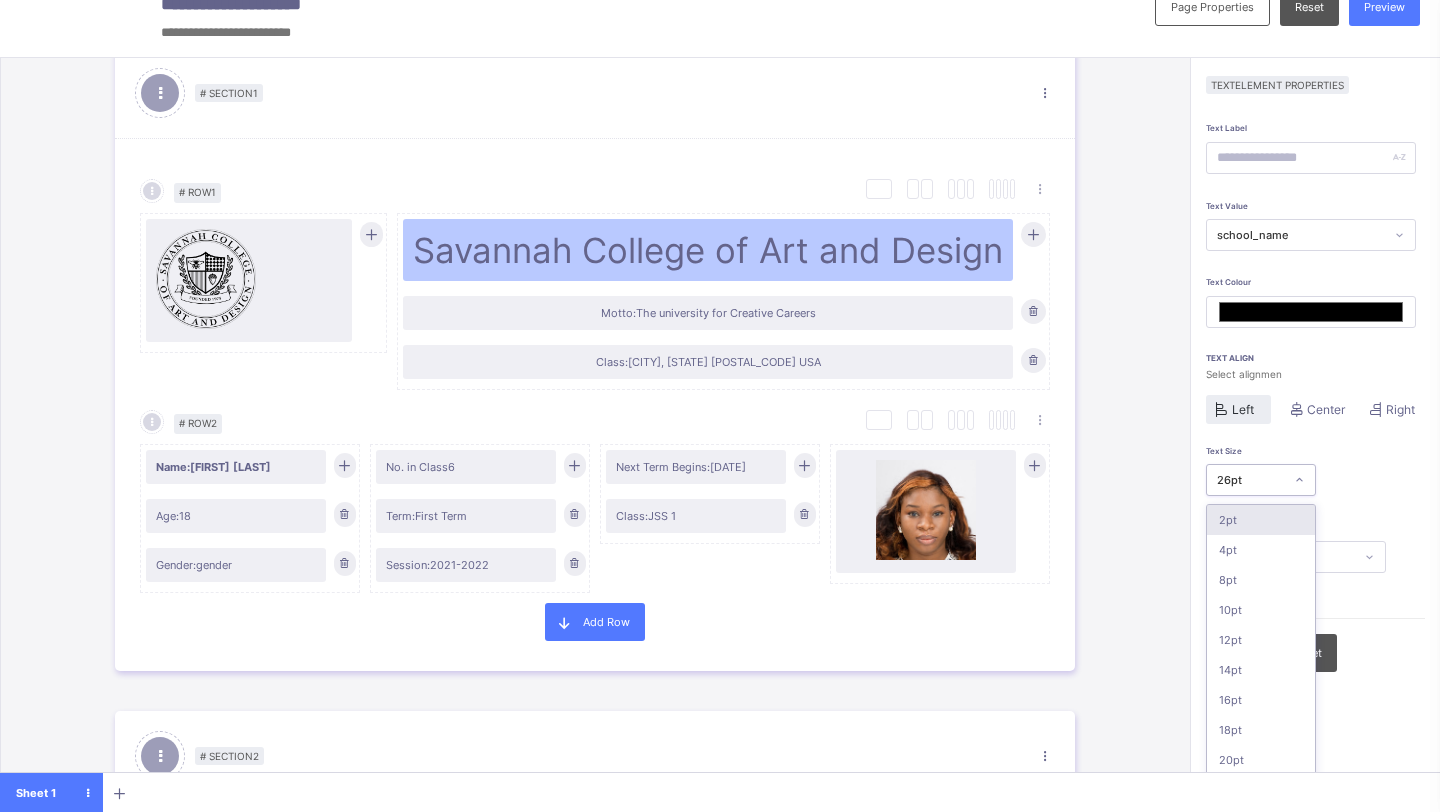 click on "26pt" at bounding box center [1251, 480] 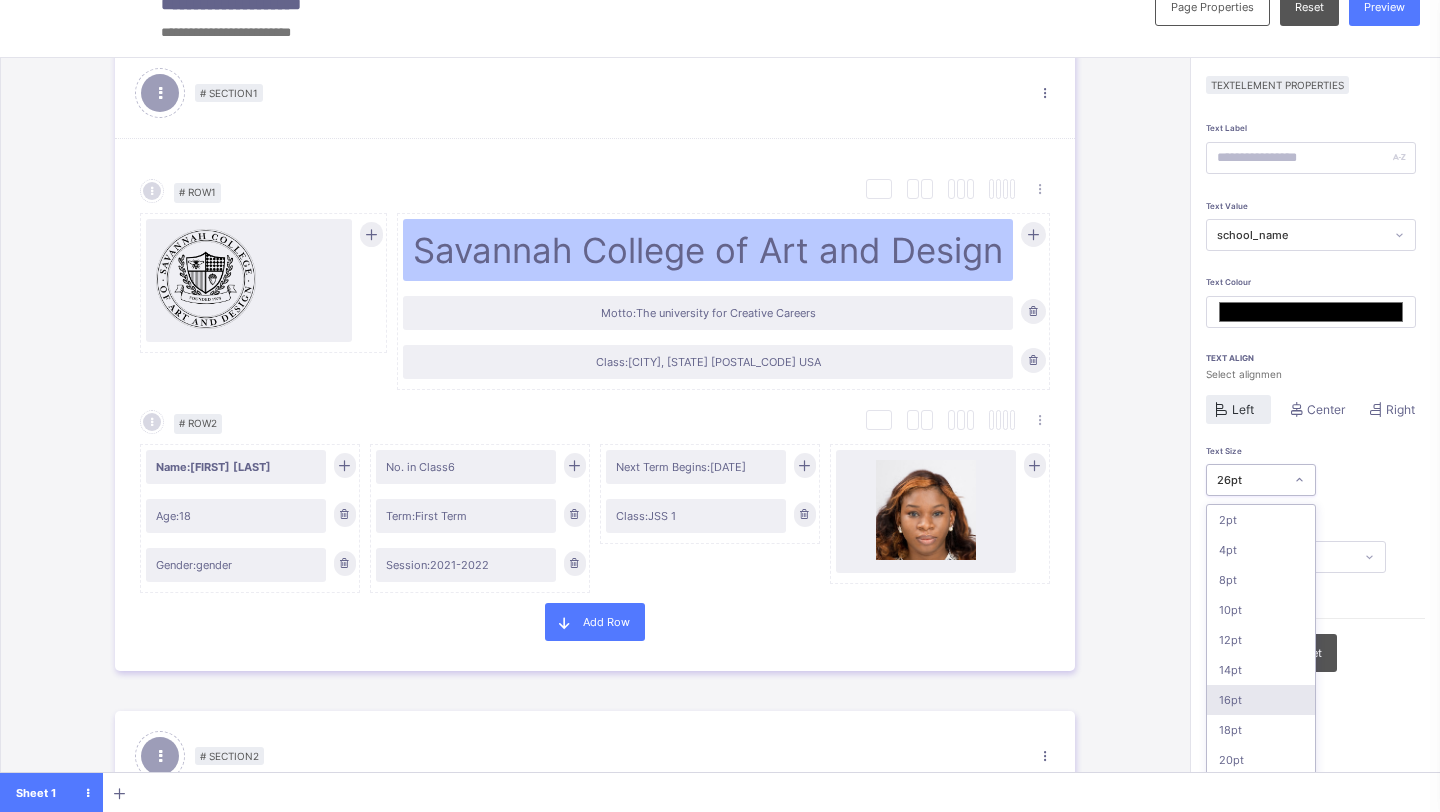 click on "16pt" at bounding box center (1261, 700) 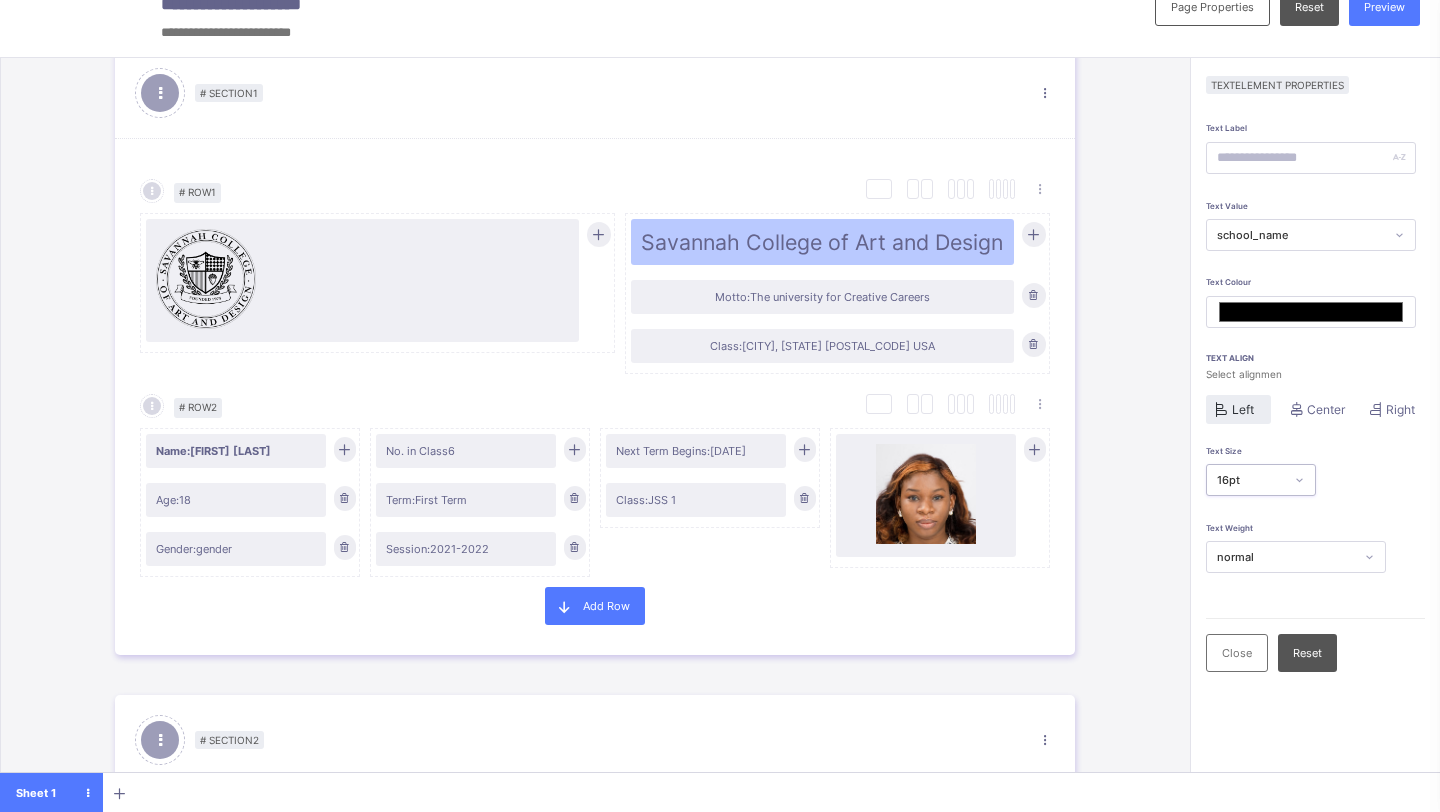 click on "normal" at bounding box center [1286, 557] 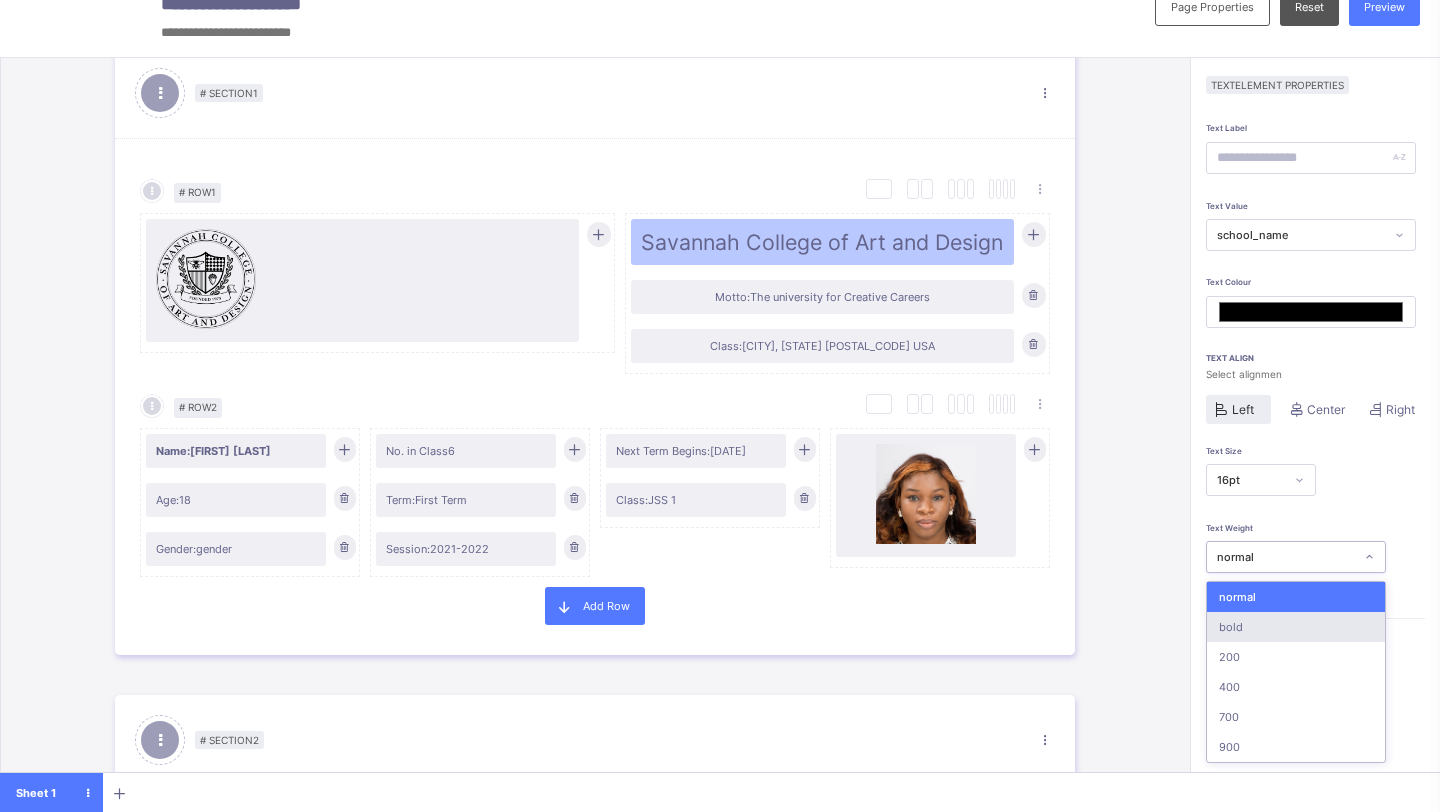 click on "bold" at bounding box center [1296, 627] 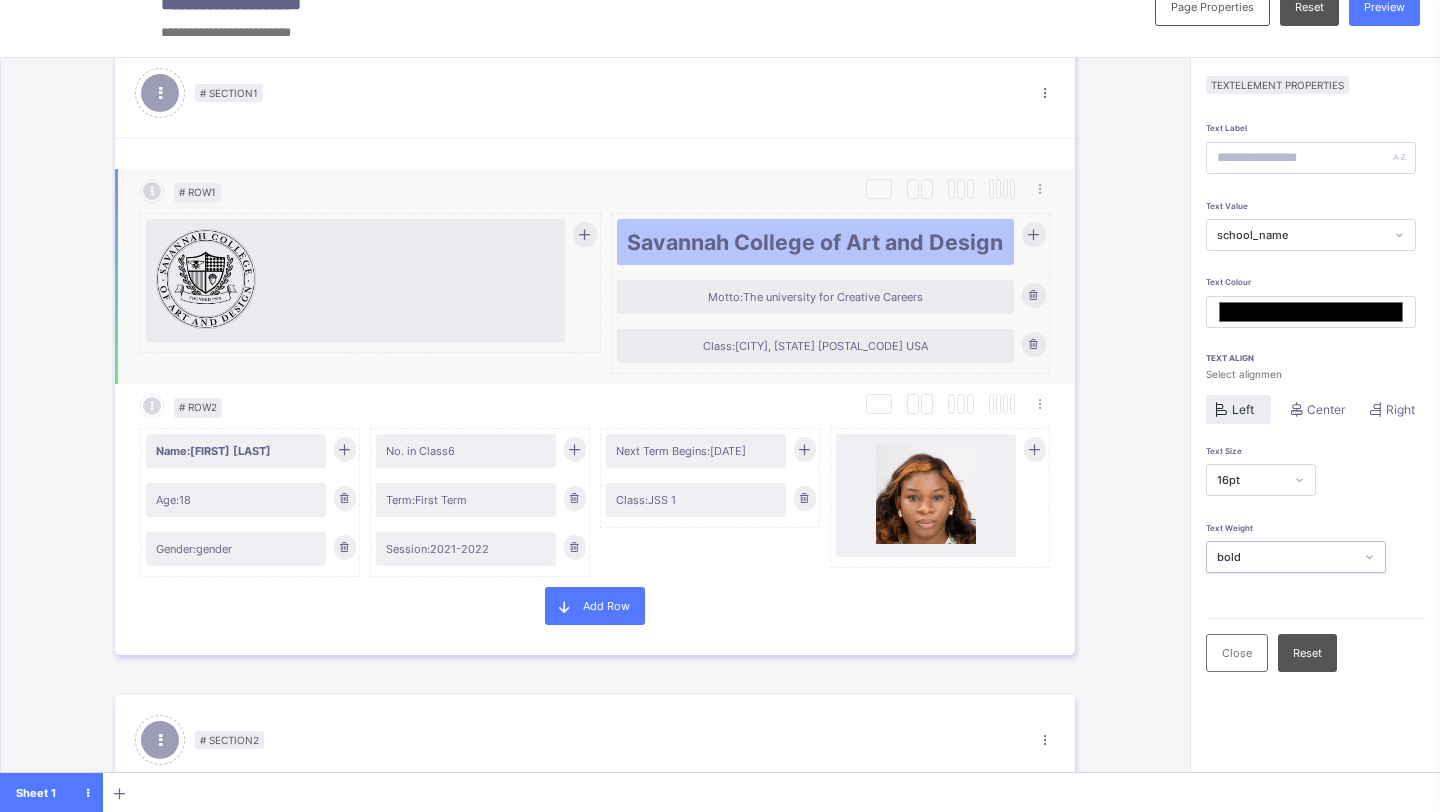 click on "Motto:   The university for Creative Careers" at bounding box center (815, 297) 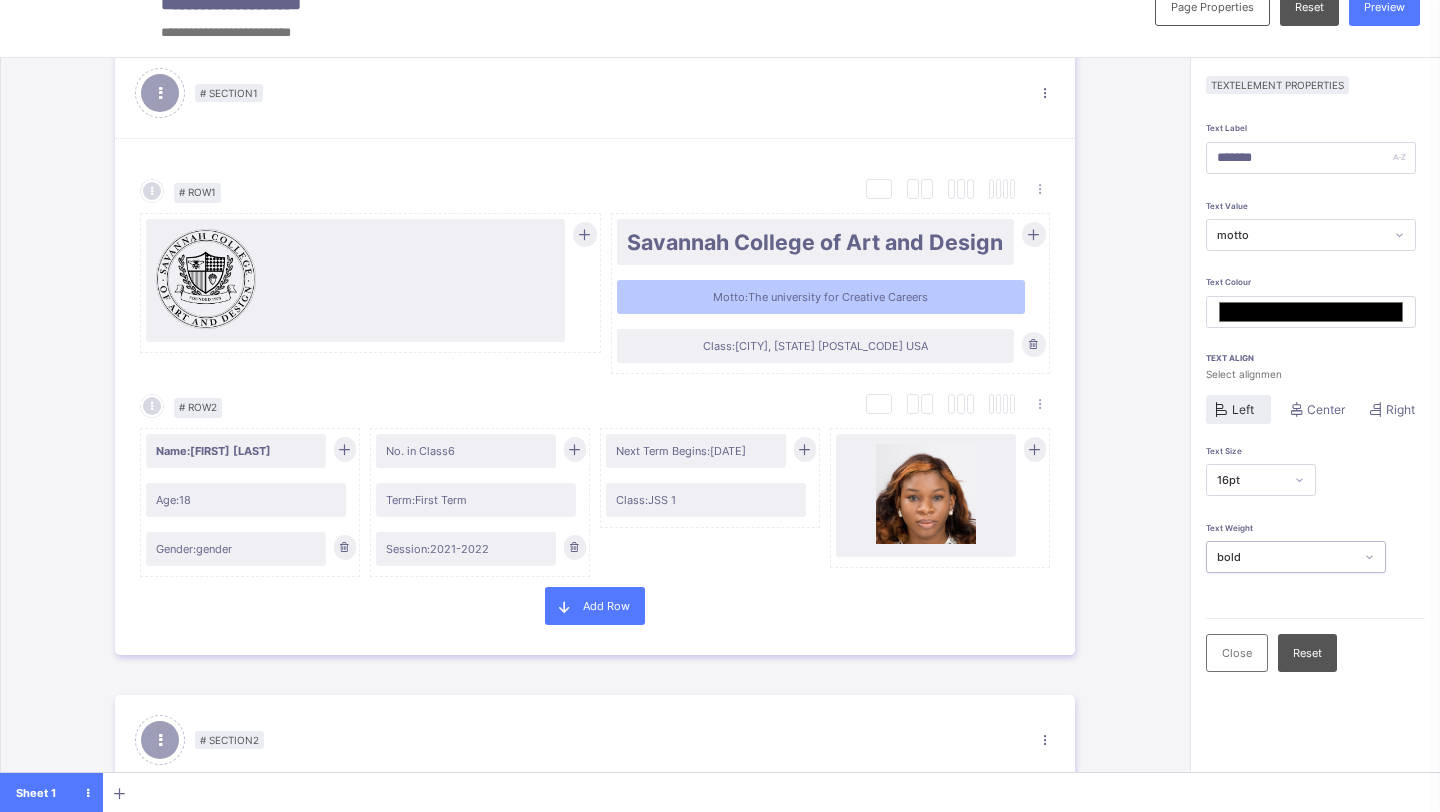 click on "bold" at bounding box center (1286, 557) 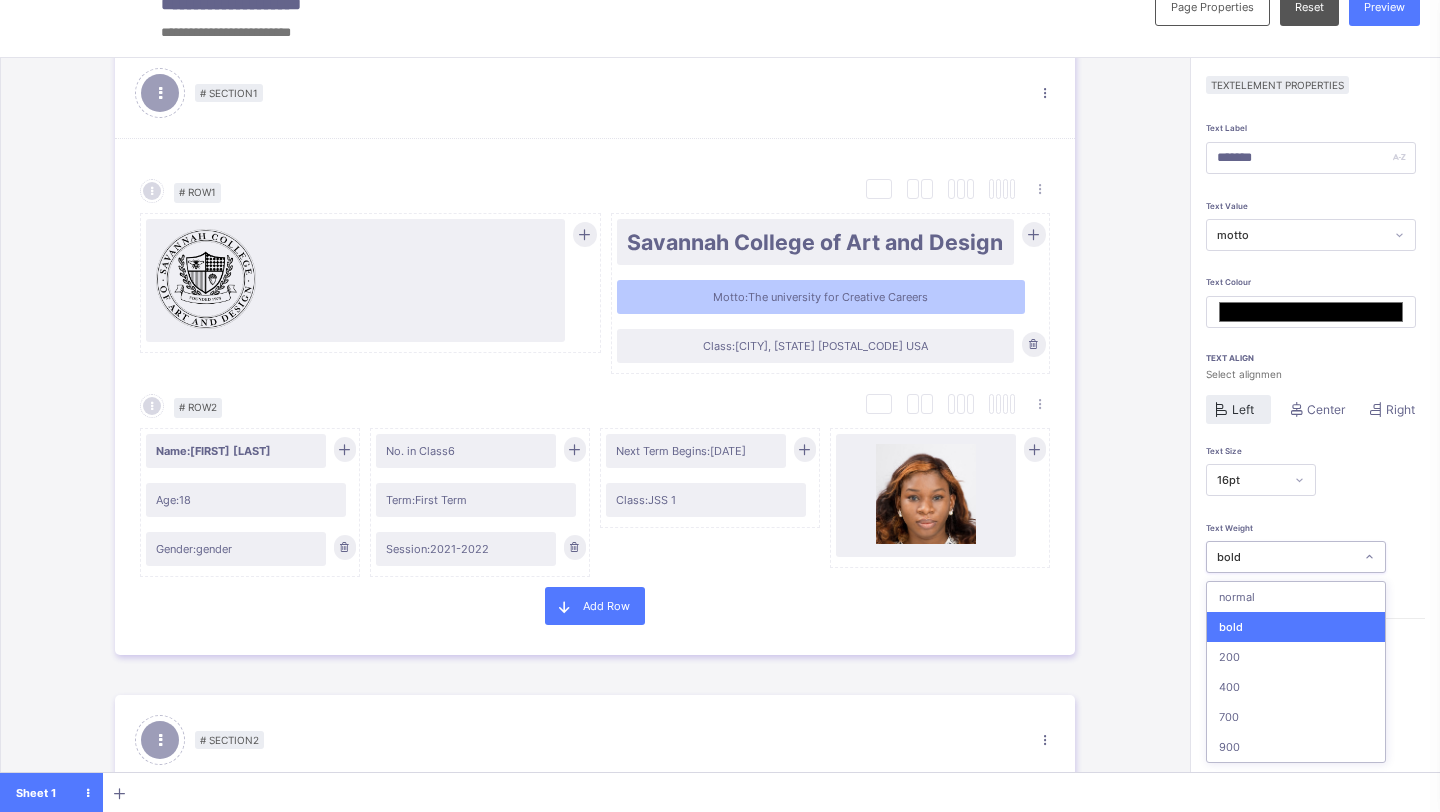 click on "bold" at bounding box center [1296, 627] 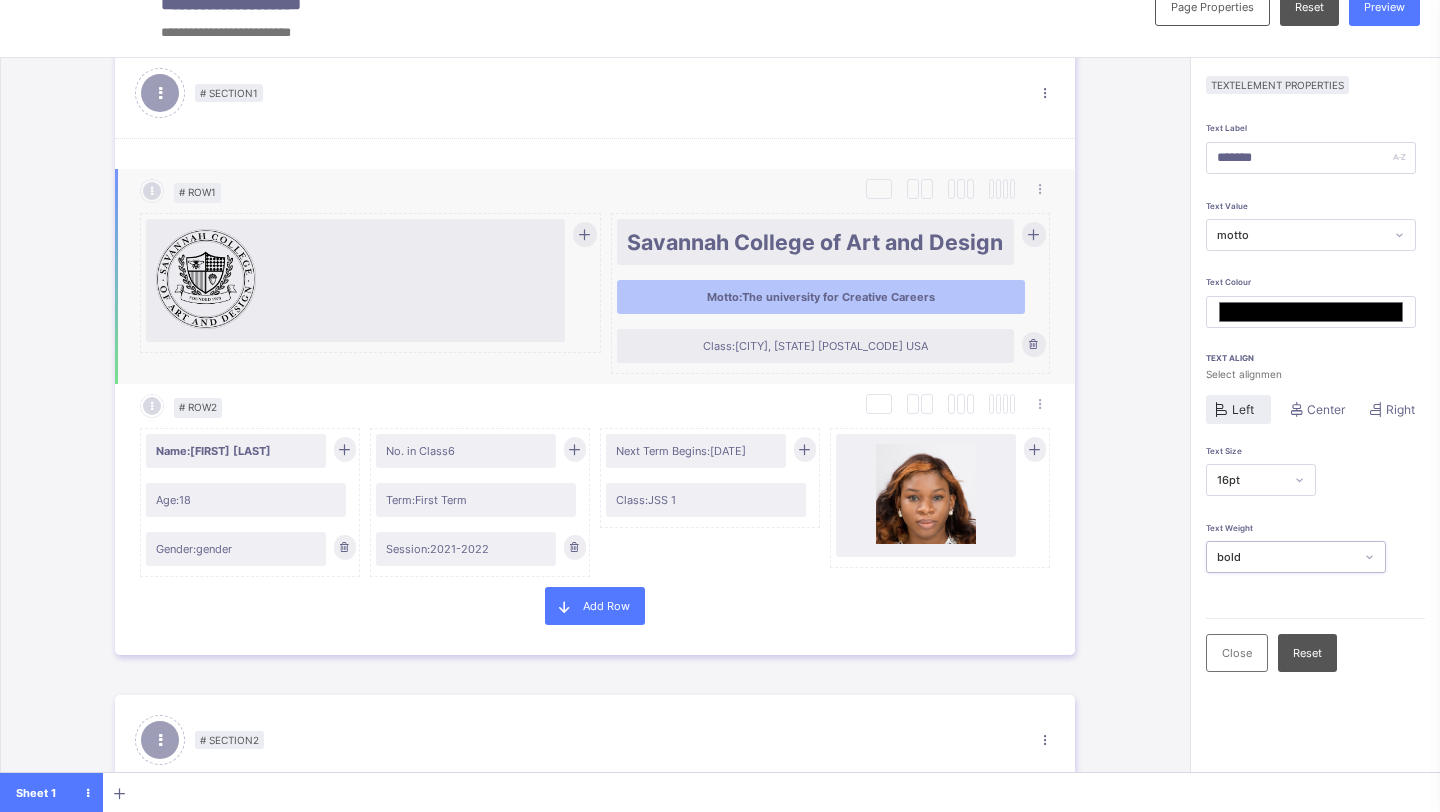 click on "Class:  Savannah, GA 31402-2072 USA" at bounding box center [815, 346] 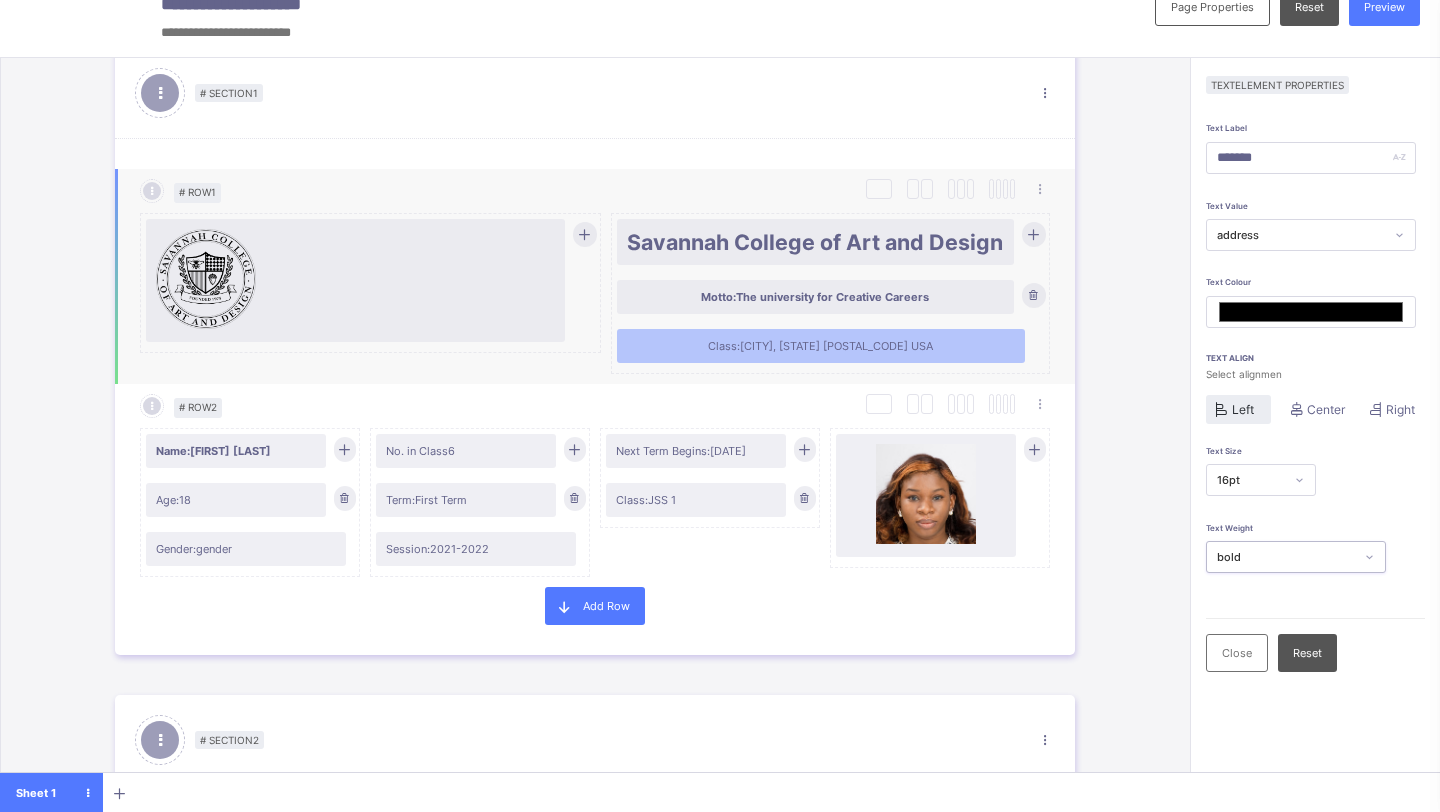 type on "******" 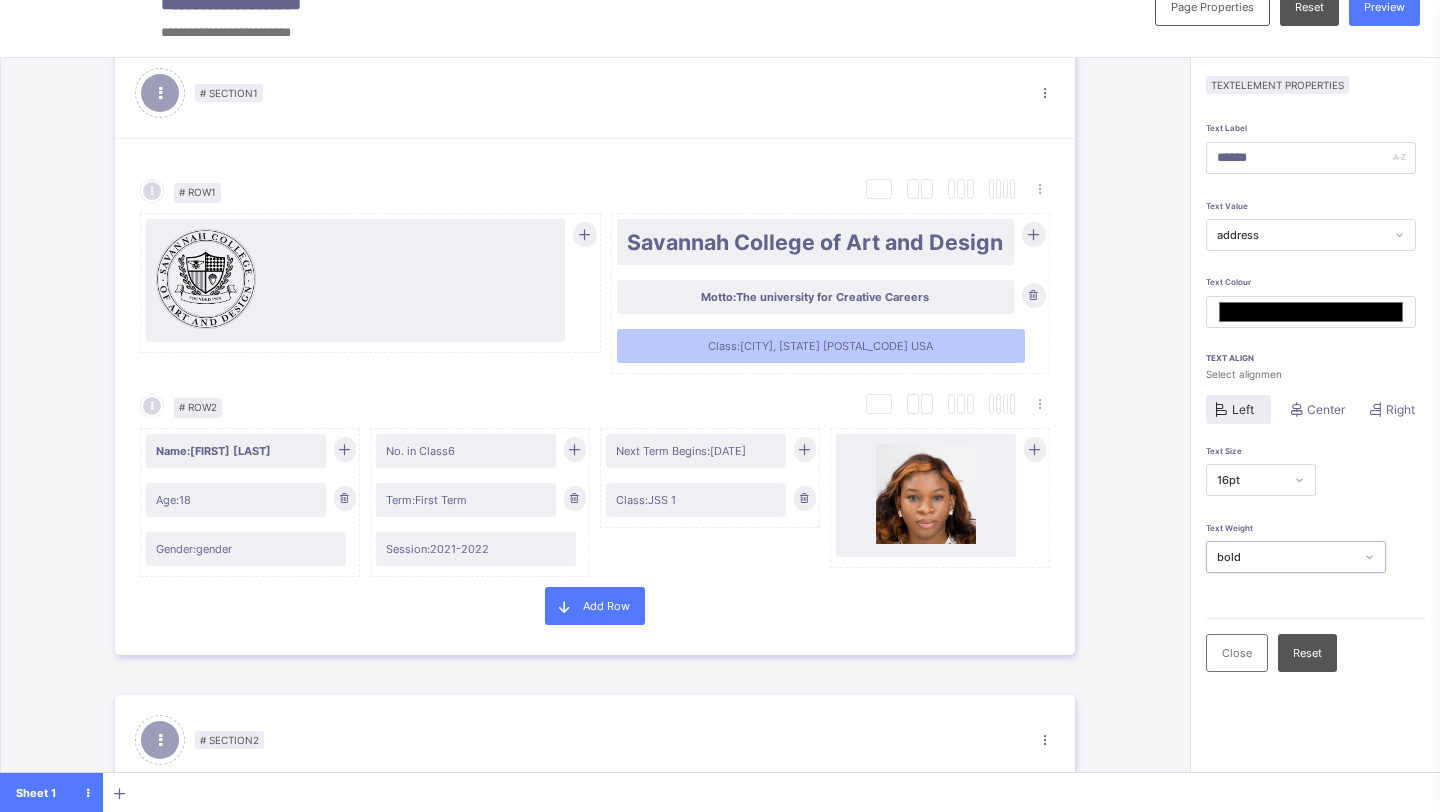 click on "bold" at bounding box center (1286, 557) 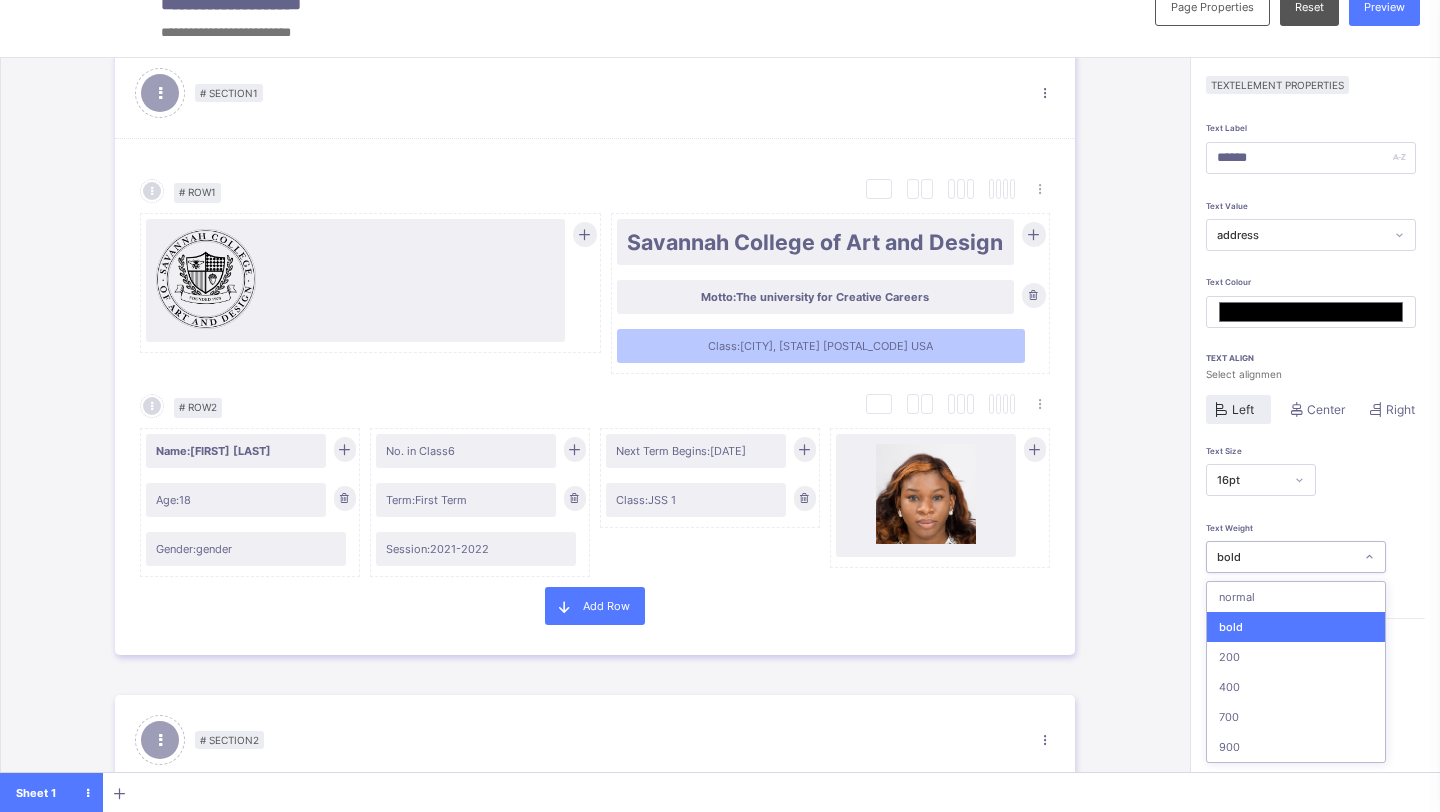 click on "bold" at bounding box center (1296, 627) 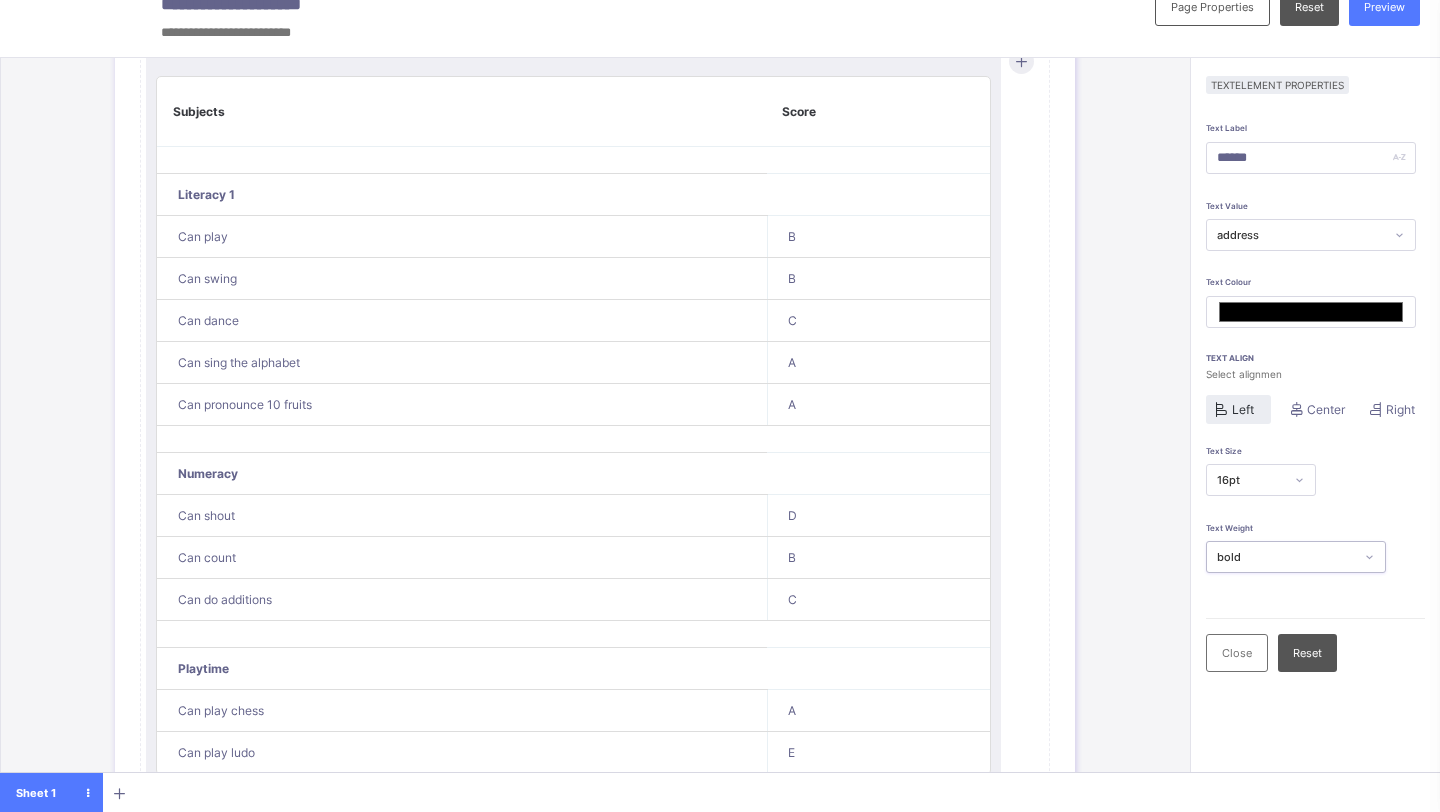 scroll, scrollTop: 911, scrollLeft: 0, axis: vertical 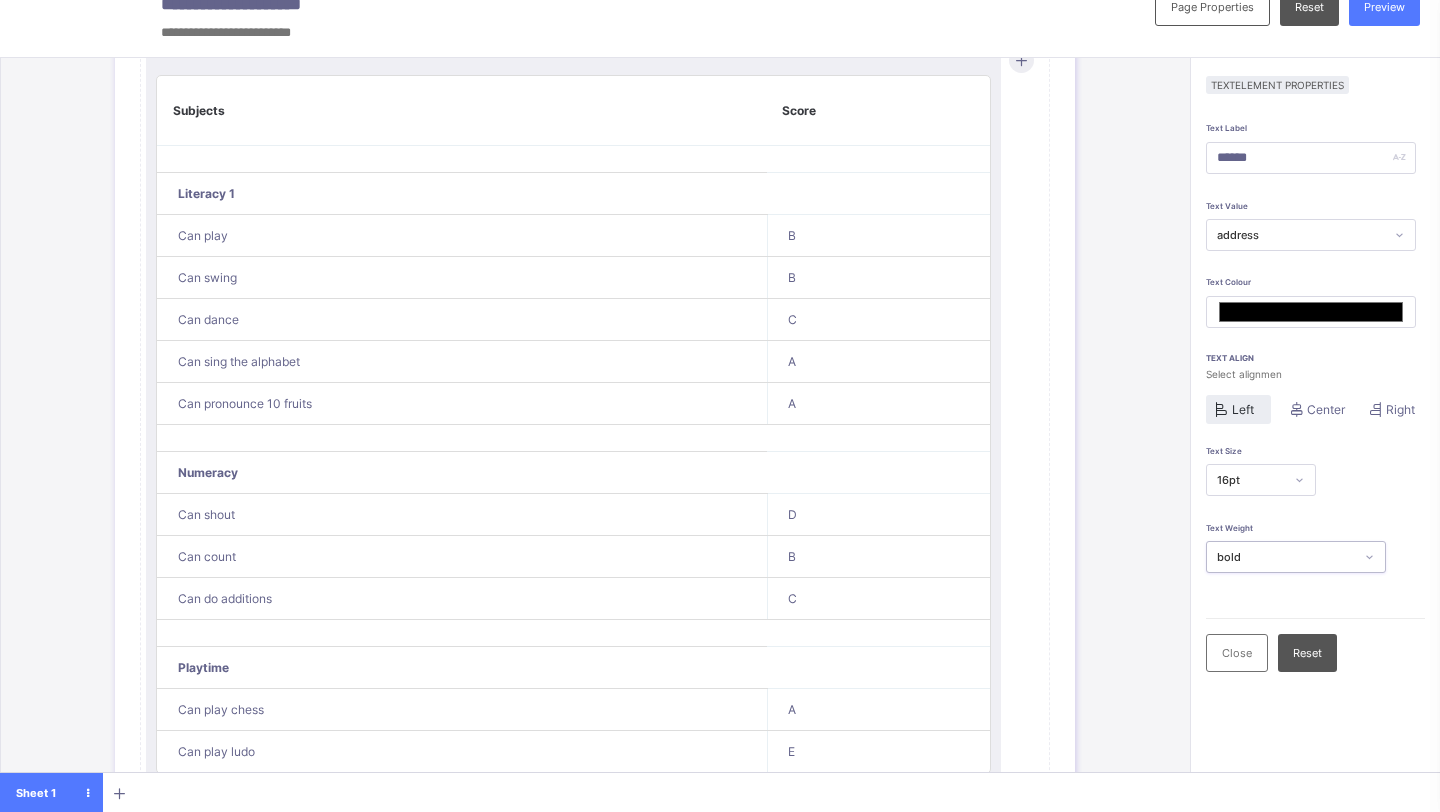 click on "C" at bounding box center (878, 599) 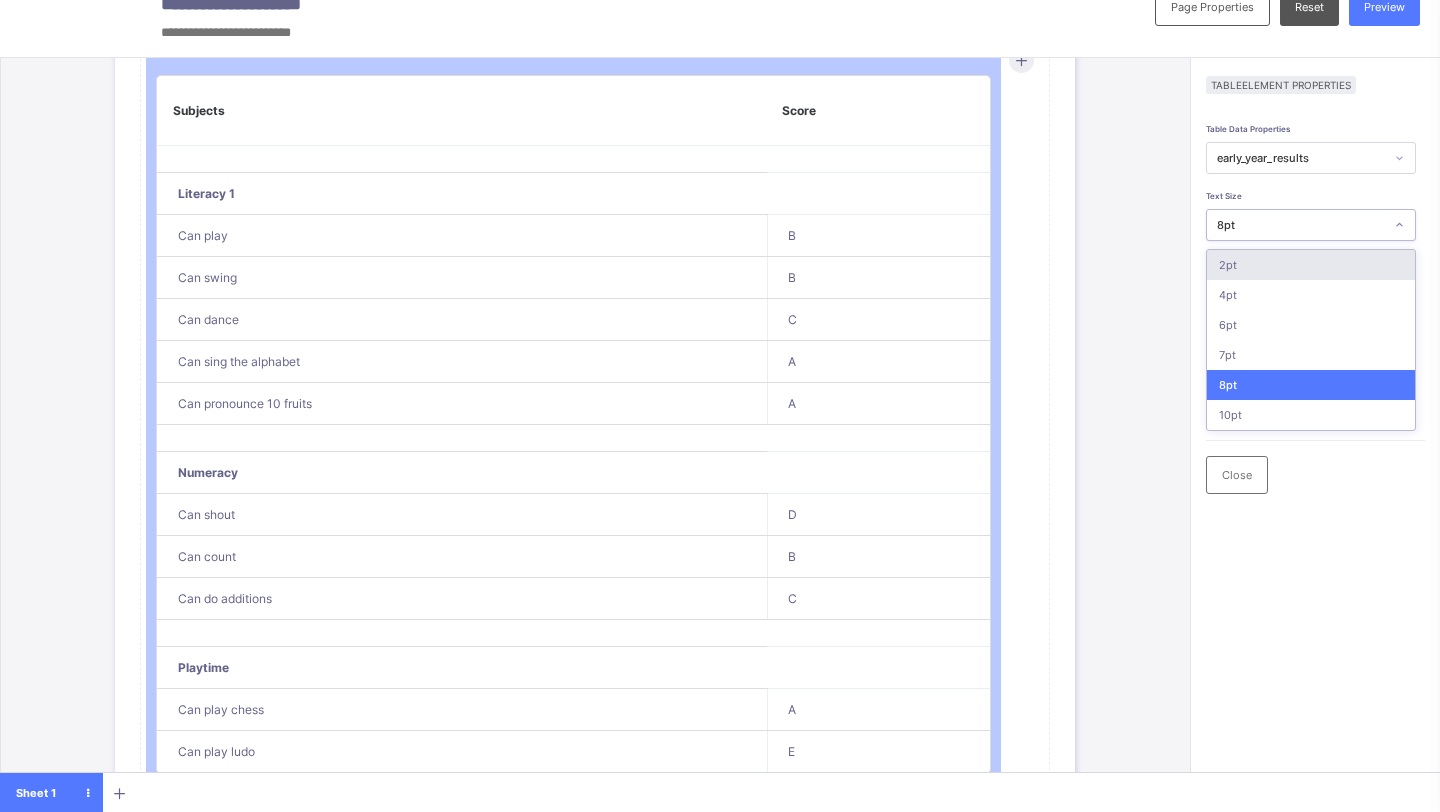 click on "8pt" at bounding box center [1295, 225] 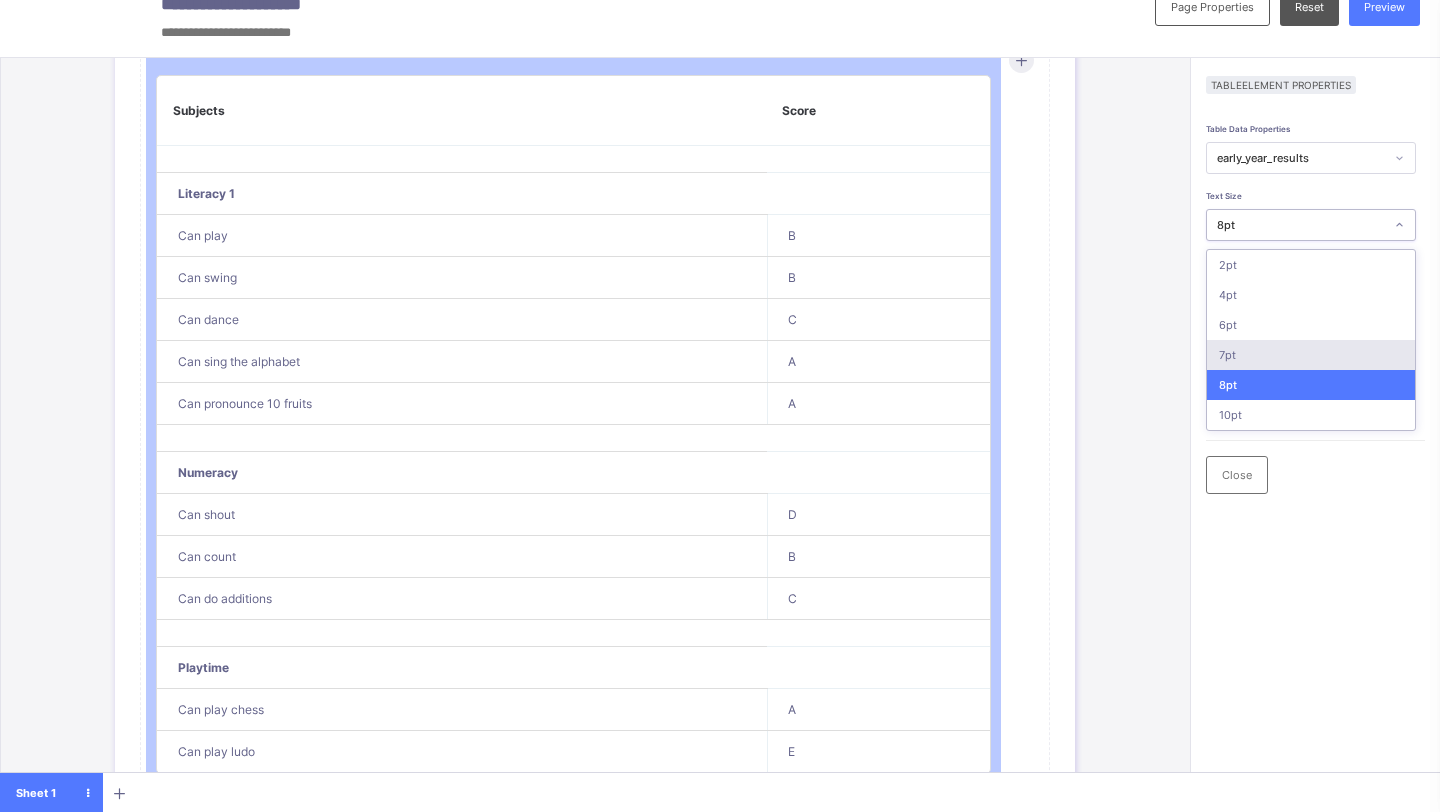 click on "7pt" at bounding box center (1311, 355) 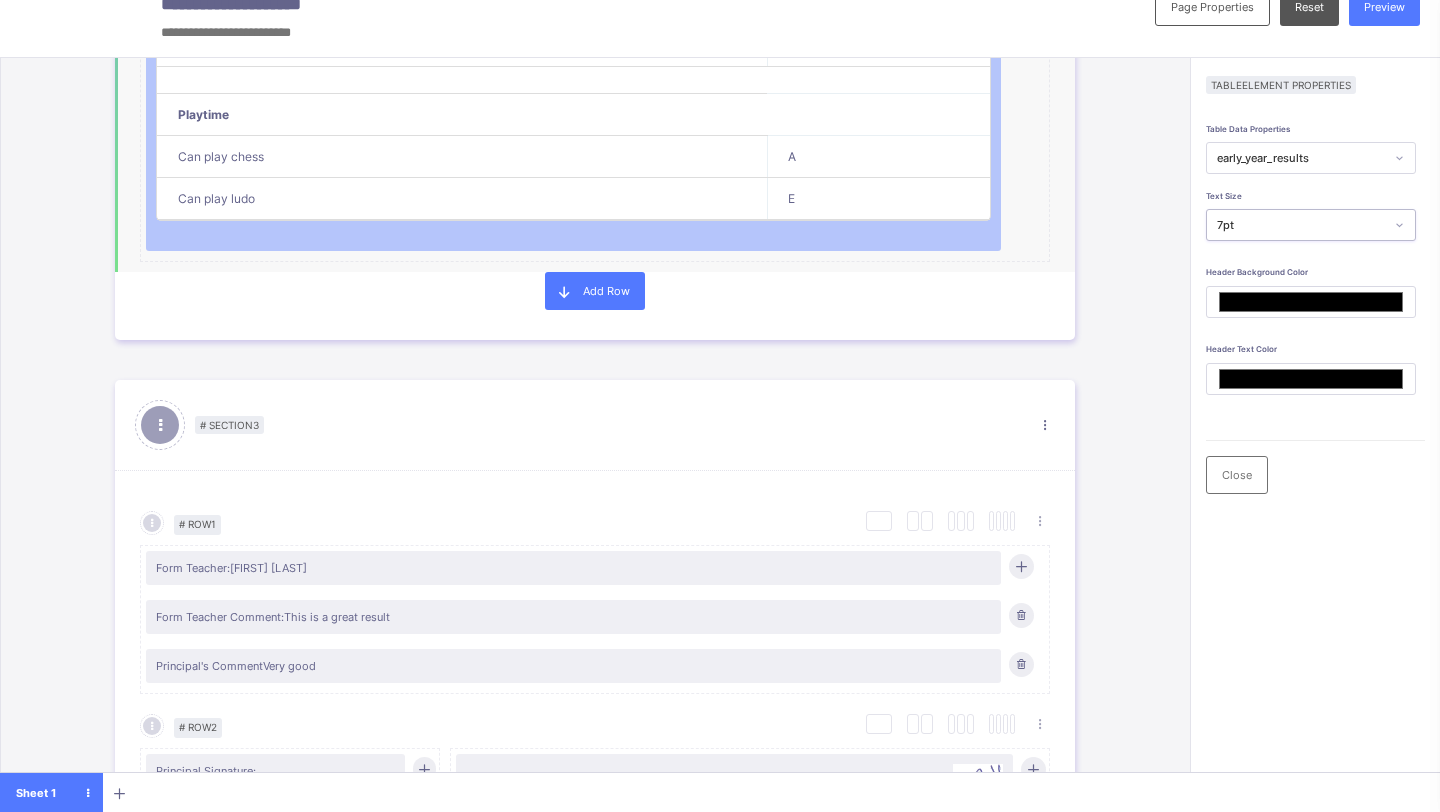 scroll, scrollTop: 1807, scrollLeft: 0, axis: vertical 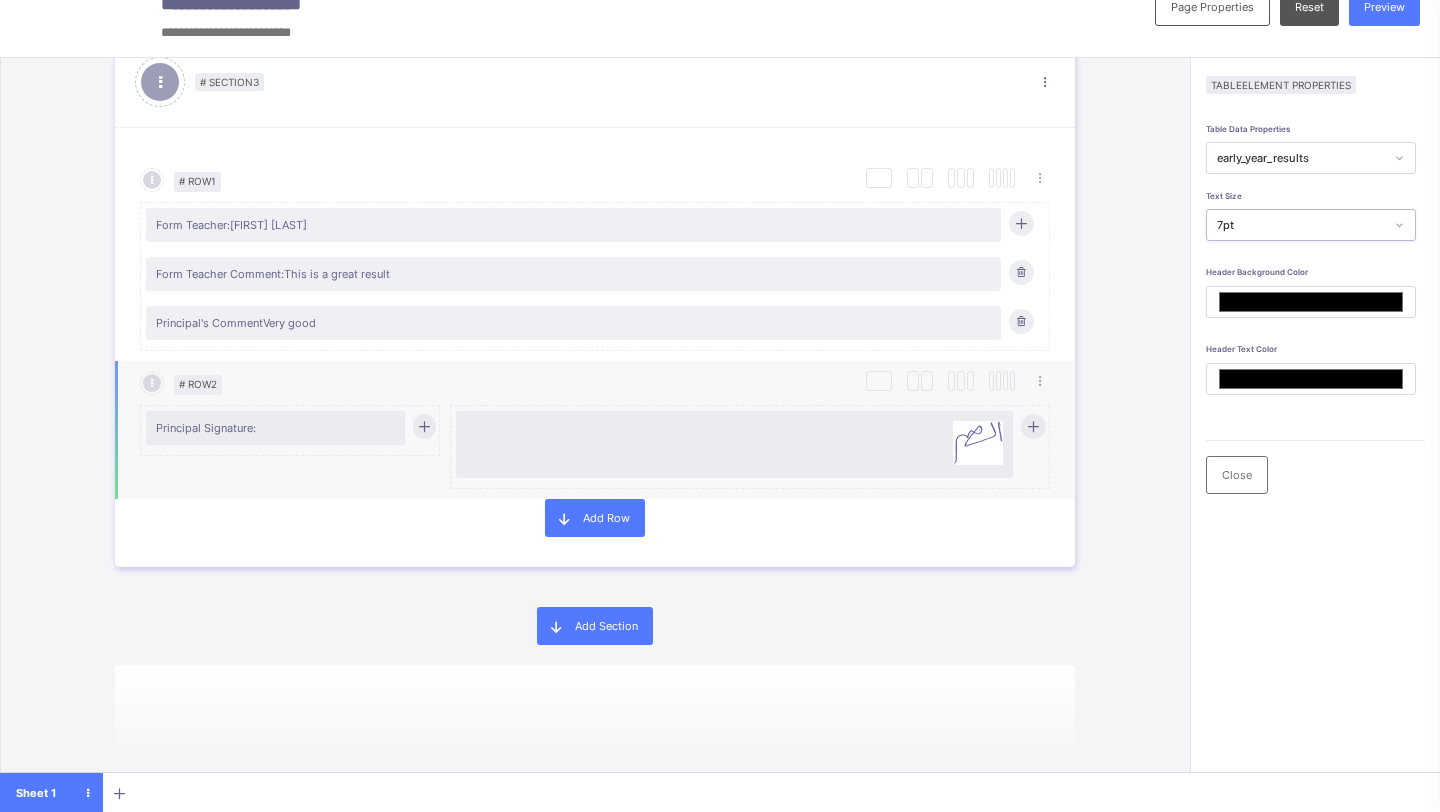 click at bounding box center [978, 443] 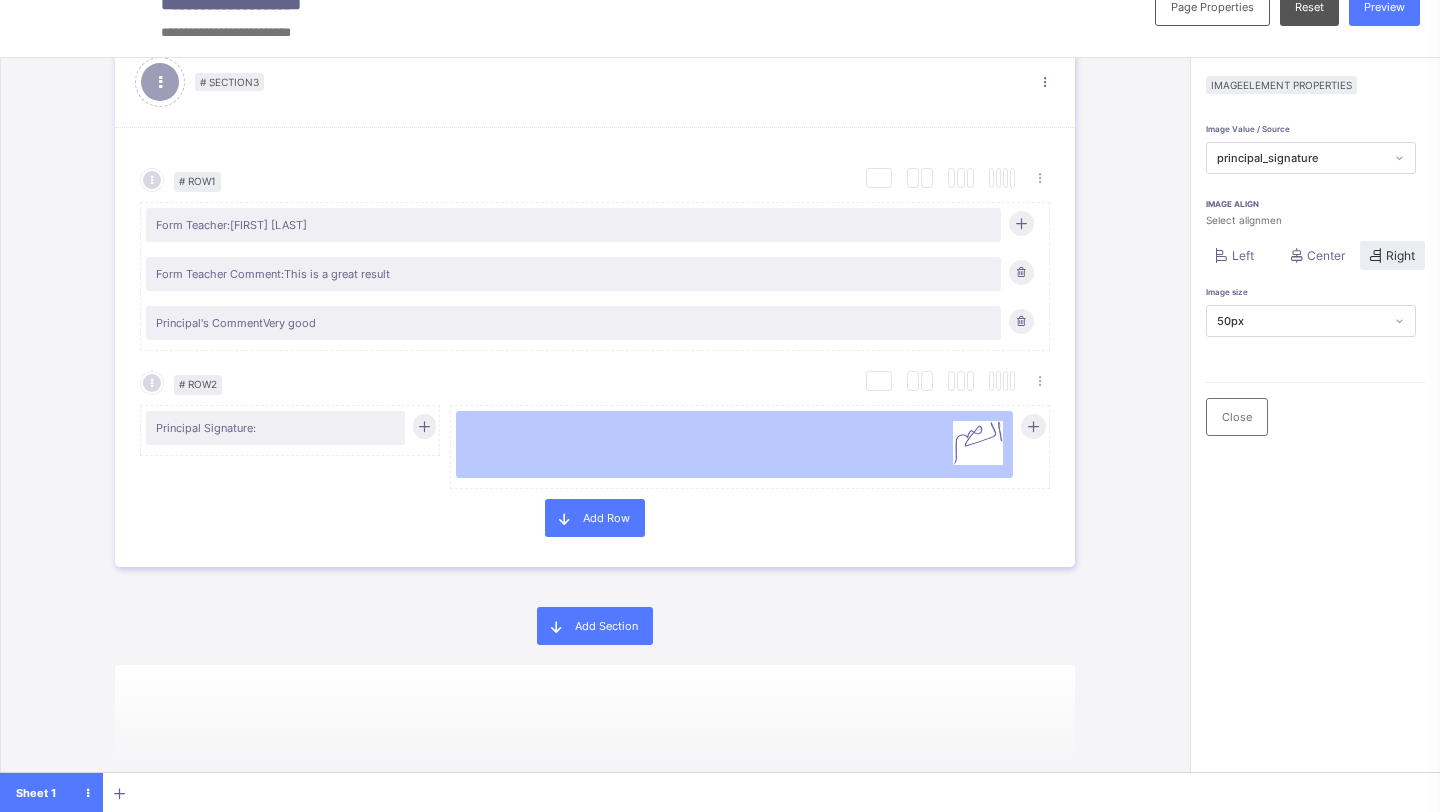click on "50px" at bounding box center (1301, 321) 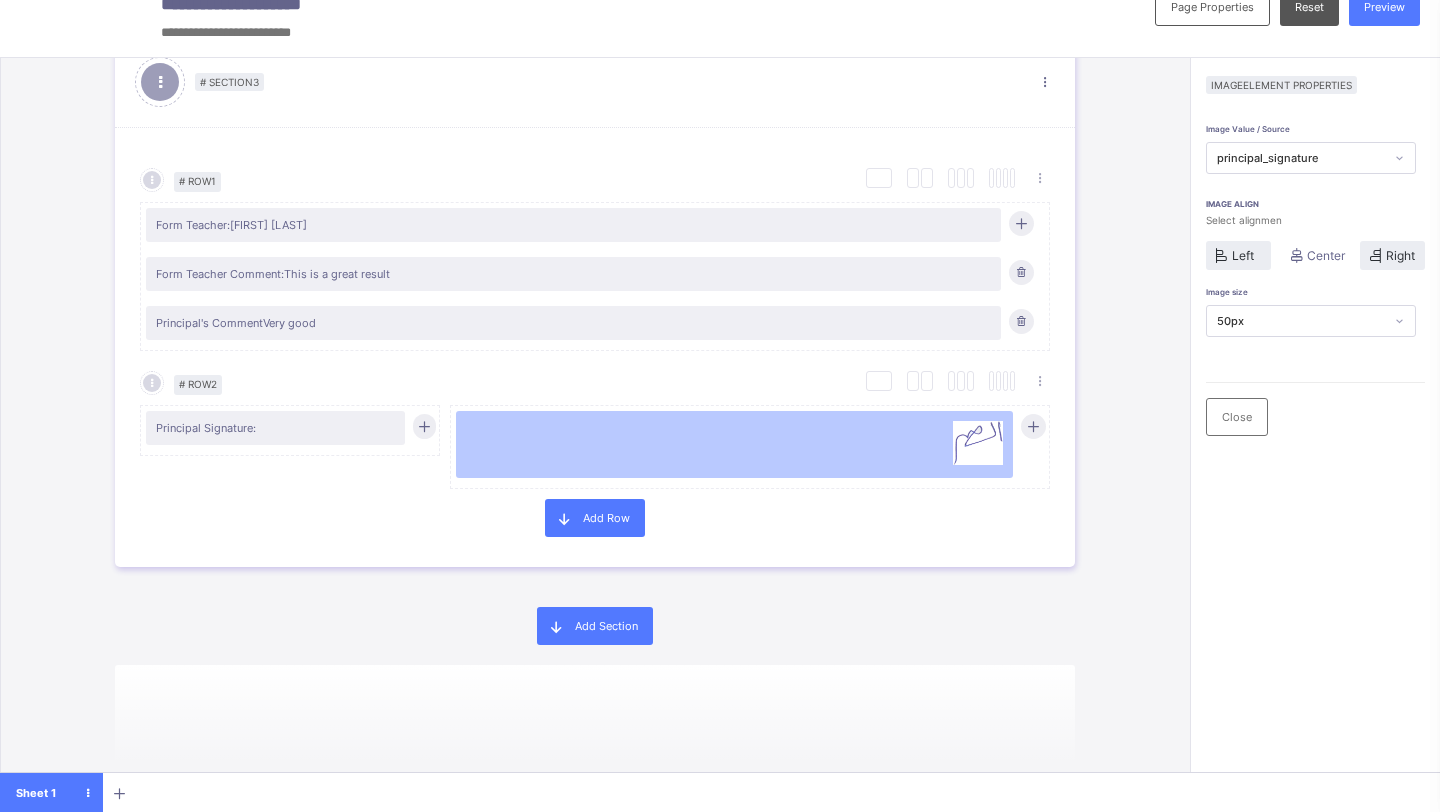 click on "Left" at bounding box center (1238, 255) 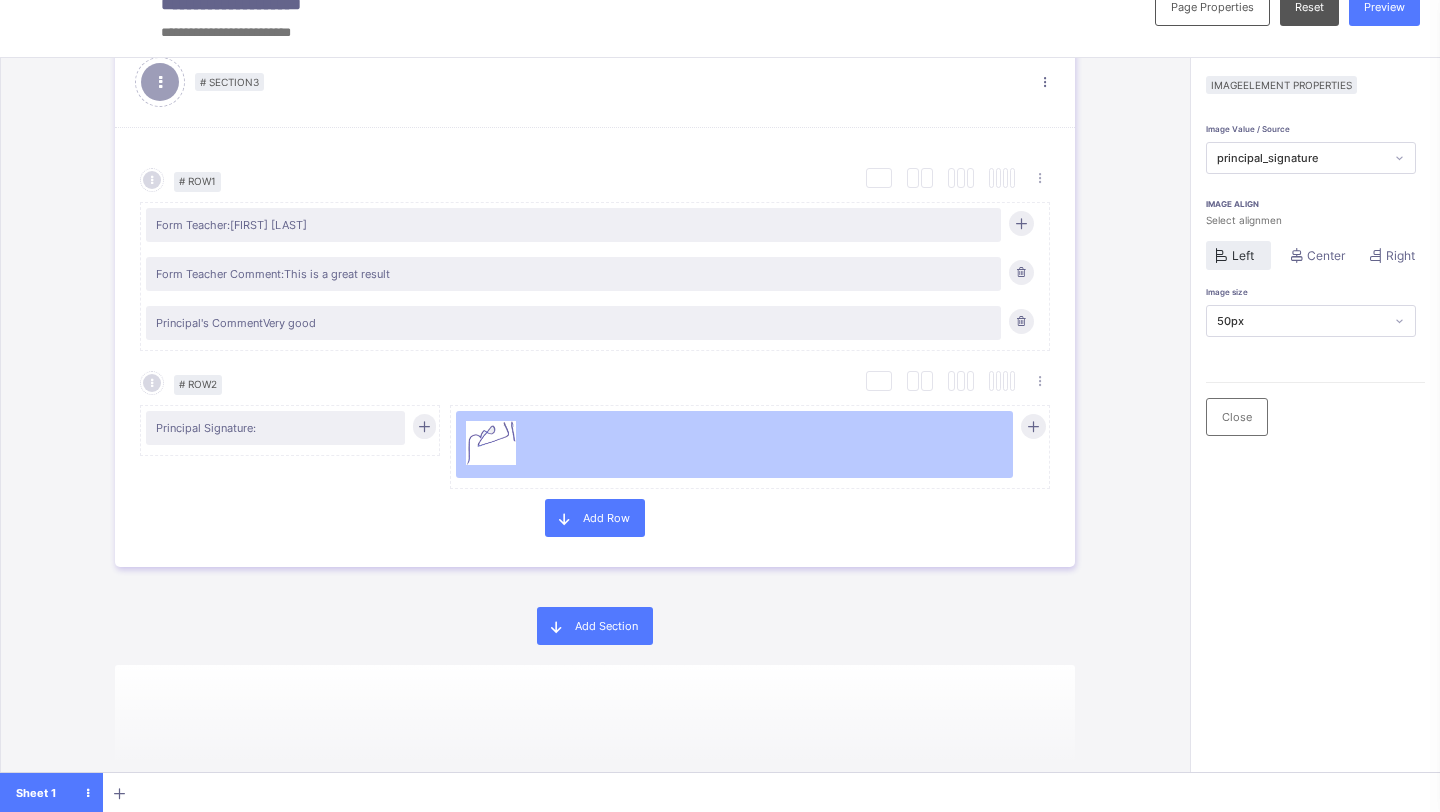 scroll, scrollTop: 0, scrollLeft: 0, axis: both 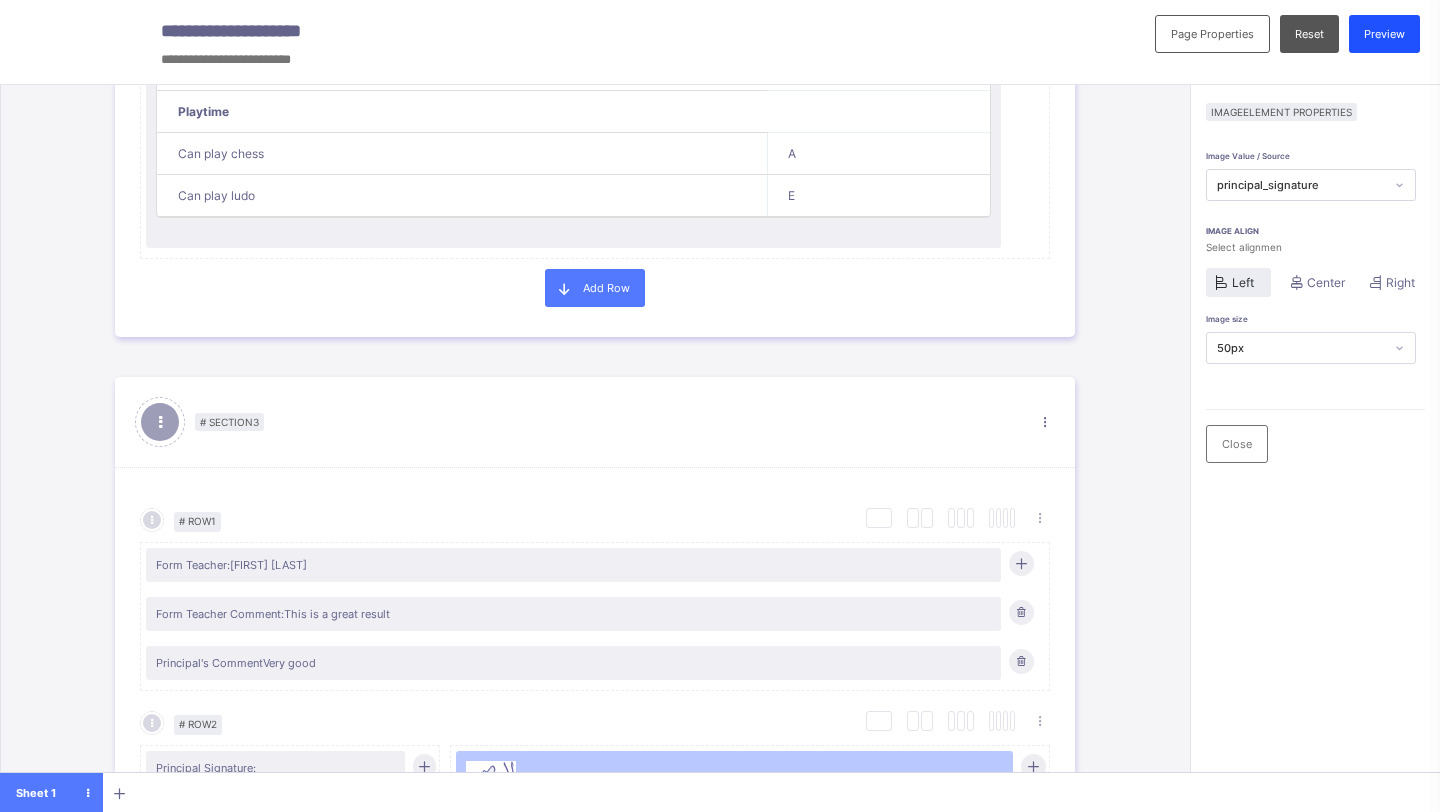 click on "Preview" at bounding box center [1384, 34] 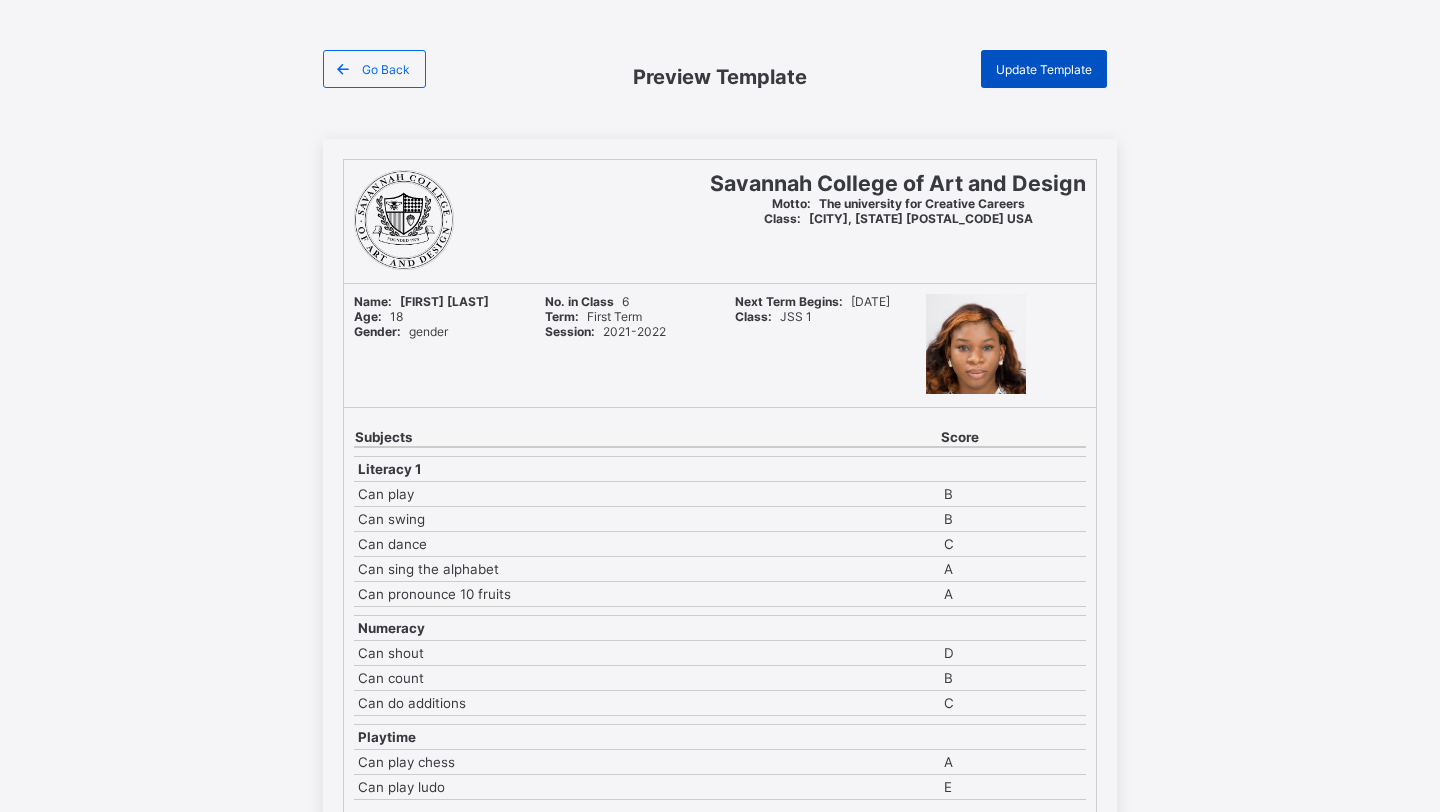 click on "Update Template" at bounding box center (1044, 69) 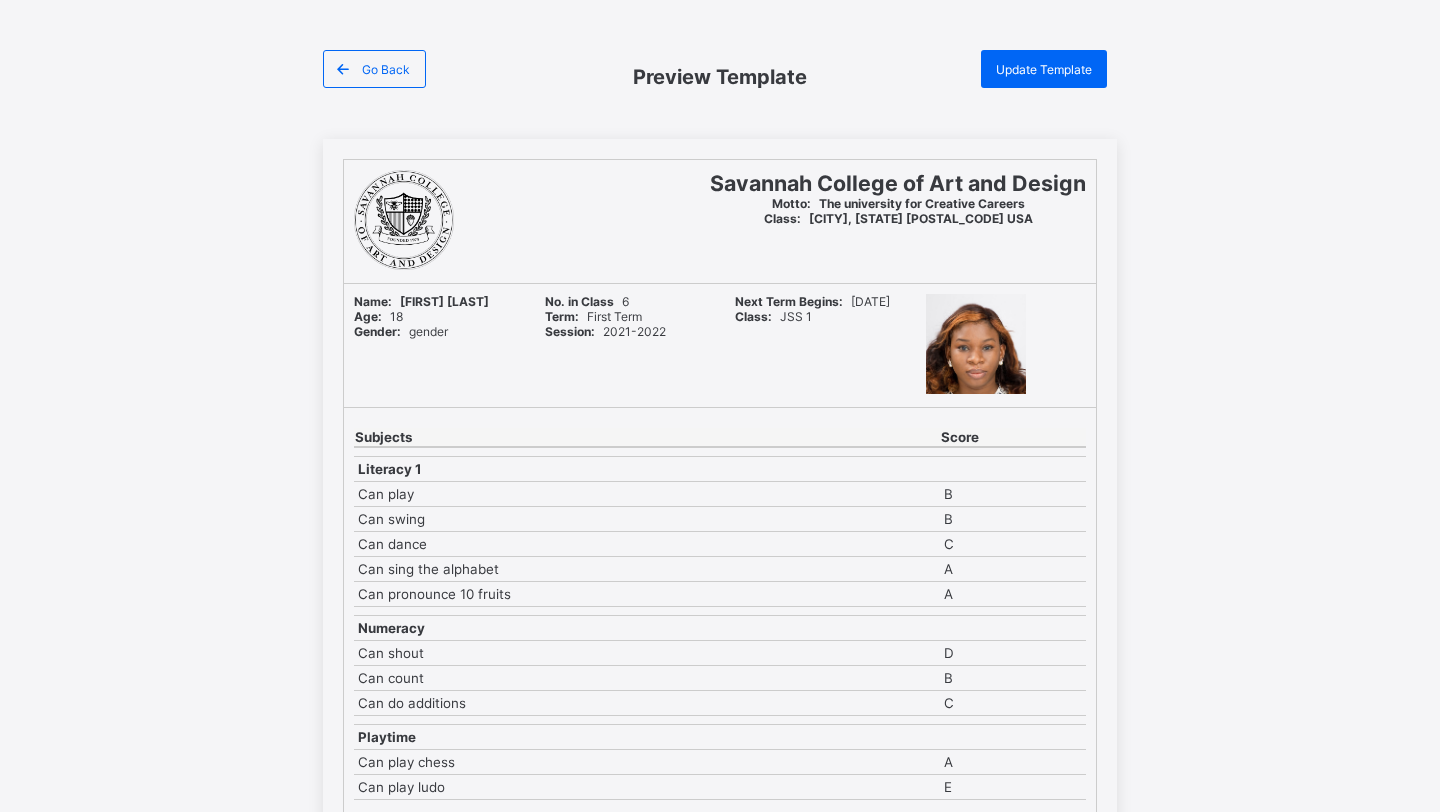 scroll, scrollTop: 5, scrollLeft: 0, axis: vertical 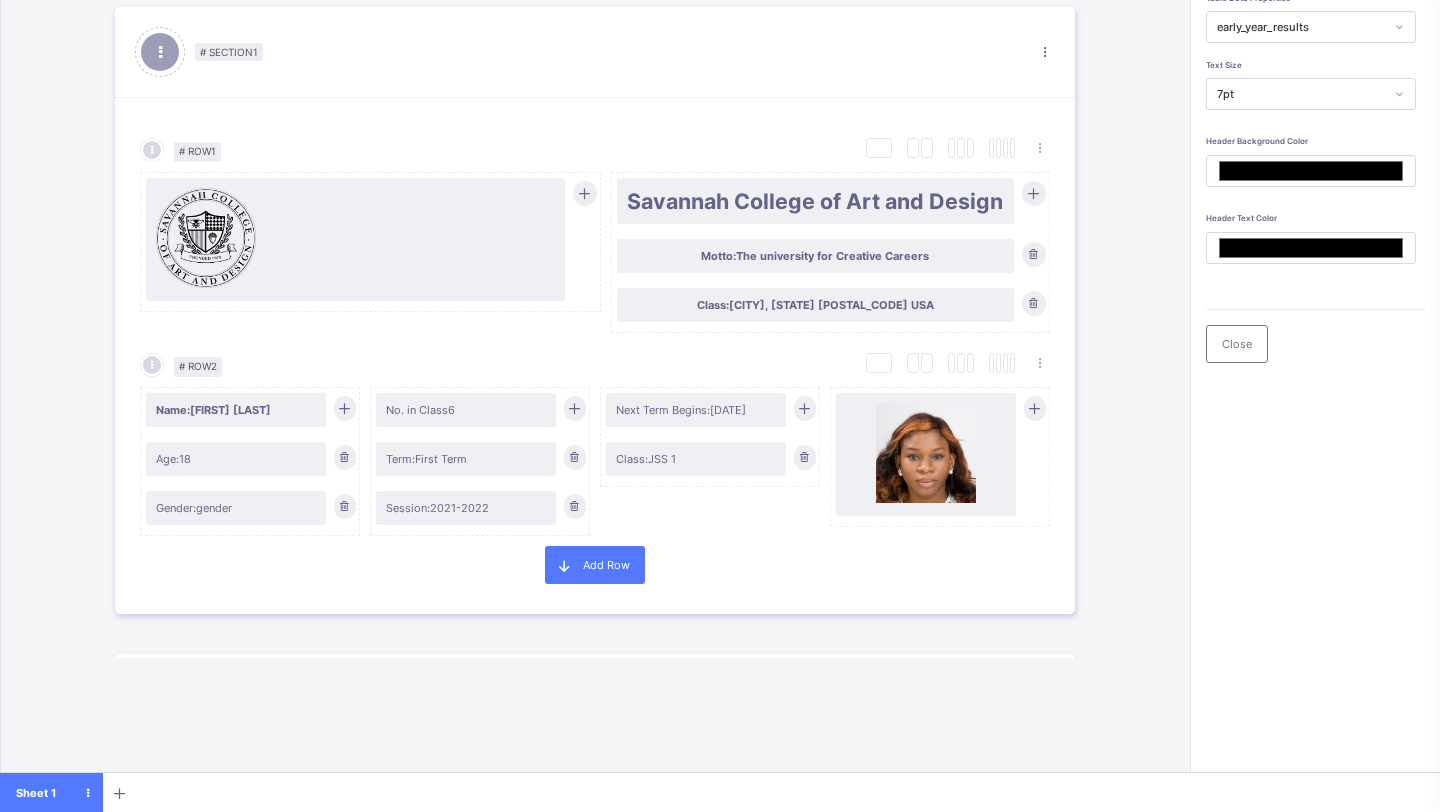click at bounding box center [879, 795] 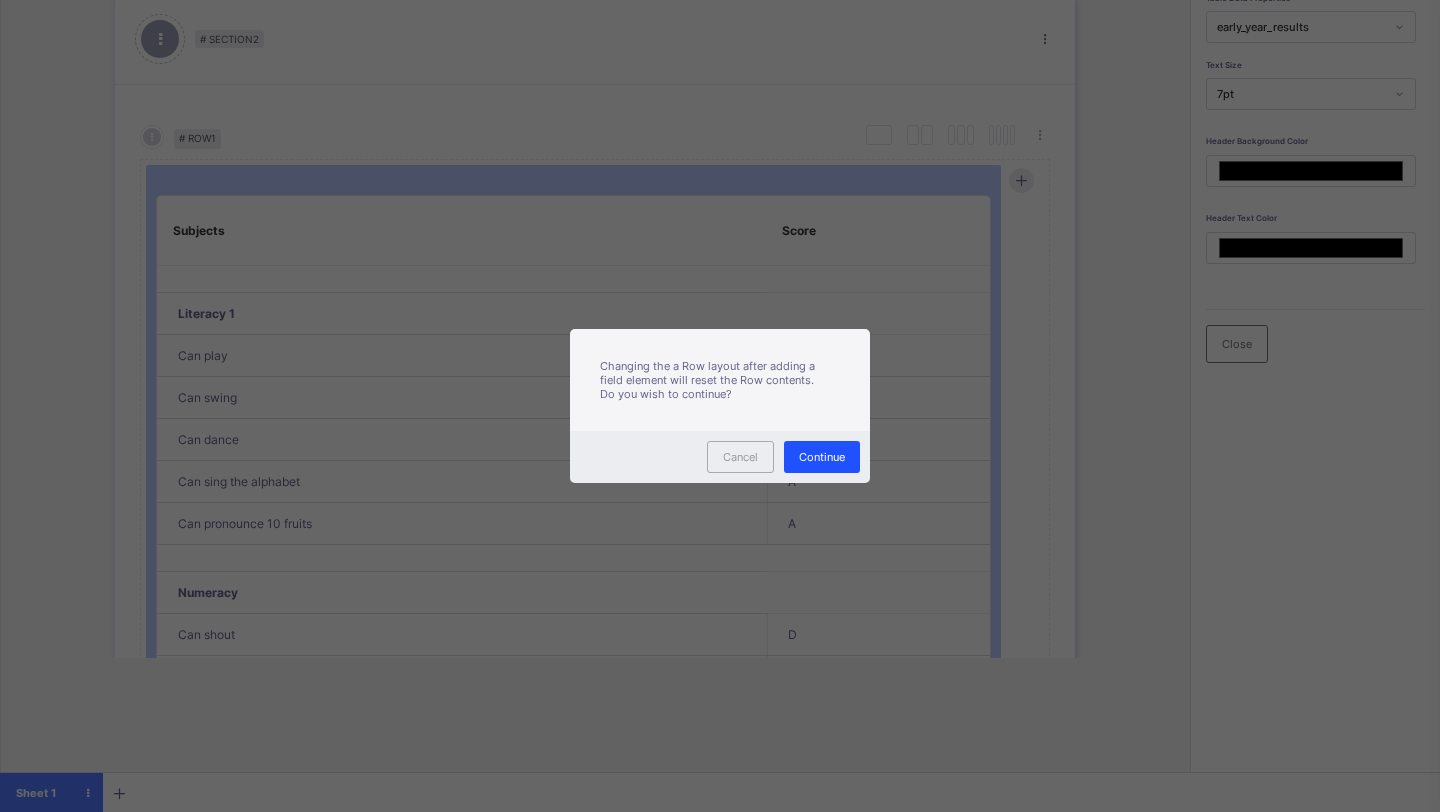 click on "Continue" at bounding box center (822, 457) 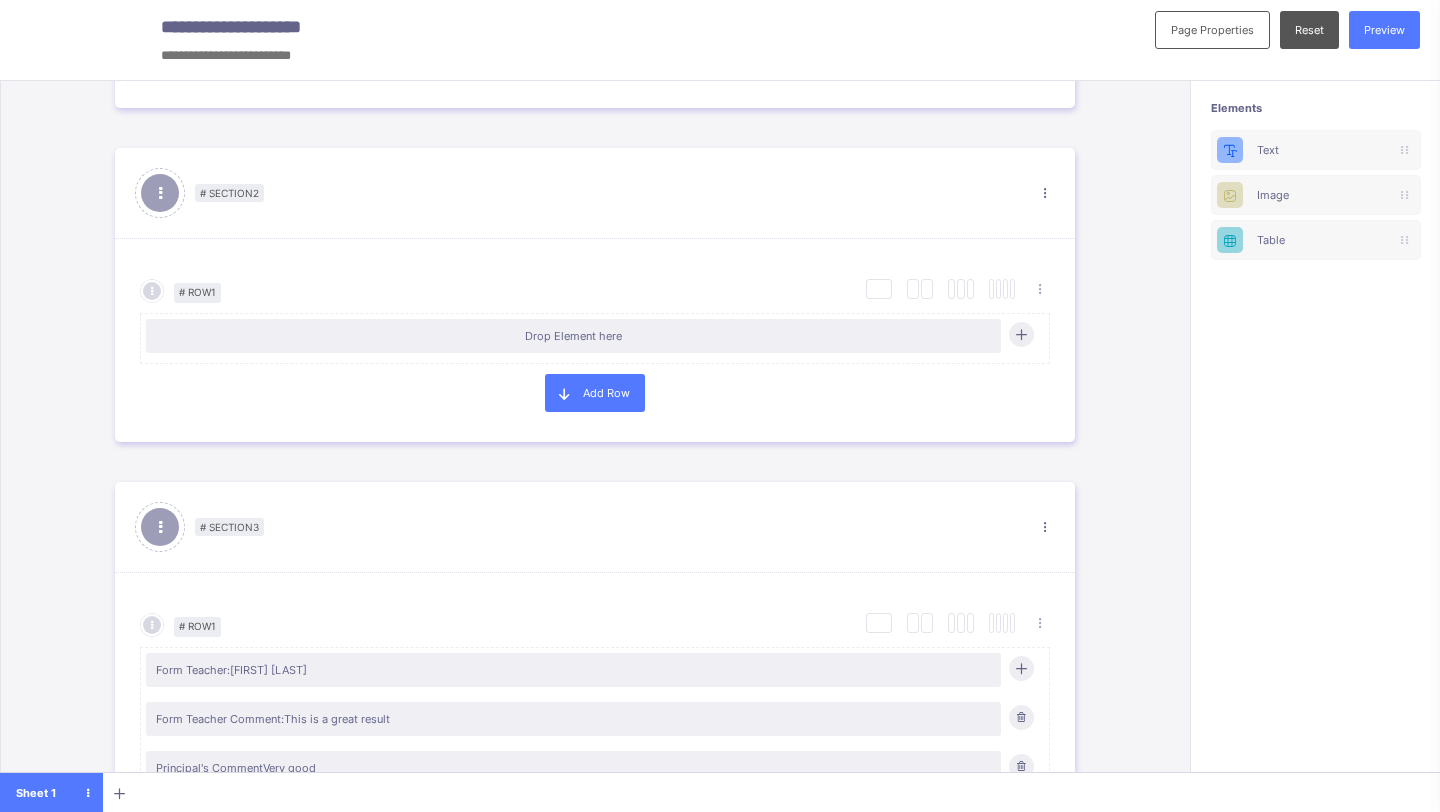 scroll, scrollTop: 4, scrollLeft: 0, axis: vertical 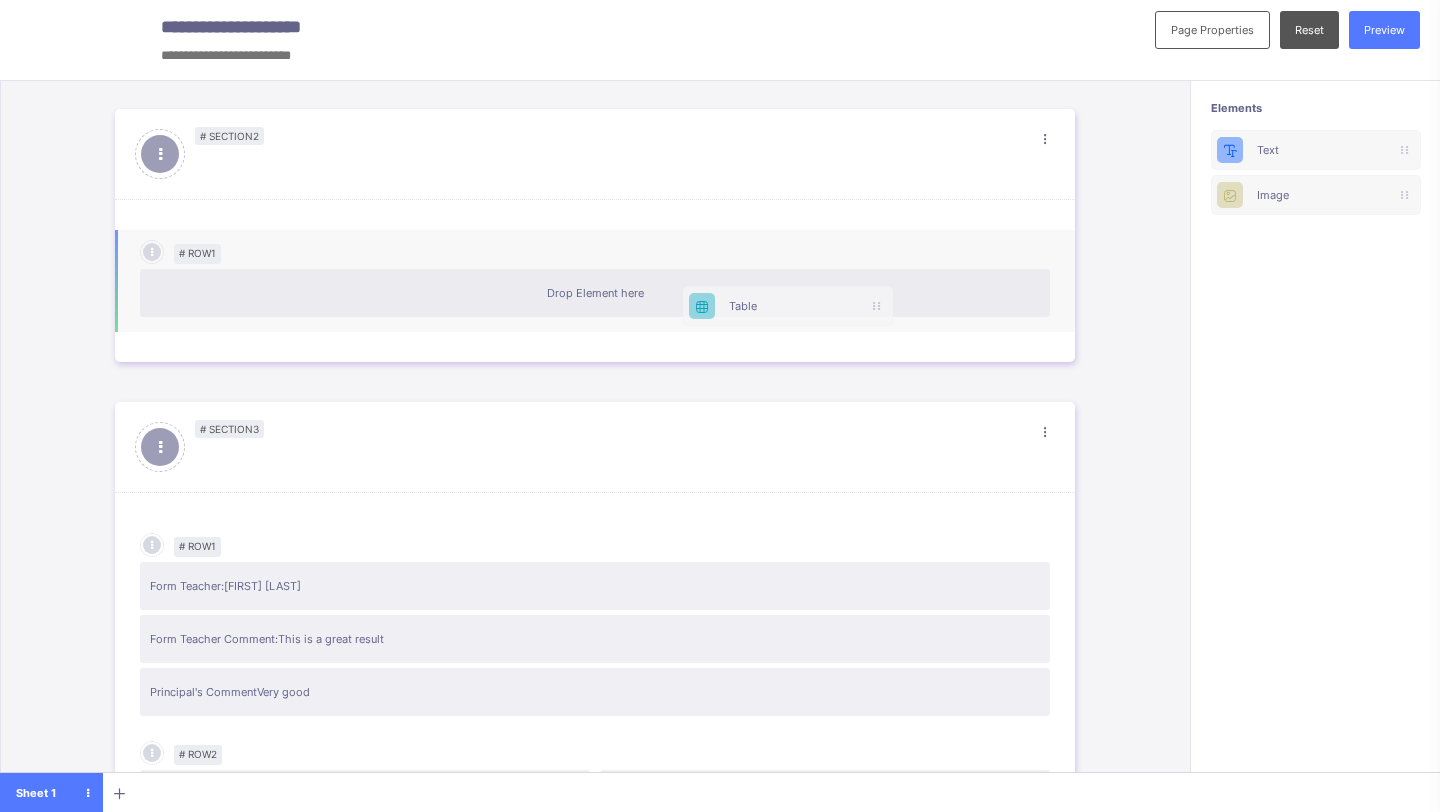 drag, startPoint x: 1273, startPoint y: 229, endPoint x: 736, endPoint y: 292, distance: 540.6829 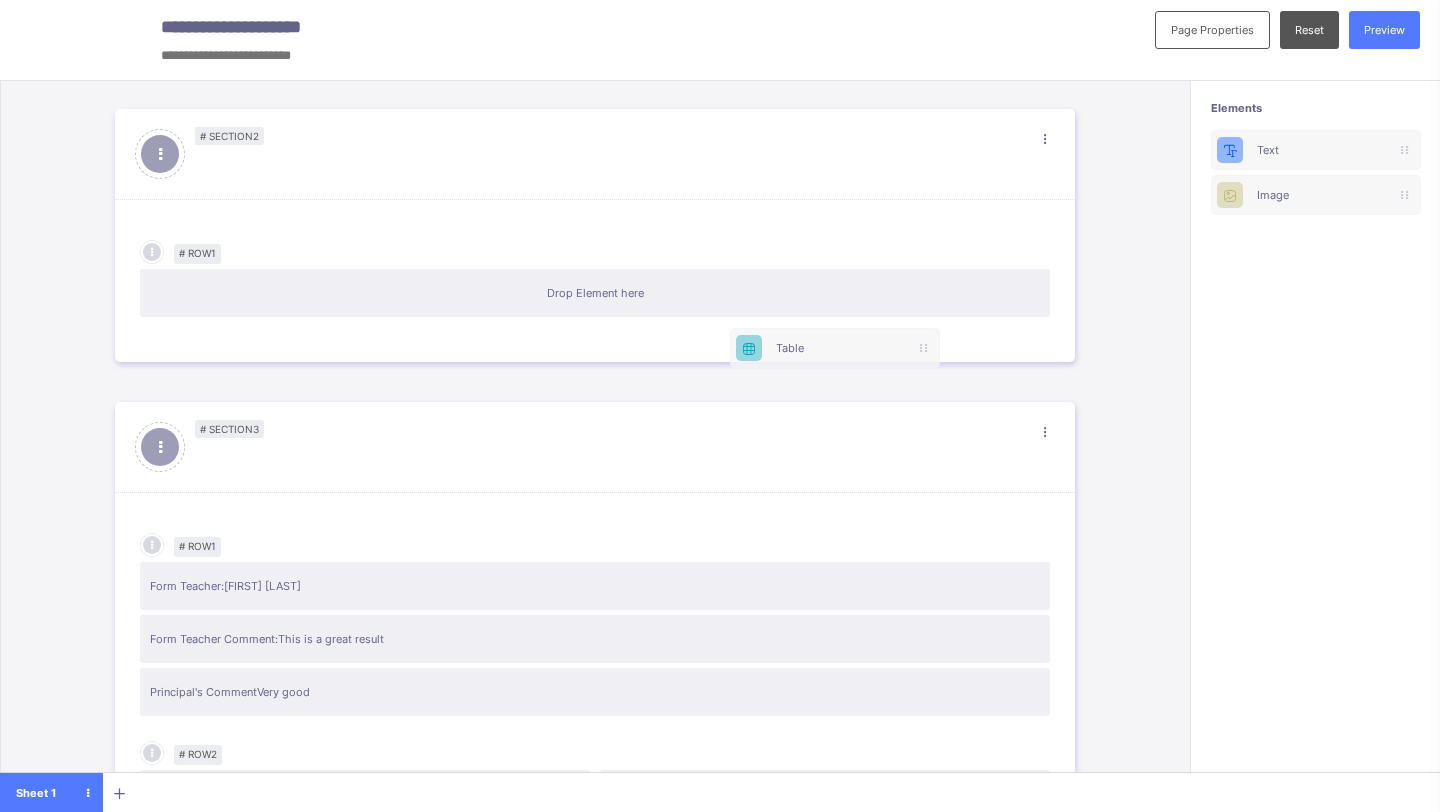 scroll, scrollTop: 658, scrollLeft: 0, axis: vertical 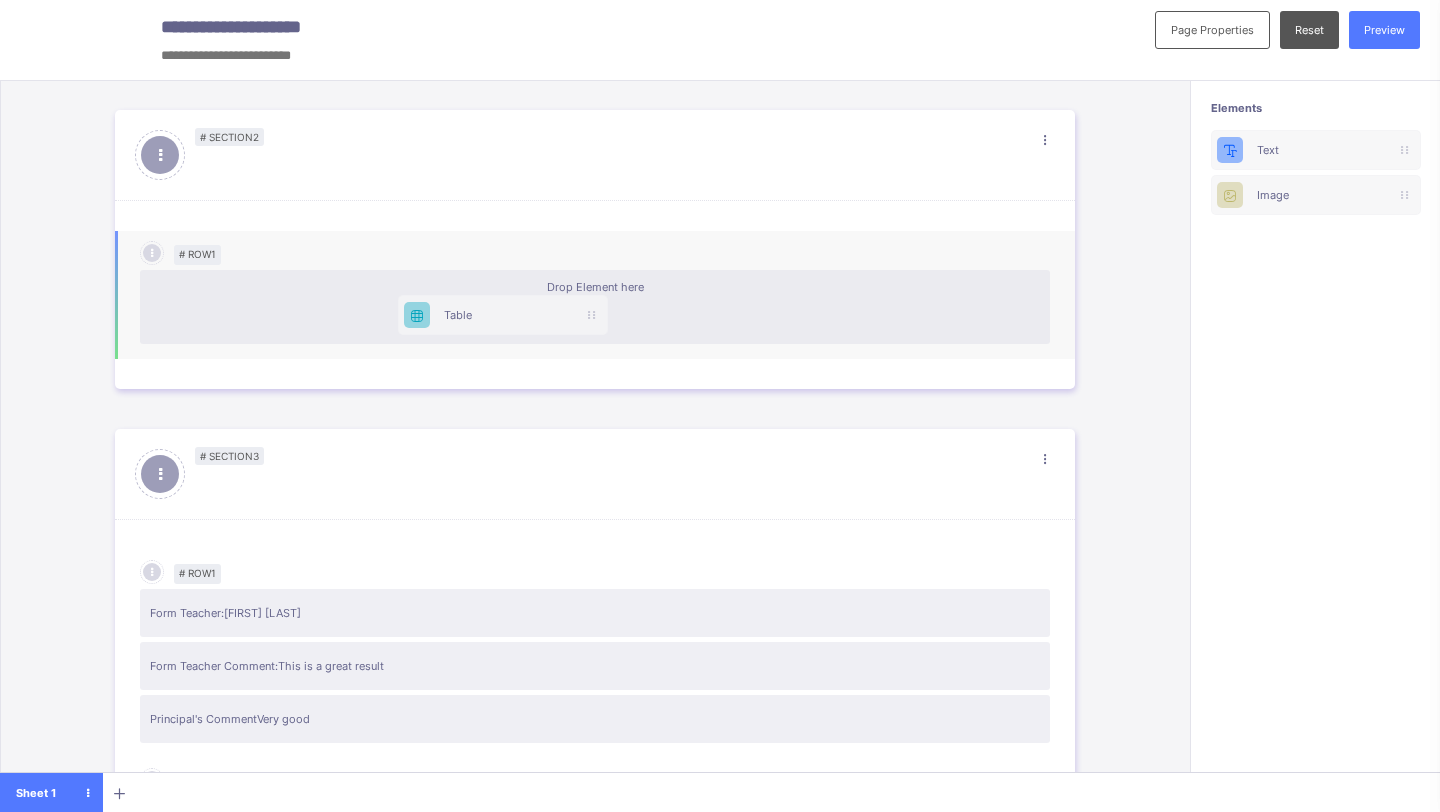 drag, startPoint x: 1349, startPoint y: 248, endPoint x: 522, endPoint y: 319, distance: 830.0422 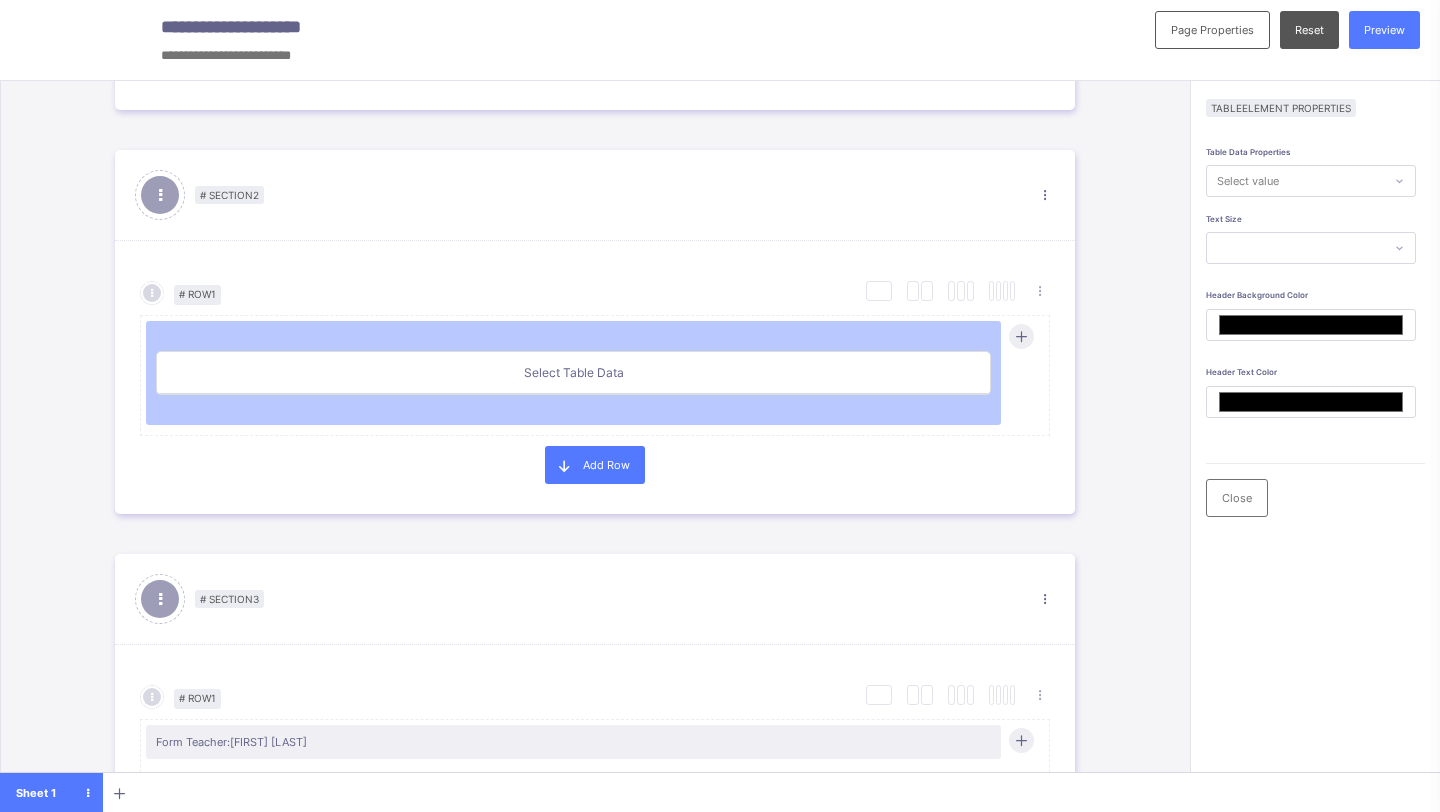click on "Select value" at bounding box center [1248, 181] 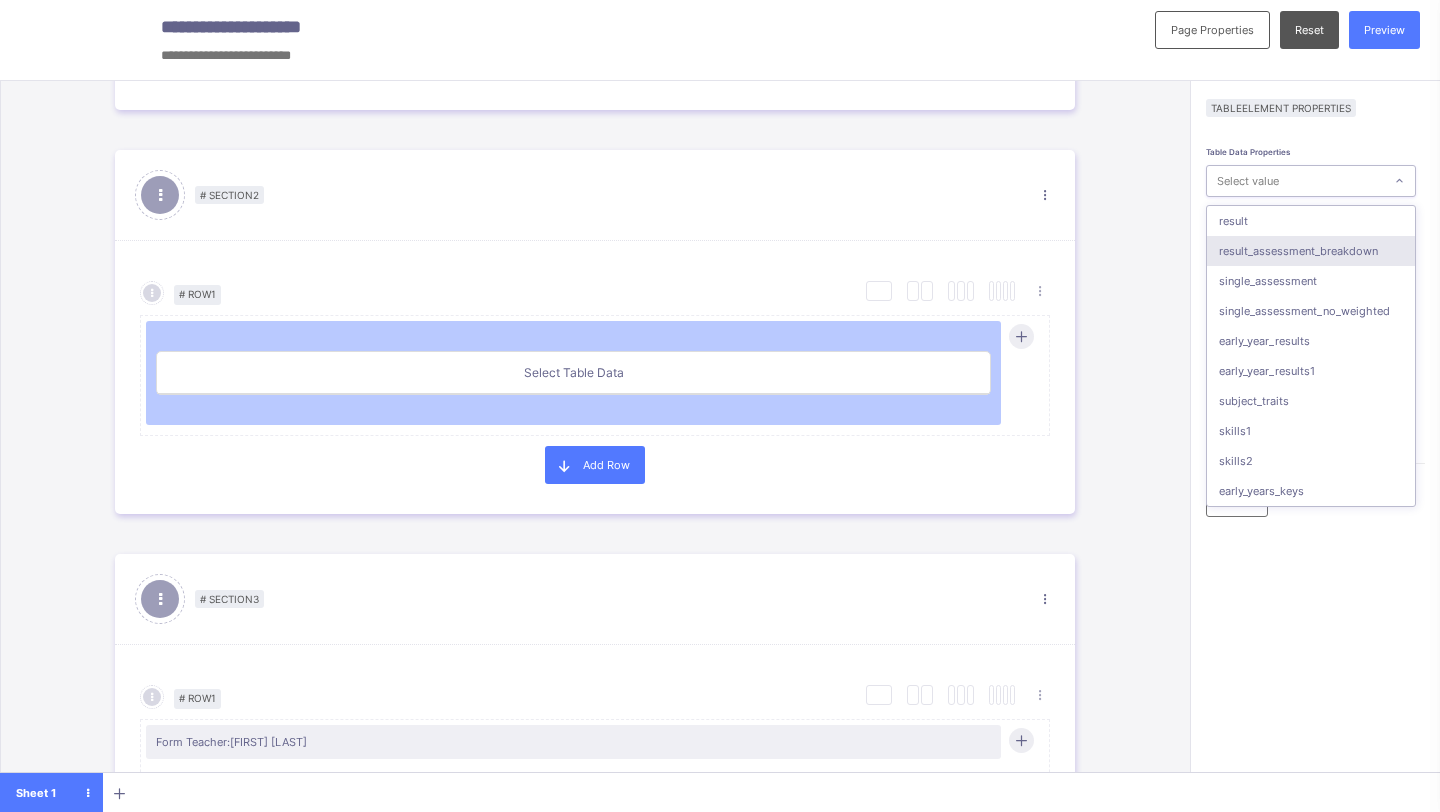 click on "result_assessment_breakdown" at bounding box center (1311, 251) 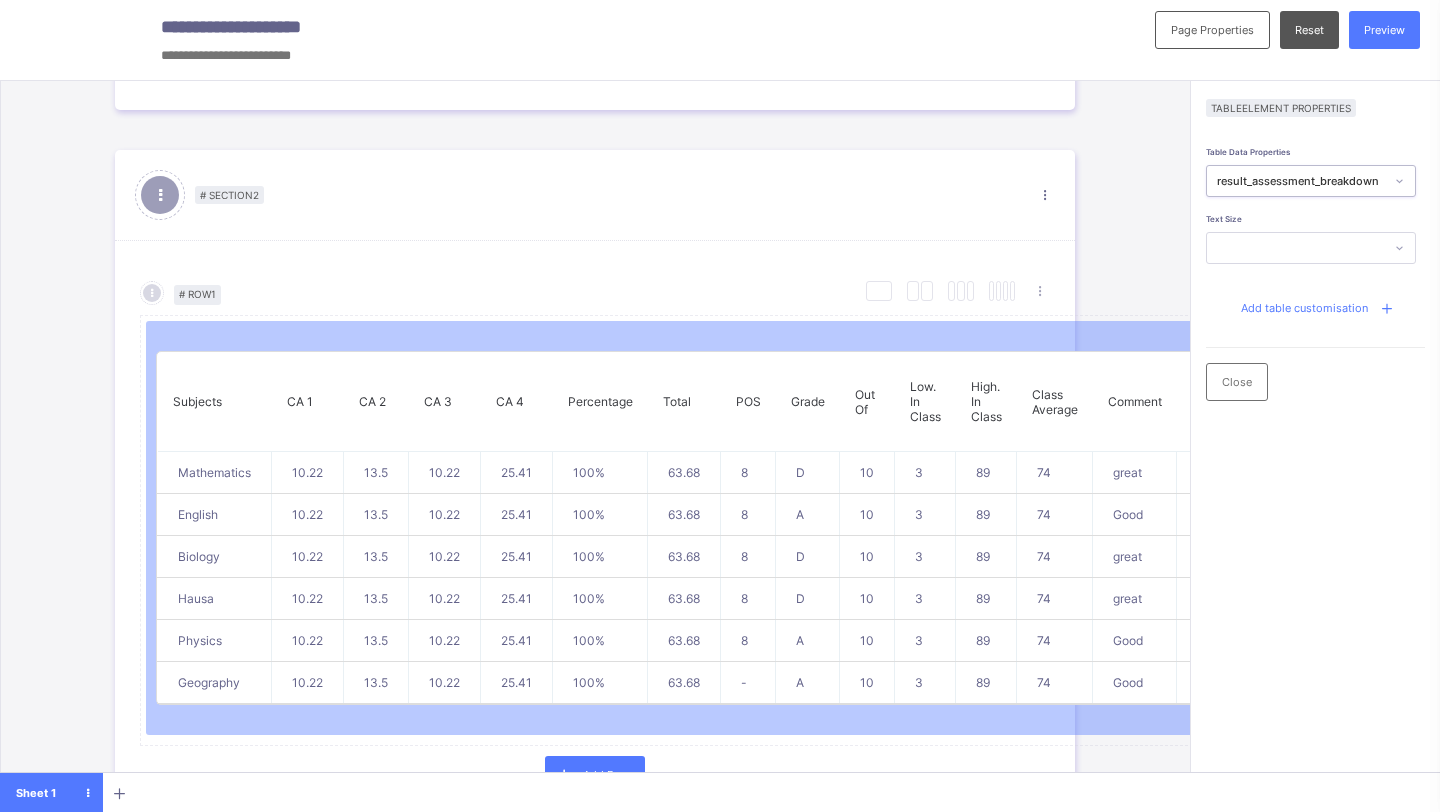 click on "result_assessment_breakdown" at bounding box center (1295, 181) 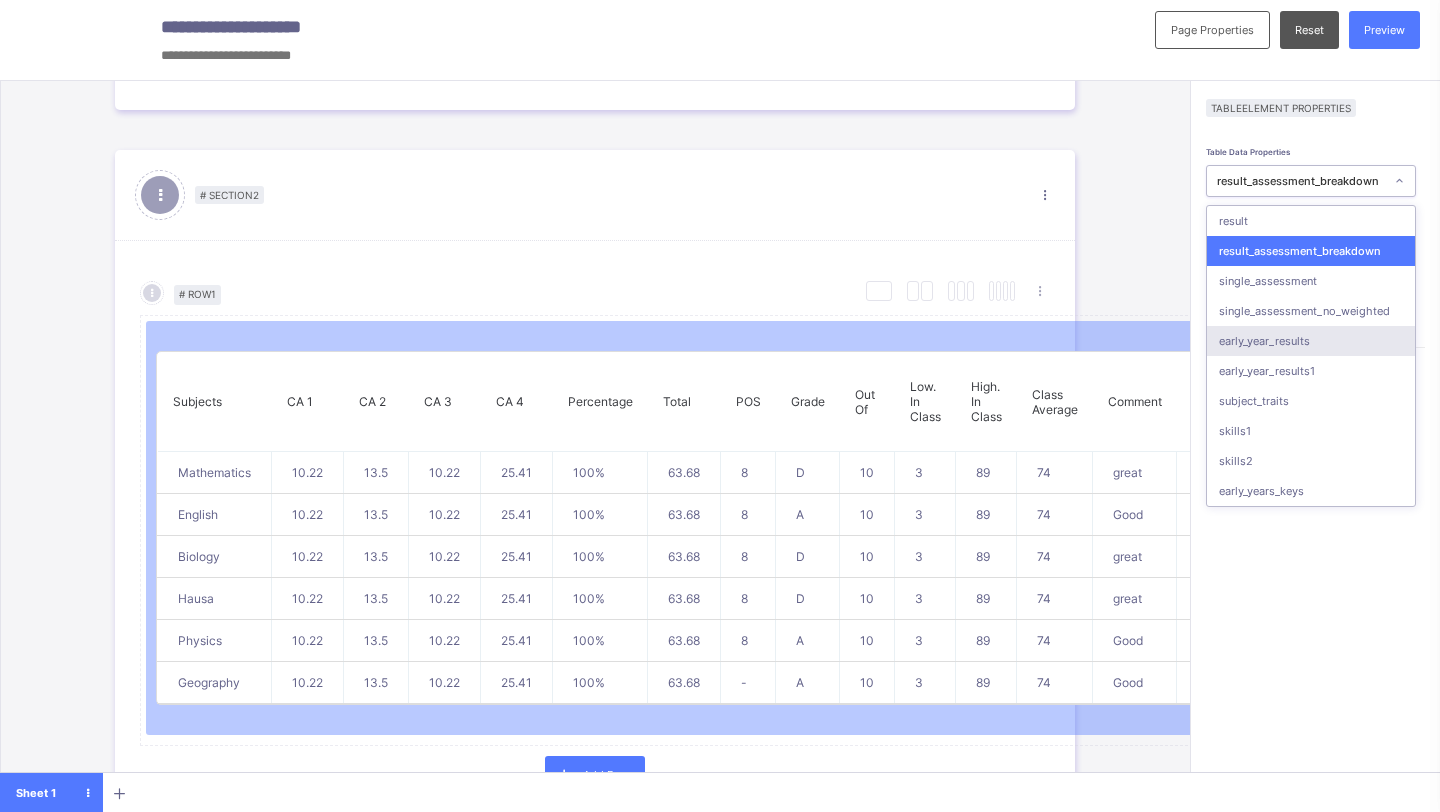 click on "early_year_results" at bounding box center (1311, 341) 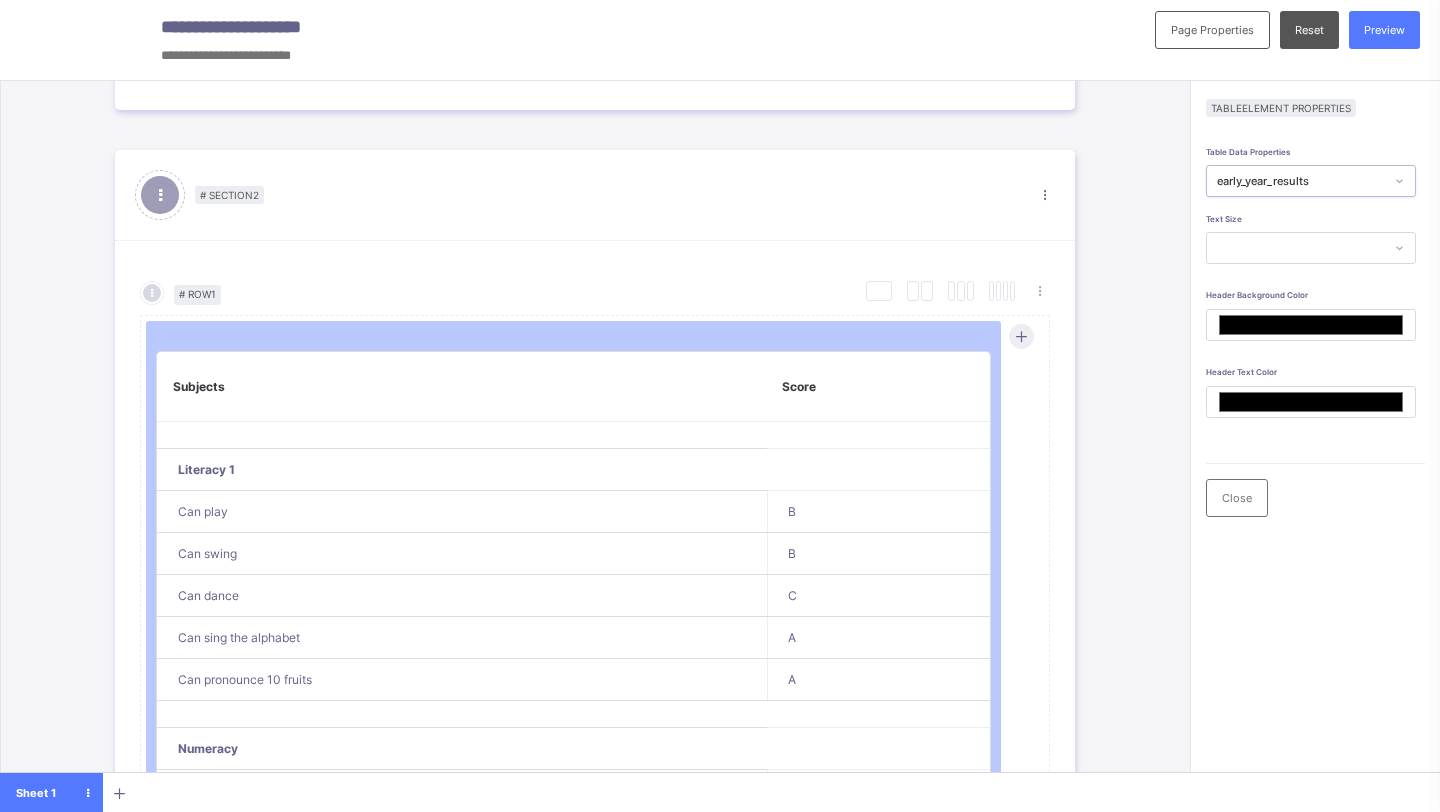 click on "early_year_results" at bounding box center [1301, 181] 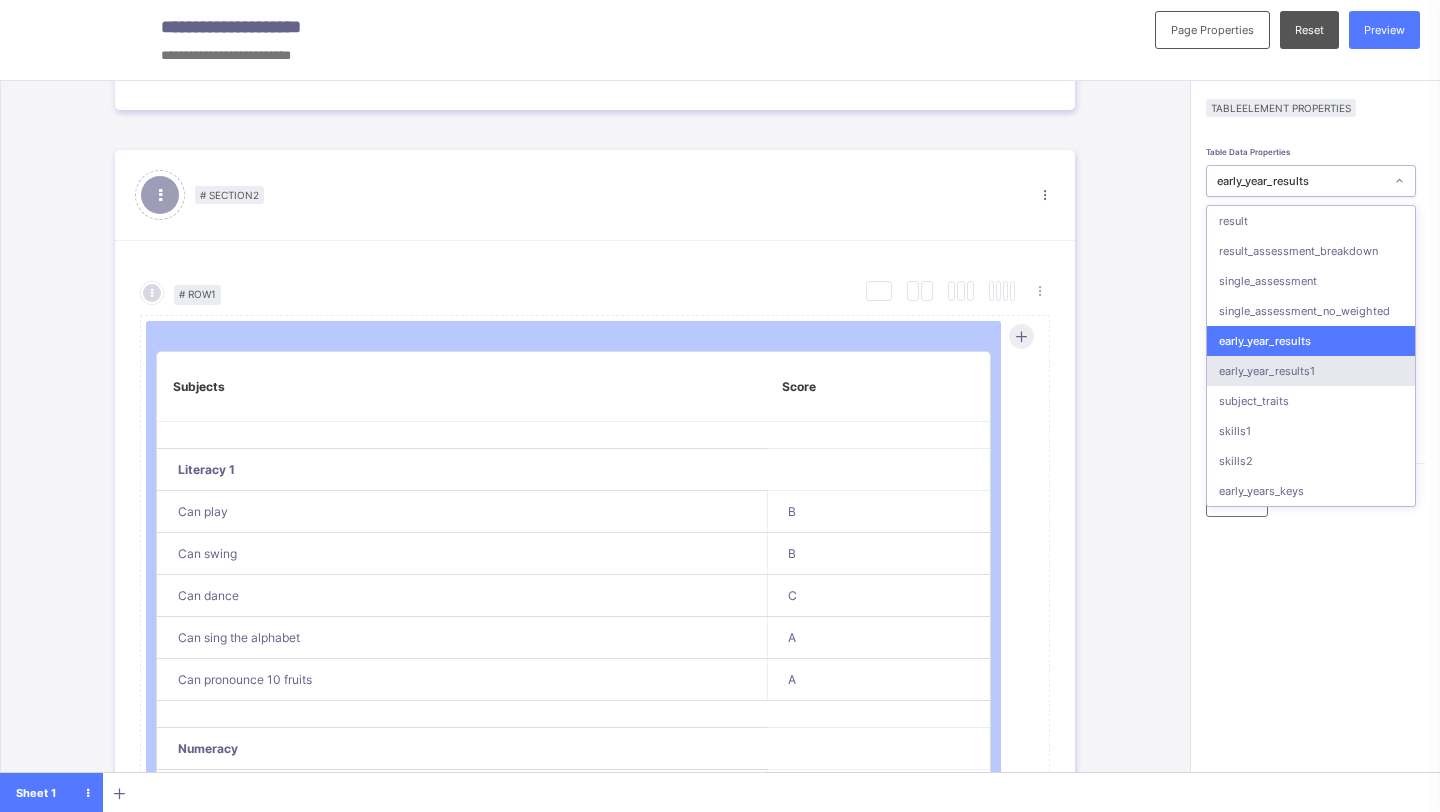 click on "early_year_results1" at bounding box center (1311, 371) 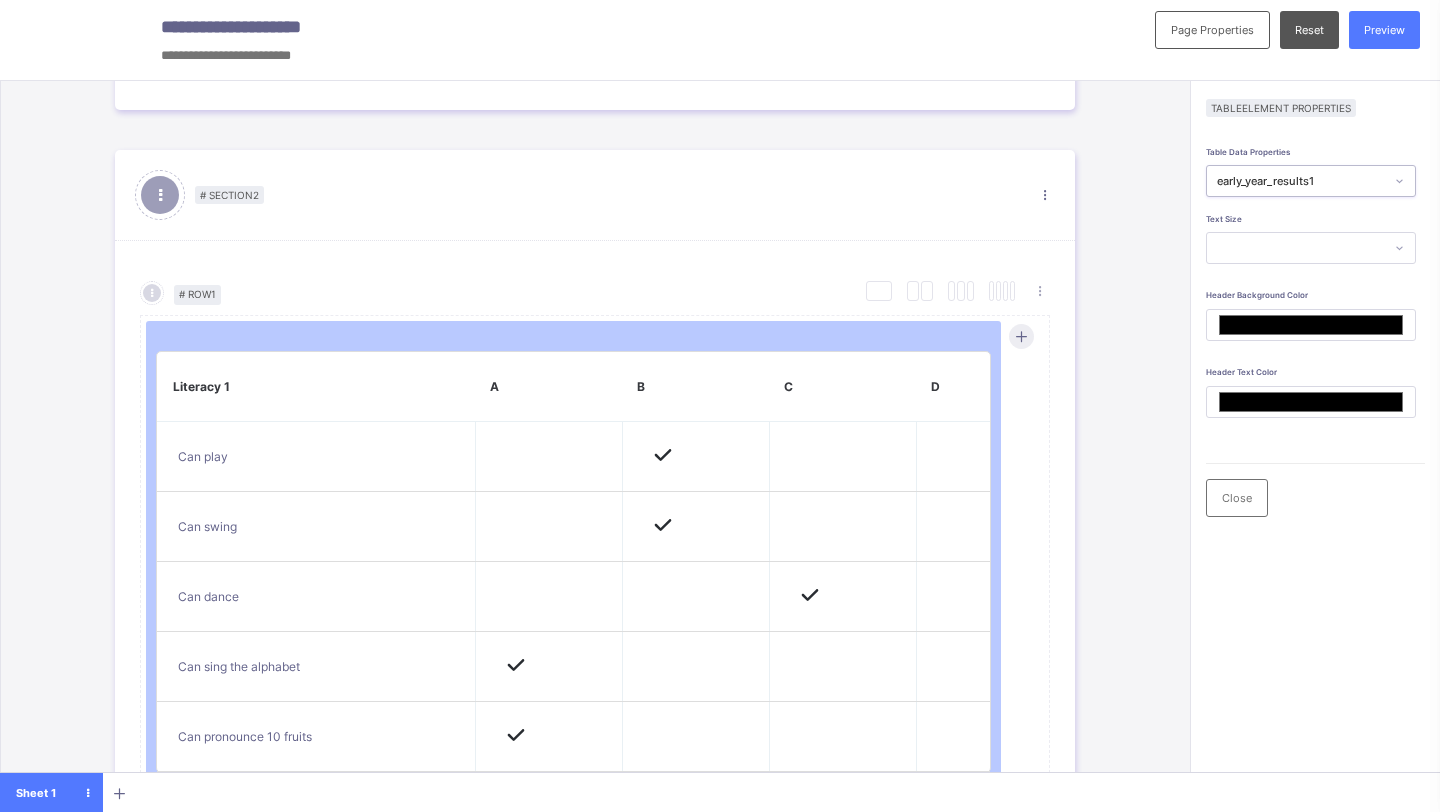 type on "*******" 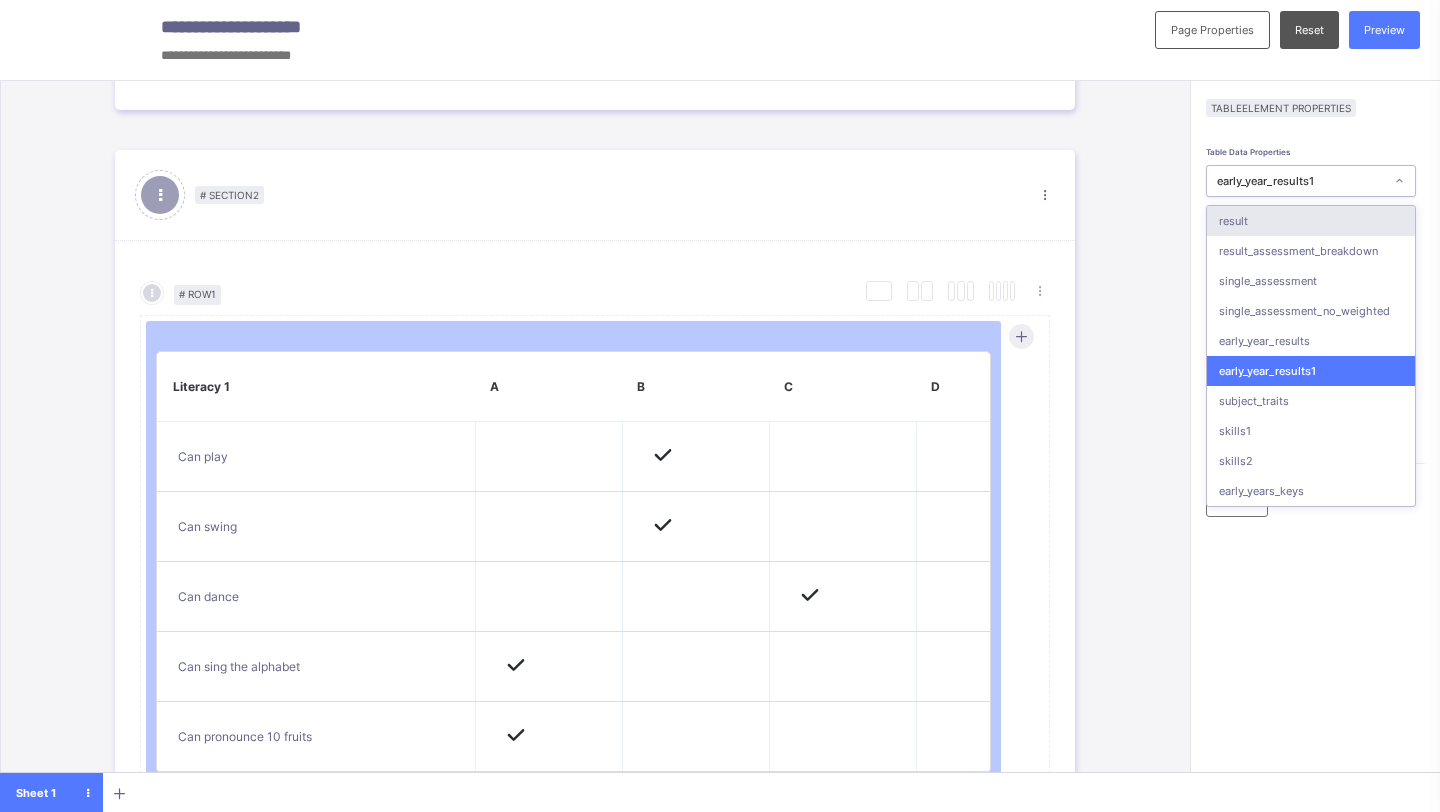 click on "early_year_results1" at bounding box center (1295, 181) 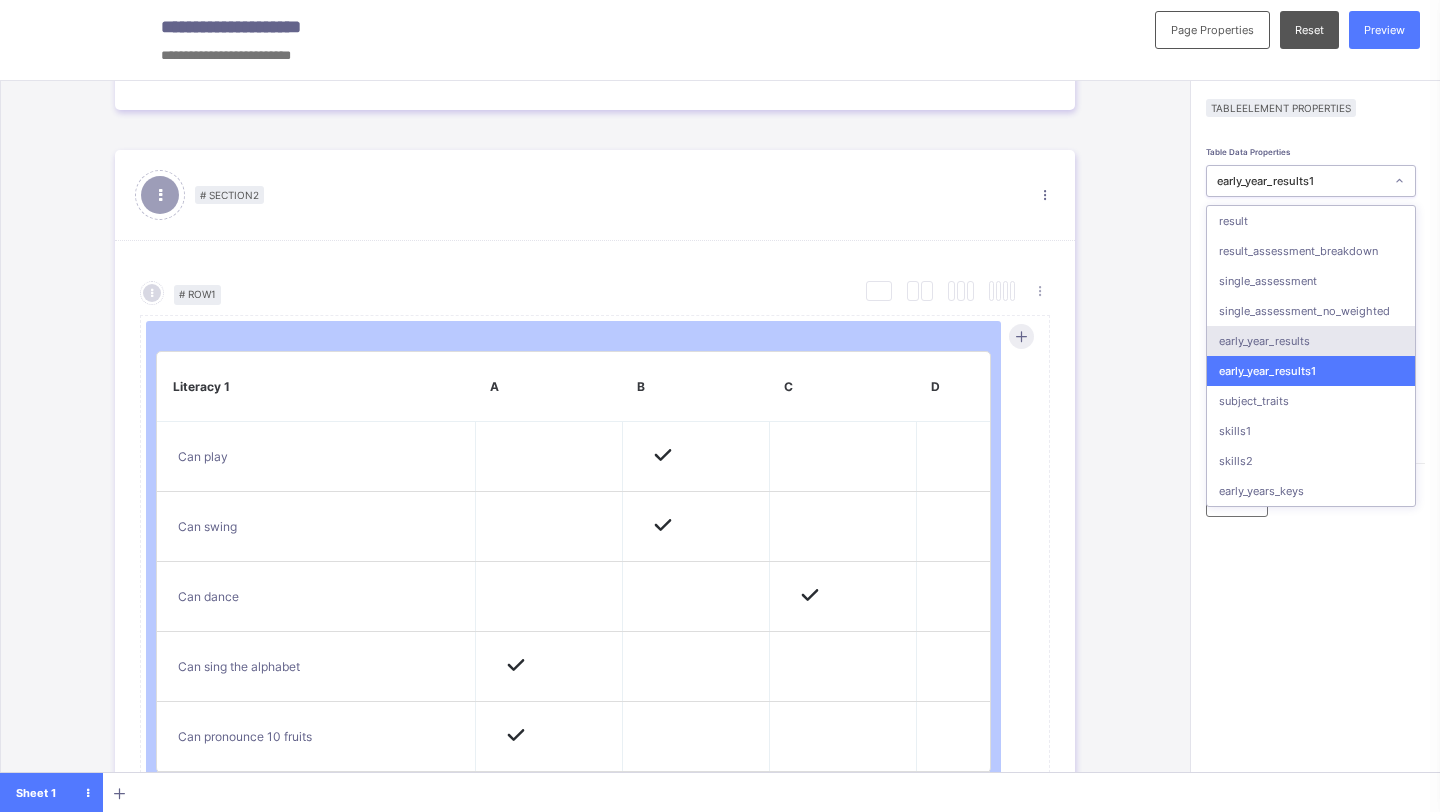 click on "early_year_results" at bounding box center (1311, 341) 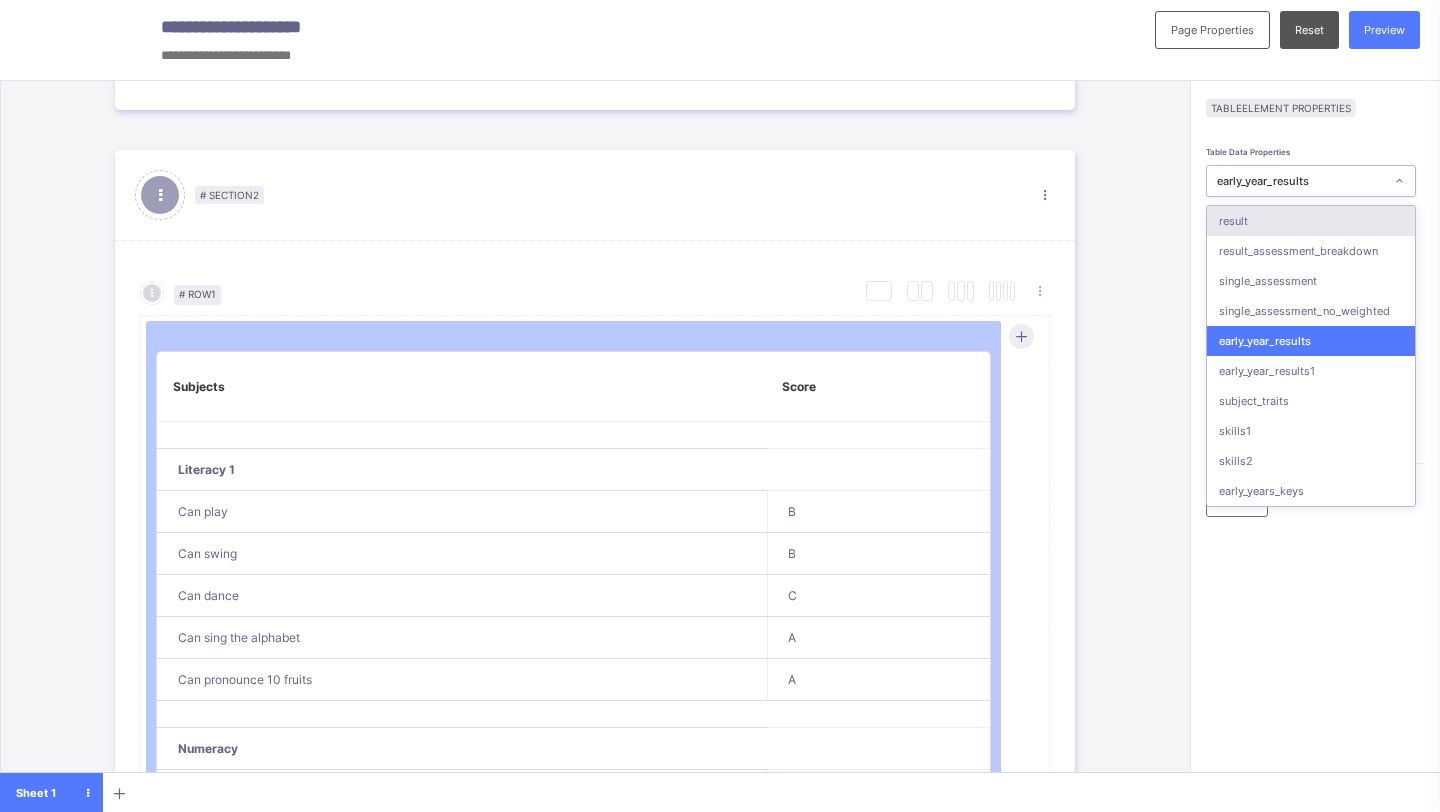 click on "early_year_results" at bounding box center [1301, 181] 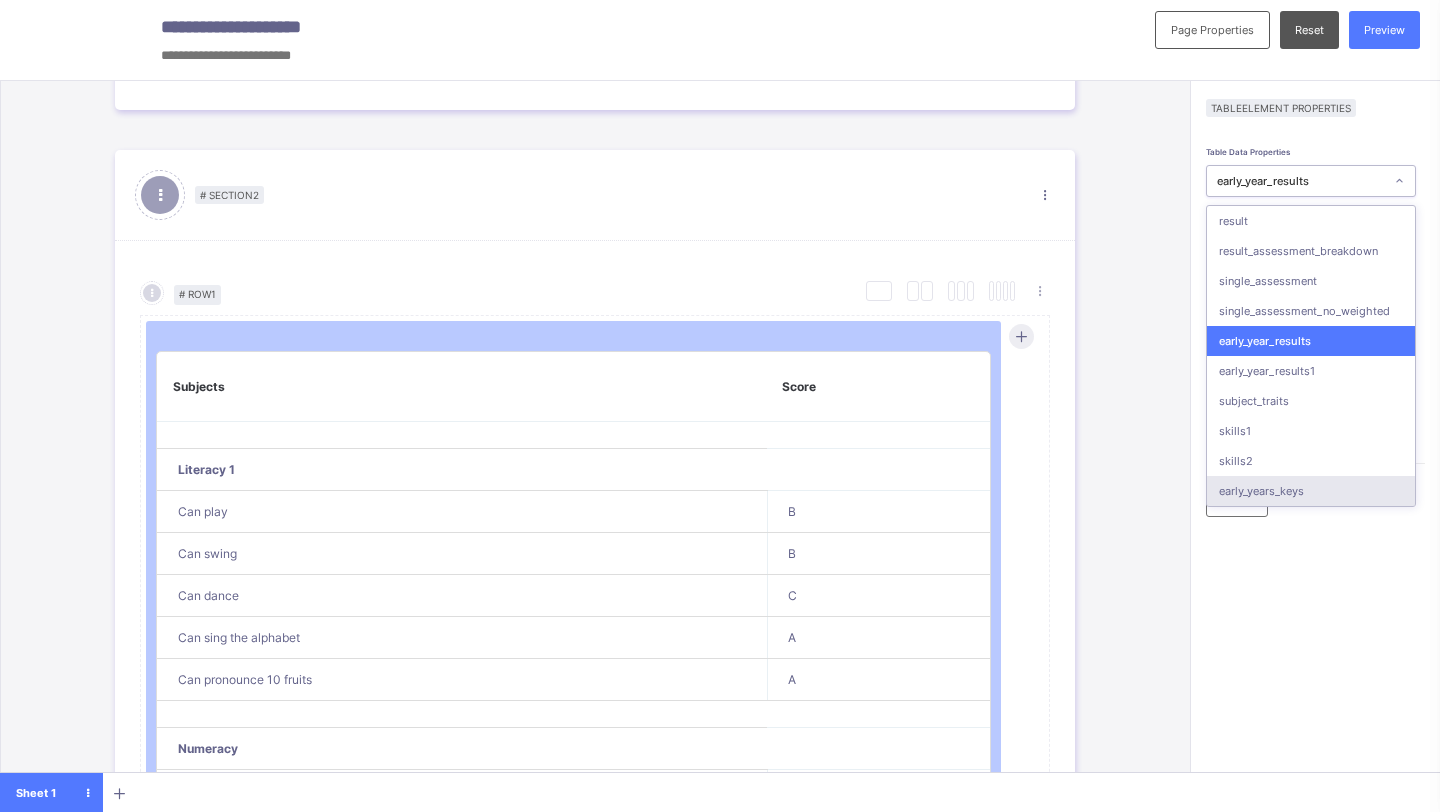 click on "early_years_keys" at bounding box center [1311, 491] 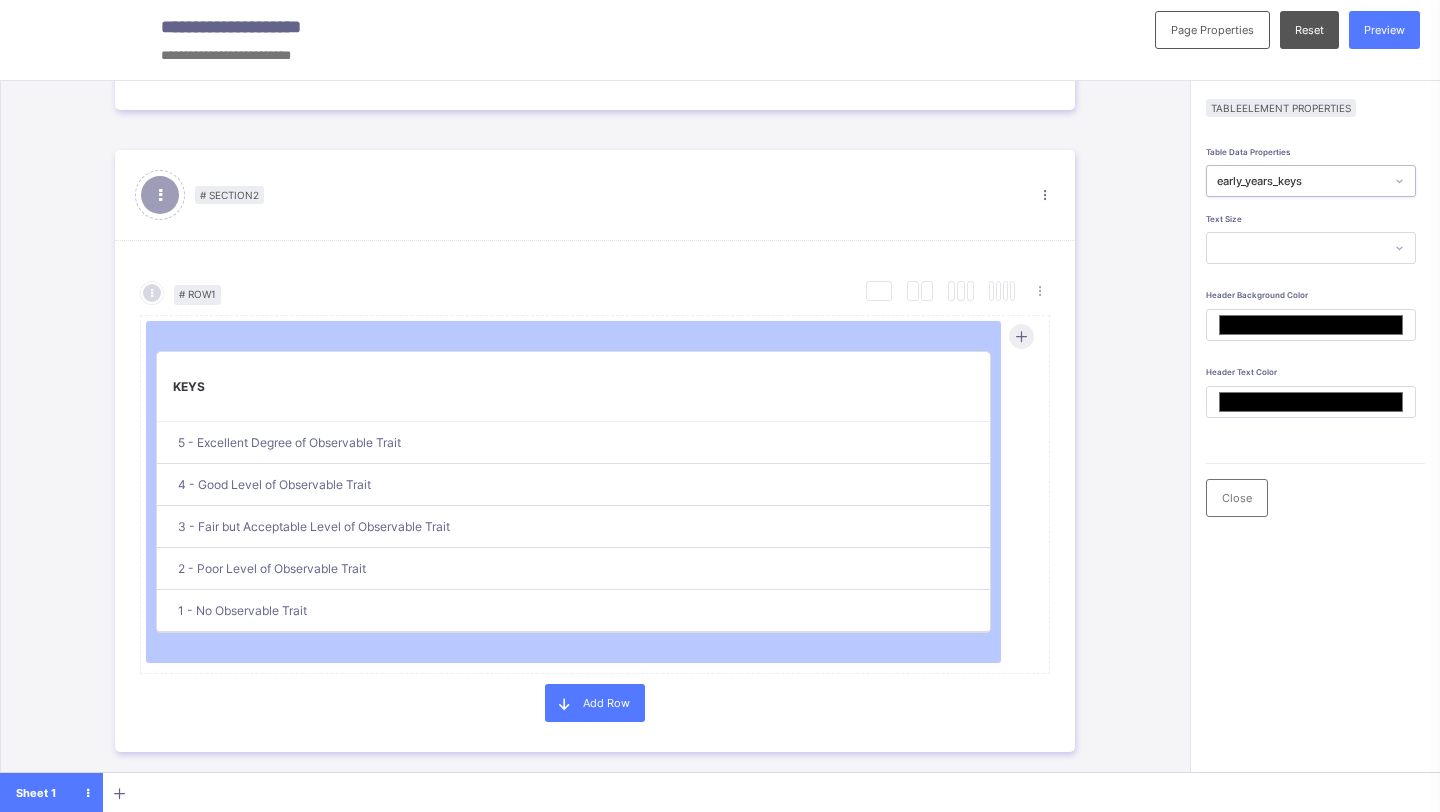 click on "early_years_keys" at bounding box center (1301, 181) 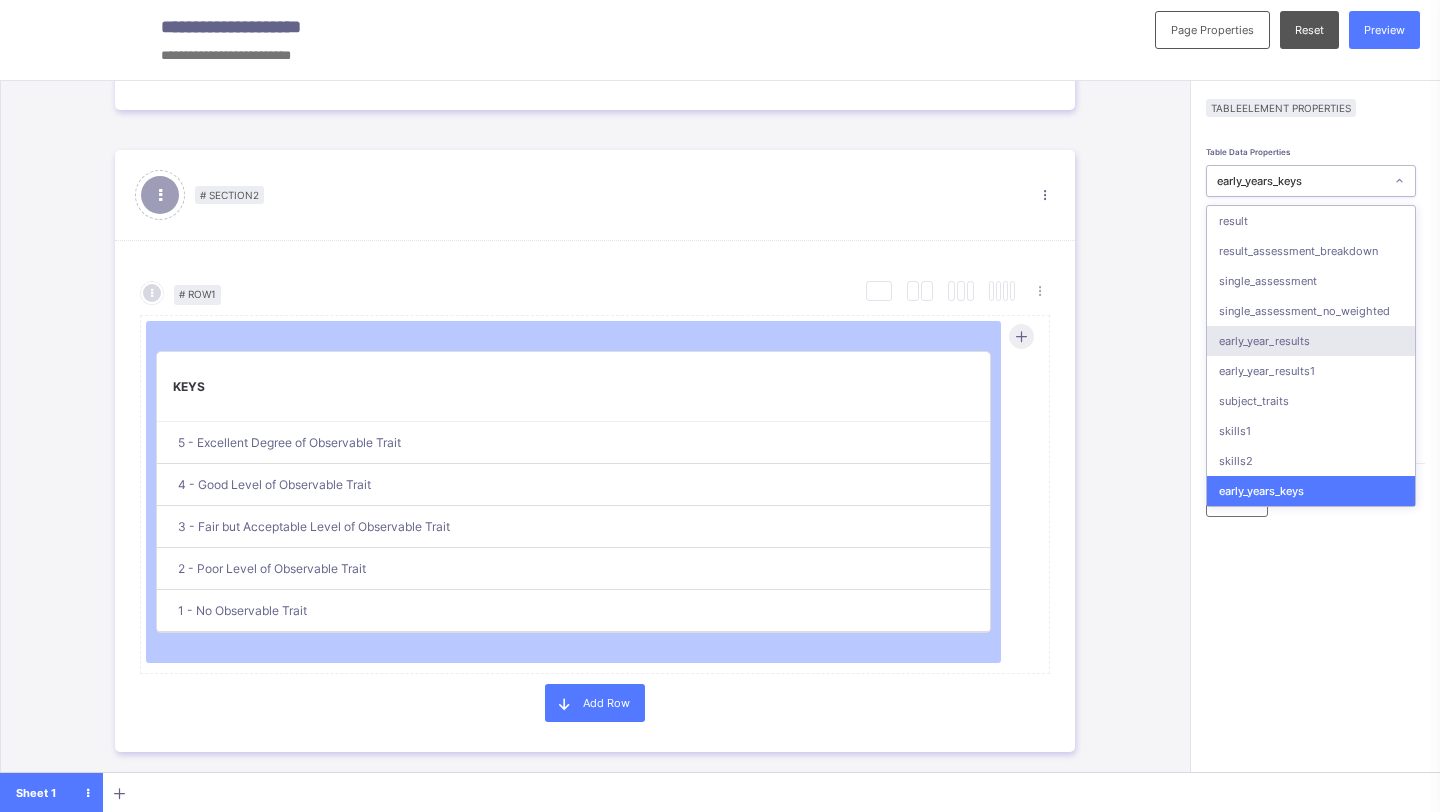click on "early_year_results" at bounding box center [1311, 341] 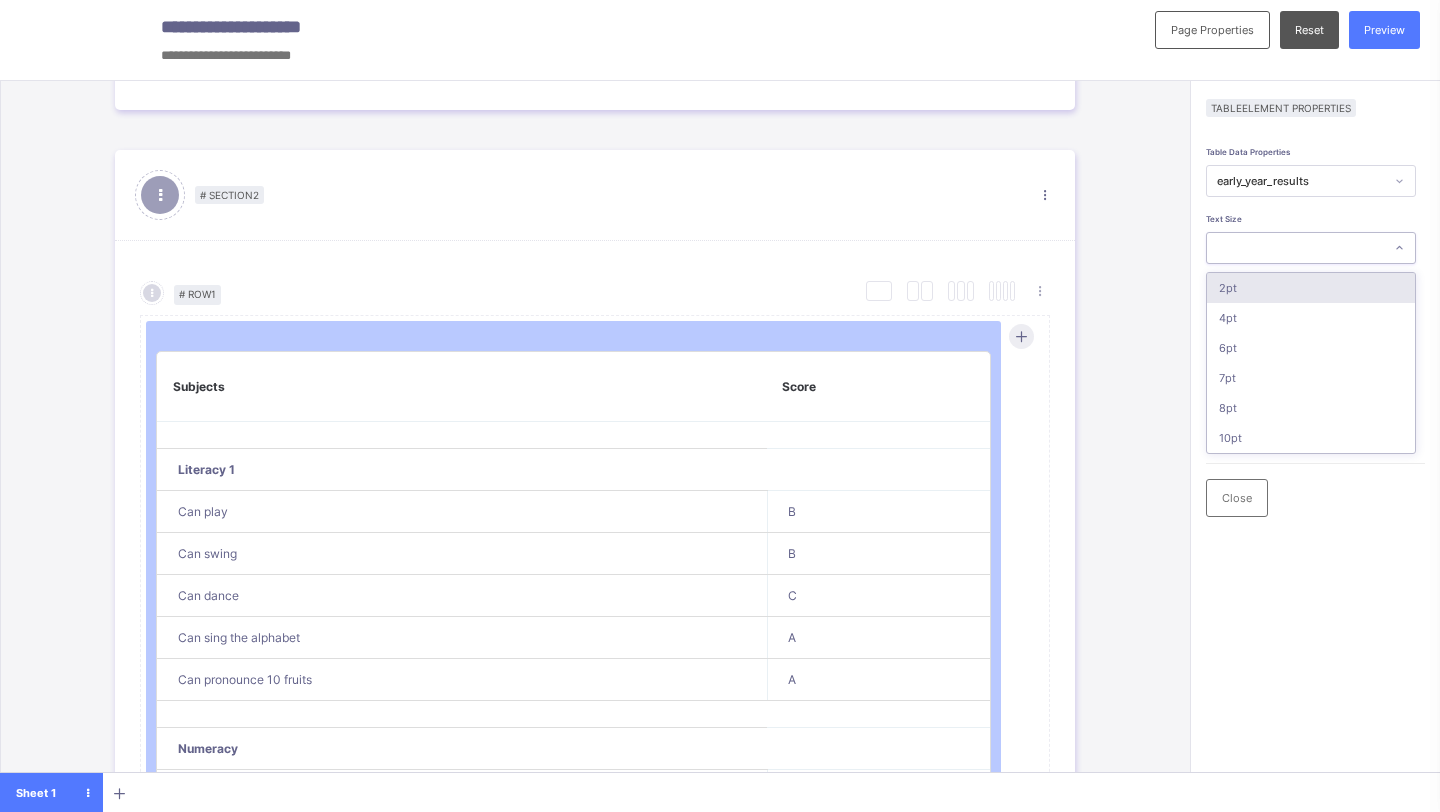 click at bounding box center [1311, 248] 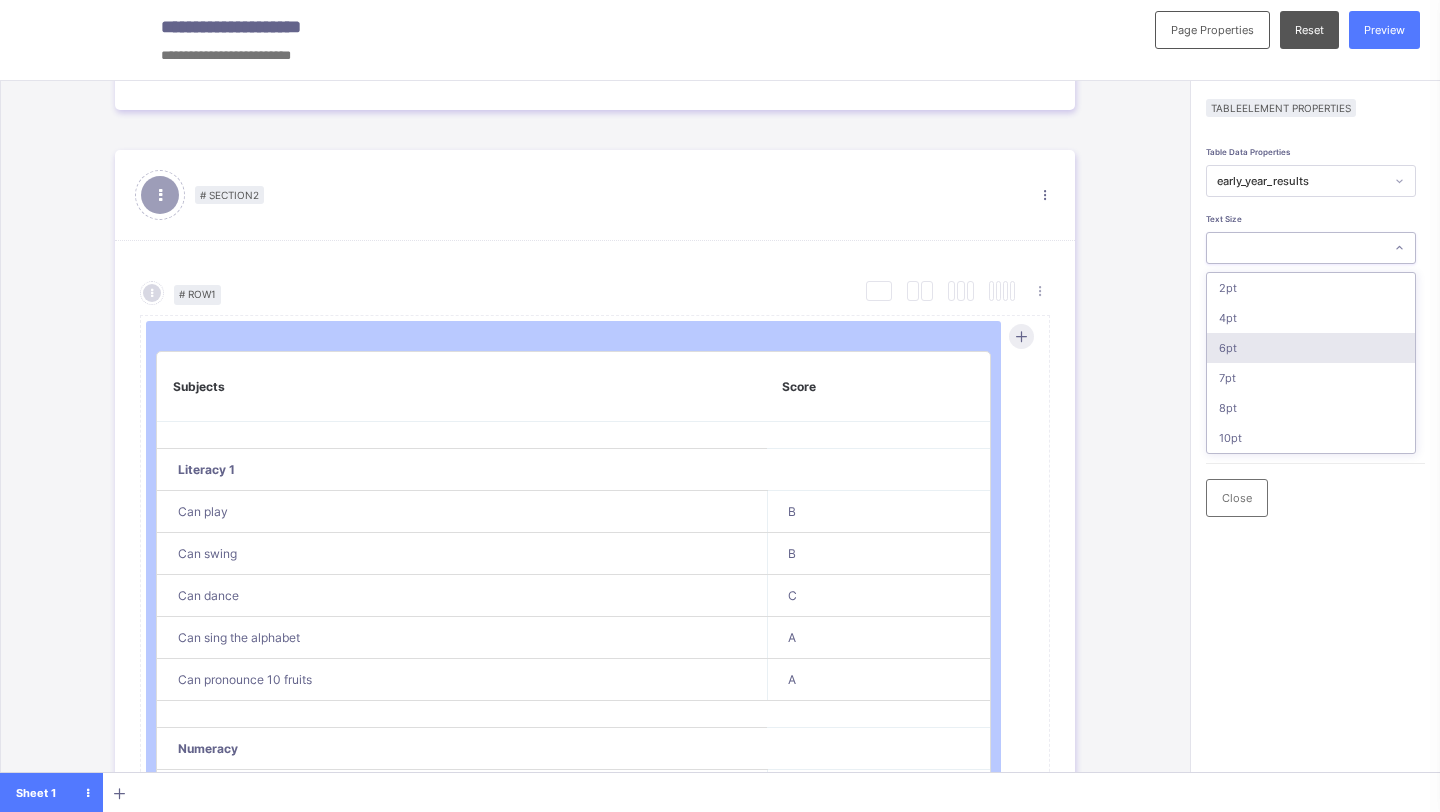 click on "6pt" at bounding box center (1311, 348) 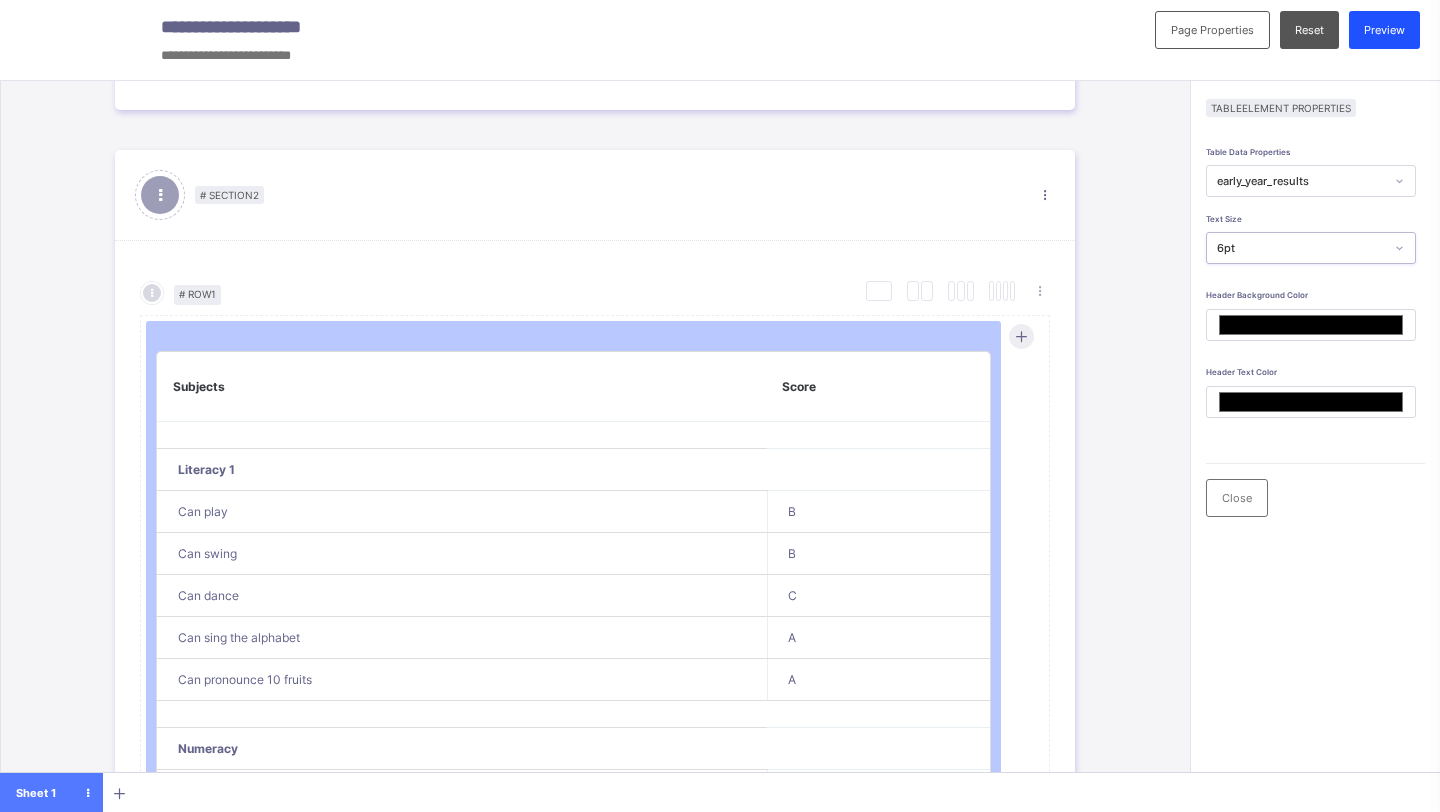 click on "Preview" at bounding box center [1384, 30] 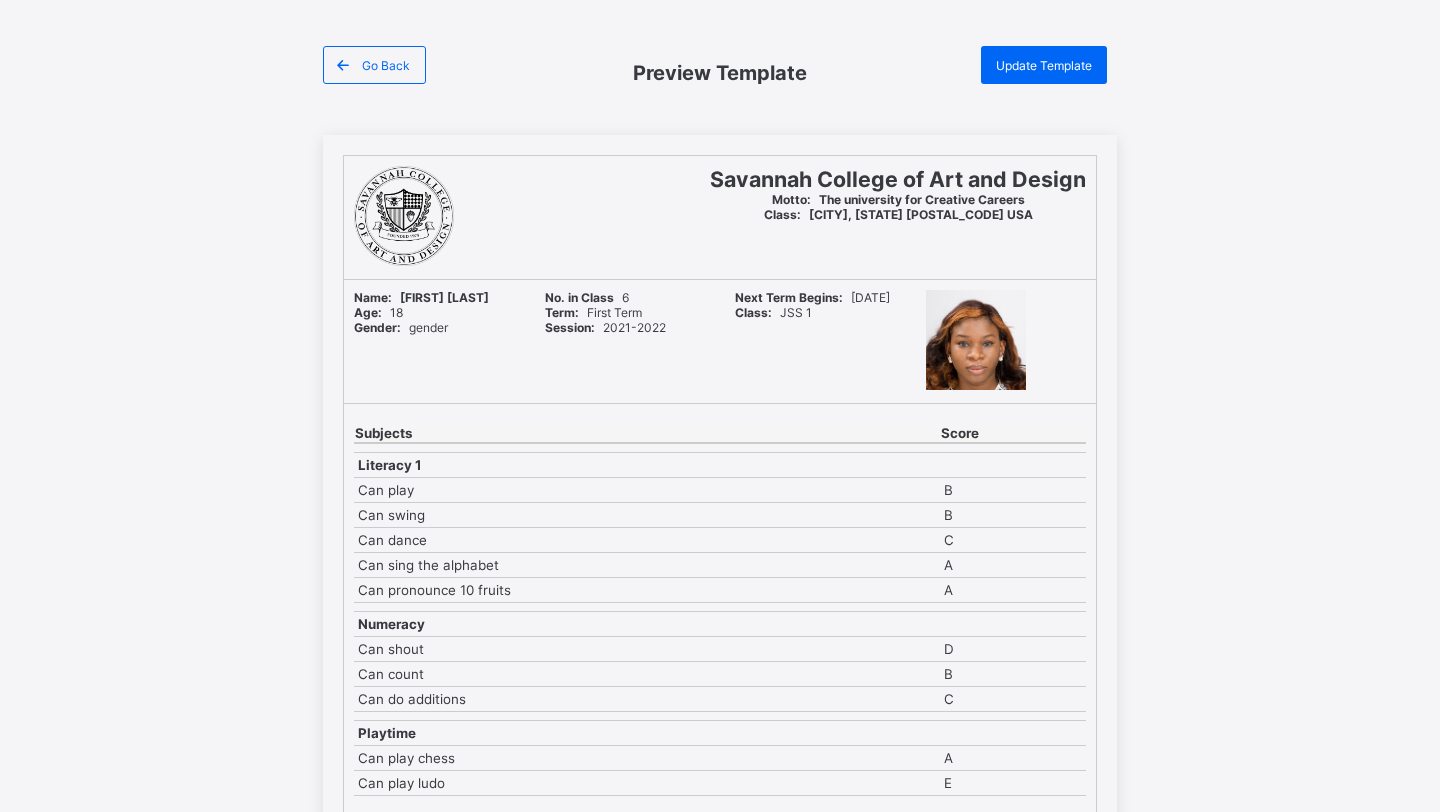 scroll, scrollTop: 54, scrollLeft: 0, axis: vertical 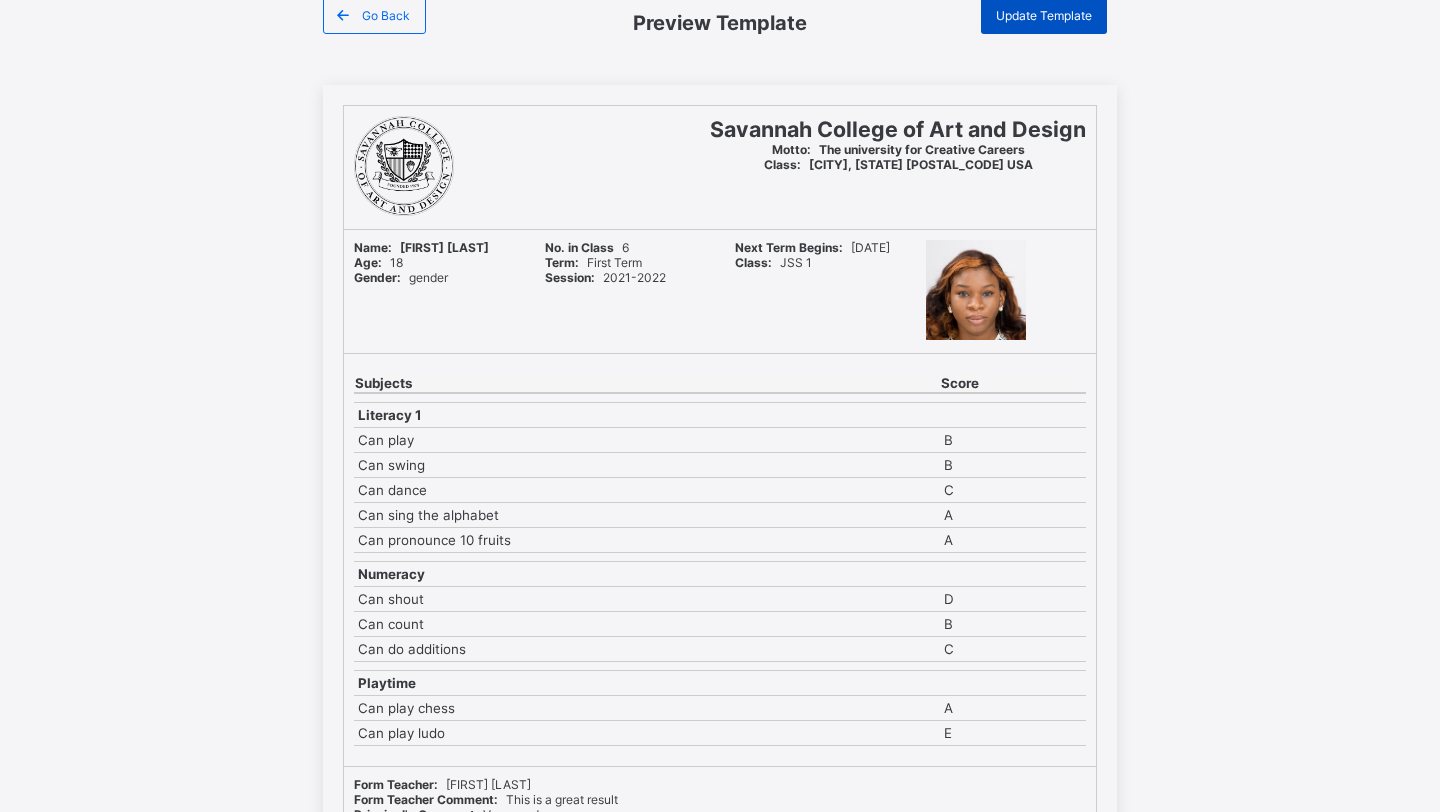 click on "Update Template" at bounding box center (1044, 15) 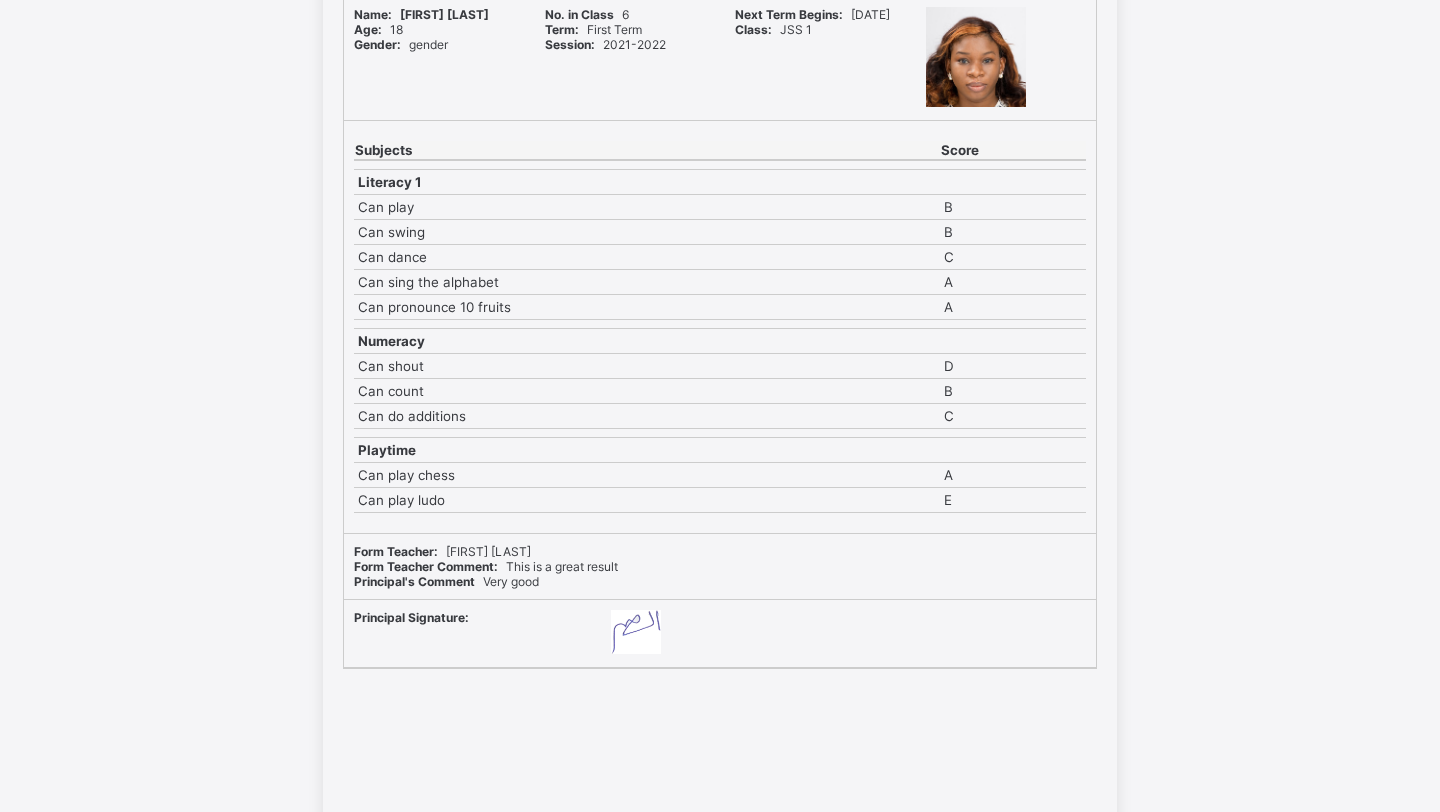 scroll, scrollTop: 0, scrollLeft: 0, axis: both 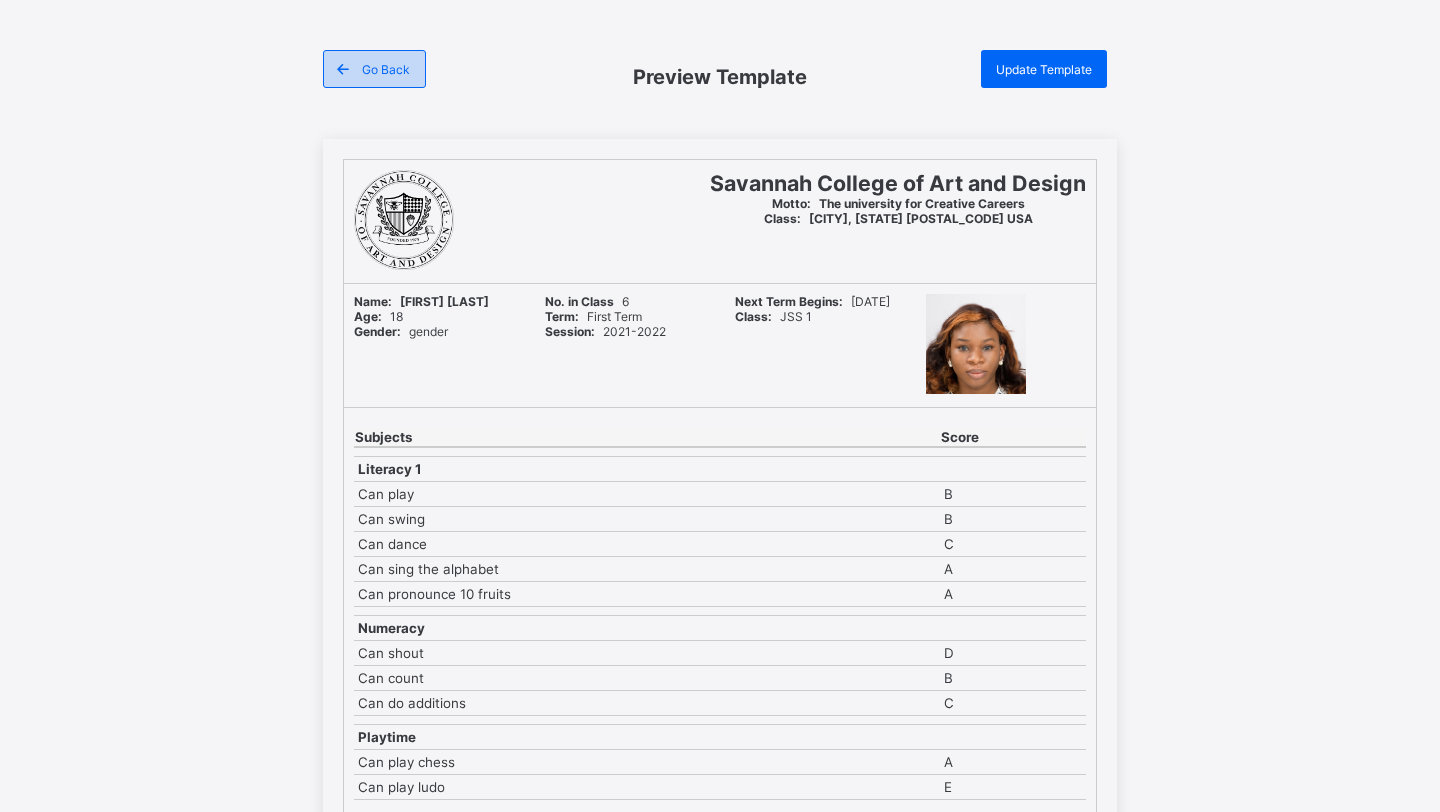 click on "Go Back" at bounding box center [374, 69] 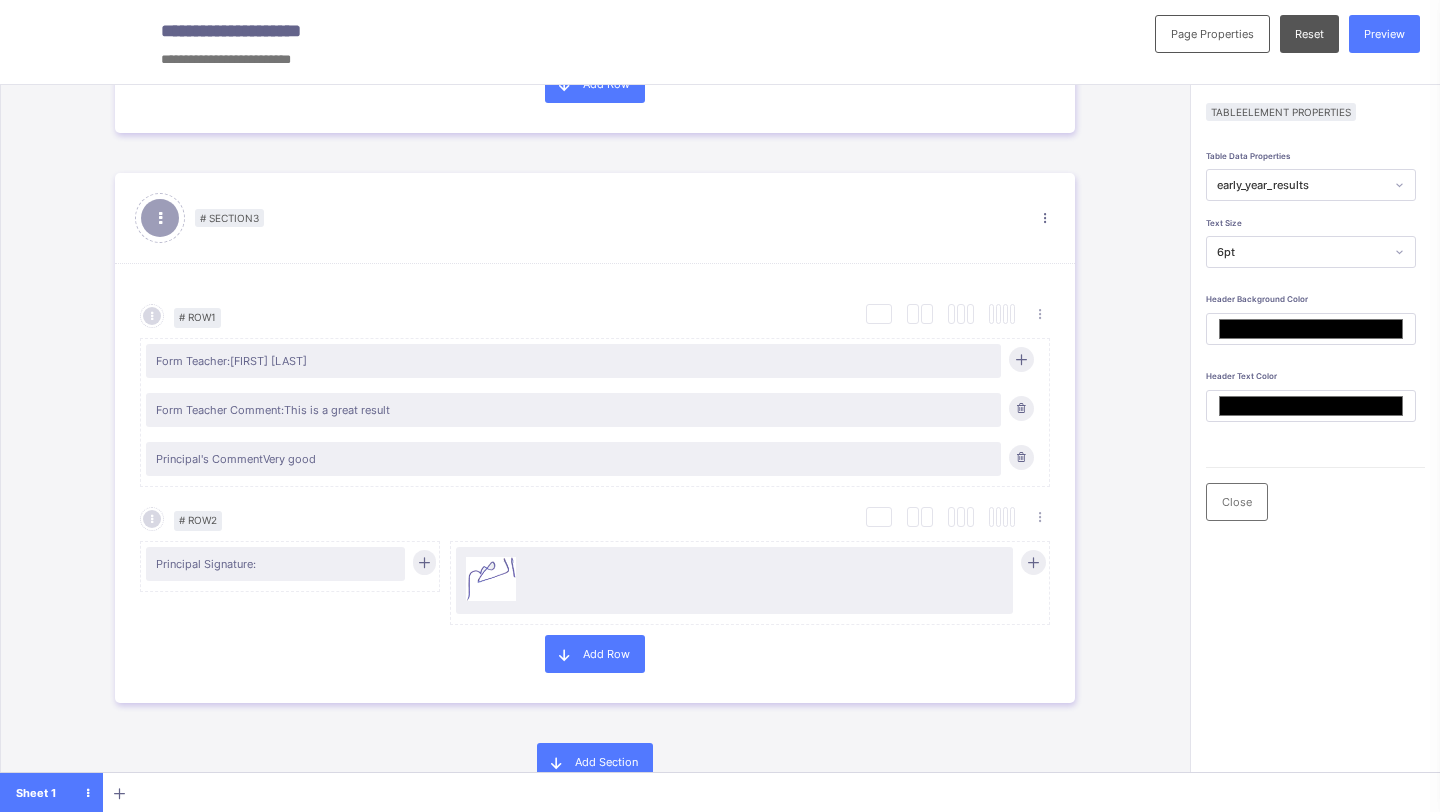 scroll, scrollTop: 1705, scrollLeft: 0, axis: vertical 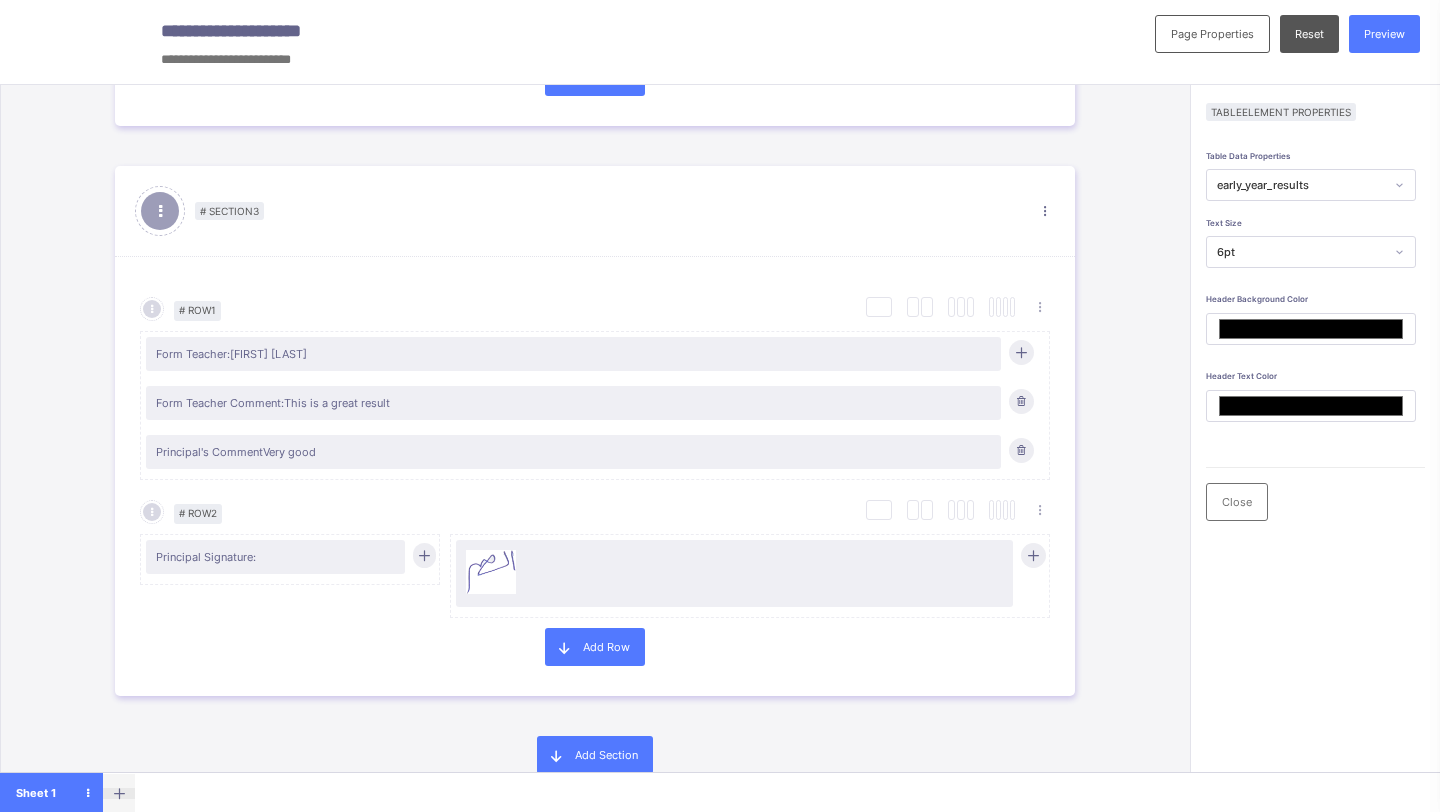 click at bounding box center [118, 793] 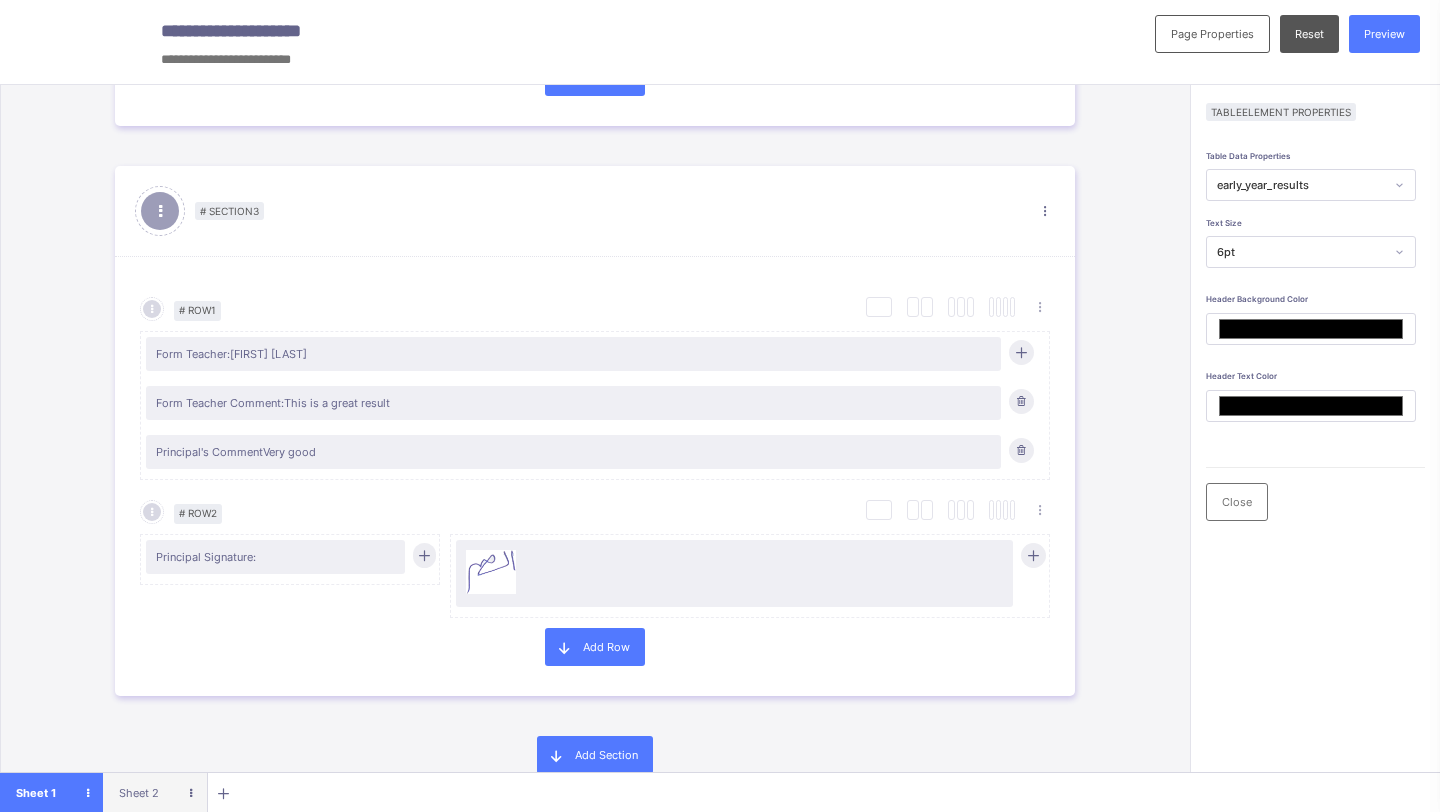 click on "Sheet 2" at bounding box center [139, 793] 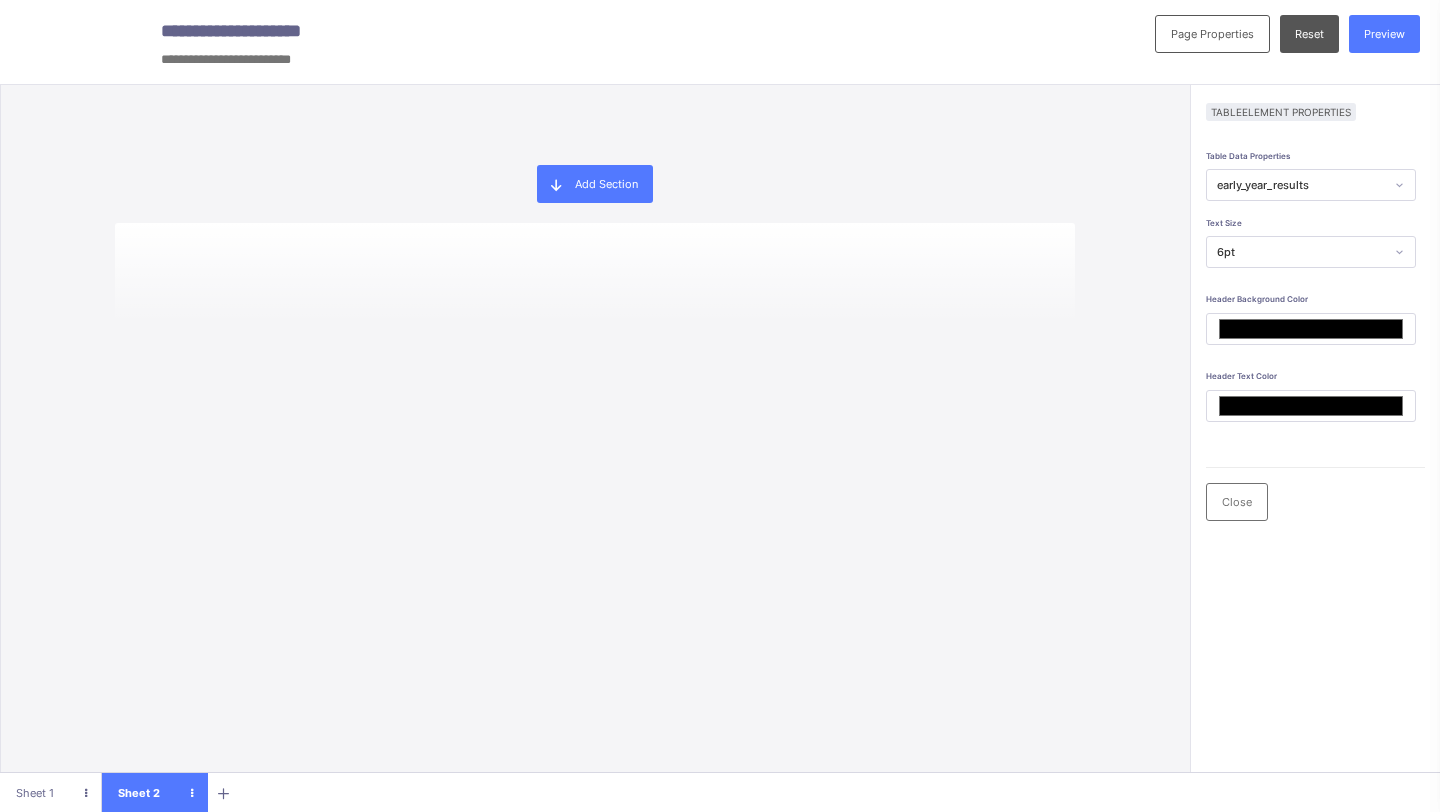 scroll, scrollTop: 0, scrollLeft: 0, axis: both 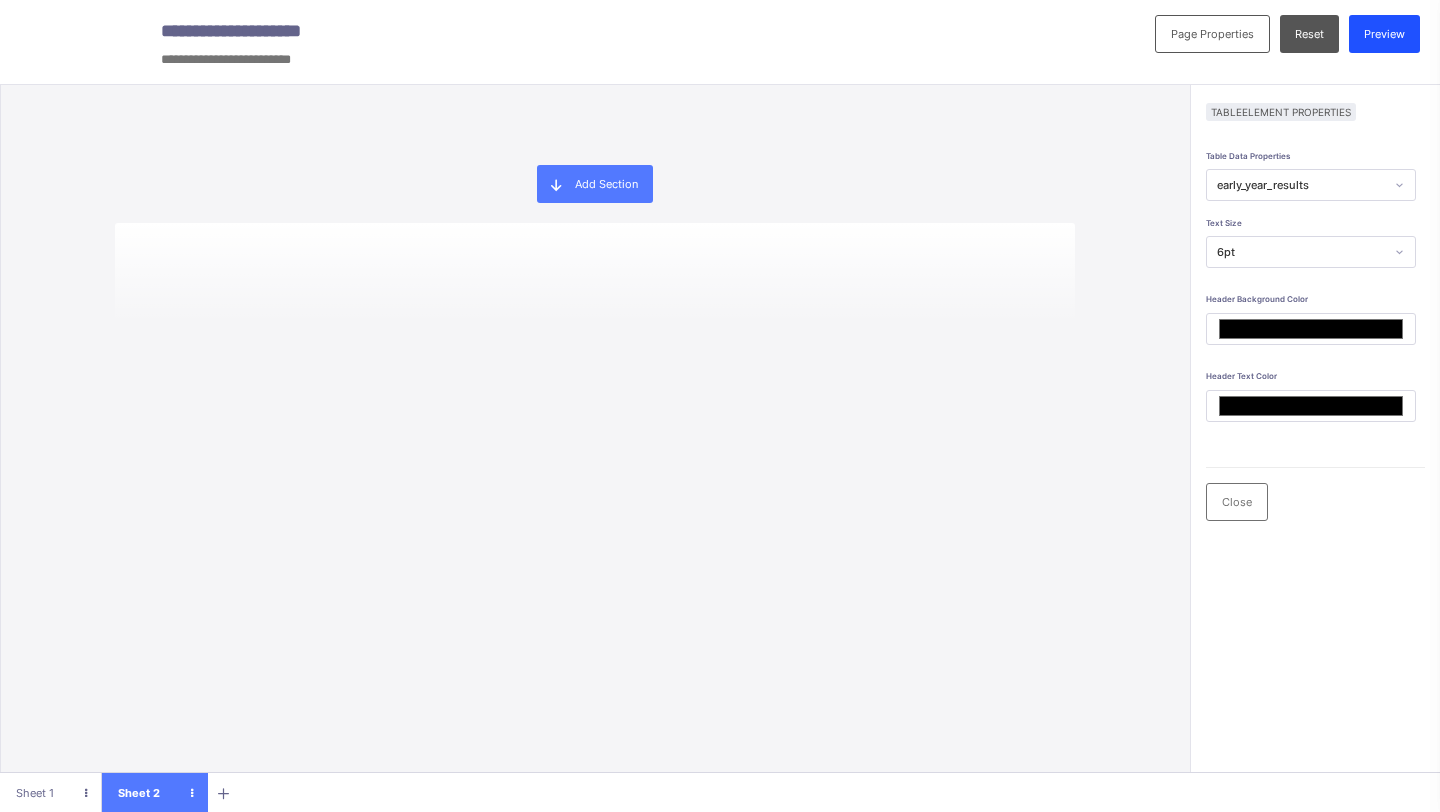click on "Preview" at bounding box center [1384, 34] 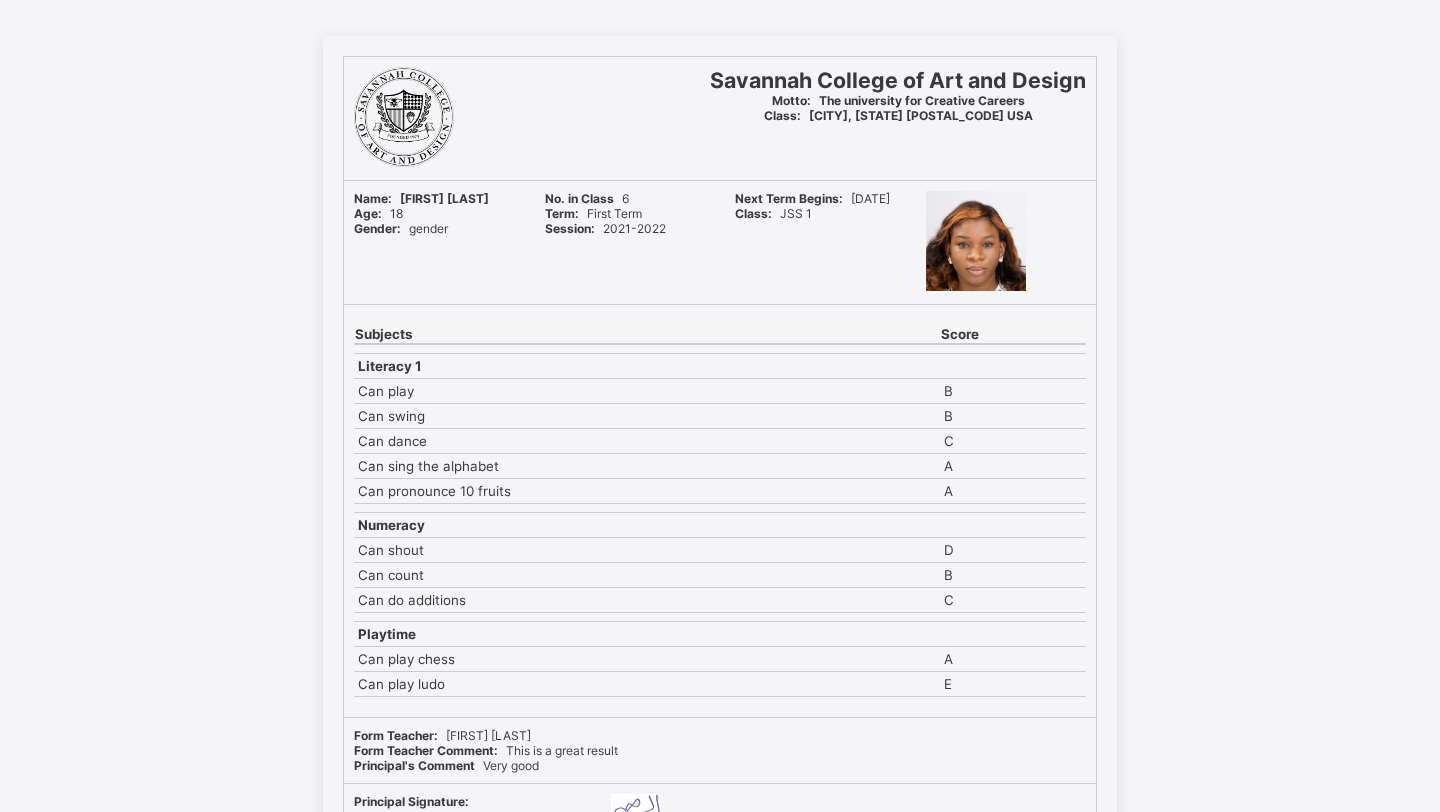 scroll, scrollTop: 0, scrollLeft: 0, axis: both 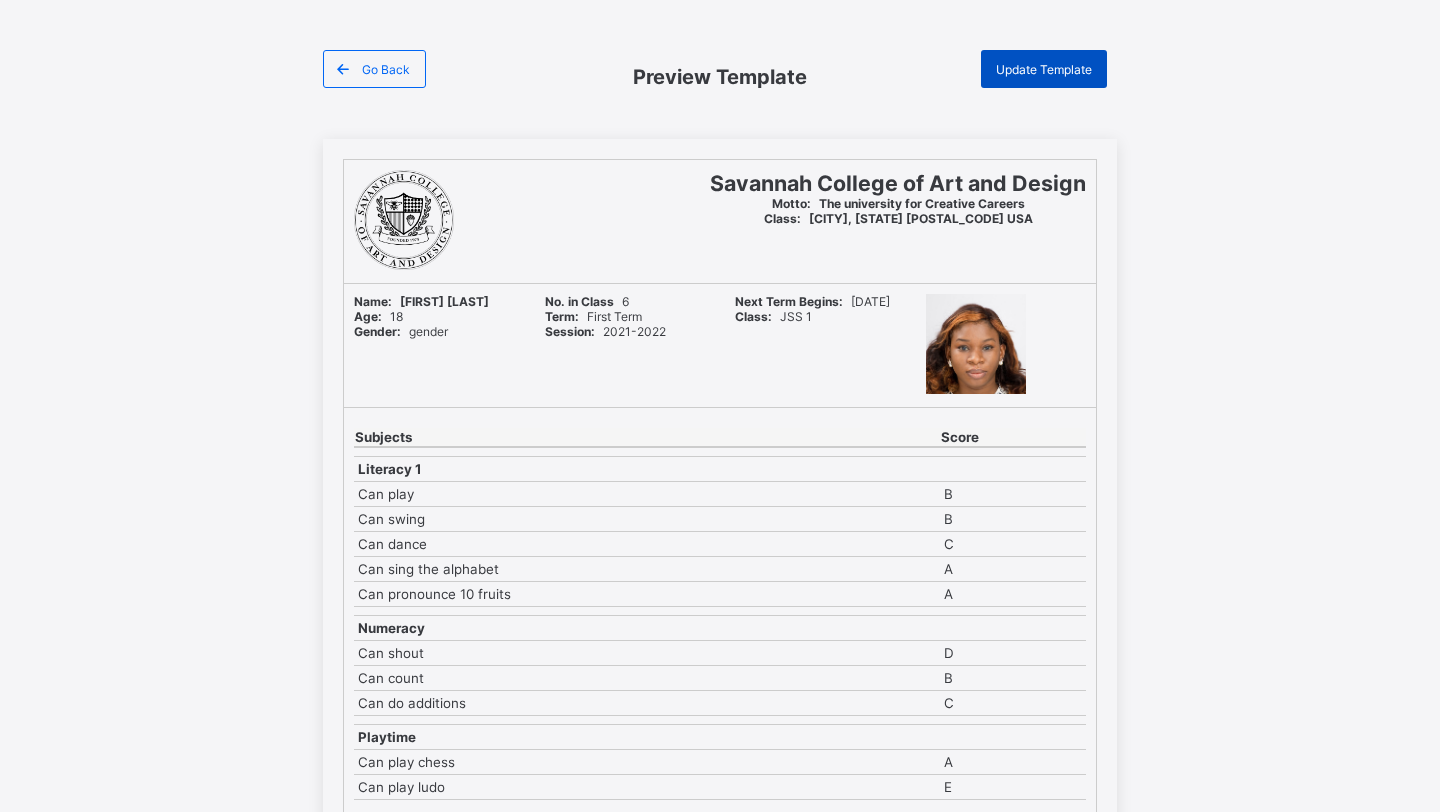 click on "Update Template" at bounding box center [1044, 69] 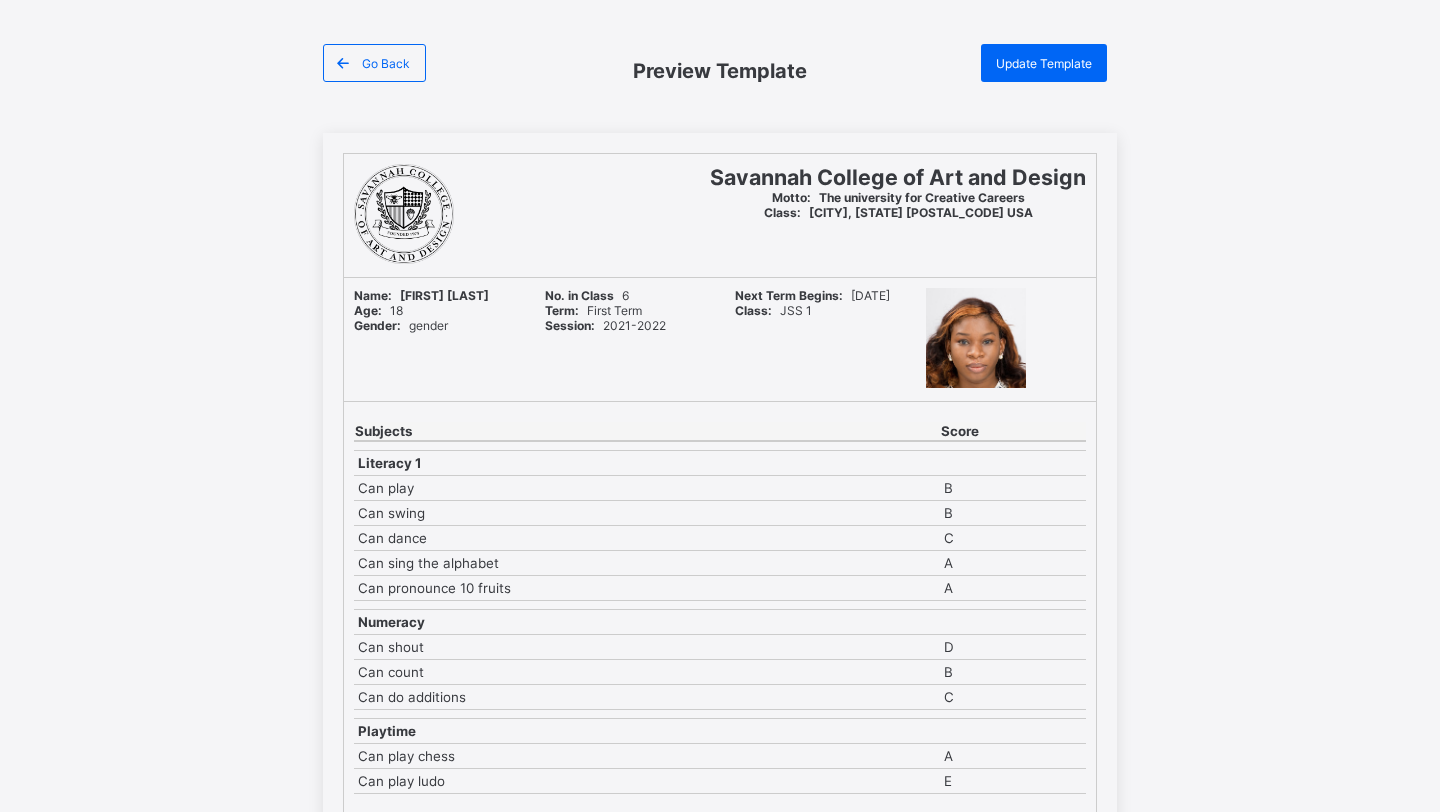 scroll, scrollTop: 0, scrollLeft: 0, axis: both 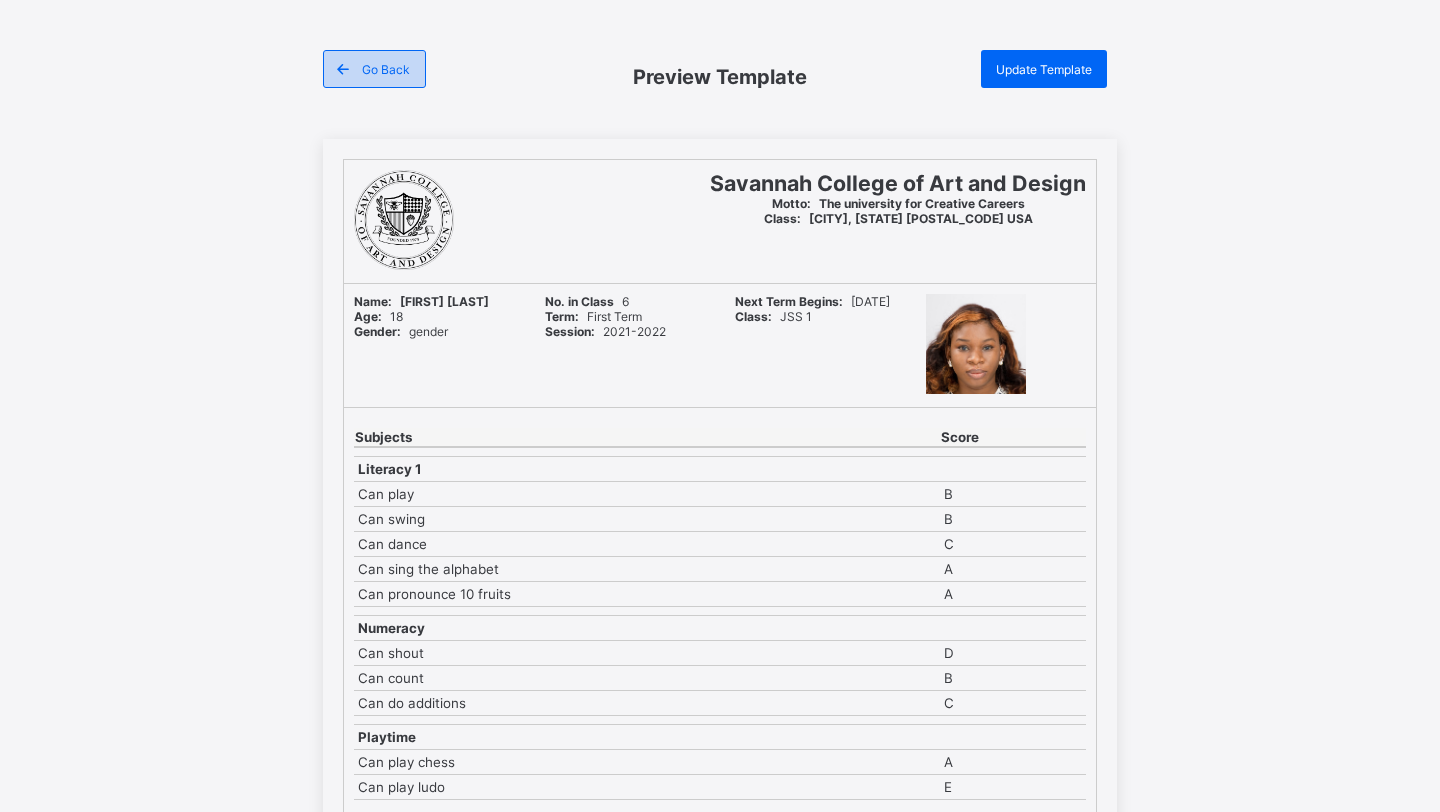 click on "Go Back" at bounding box center [386, 69] 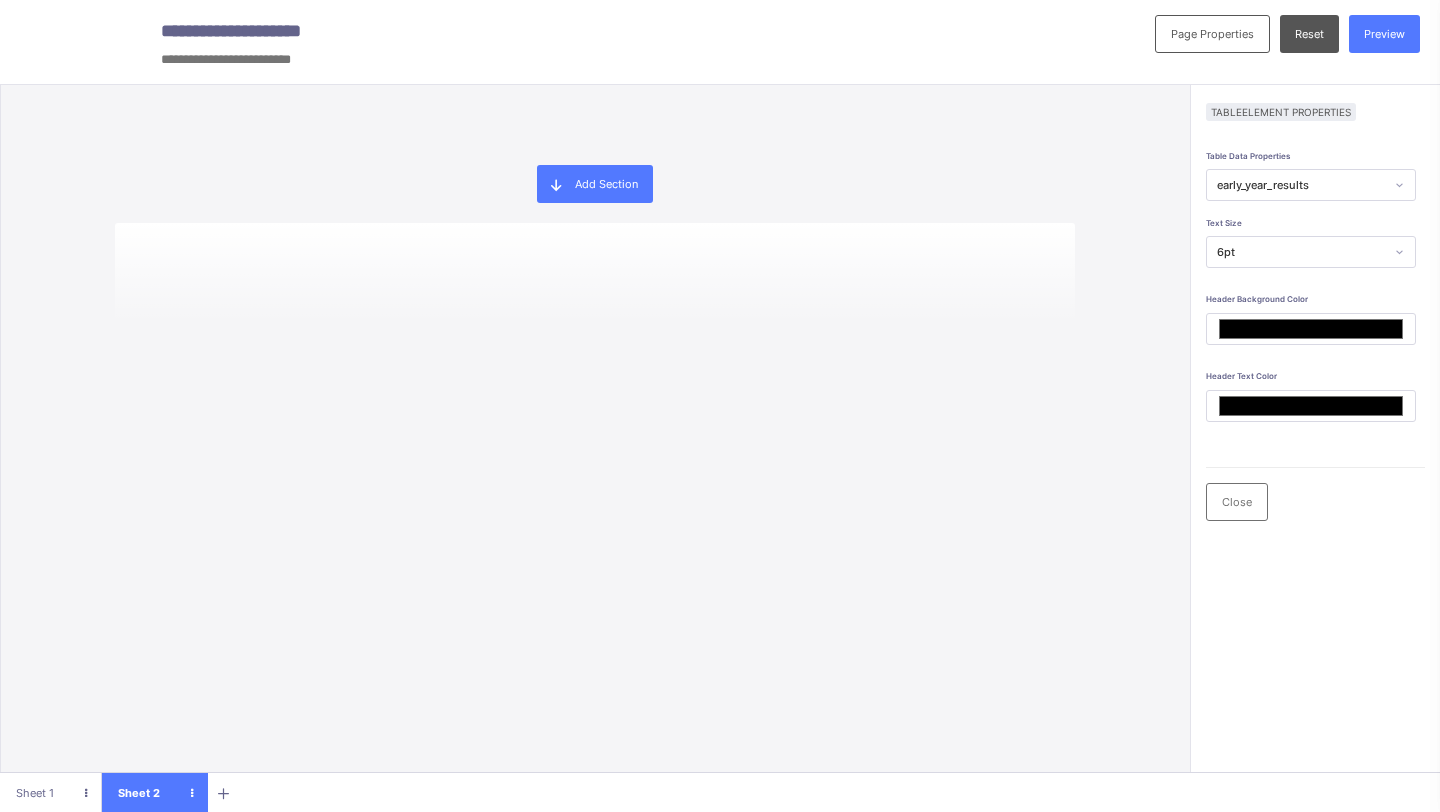 scroll, scrollTop: 158, scrollLeft: 0, axis: vertical 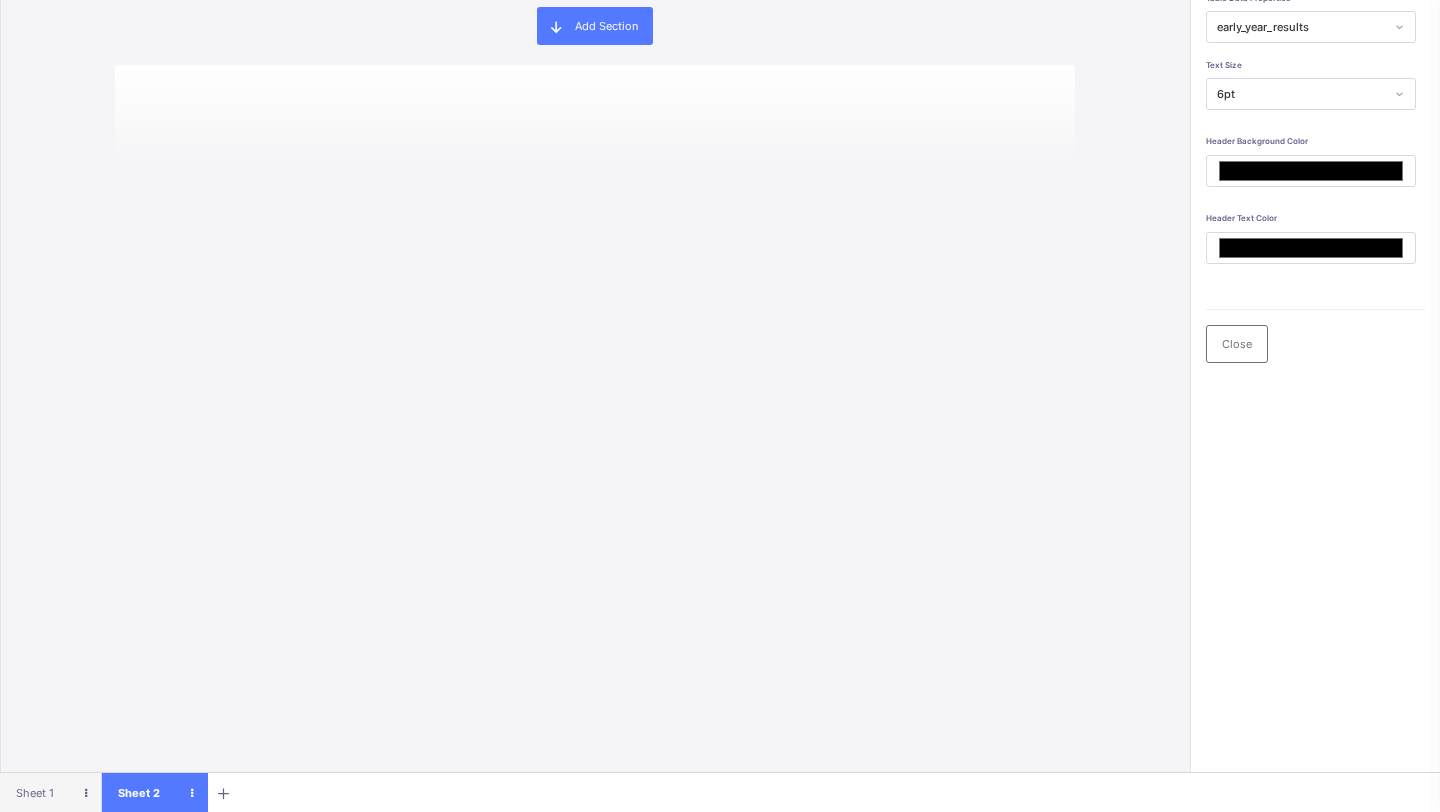 click on "Sheet 1" at bounding box center [35, 793] 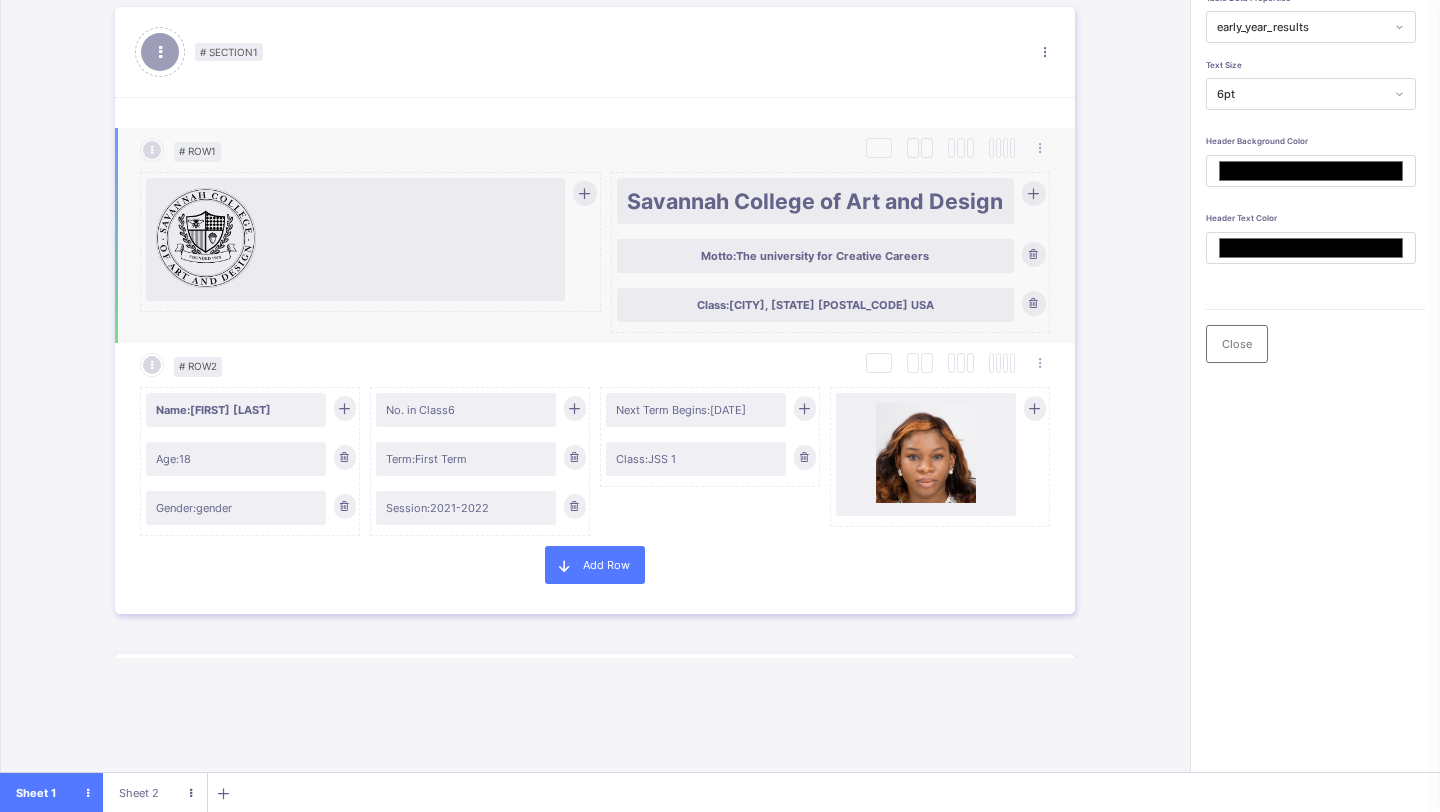 click at bounding box center (355, 239) 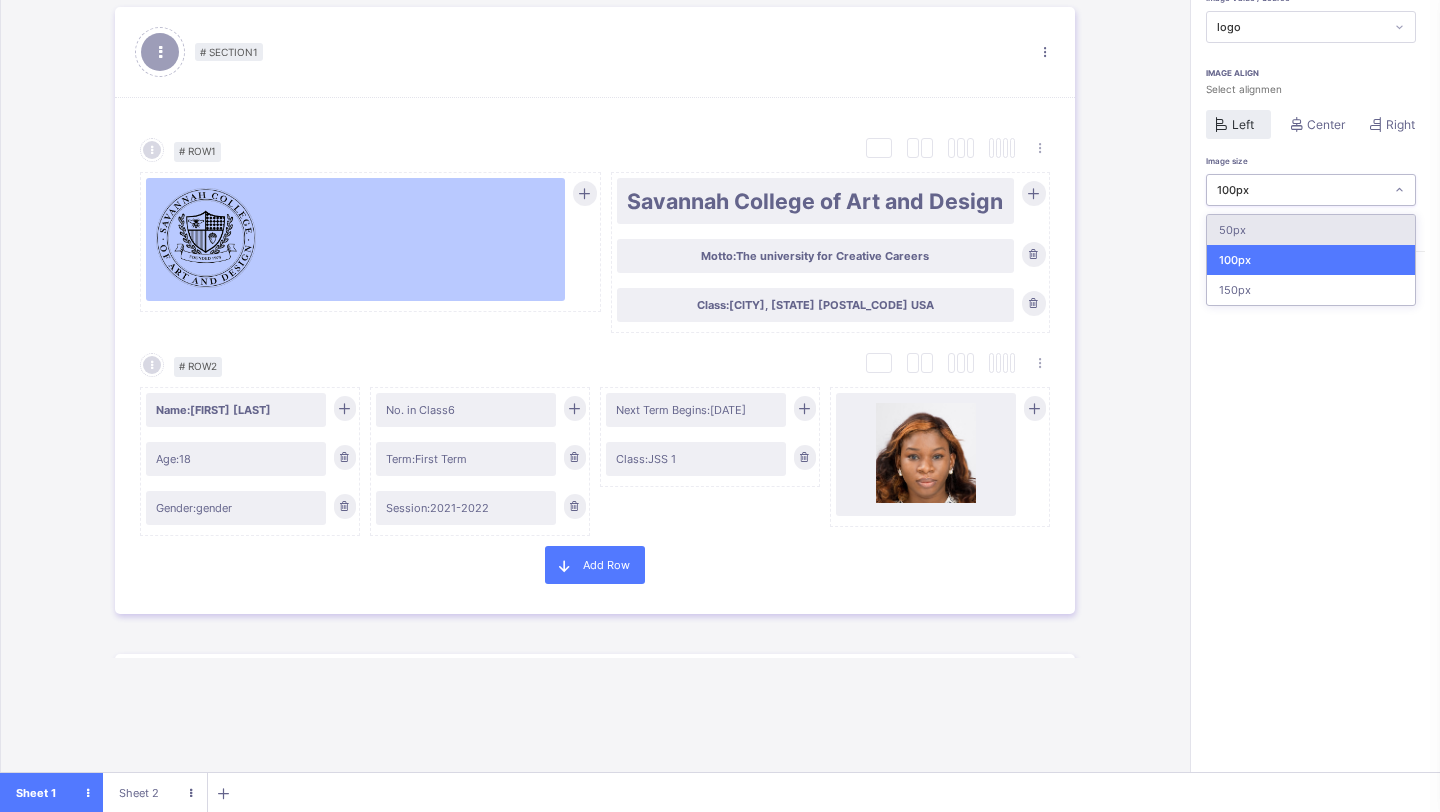 click on "100px" at bounding box center (1295, 190) 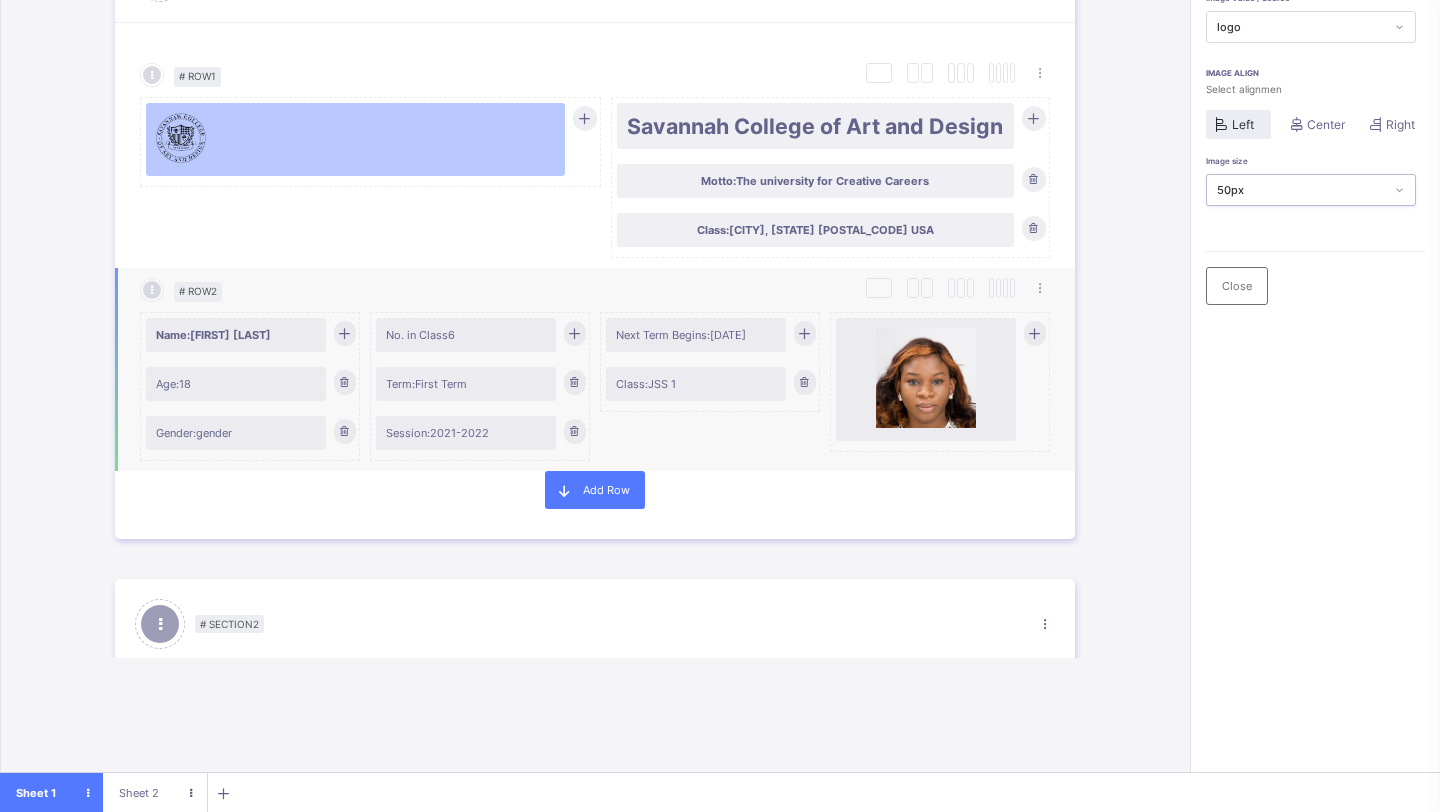 scroll, scrollTop: 81, scrollLeft: 0, axis: vertical 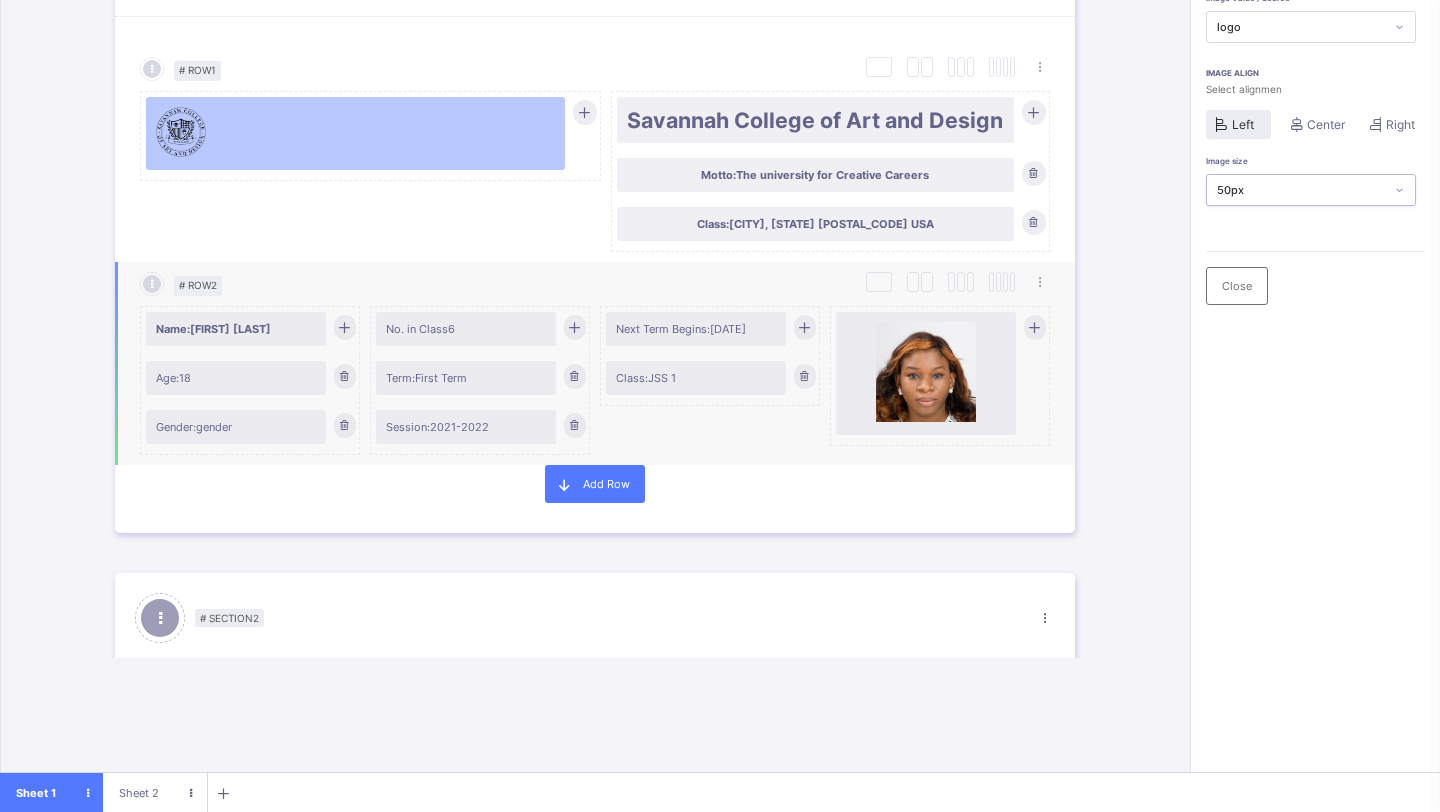 click at bounding box center [926, 372] 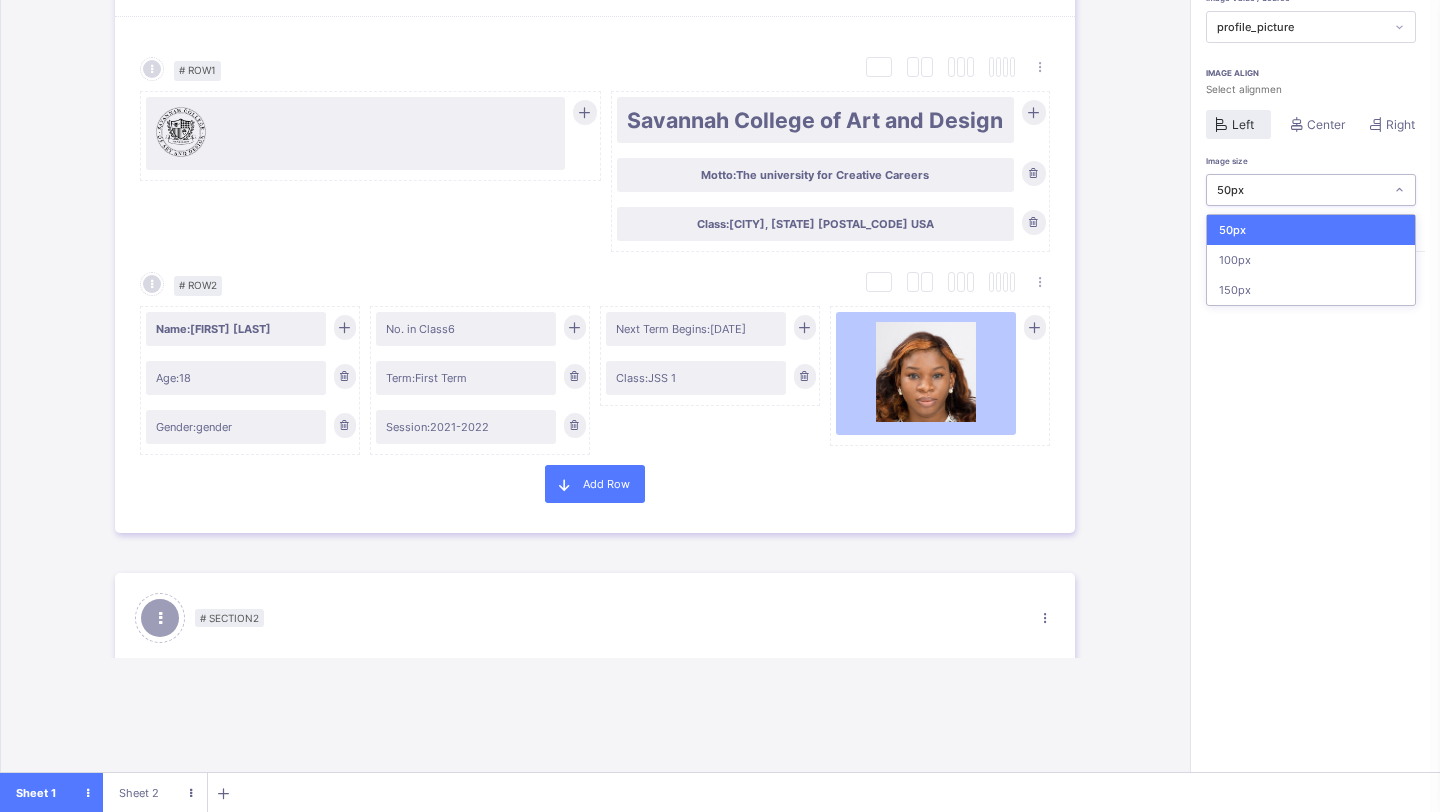 click on "50px" at bounding box center (1295, 190) 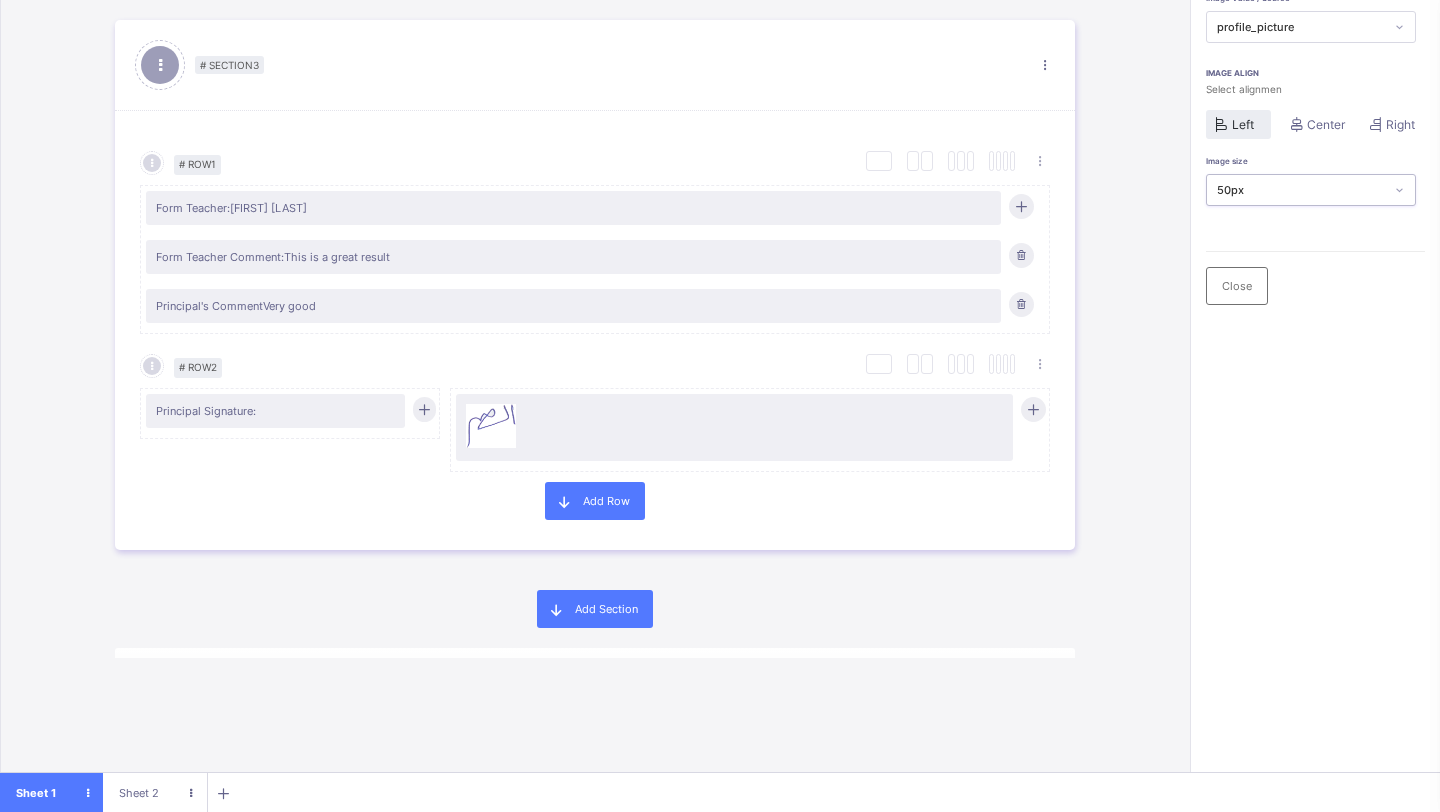 scroll, scrollTop: 1807, scrollLeft: 0, axis: vertical 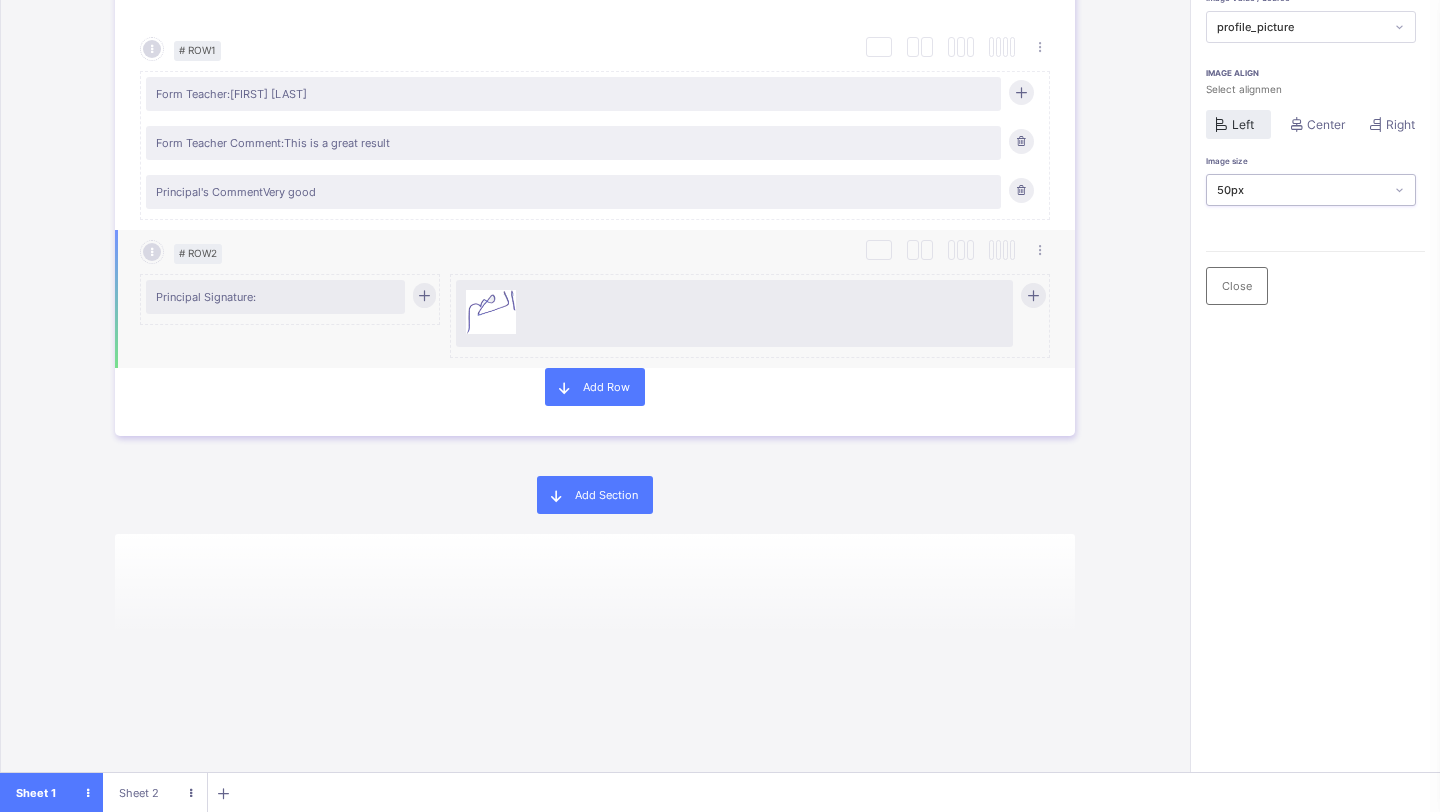 click at bounding box center (491, 312) 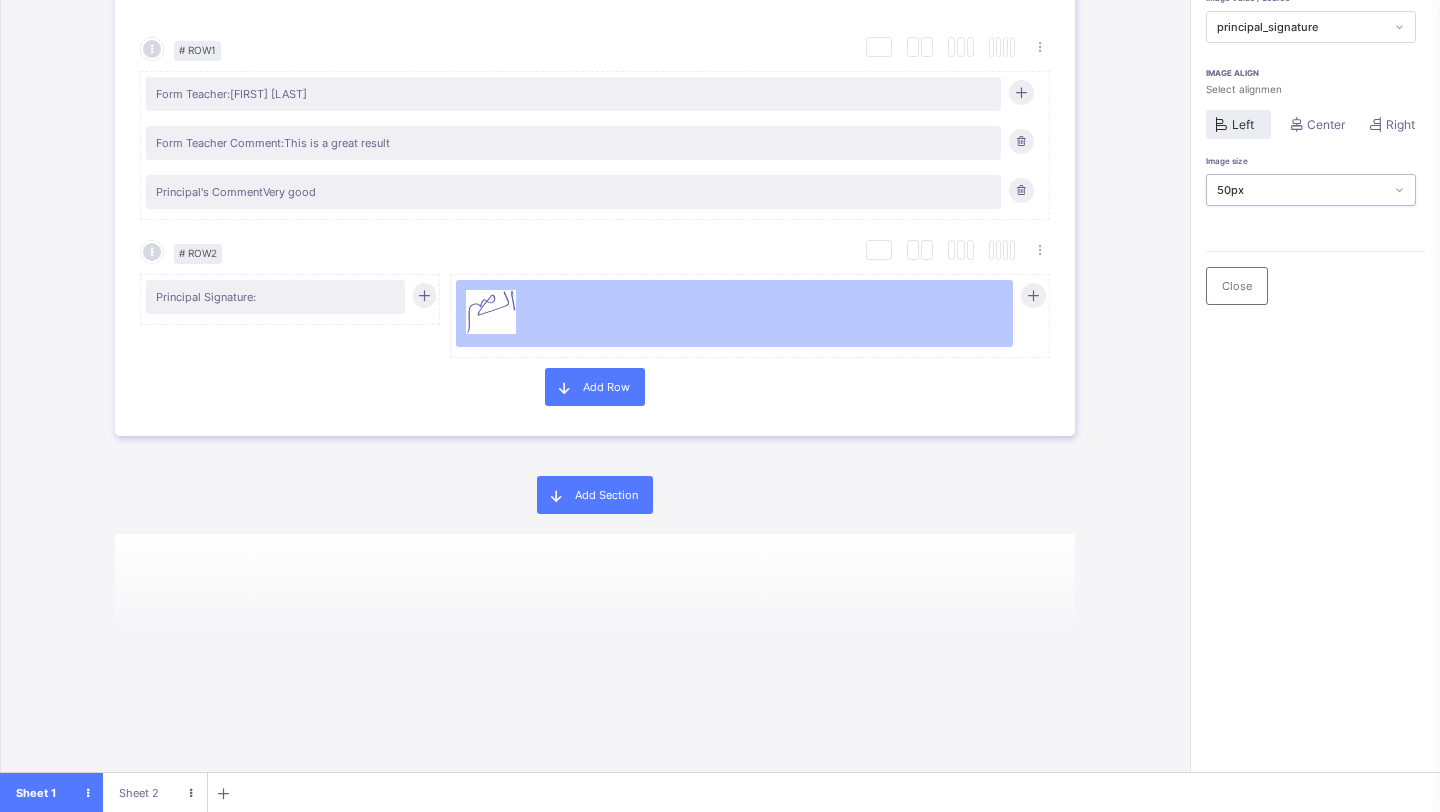 click on "50px" at bounding box center [1301, 190] 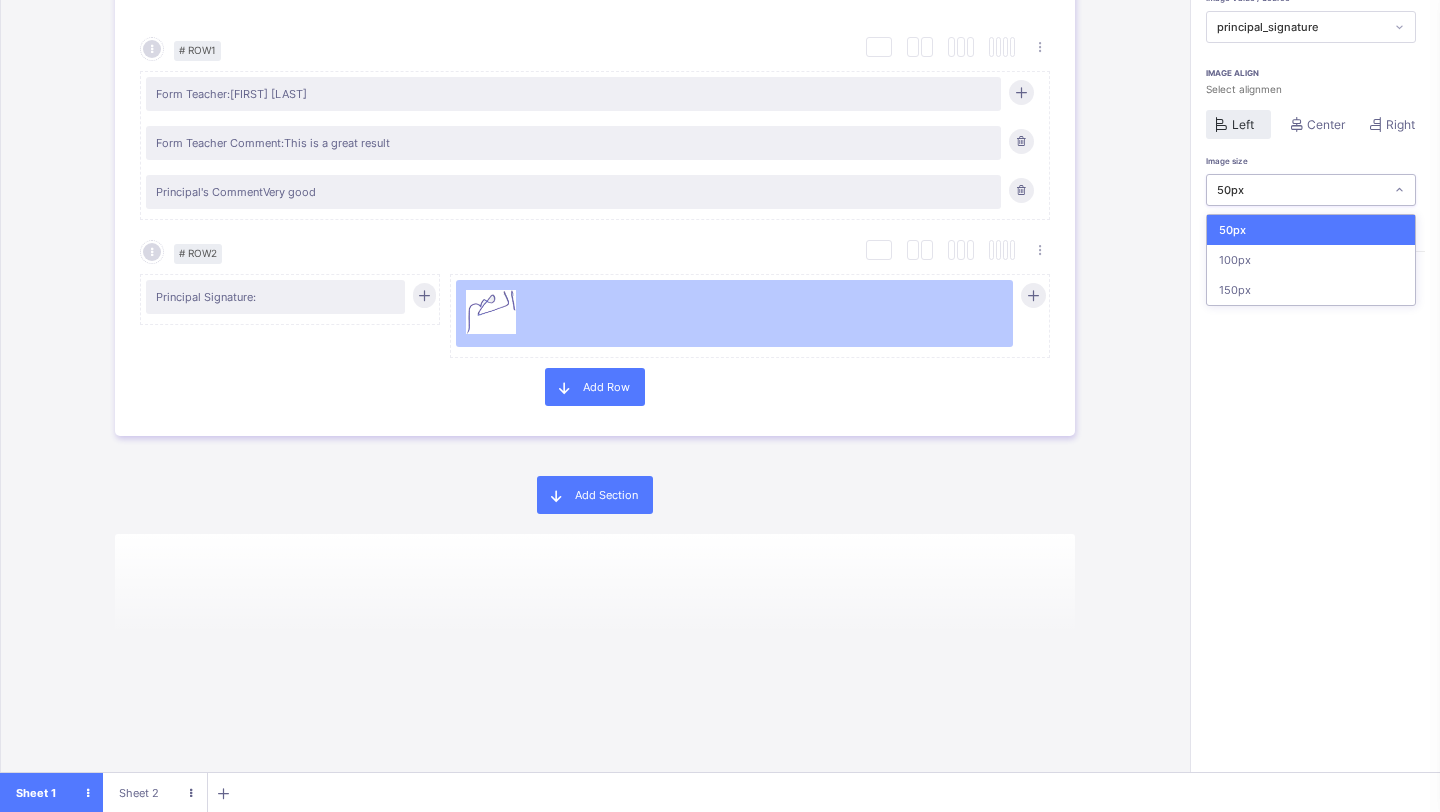click on "50px" at bounding box center [1311, 230] 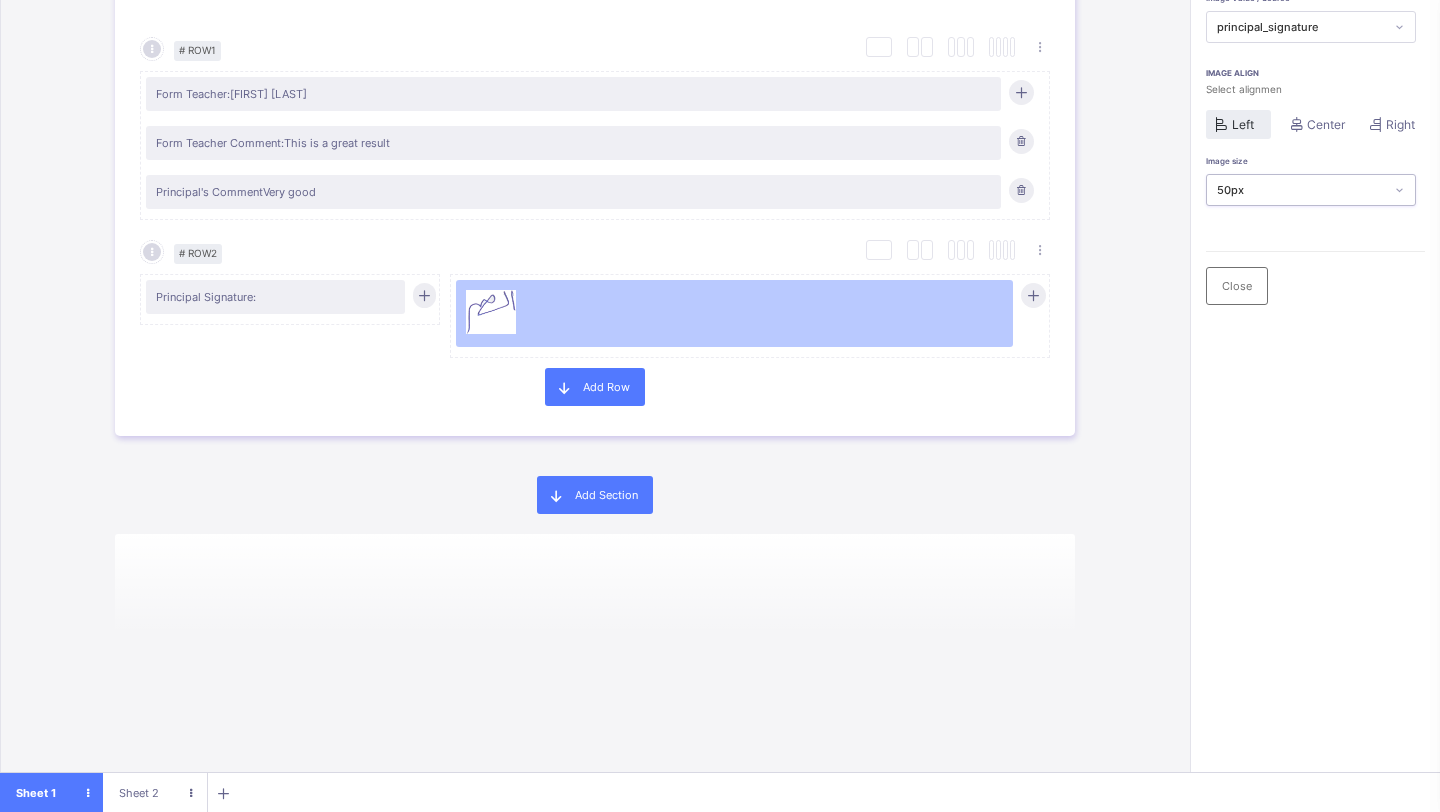 scroll, scrollTop: 0, scrollLeft: 0, axis: both 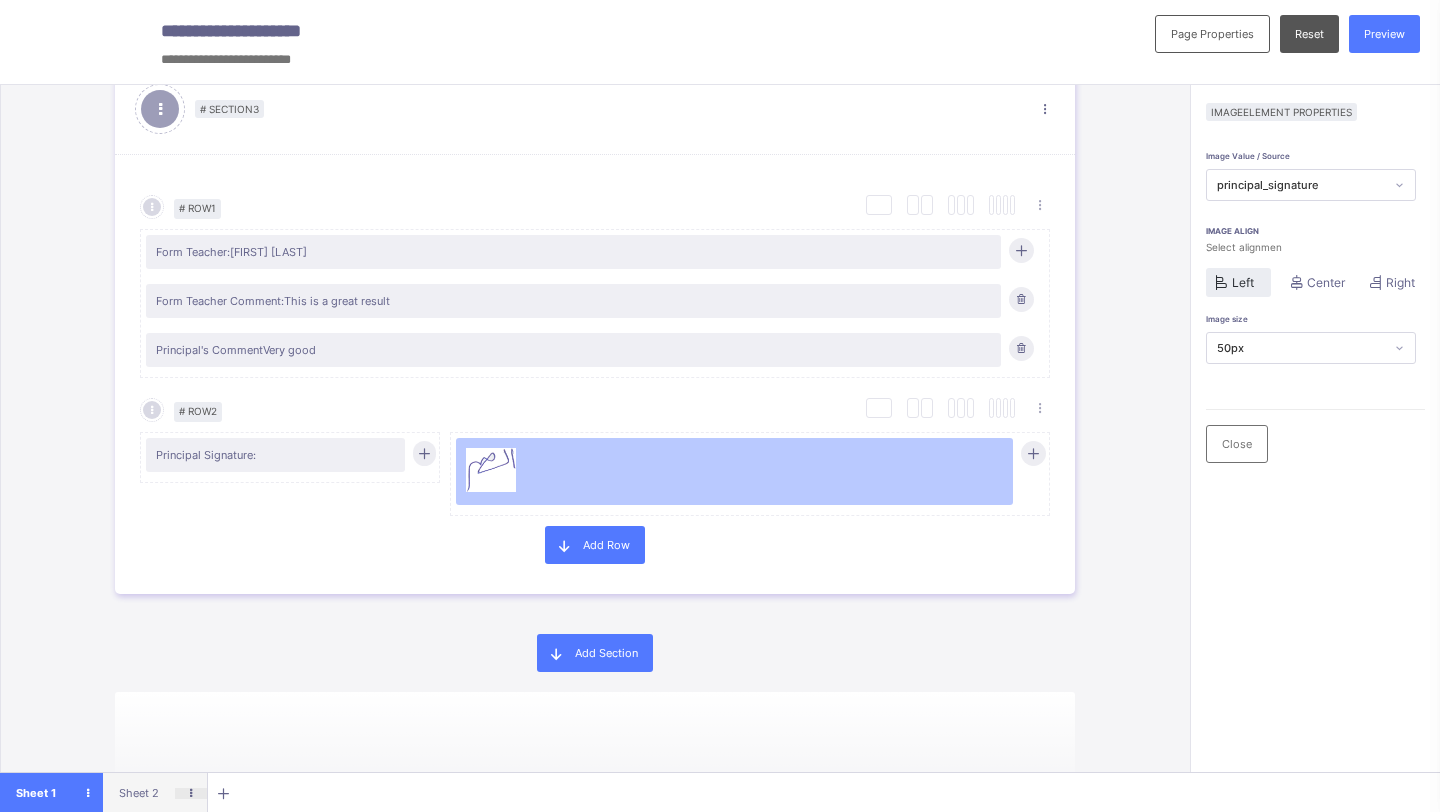click at bounding box center (190, 793) 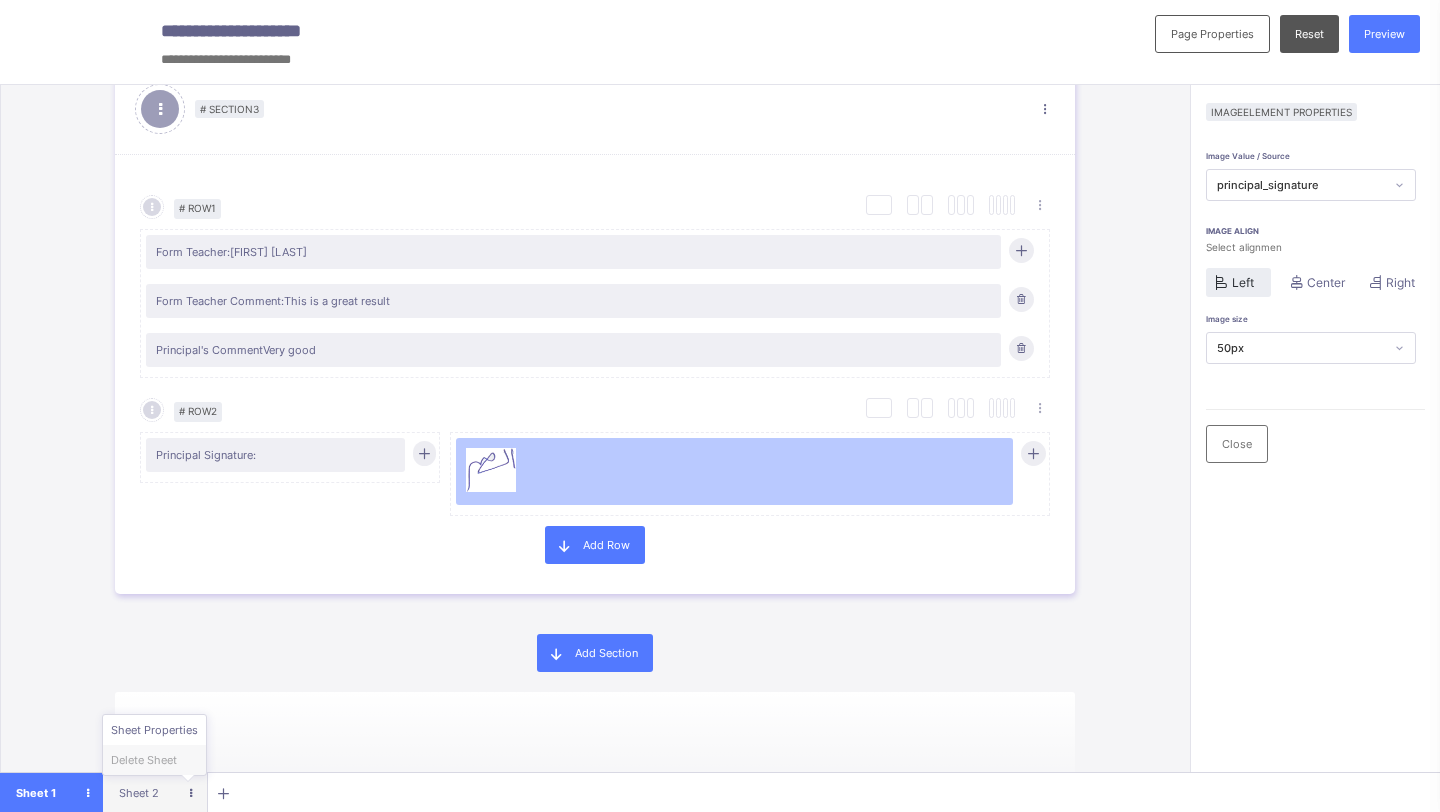 click on "Delete Sheet" at bounding box center (154, 760) 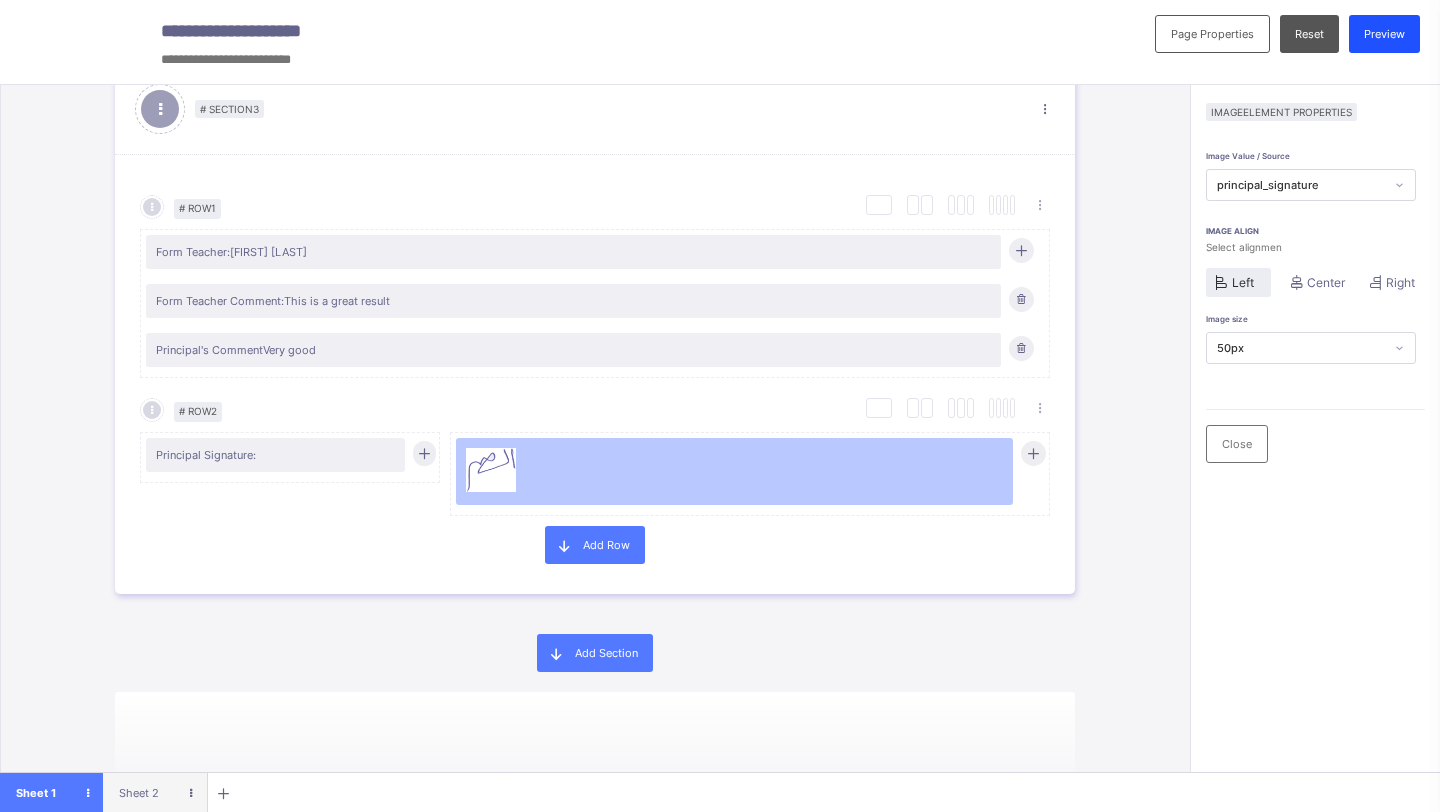 click on "Preview" at bounding box center (1384, 34) 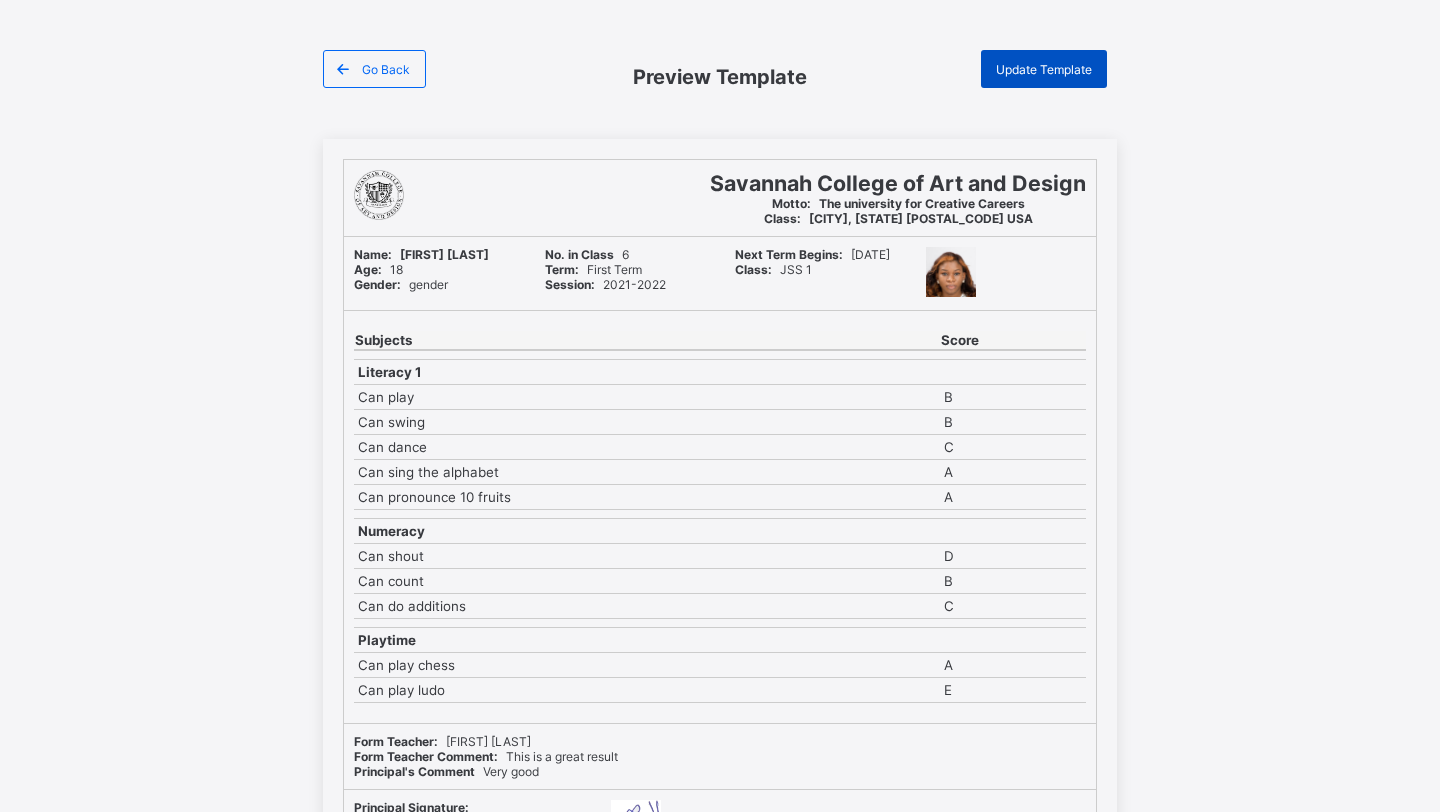click on "Update Template" at bounding box center [1044, 69] 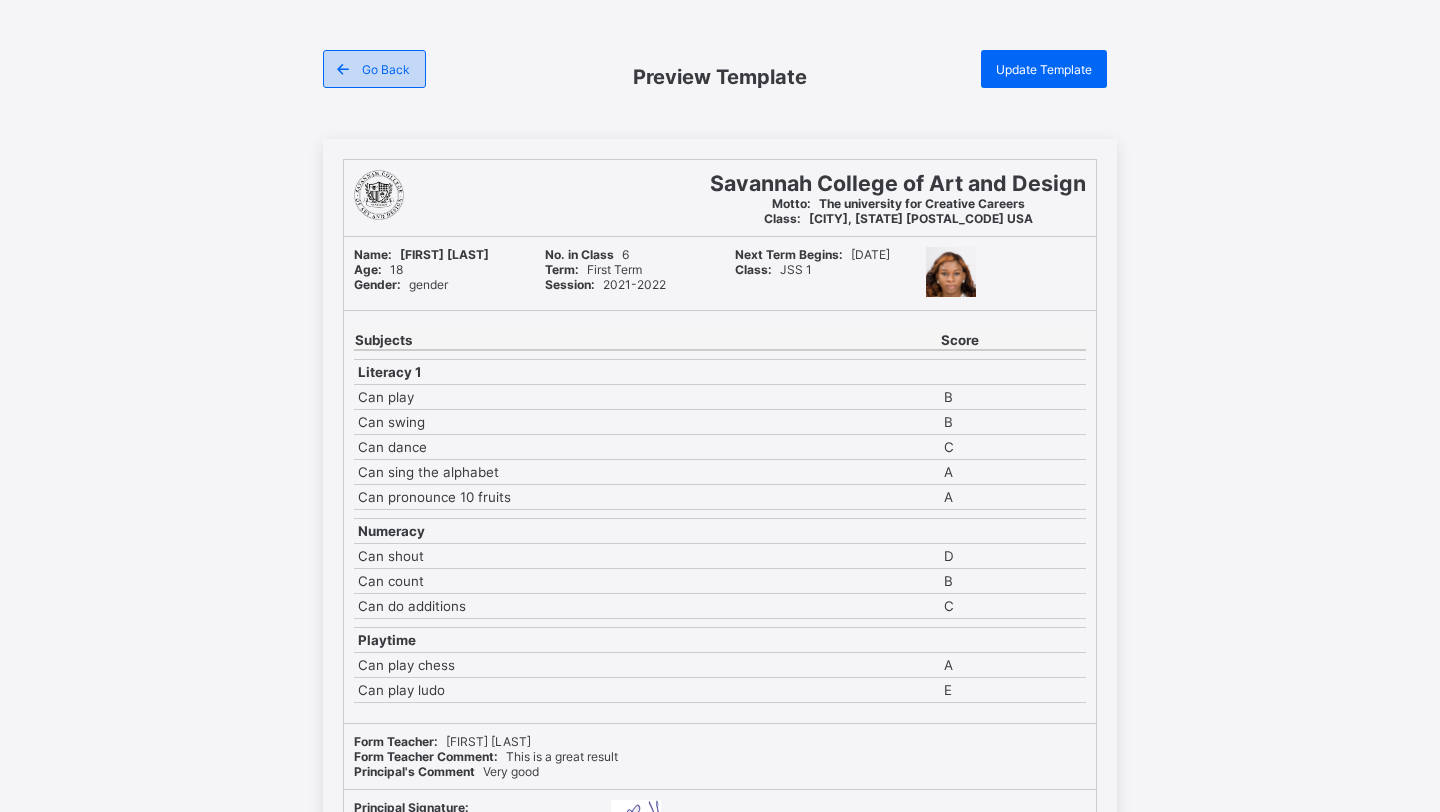click on "Go Back" at bounding box center (386, 69) 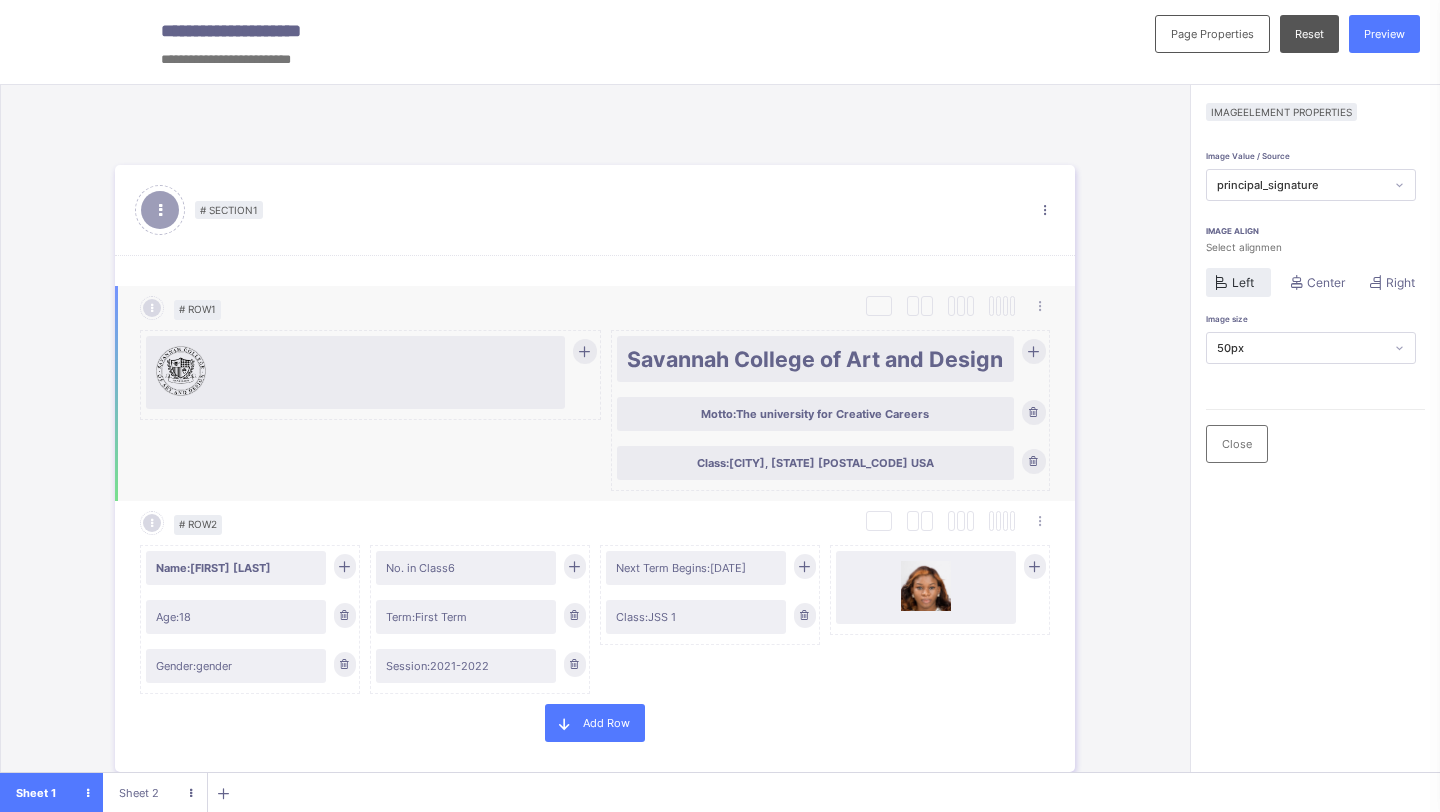 click on "Savannah College of Art and Design" at bounding box center (815, 359) 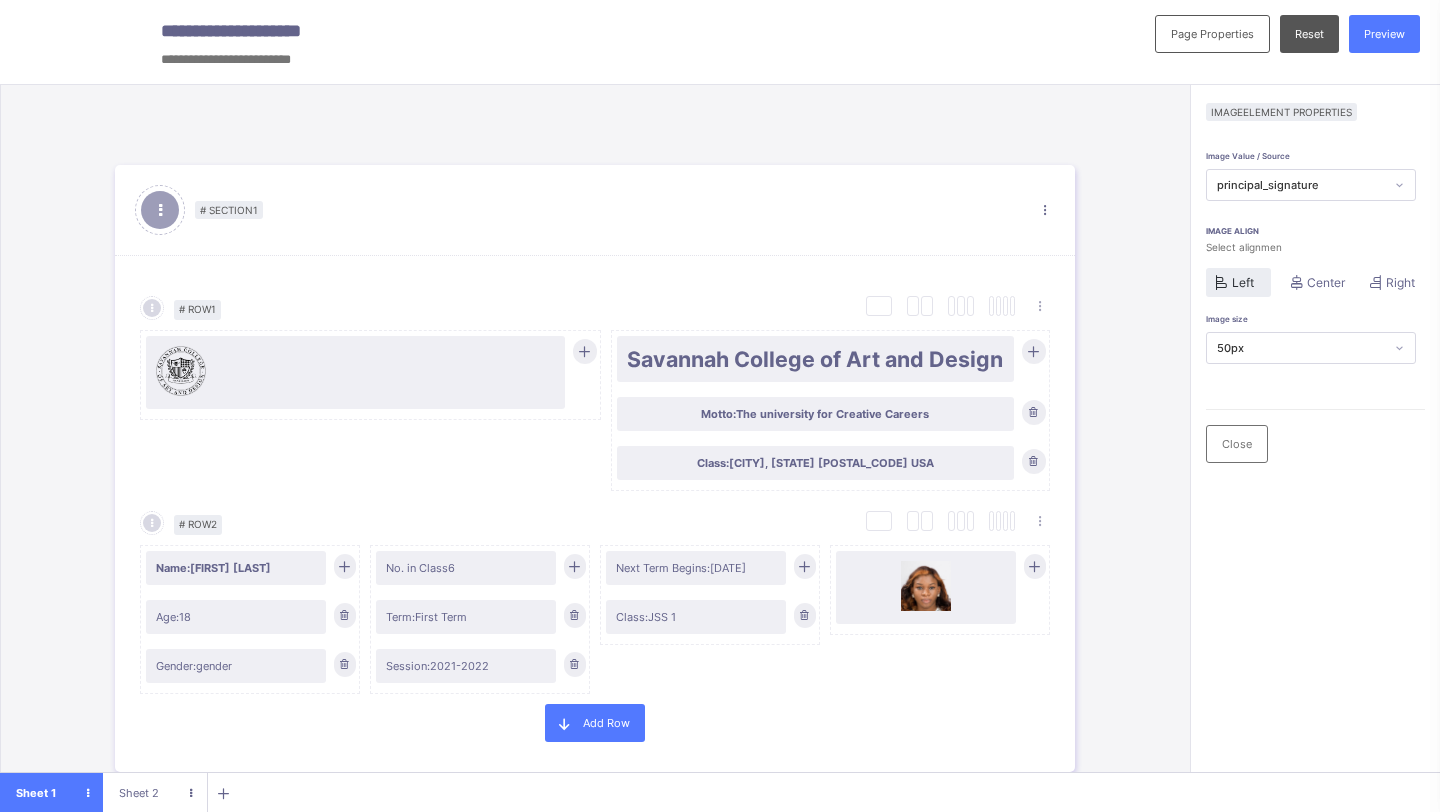 click at bounding box center (1221, 282) 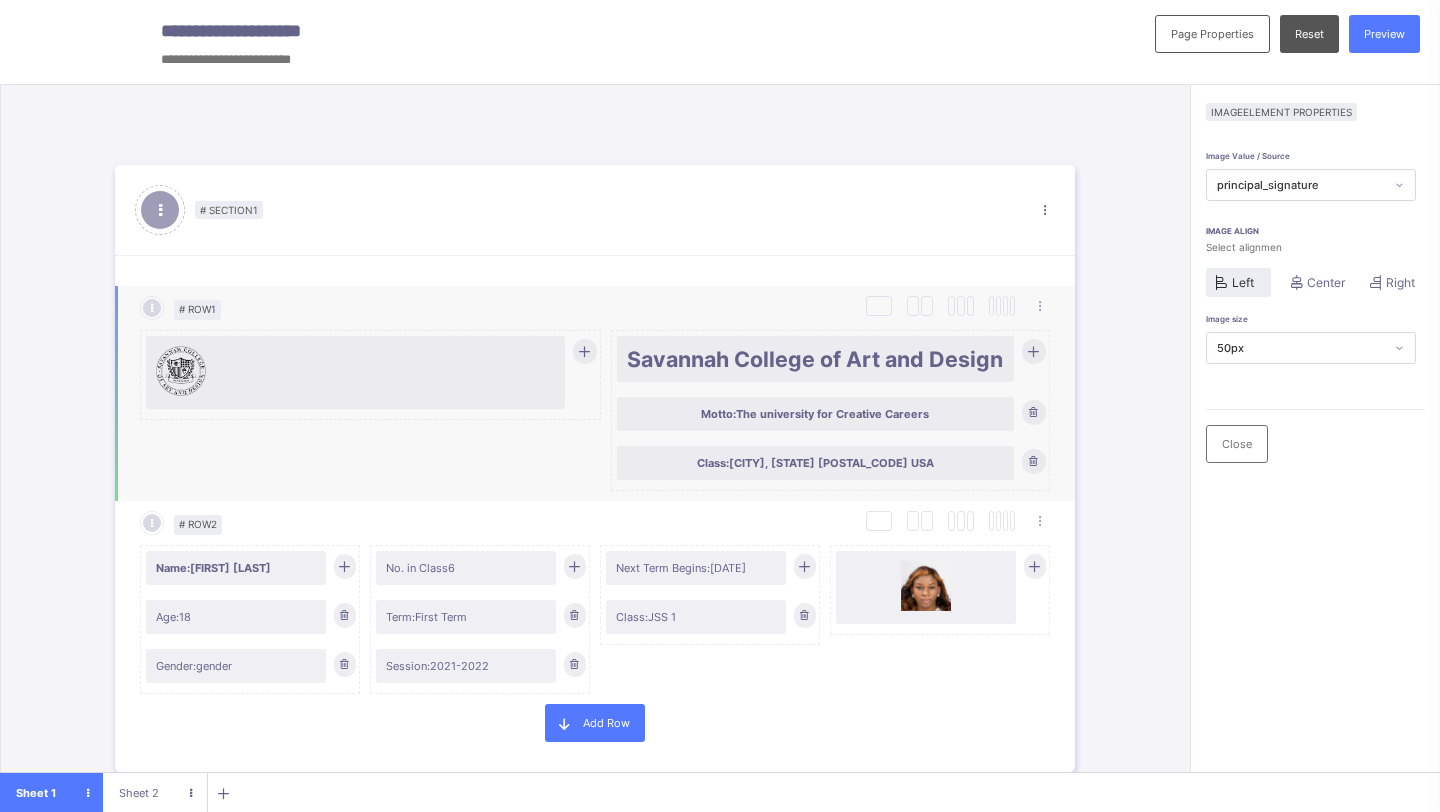 click on "Motto:   The university for Creative Careers" at bounding box center (815, 414) 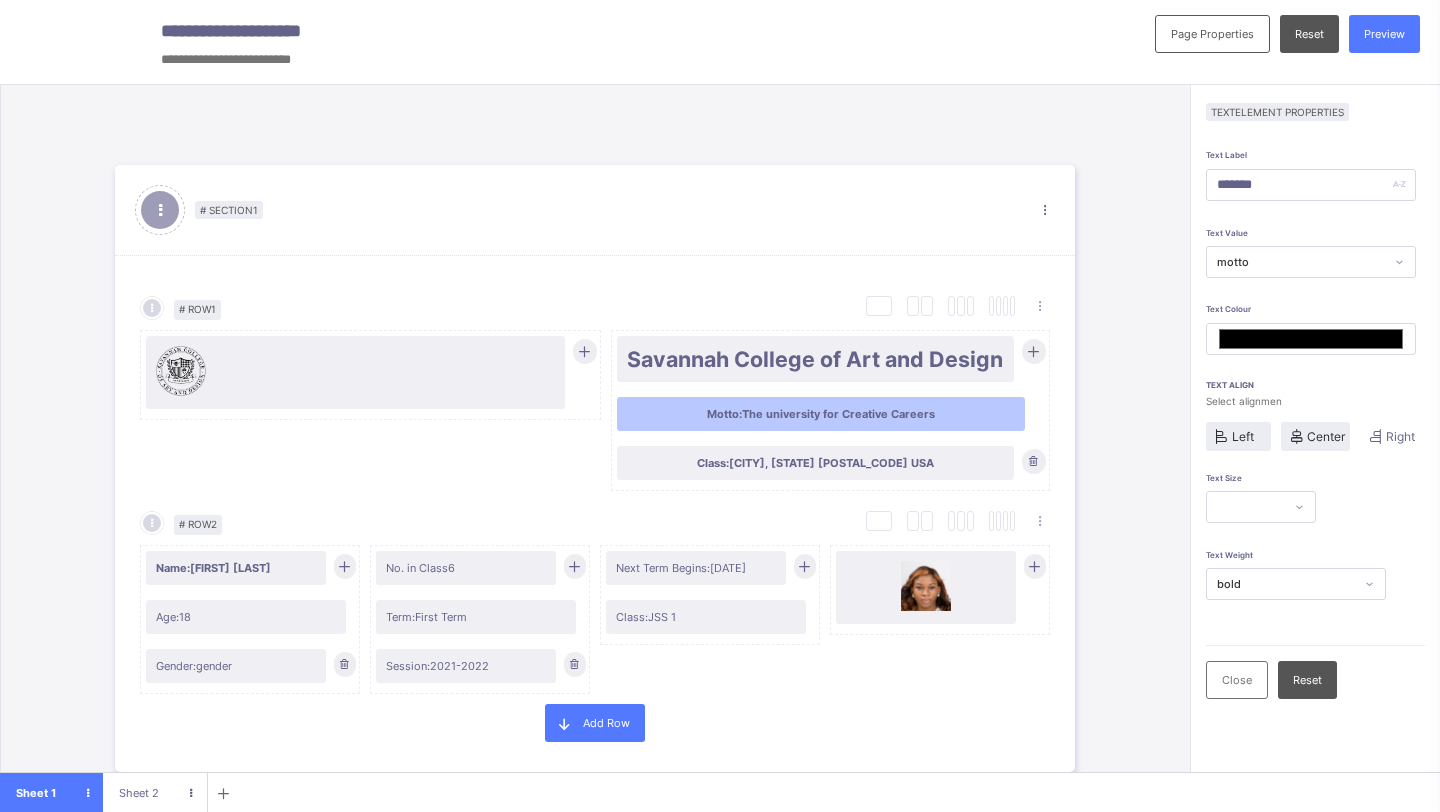 click on "Left" at bounding box center [1243, 436] 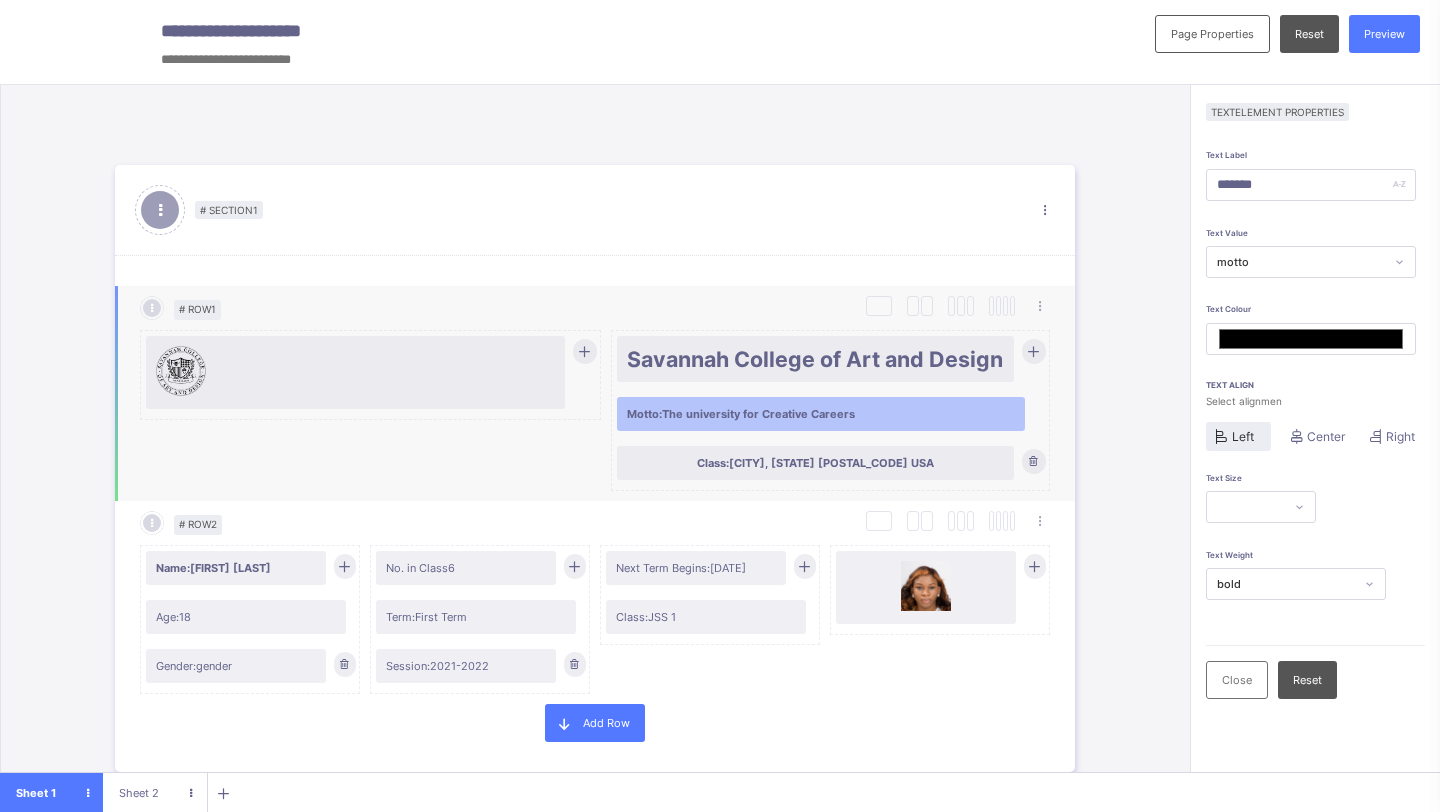 click on "Savannah College of Art and Design" at bounding box center [815, 359] 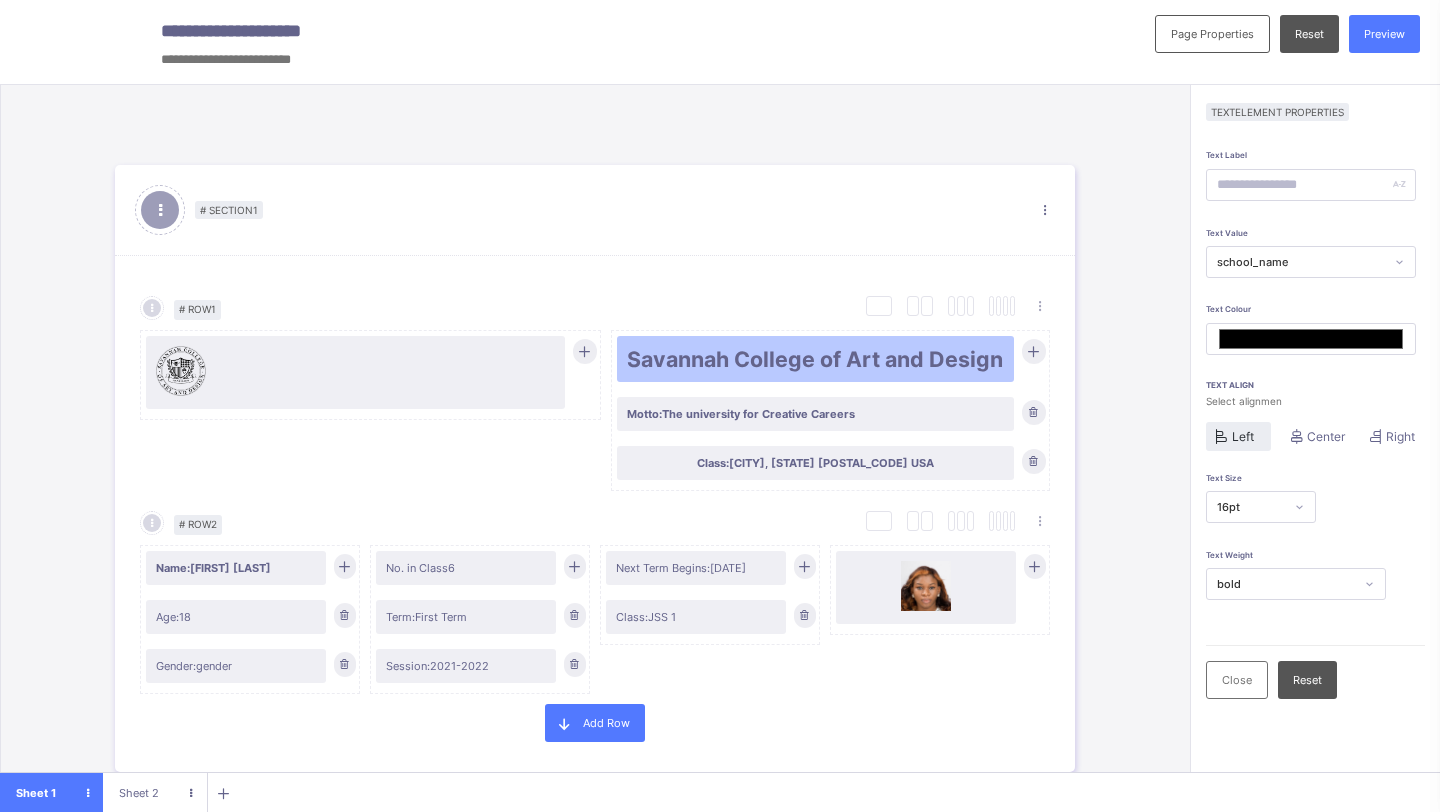 click at bounding box center [1221, 436] 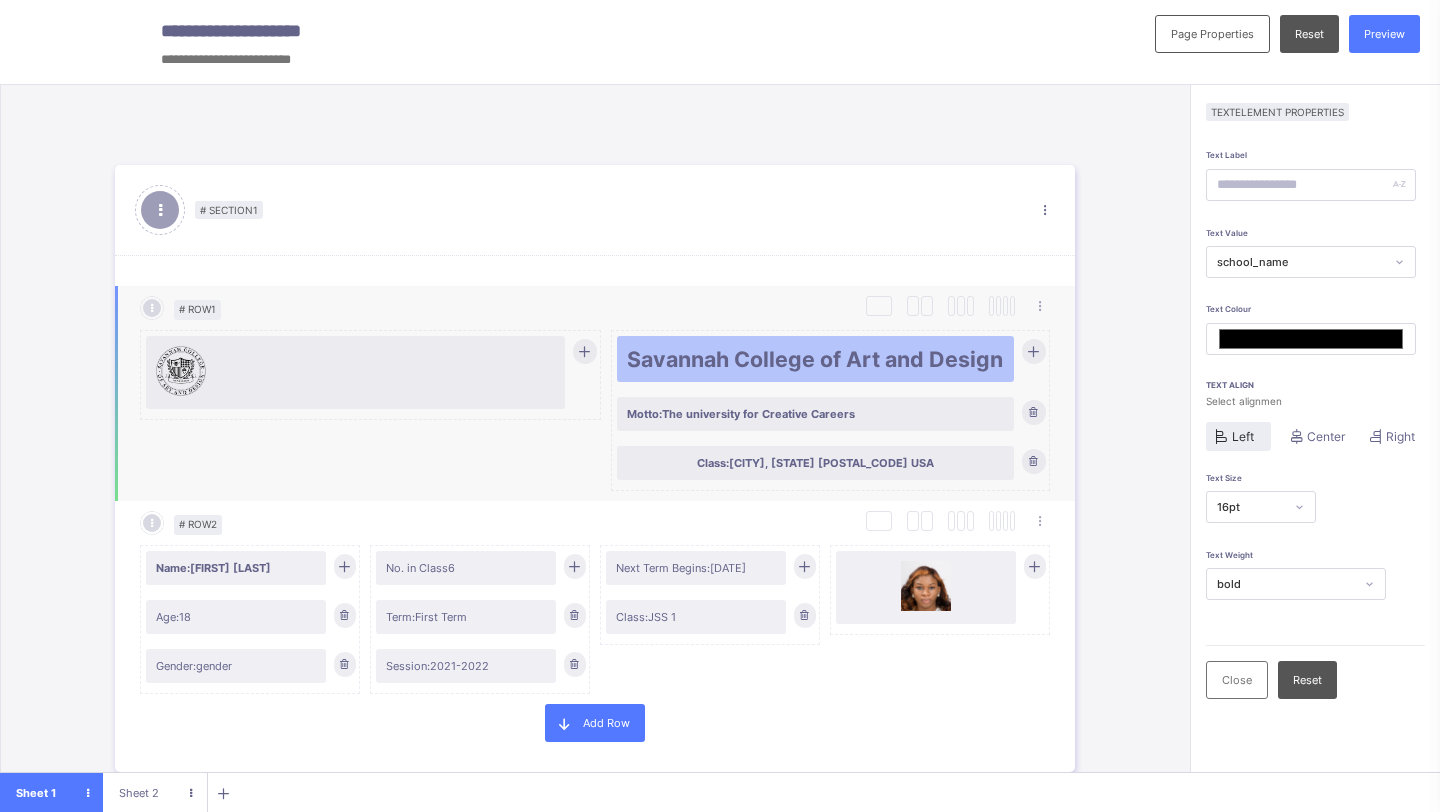 click on "Class:  Savannah, GA 31402-2072 USA" at bounding box center [815, 463] 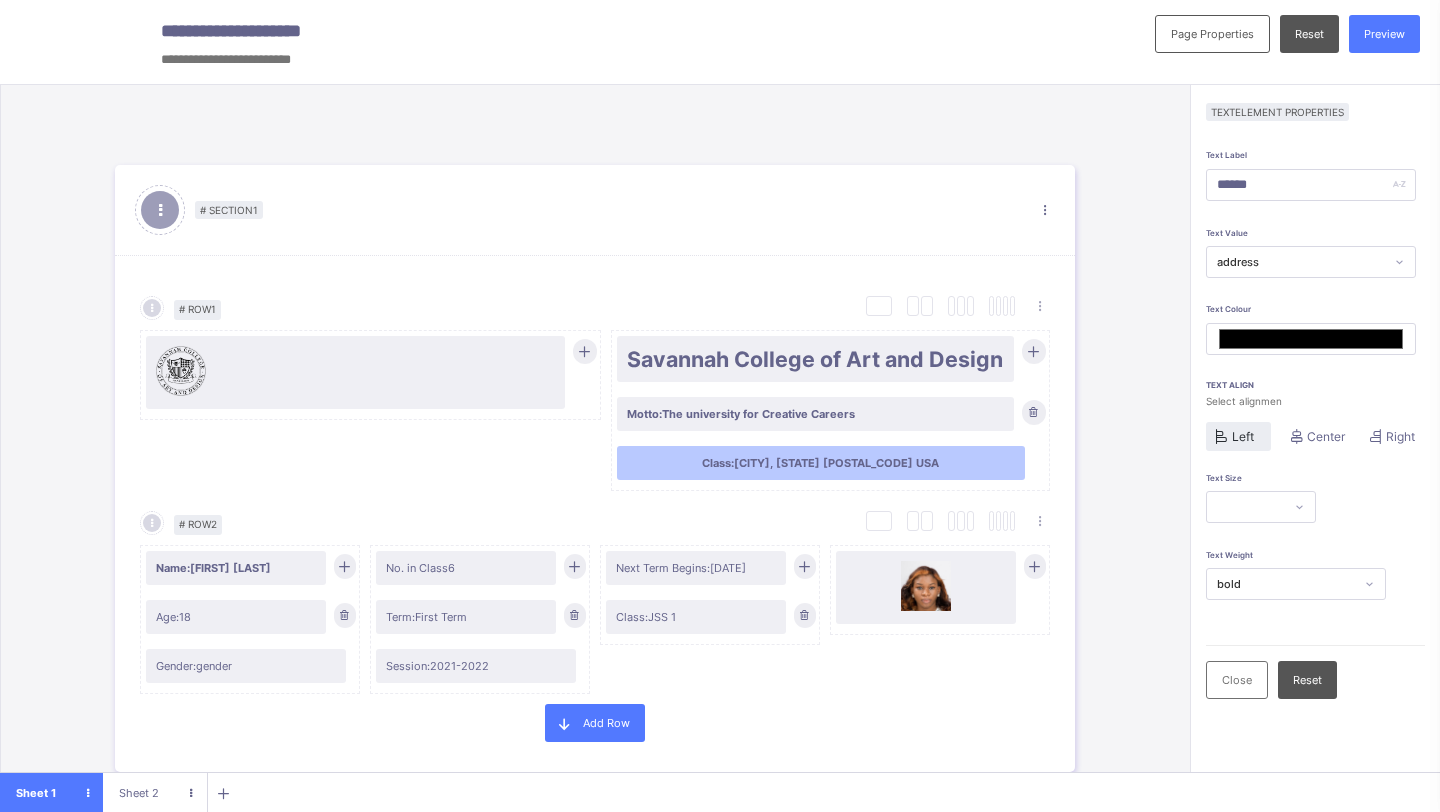 click on "Left" at bounding box center (1238, 436) 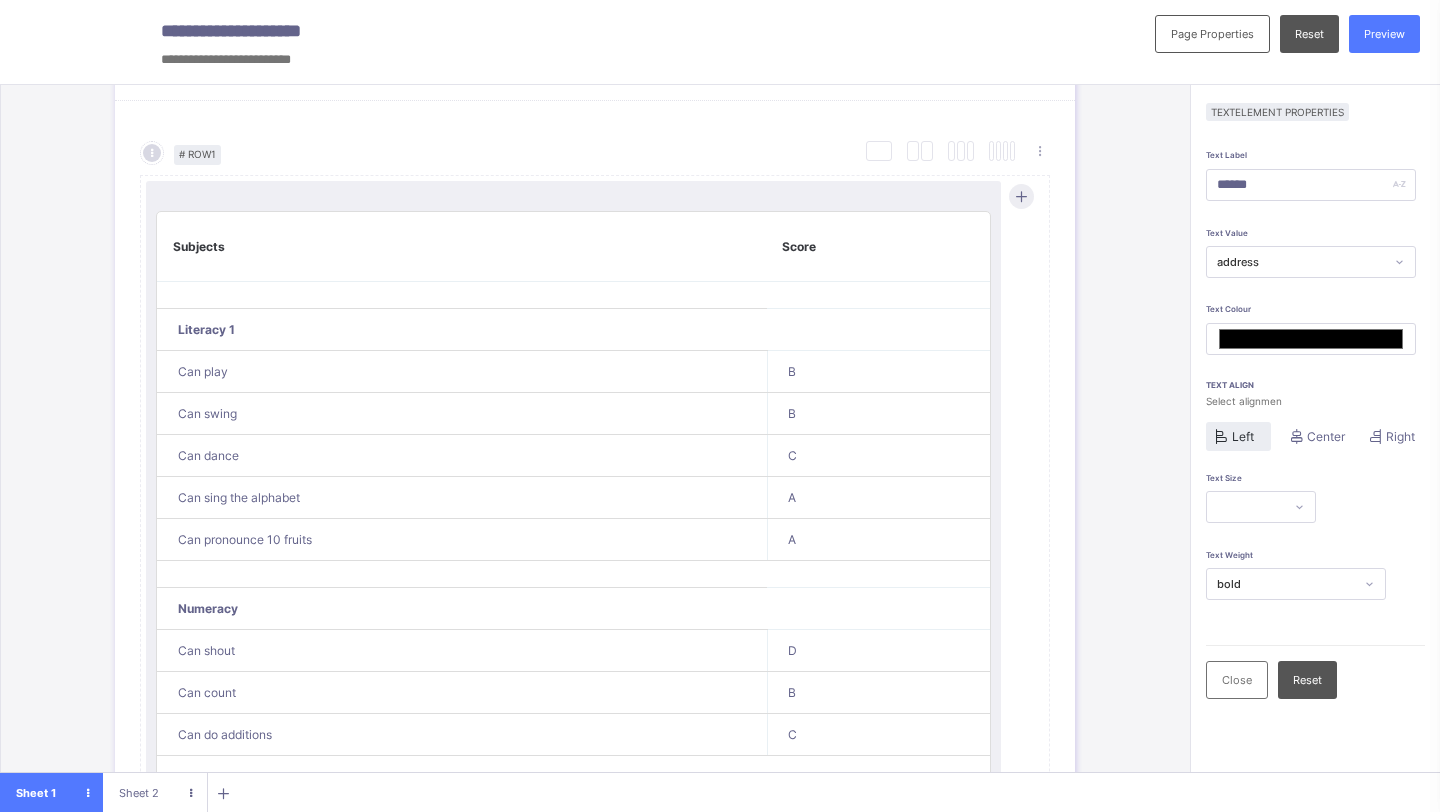 scroll, scrollTop: 809, scrollLeft: 0, axis: vertical 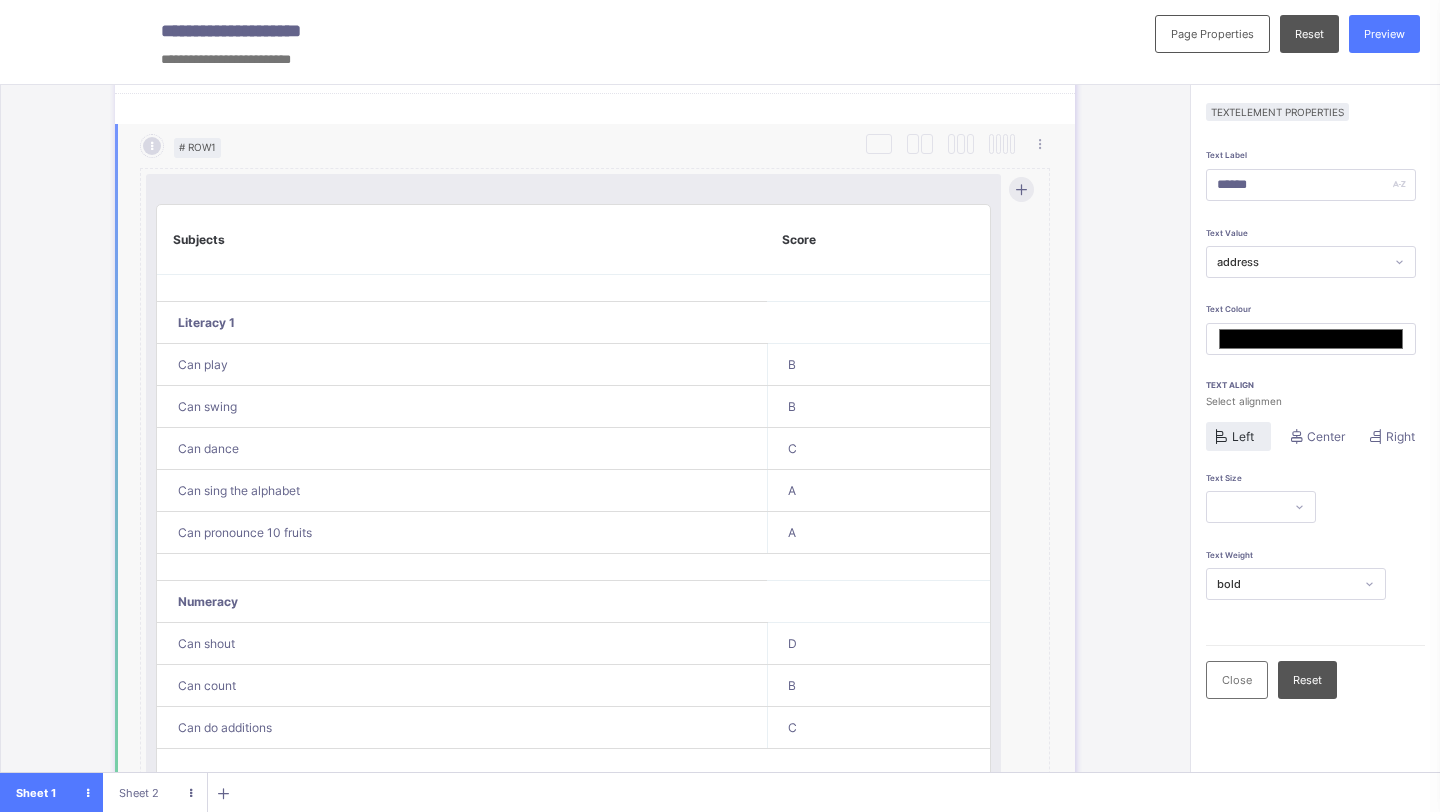 click on "Subjects Score   Literacy 1 Can play B Can swing B Can dance C Can sing the alphabet A Can pronounce 10 fruits A   Numeracy Can shout D Can count B Can do additions C   Playtime Can play chess A Can play ludo E" at bounding box center [573, 553] 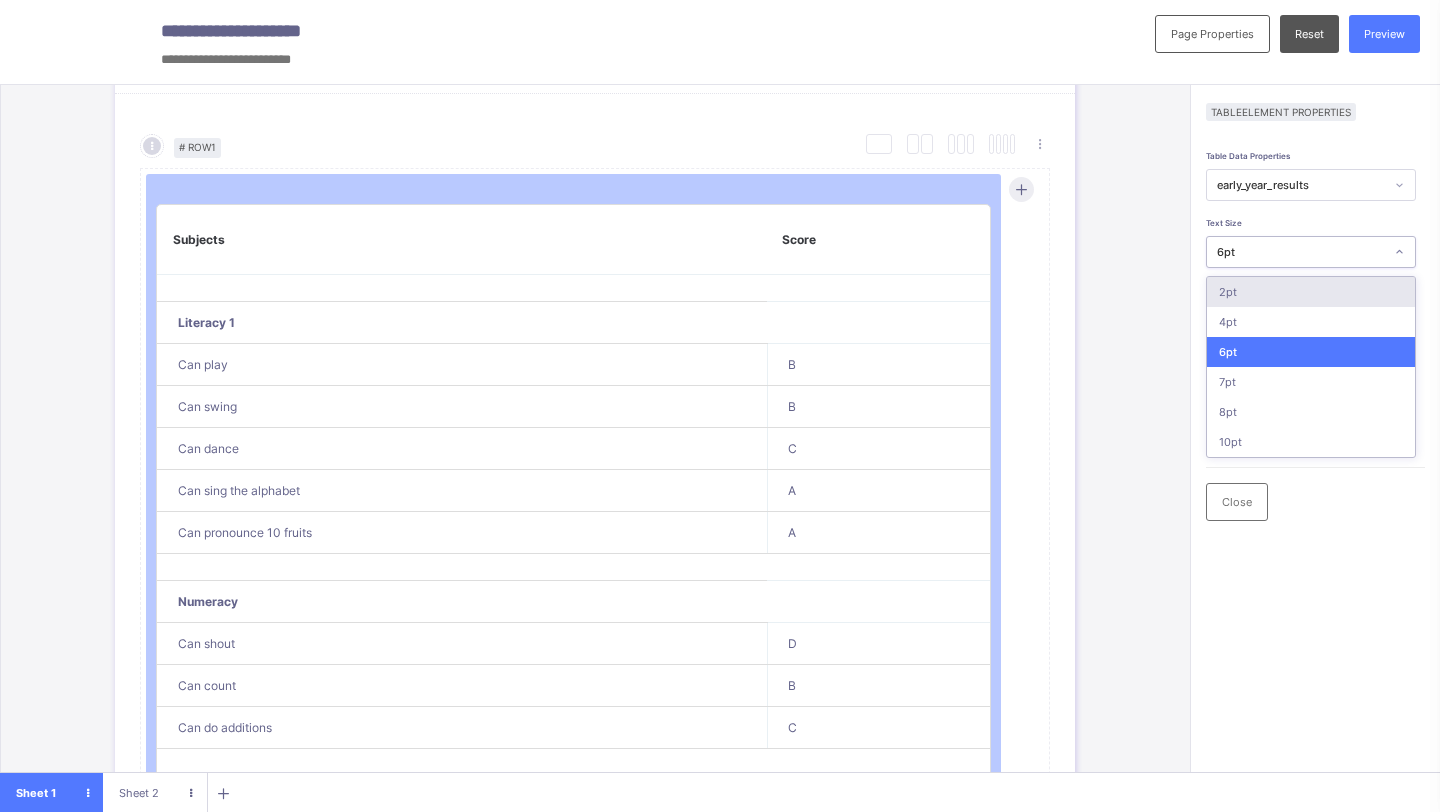 click on "6pt" at bounding box center [1301, 252] 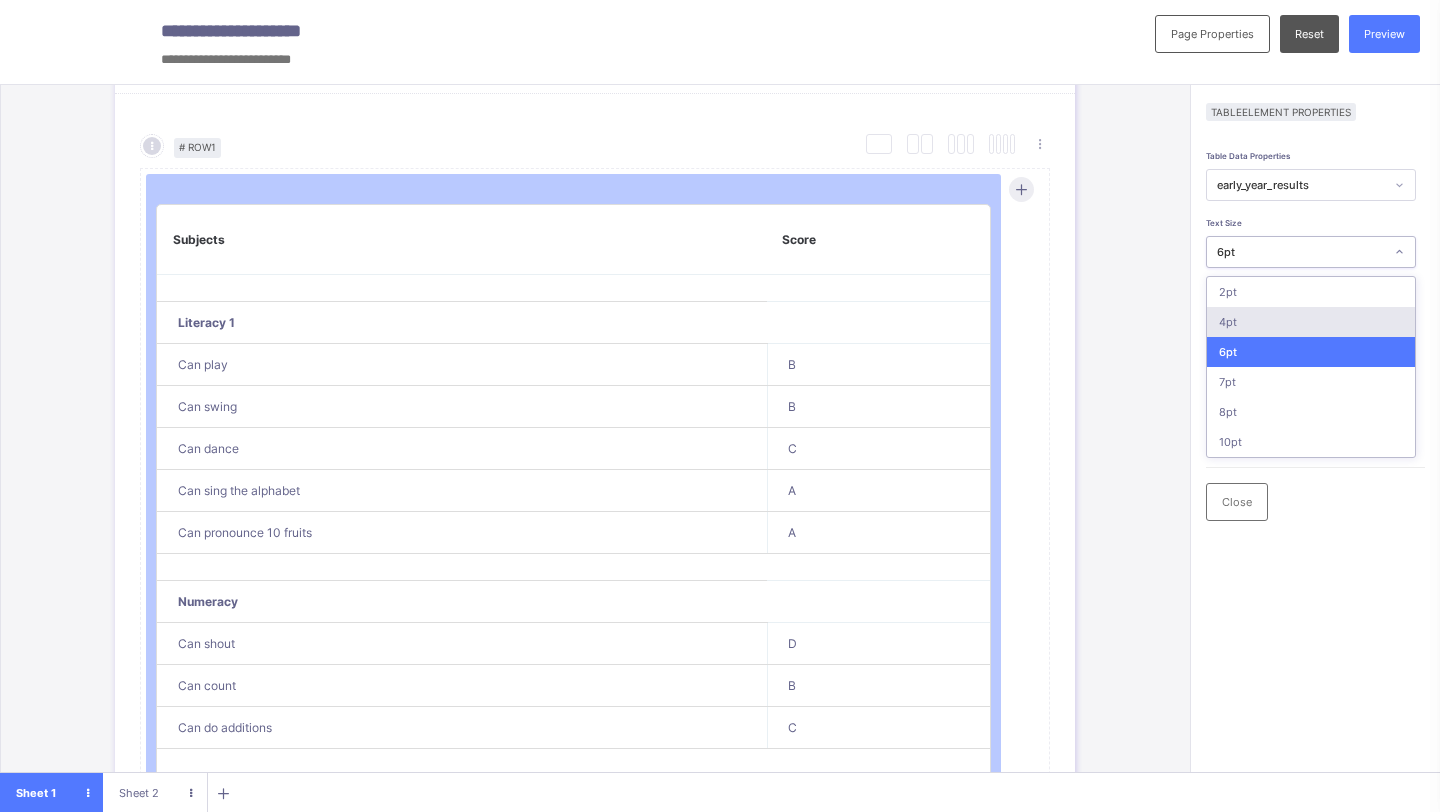 click on "4pt" at bounding box center [1311, 322] 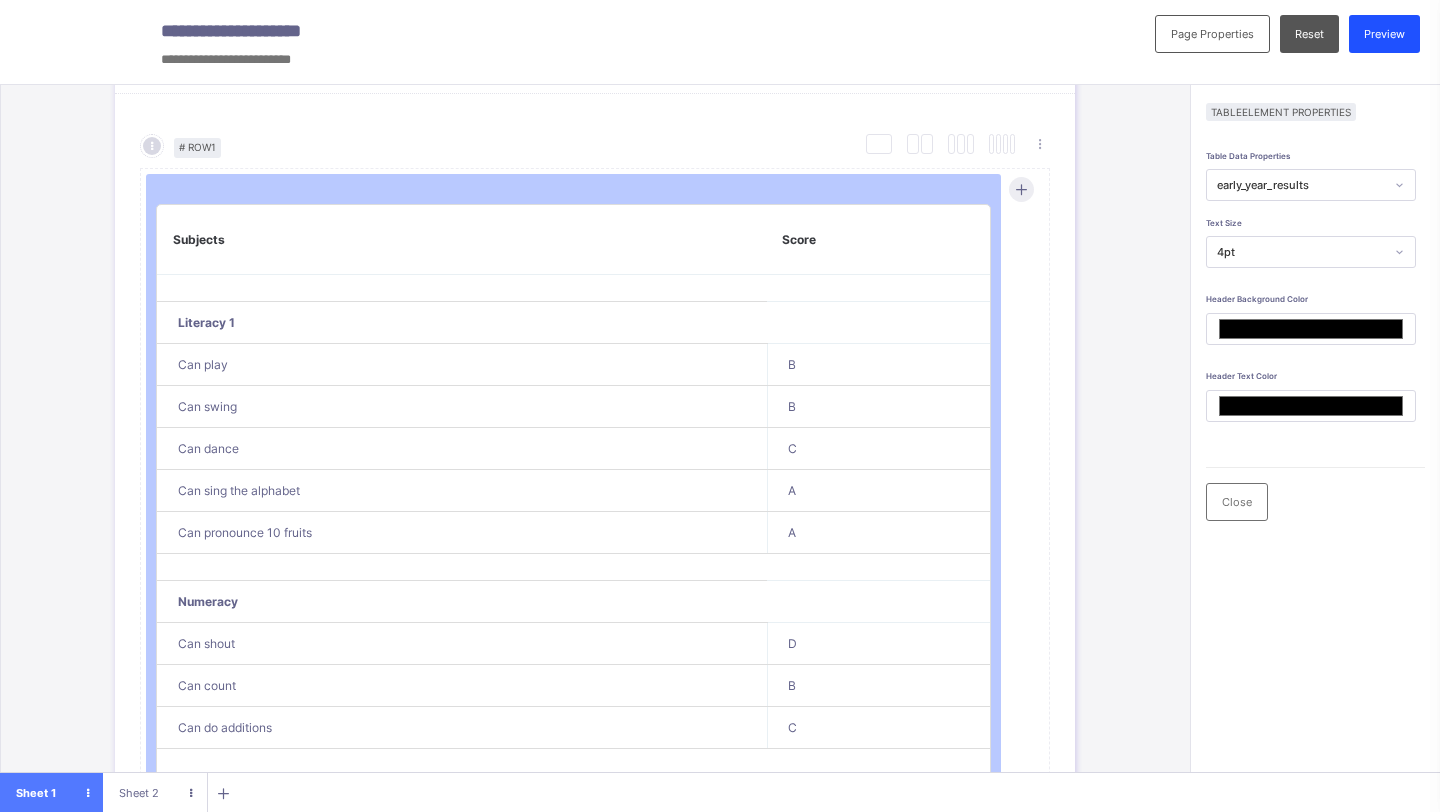 click on "Preview" at bounding box center (1384, 34) 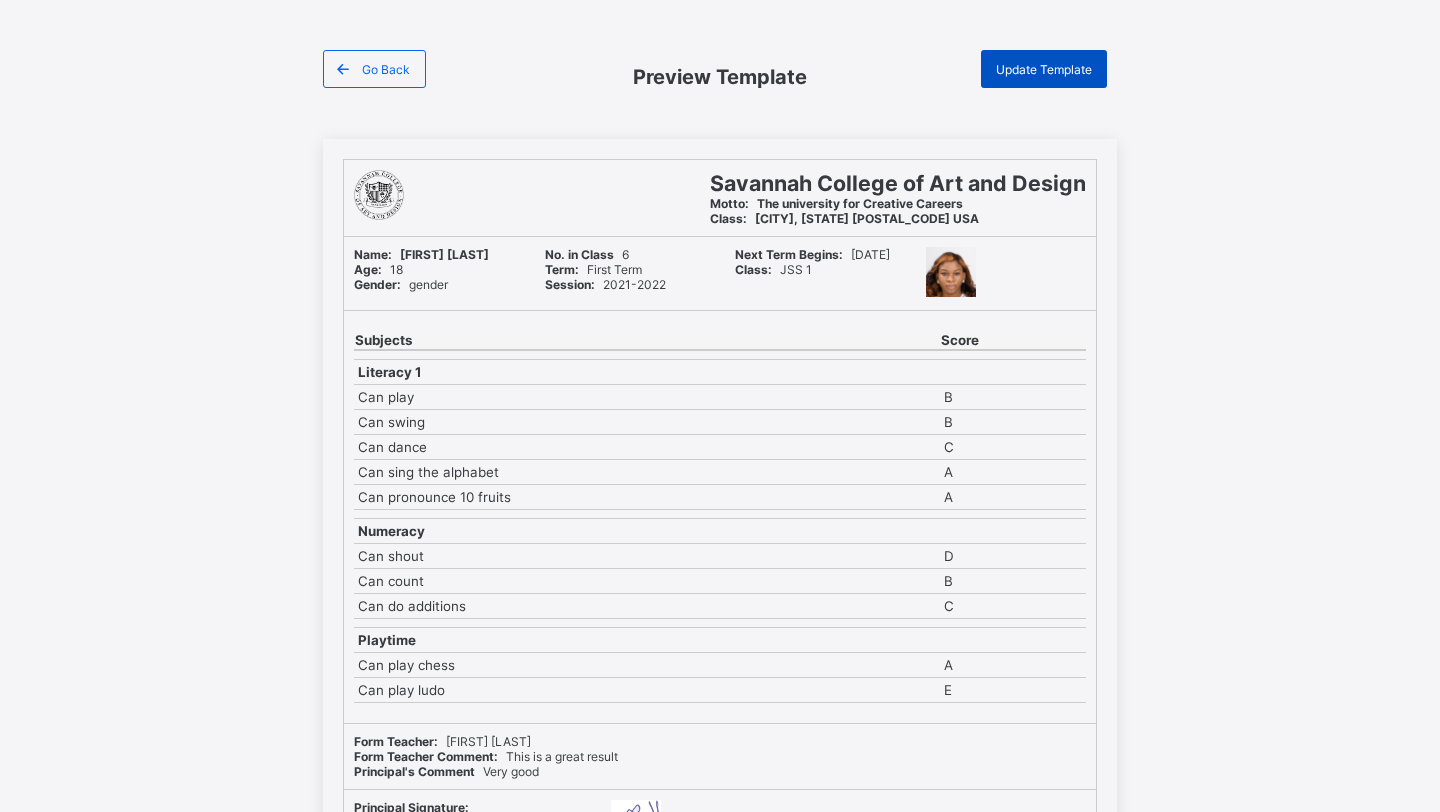 click on "Update Template" at bounding box center [1044, 69] 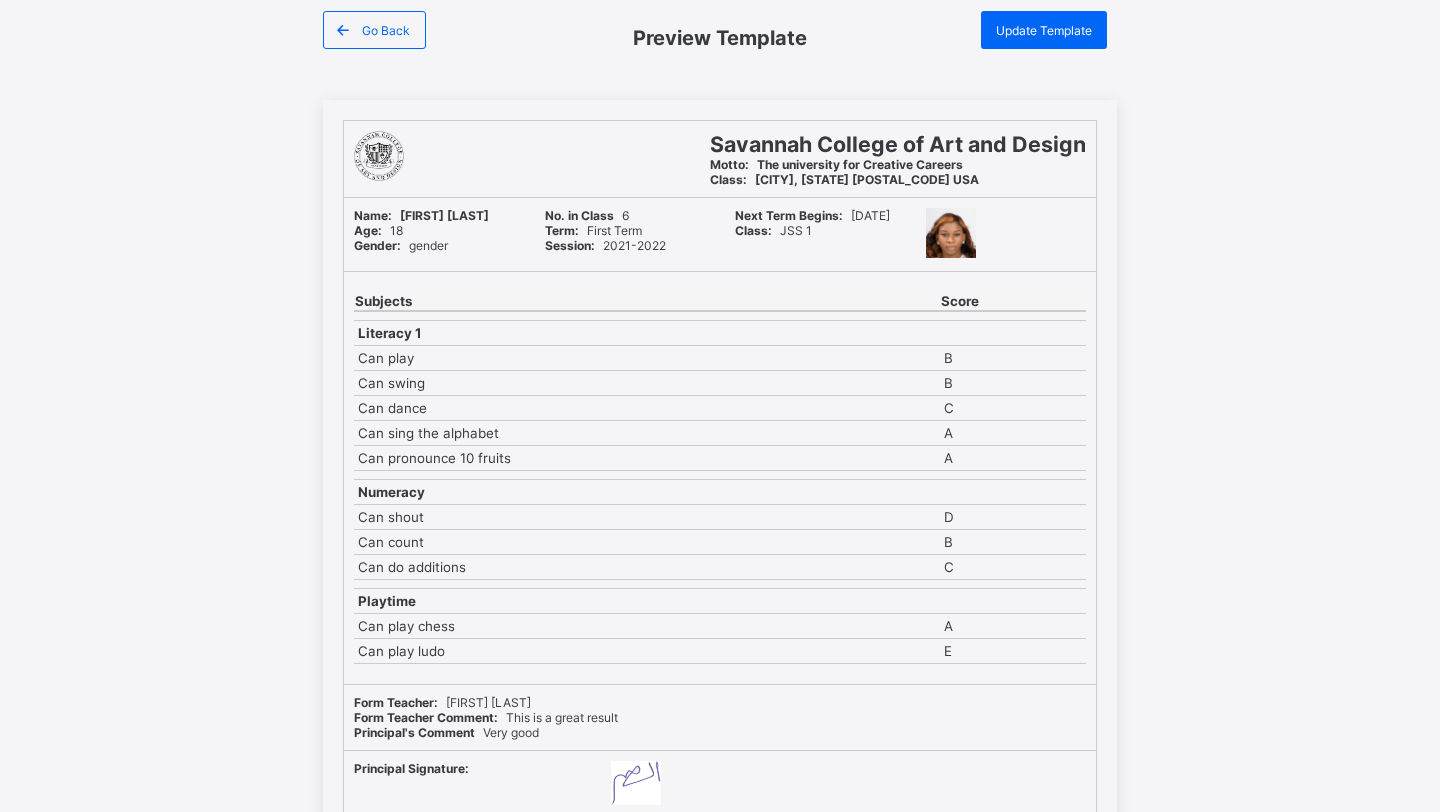 scroll, scrollTop: 0, scrollLeft: 0, axis: both 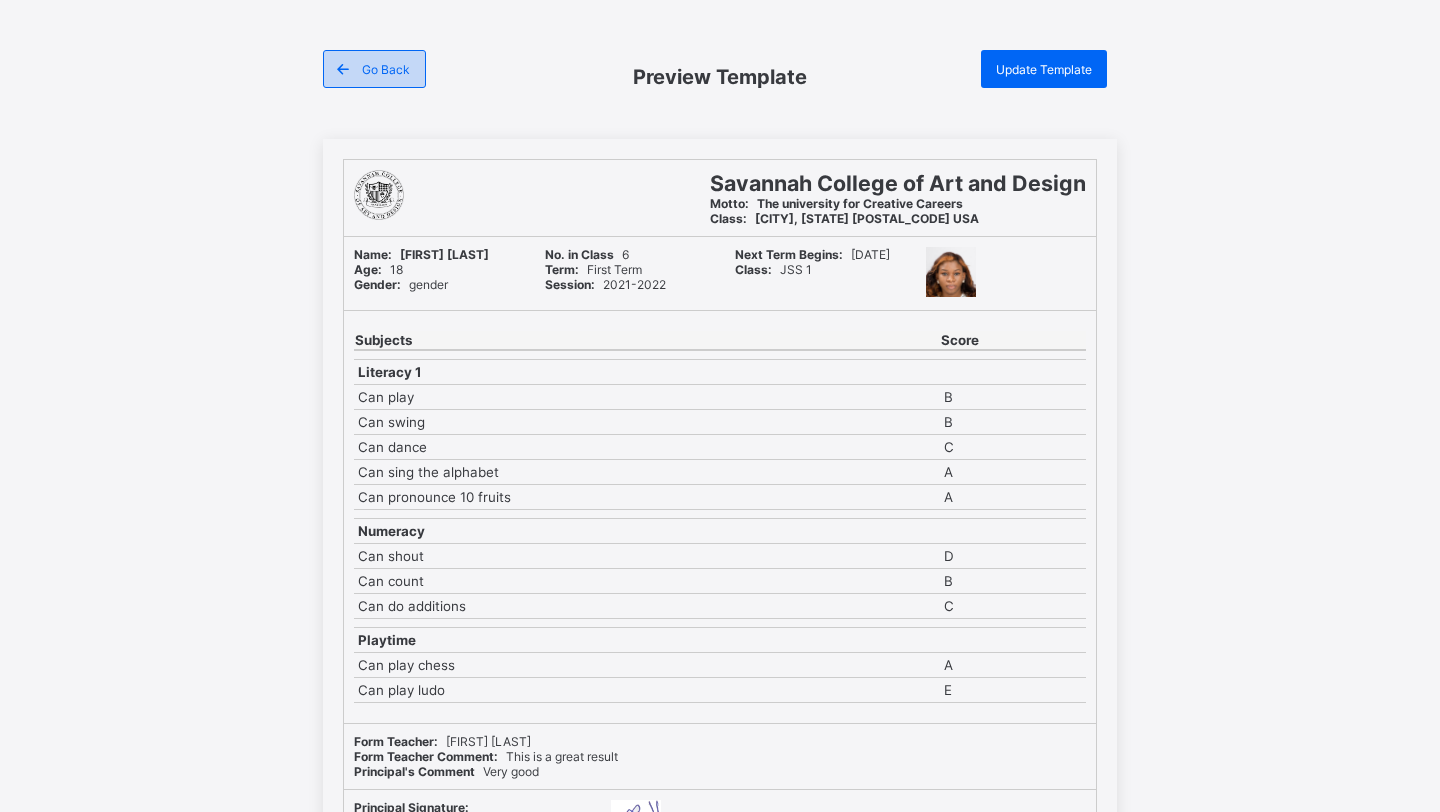 click on "Go Back" at bounding box center (386, 69) 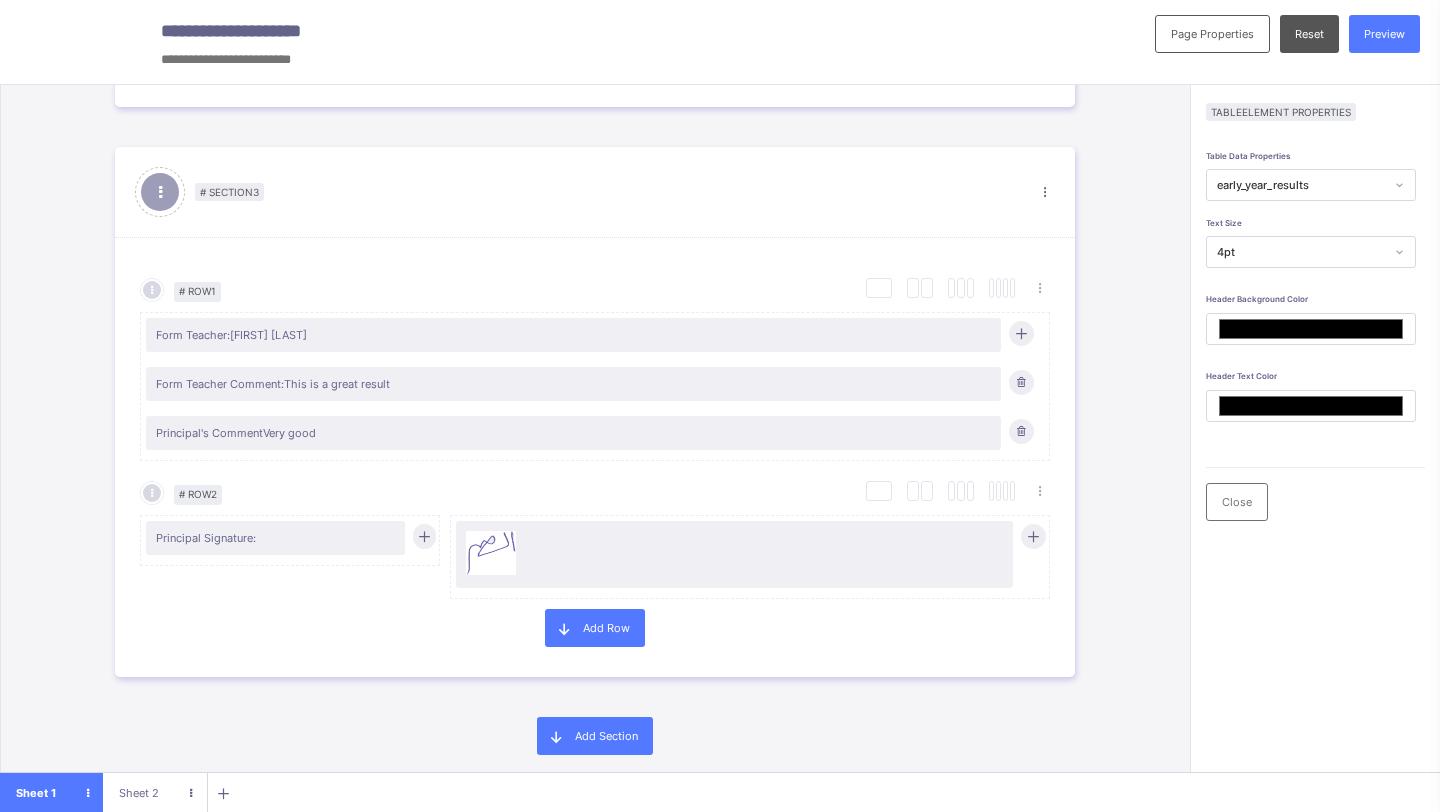 scroll, scrollTop: 1807, scrollLeft: 0, axis: vertical 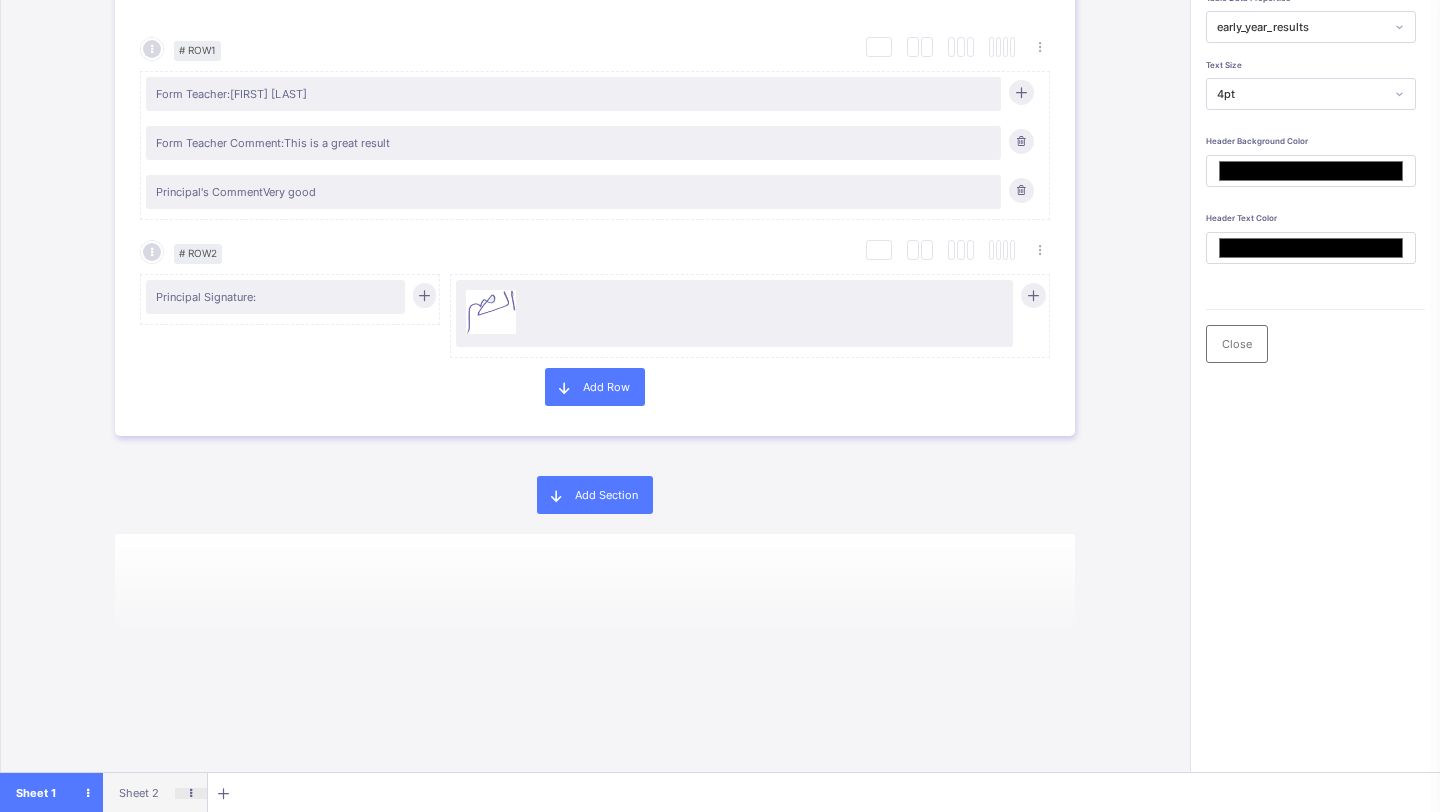 click at bounding box center [190, 793] 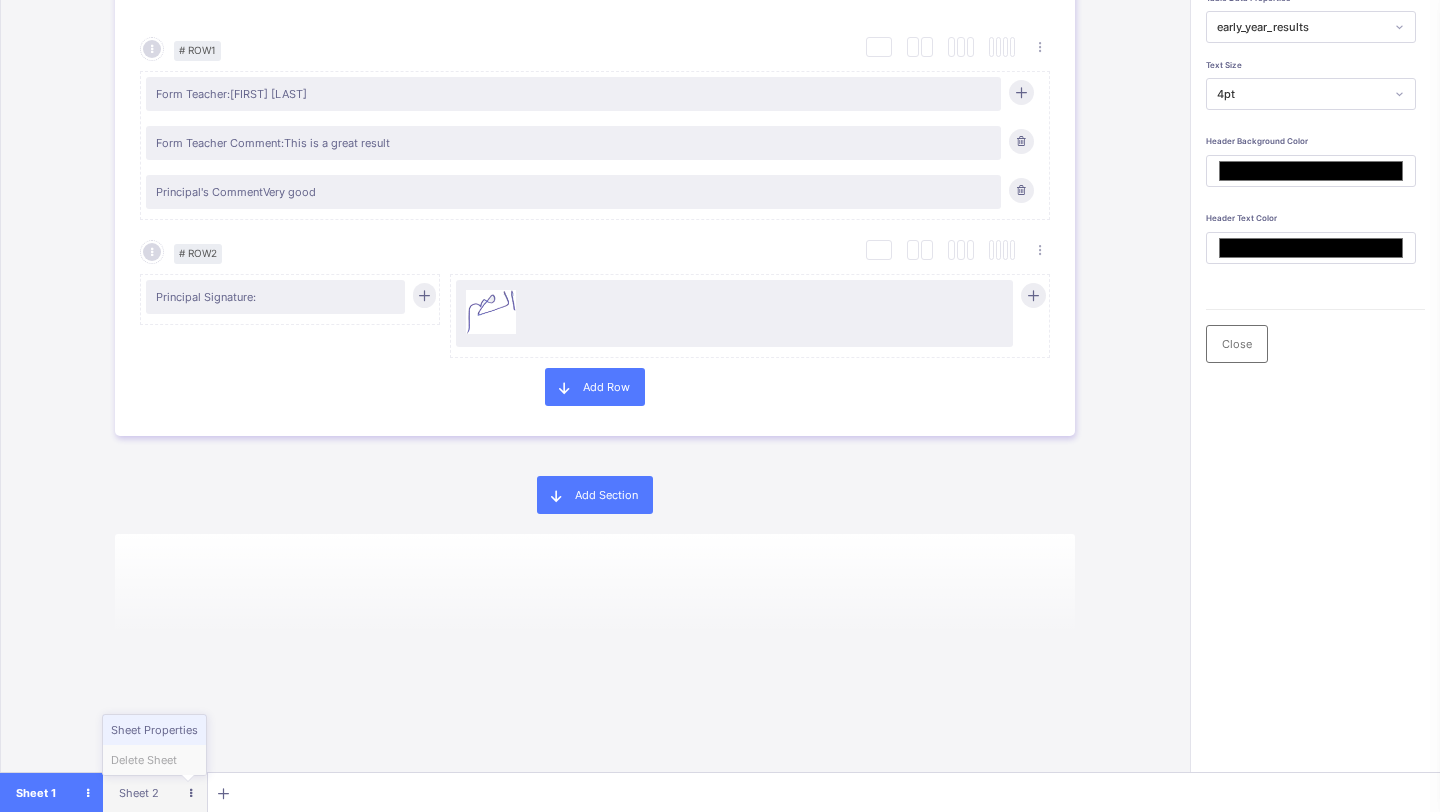click on "Sheet Properties" at bounding box center (154, 730) 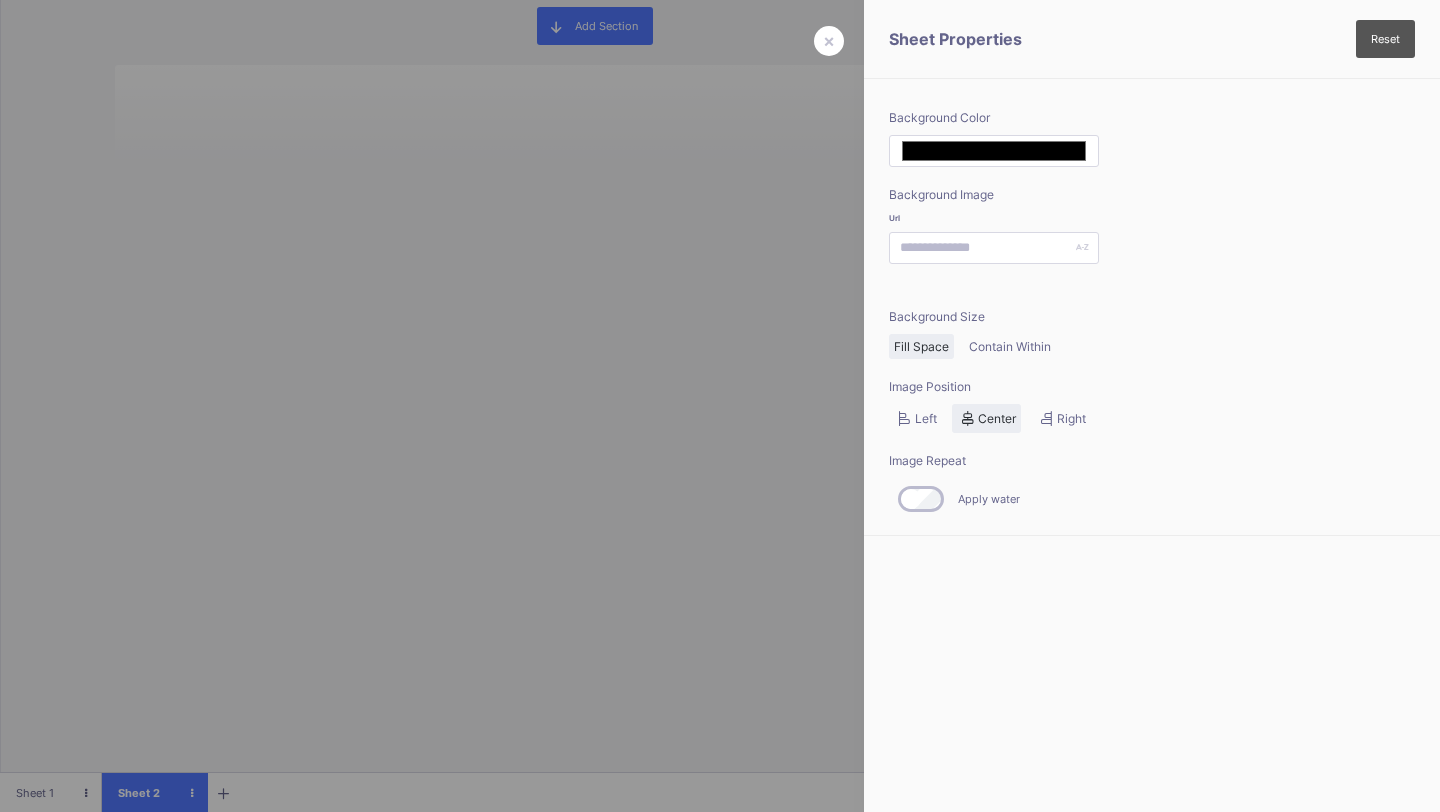 type on "*******" 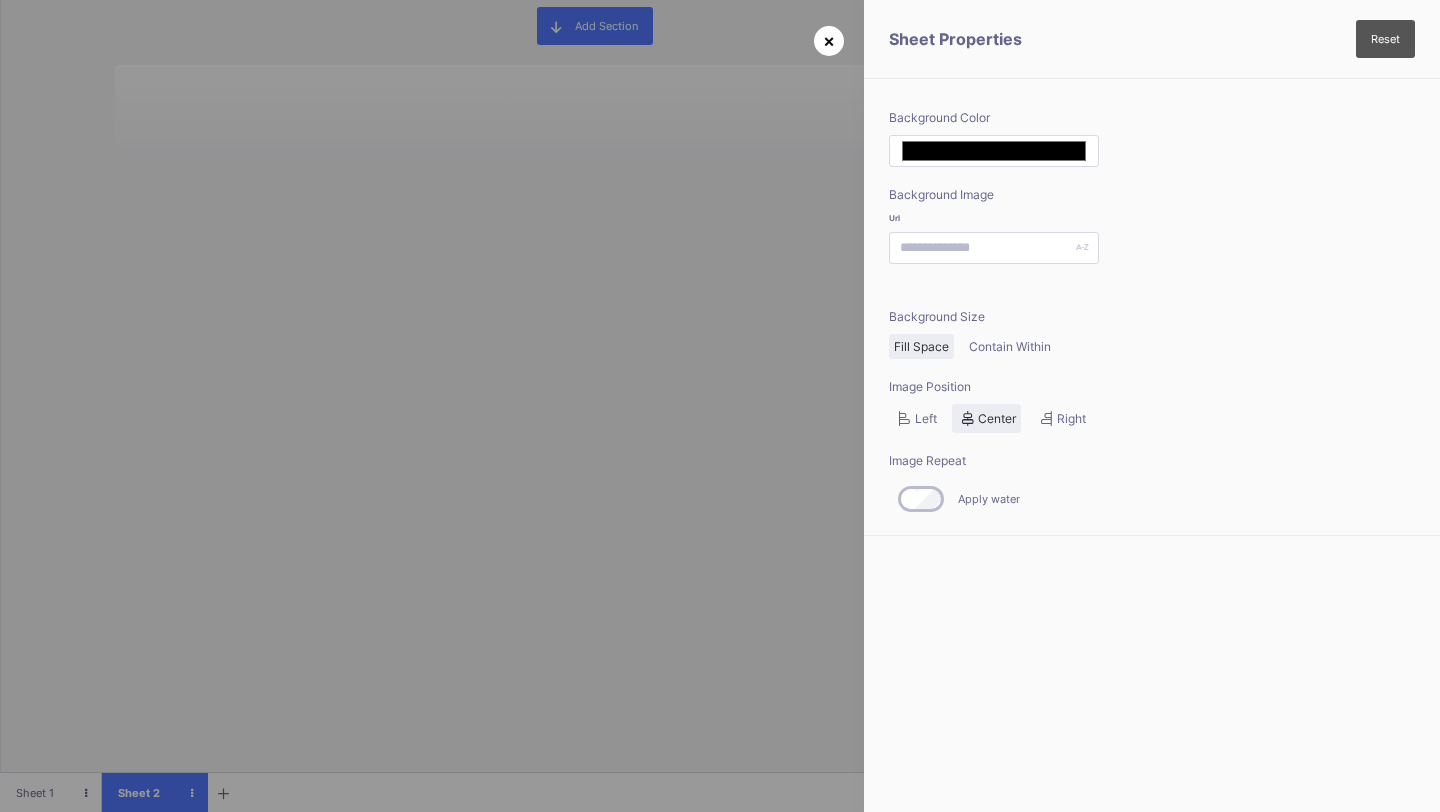 click on "×" at bounding box center (829, 40) 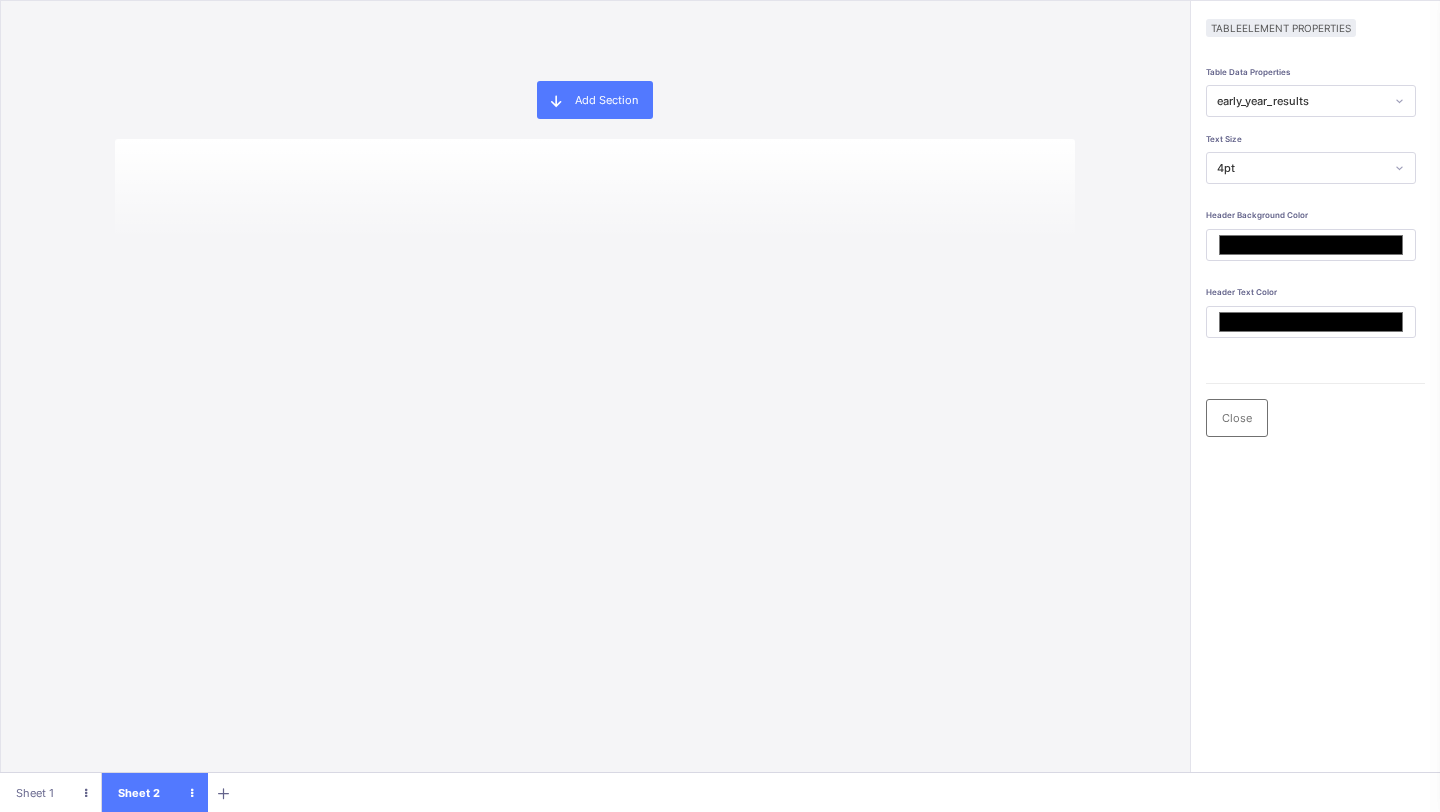 scroll, scrollTop: 0, scrollLeft: 0, axis: both 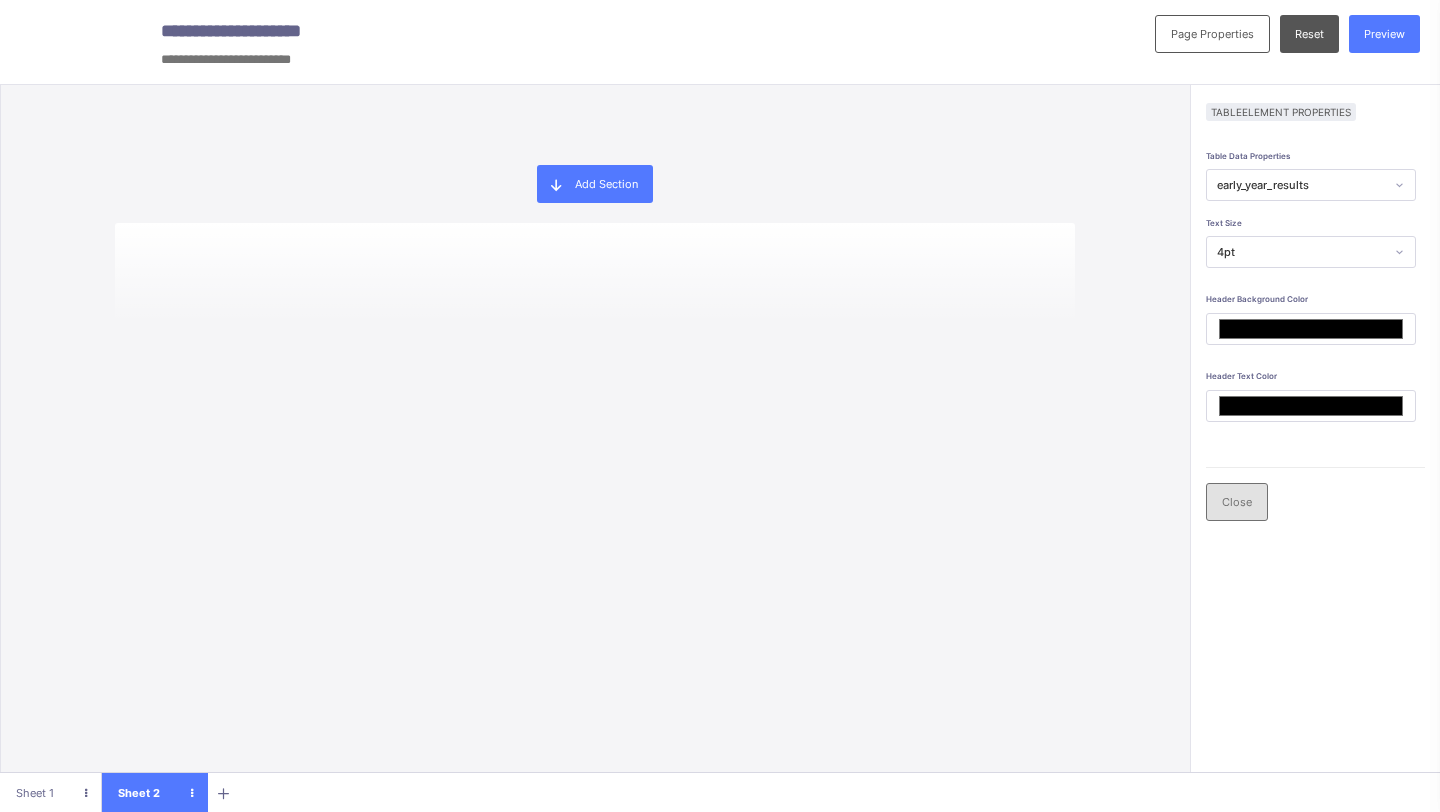 click on "Close" at bounding box center [1237, 502] 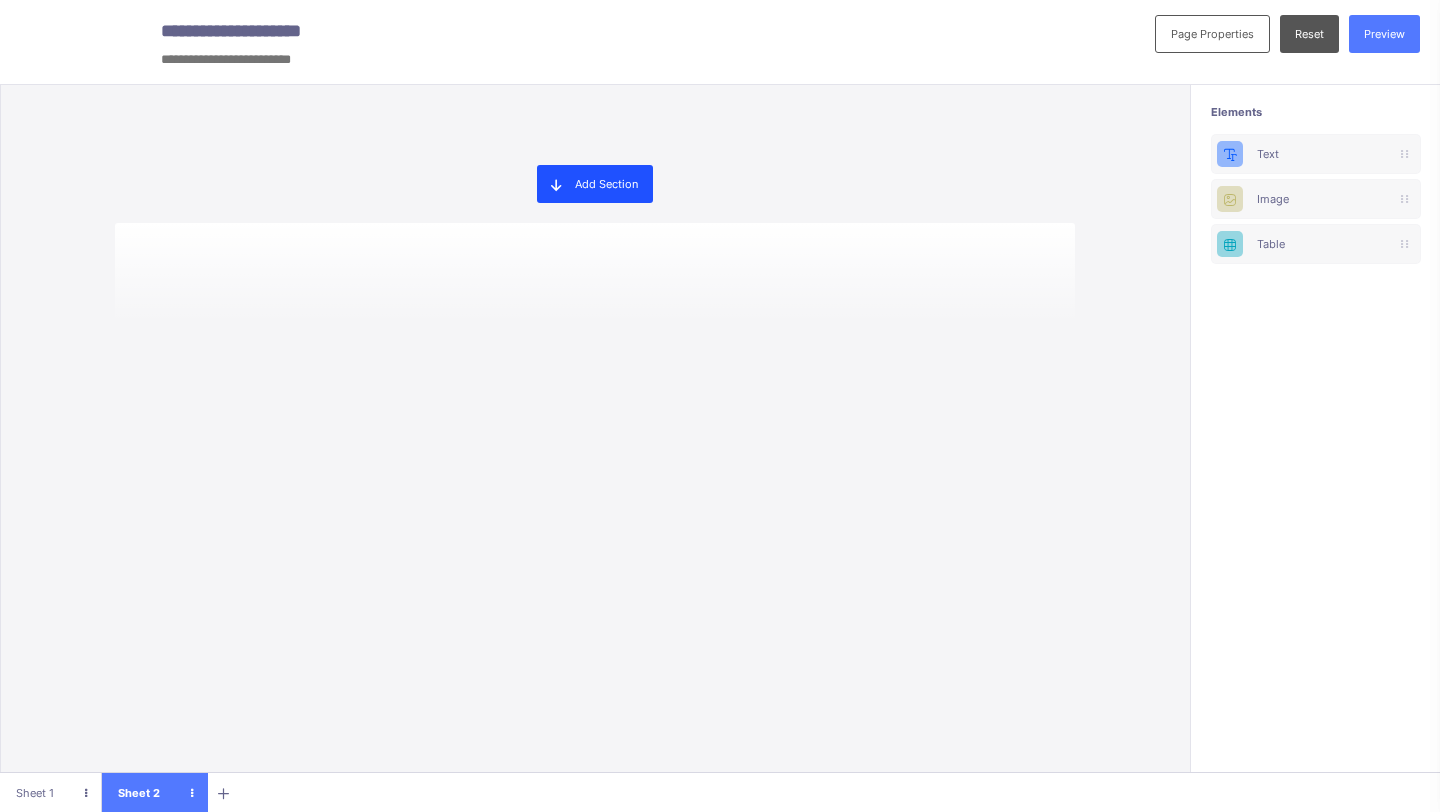 click on "Add Section" at bounding box center [595, 184] 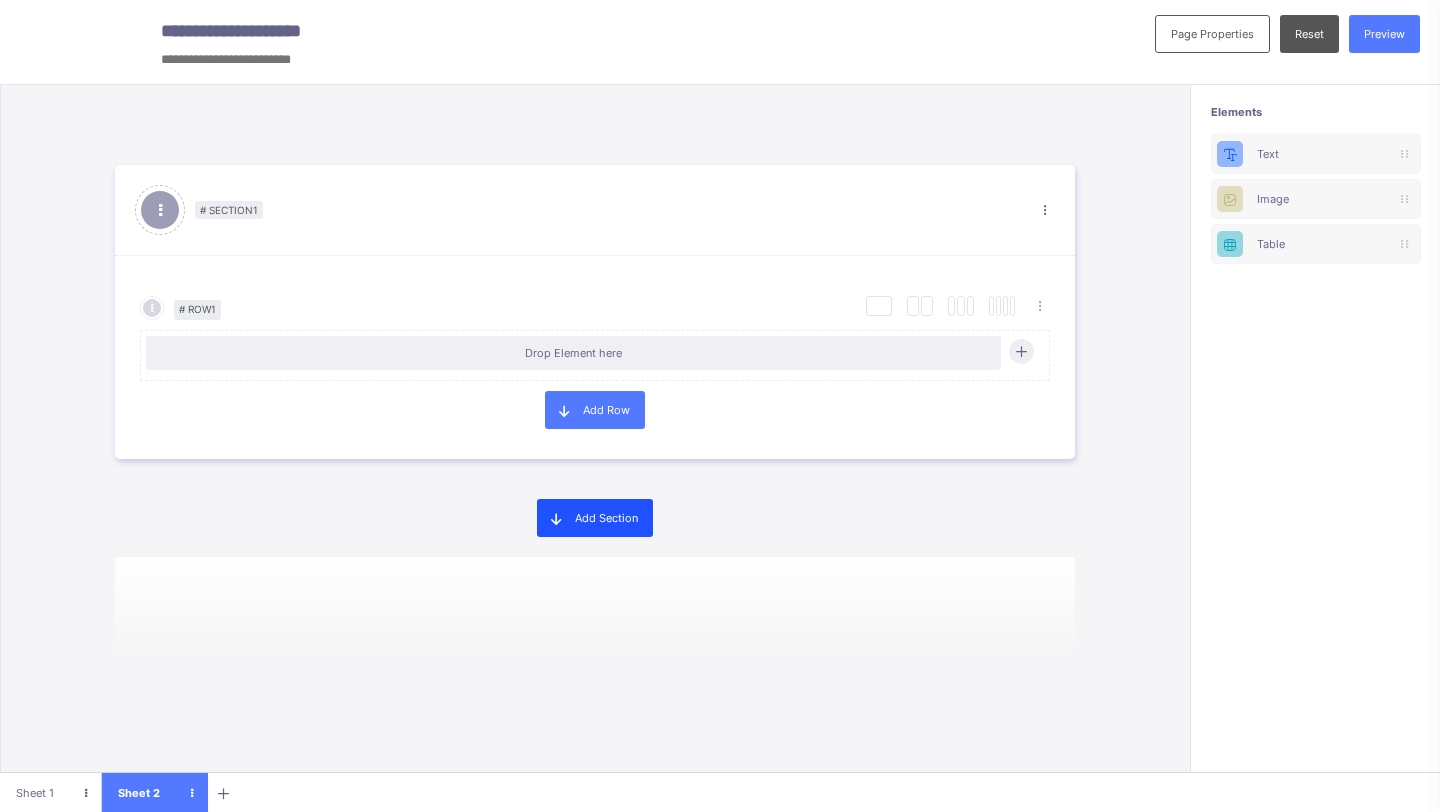 scroll, scrollTop: 4, scrollLeft: 0, axis: vertical 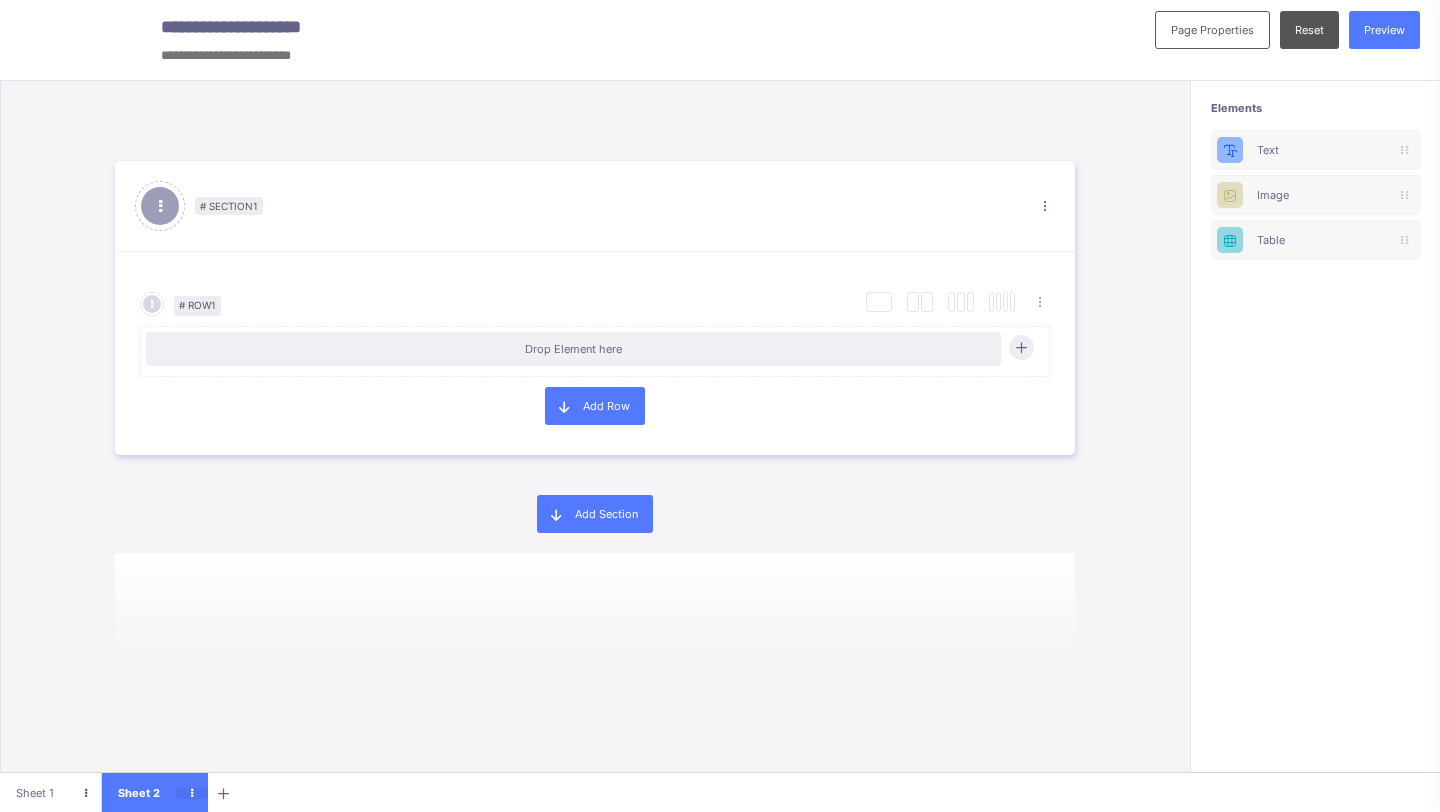 click at bounding box center [191, 793] 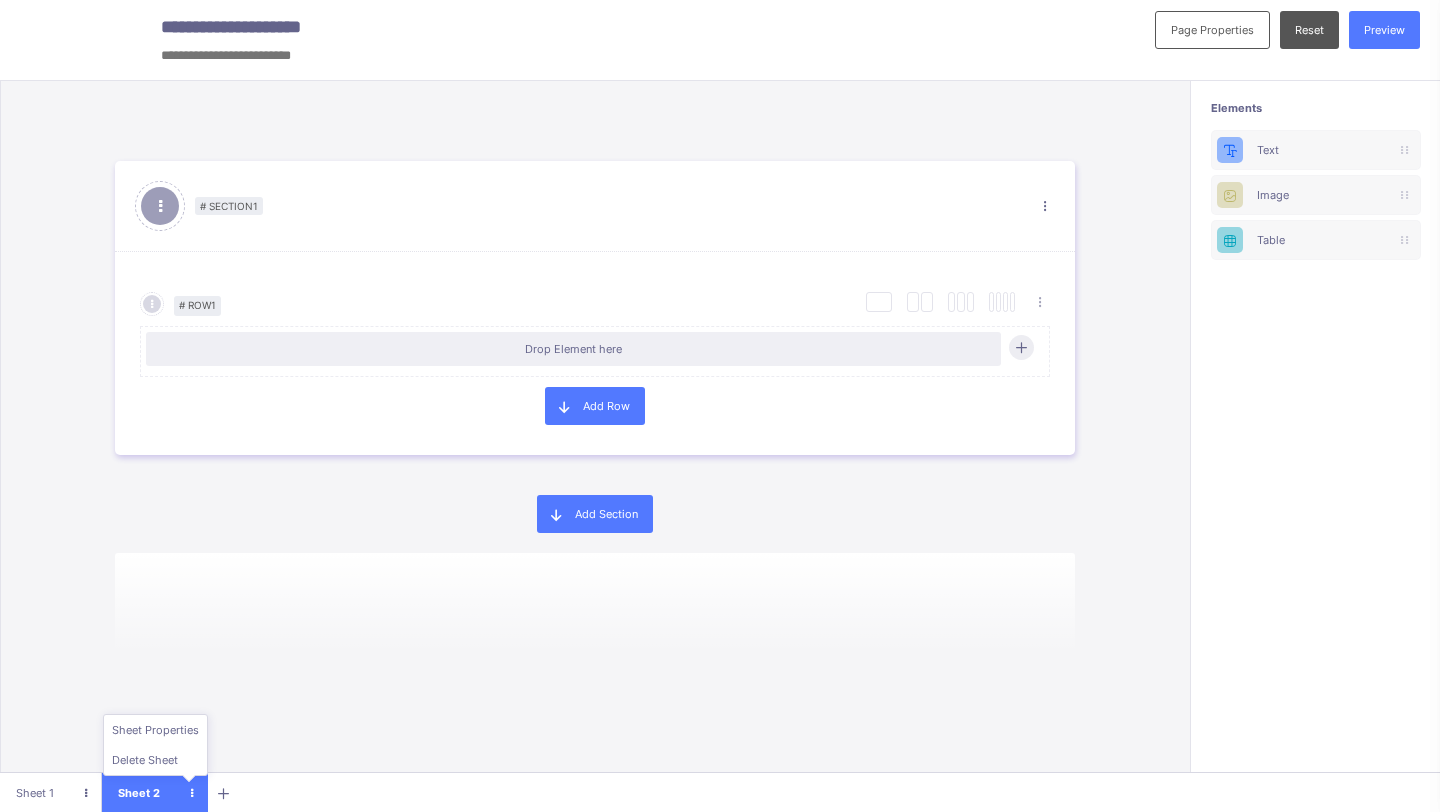 click on "Sheet Properties Delete Sheet" at bounding box center [155, 745] 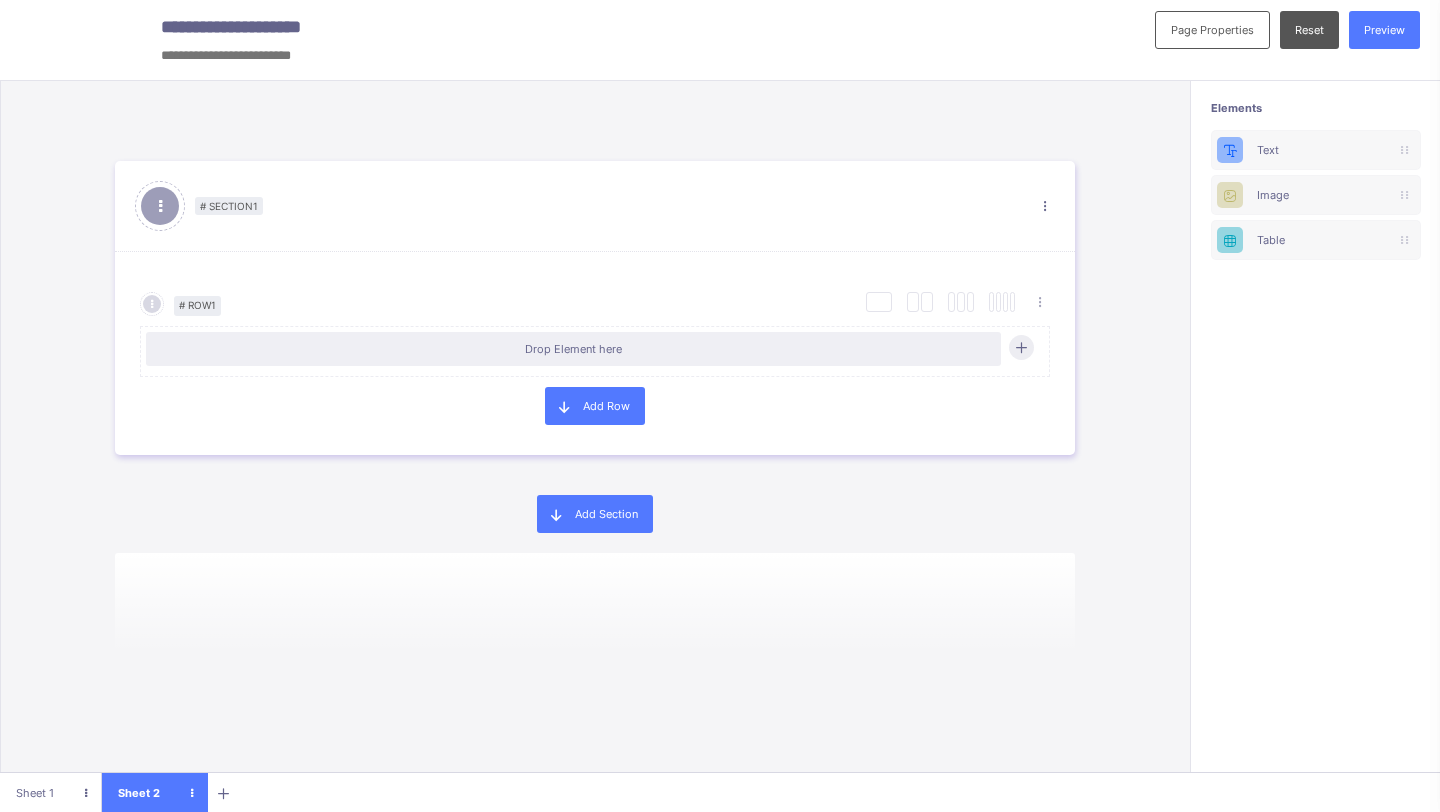 scroll, scrollTop: 0, scrollLeft: 0, axis: both 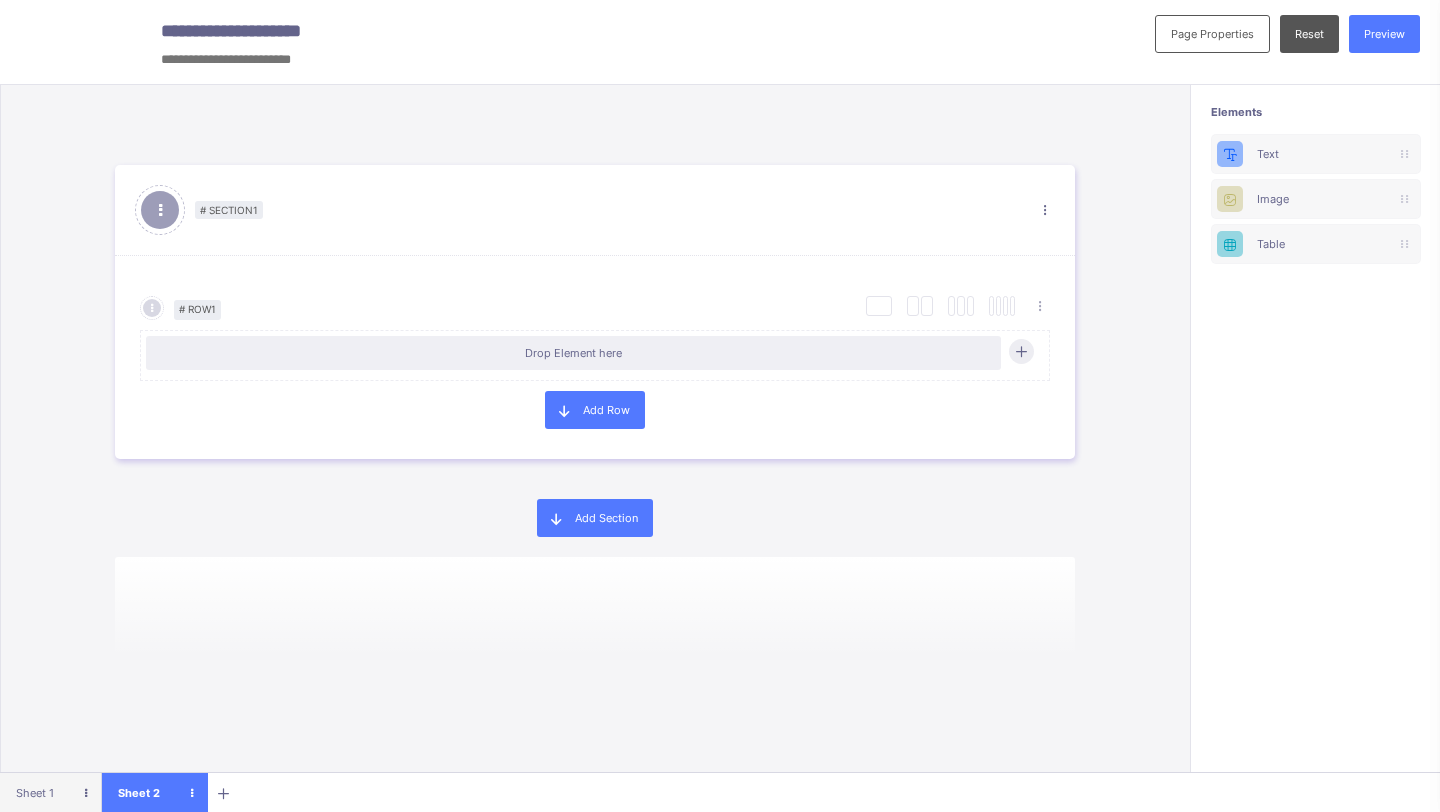 click on "Sheet 1" at bounding box center (51, 793) 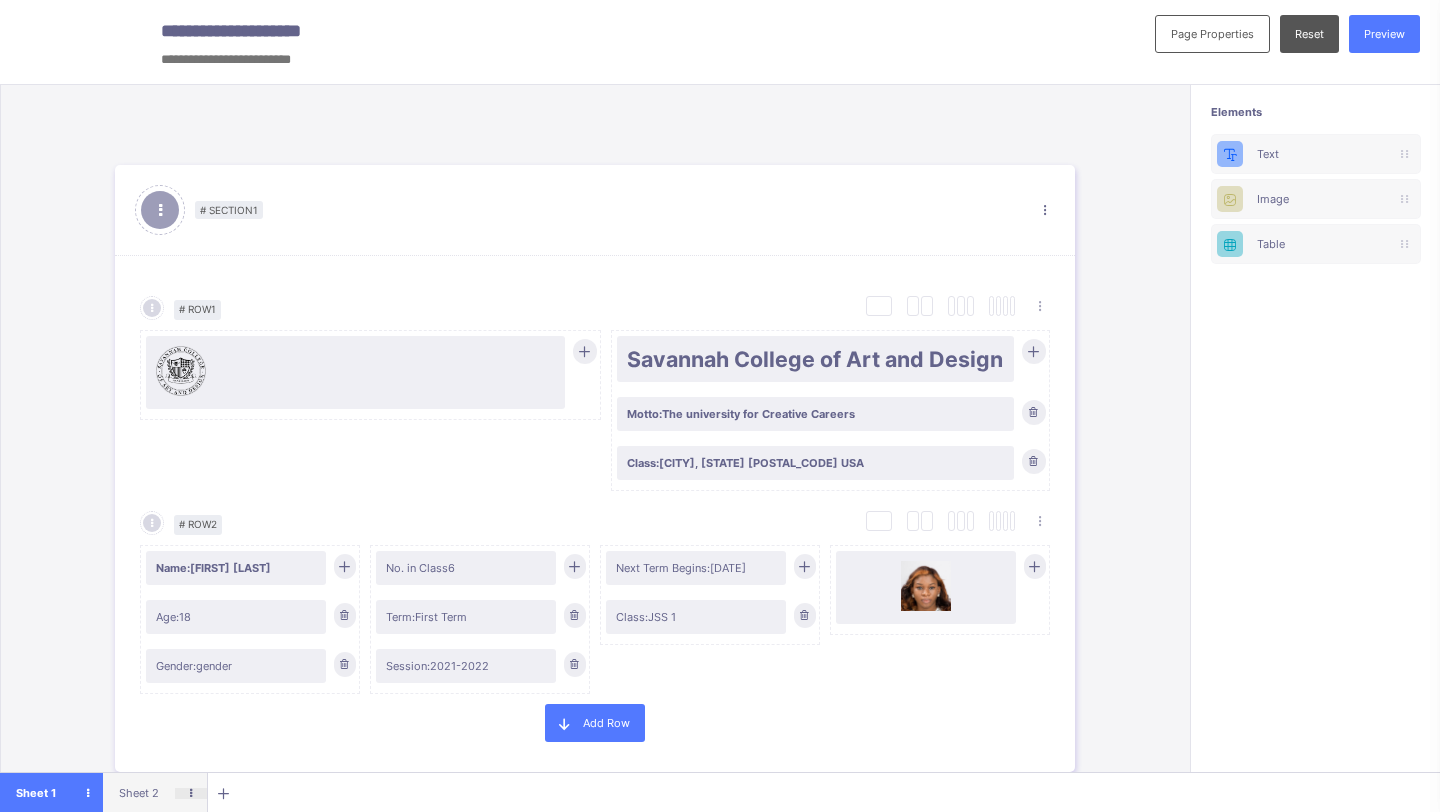 click at bounding box center (190, 793) 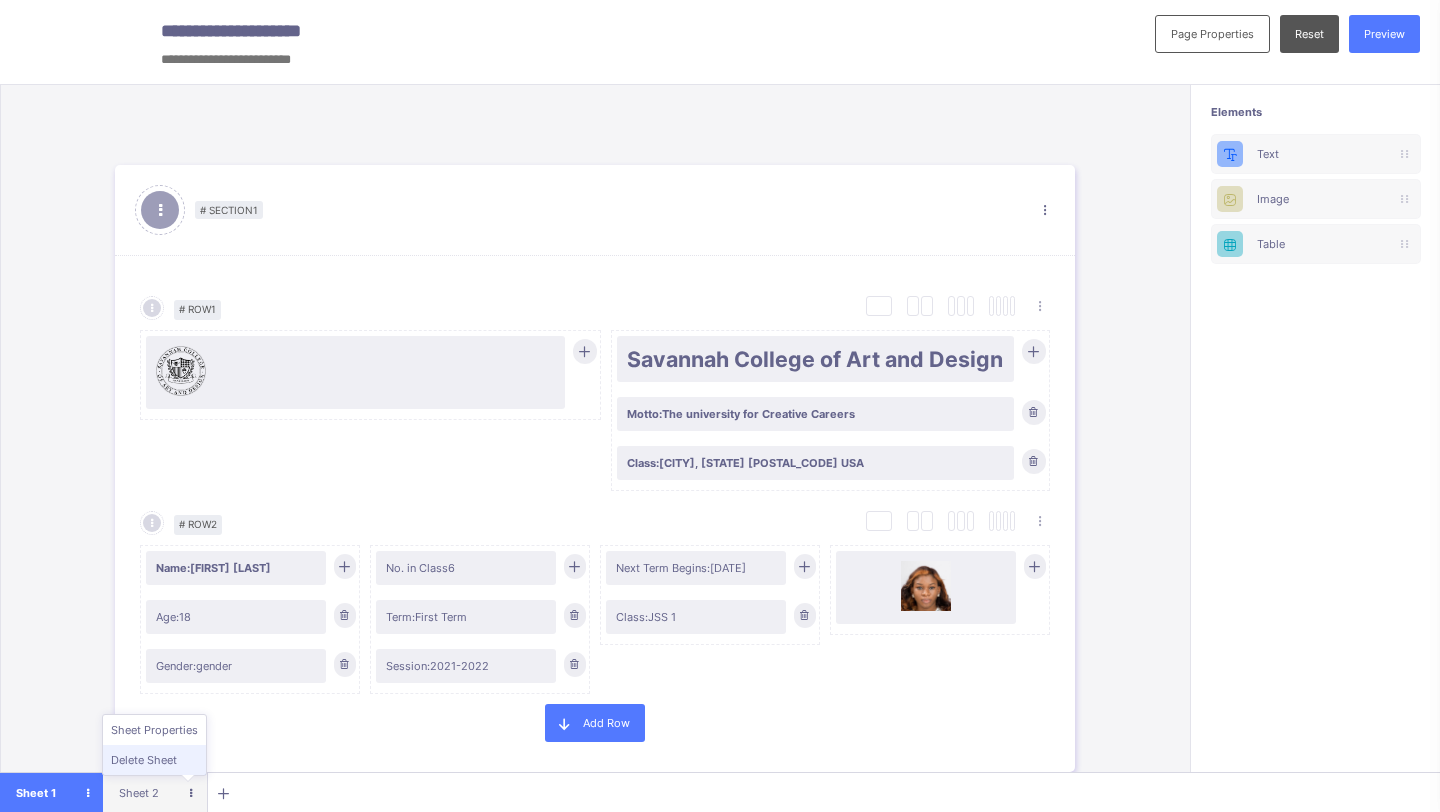 click on "Delete Sheet" at bounding box center [154, 760] 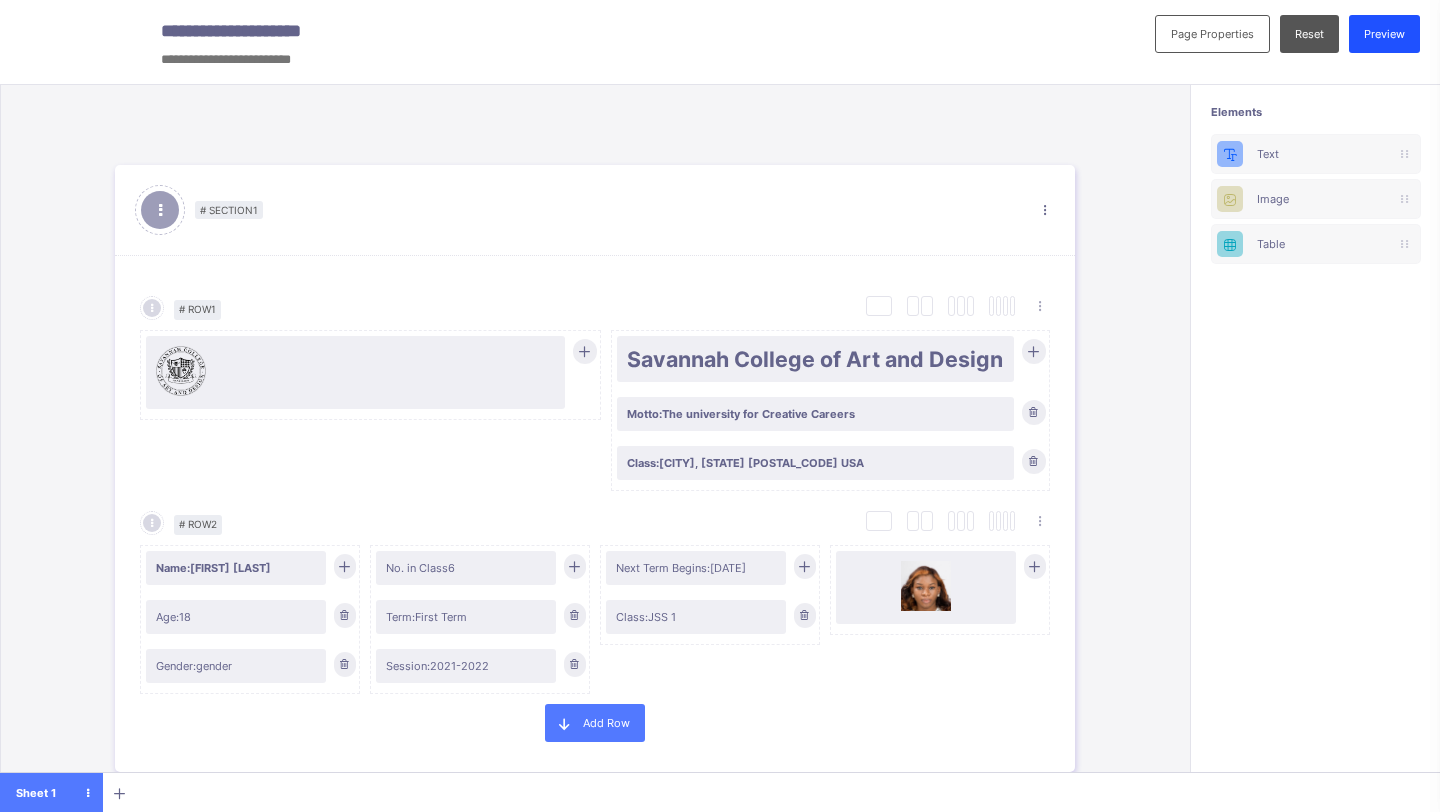 click on "Preview" at bounding box center (1384, 34) 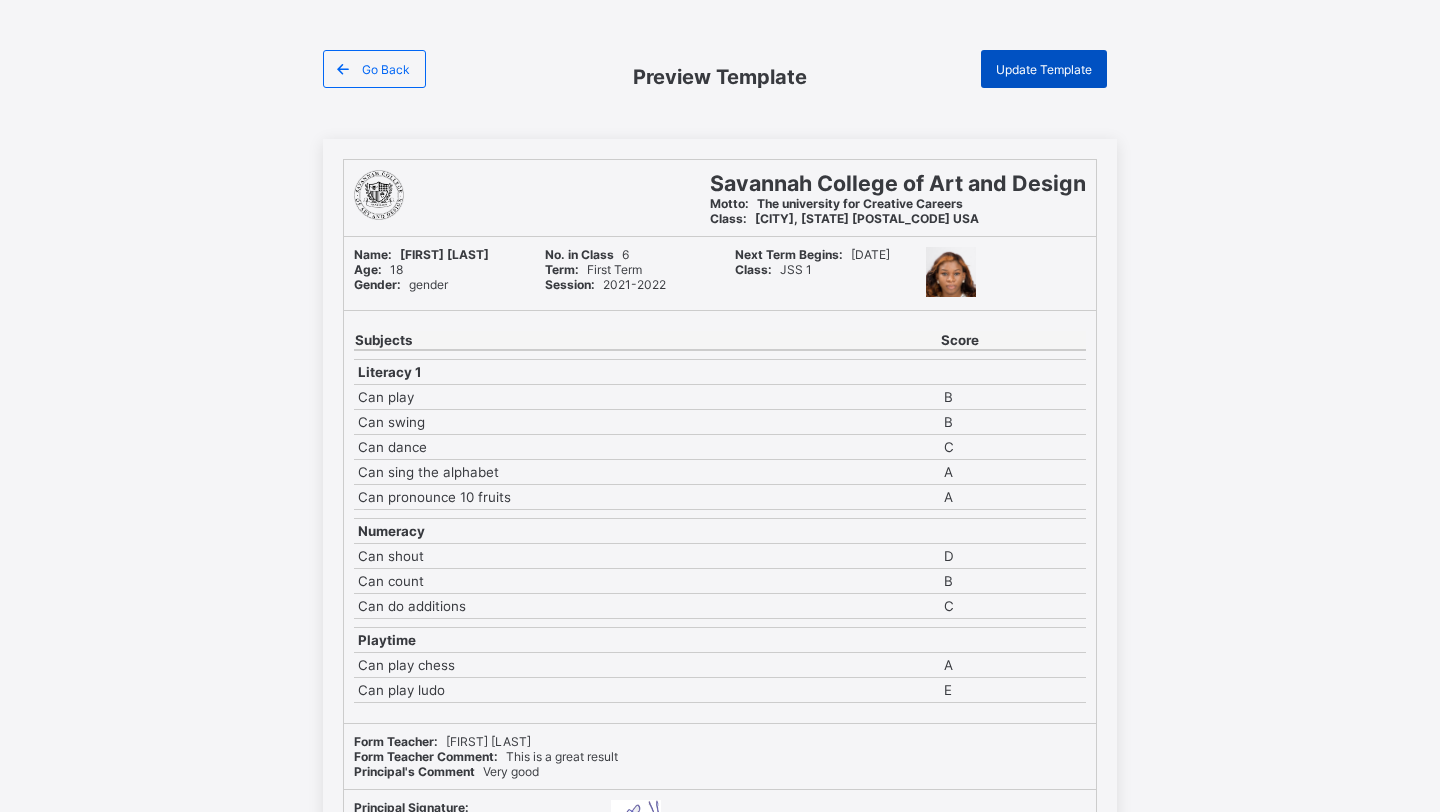 click on "Update Template" at bounding box center [1044, 69] 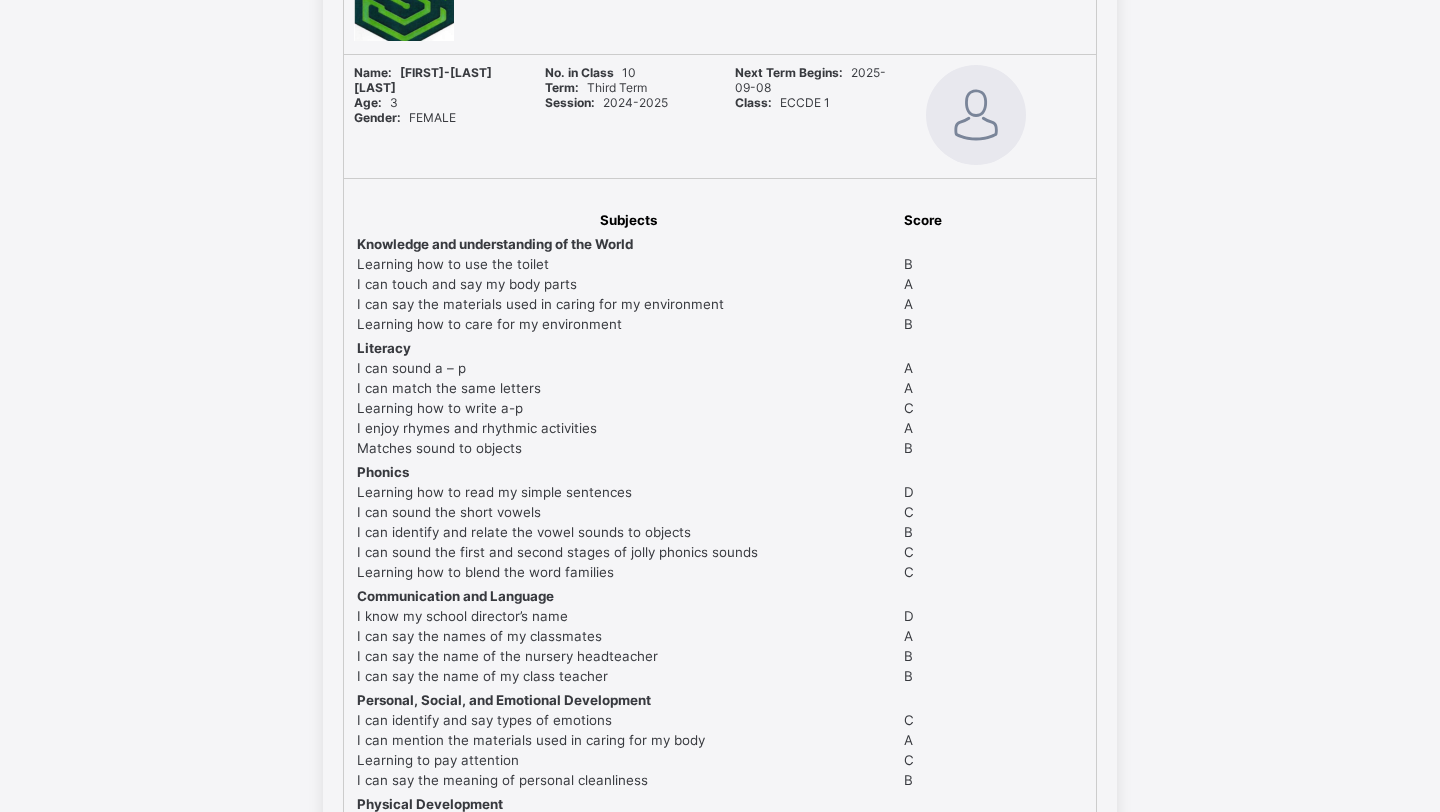 scroll, scrollTop: 0, scrollLeft: 0, axis: both 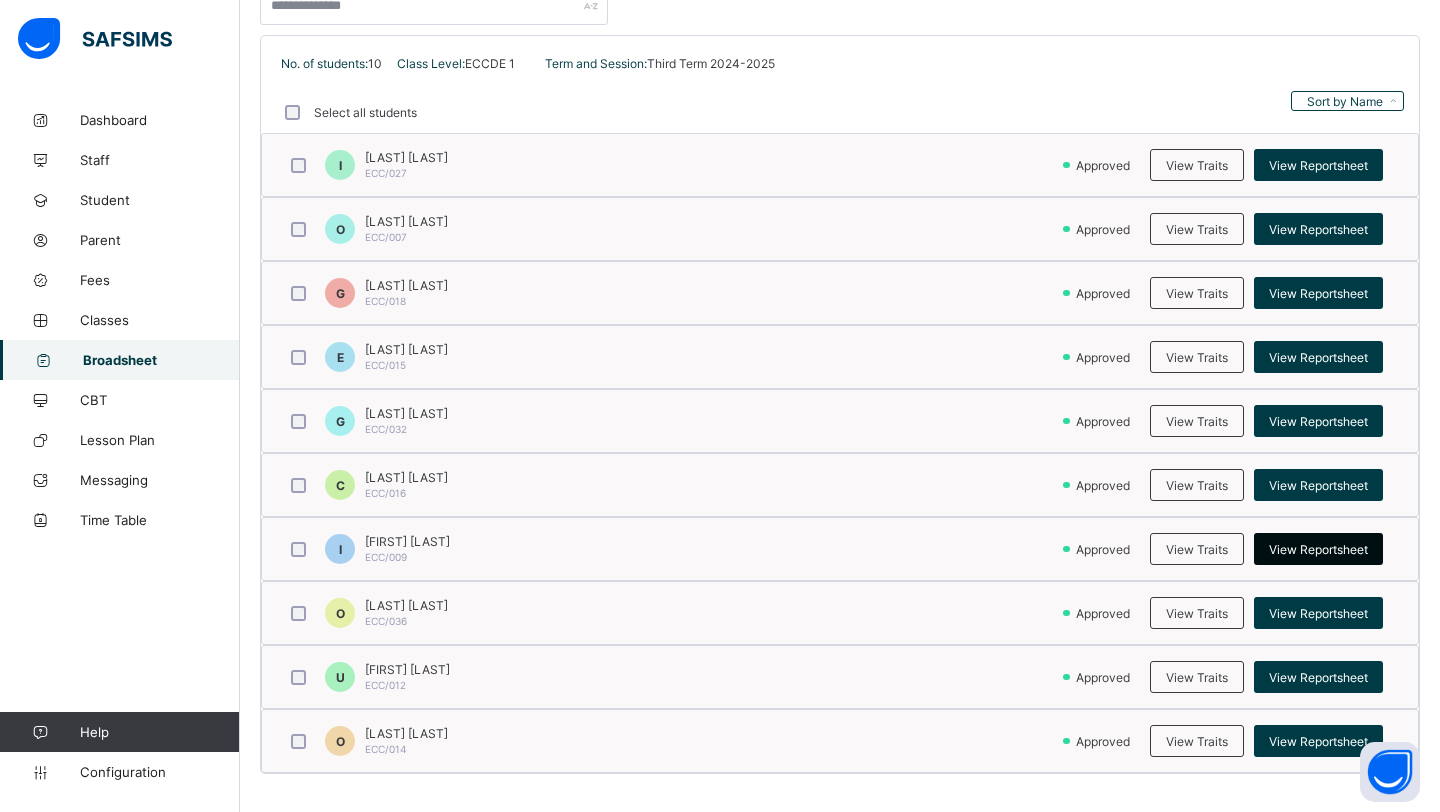 click on "View Reportsheet" at bounding box center [1318, 549] 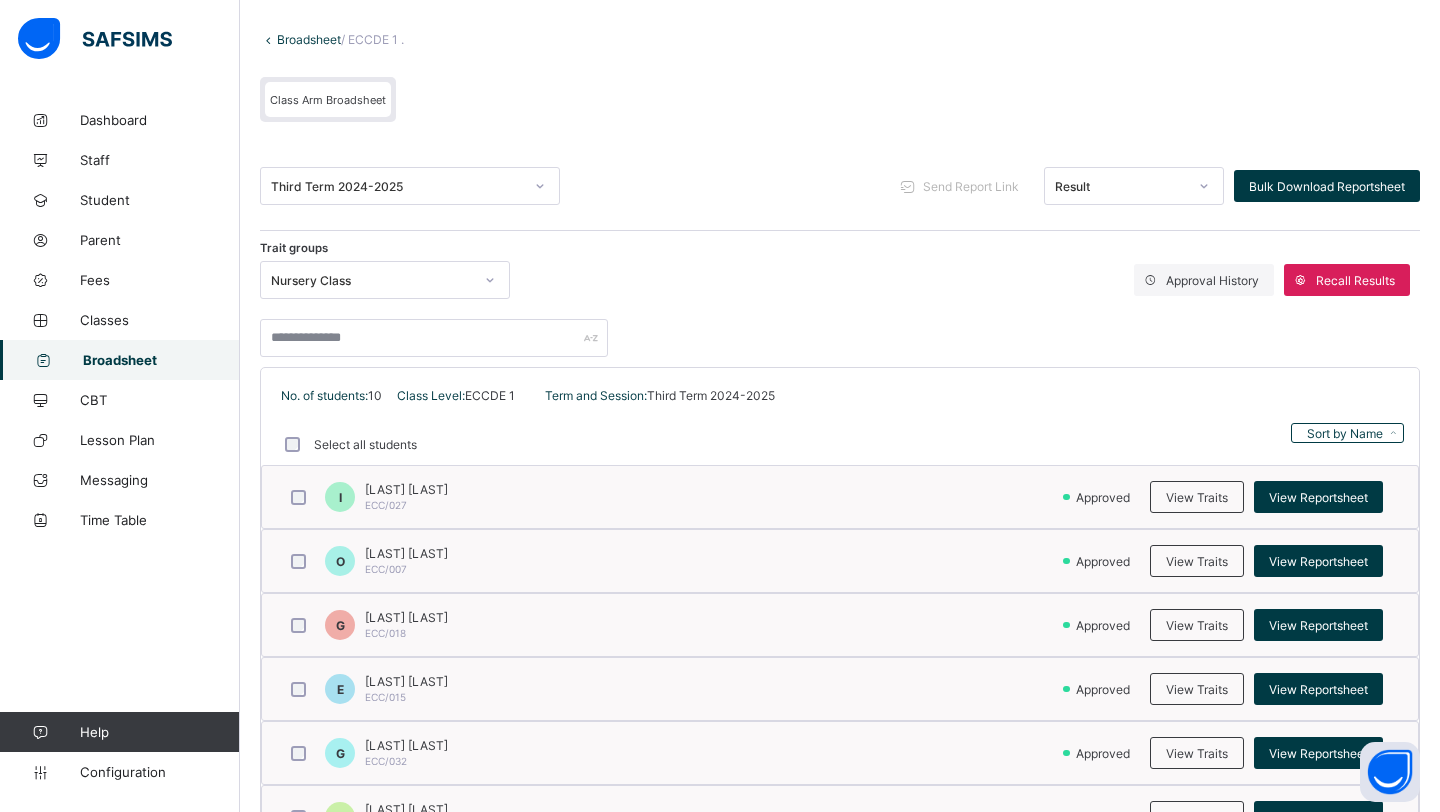 scroll, scrollTop: 107, scrollLeft: 0, axis: vertical 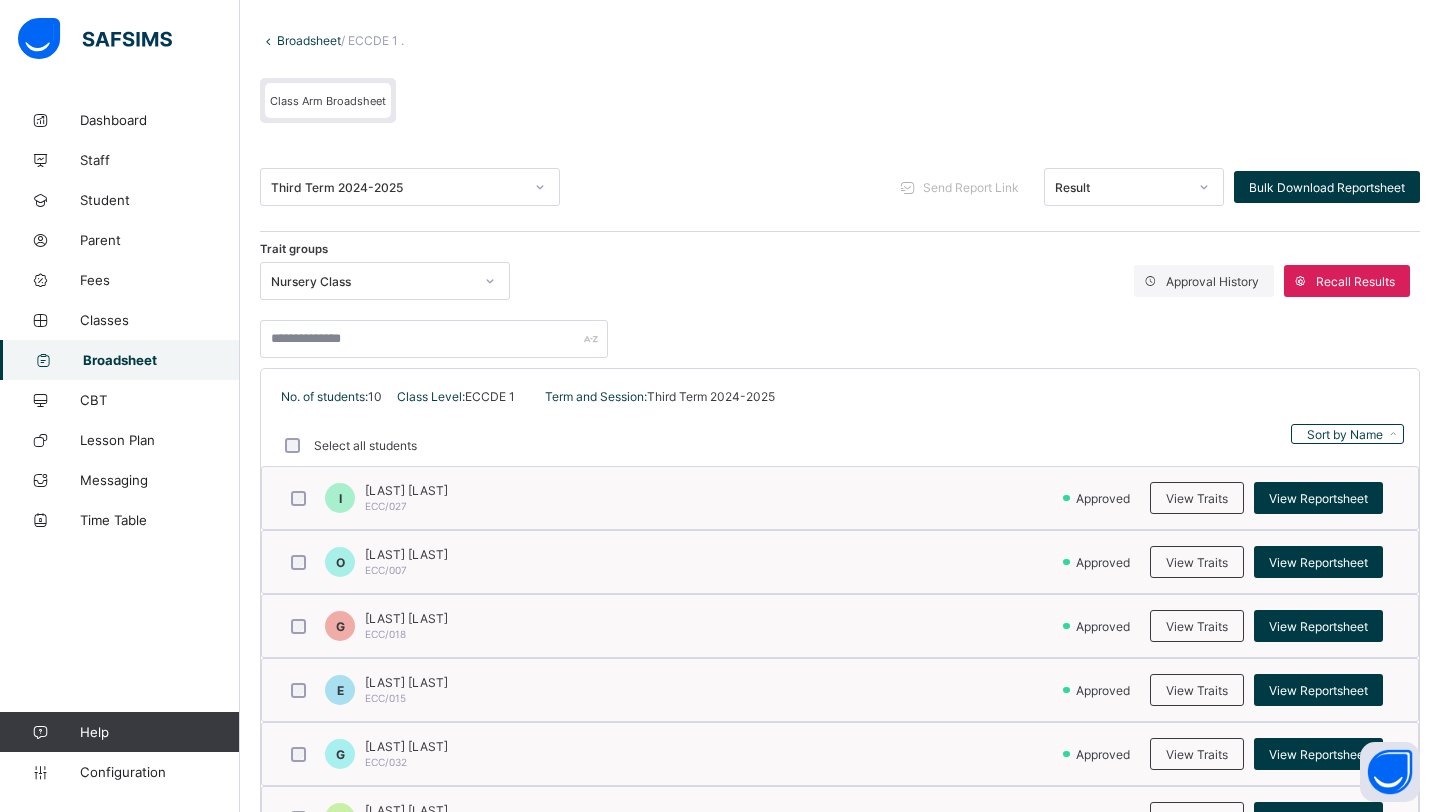 click on "Broadsheet" at bounding box center (309, 40) 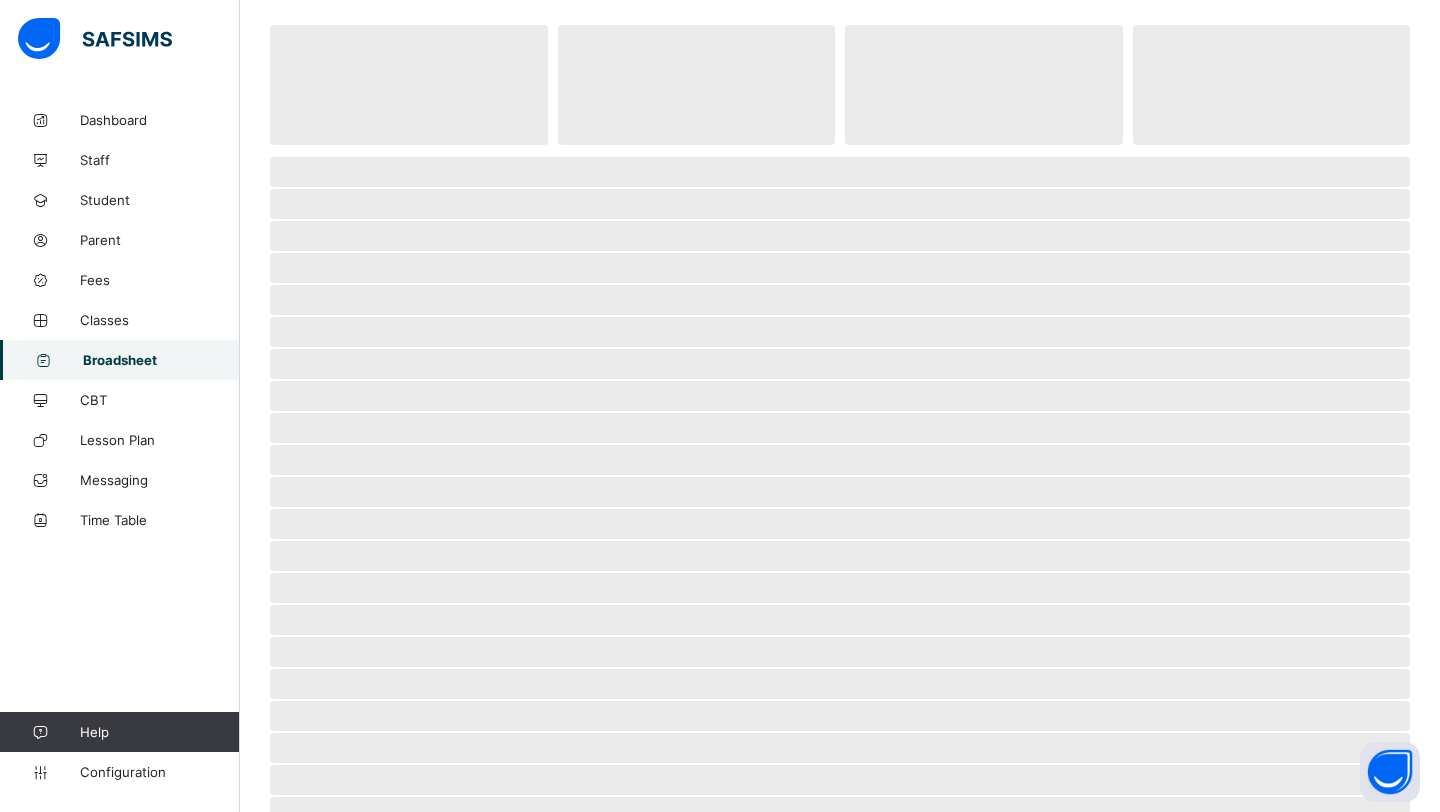 scroll, scrollTop: 0, scrollLeft: 0, axis: both 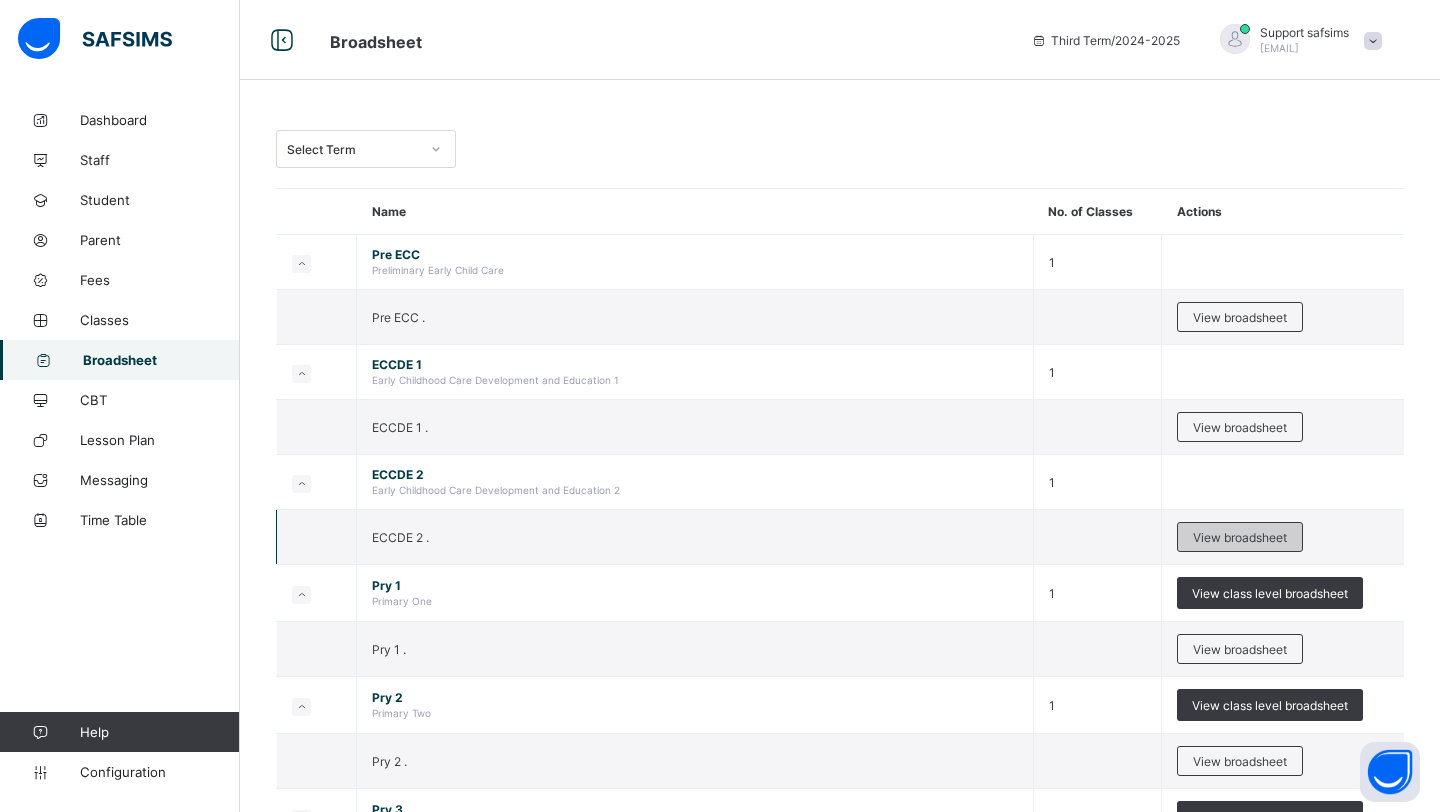 click on "View broadsheet" at bounding box center (1240, 537) 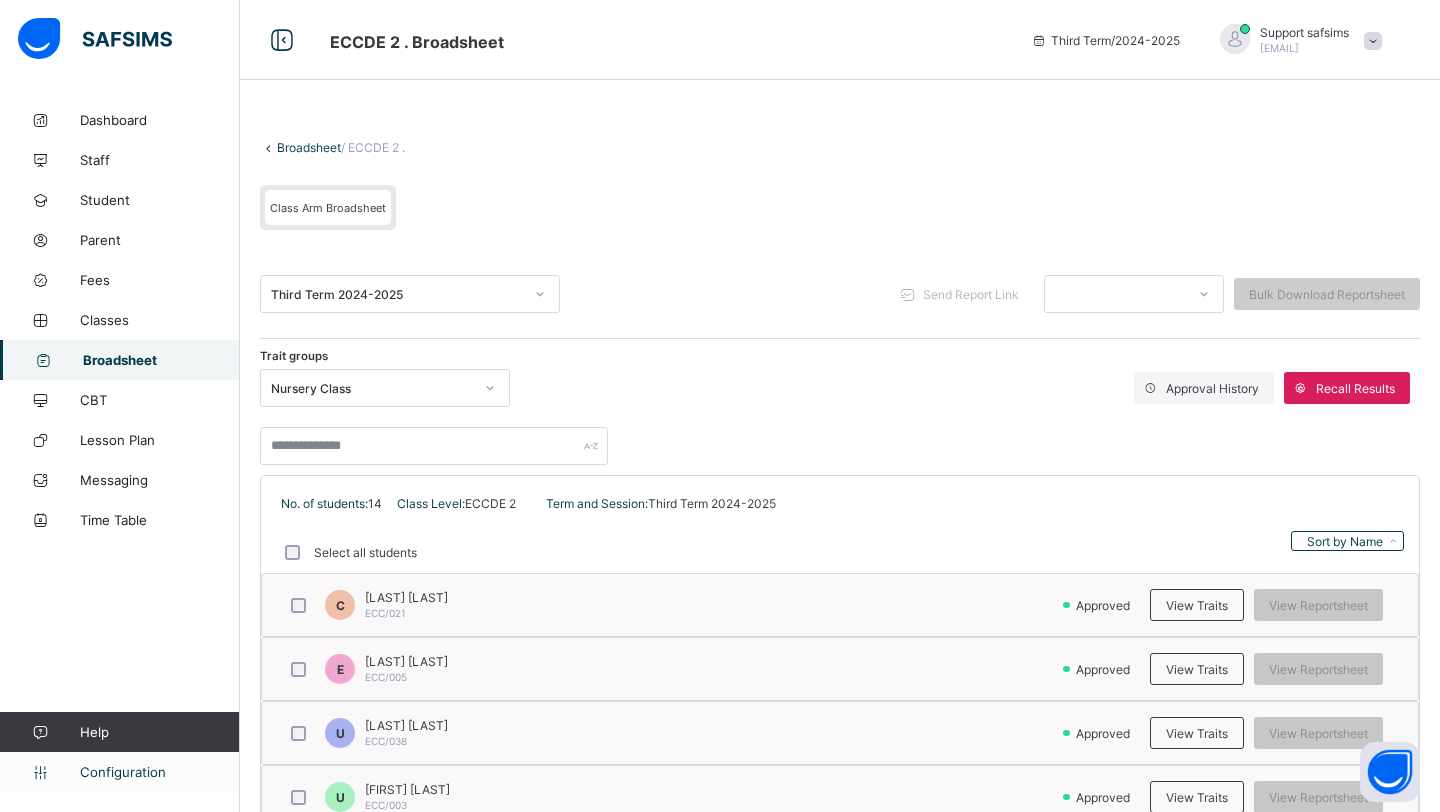 click on "Configuration" at bounding box center [159, 772] 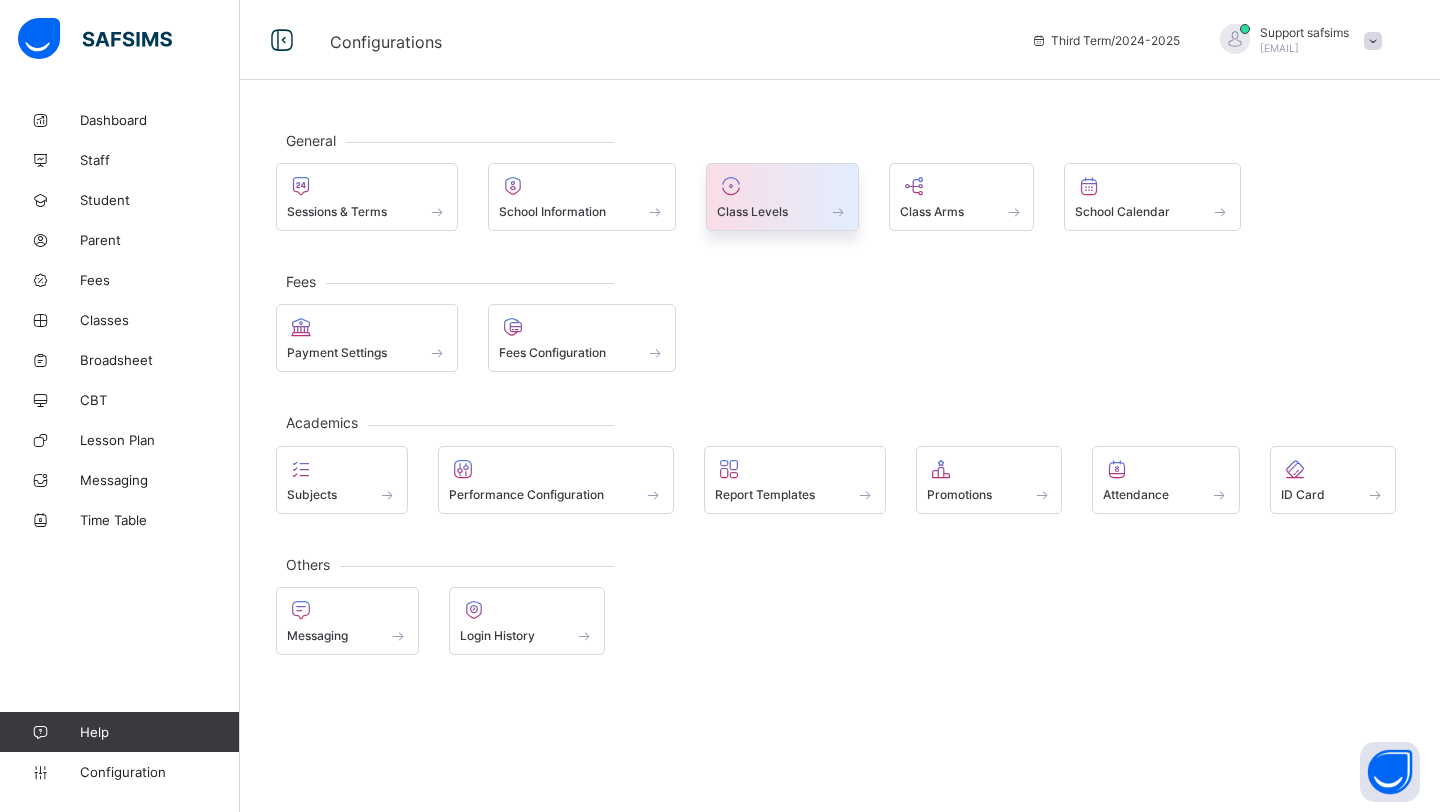 click on "Class Levels" at bounding box center (752, 211) 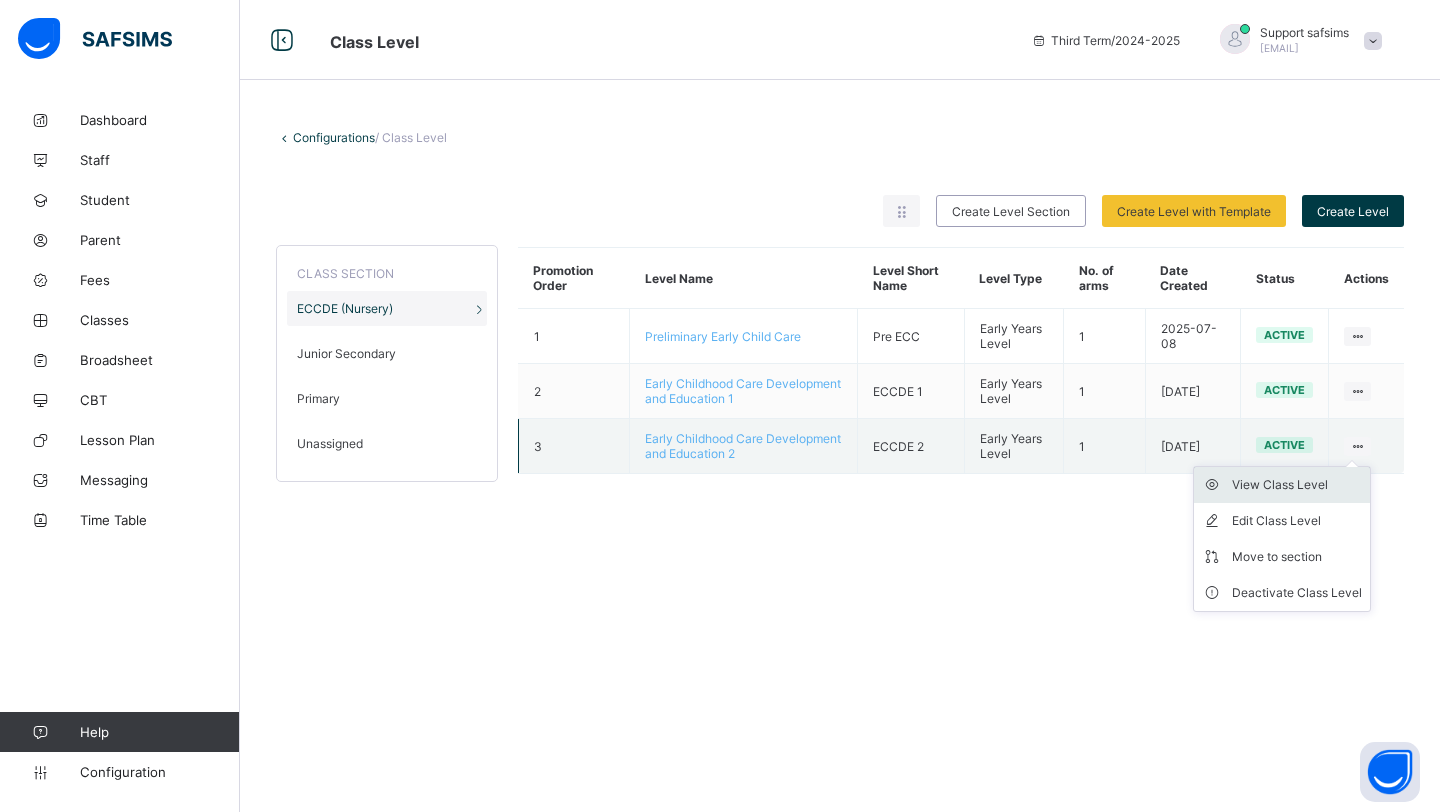 click on "View Class Level" at bounding box center [1297, 485] 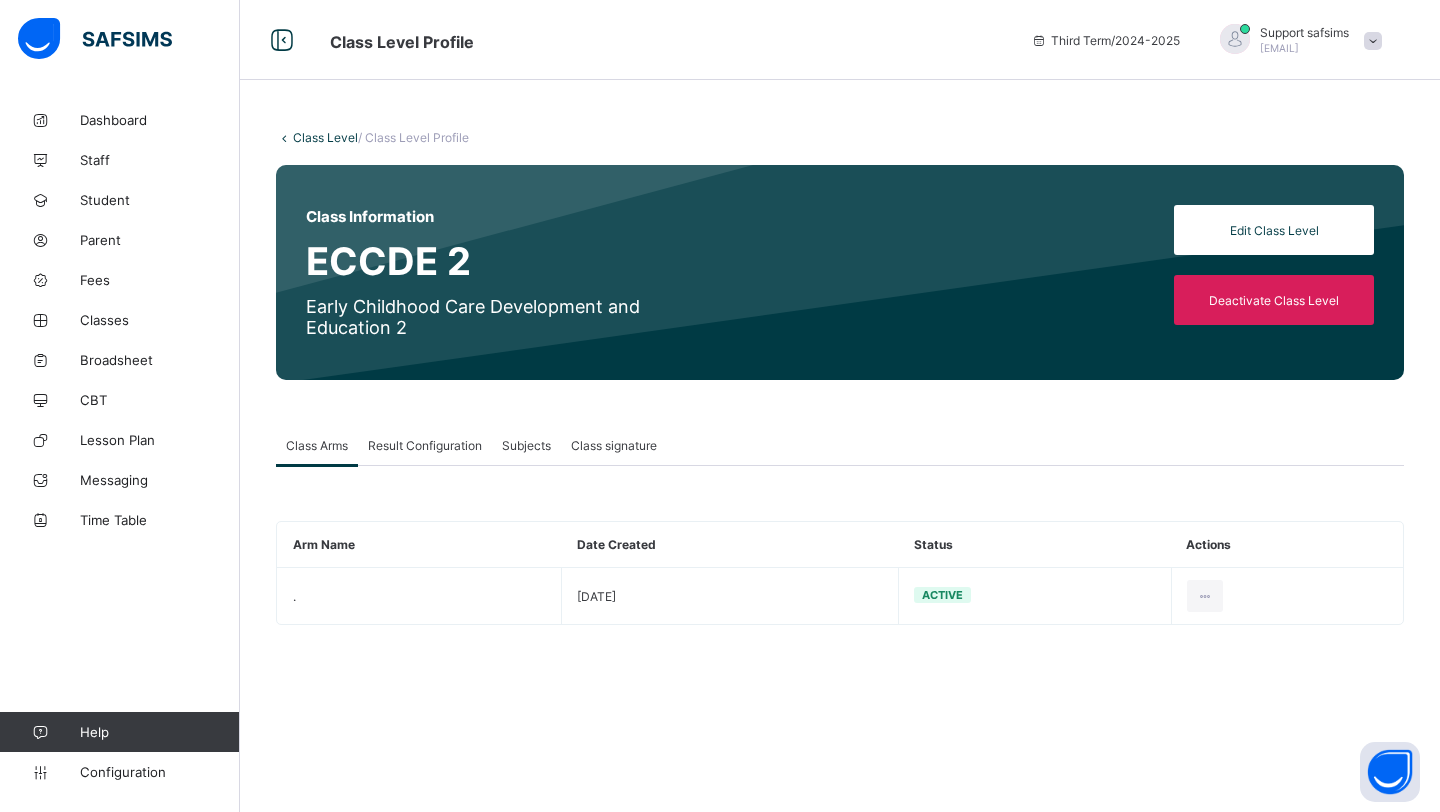 click on "Result Configuration" at bounding box center [425, 445] 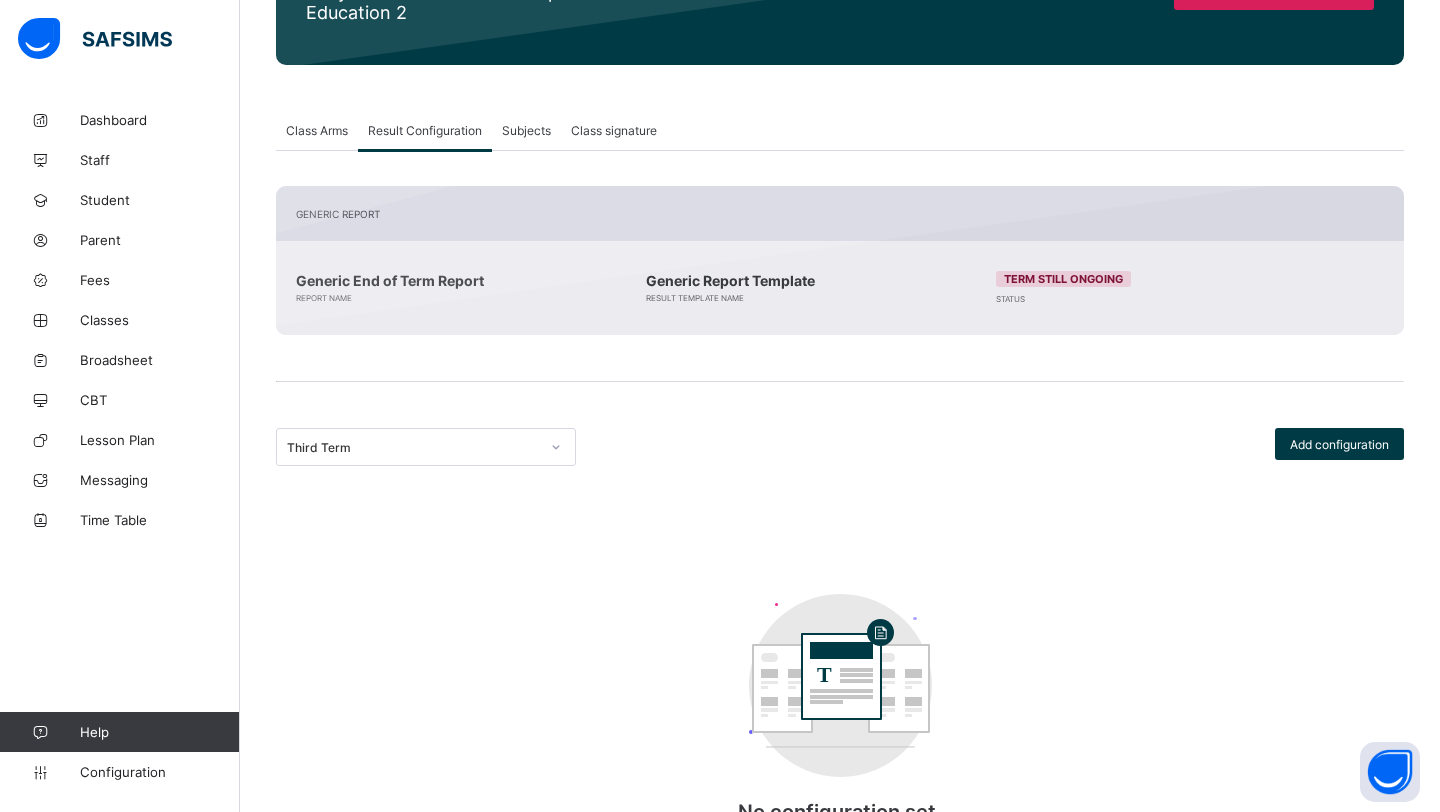 scroll, scrollTop: 397, scrollLeft: 0, axis: vertical 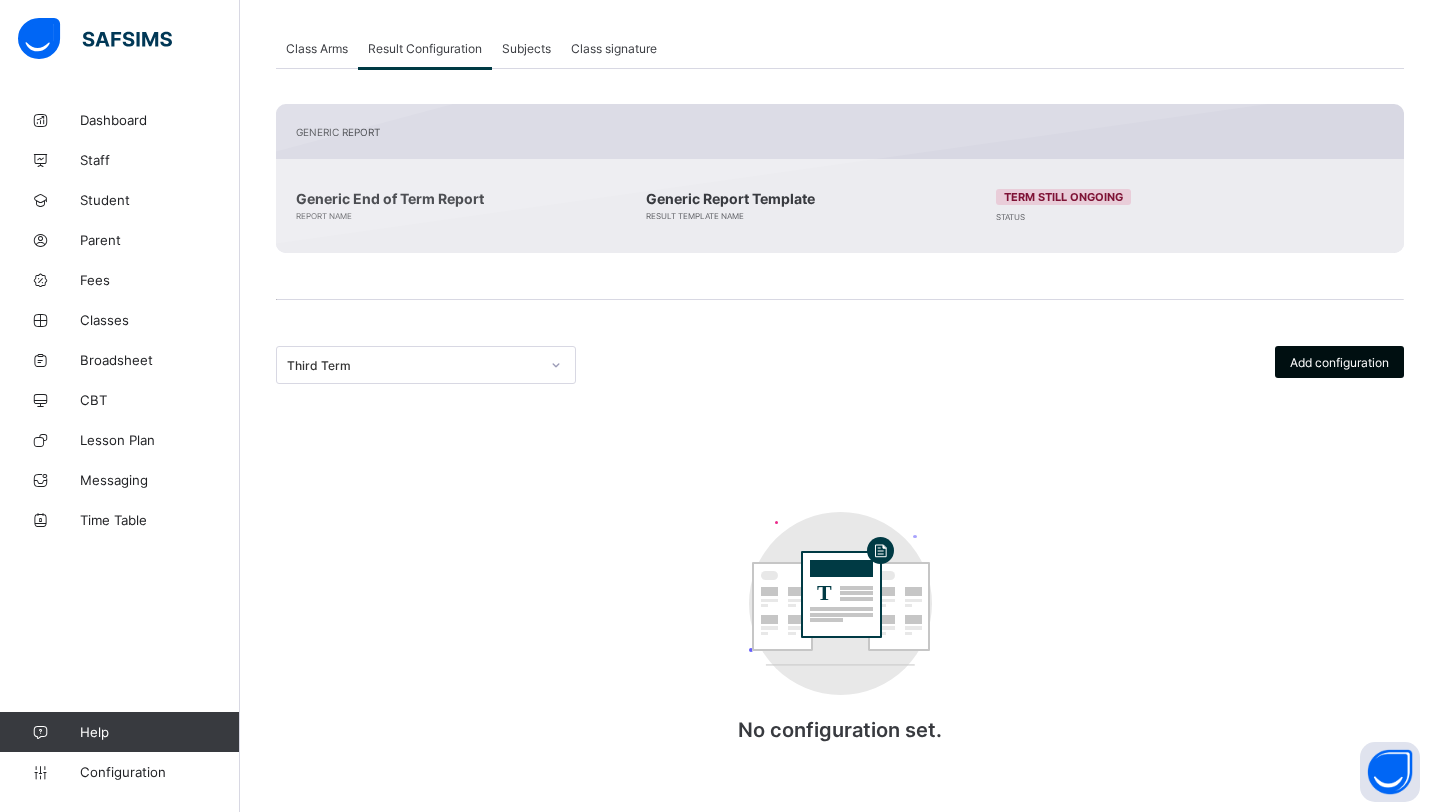 click on "Add configuration" at bounding box center (1339, 362) 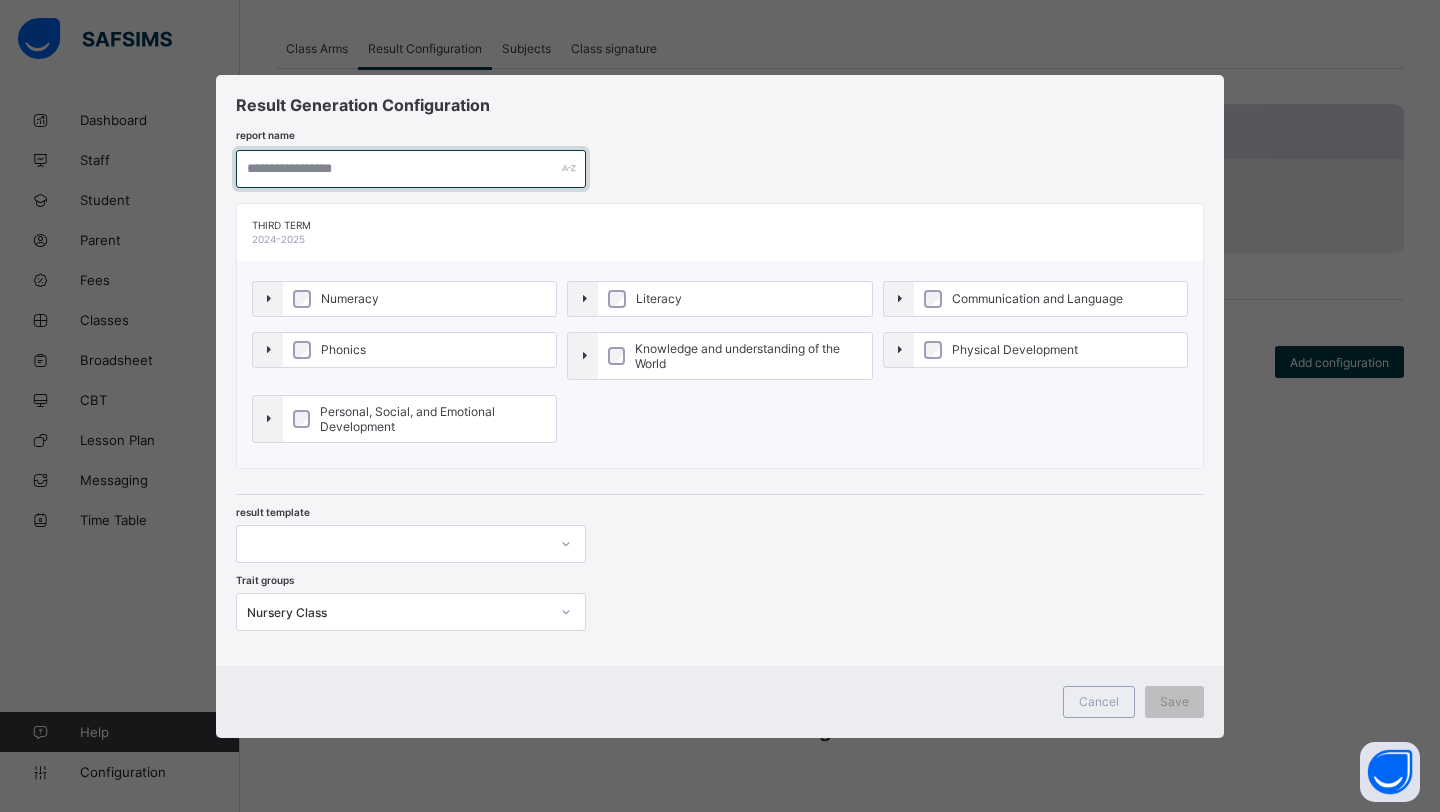 click at bounding box center [411, 169] 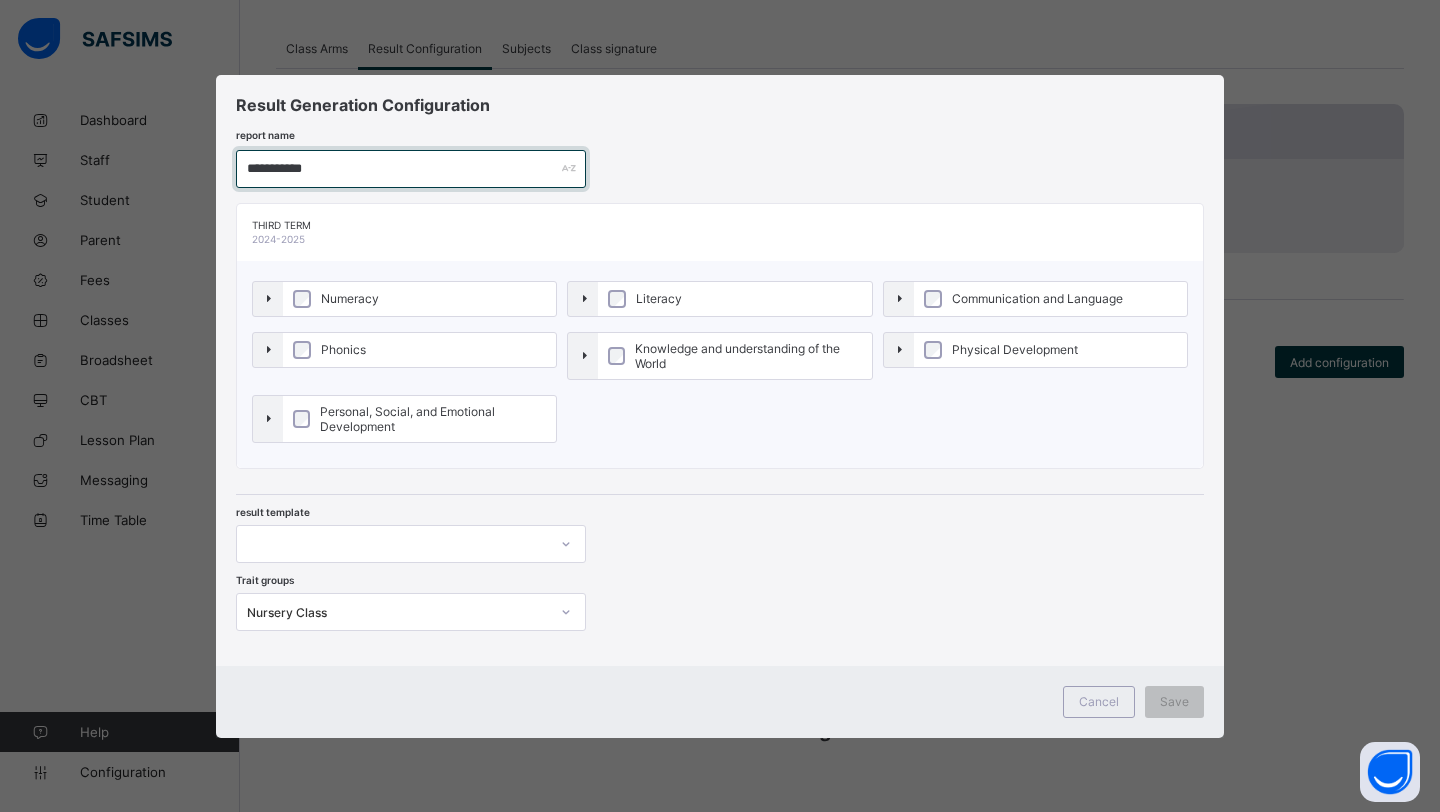 type on "**********" 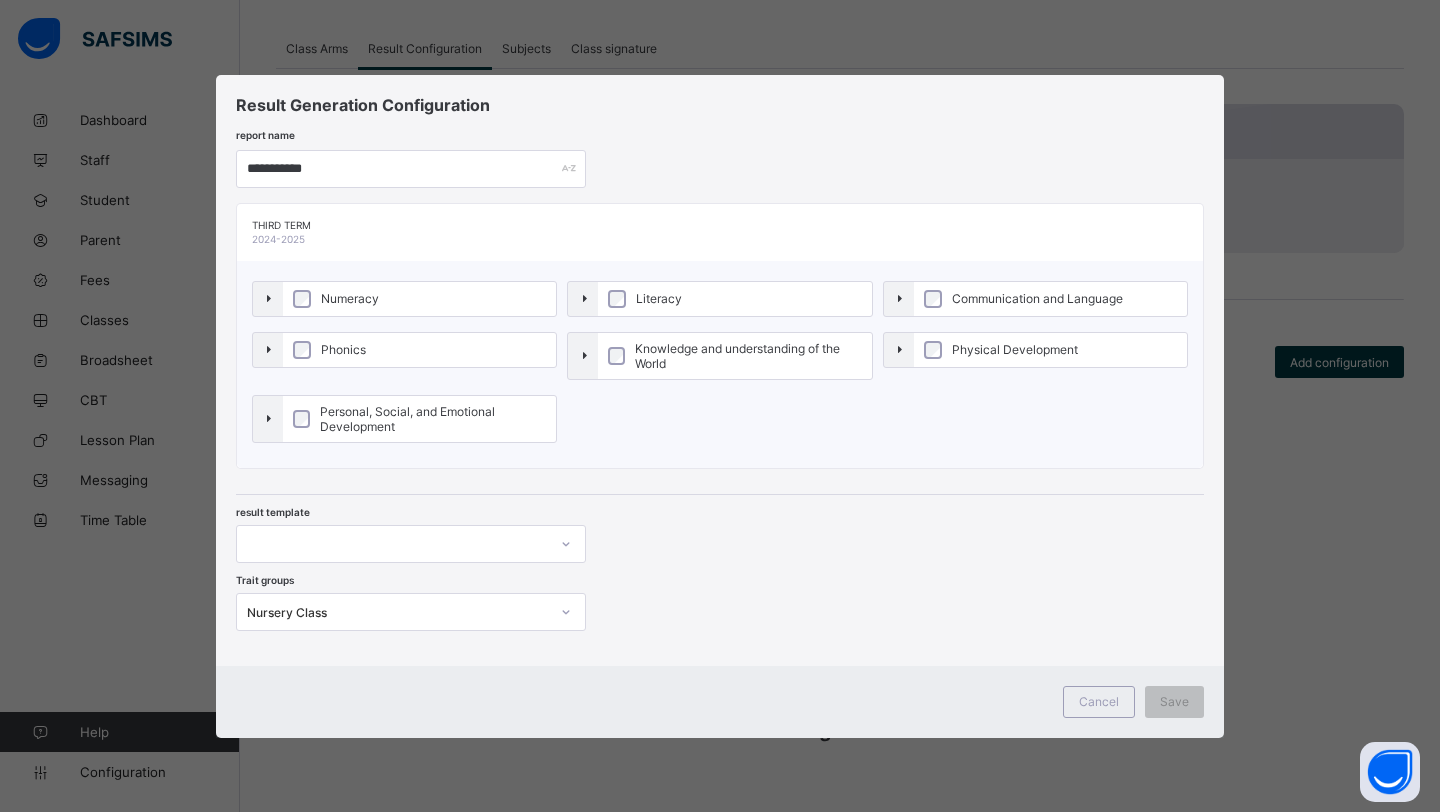 click at bounding box center [392, 544] 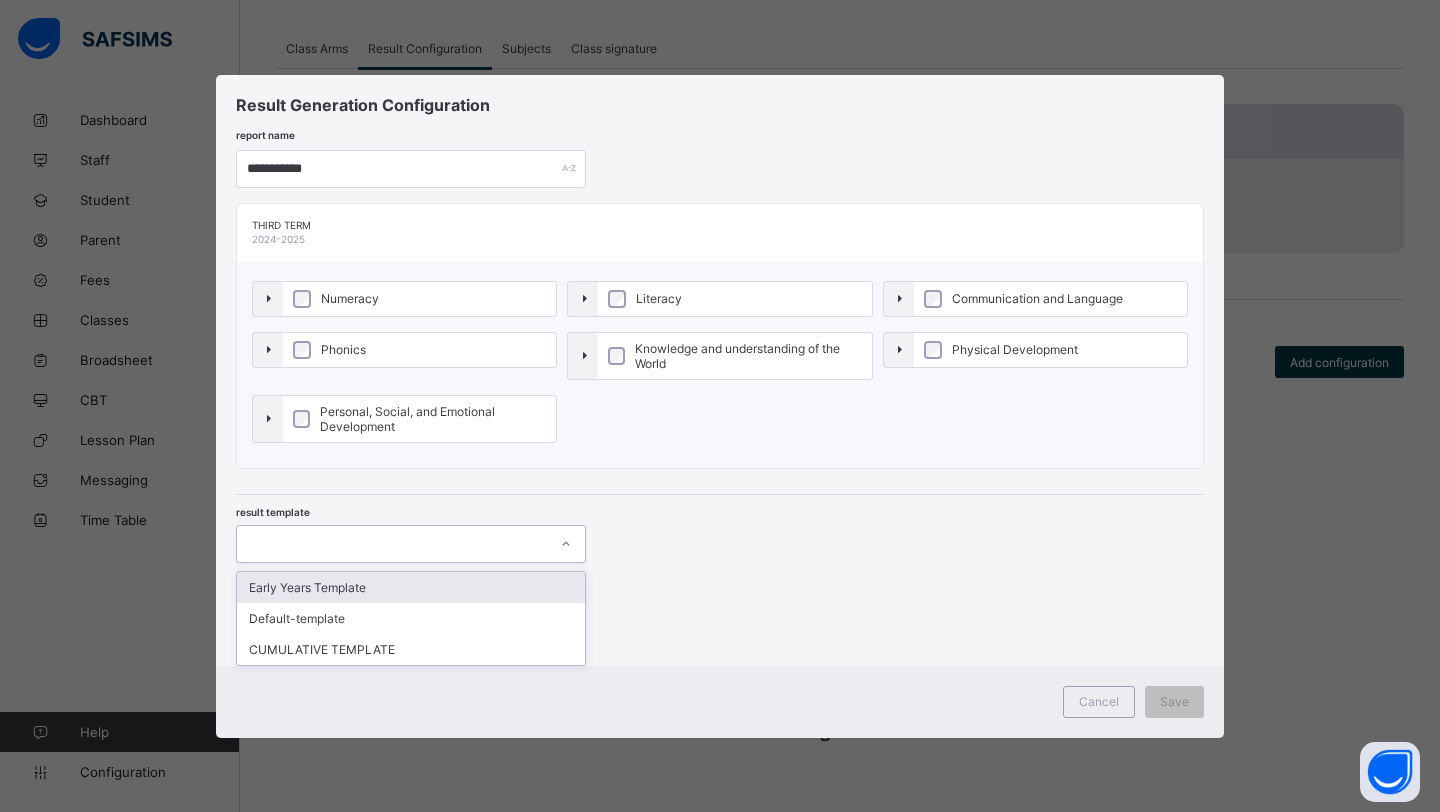 click on "Early Years Template" at bounding box center (411, 587) 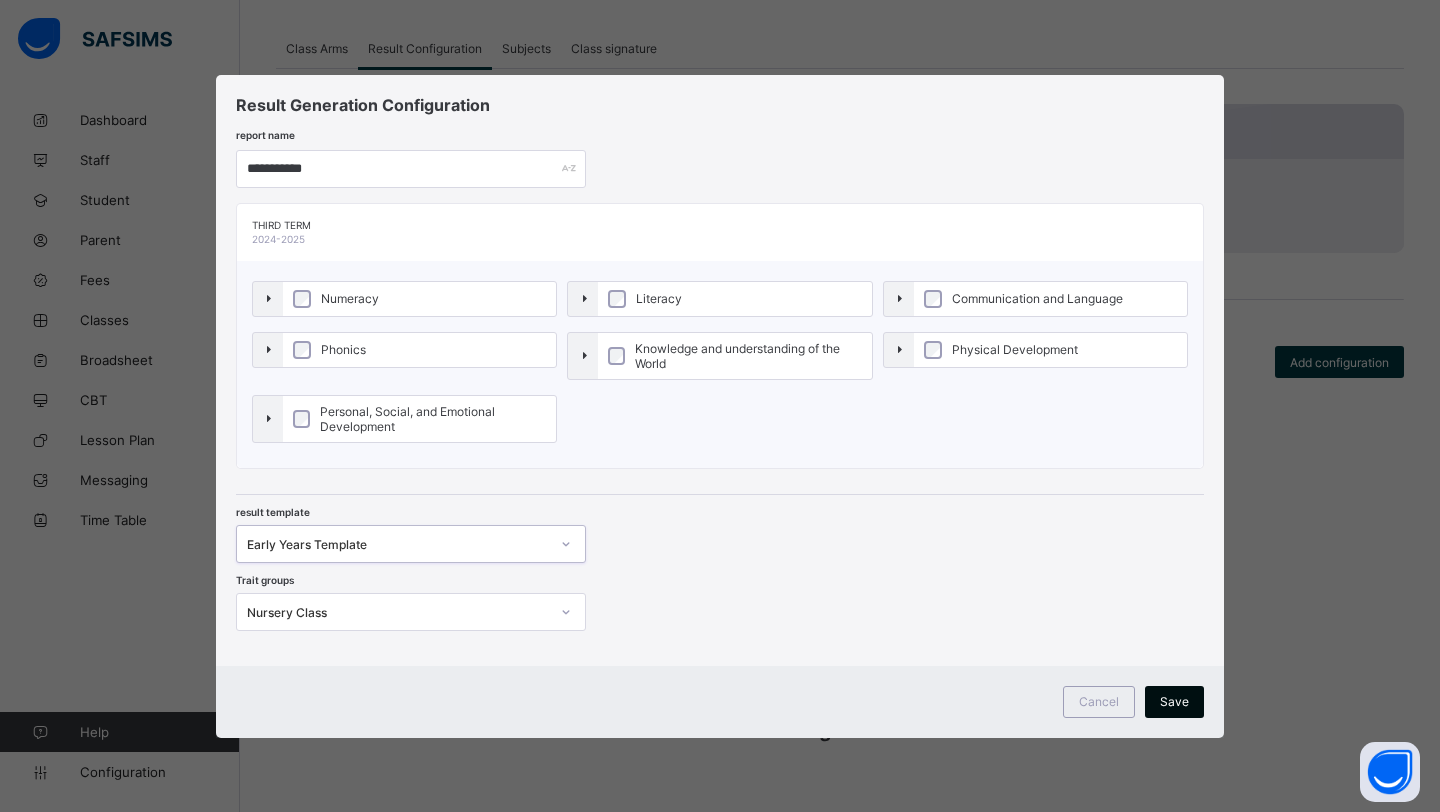 click on "Save" at bounding box center [1174, 702] 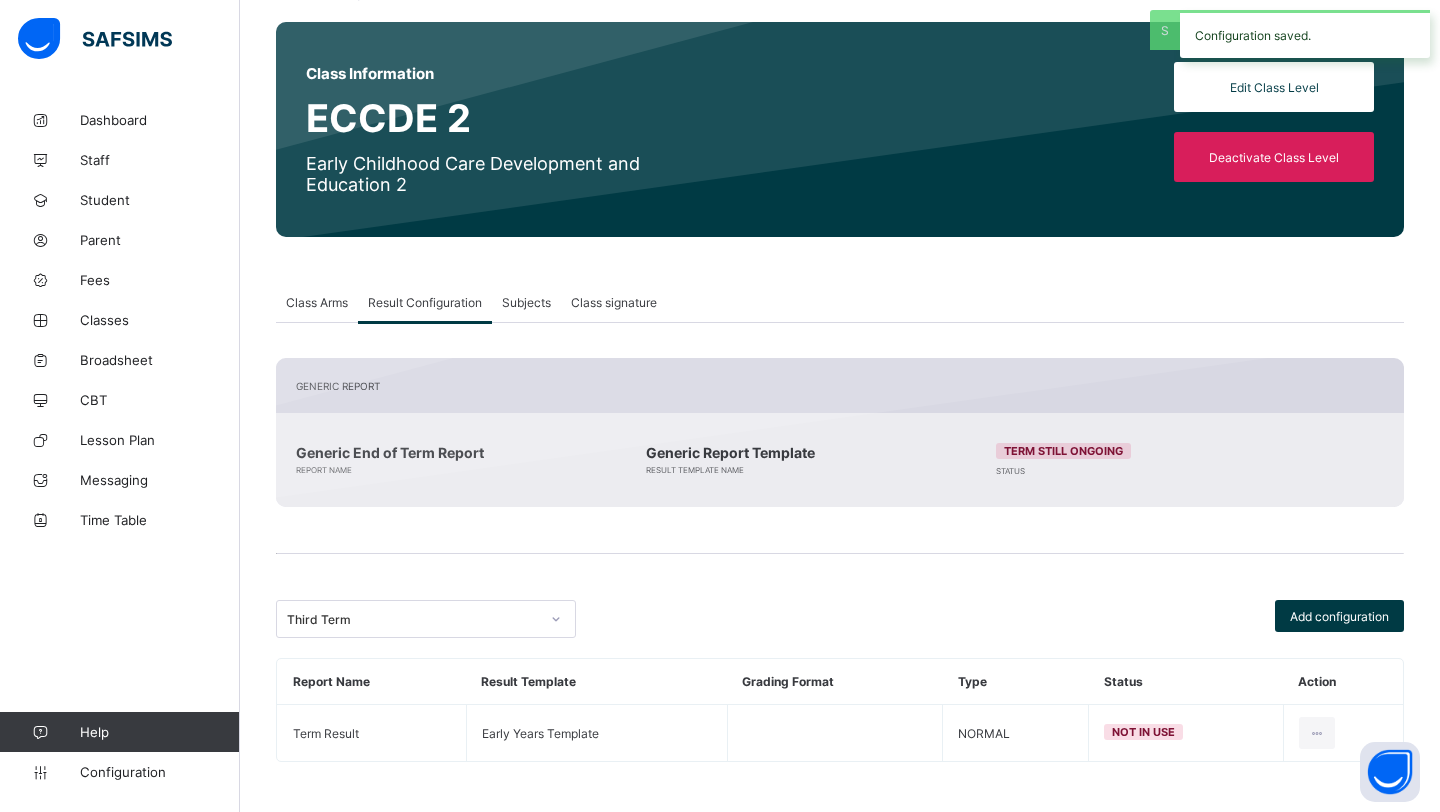 scroll, scrollTop: 142, scrollLeft: 0, axis: vertical 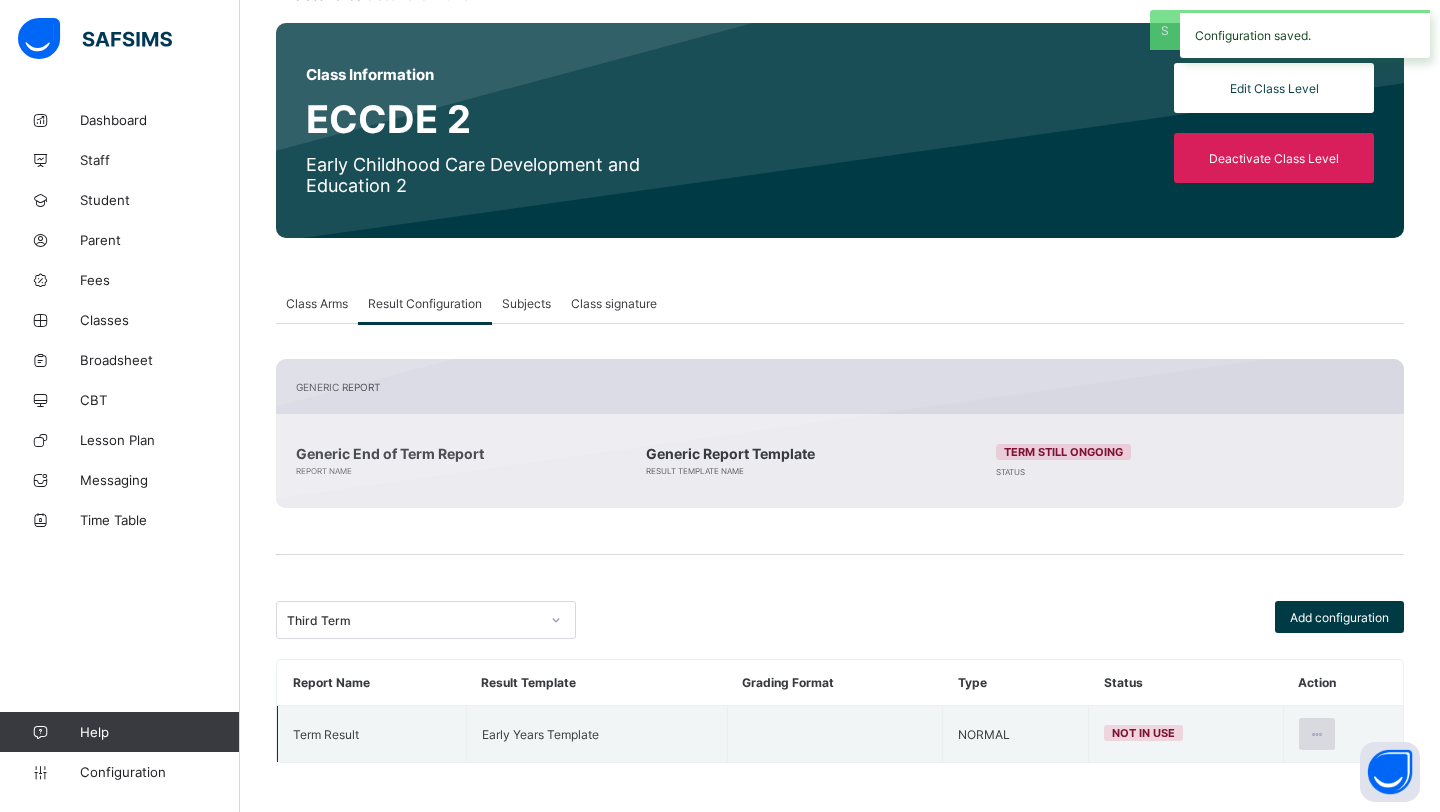 click at bounding box center [1317, 734] 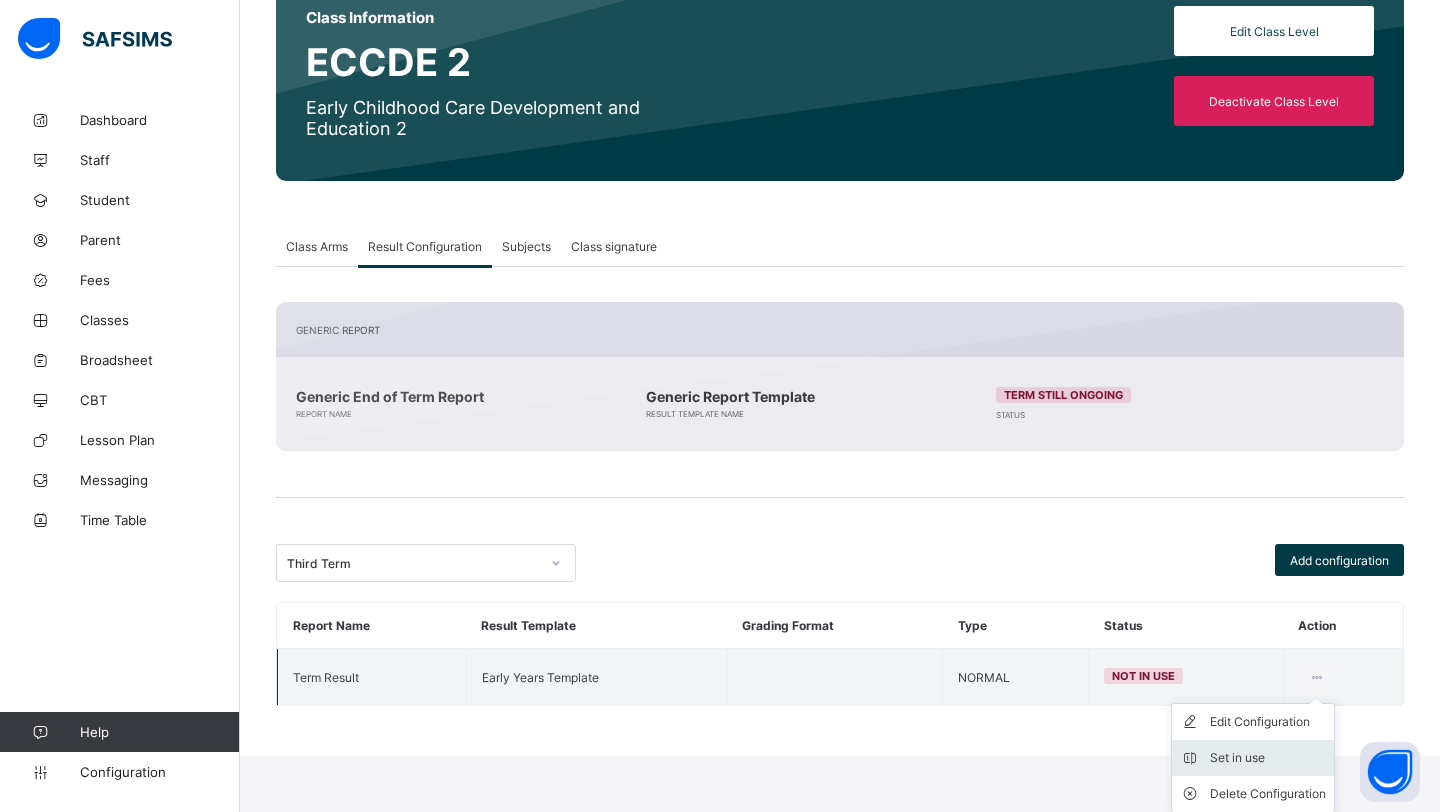 click on "Set in use" at bounding box center [1268, 758] 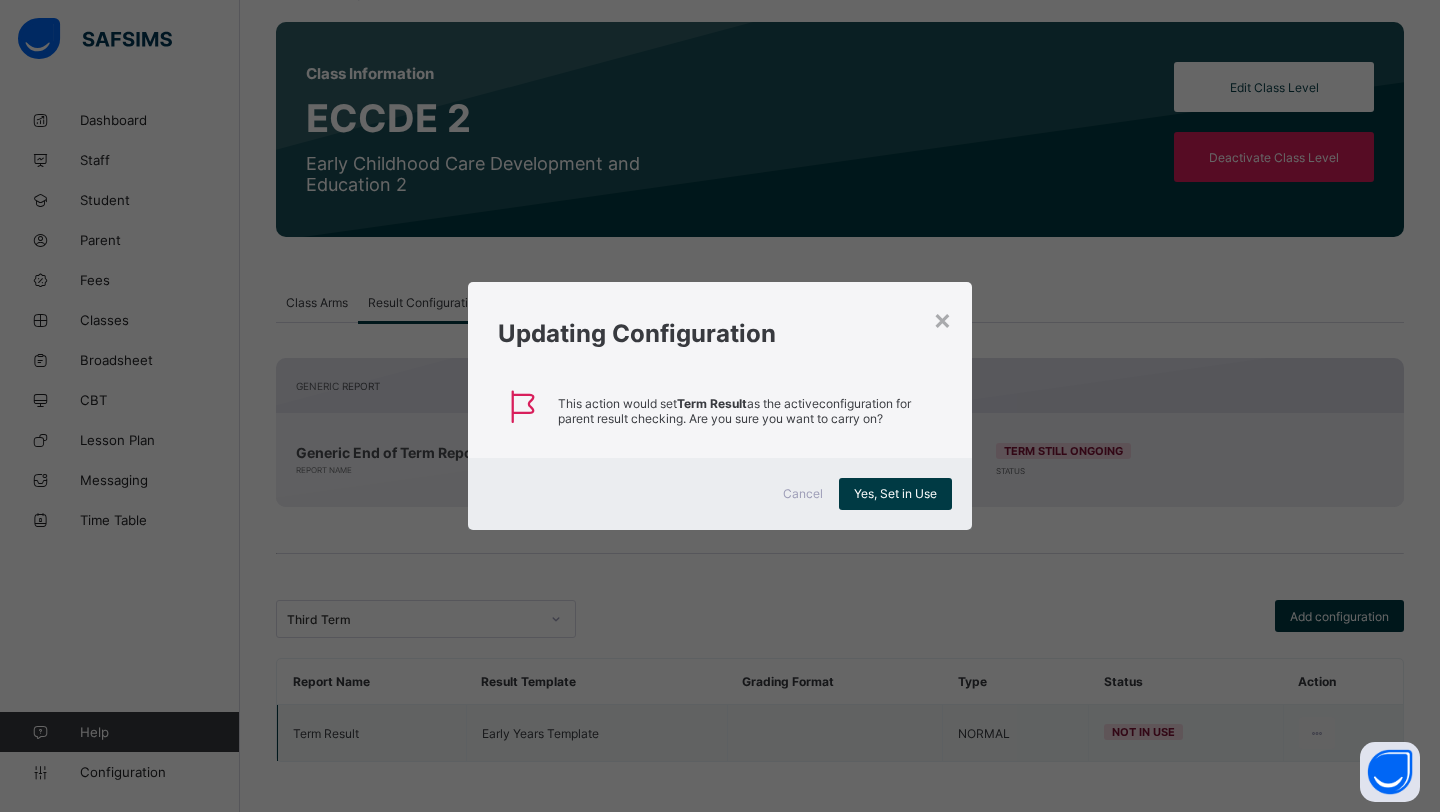 scroll, scrollTop: 142, scrollLeft: 0, axis: vertical 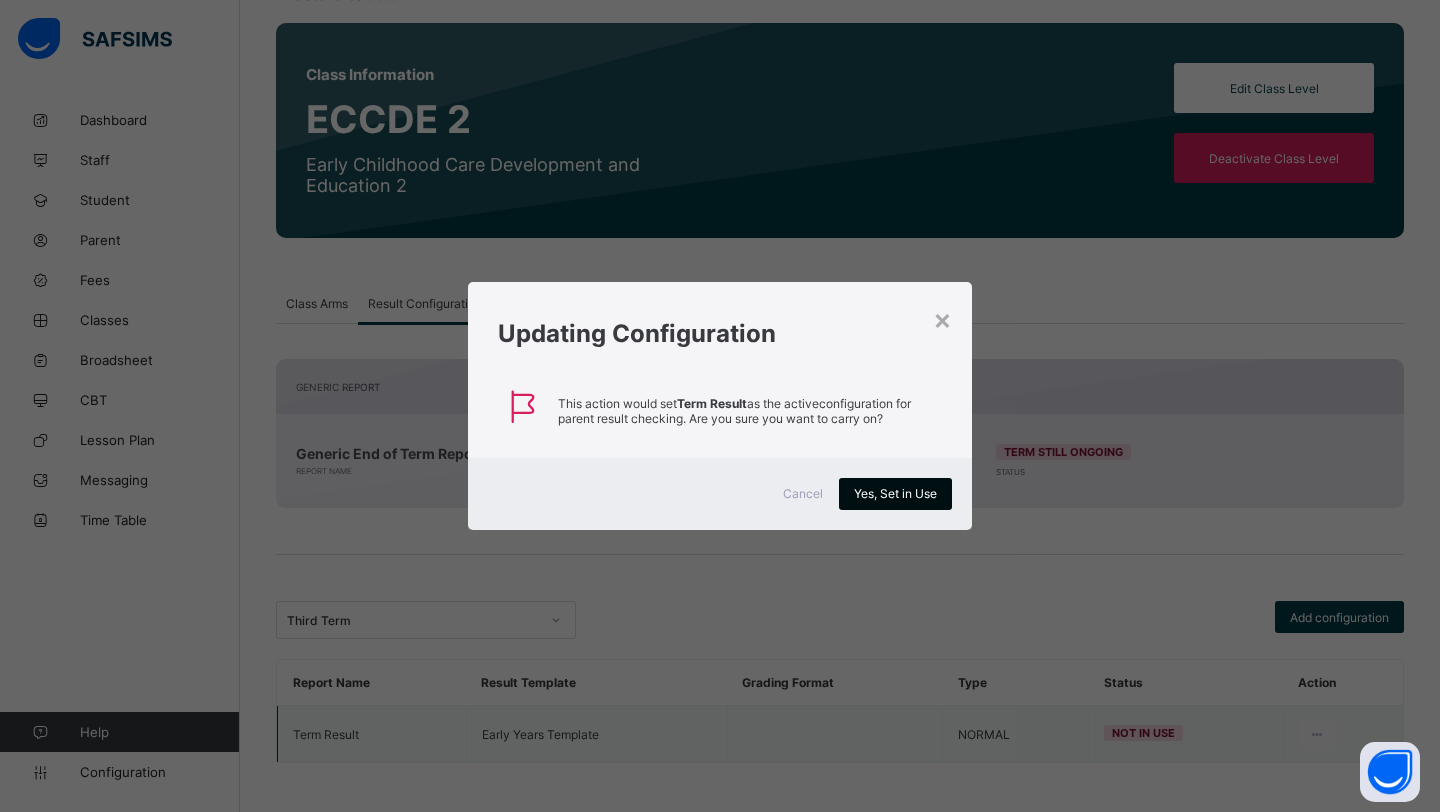 click on "Yes, Set in Use" at bounding box center (895, 493) 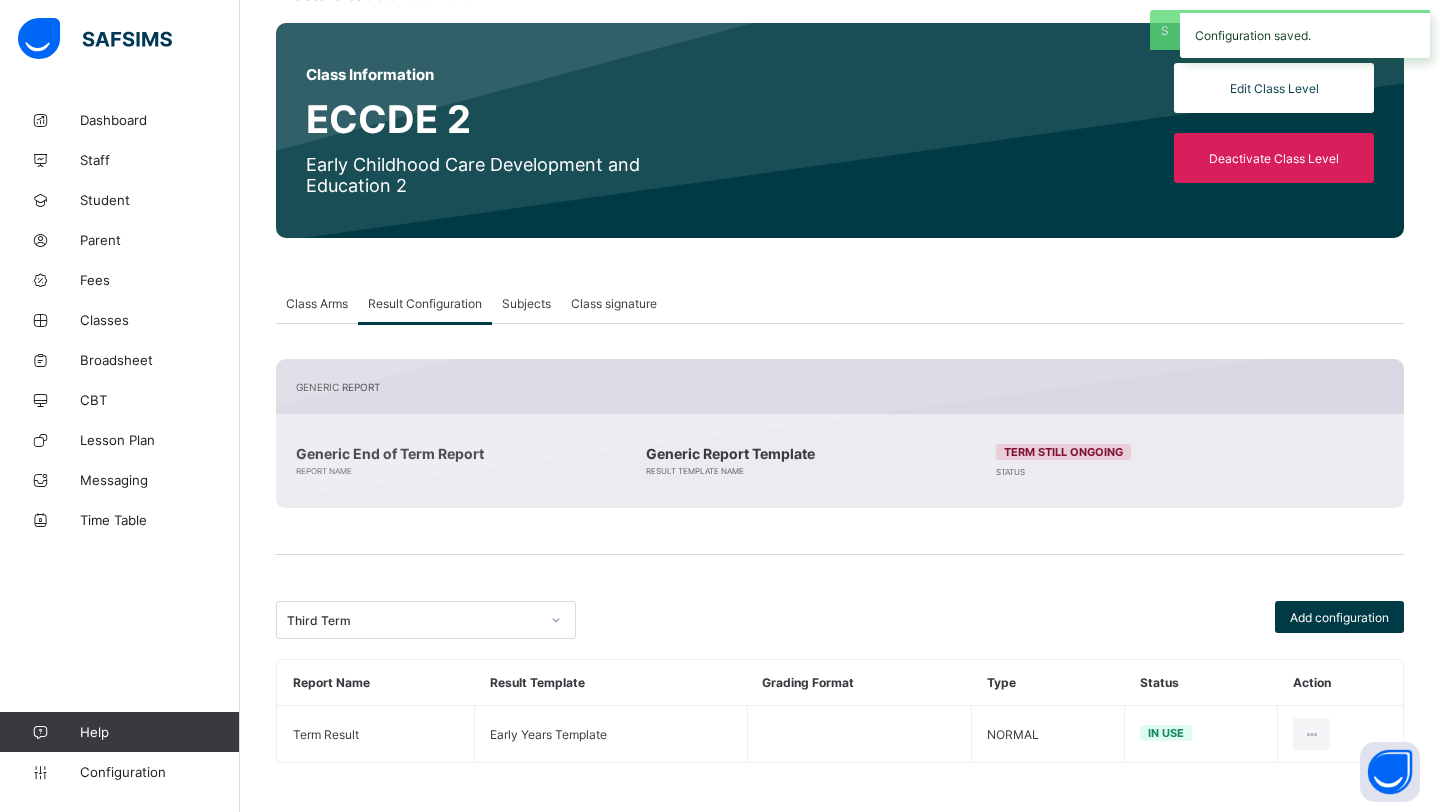 scroll, scrollTop: 0, scrollLeft: 0, axis: both 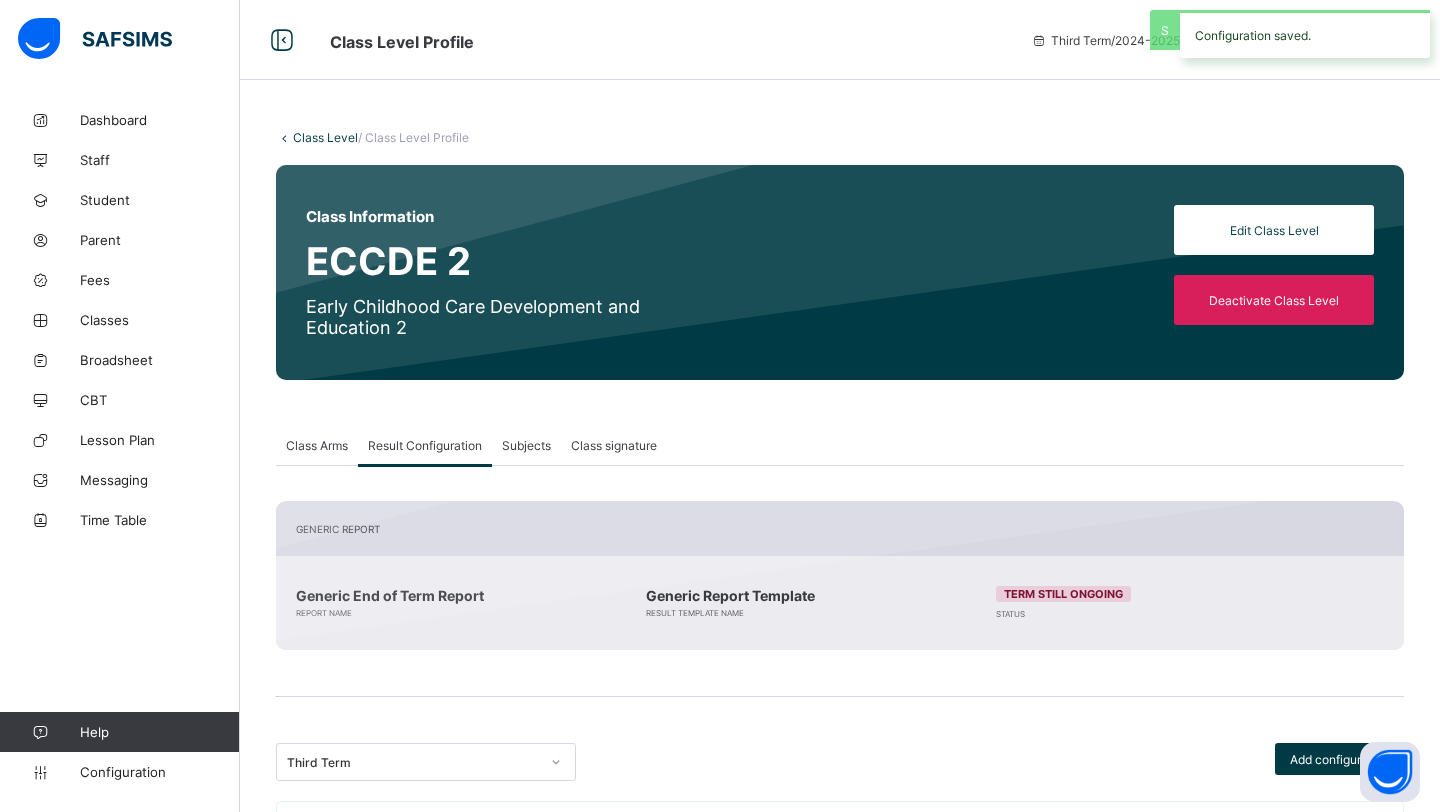 click on "Class Level" at bounding box center (325, 137) 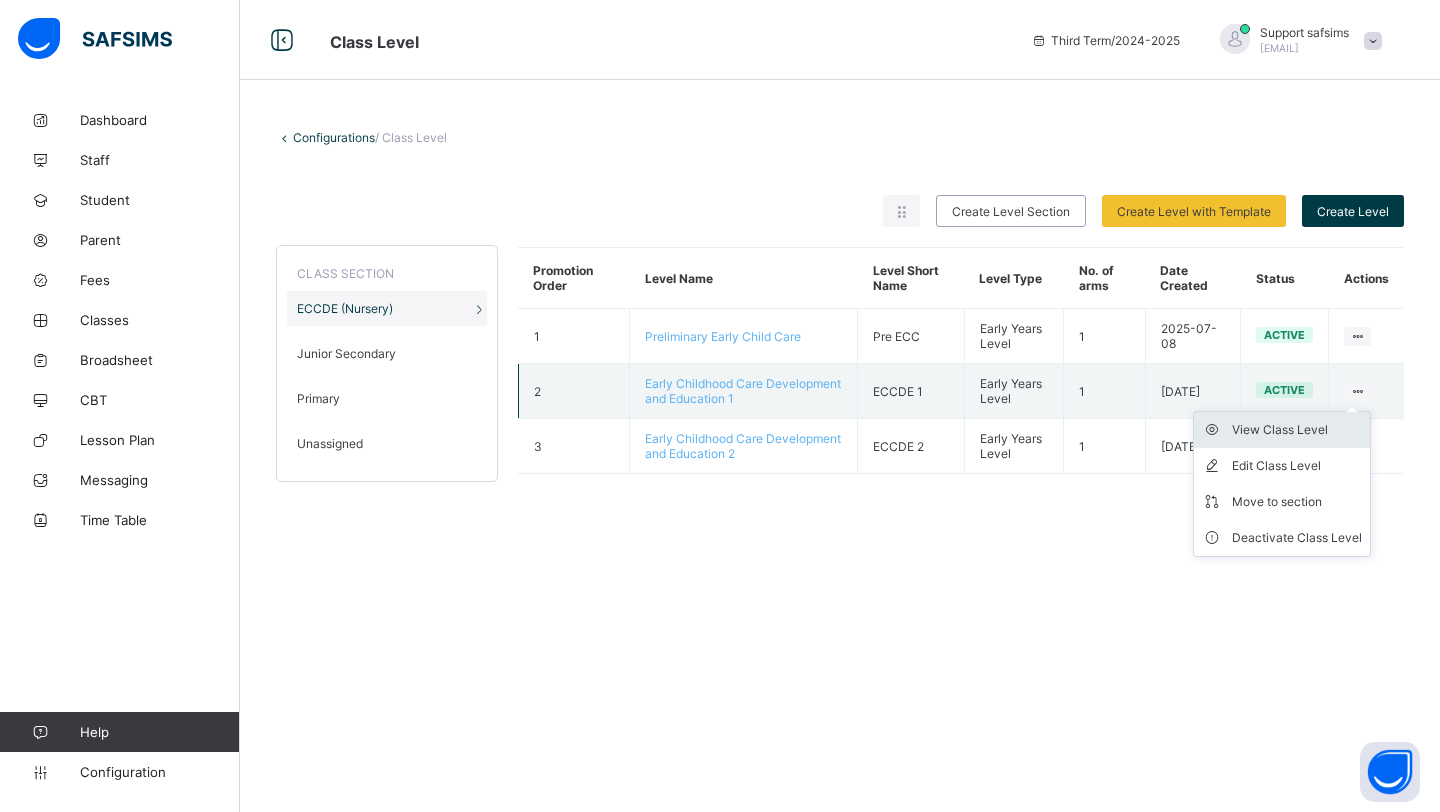 click on "View Class Level" at bounding box center (1297, 430) 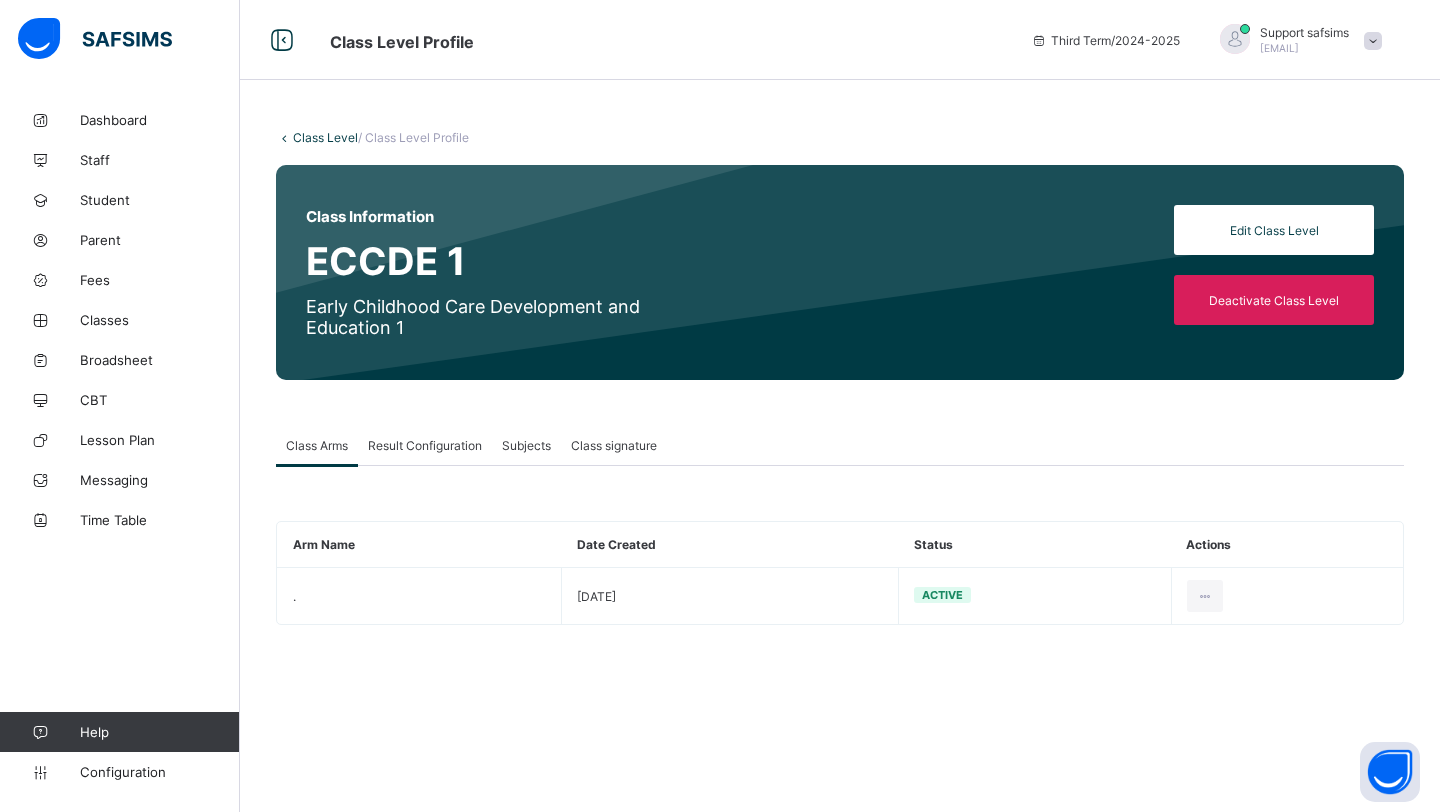click on "Result Configuration" at bounding box center (425, 445) 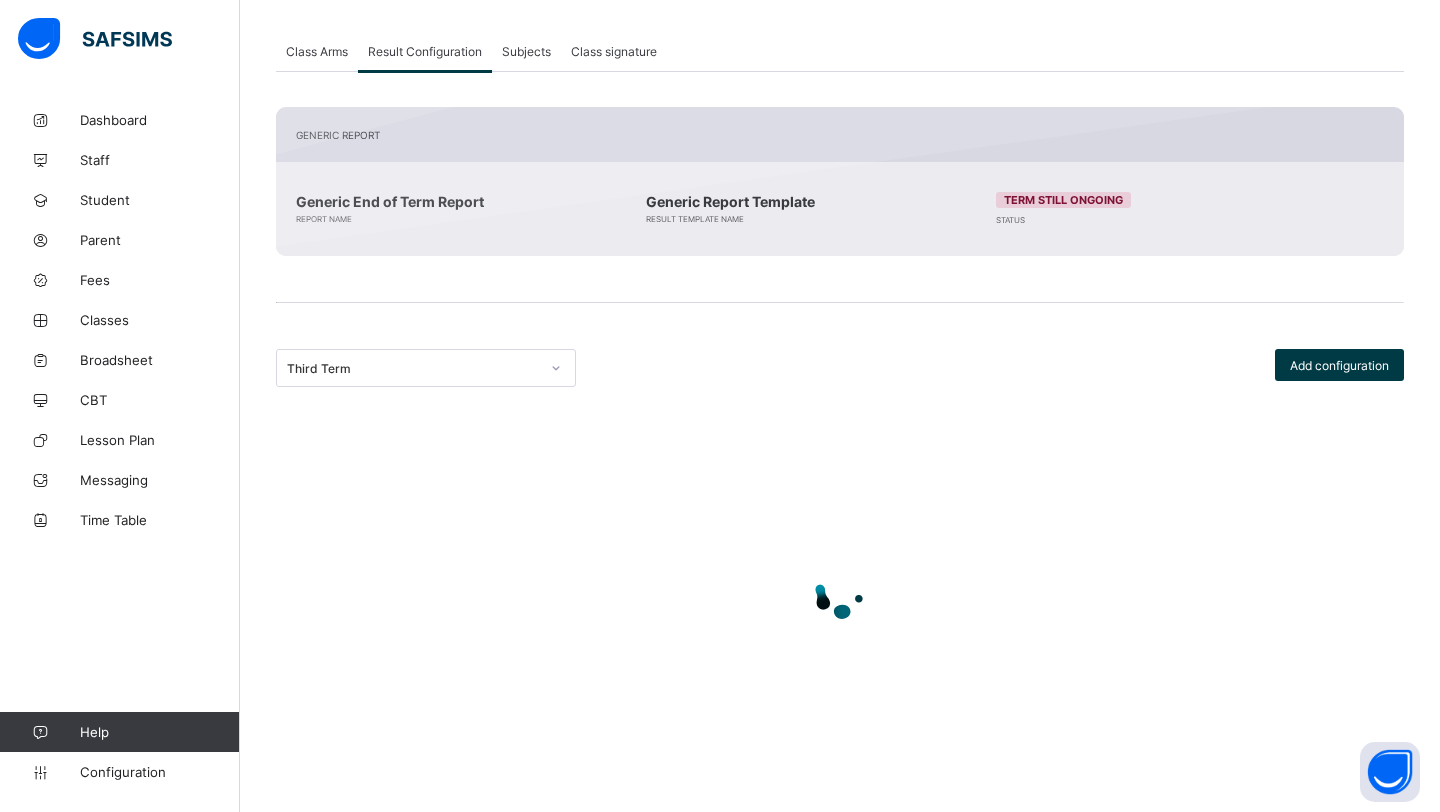 scroll, scrollTop: 142, scrollLeft: 0, axis: vertical 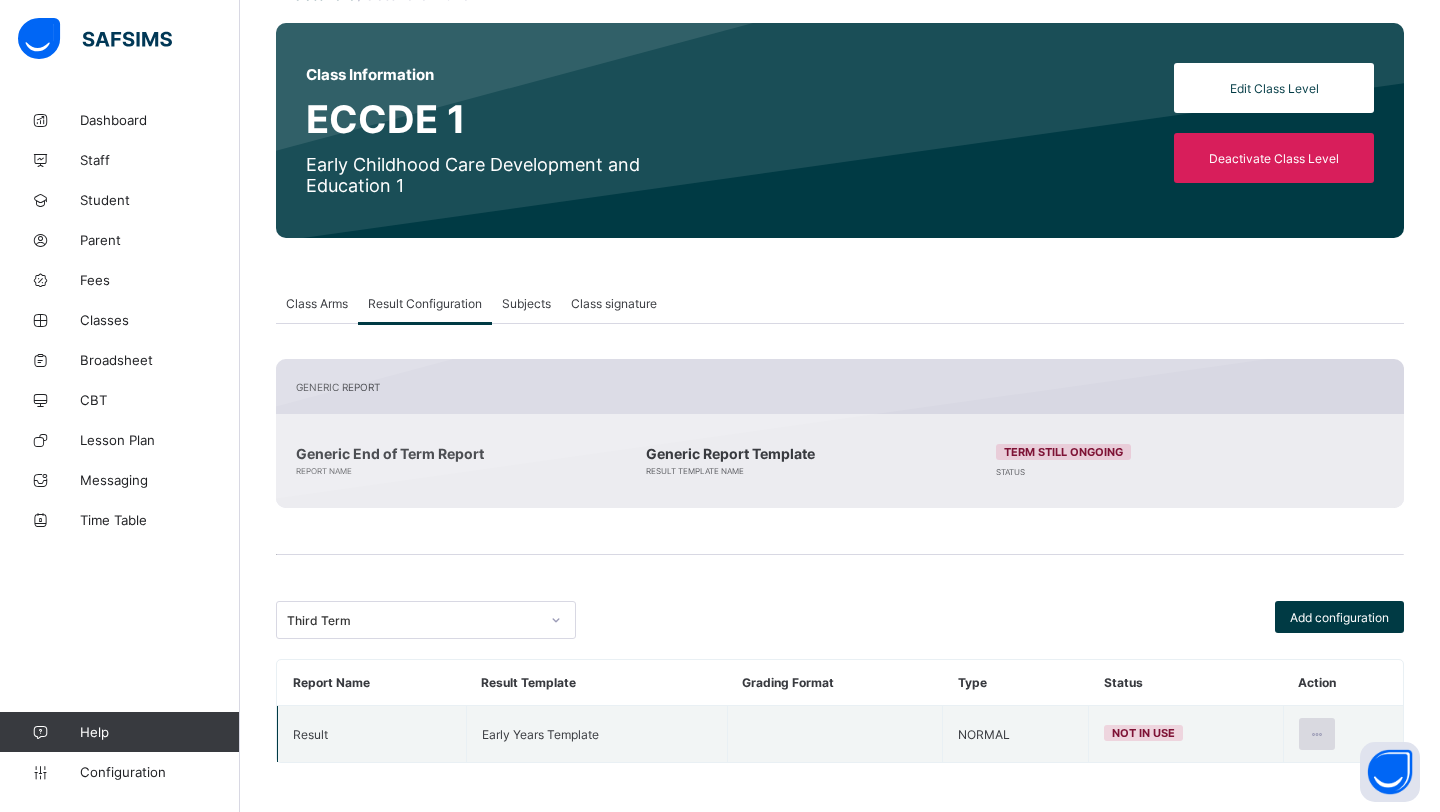 click at bounding box center [1317, 734] 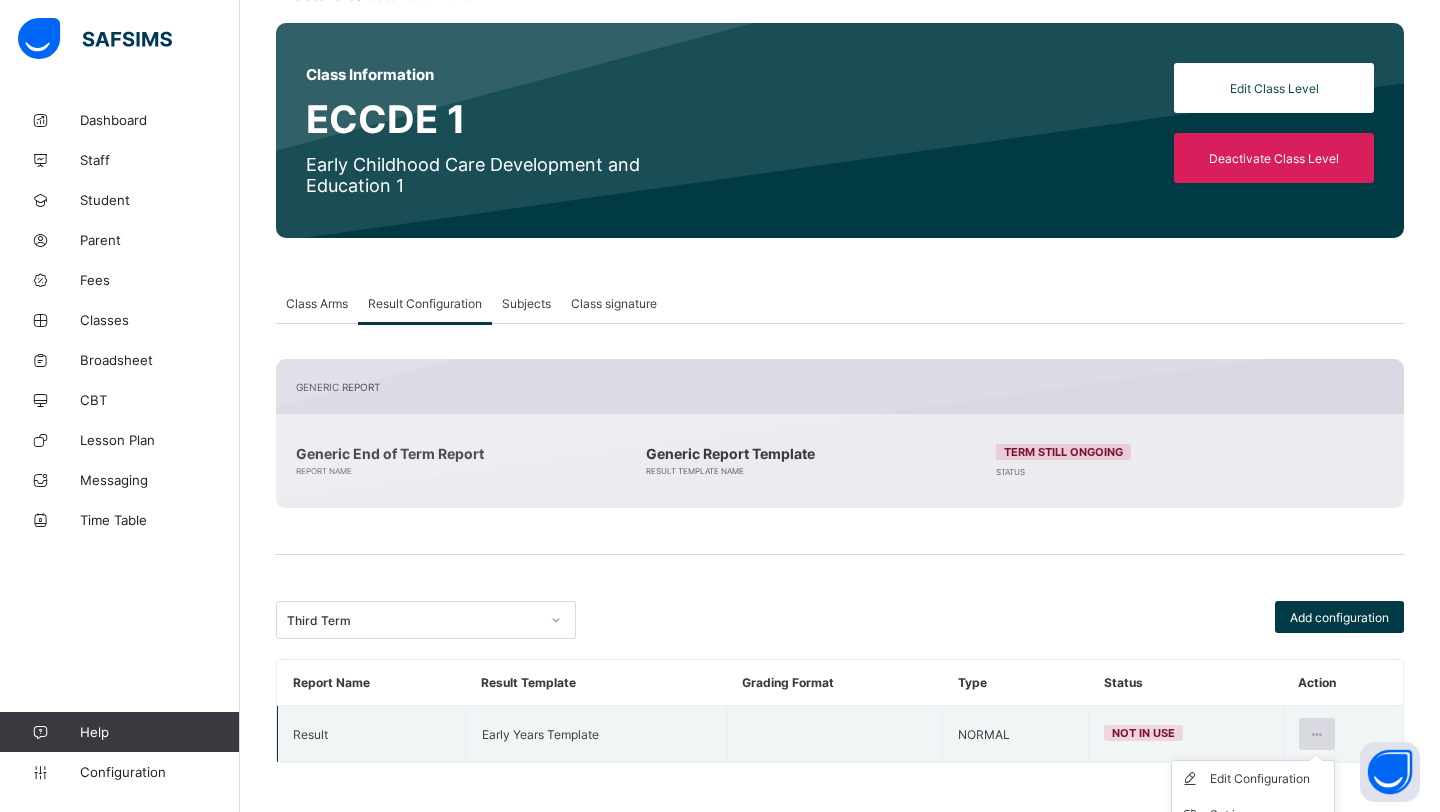 scroll, scrollTop: 199, scrollLeft: 0, axis: vertical 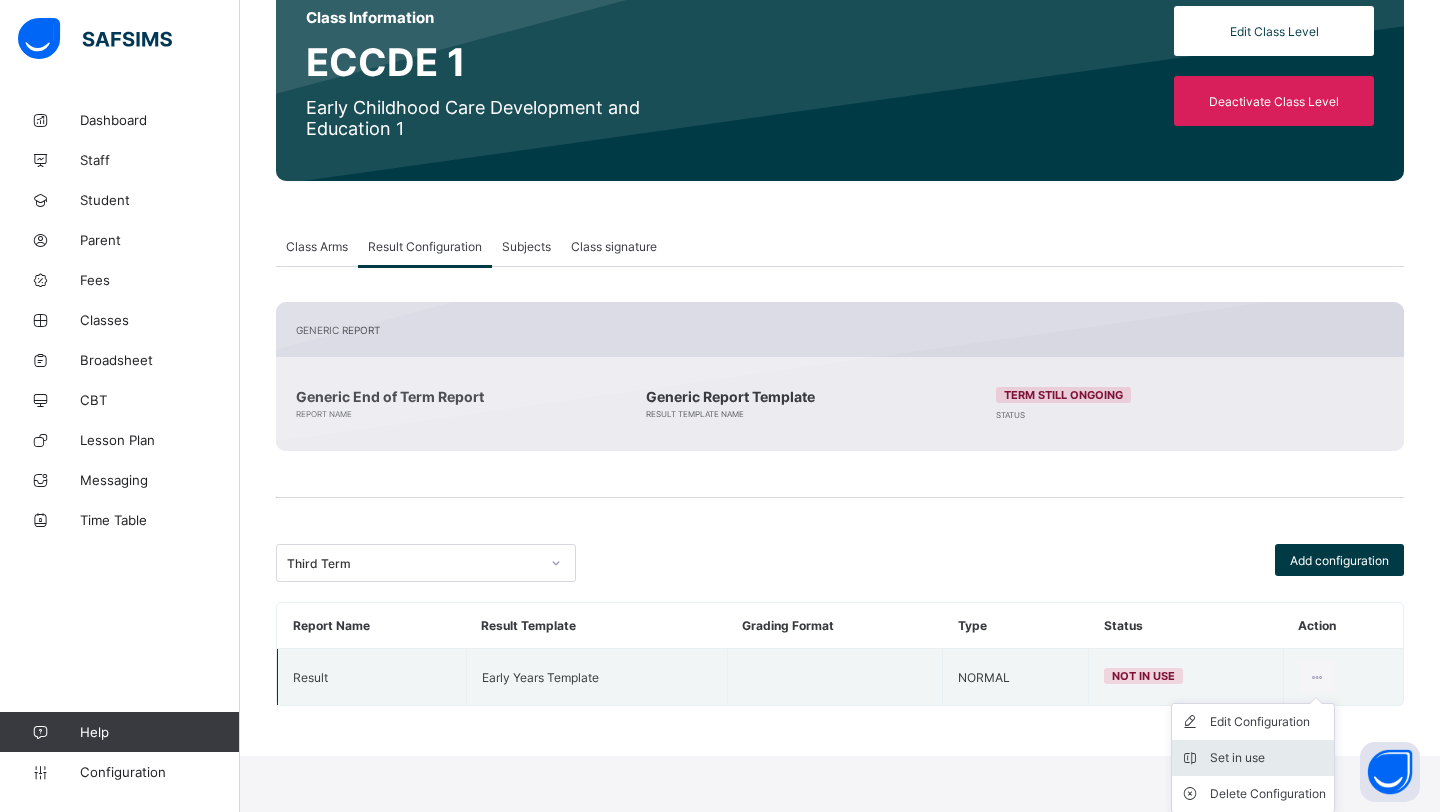 click on "Set in use" at bounding box center (1268, 758) 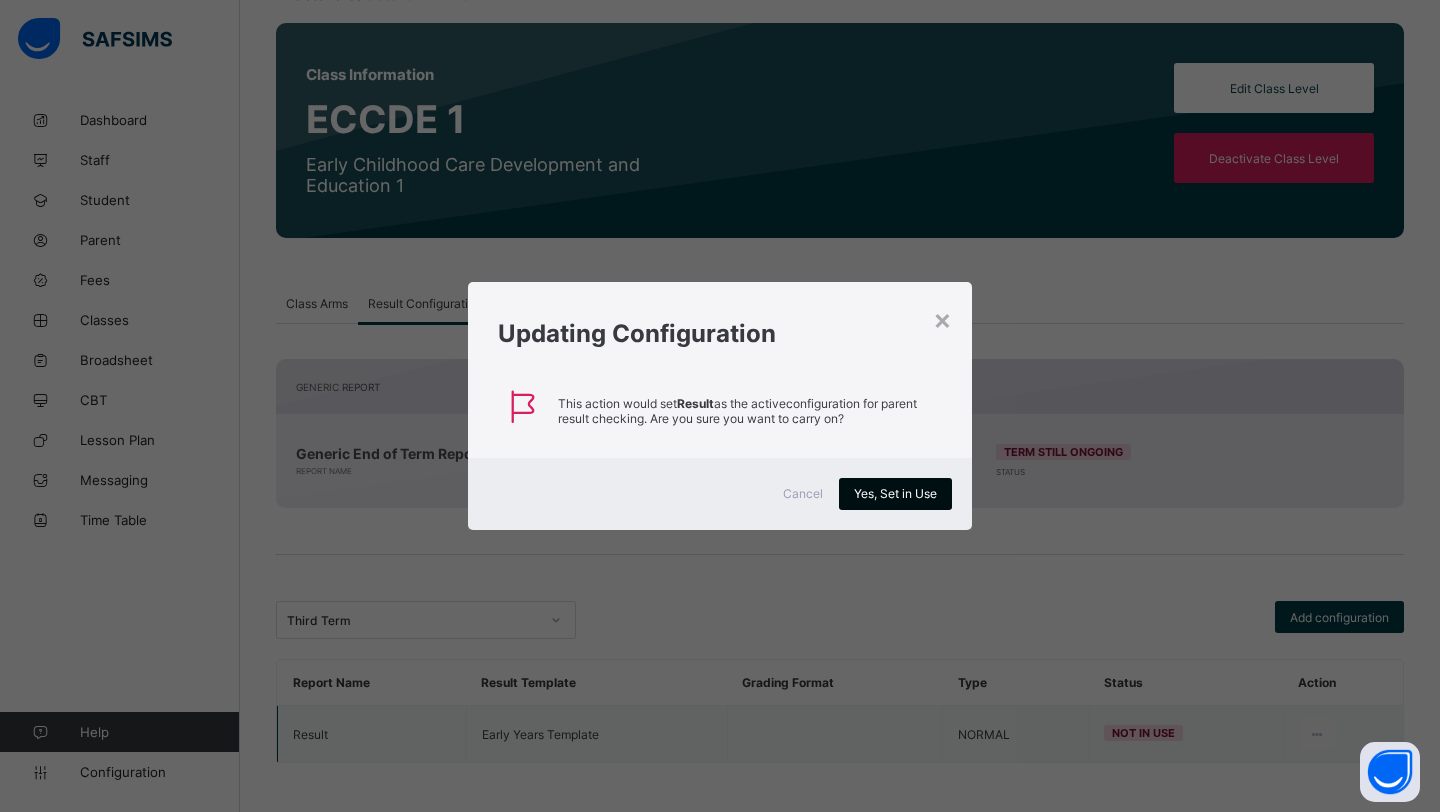 click on "Yes, Set in Use" at bounding box center [895, 494] 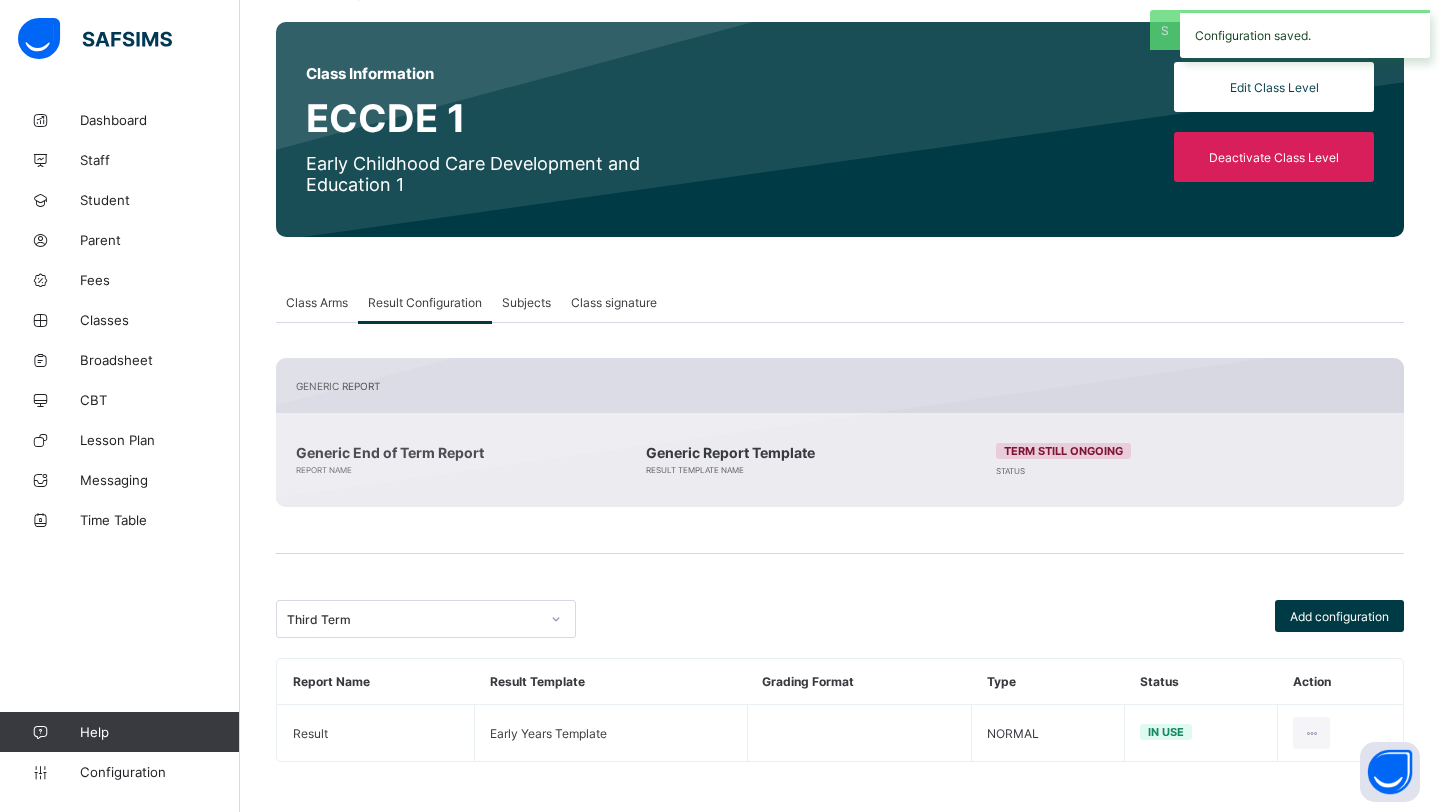 scroll, scrollTop: 142, scrollLeft: 0, axis: vertical 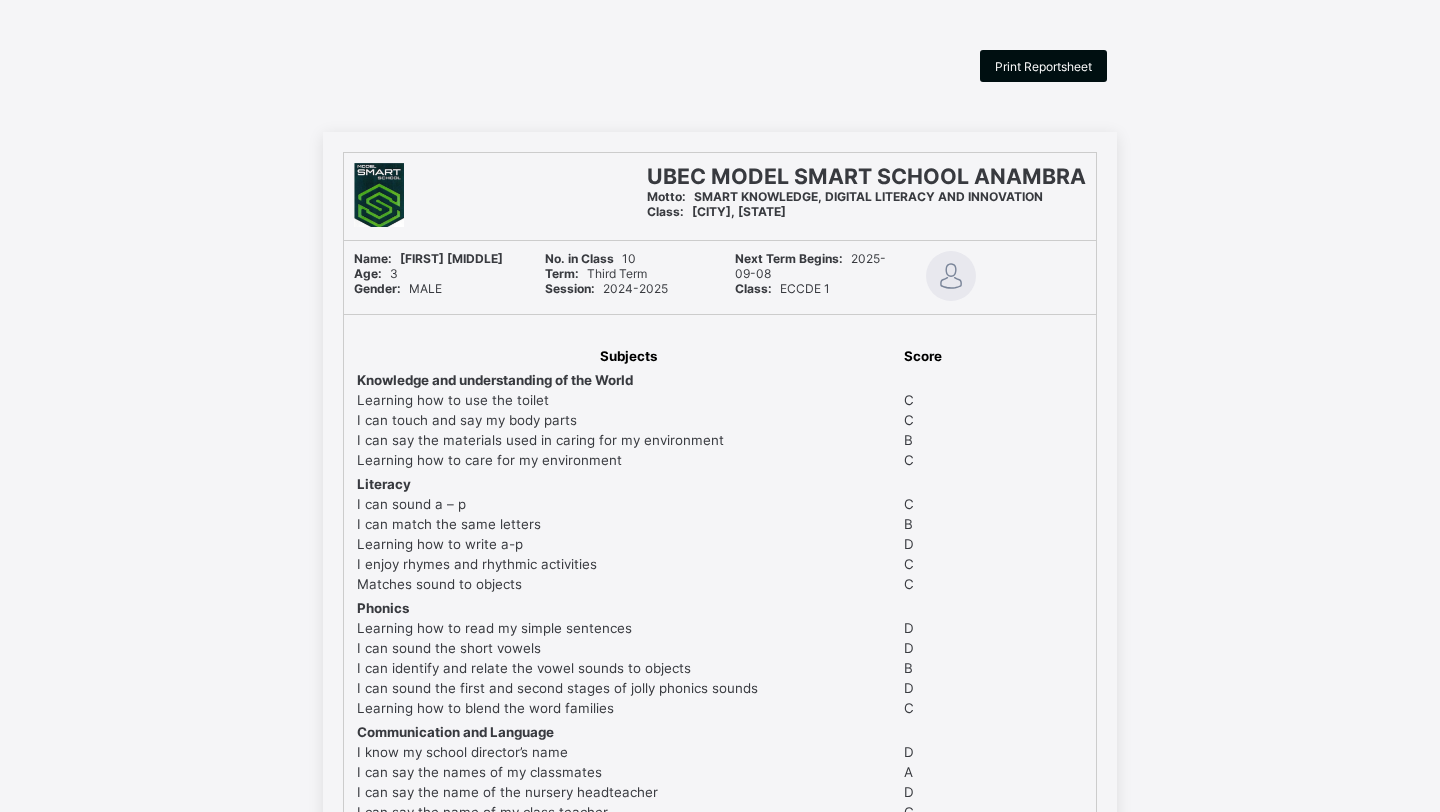 click on "Print Reportsheet" at bounding box center [1043, 66] 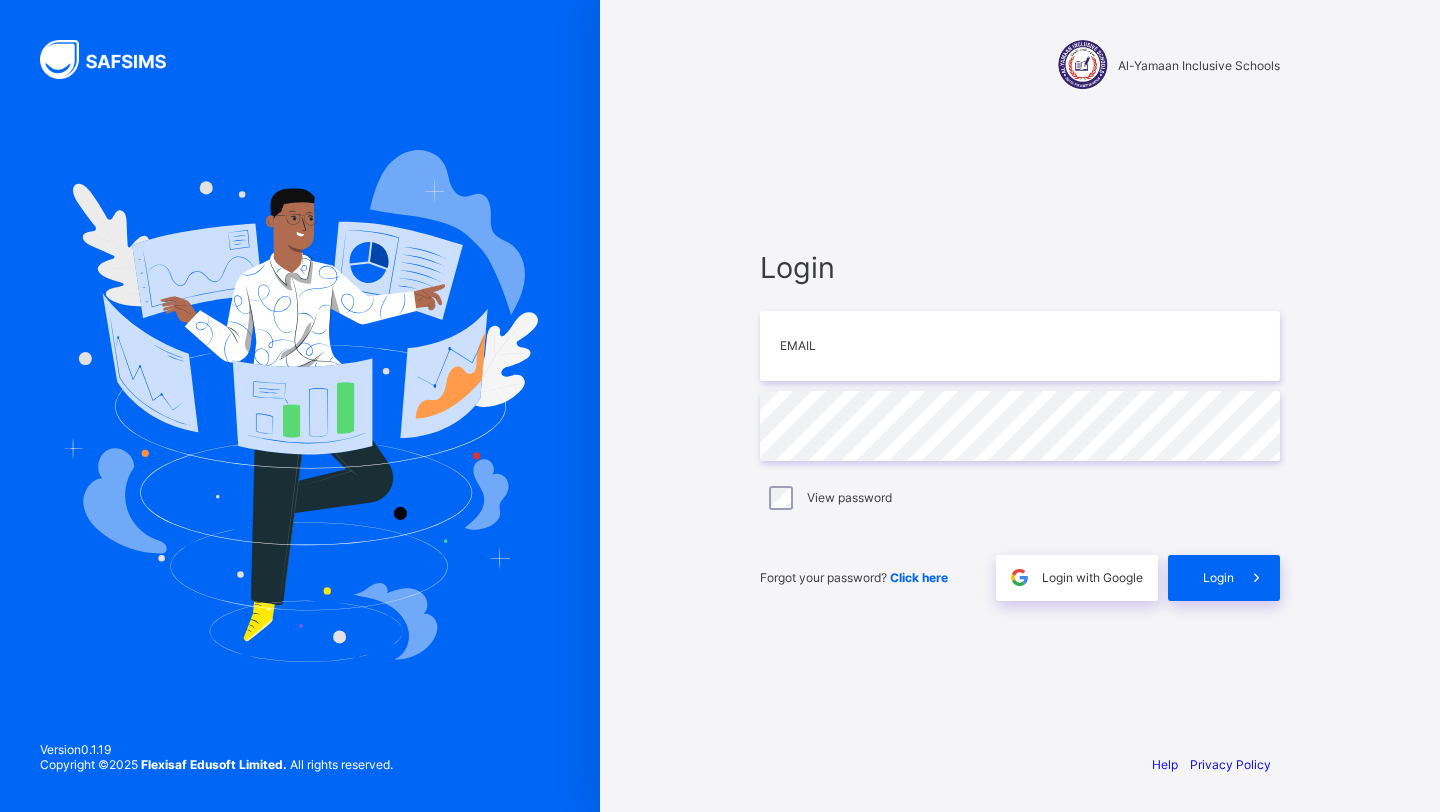 scroll, scrollTop: 0, scrollLeft: 0, axis: both 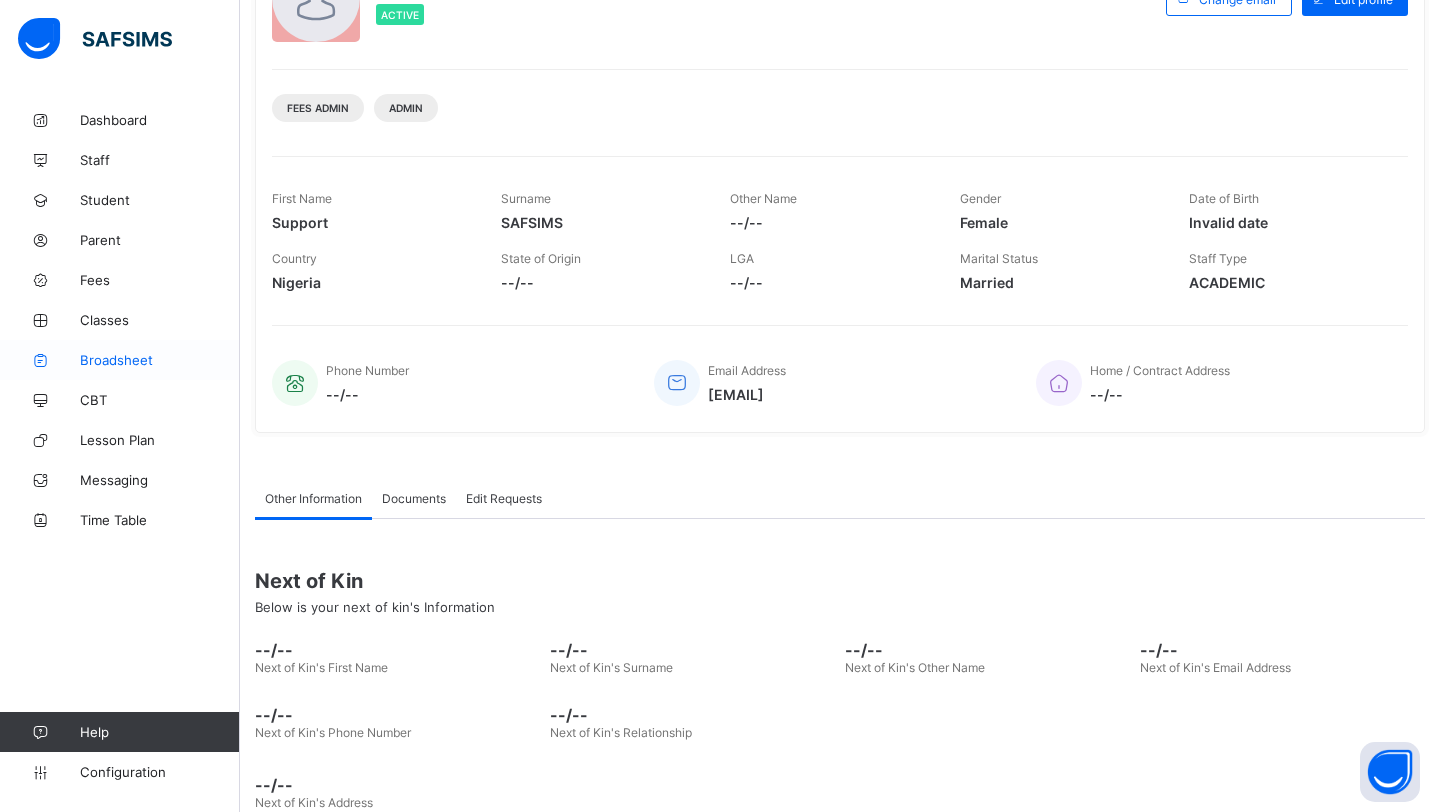 click on "Broadsheet" at bounding box center [160, 360] 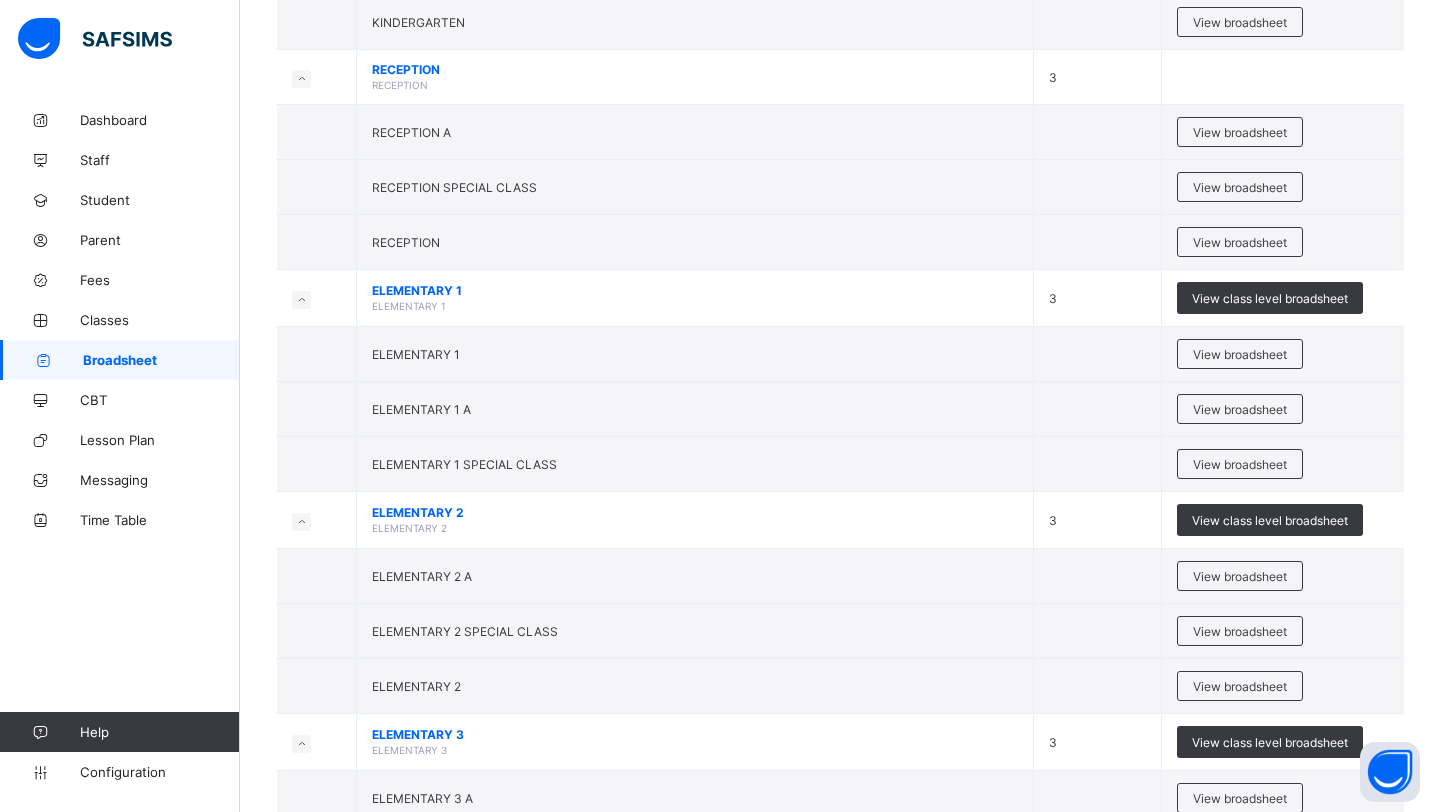 scroll, scrollTop: 617, scrollLeft: 0, axis: vertical 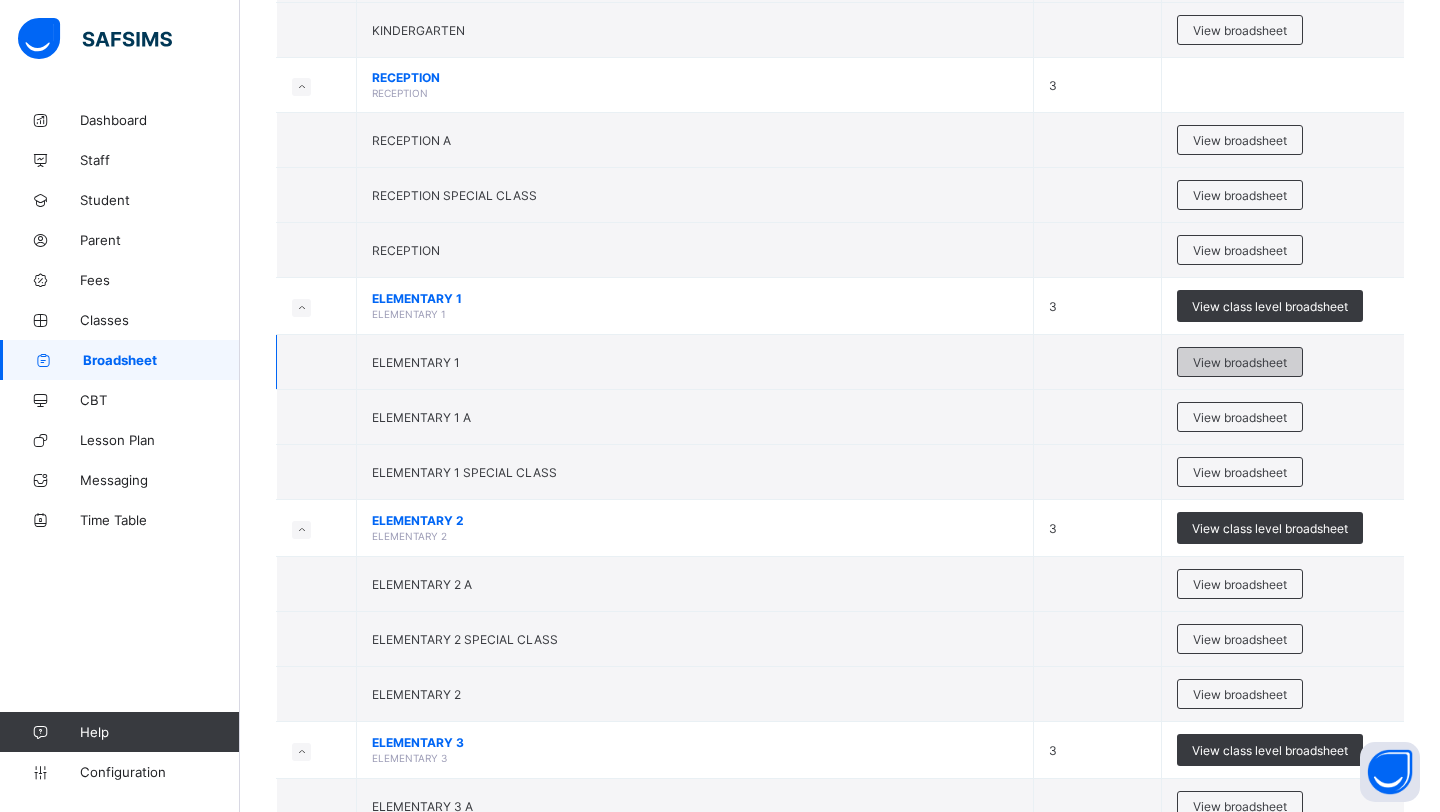 click on "View broadsheet" at bounding box center (1240, 362) 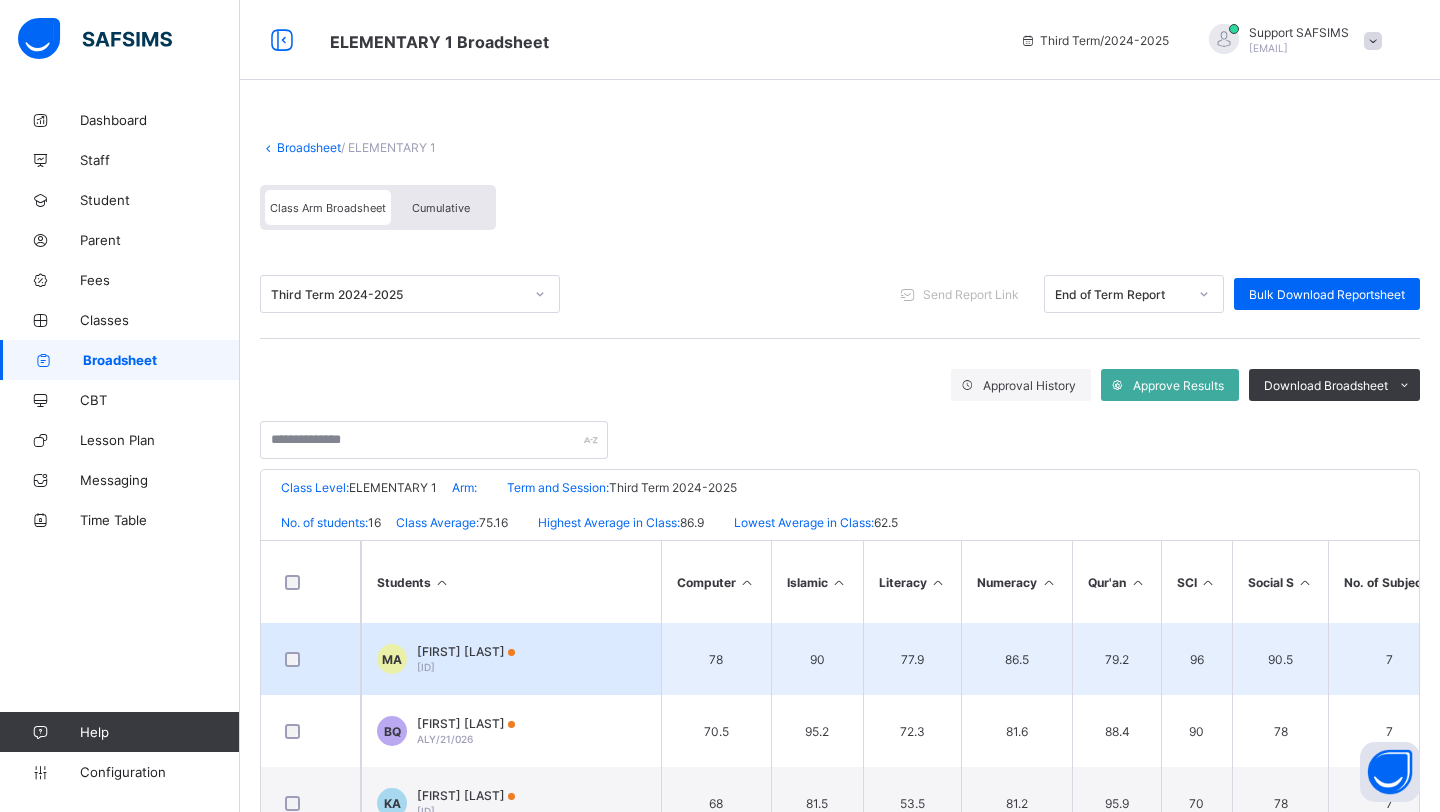 click on "[FIRST] [LAST]" at bounding box center [466, 651] 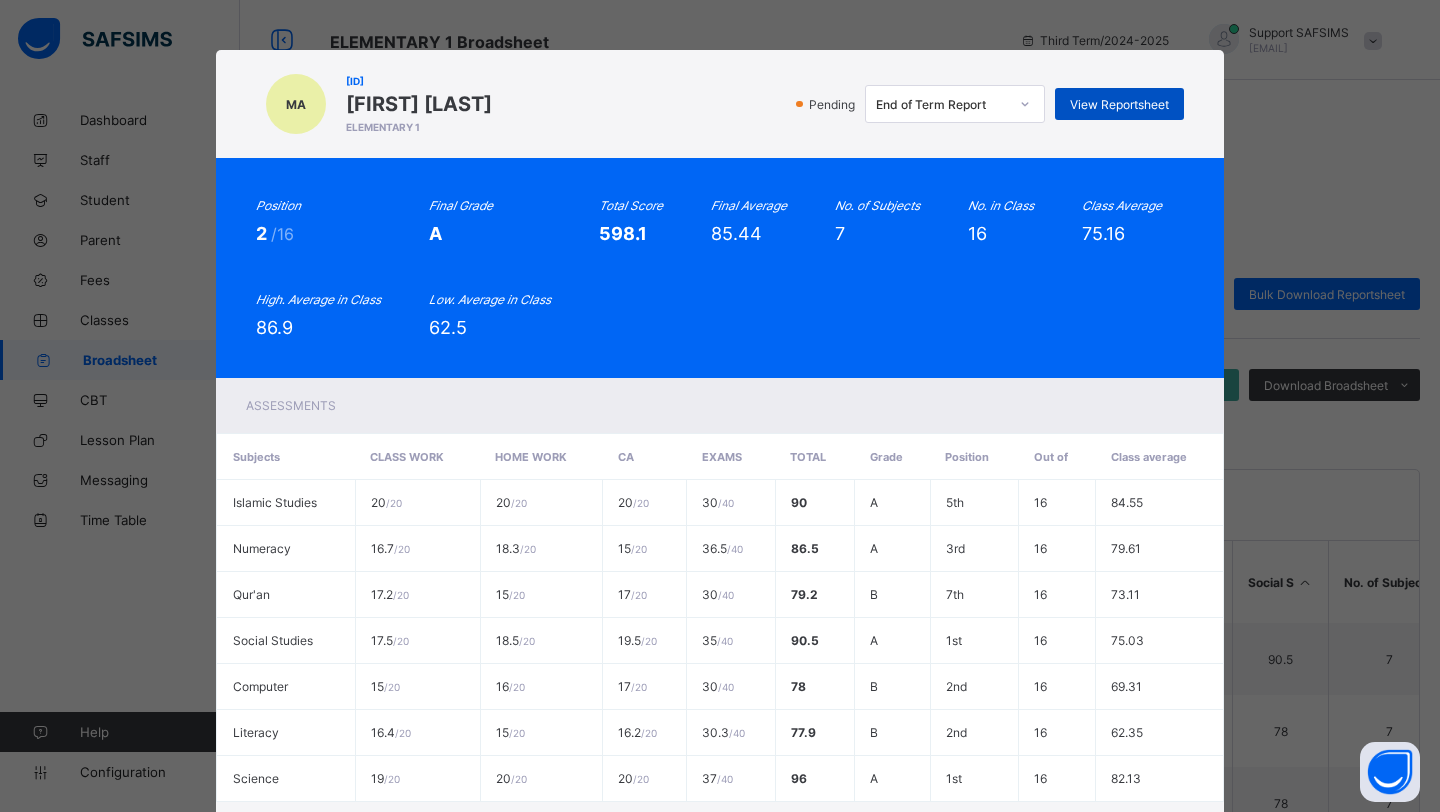 click on "View Reportsheet" at bounding box center [1119, 104] 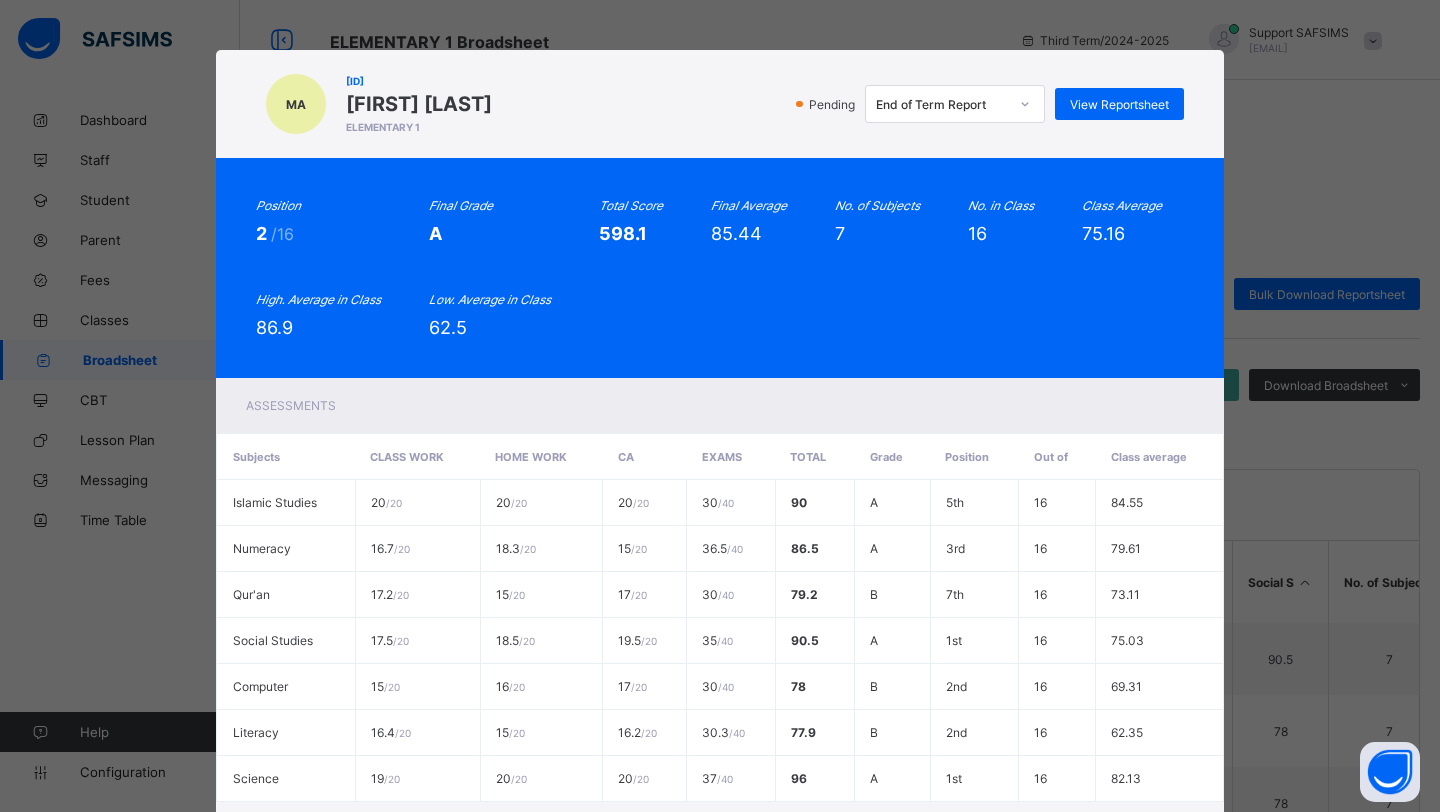 scroll, scrollTop: 207, scrollLeft: 0, axis: vertical 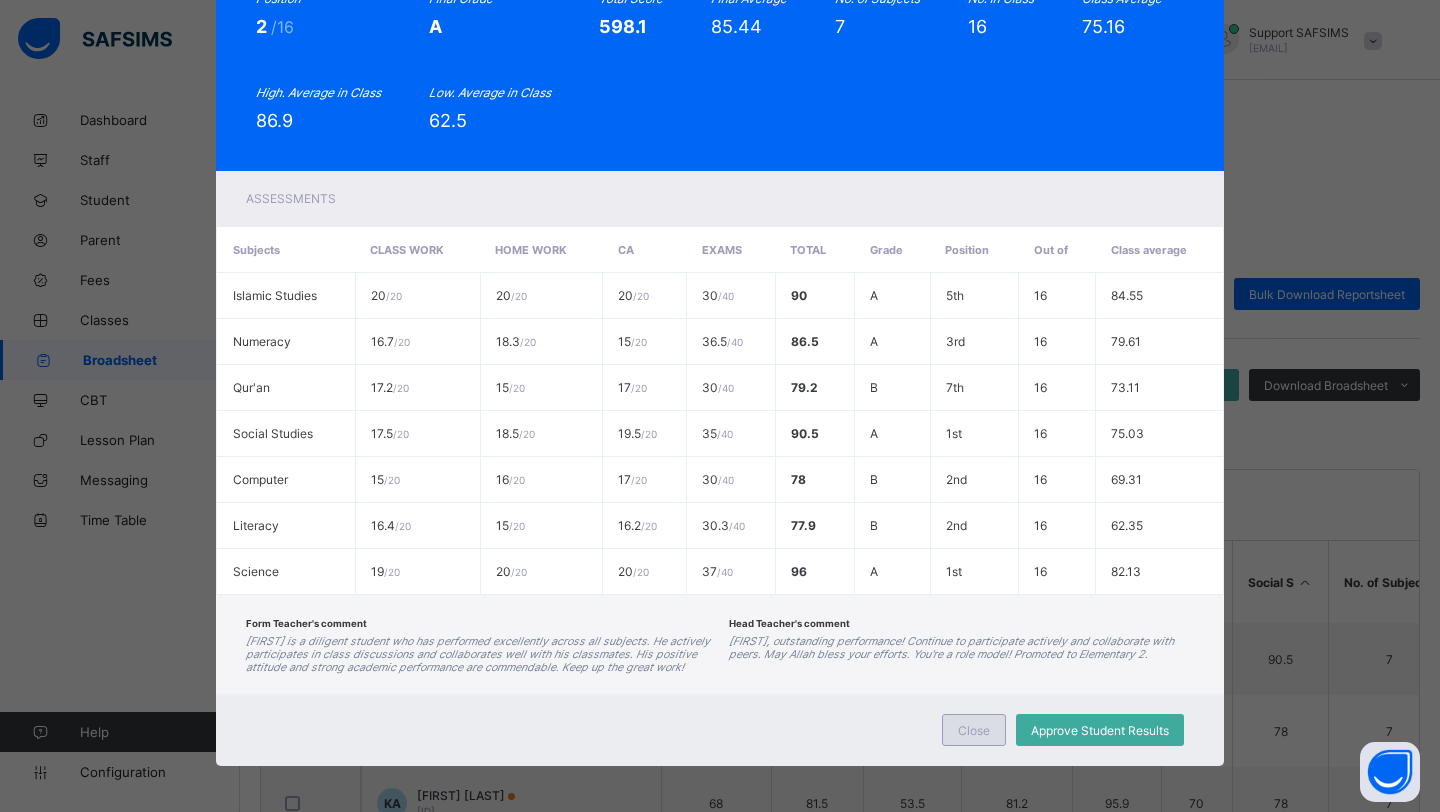 click on "Close" at bounding box center [974, 730] 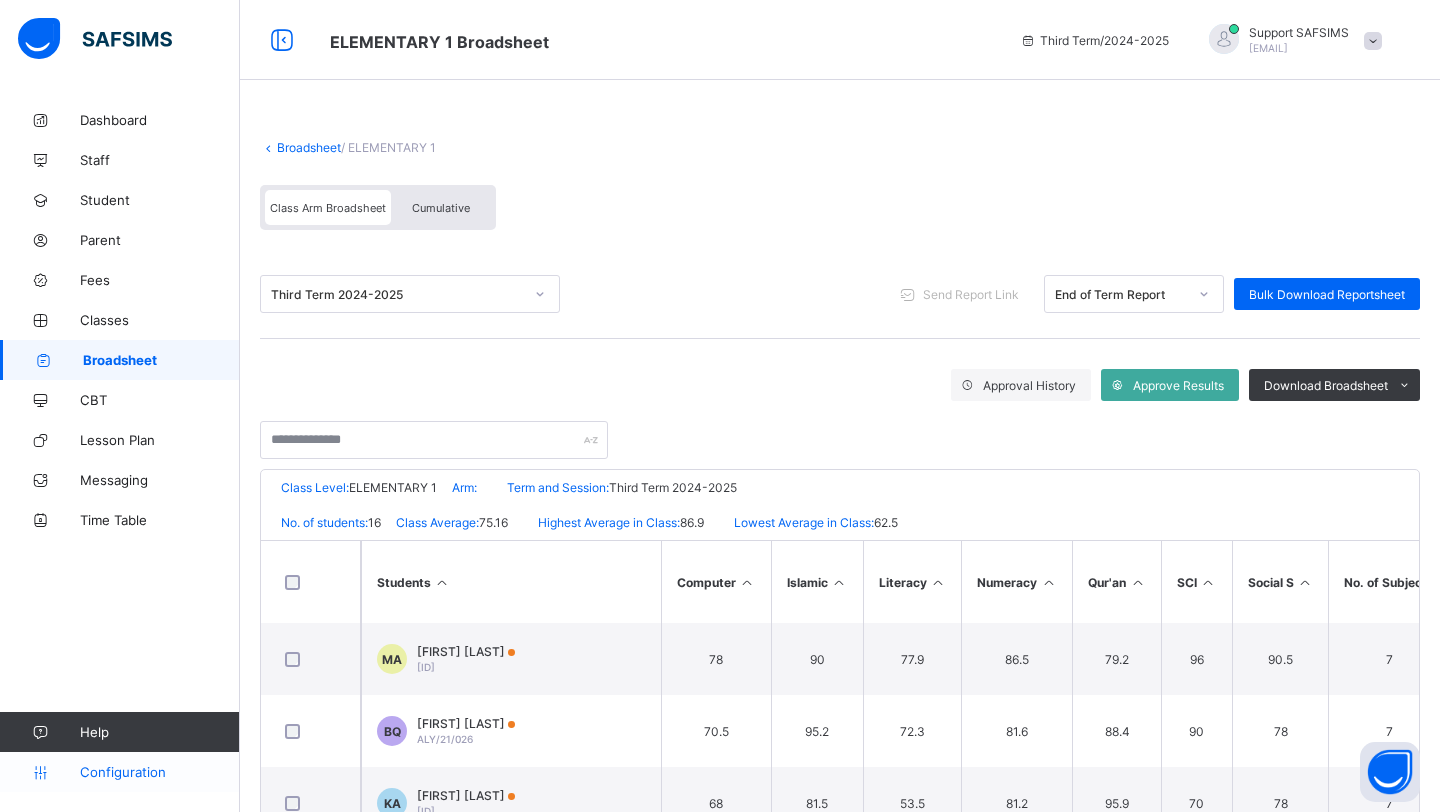 click on "Configuration" at bounding box center [159, 772] 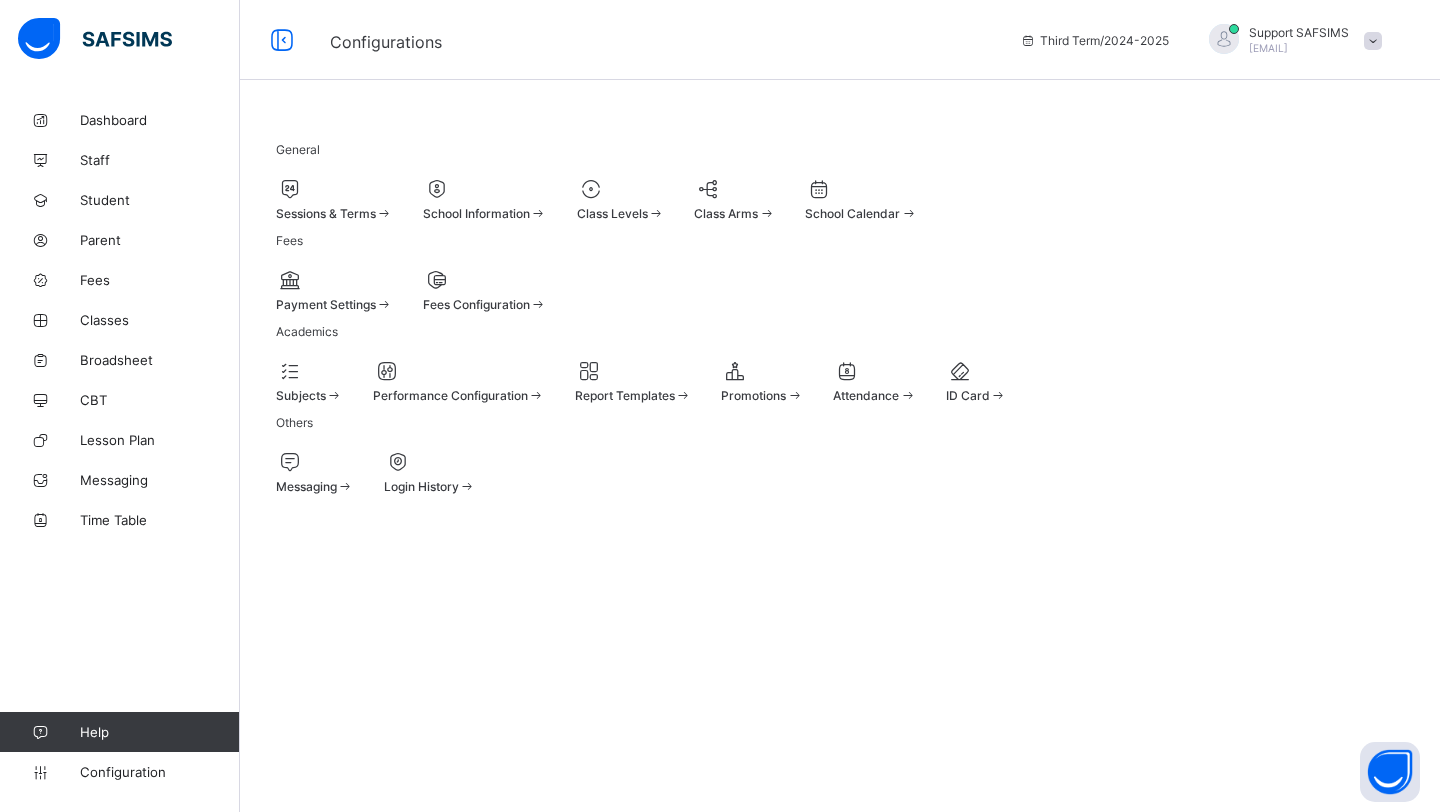click on "Sessions & Terms" at bounding box center [326, 213] 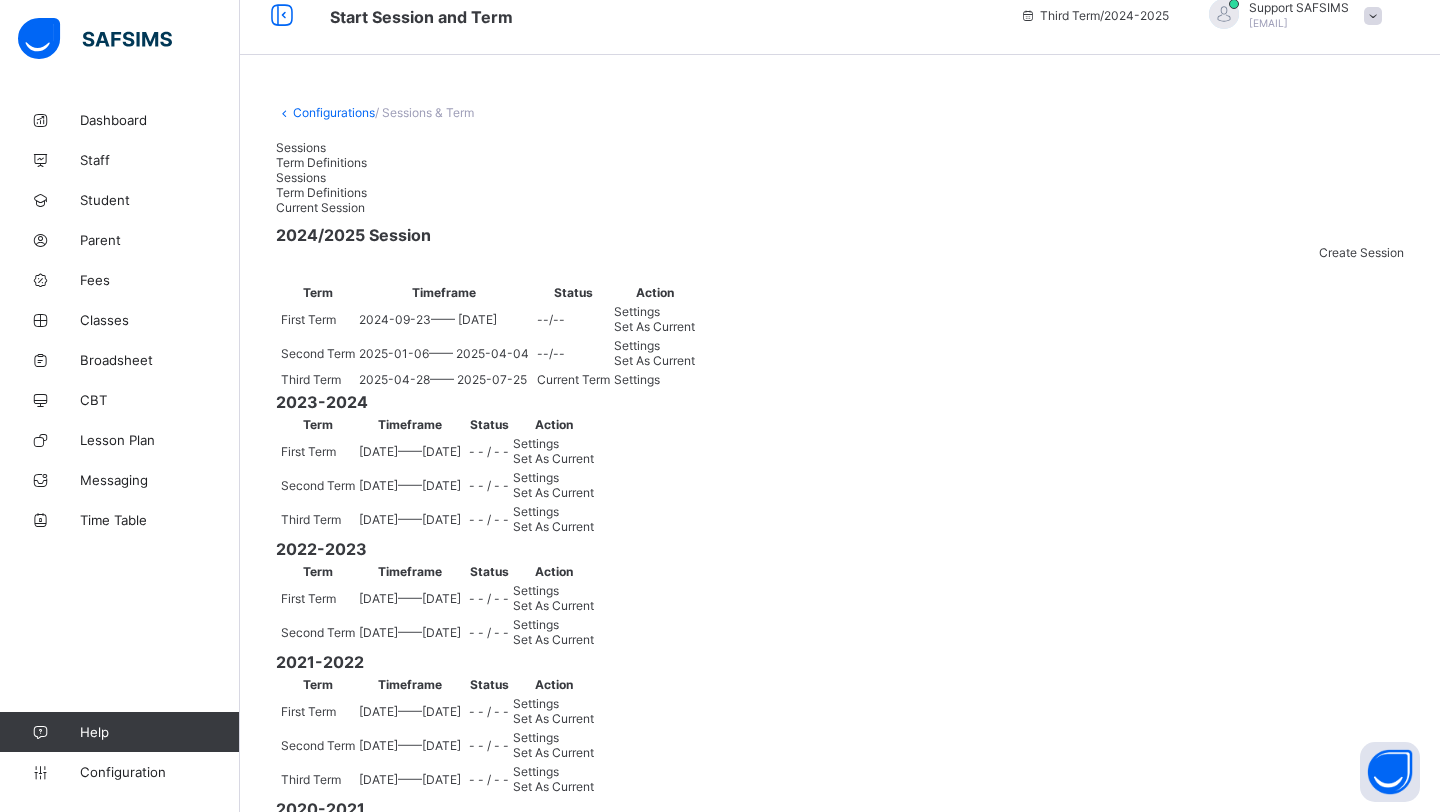 scroll, scrollTop: 0, scrollLeft: 0, axis: both 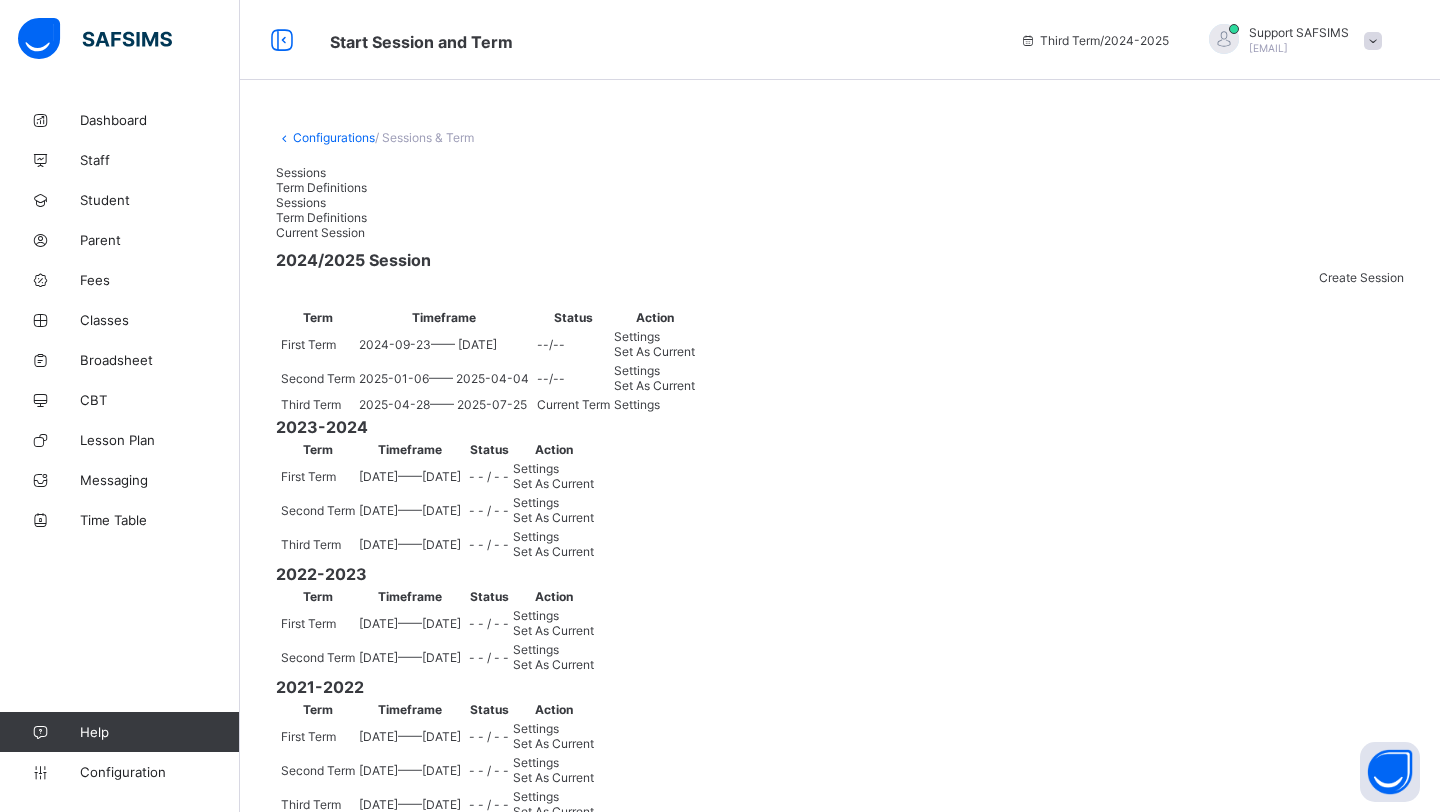 click on "Term Definitions" at bounding box center [321, 187] 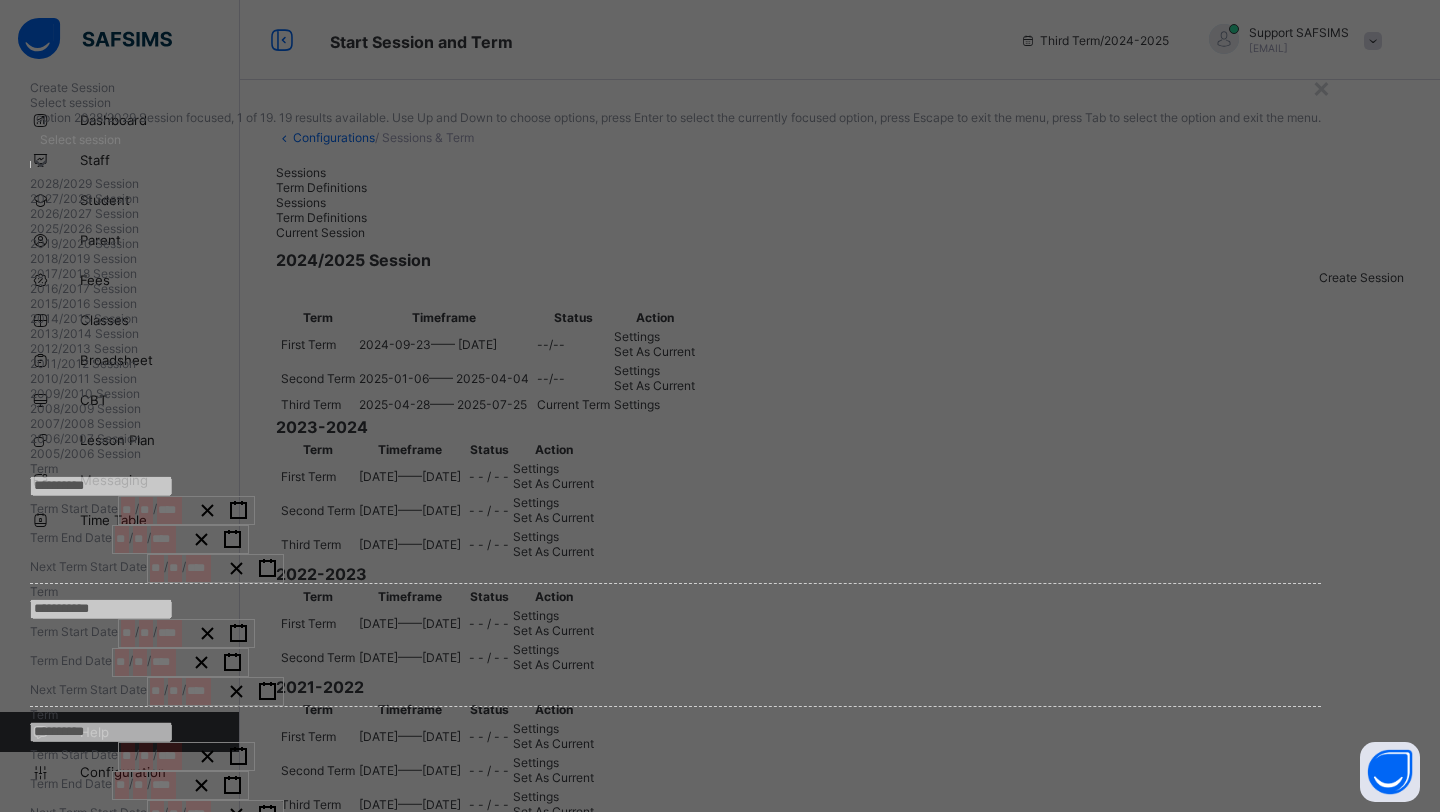 click on "Select session" at bounding box center (80, 139) 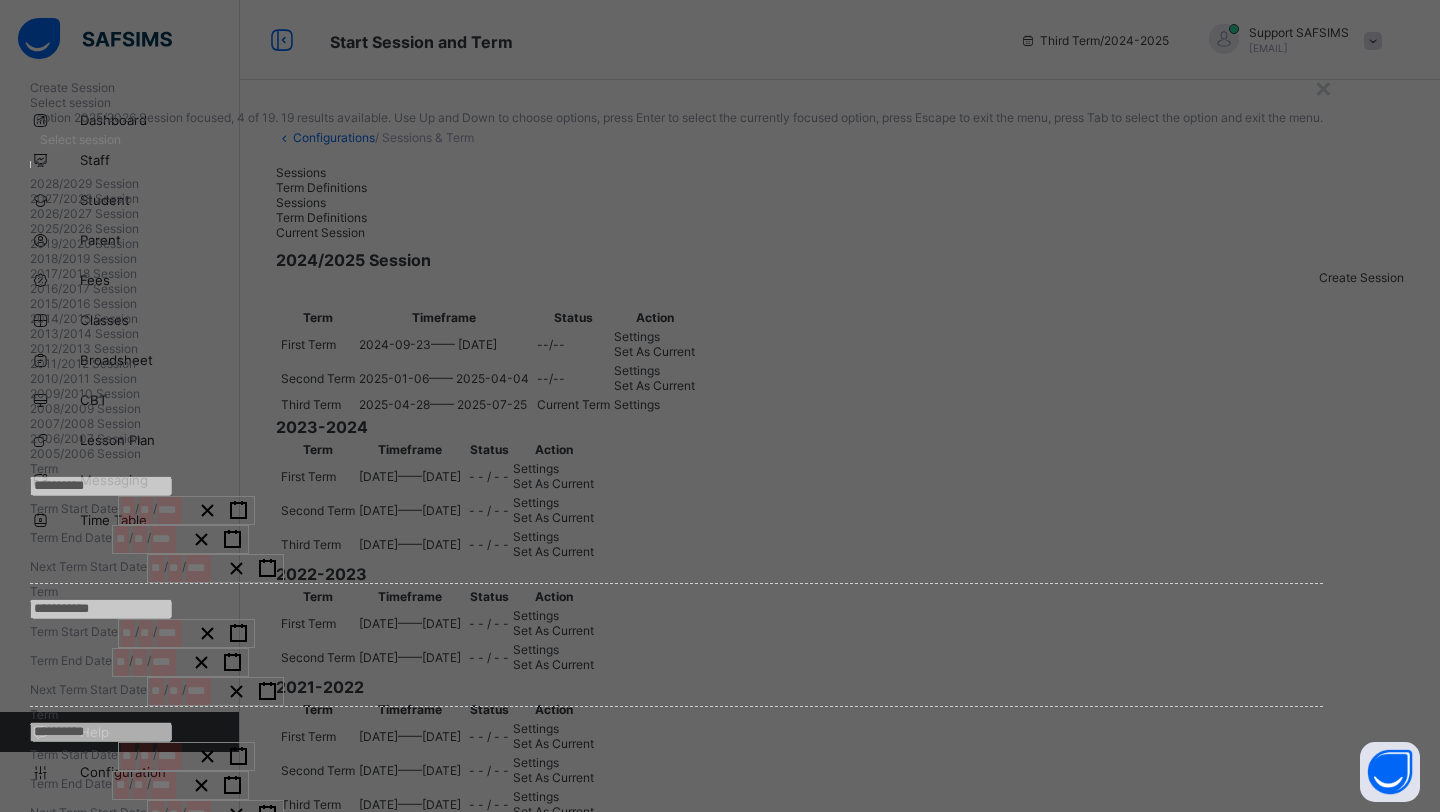 click on "2025/2026 Session" at bounding box center (676, 228) 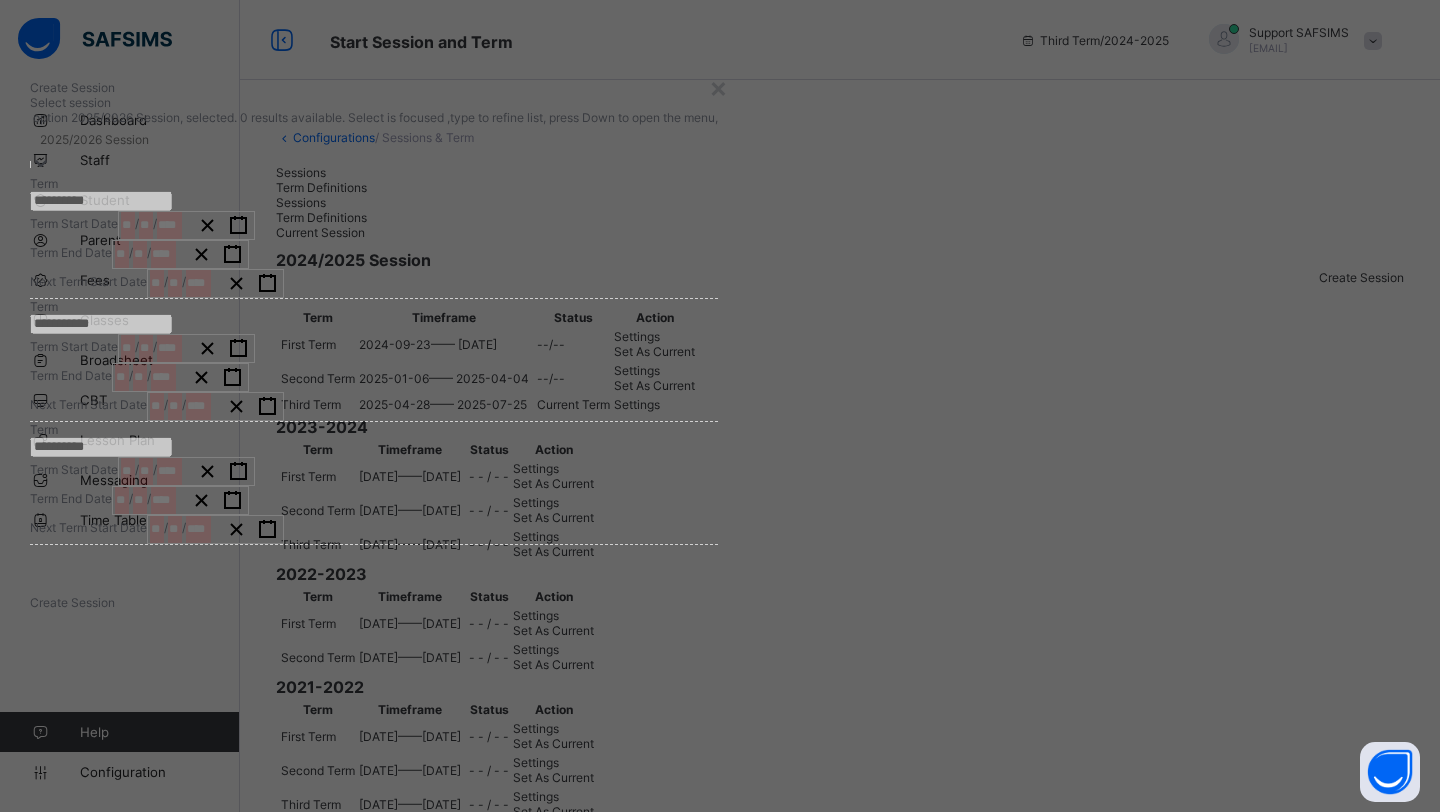 click 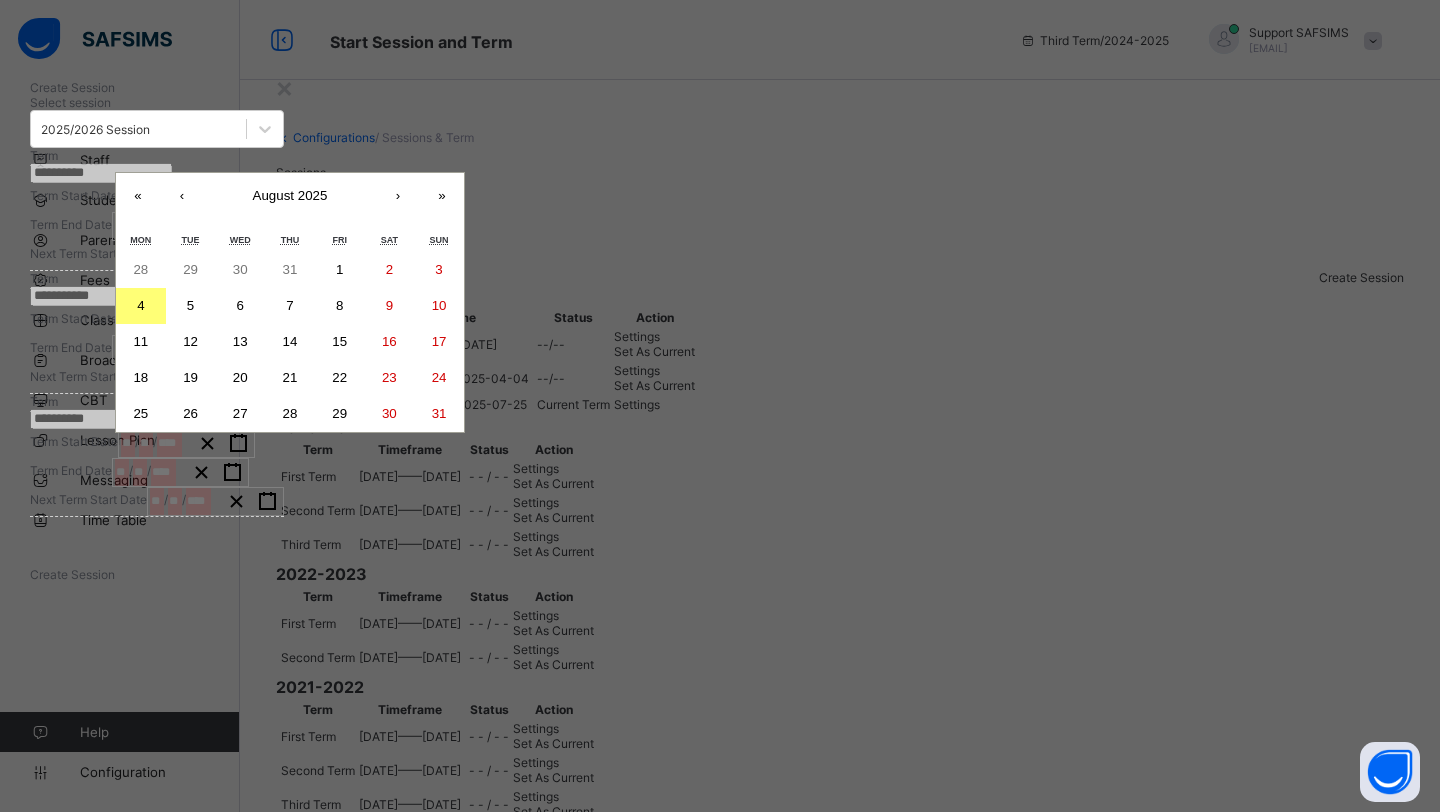 click on "›" at bounding box center (398, 195) 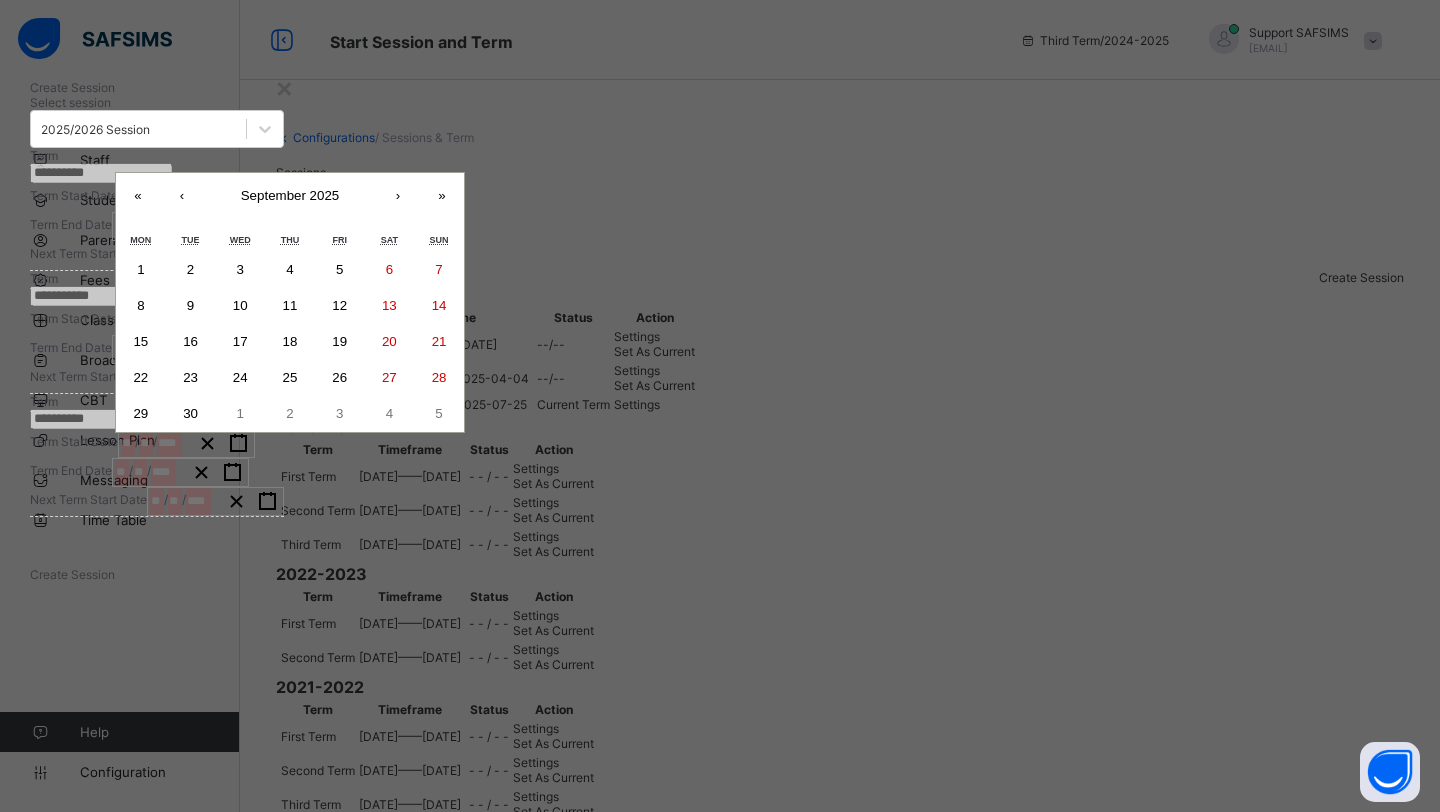click on "8" at bounding box center [141, 306] 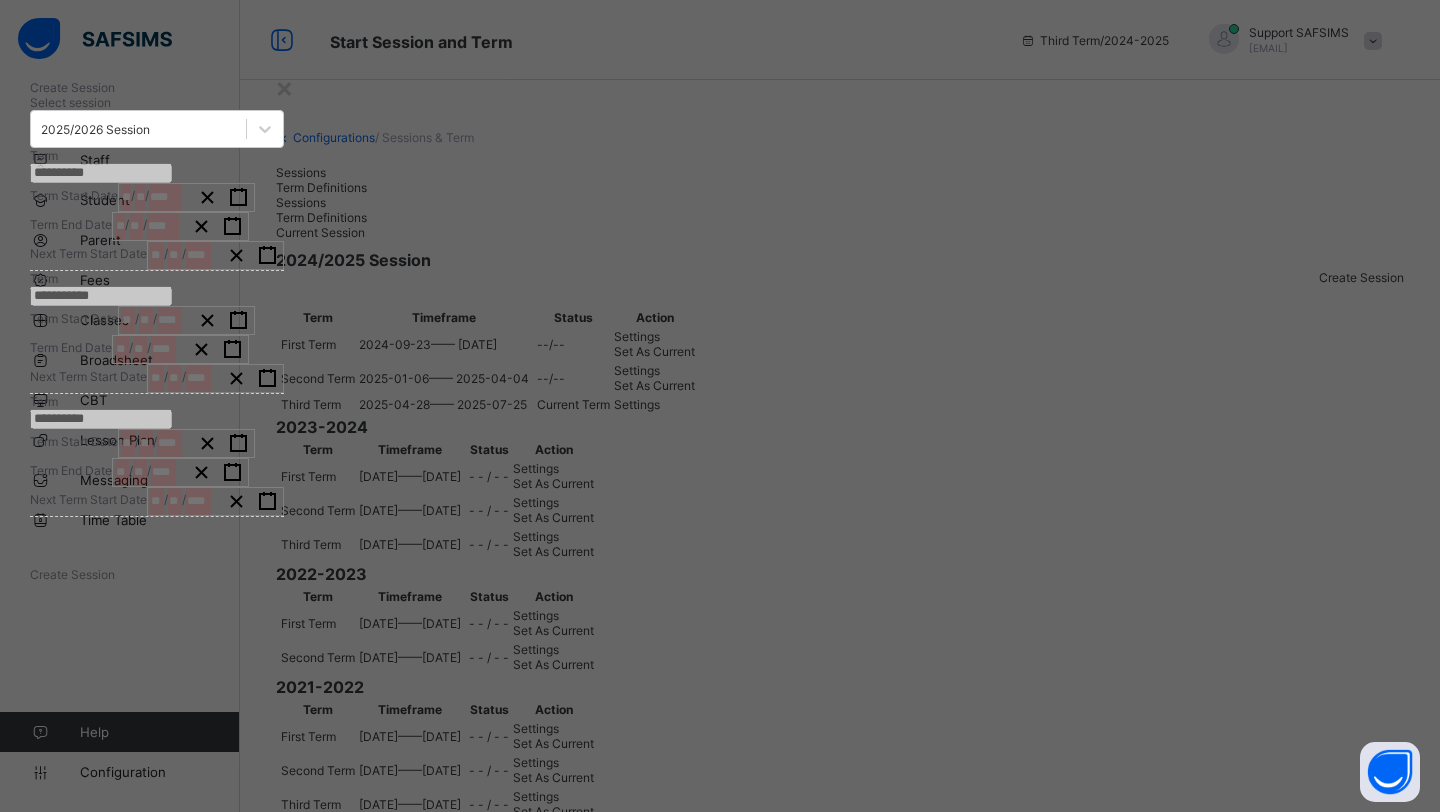 click 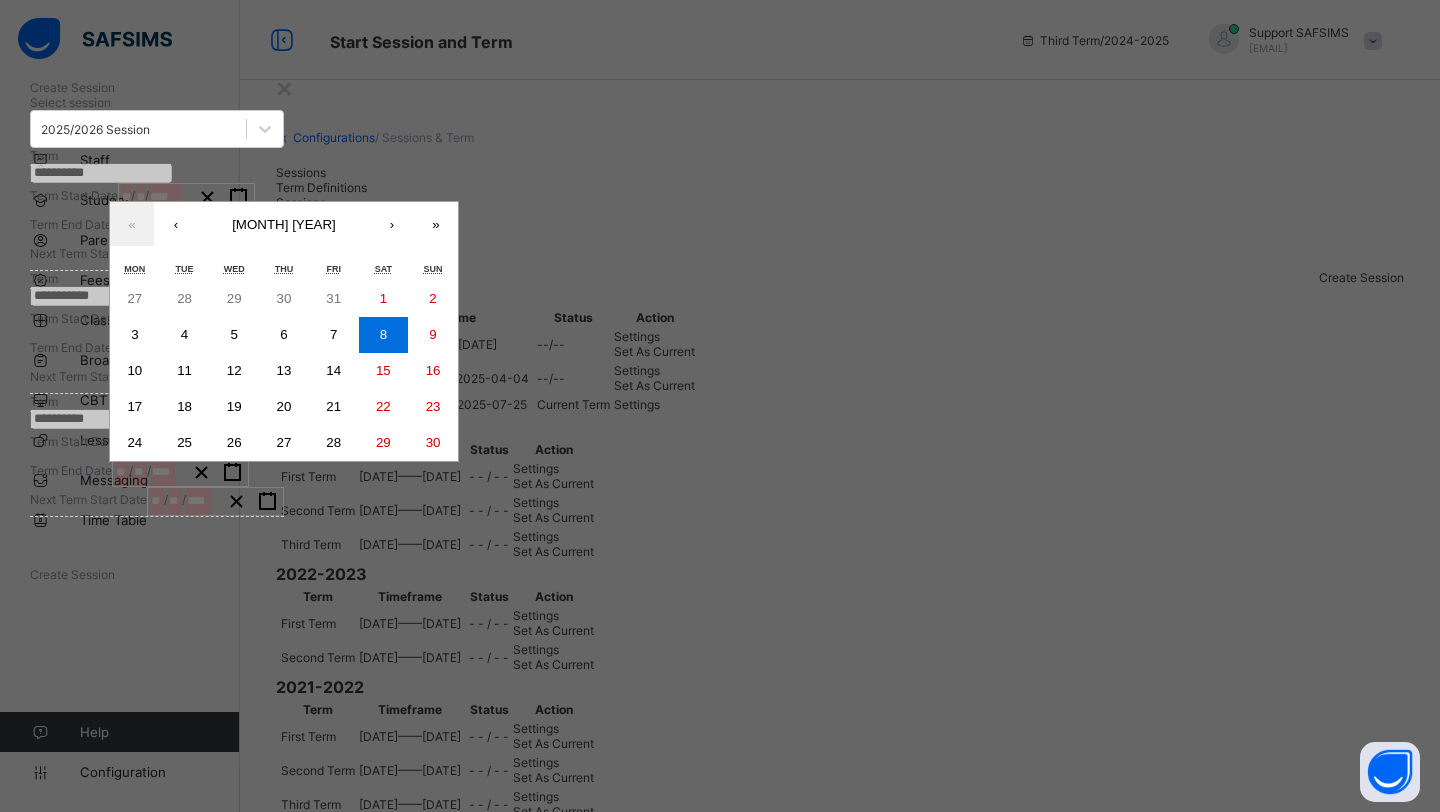 click on "›" at bounding box center (392, 224) 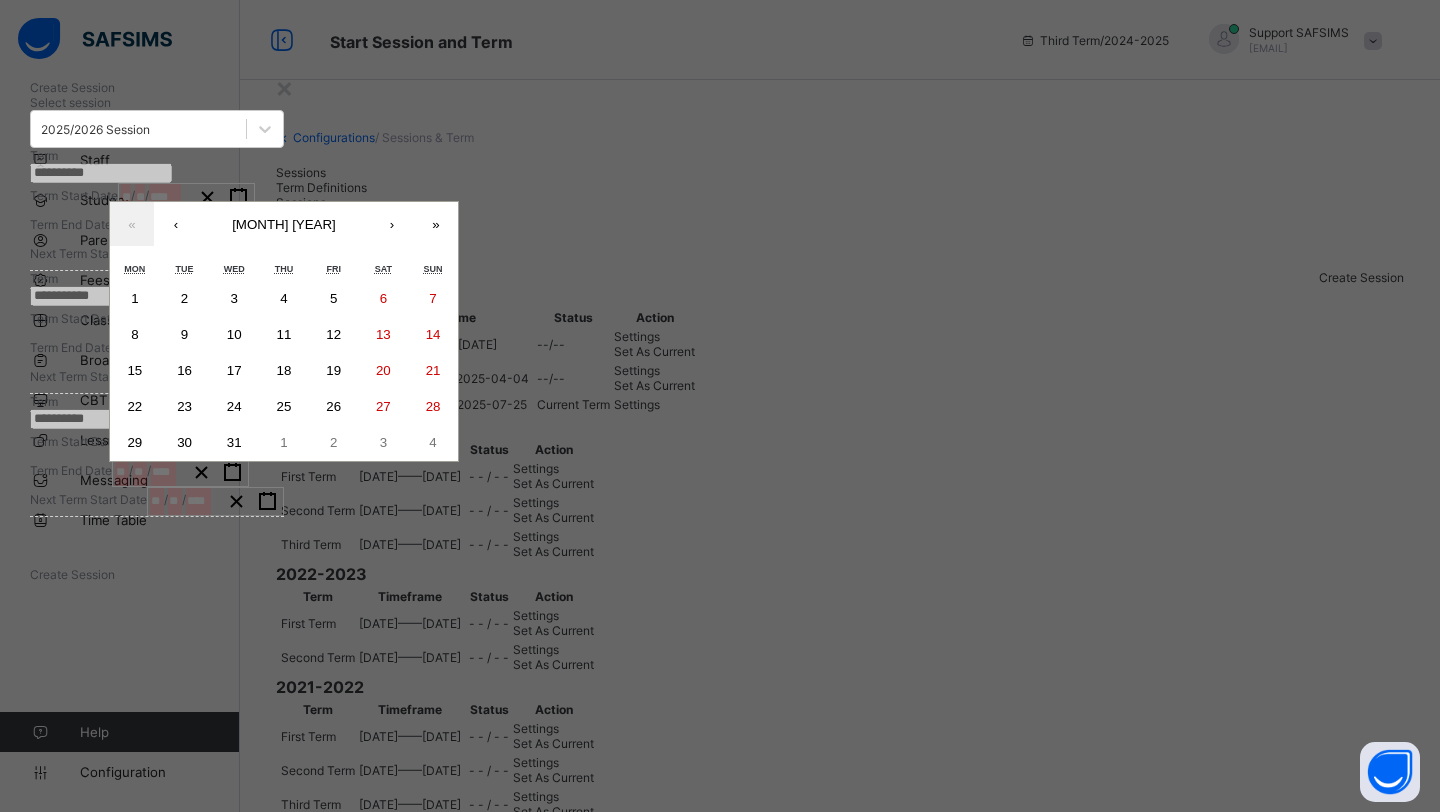 click on "12" at bounding box center [333, 334] 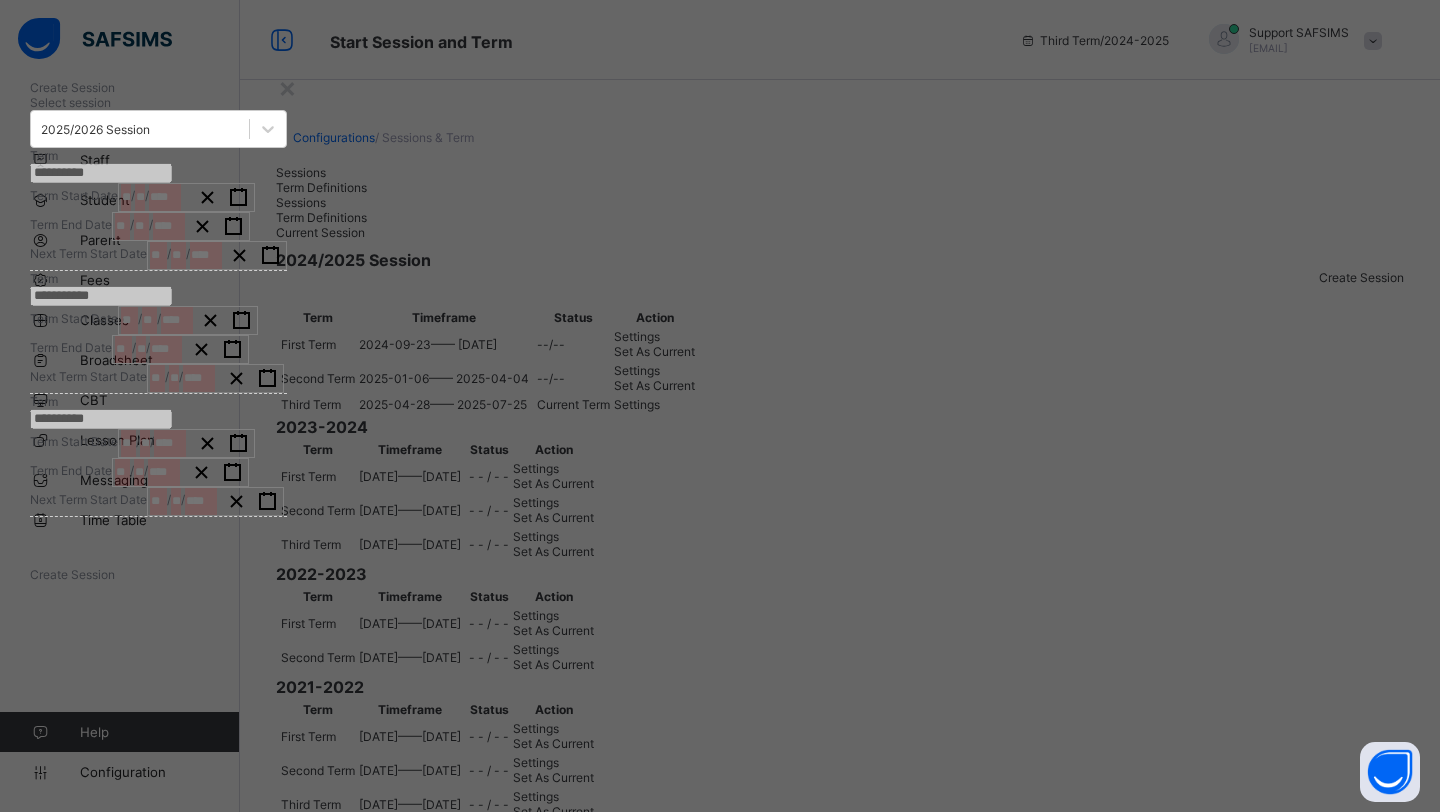 click 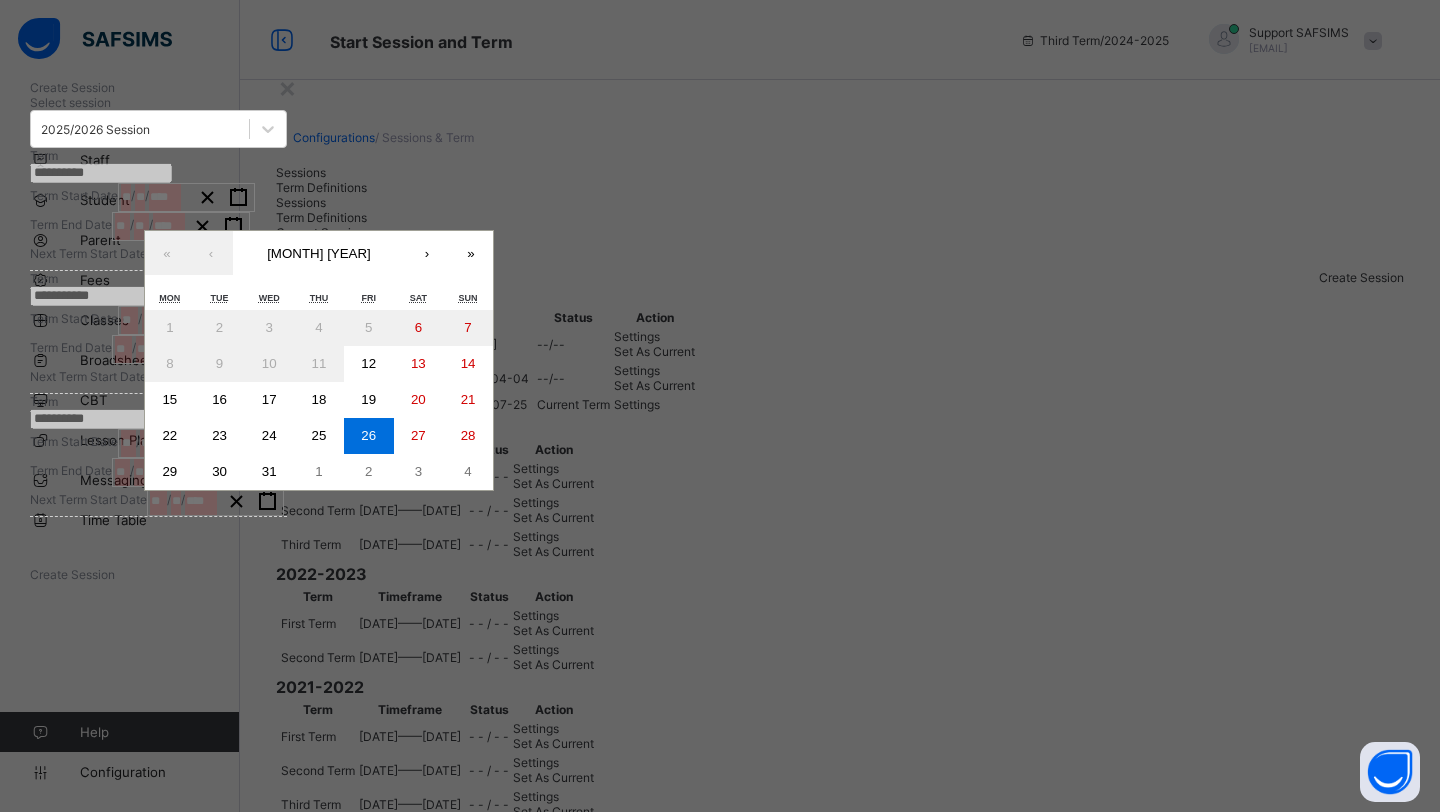 click on "›" at bounding box center (427, 253) 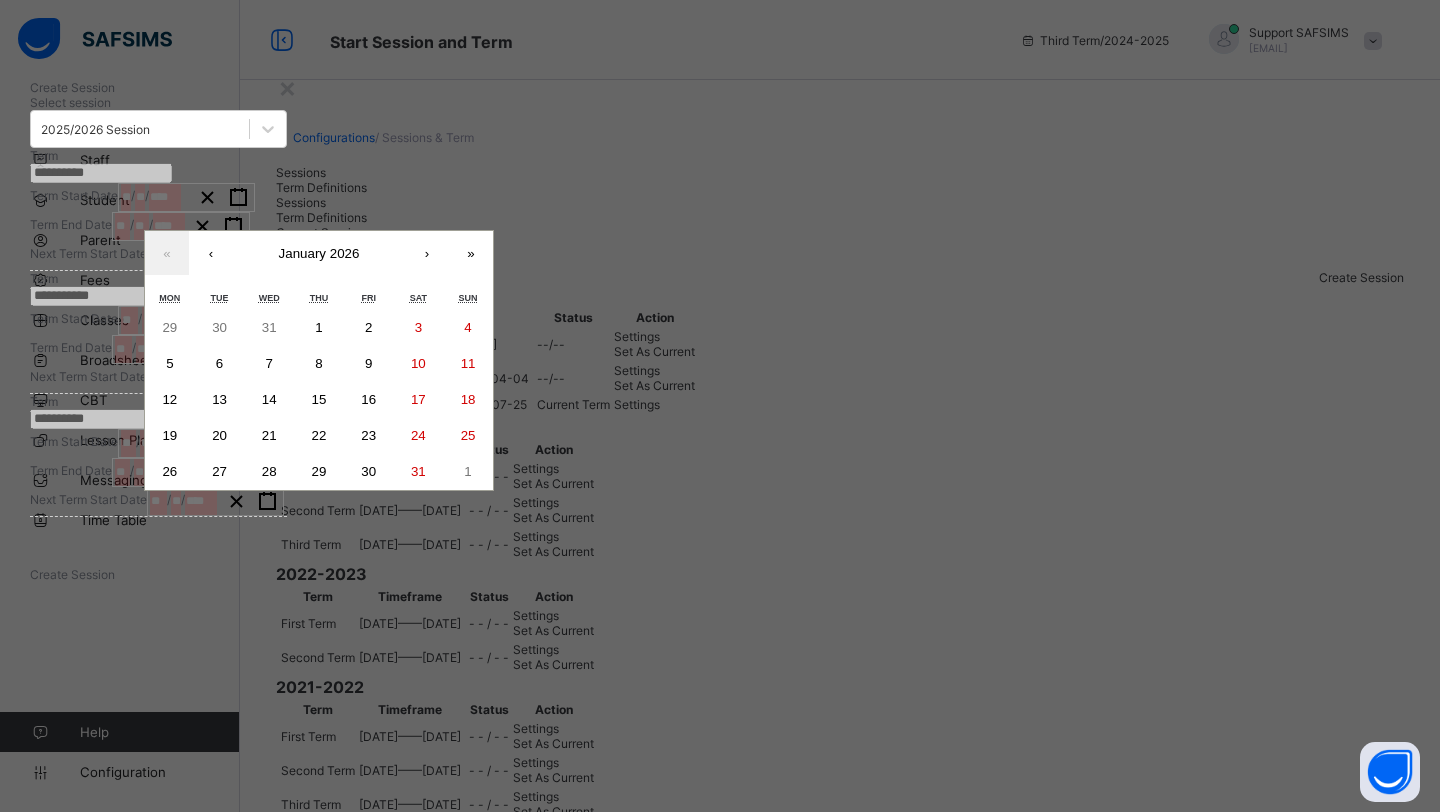 click on "5" at bounding box center [170, 364] 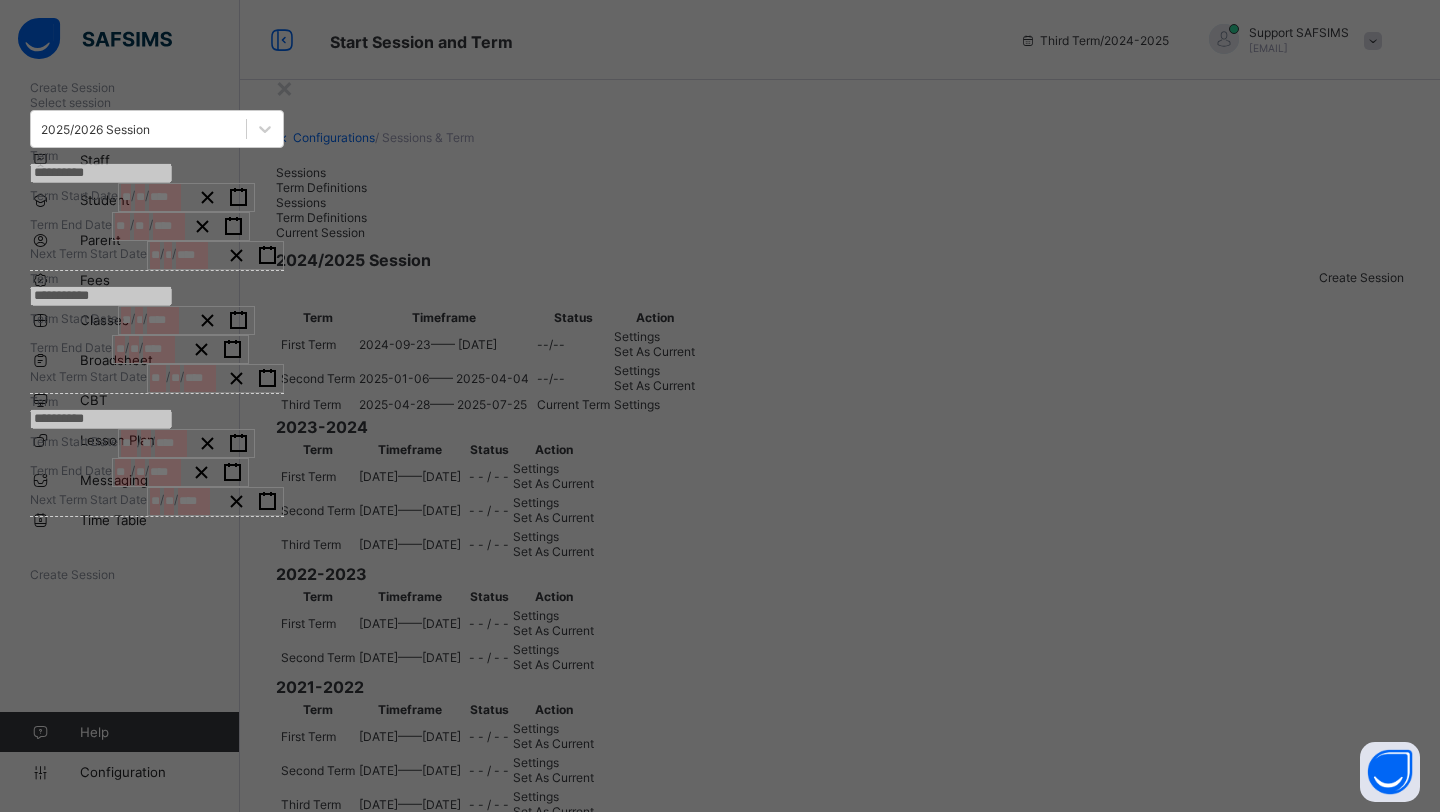 click on "Create Session" at bounding box center (157, 574) 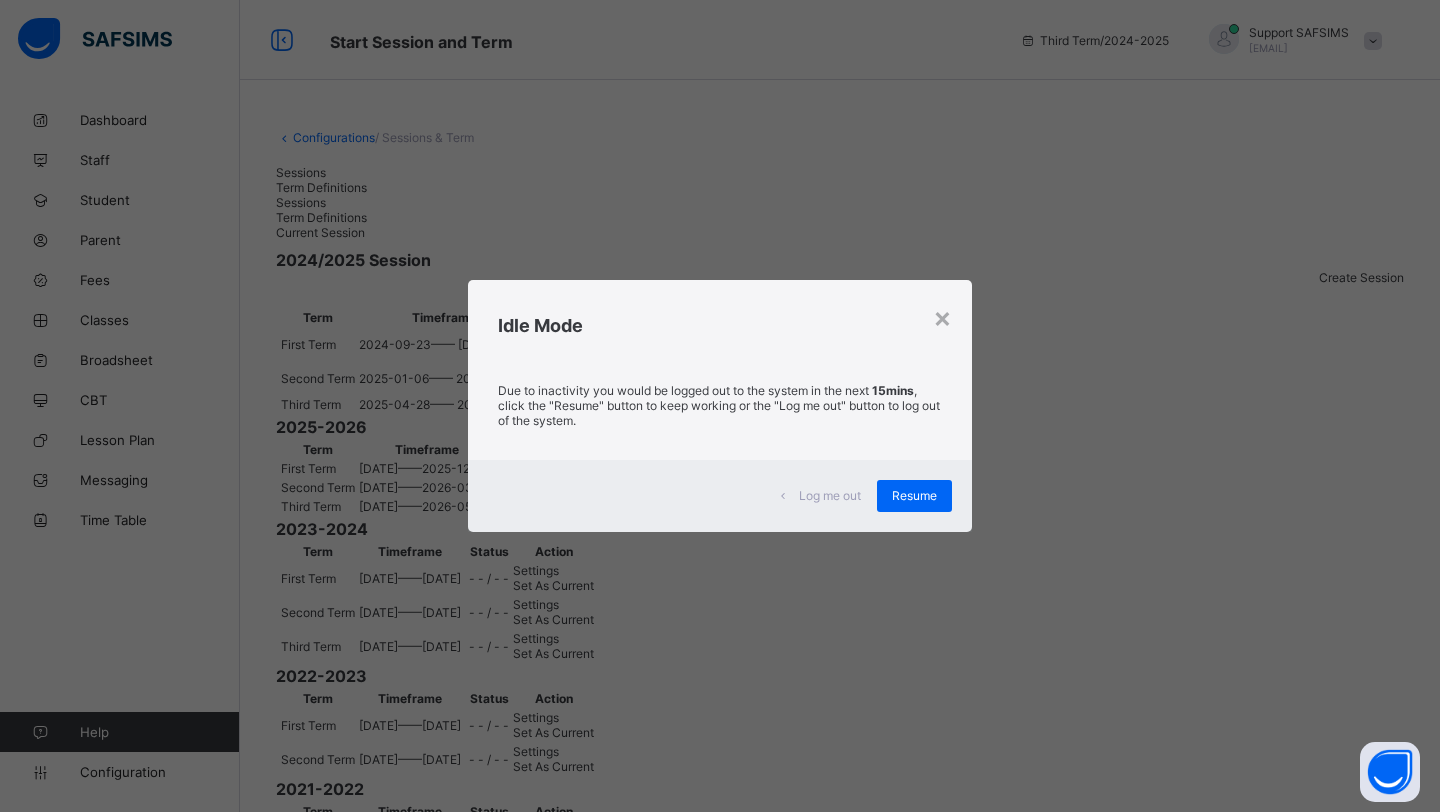 click on "Log me out" at bounding box center [830, 495] 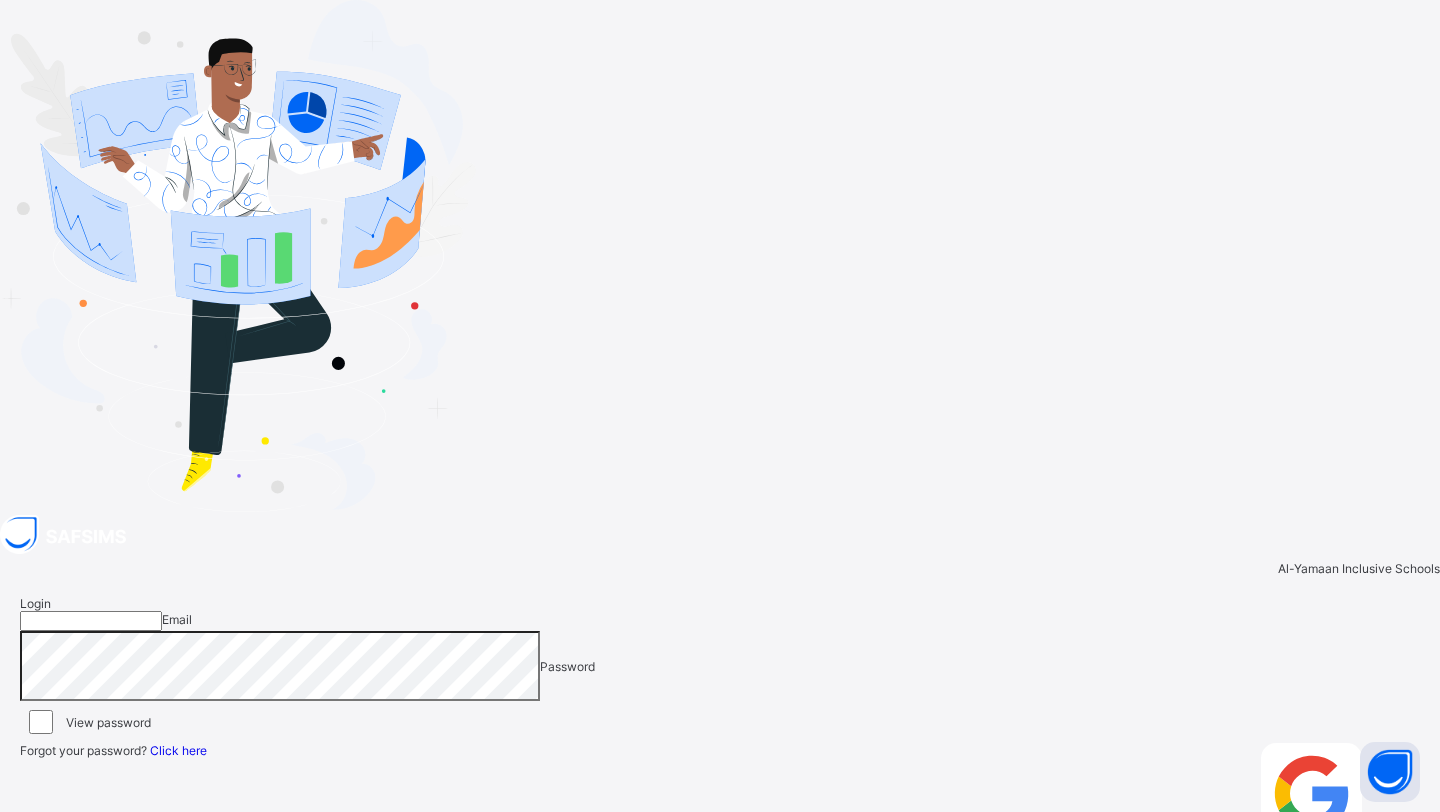 click on "Login with Google" at bounding box center [1311, 854] 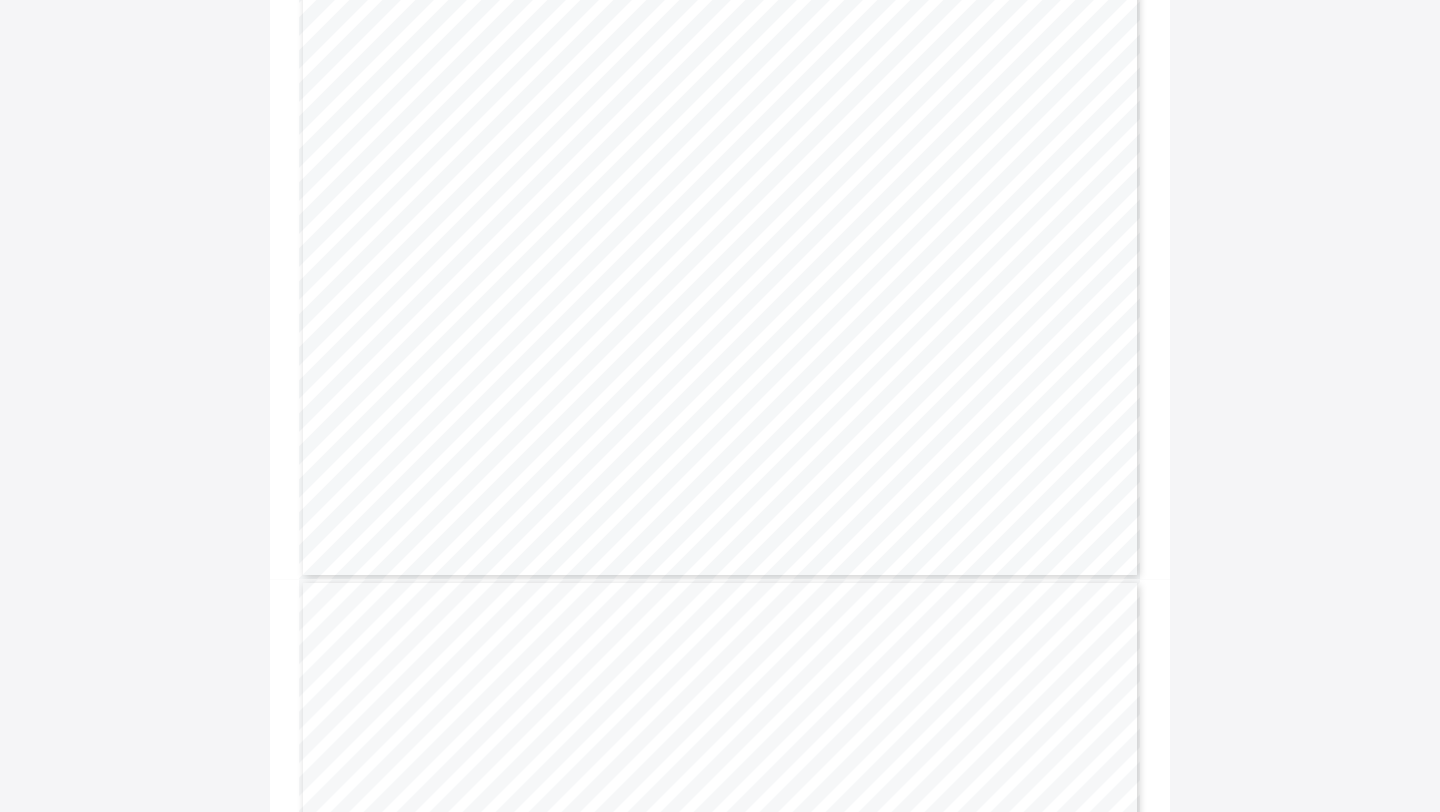 scroll, scrollTop: 0, scrollLeft: 0, axis: both 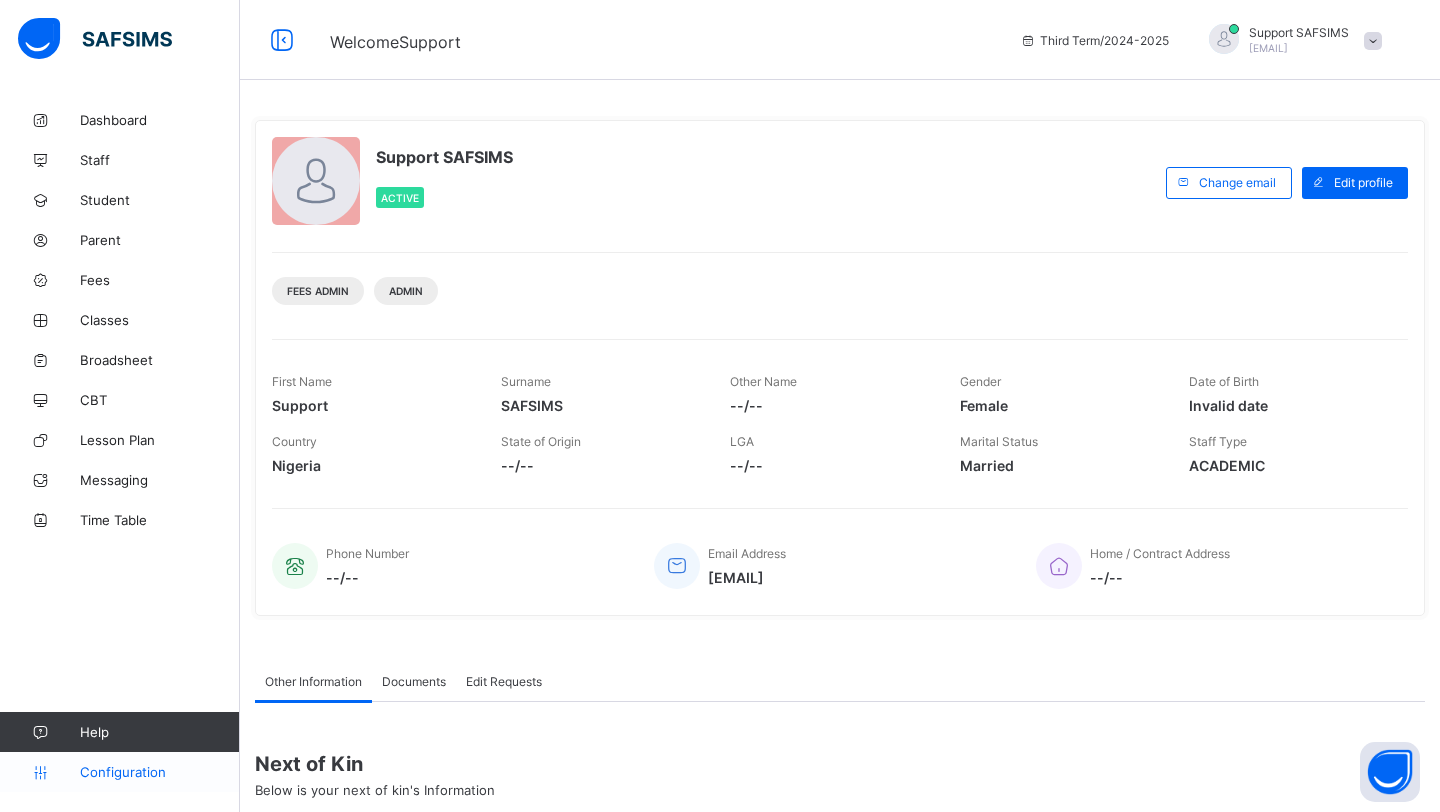 click on "Configuration" at bounding box center [159, 772] 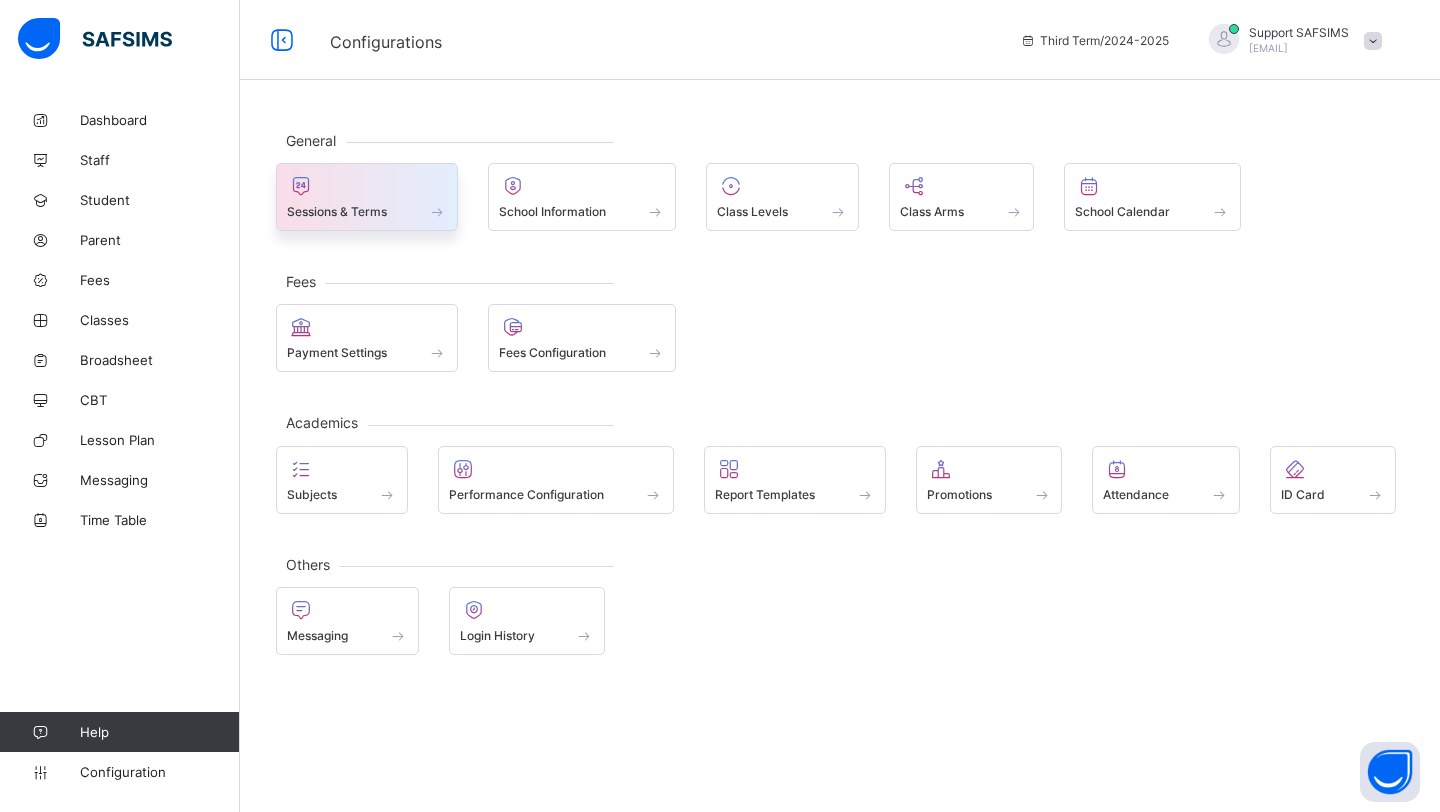 click at bounding box center (367, 186) 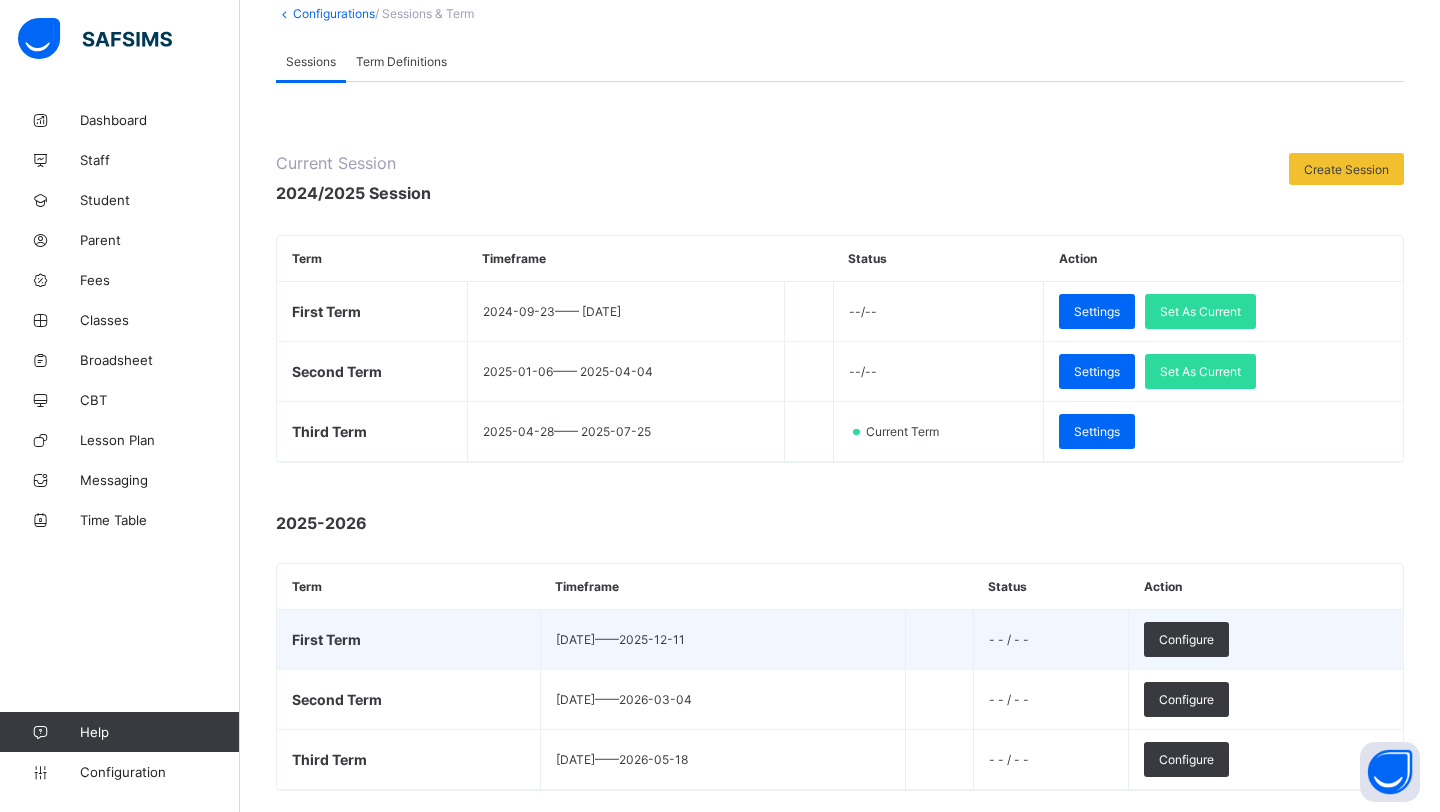 scroll, scrollTop: 125, scrollLeft: 0, axis: vertical 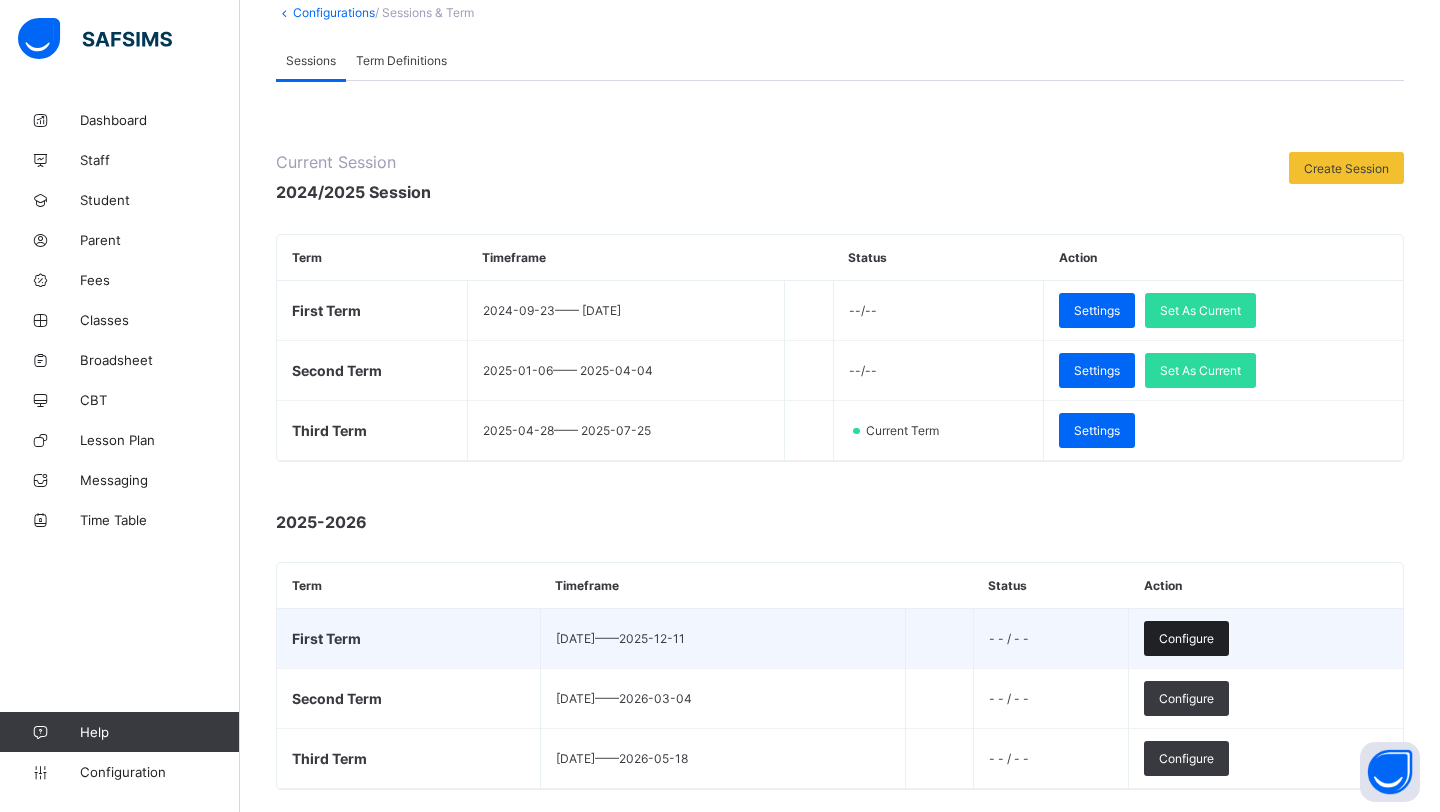 click on "Configure" at bounding box center (1186, 638) 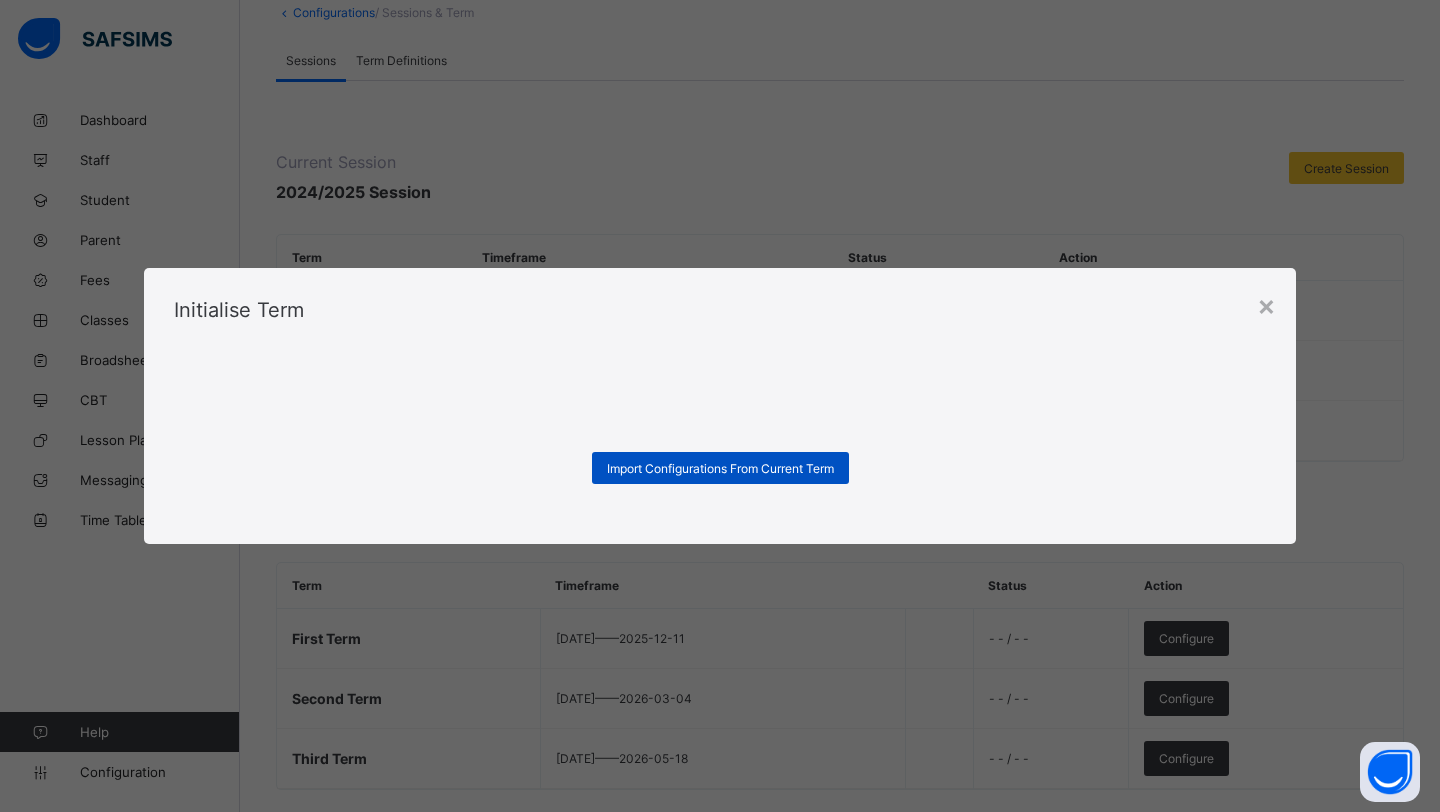click on "Import Configurations From Current Term" at bounding box center (720, 468) 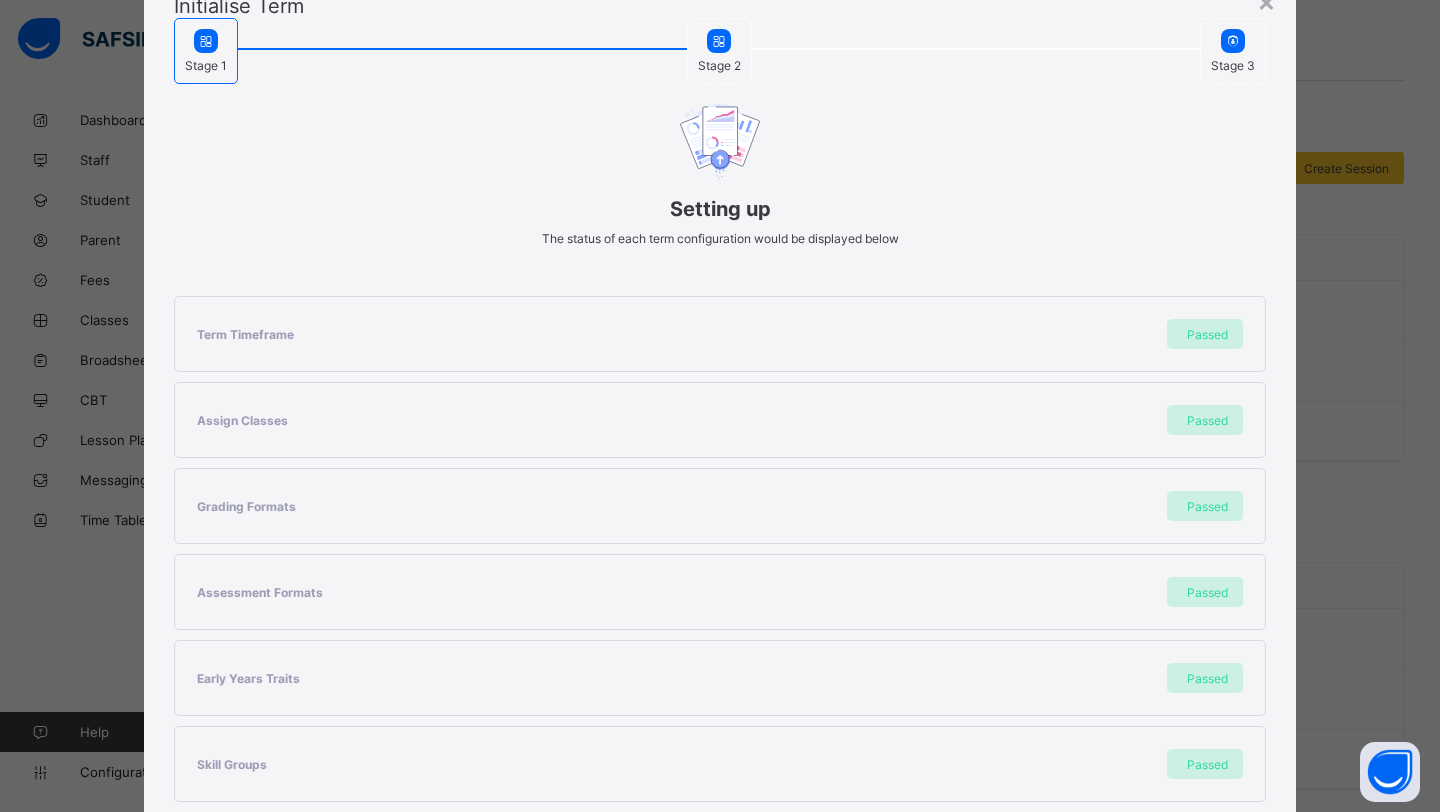 scroll, scrollTop: 204, scrollLeft: 0, axis: vertical 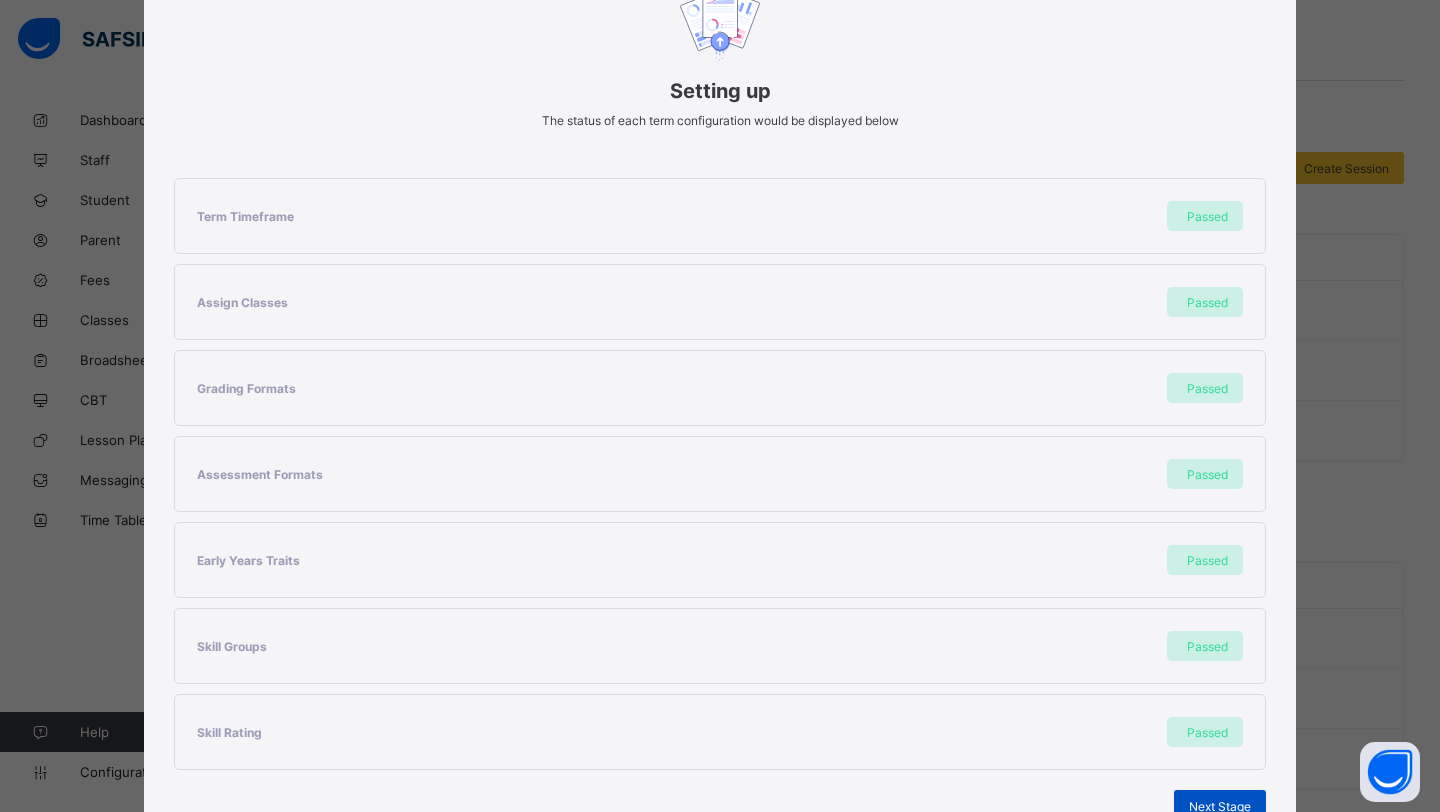 click on "Next Stage" at bounding box center (1220, 806) 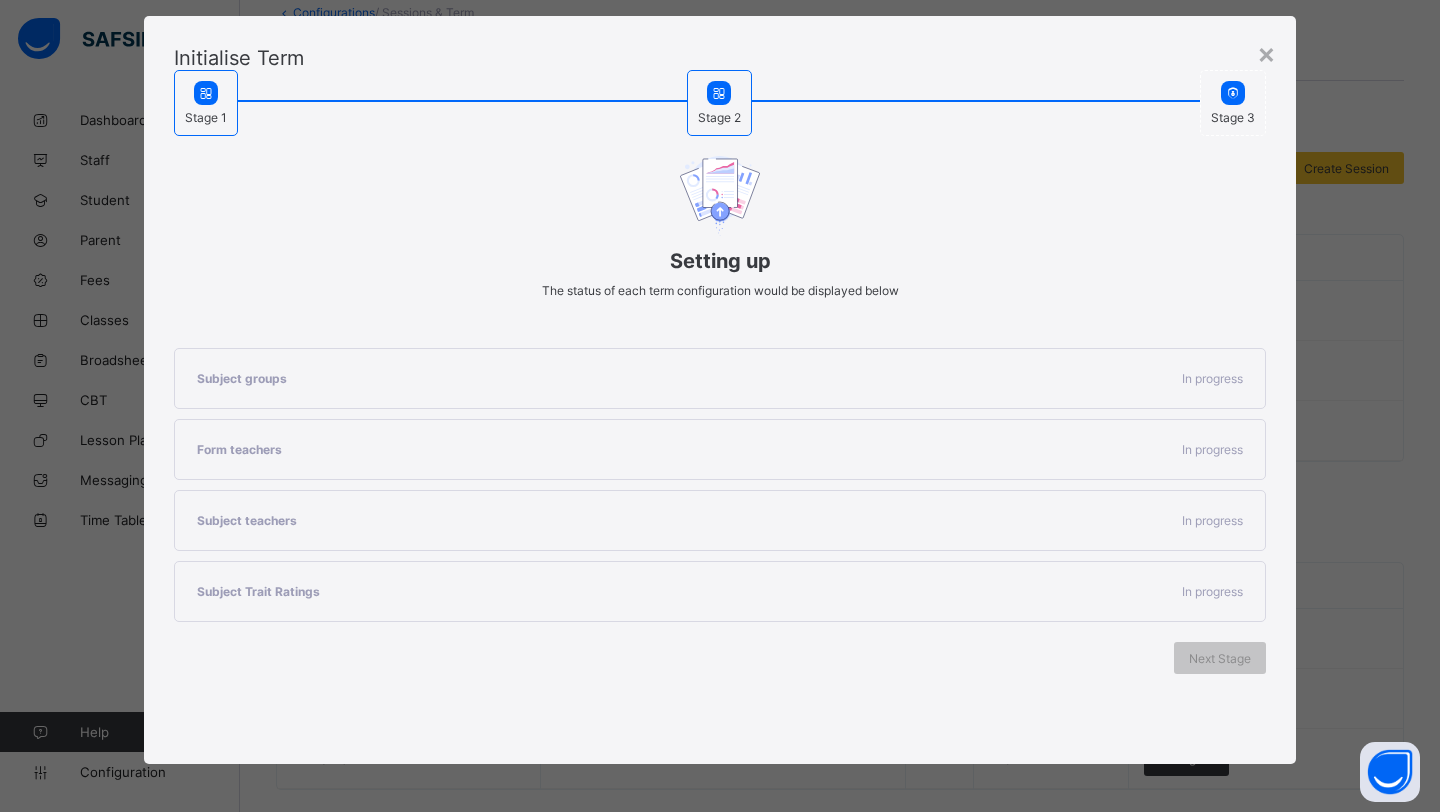 scroll, scrollTop: 96, scrollLeft: 0, axis: vertical 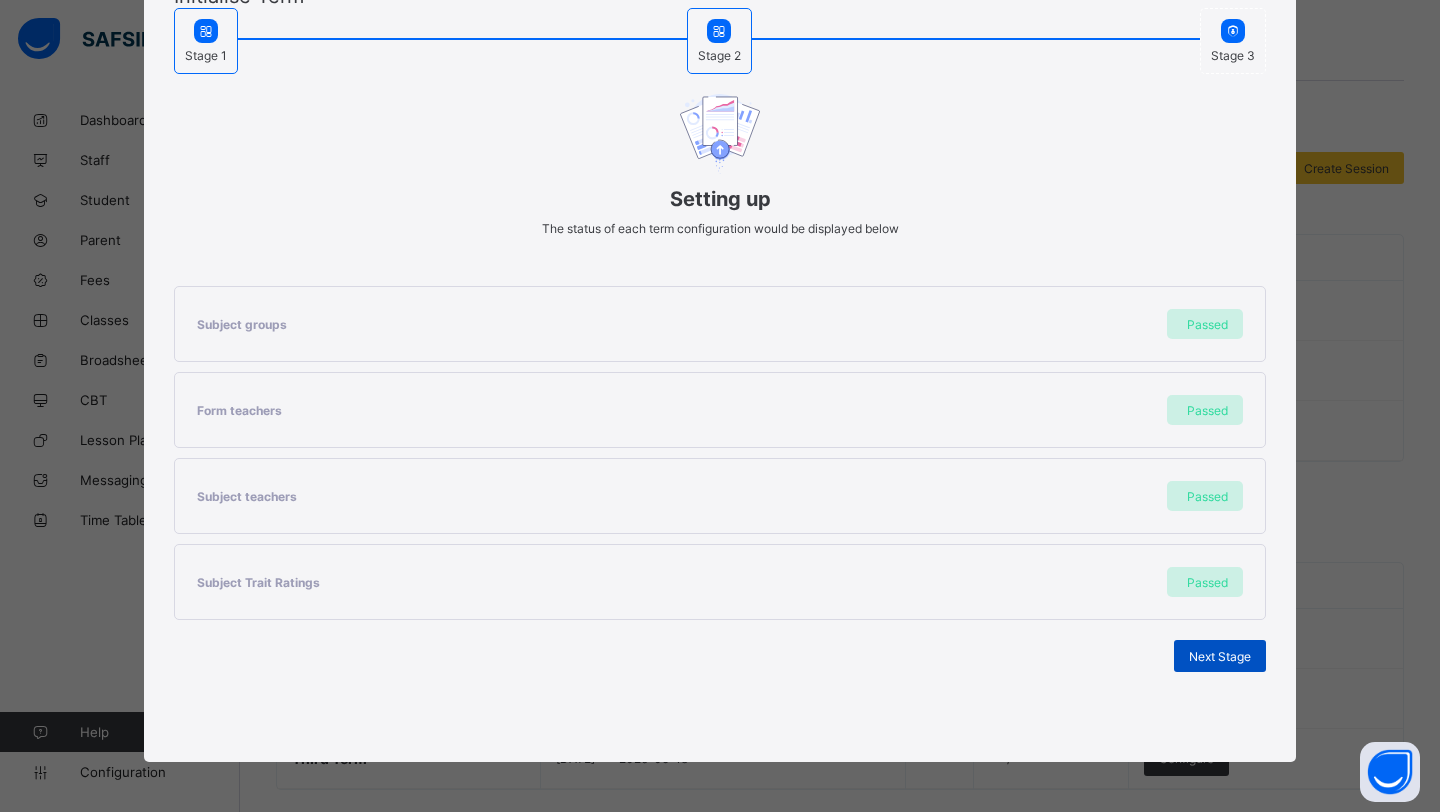 click on "Next Stage" at bounding box center [1220, 656] 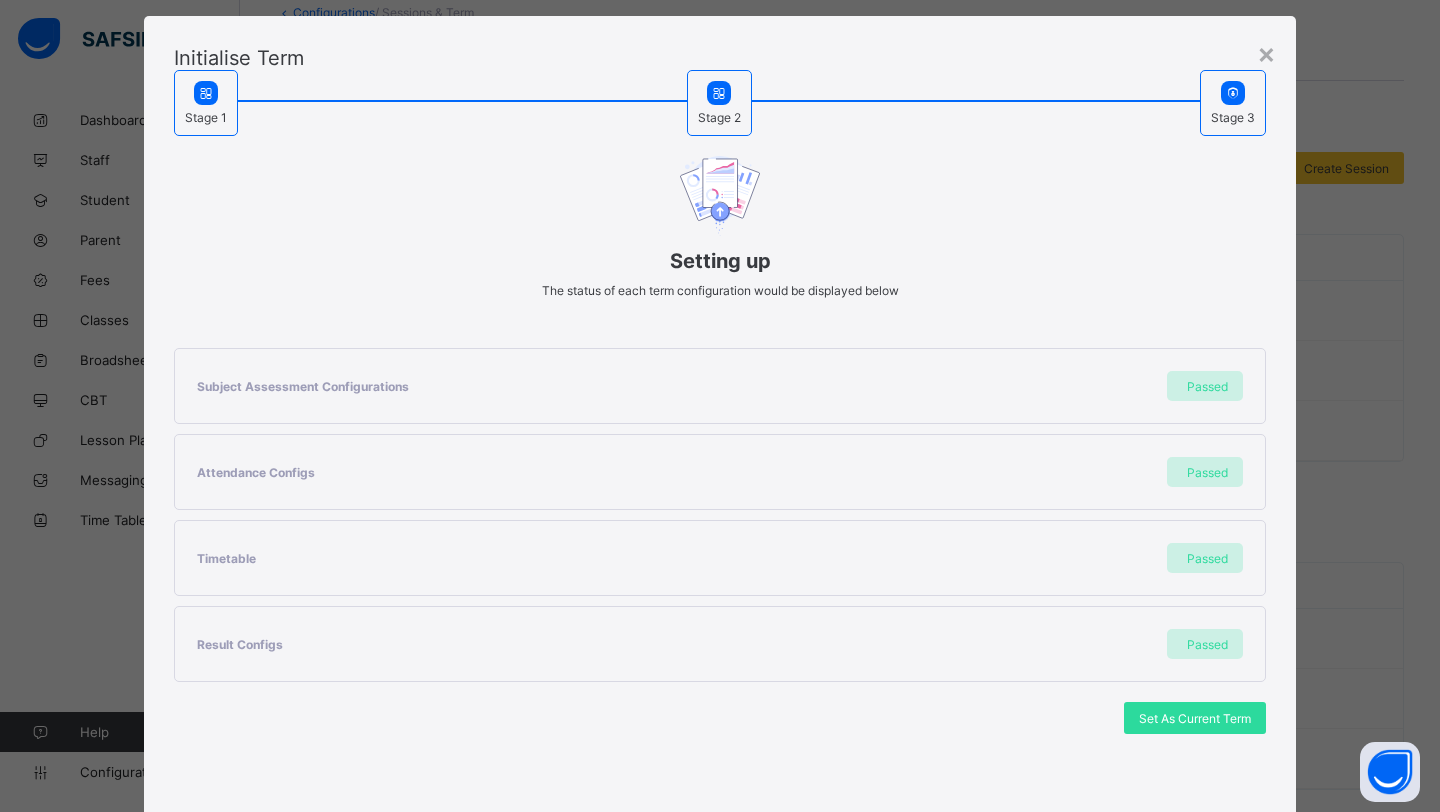 scroll, scrollTop: 96, scrollLeft: 0, axis: vertical 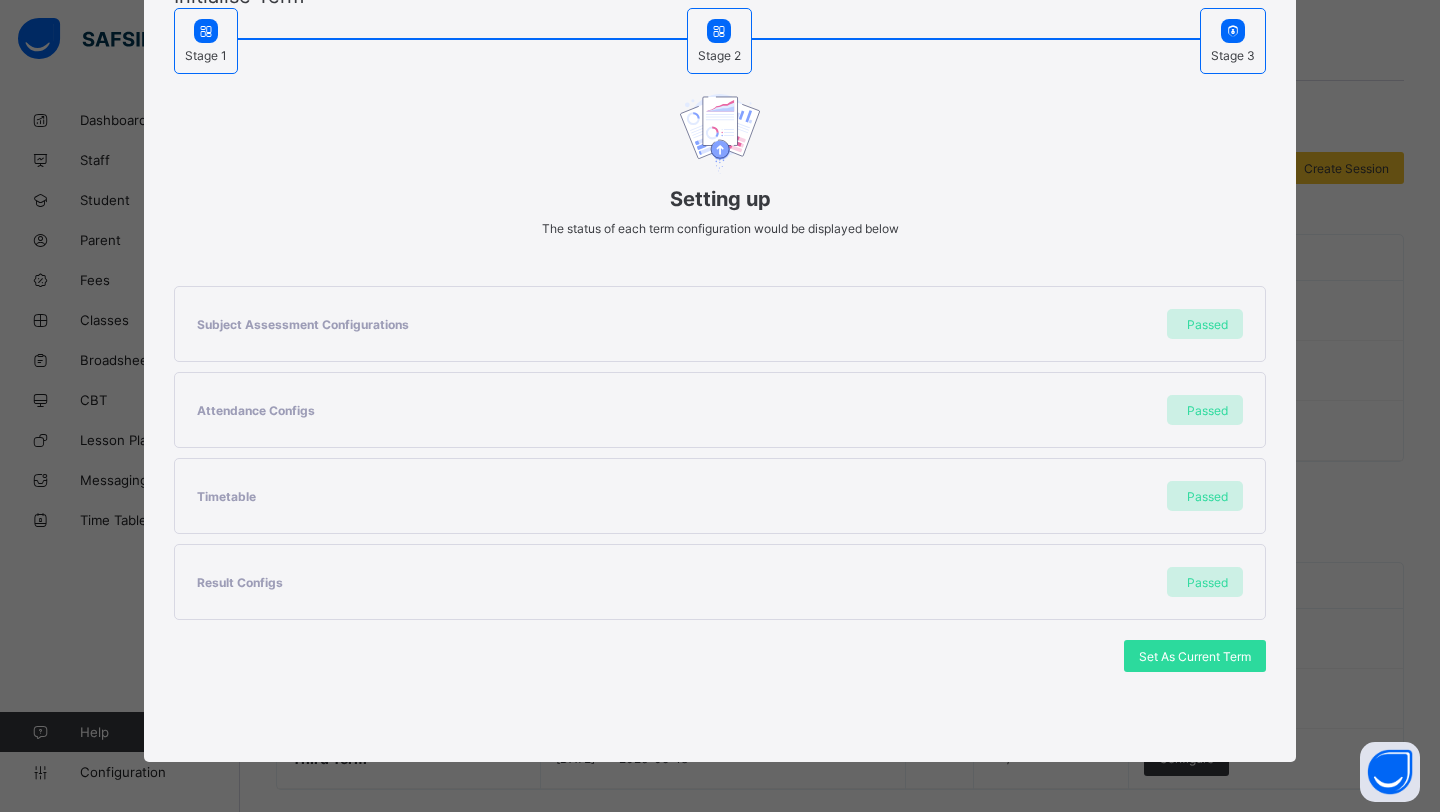 click on "Set As Current Term" at bounding box center (1195, 656) 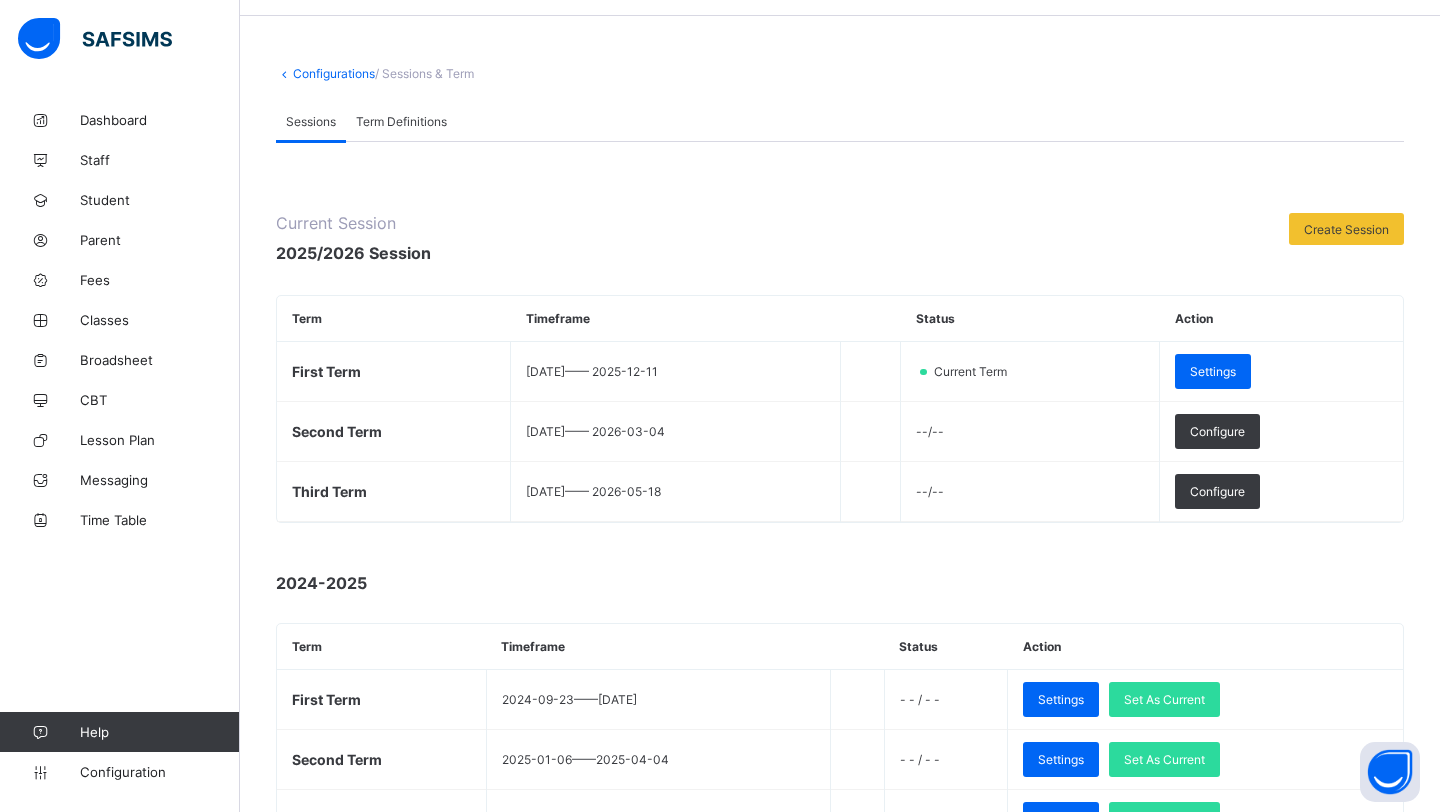 scroll, scrollTop: 111, scrollLeft: 0, axis: vertical 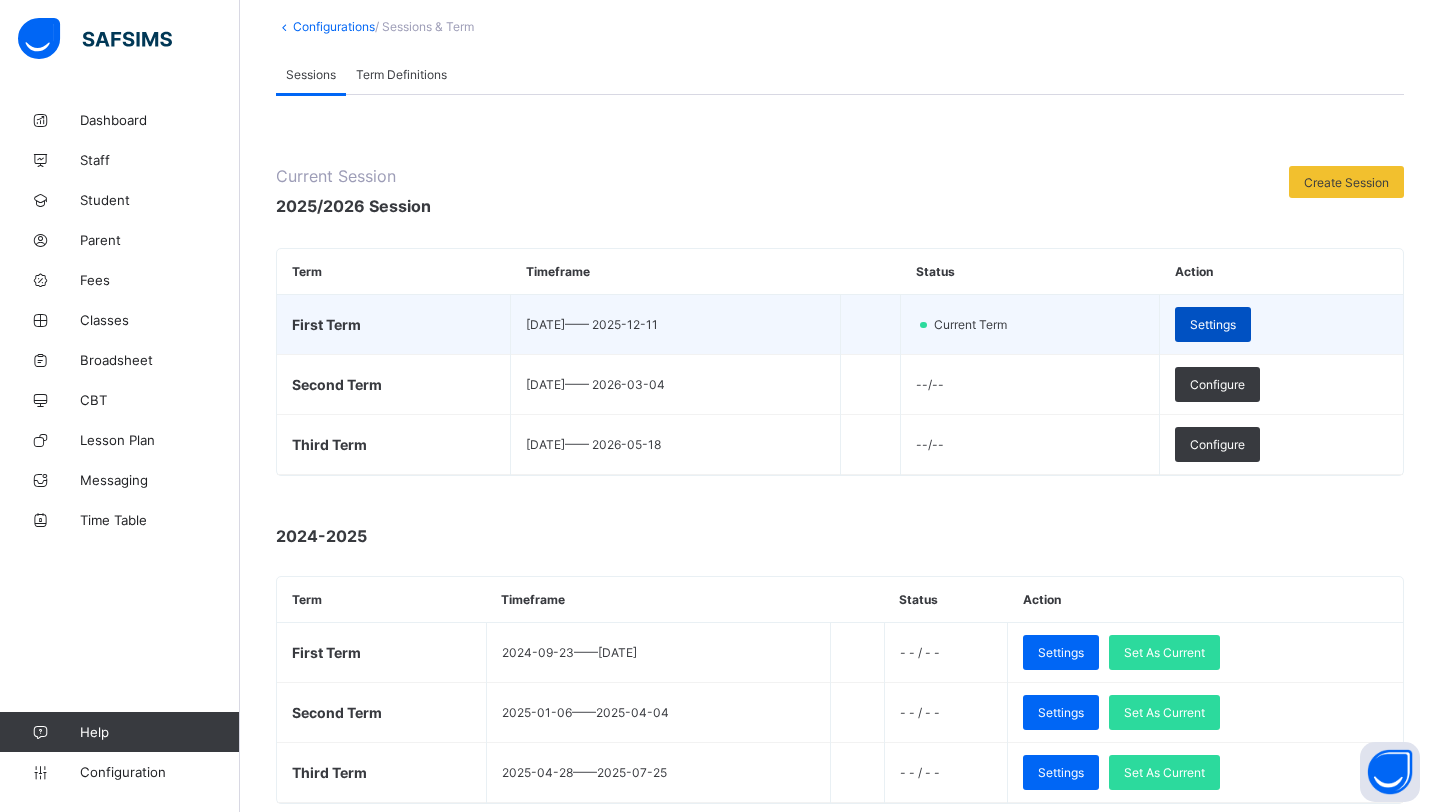 click on "Settings" at bounding box center (1213, 324) 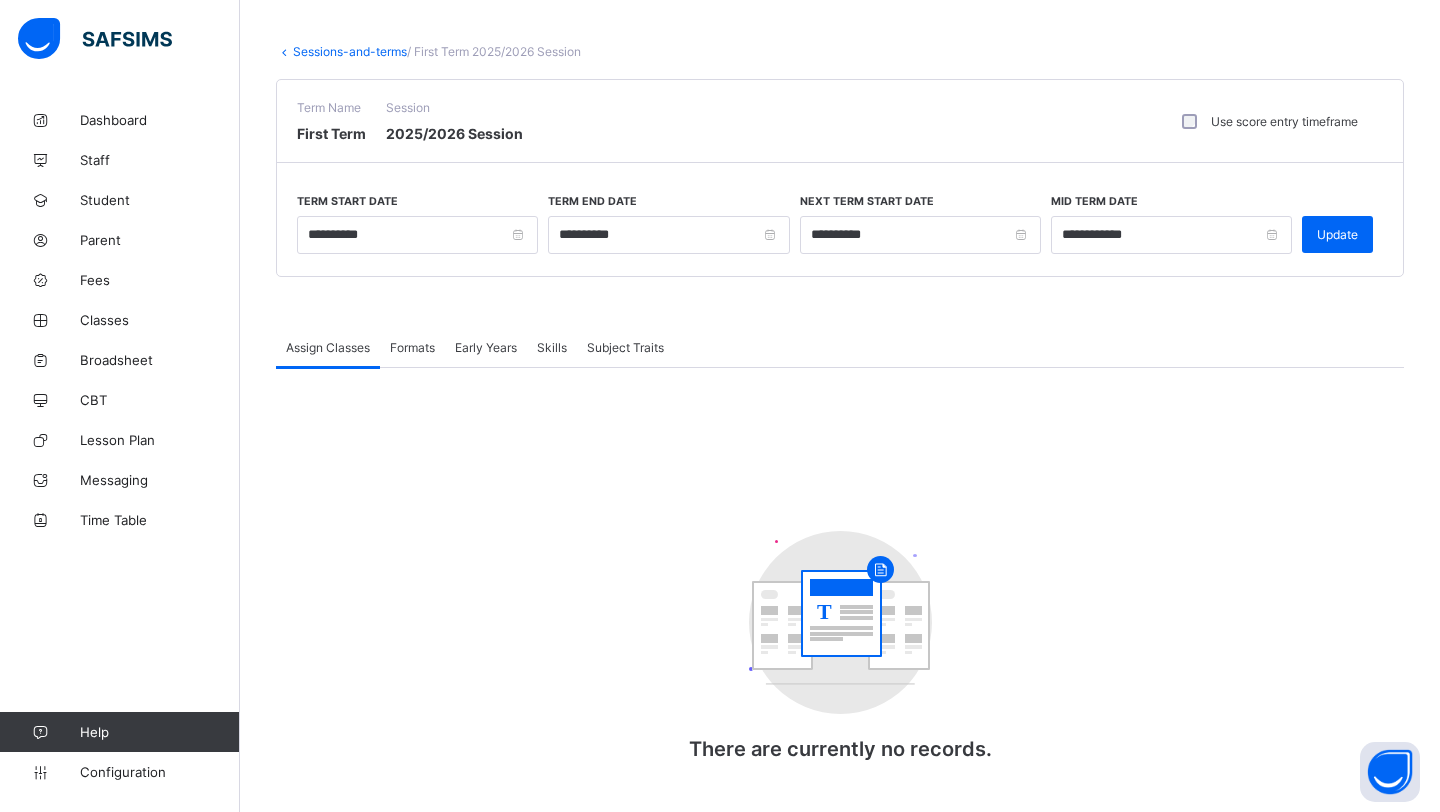 scroll, scrollTop: 104, scrollLeft: 0, axis: vertical 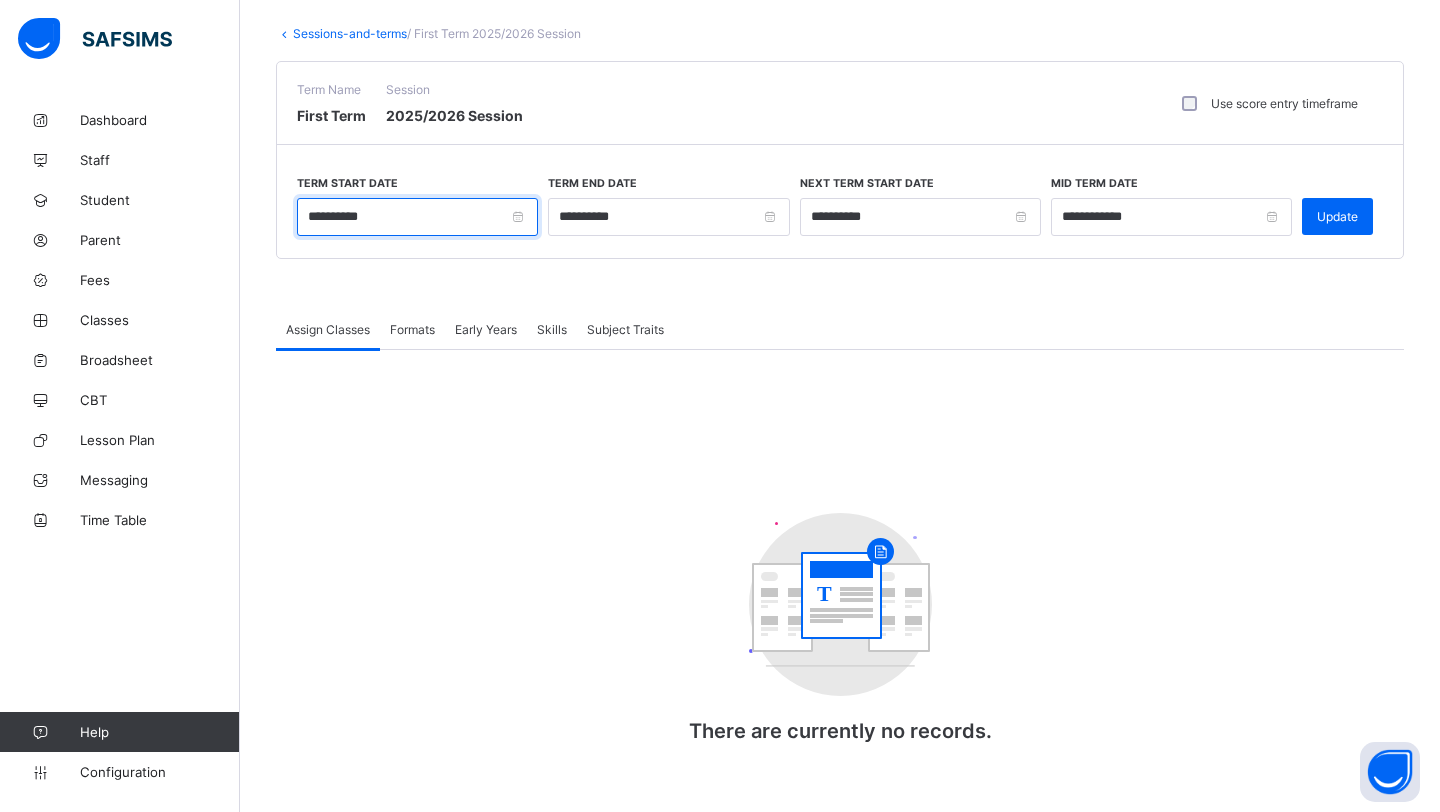 click on "**********" at bounding box center (417, 217) 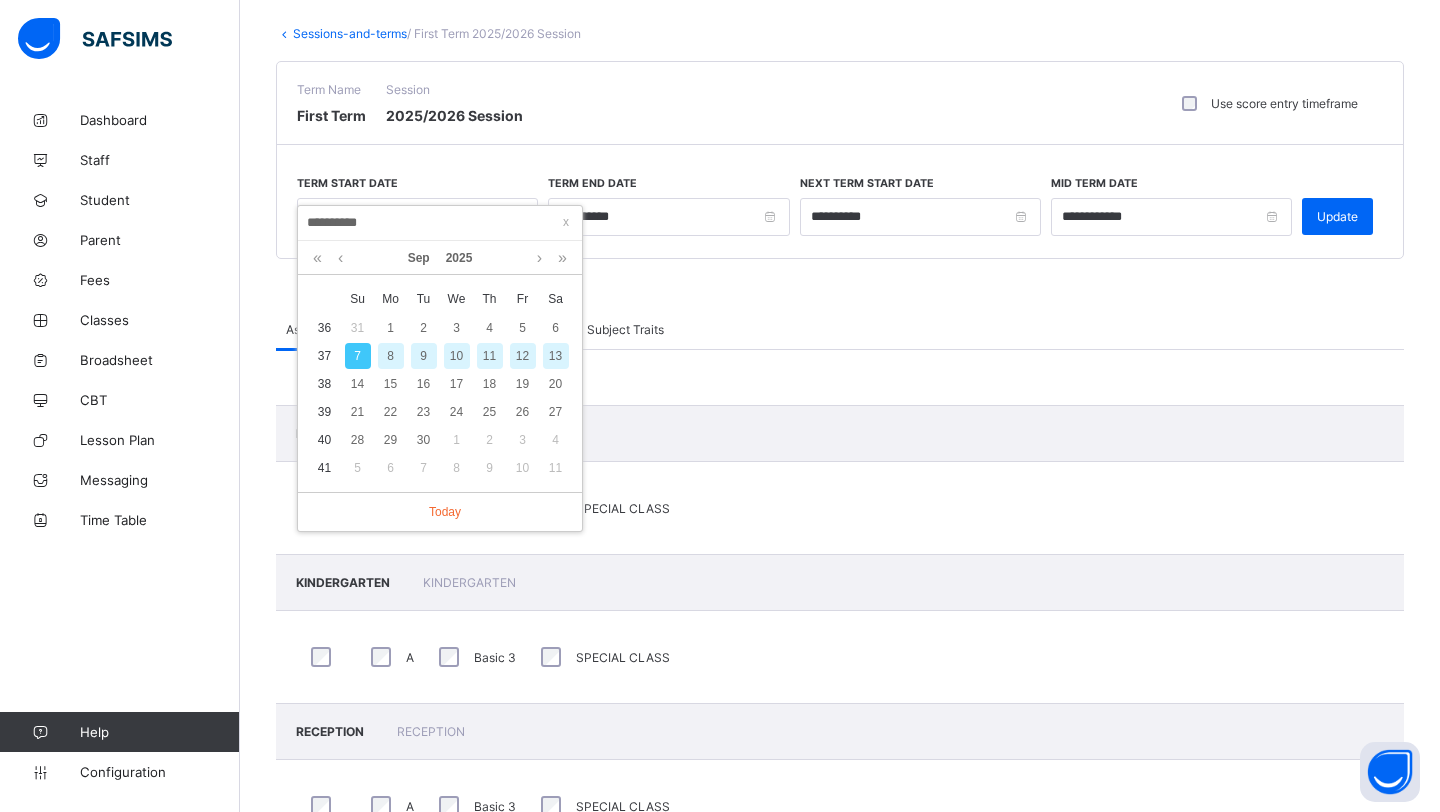 scroll, scrollTop: 111, scrollLeft: 0, axis: vertical 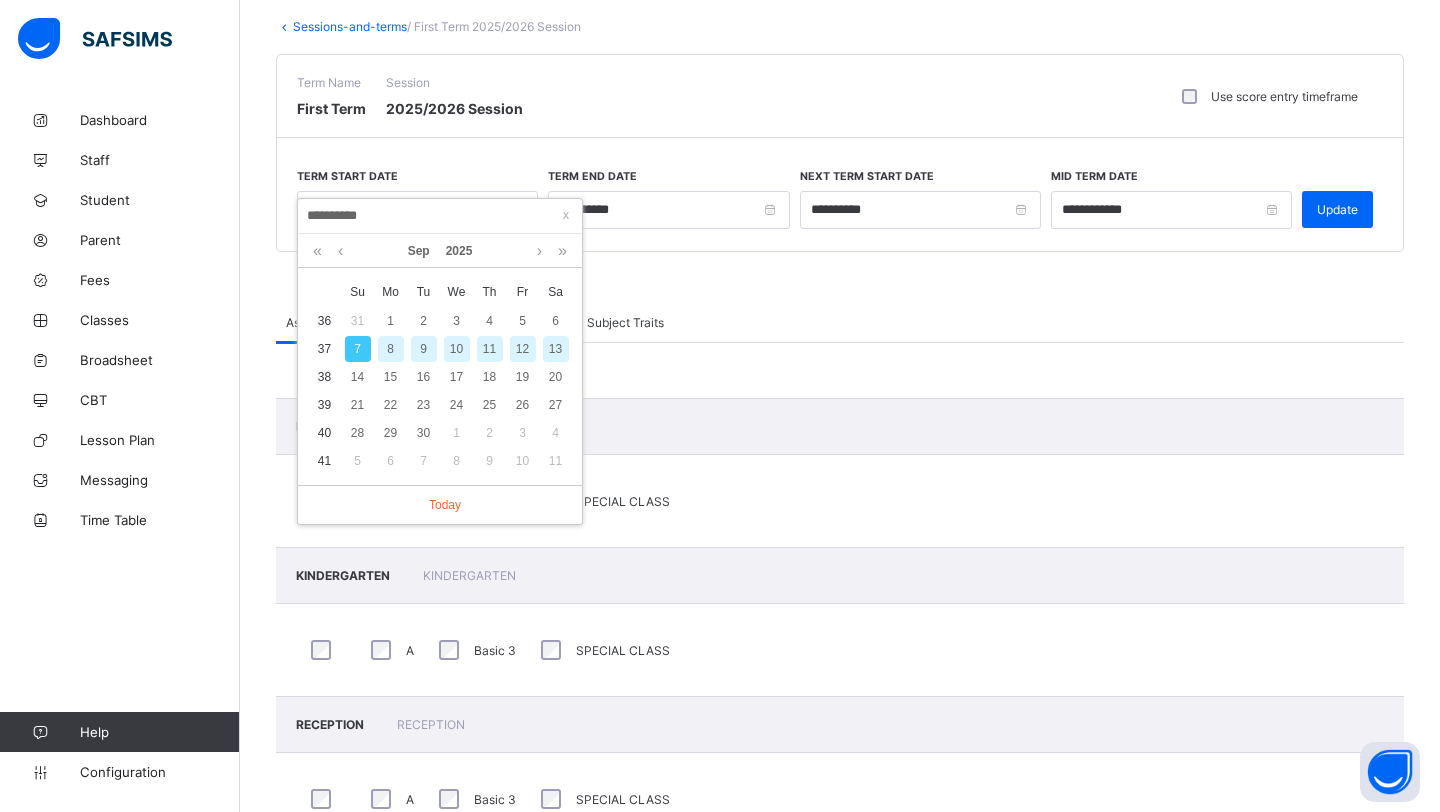 click on "8" at bounding box center (391, 349) 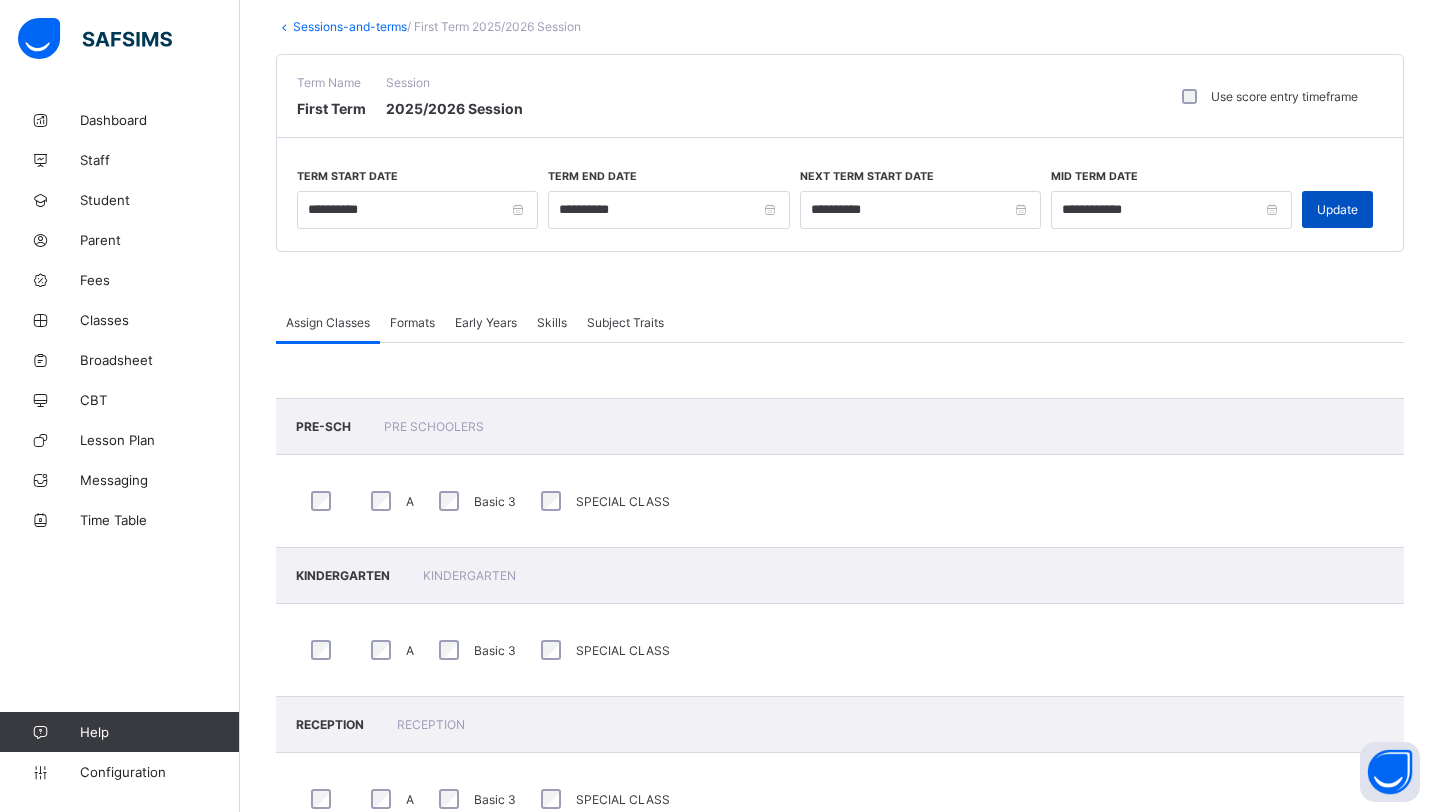 click on "Update" at bounding box center (1337, 209) 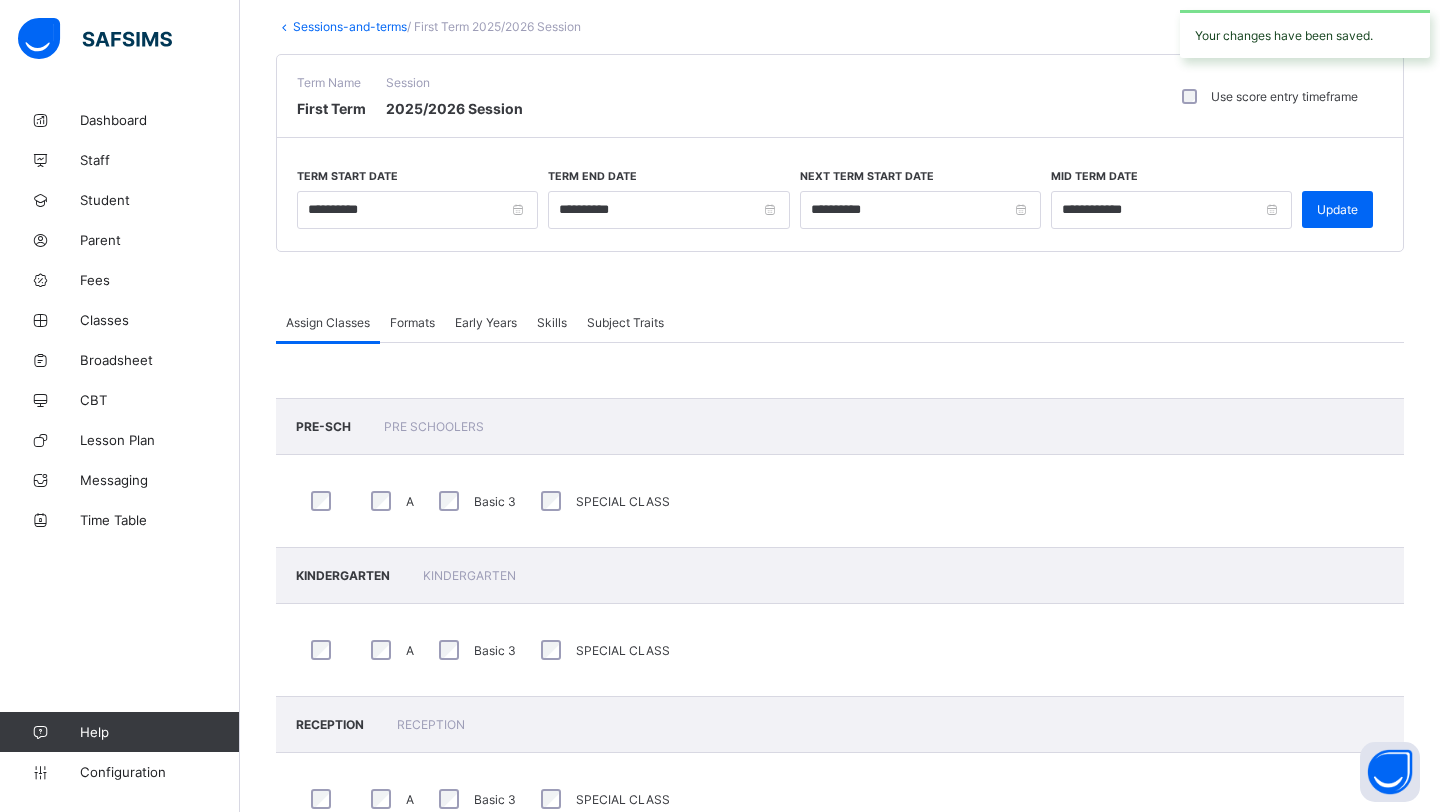 click on "Sessions-and-terms" at bounding box center (350, 26) 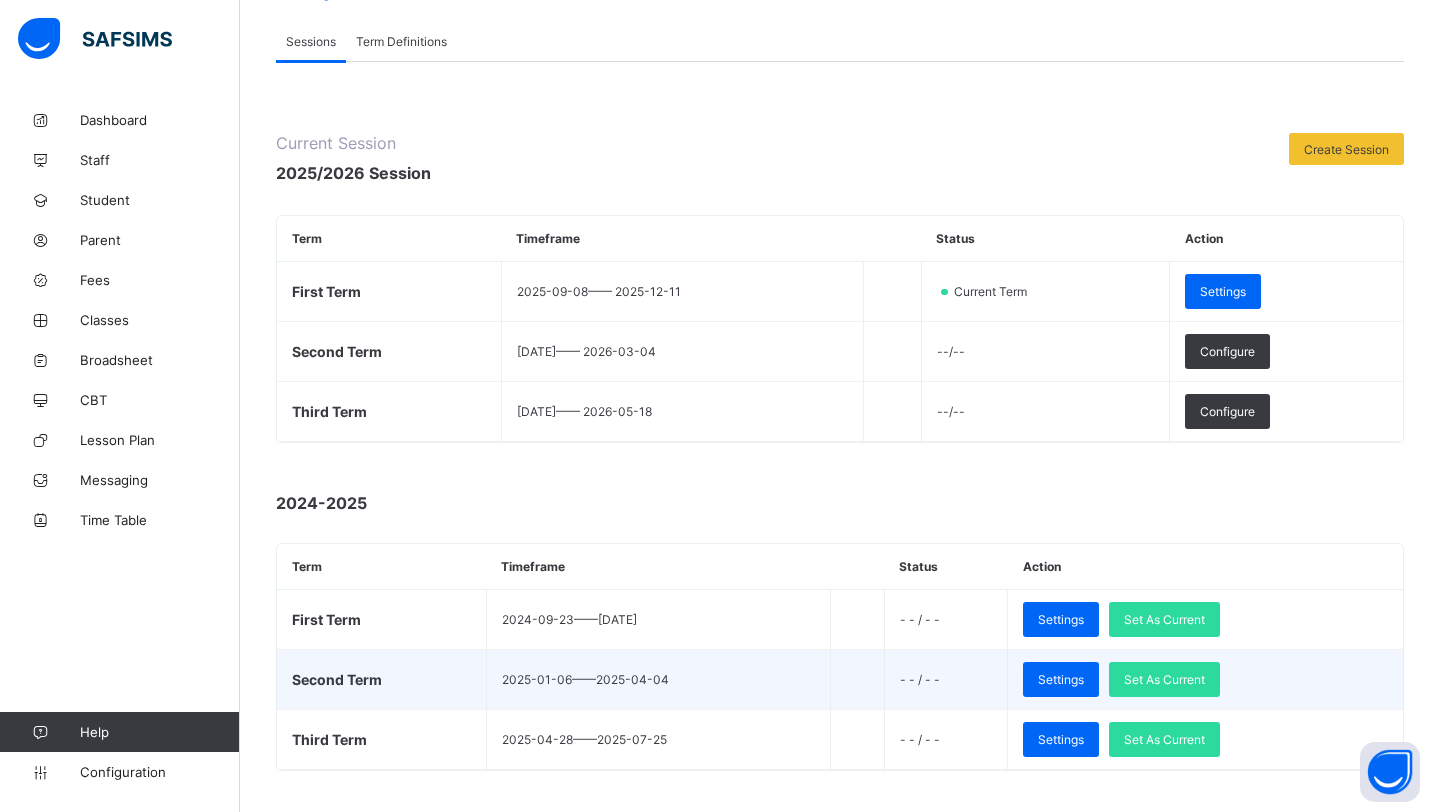 scroll, scrollTop: 157, scrollLeft: 0, axis: vertical 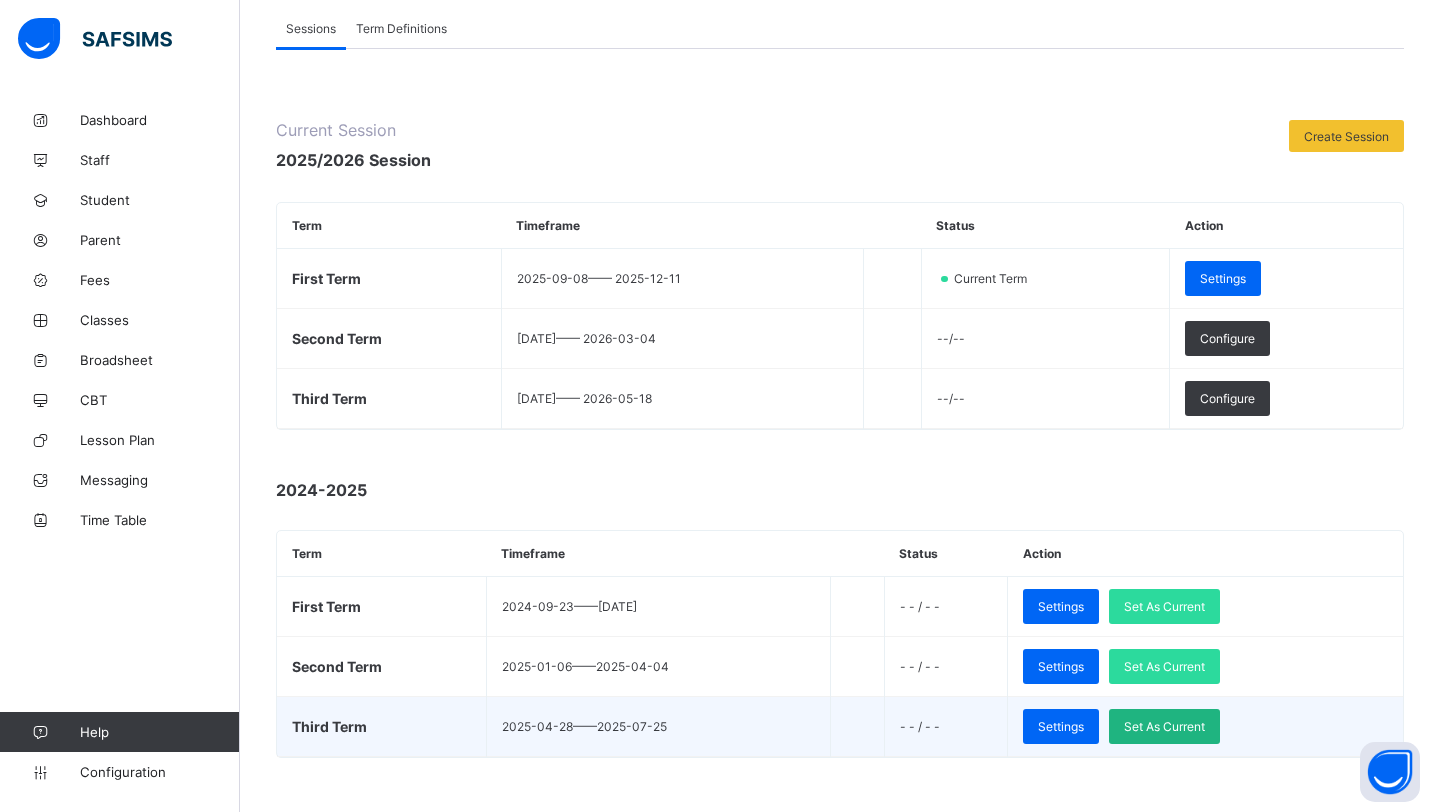 click on "Set As Current" at bounding box center [1164, 726] 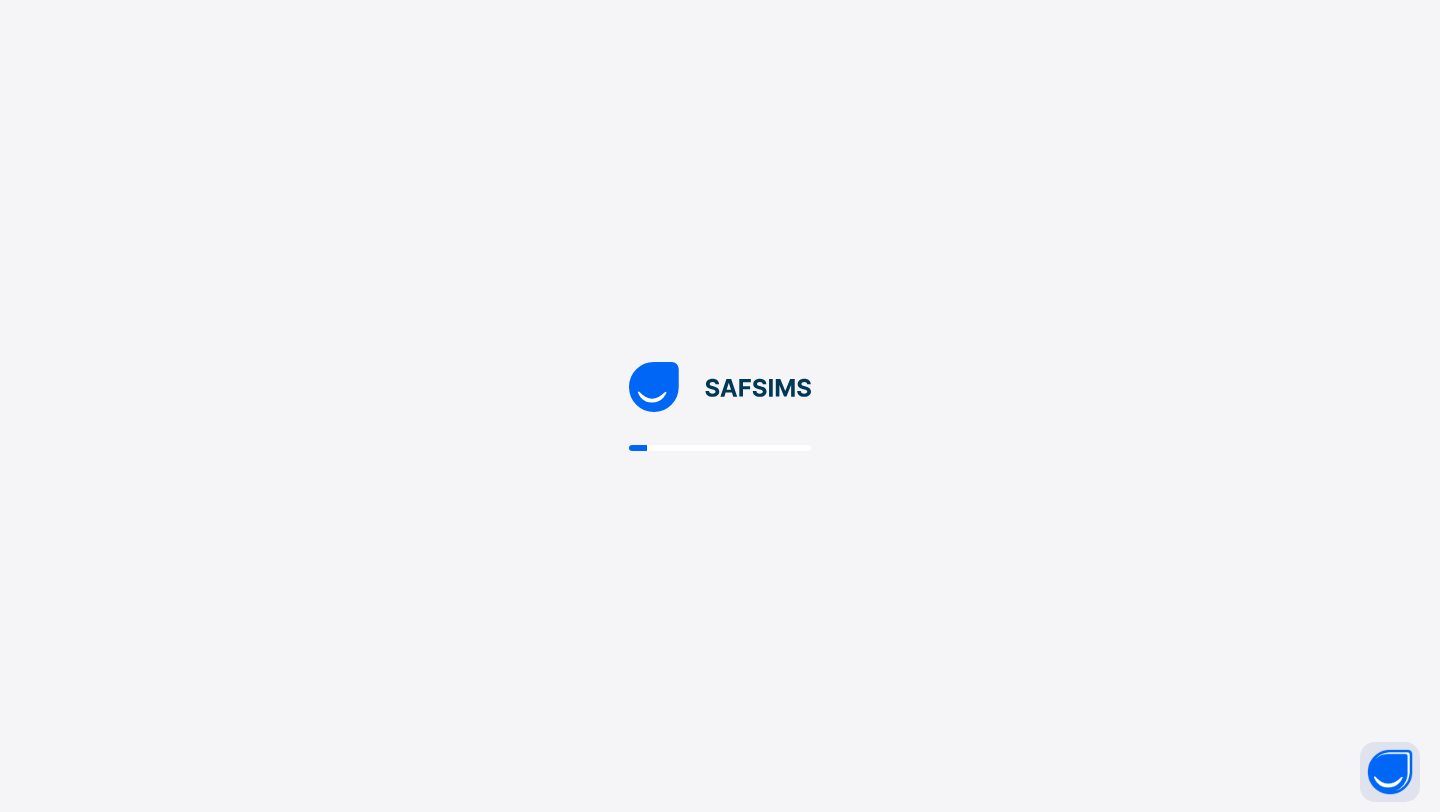scroll, scrollTop: 0, scrollLeft: 0, axis: both 